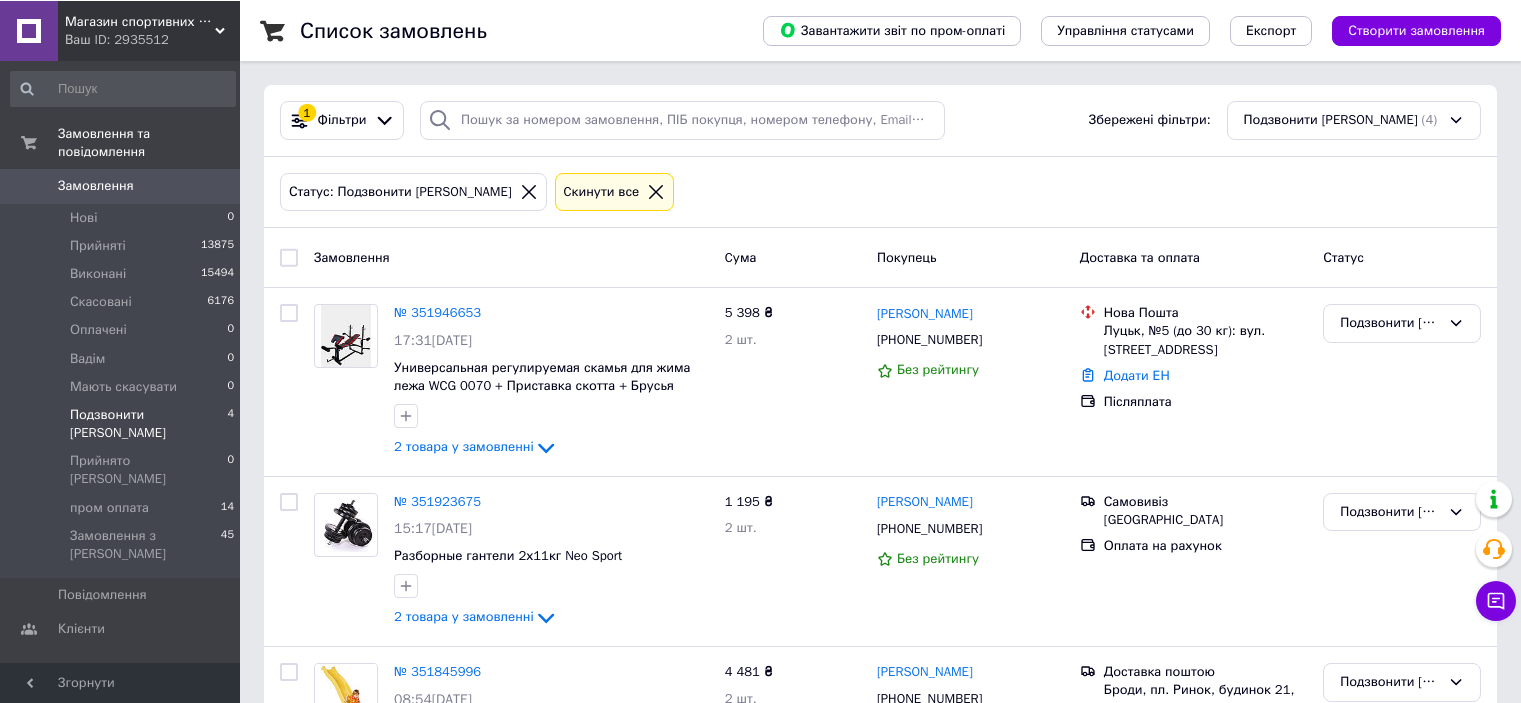 scroll, scrollTop: 0, scrollLeft: 0, axis: both 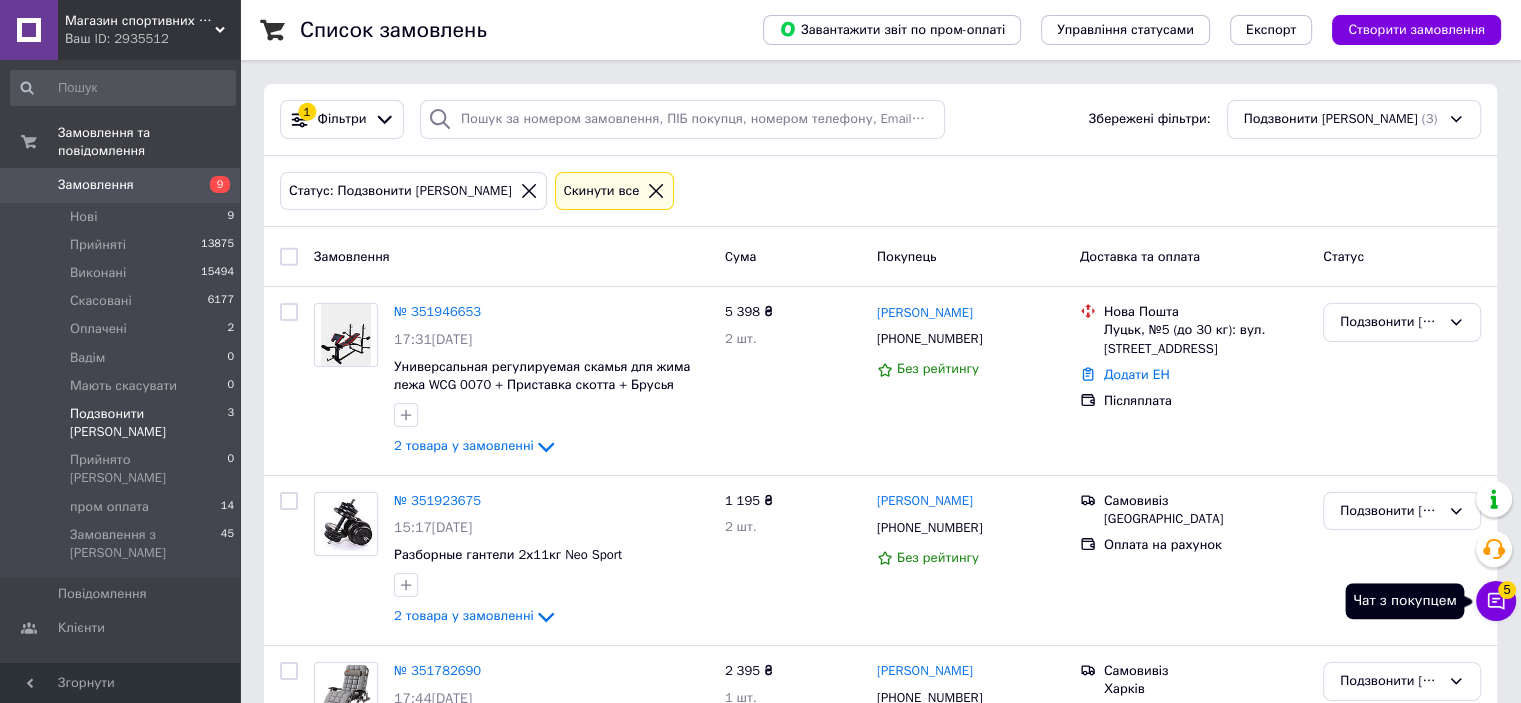 click 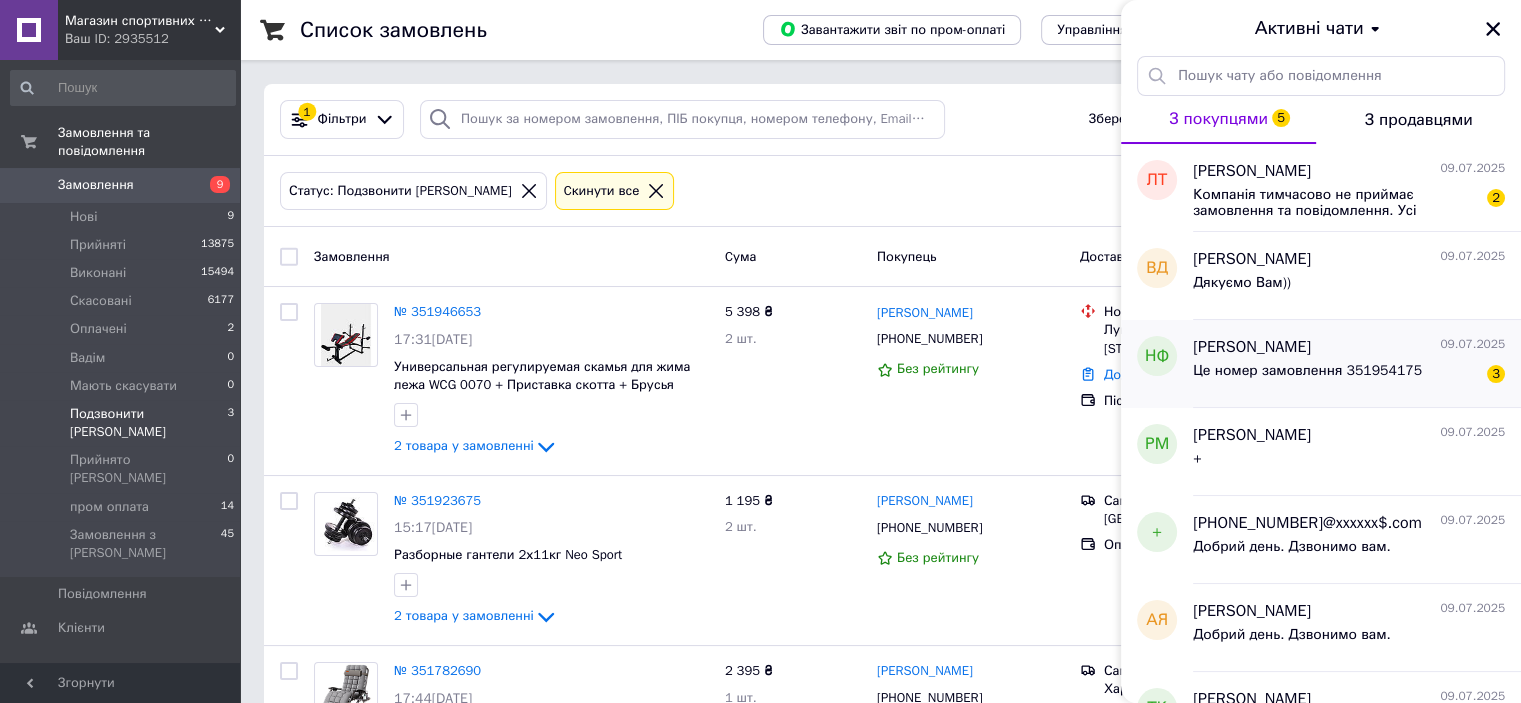 click on "Це номер замовлення
351954175" at bounding box center [1307, 371] 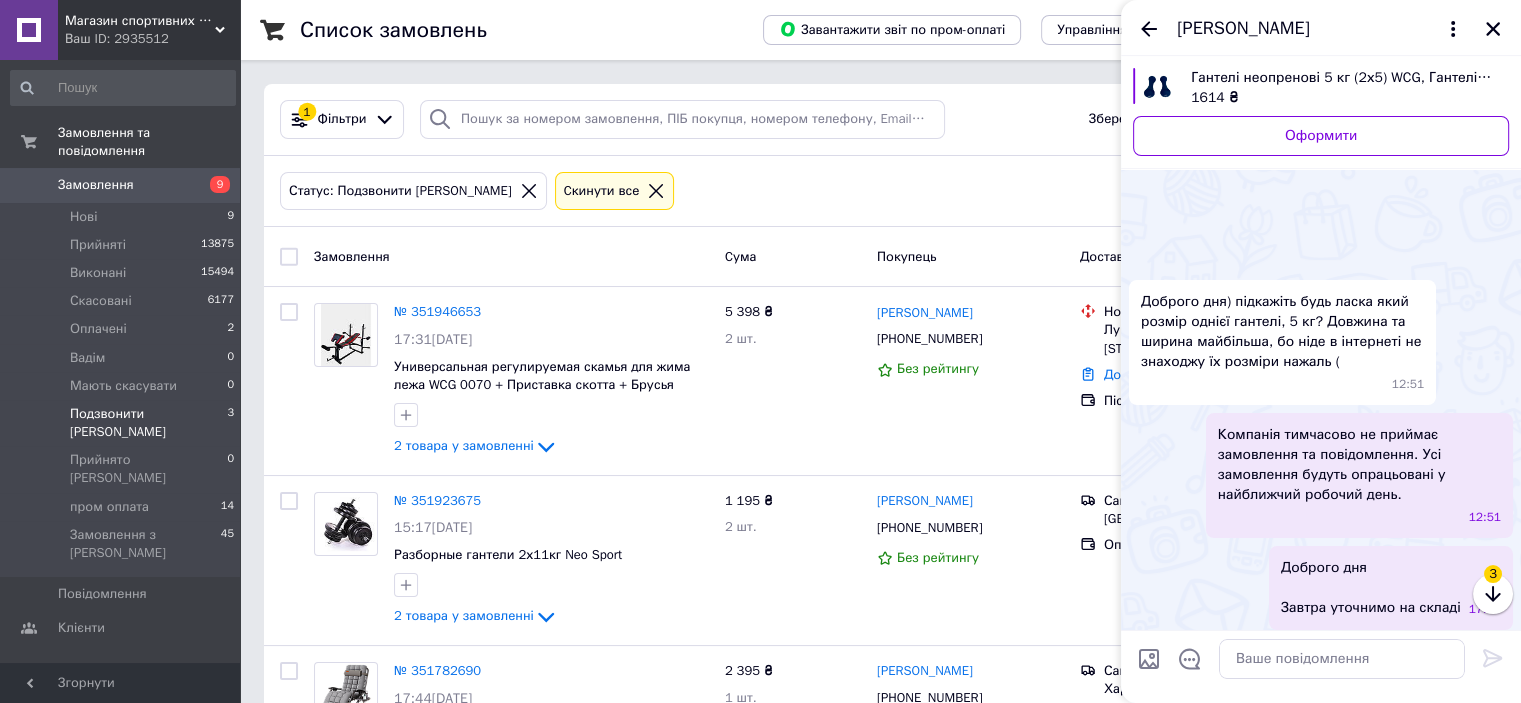 scroll, scrollTop: 718, scrollLeft: 0, axis: vertical 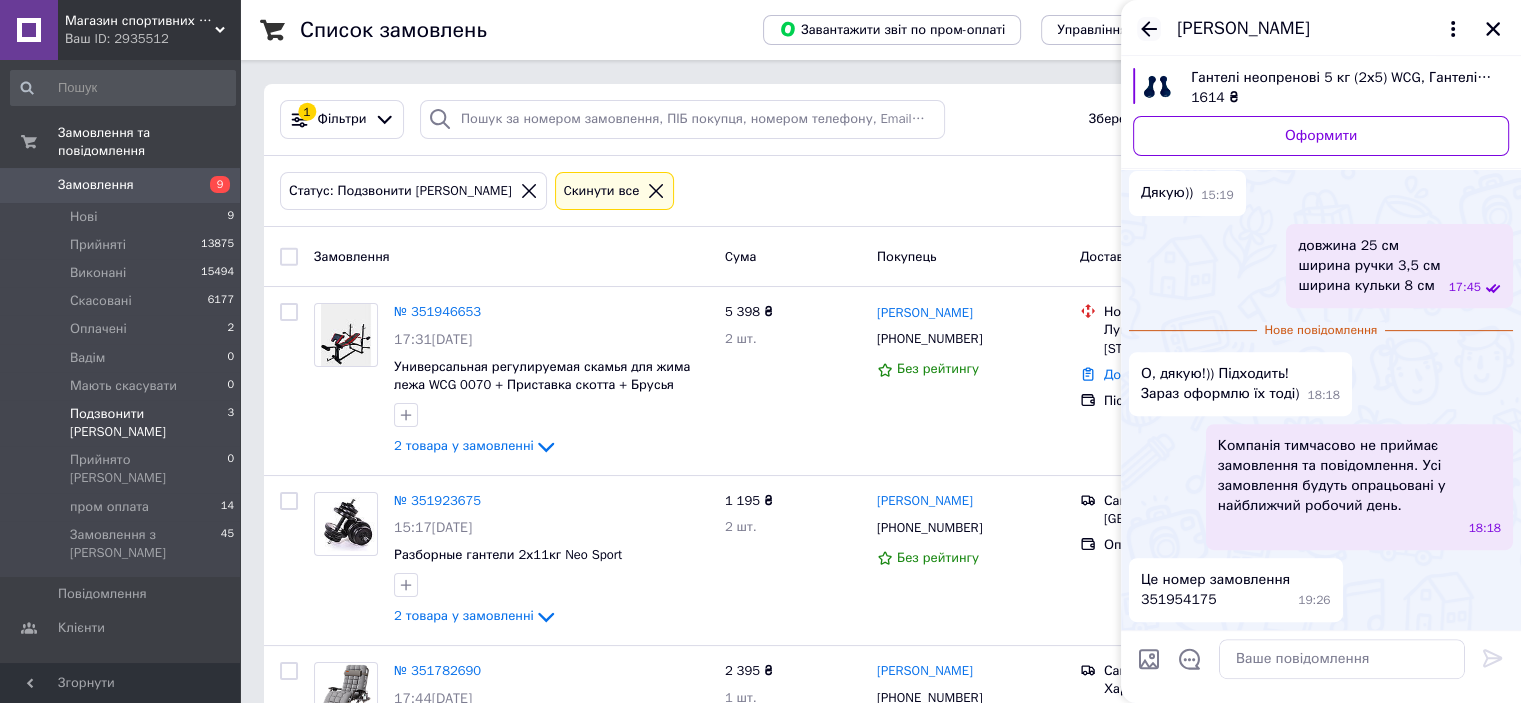 click 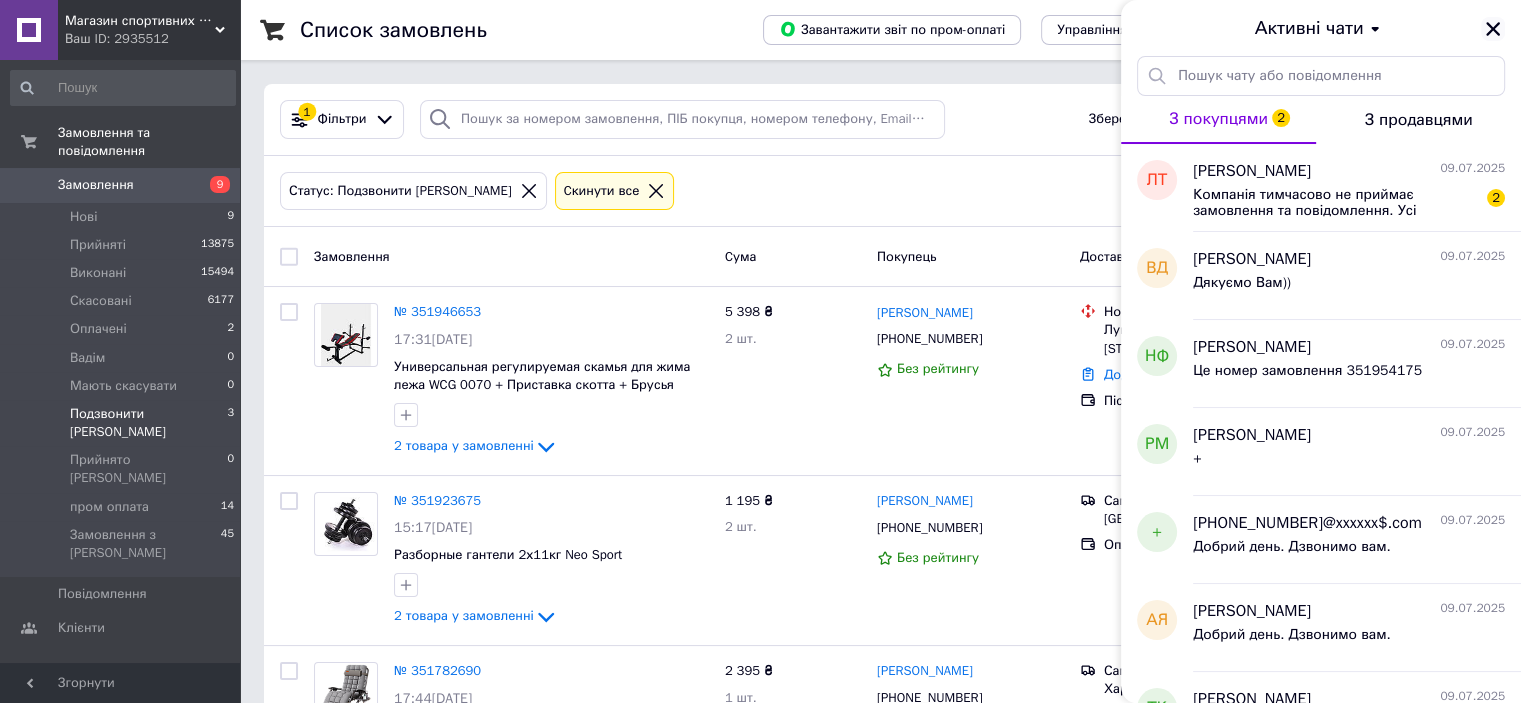 click 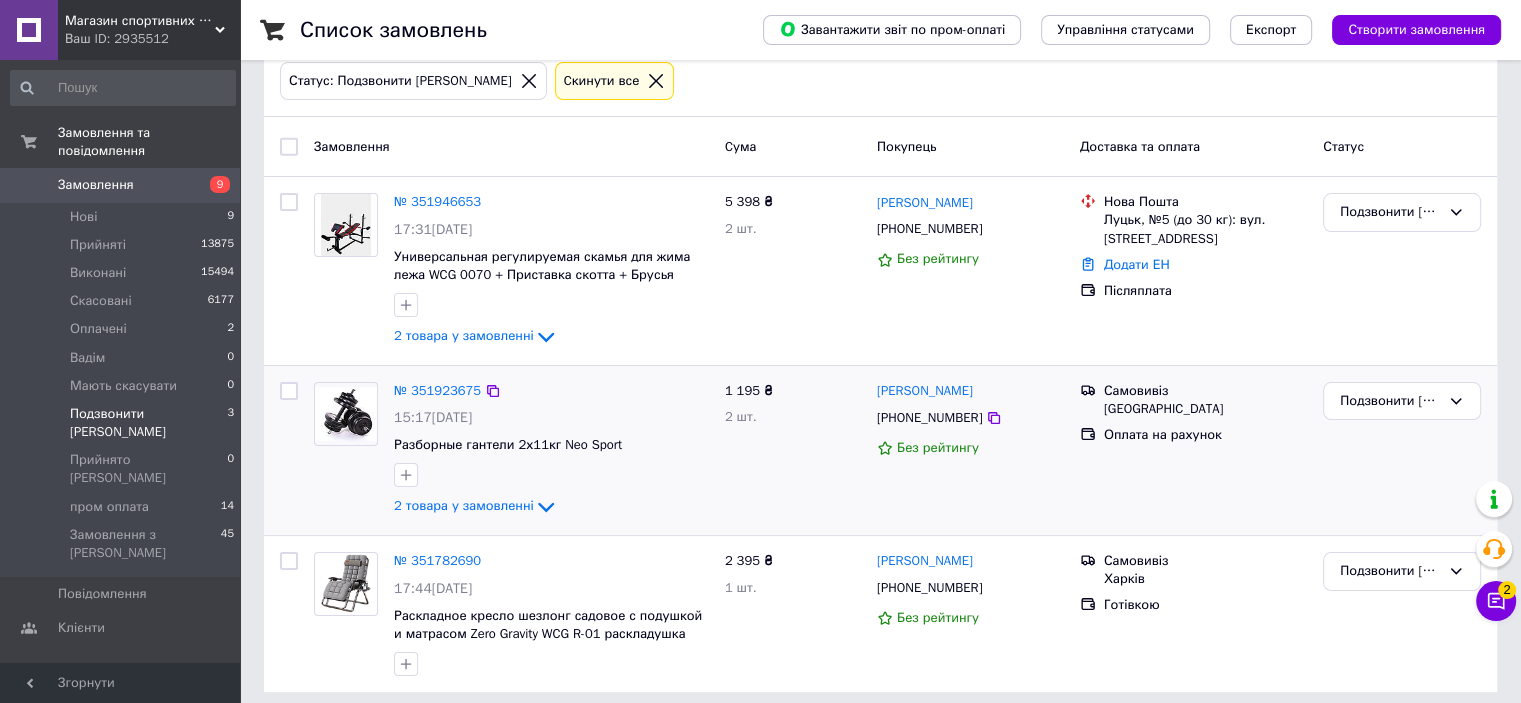 scroll, scrollTop: 120, scrollLeft: 0, axis: vertical 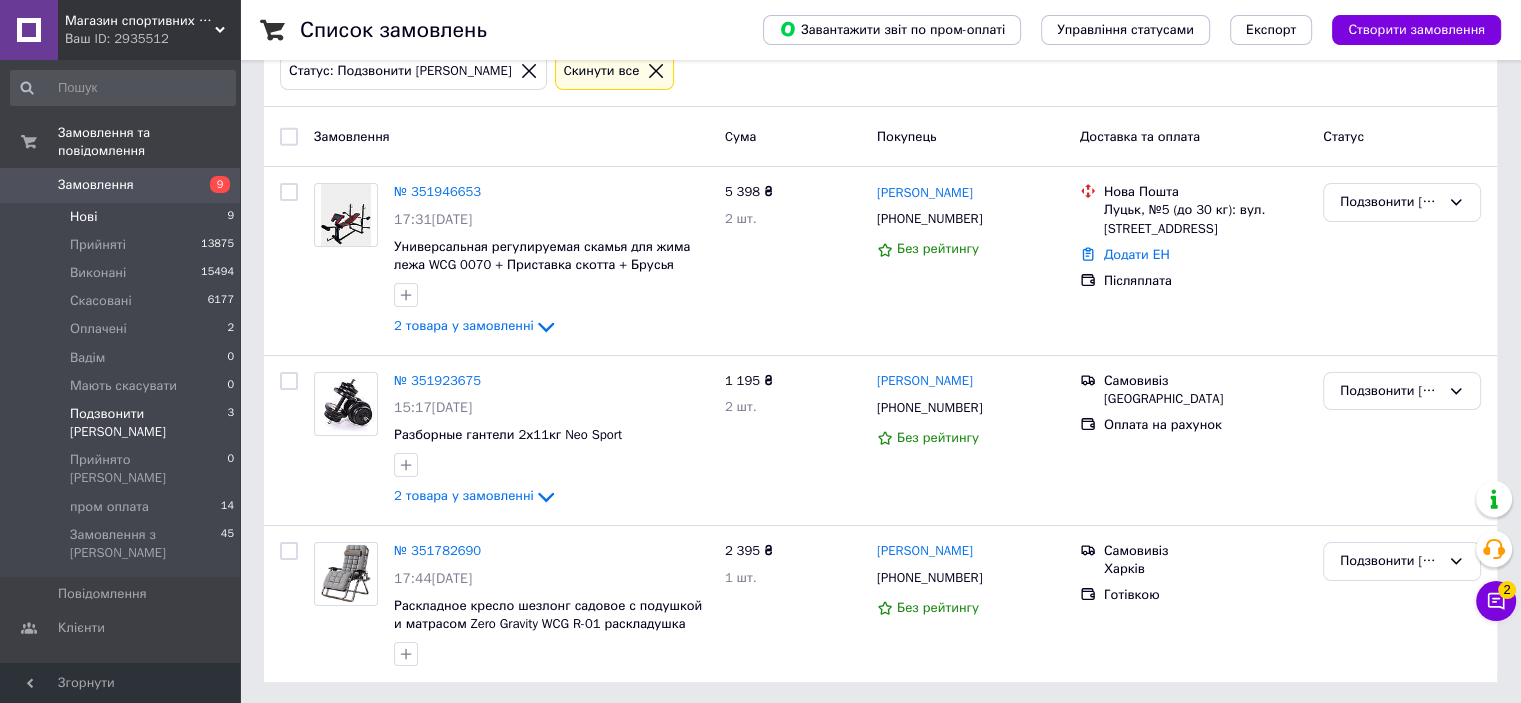 click on "Нові 9" at bounding box center [123, 217] 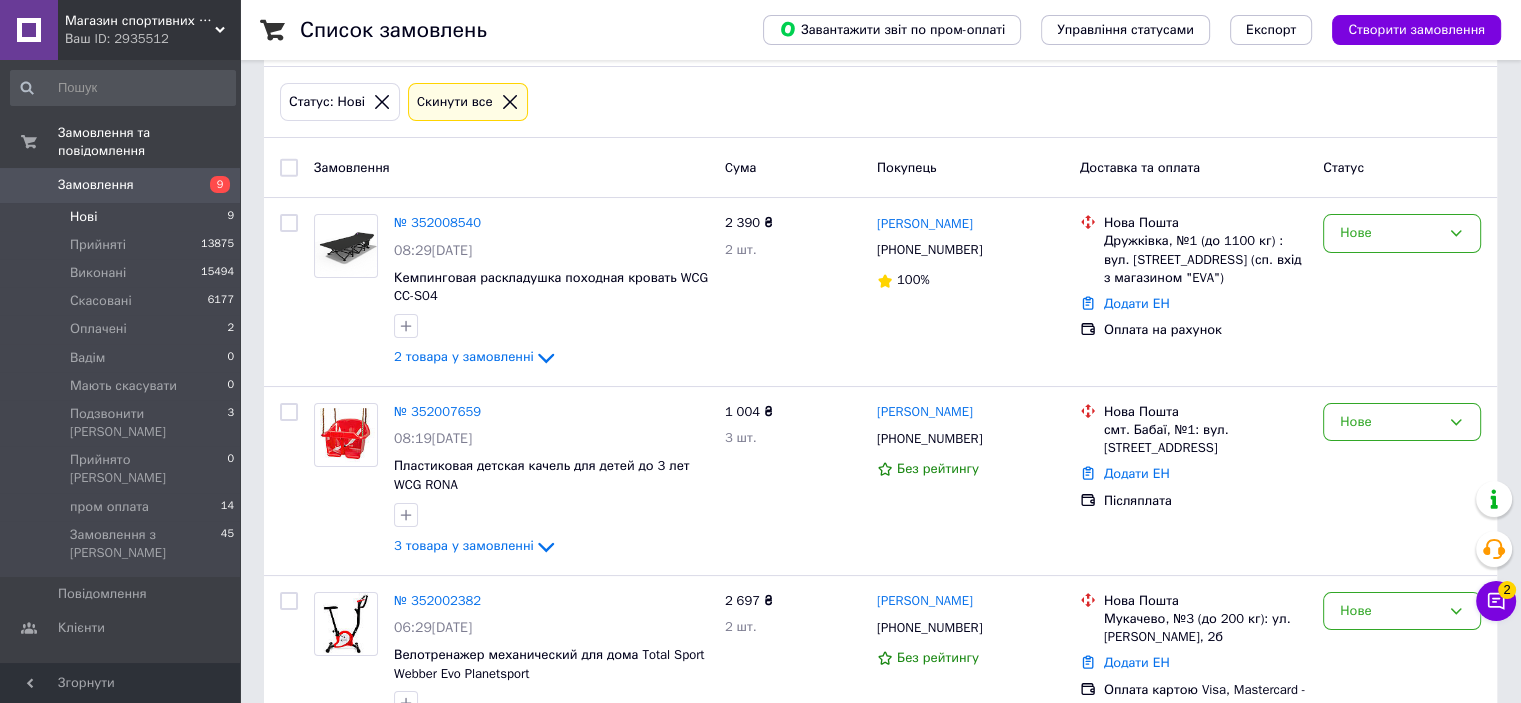 scroll, scrollTop: 0, scrollLeft: 0, axis: both 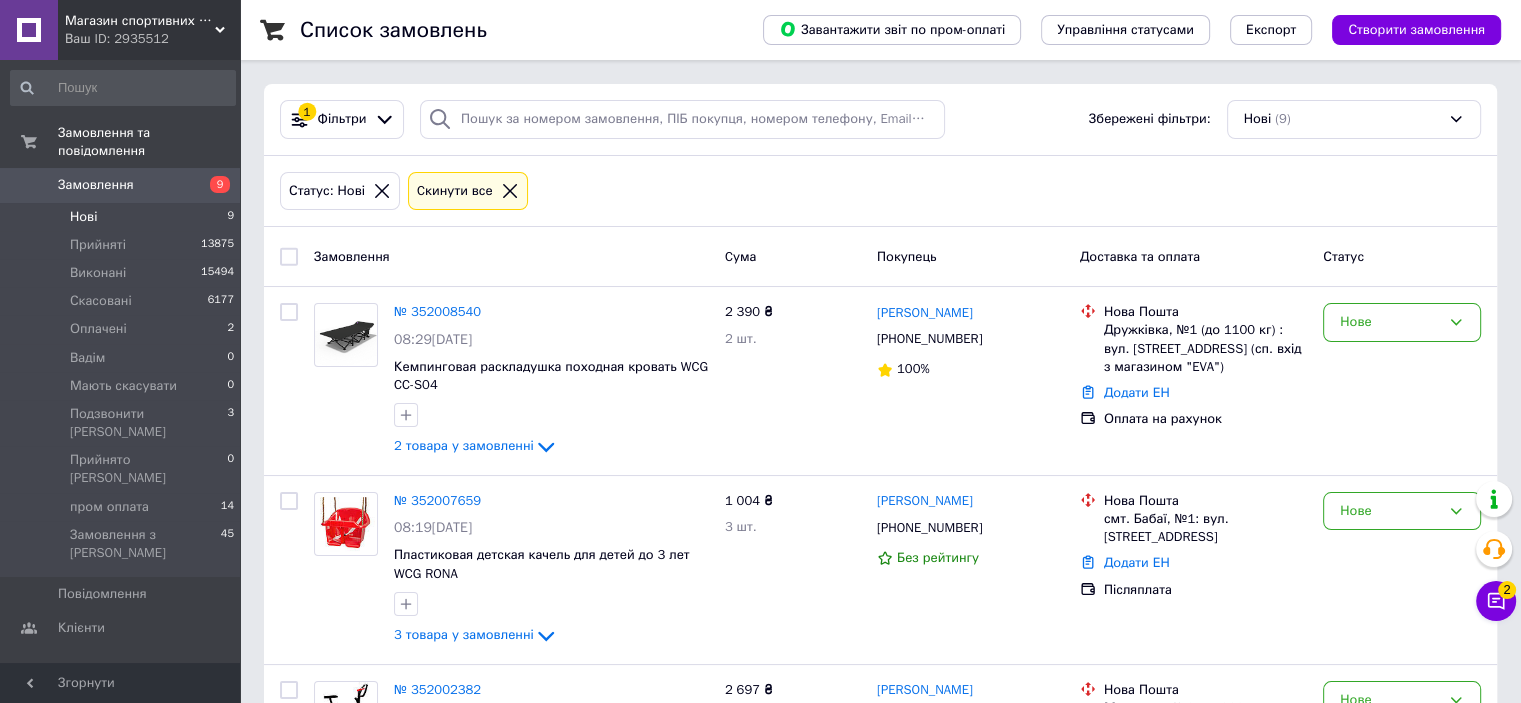 click on "Магазин спортивних товарів "PLANETSPORT"" at bounding box center (140, 21) 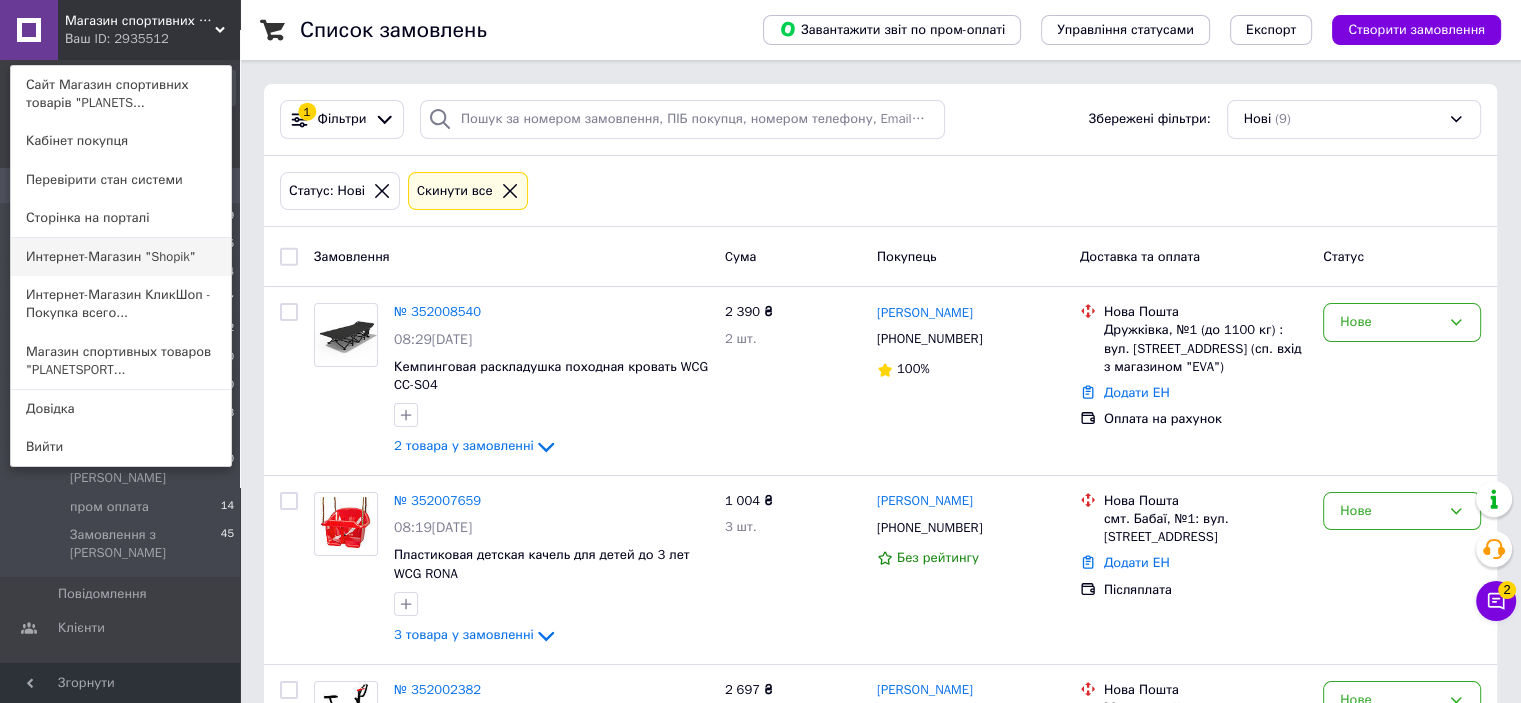 click on "Интернет-Магазин  "Shopik"" at bounding box center (121, 257) 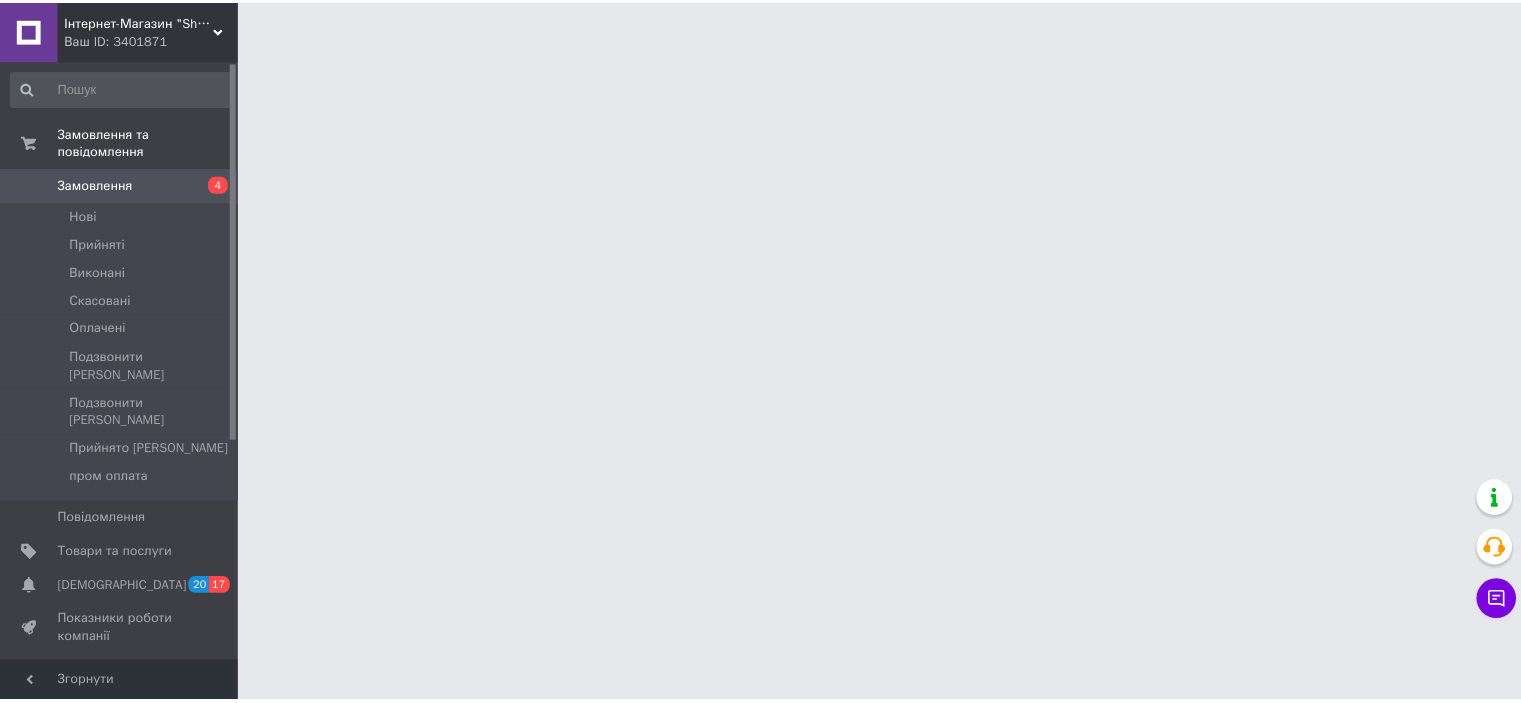 scroll, scrollTop: 0, scrollLeft: 0, axis: both 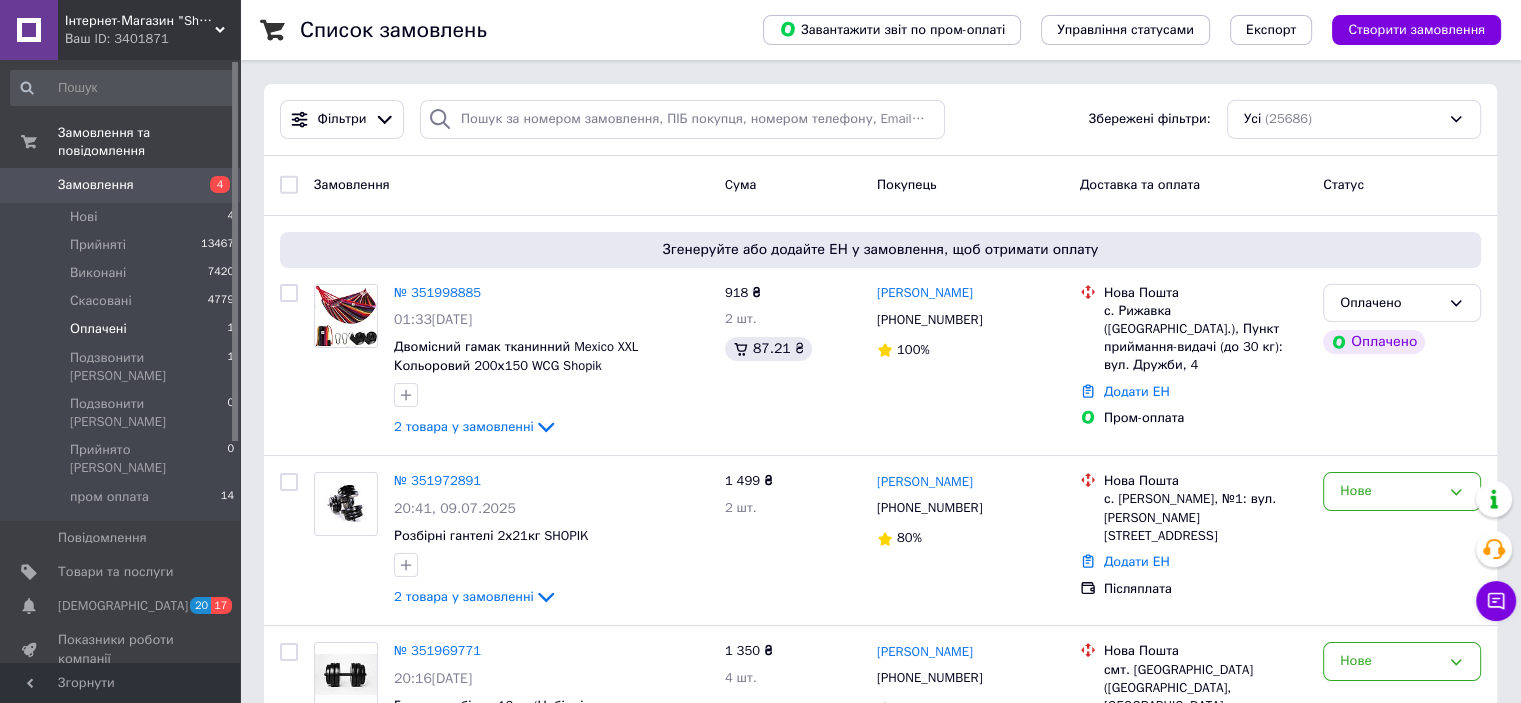 click on "Оплачені" at bounding box center [98, 329] 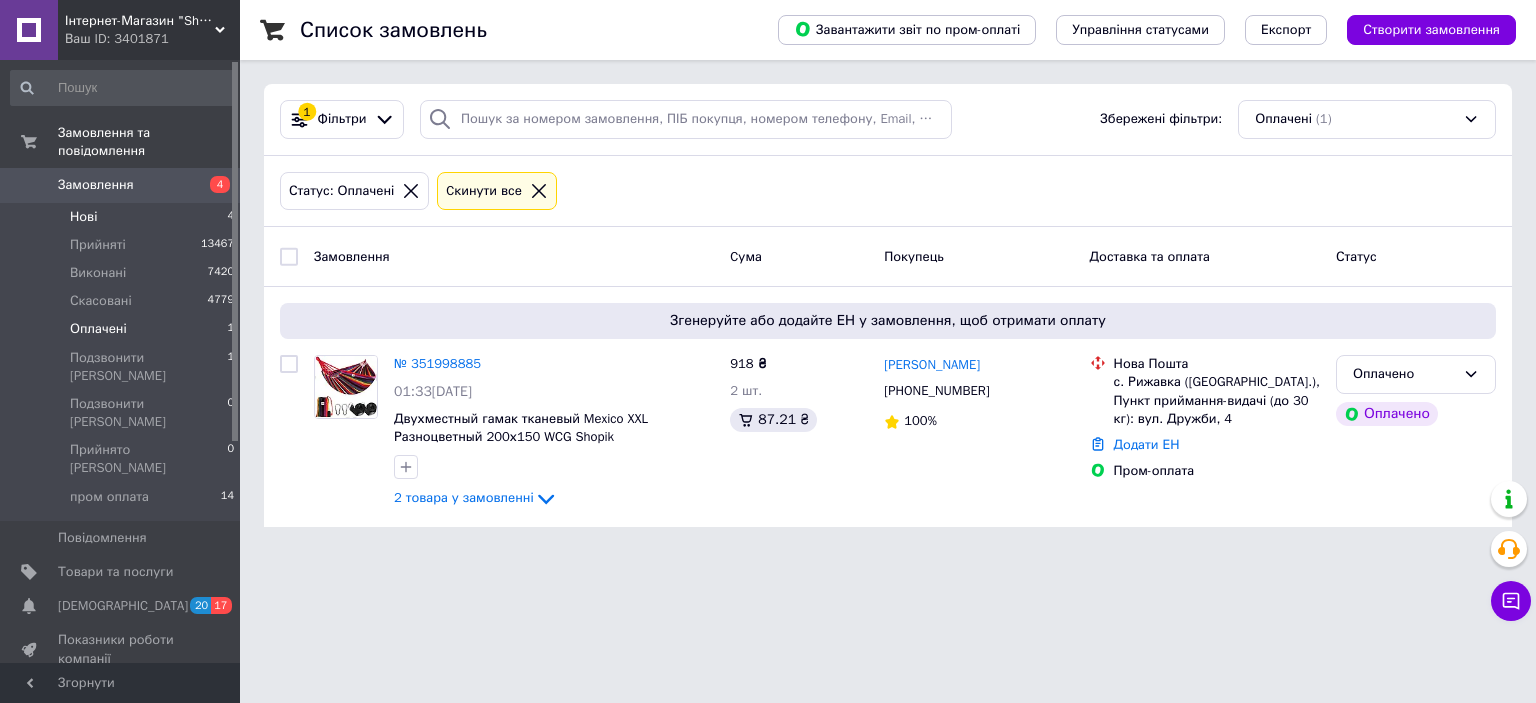 click on "Нові 4" at bounding box center (123, 217) 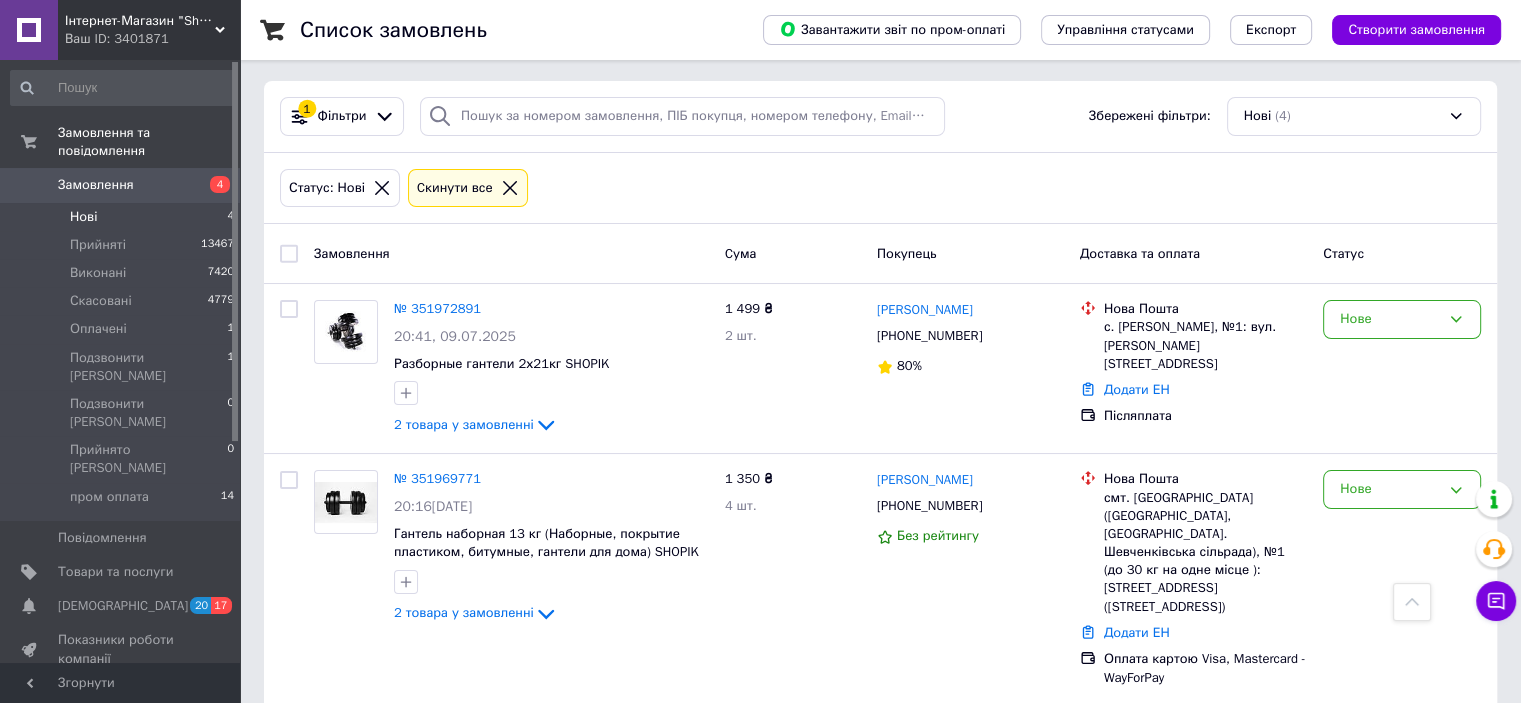 scroll, scrollTop: 0, scrollLeft: 0, axis: both 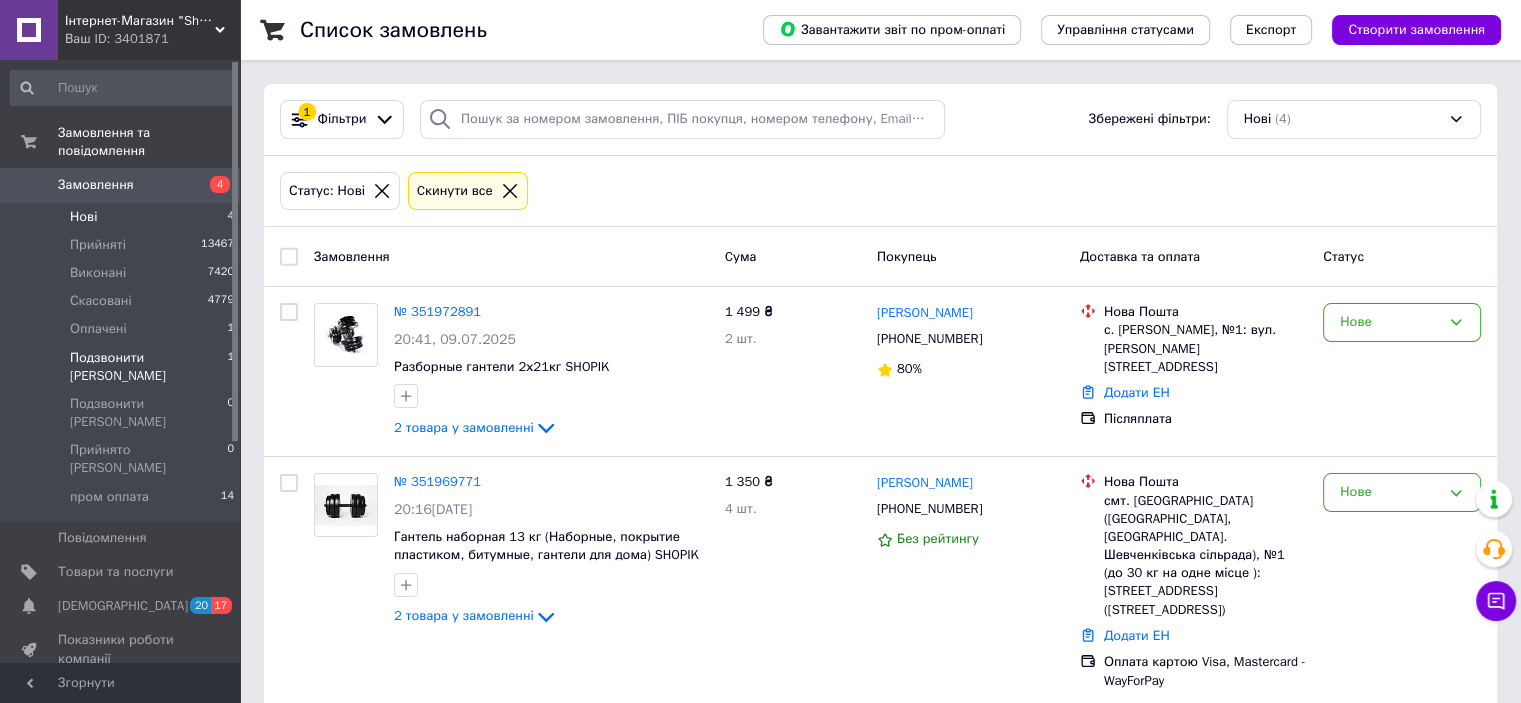 click on "Подзвонити [PERSON_NAME]" at bounding box center [148, 367] 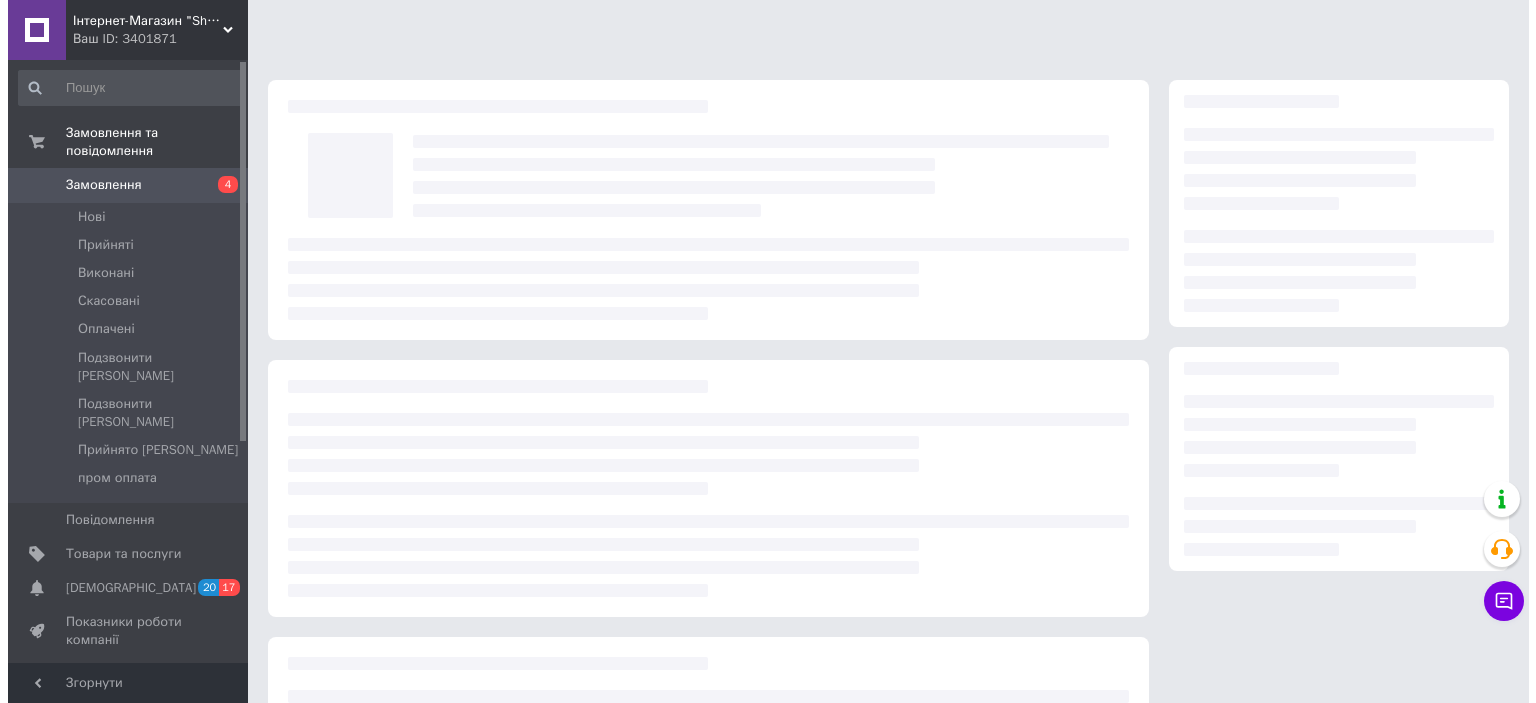 scroll, scrollTop: 0, scrollLeft: 0, axis: both 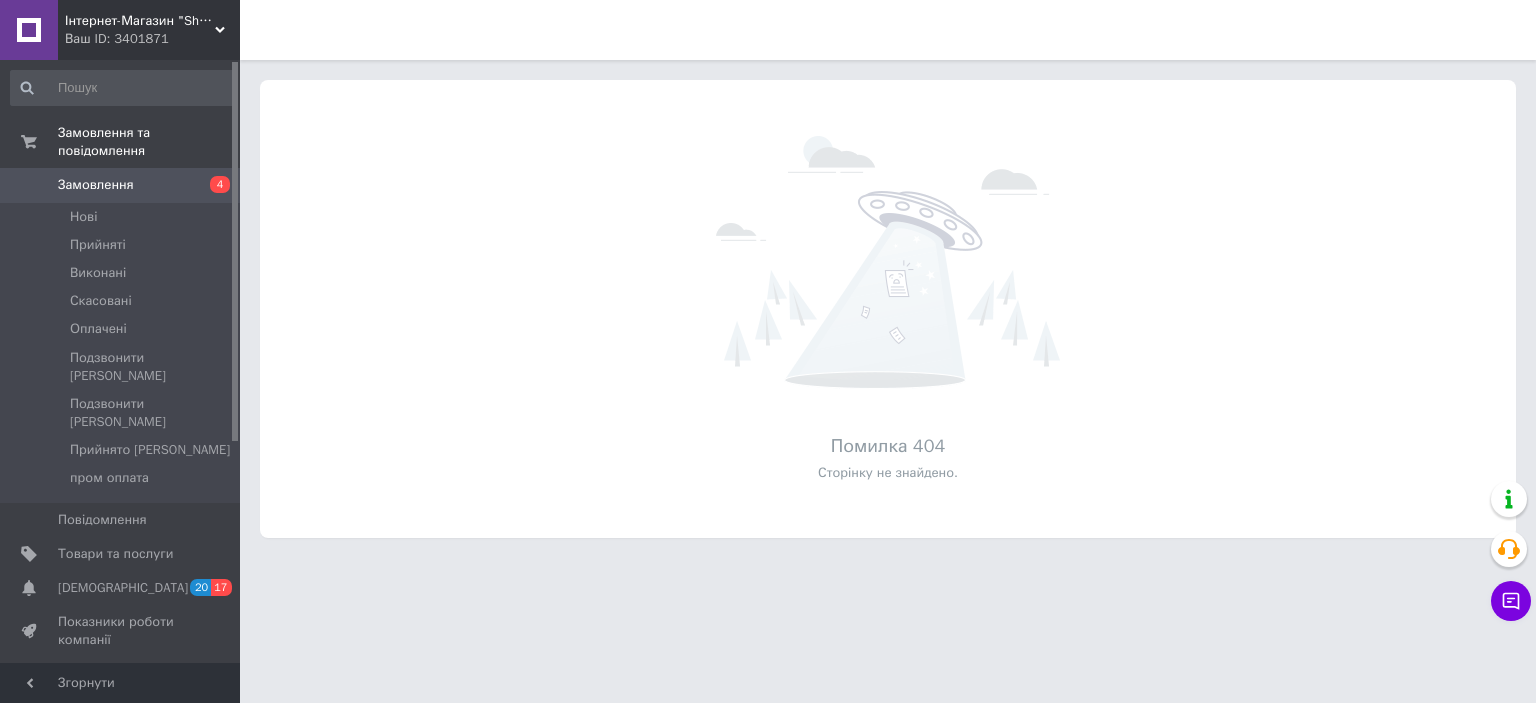 click on "Ваш ID: 3401871" at bounding box center (152, 39) 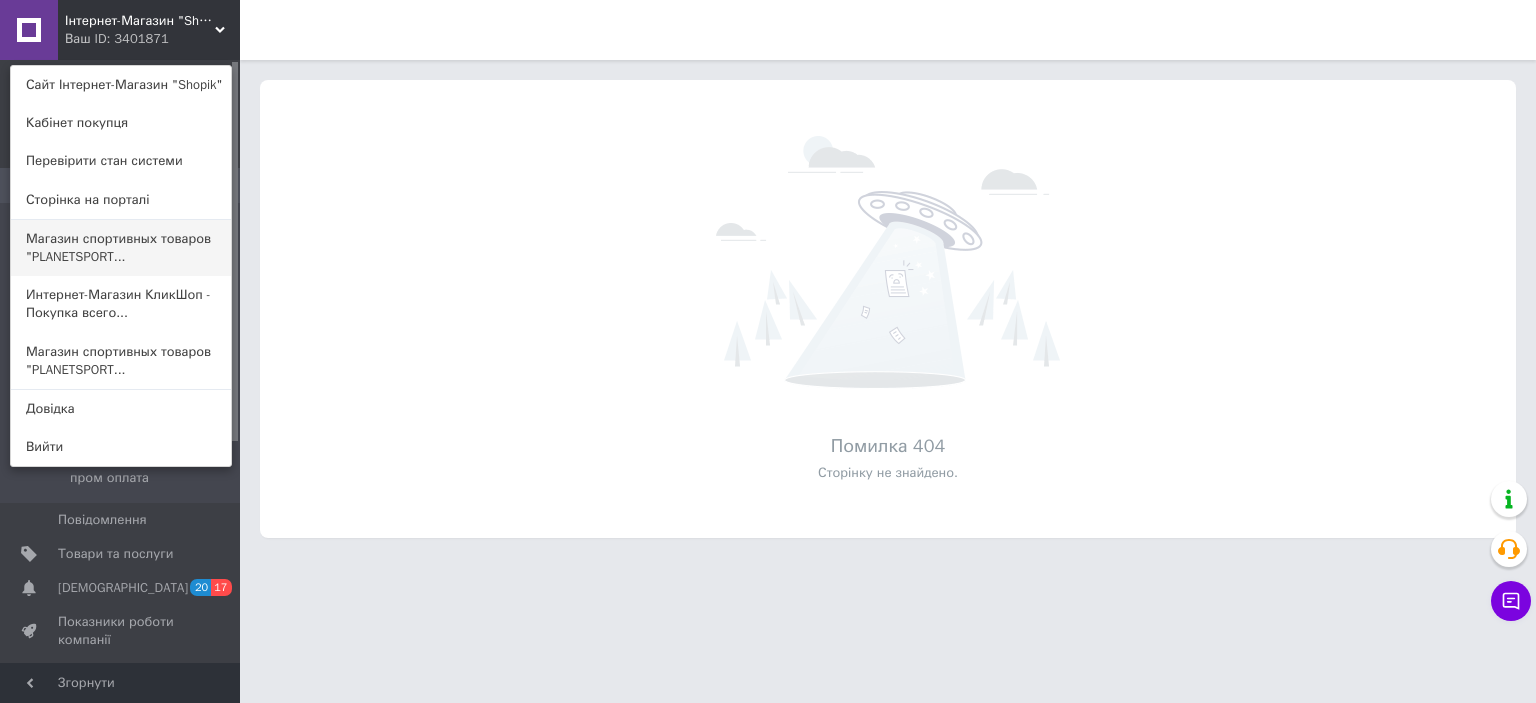 click on "Магазин спортивных товаров  "PLANETSPORT..." at bounding box center [121, 248] 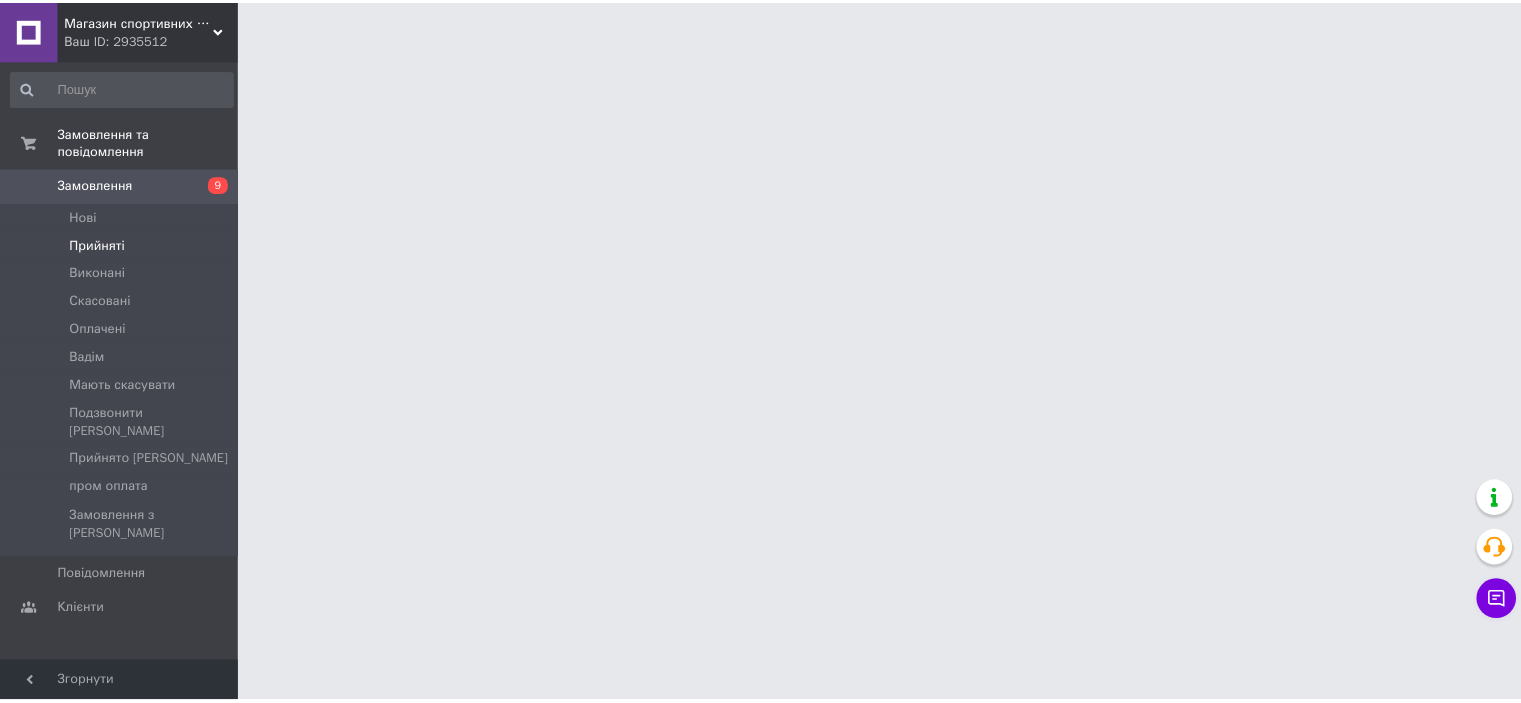 scroll, scrollTop: 0, scrollLeft: 0, axis: both 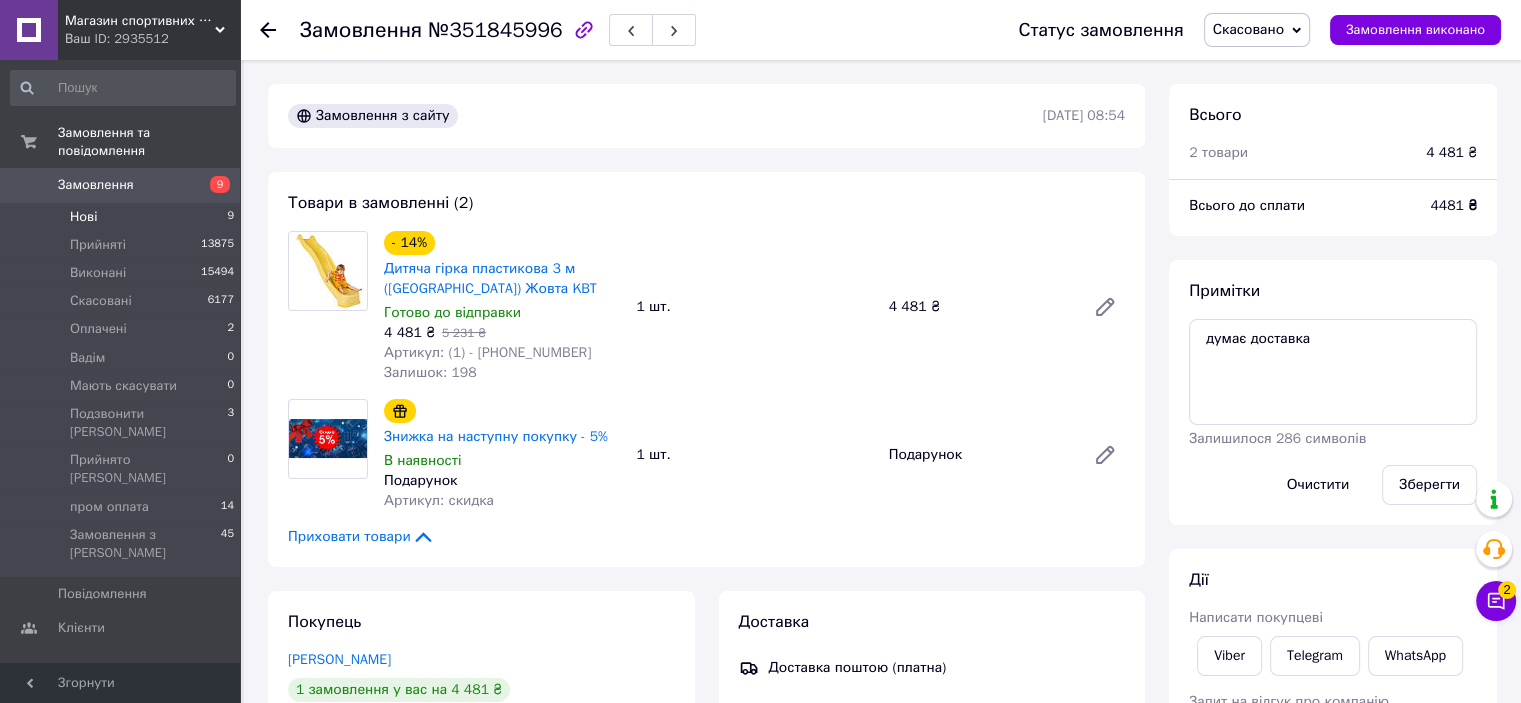 click on "Нові 9" at bounding box center (123, 217) 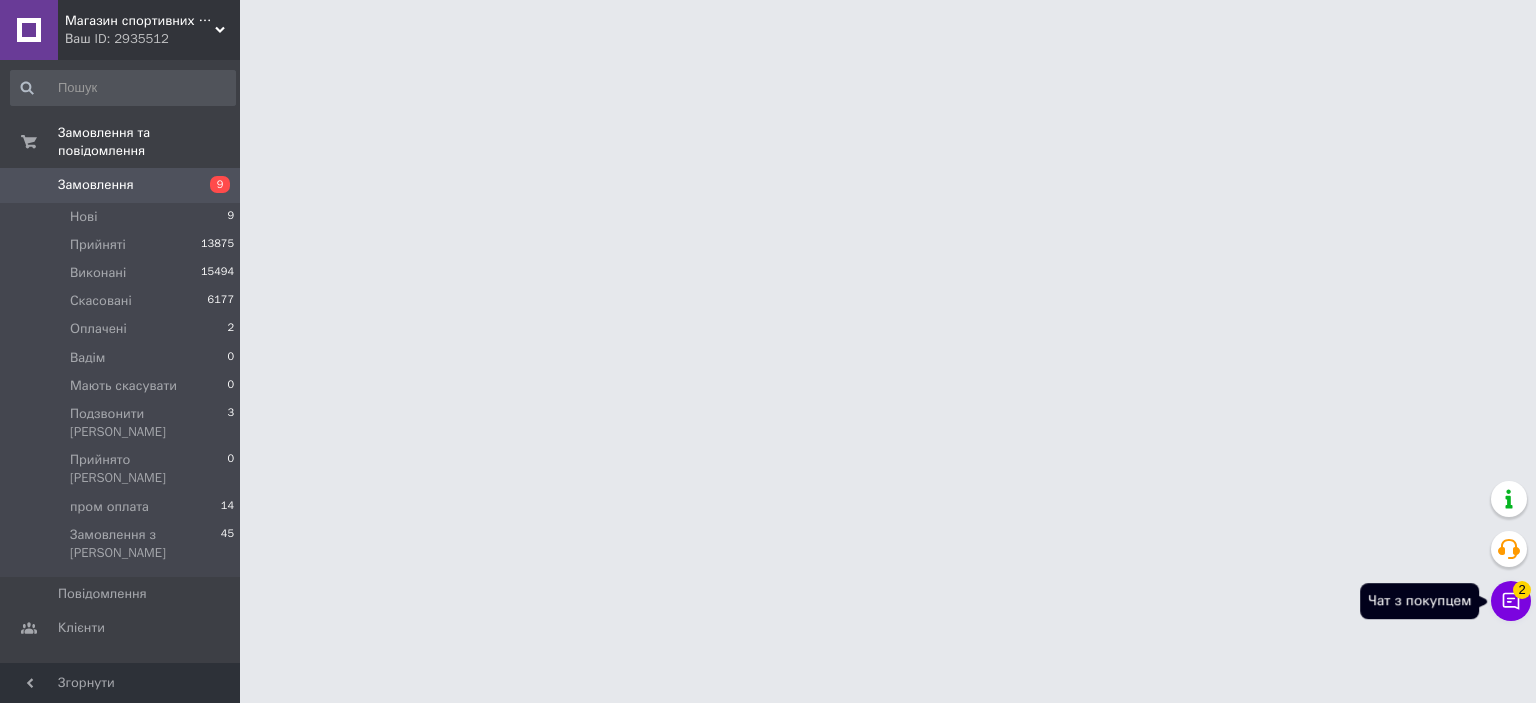 click 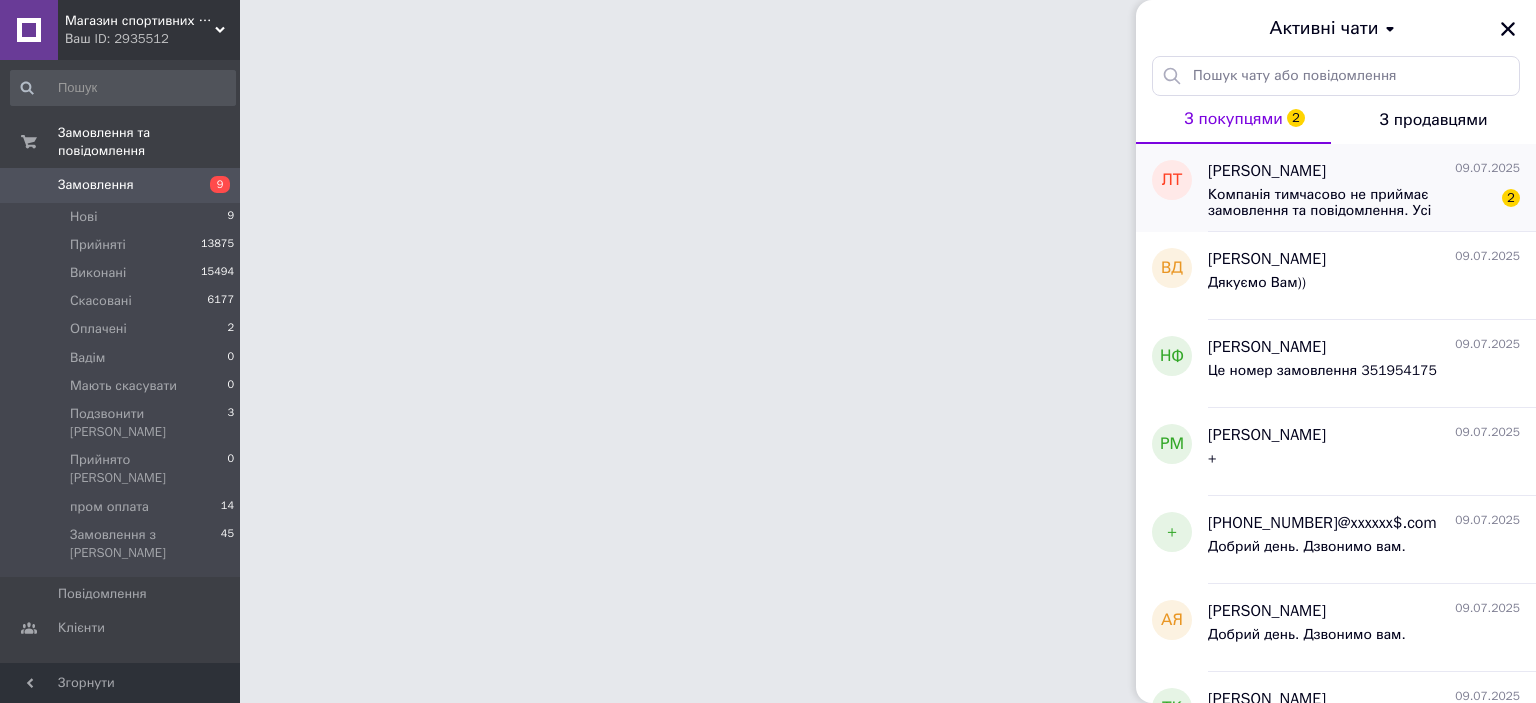click on "Компанія тимчасово не приймає замовлення та повідомлення.  Усі замовлення будуть опрацьовані у найближчий робочий день." at bounding box center [1350, 203] 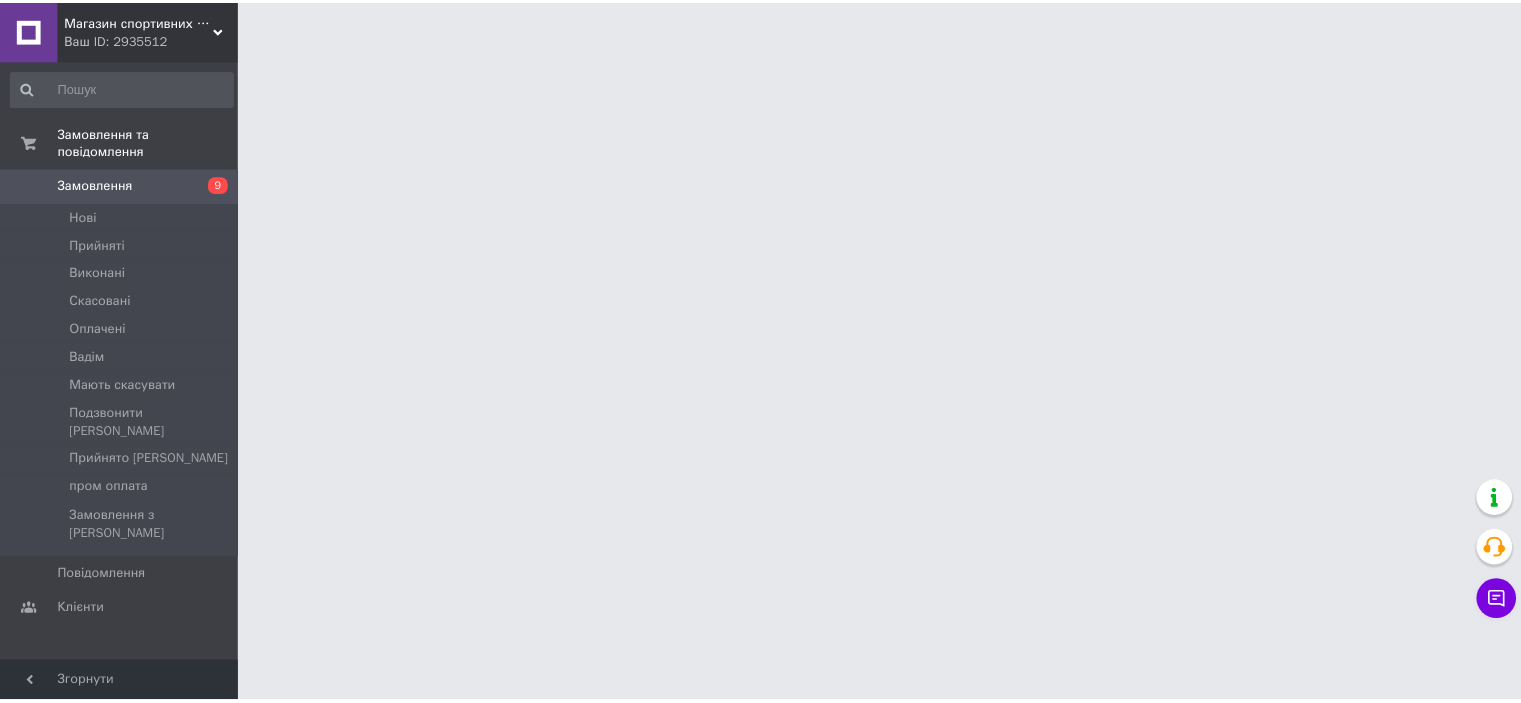 scroll, scrollTop: 0, scrollLeft: 0, axis: both 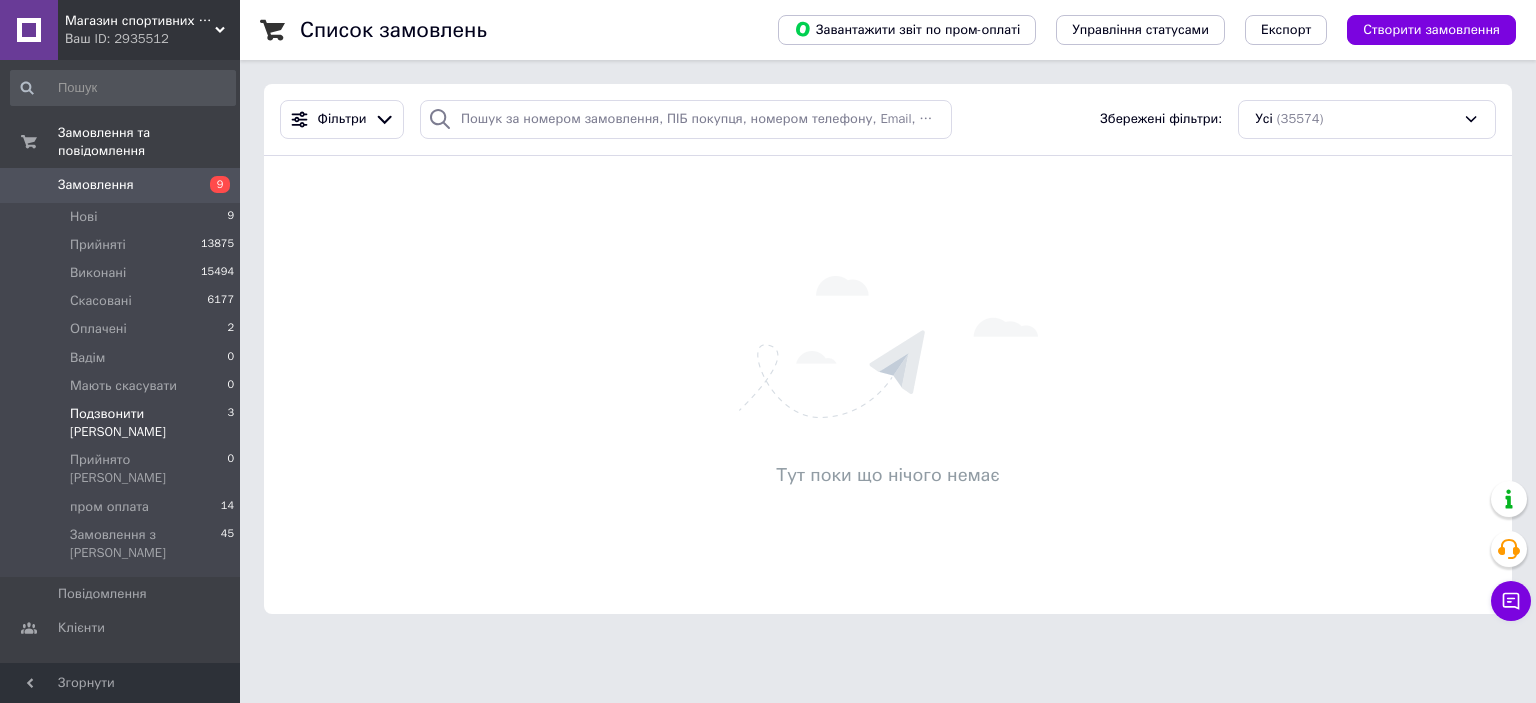 click on "Подзвонити [PERSON_NAME]" at bounding box center [148, 423] 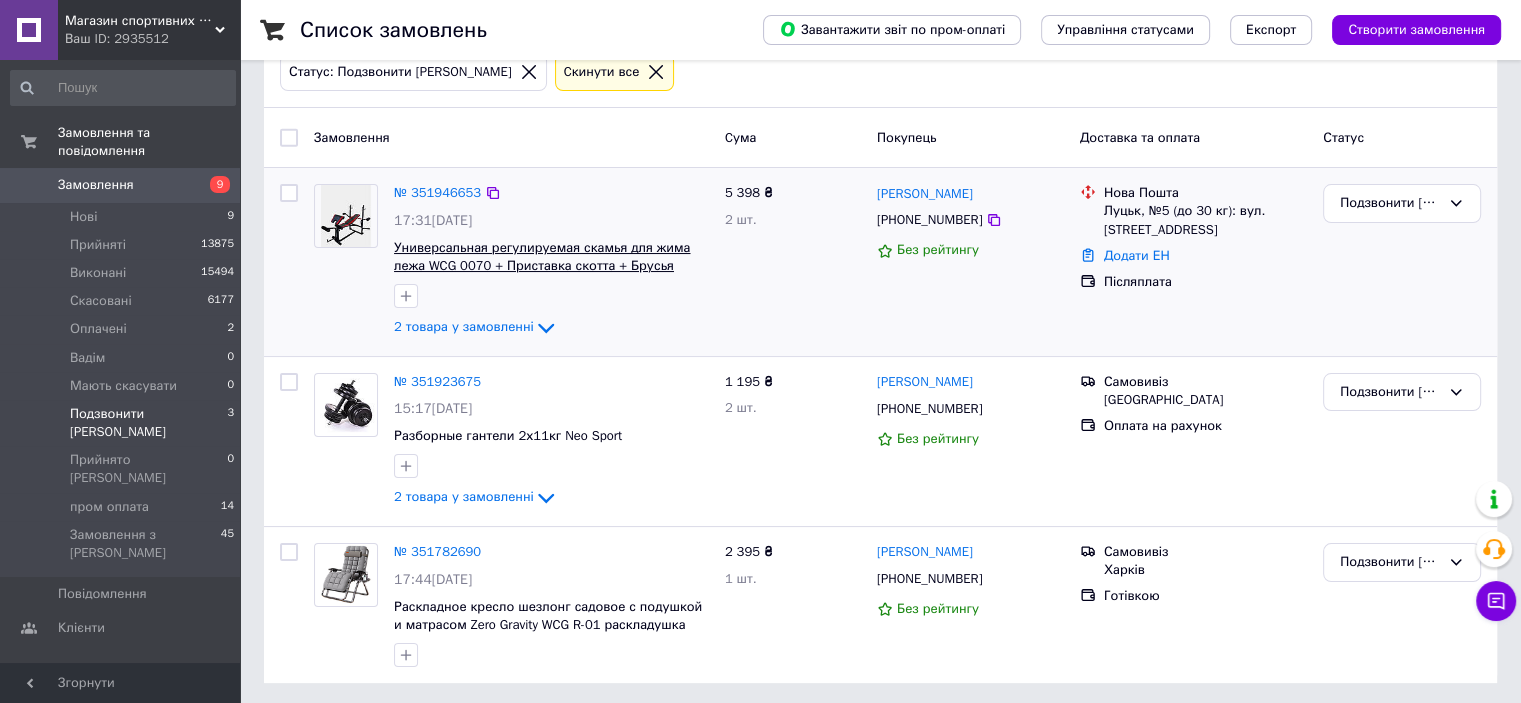 scroll, scrollTop: 120, scrollLeft: 0, axis: vertical 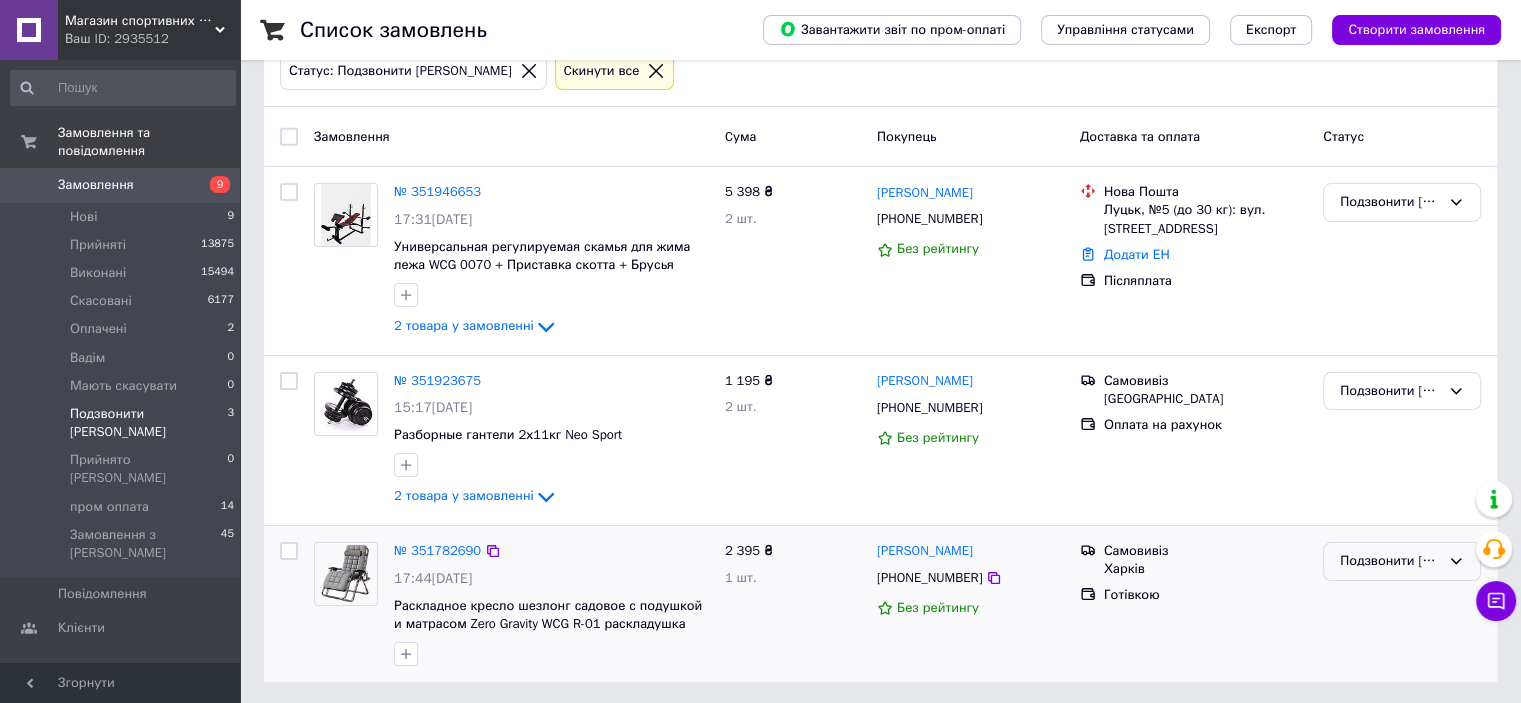 click on "Подзвонити [PERSON_NAME]" at bounding box center [1390, 561] 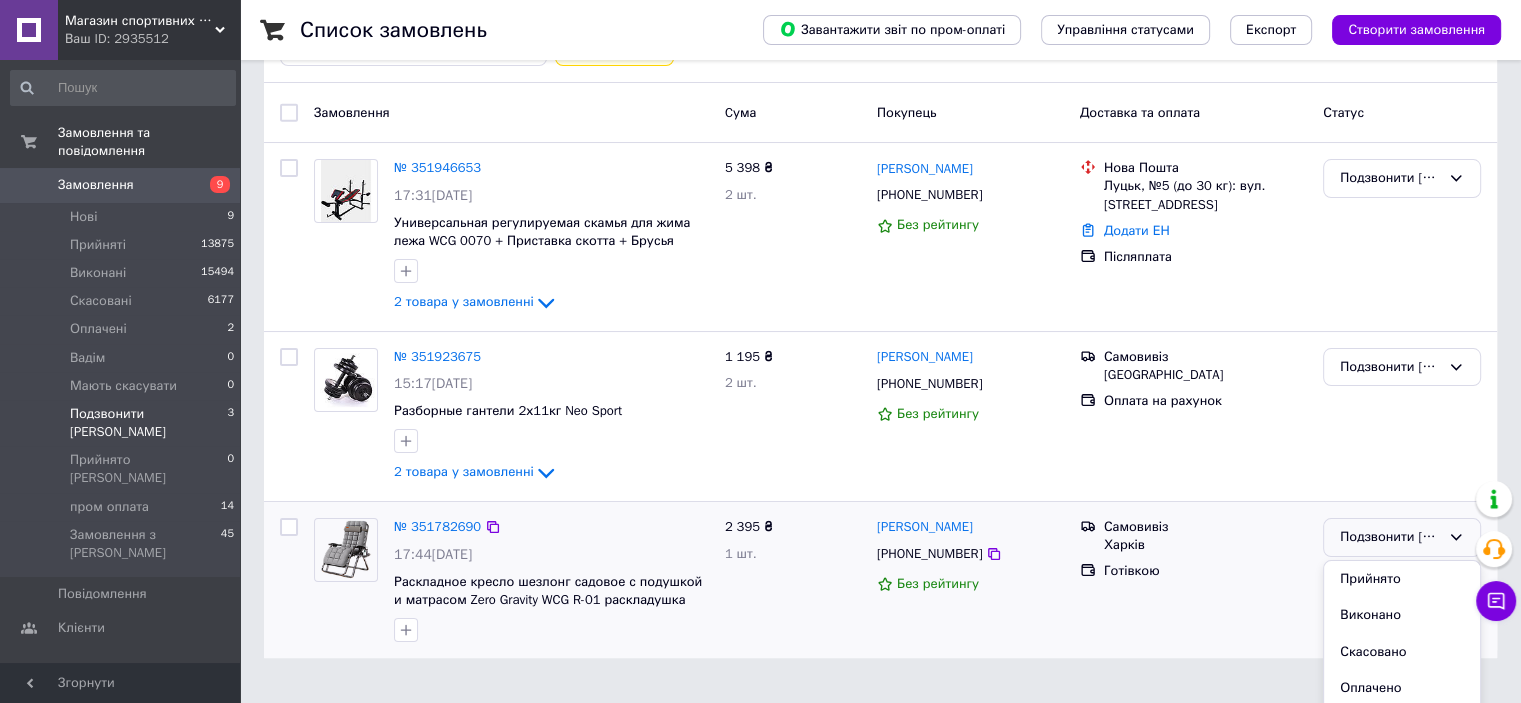 scroll, scrollTop: 165, scrollLeft: 0, axis: vertical 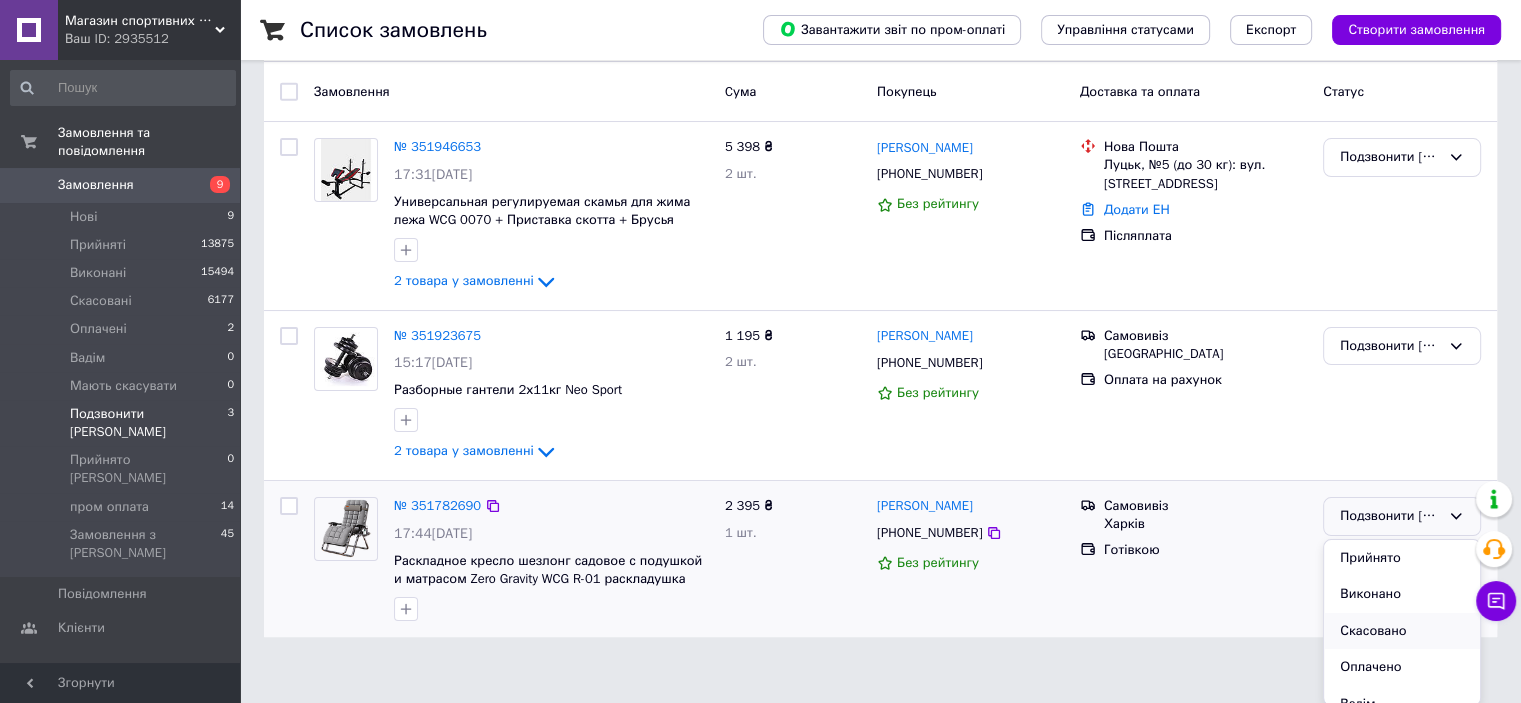 click on "Скасовано" at bounding box center [1402, 631] 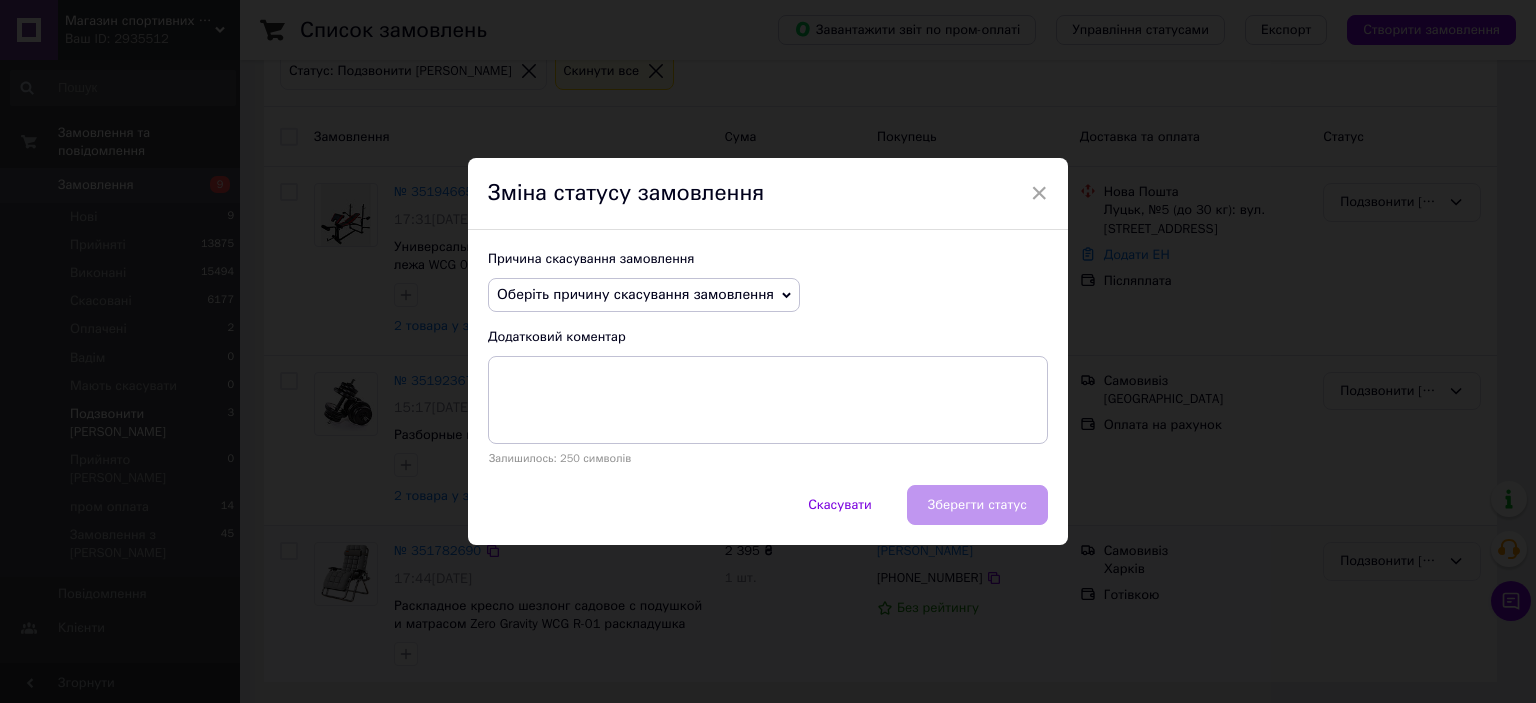 click on "Оберіть причину скасування замовлення" at bounding box center [635, 294] 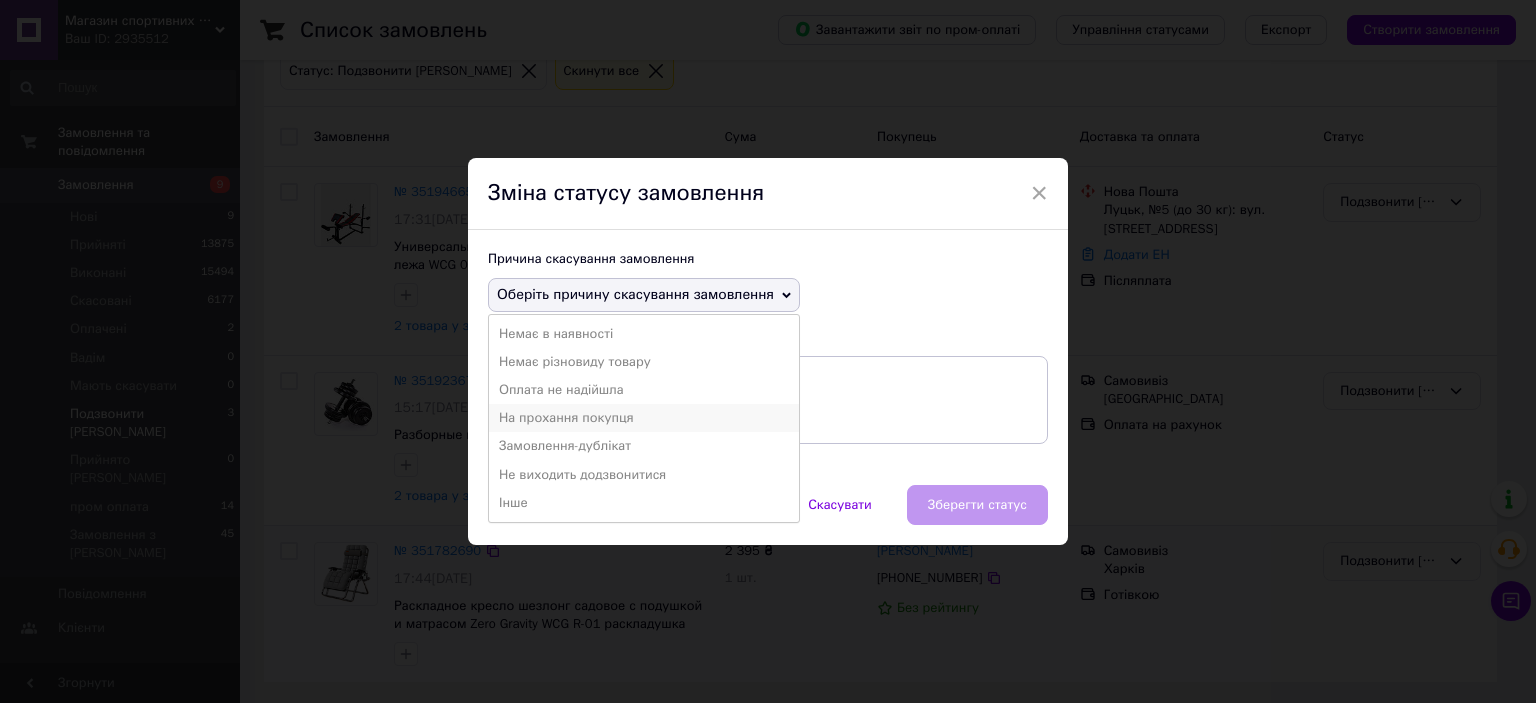 click on "На прохання покупця" at bounding box center [644, 418] 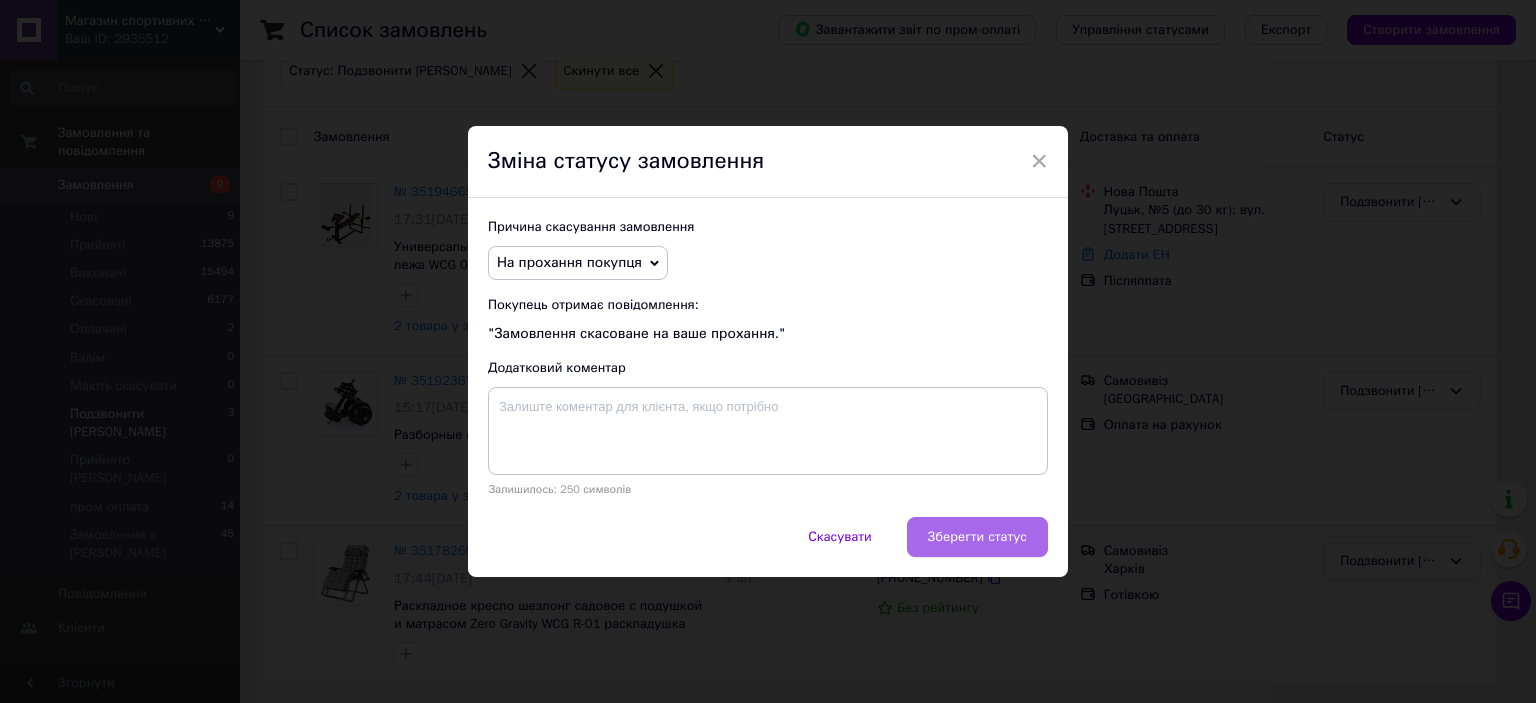 click on "Зберегти статус" at bounding box center (977, 537) 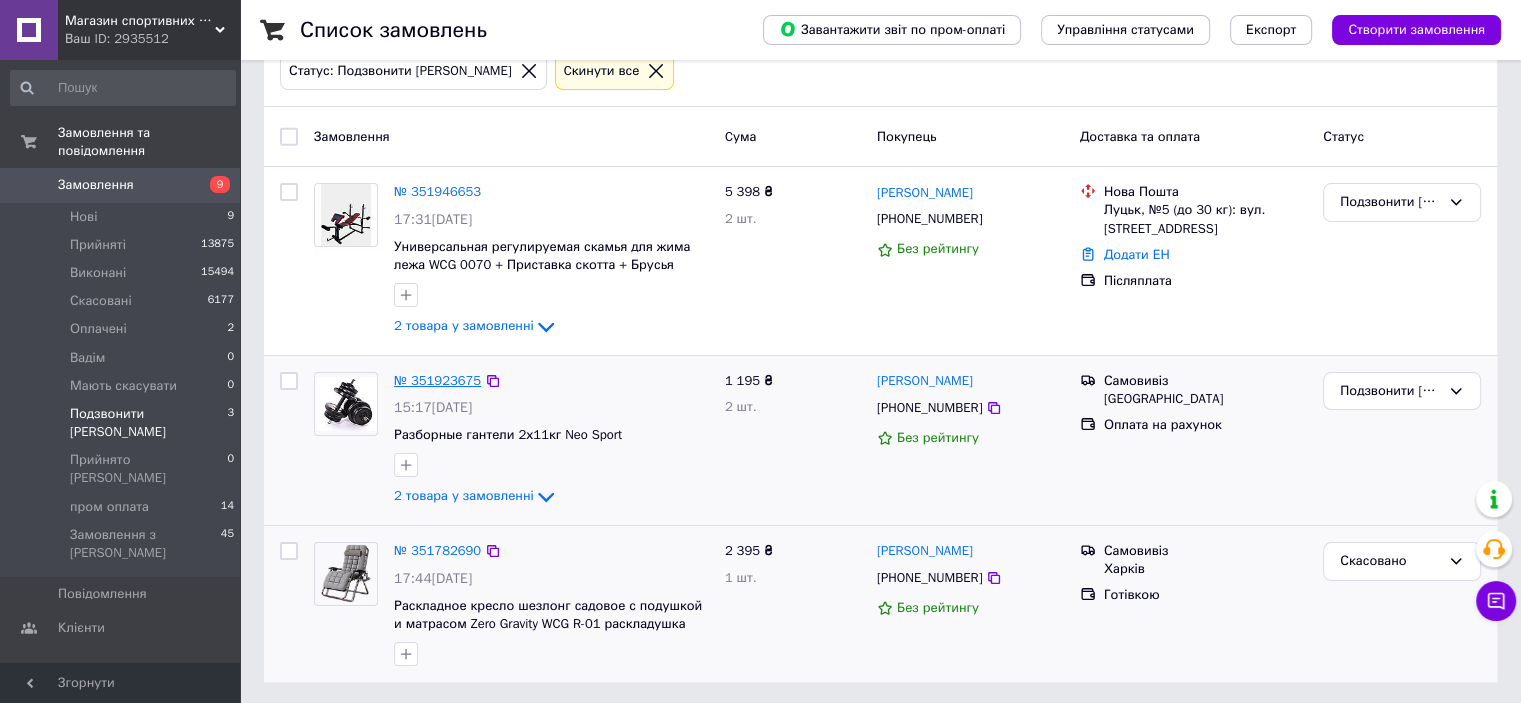 click on "№ 351923675" at bounding box center [437, 380] 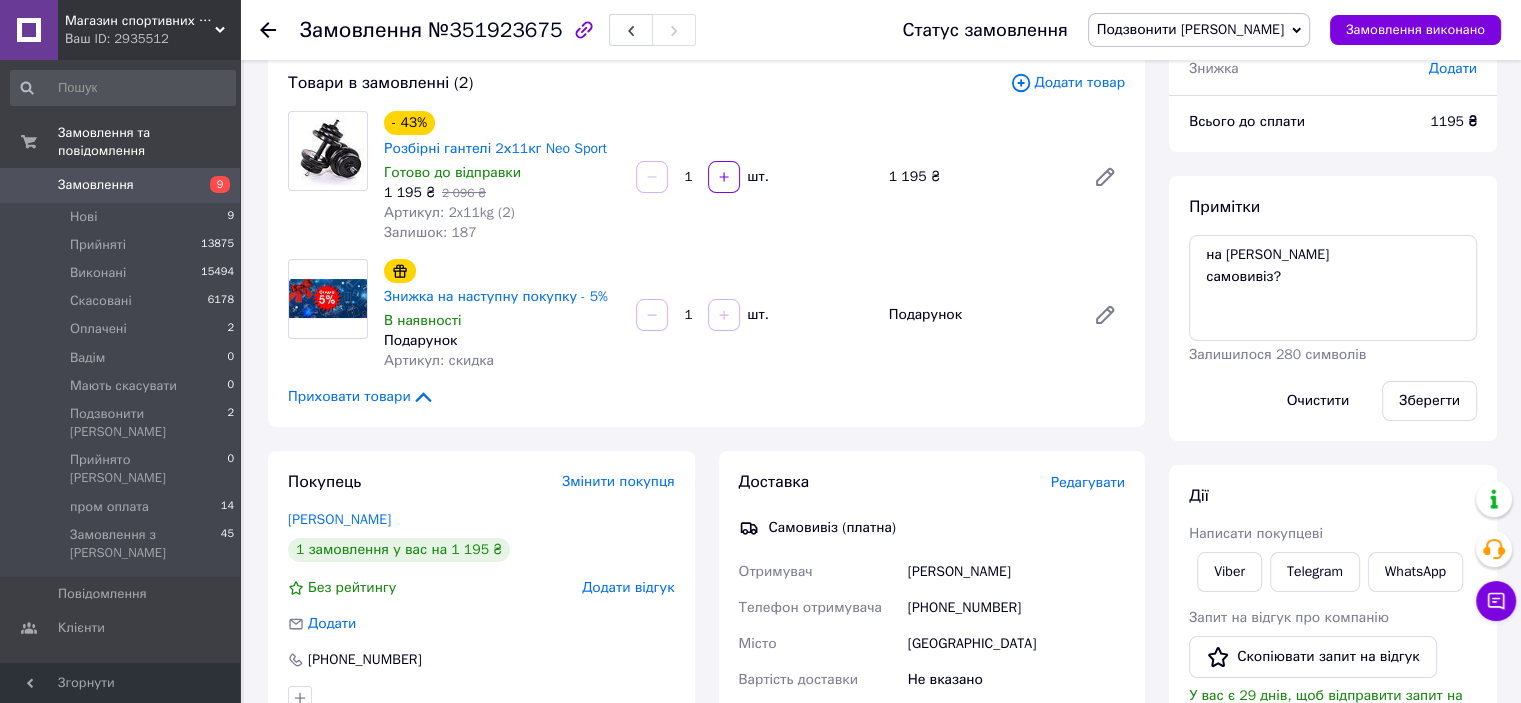 scroll, scrollTop: 200, scrollLeft: 0, axis: vertical 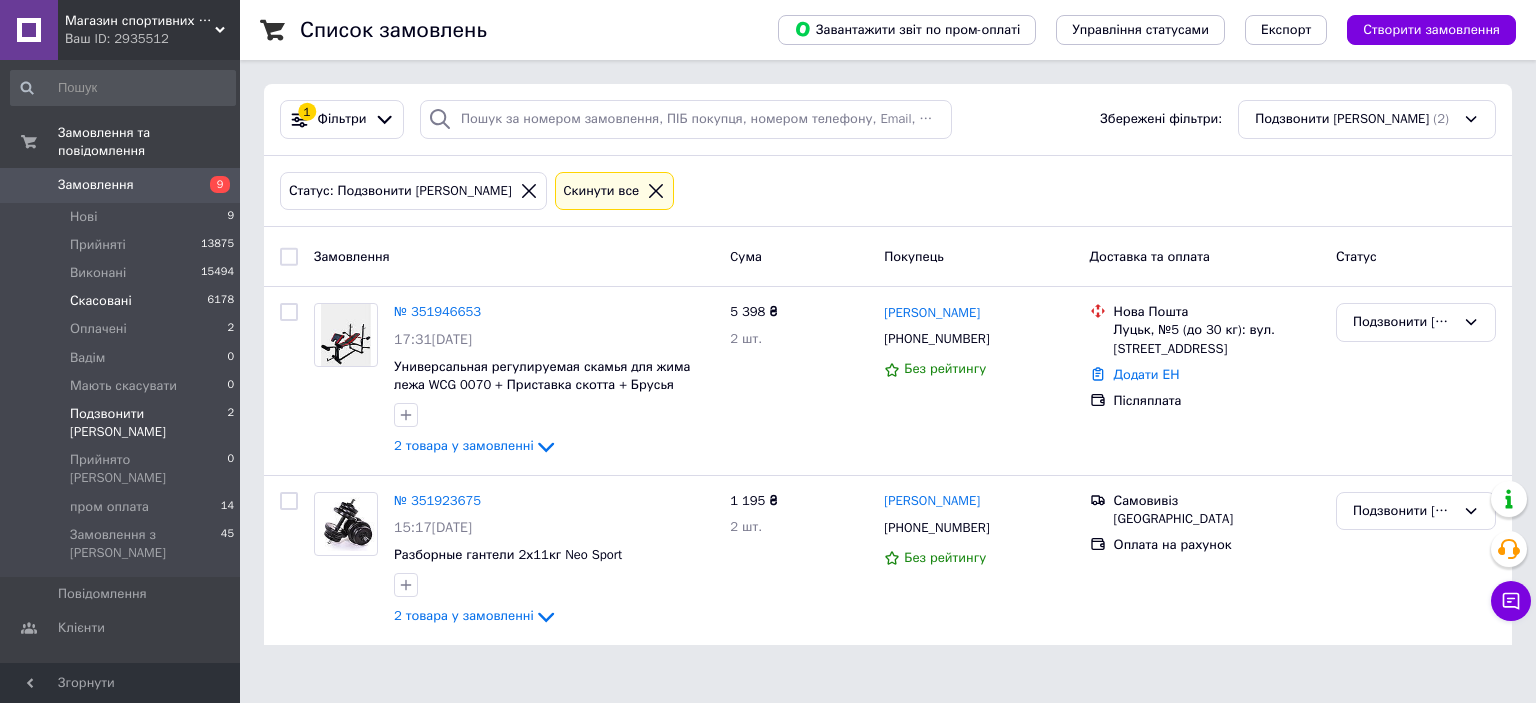 click on "Скасовані 6178" at bounding box center [123, 301] 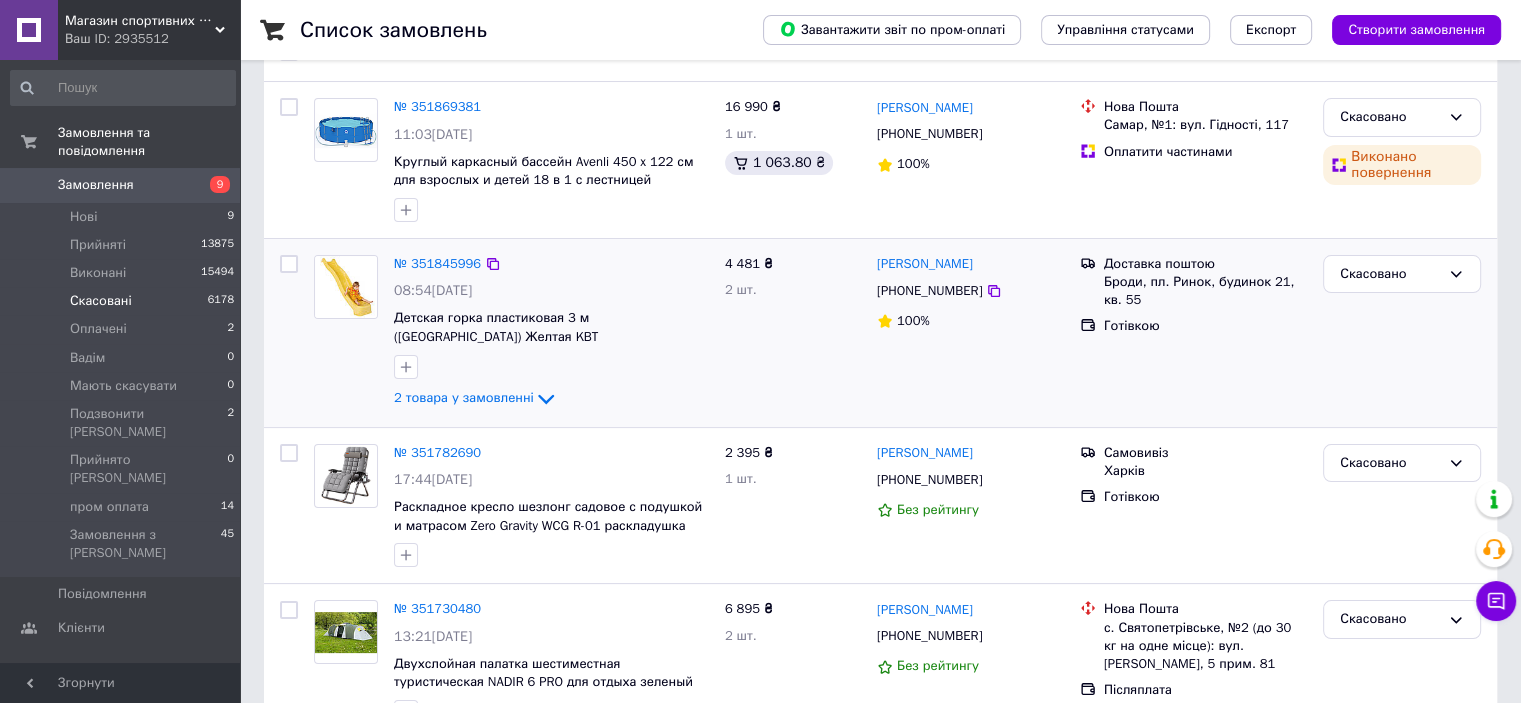 scroll, scrollTop: 300, scrollLeft: 0, axis: vertical 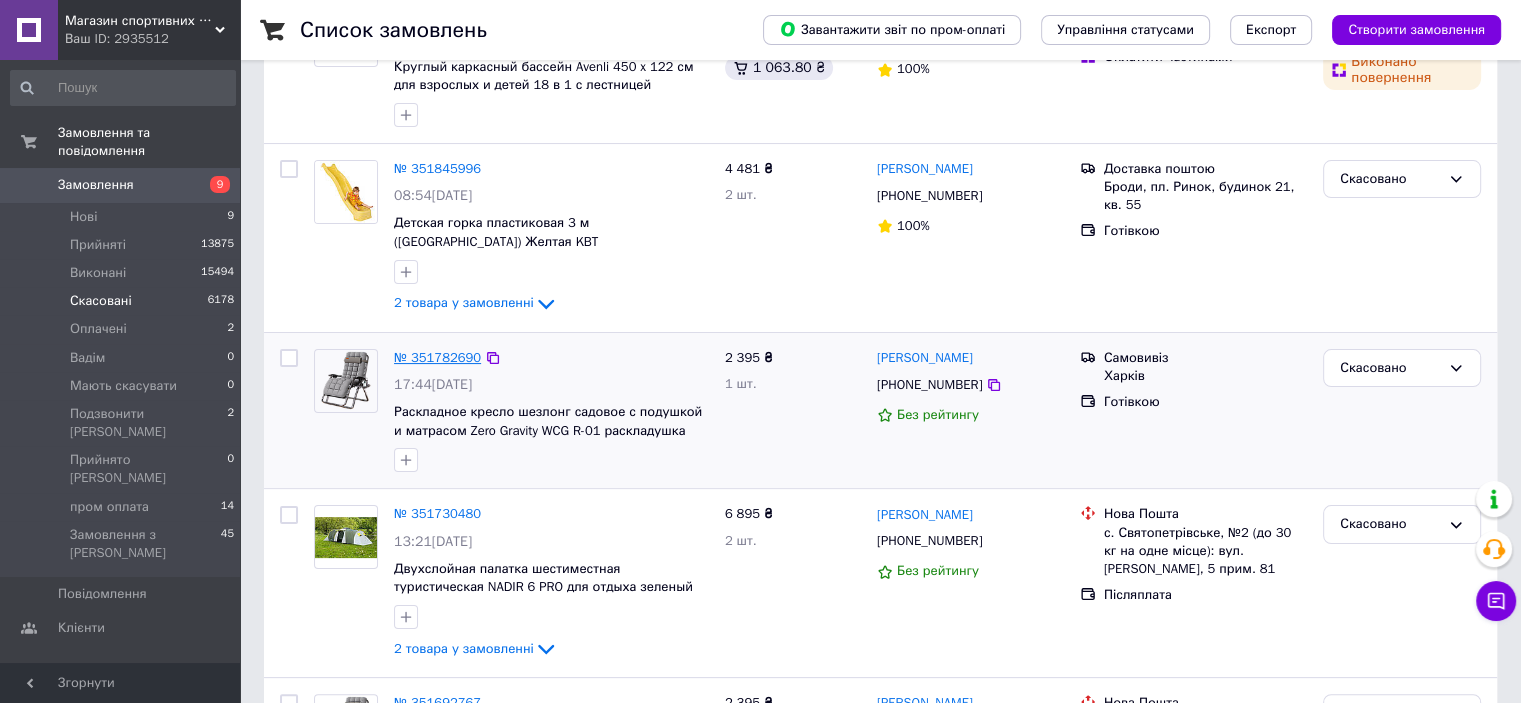 click on "№ 351782690" at bounding box center [437, 357] 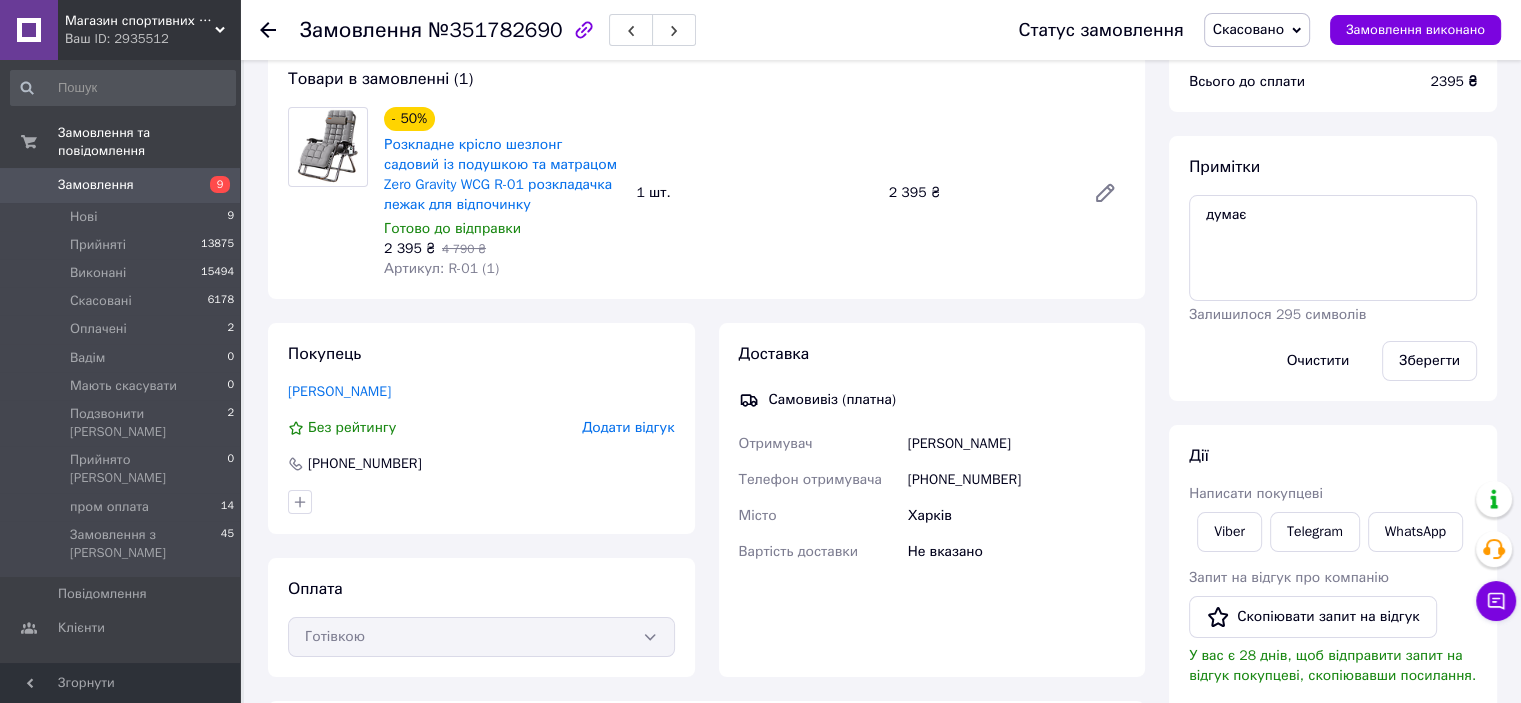 scroll, scrollTop: 0, scrollLeft: 0, axis: both 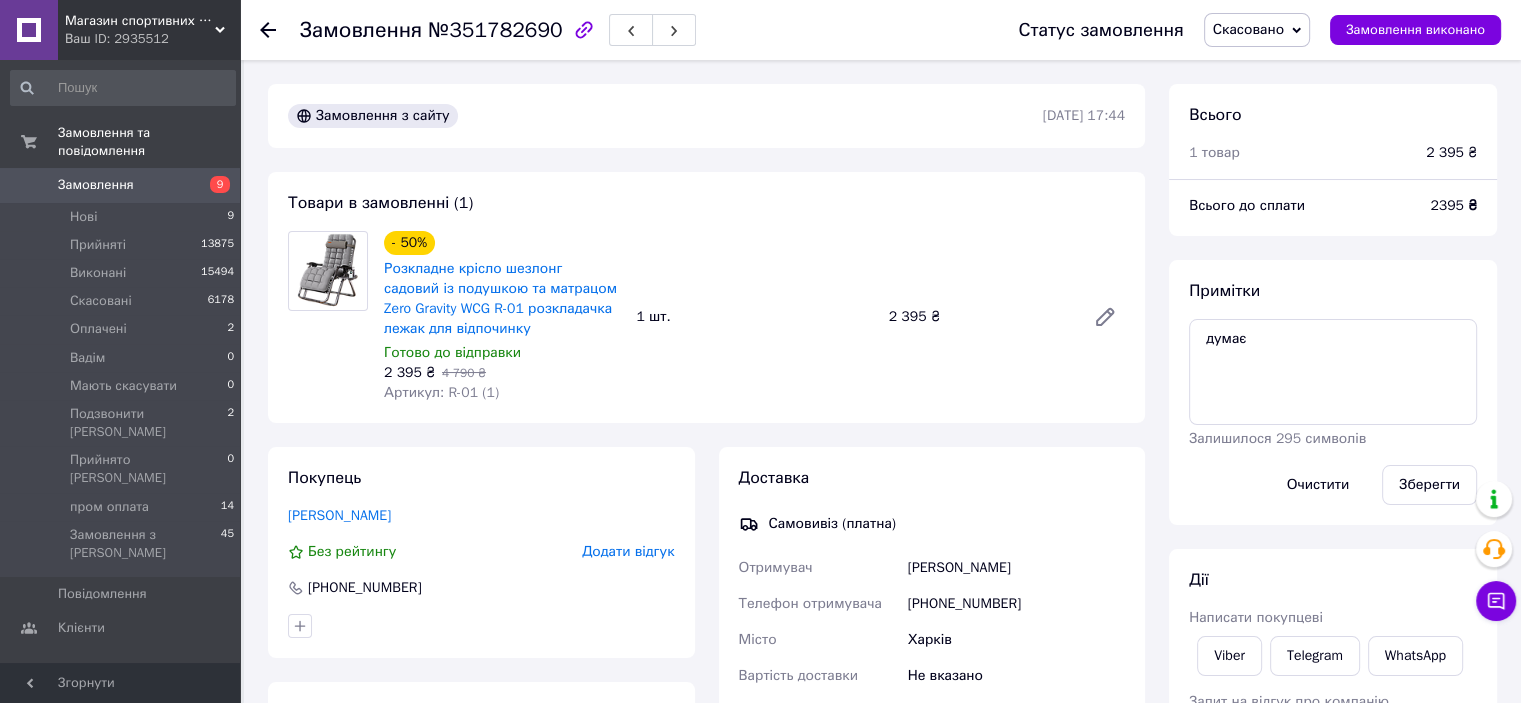 click on "Скасовано" at bounding box center [1248, 29] 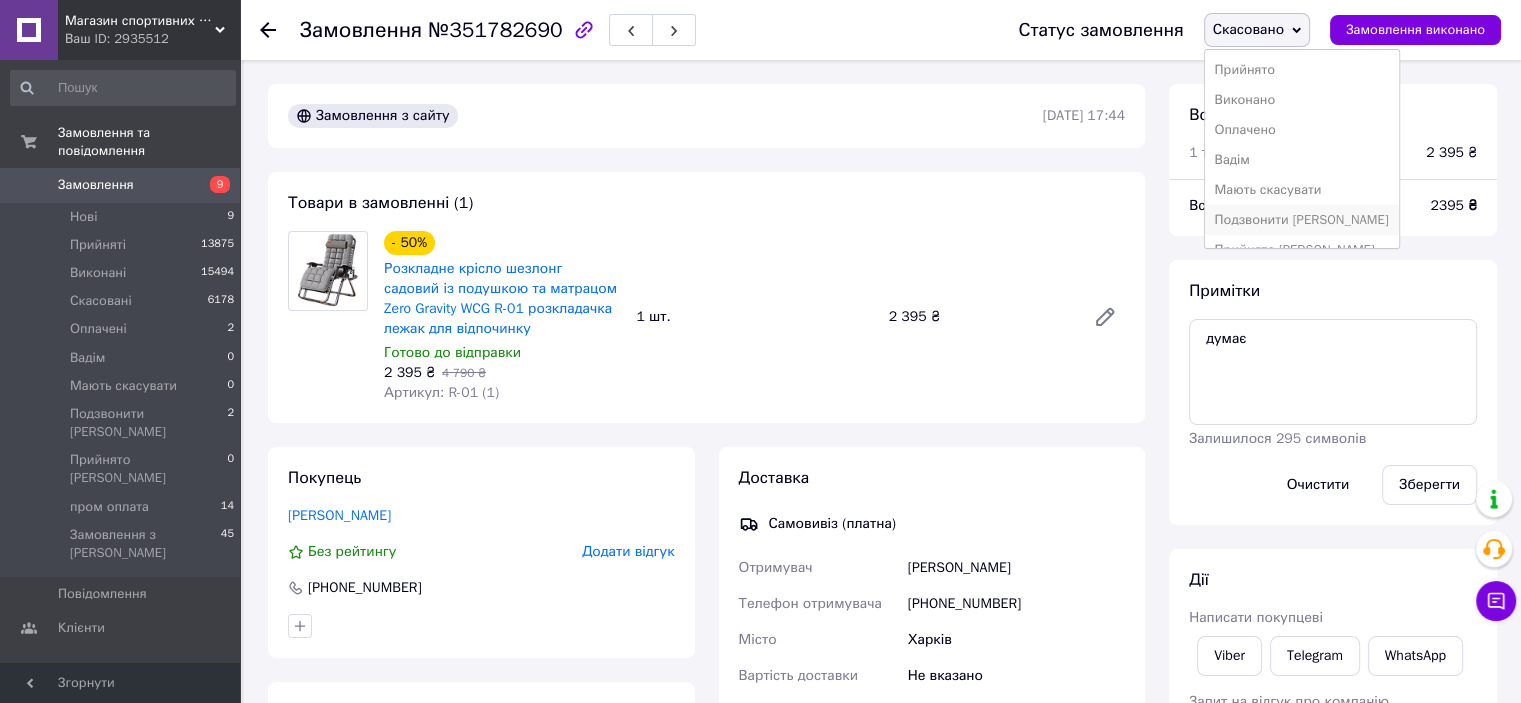 click on "Подзвонити [PERSON_NAME]" at bounding box center (1302, 220) 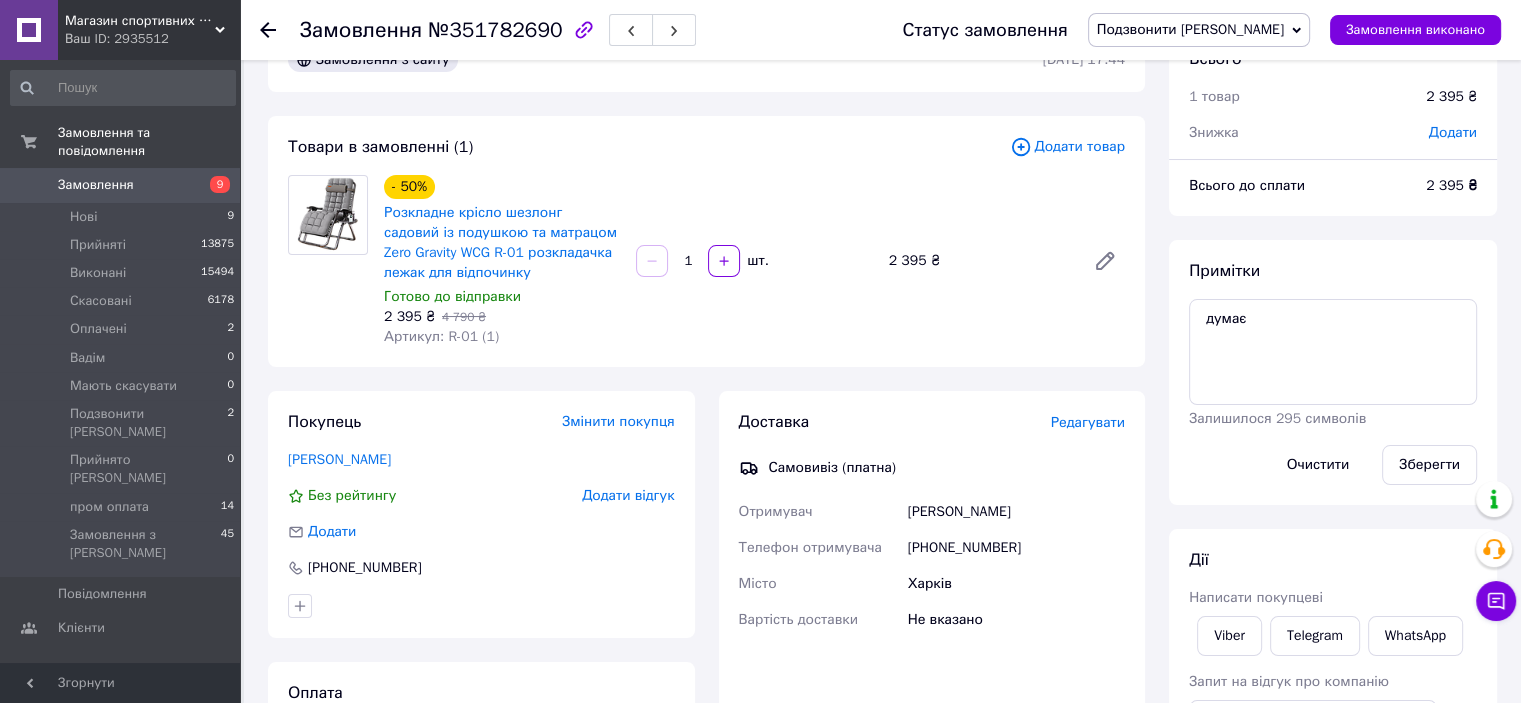 scroll, scrollTop: 100, scrollLeft: 0, axis: vertical 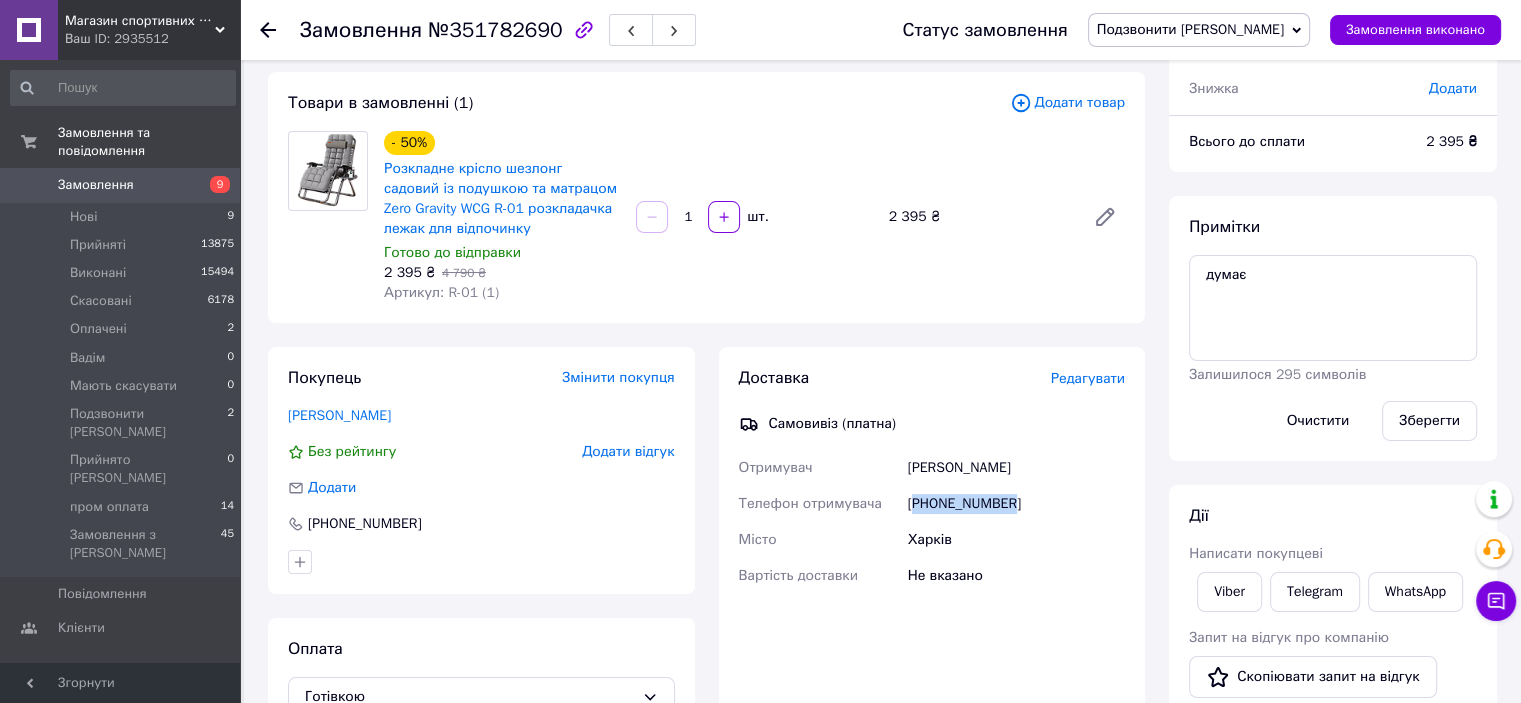 drag, startPoint x: 1012, startPoint y: 501, endPoint x: 916, endPoint y: 501, distance: 96 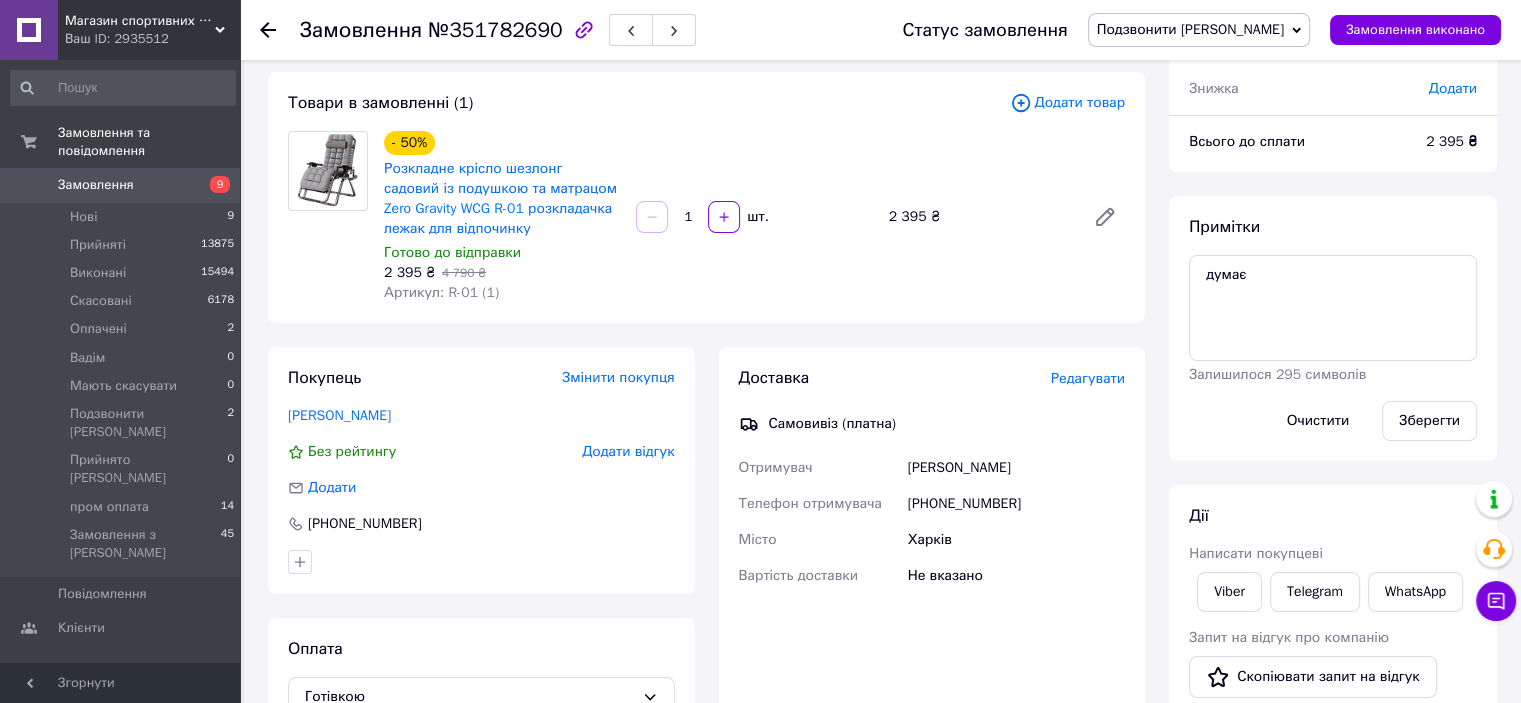click at bounding box center [328, 217] 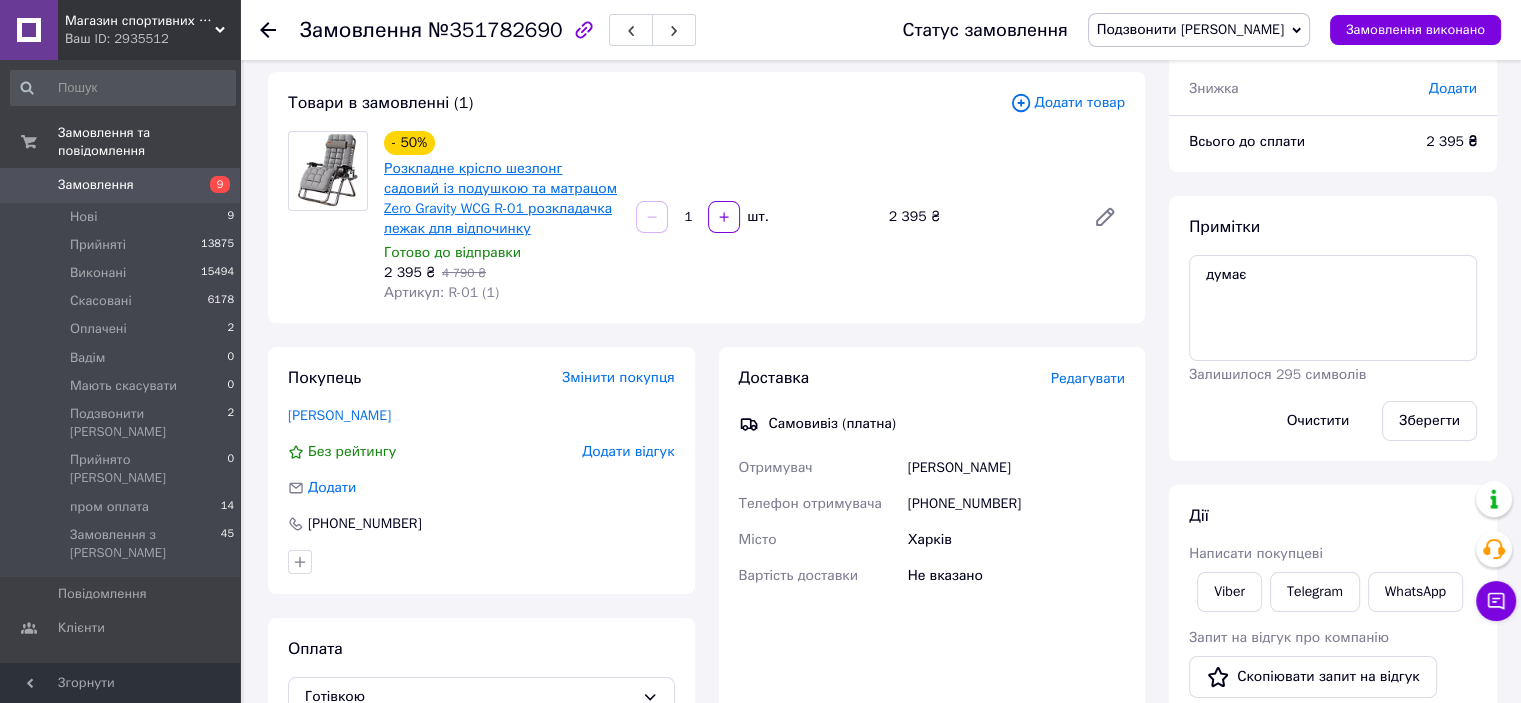 click on "Розкладне крісло шезлонг садовий із подушкою та матрацом Zero Gravity WCG R-01 розкладачка лежак для відпочинку" at bounding box center [500, 198] 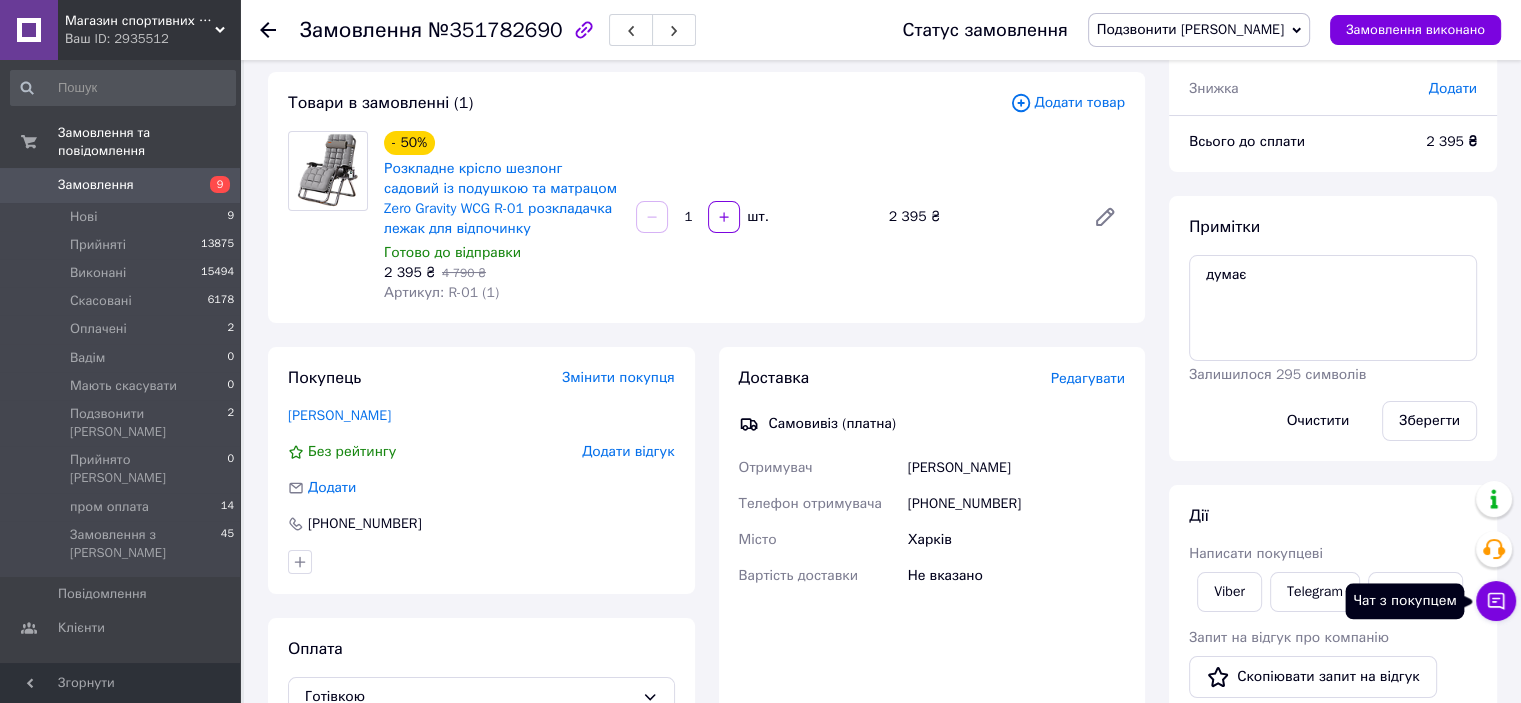 click 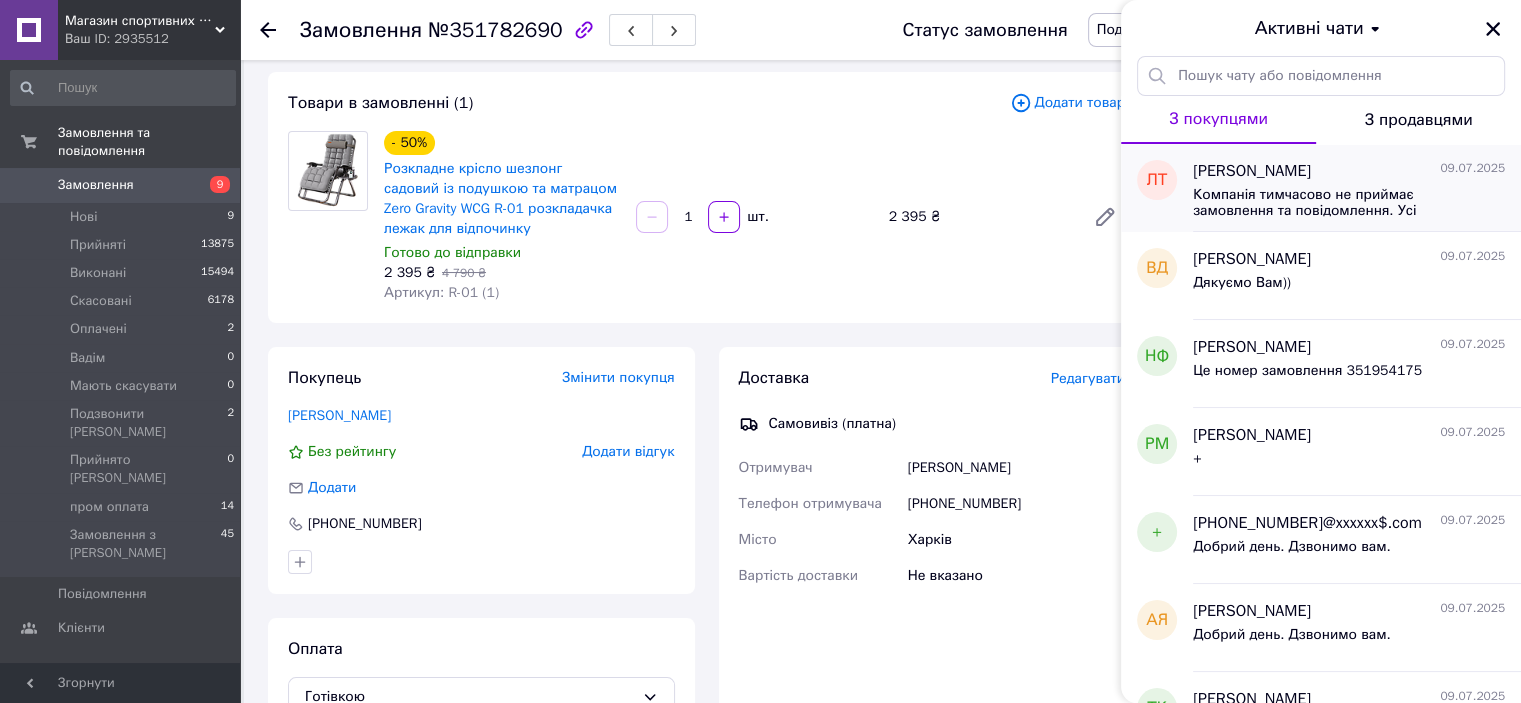 click on "Леонид Ткач 09.07.2025" at bounding box center [1349, 171] 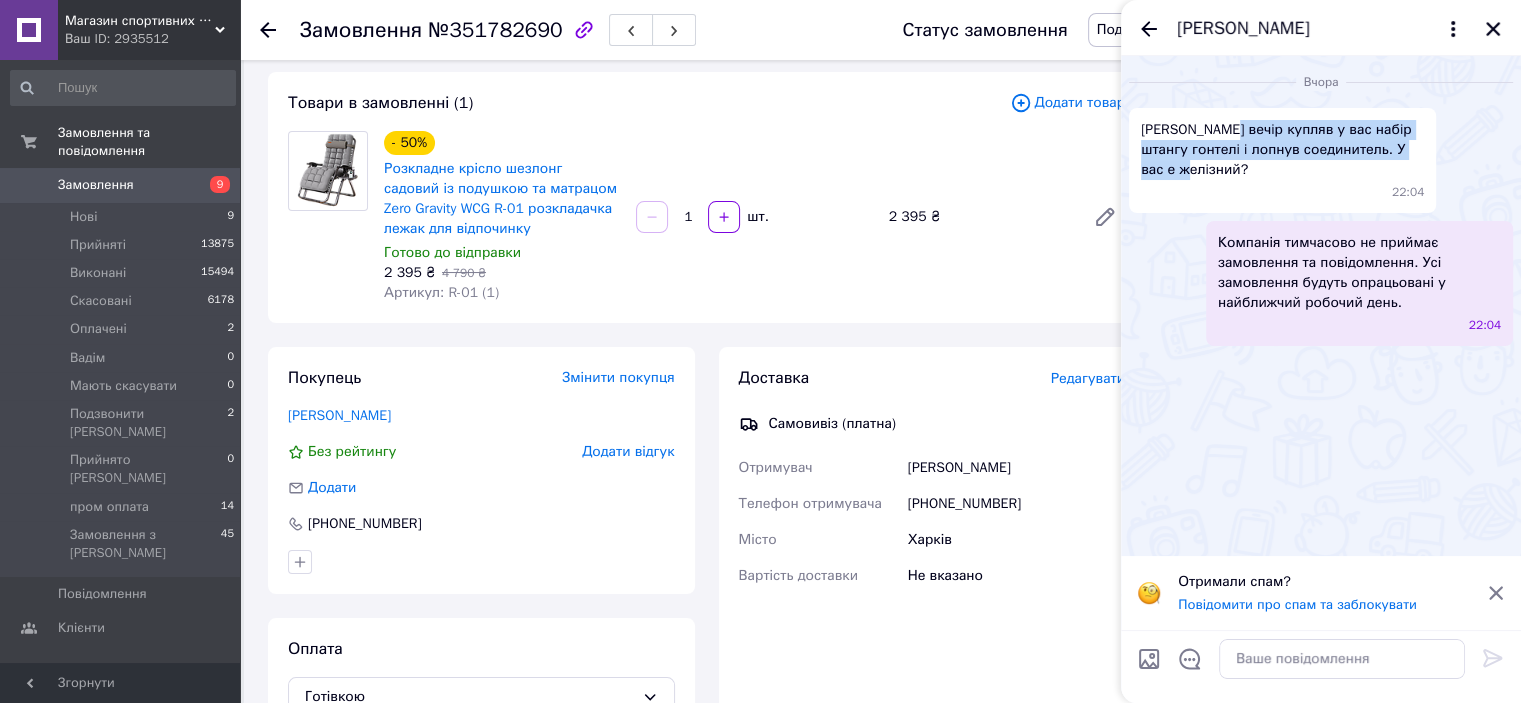 drag, startPoint x: 1225, startPoint y: 131, endPoint x: 1245, endPoint y: 173, distance: 46.518814 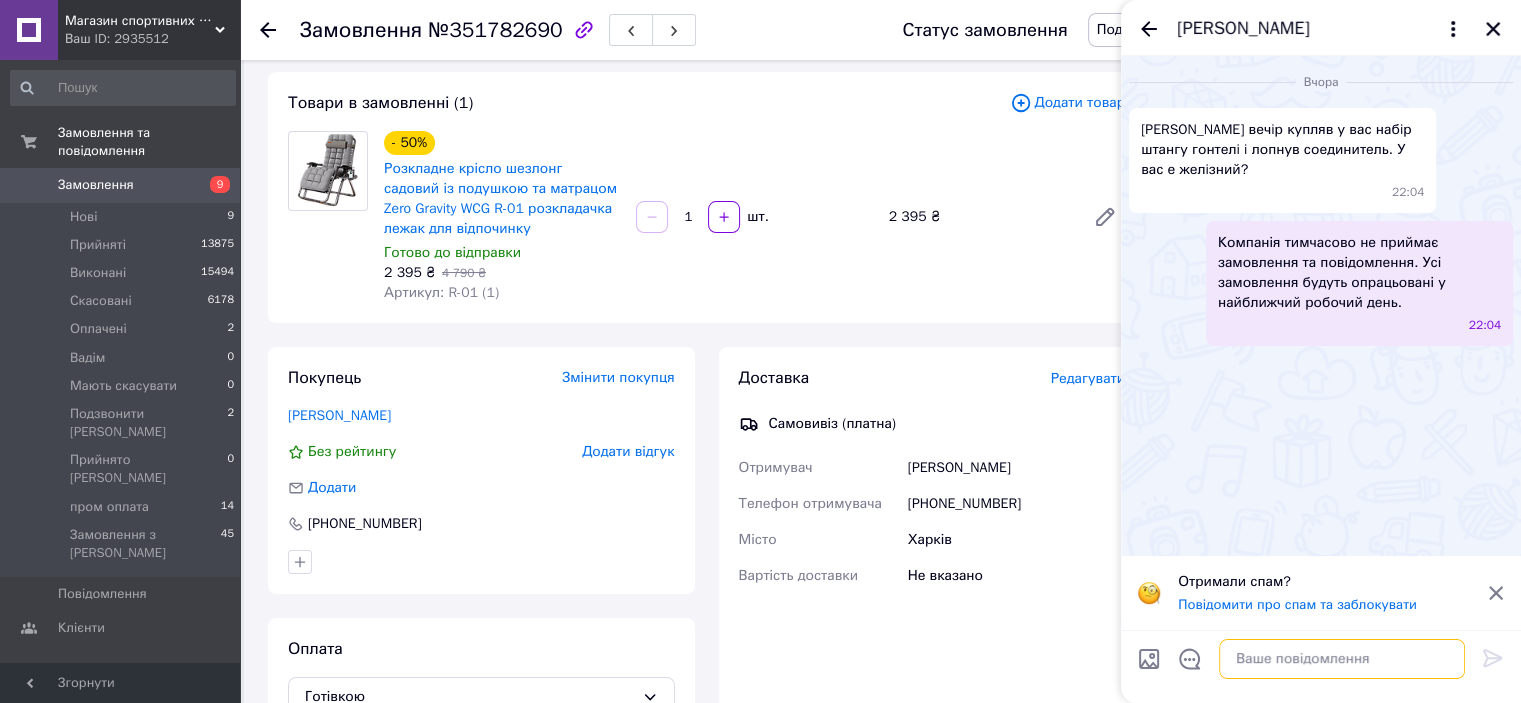 click at bounding box center [1342, 659] 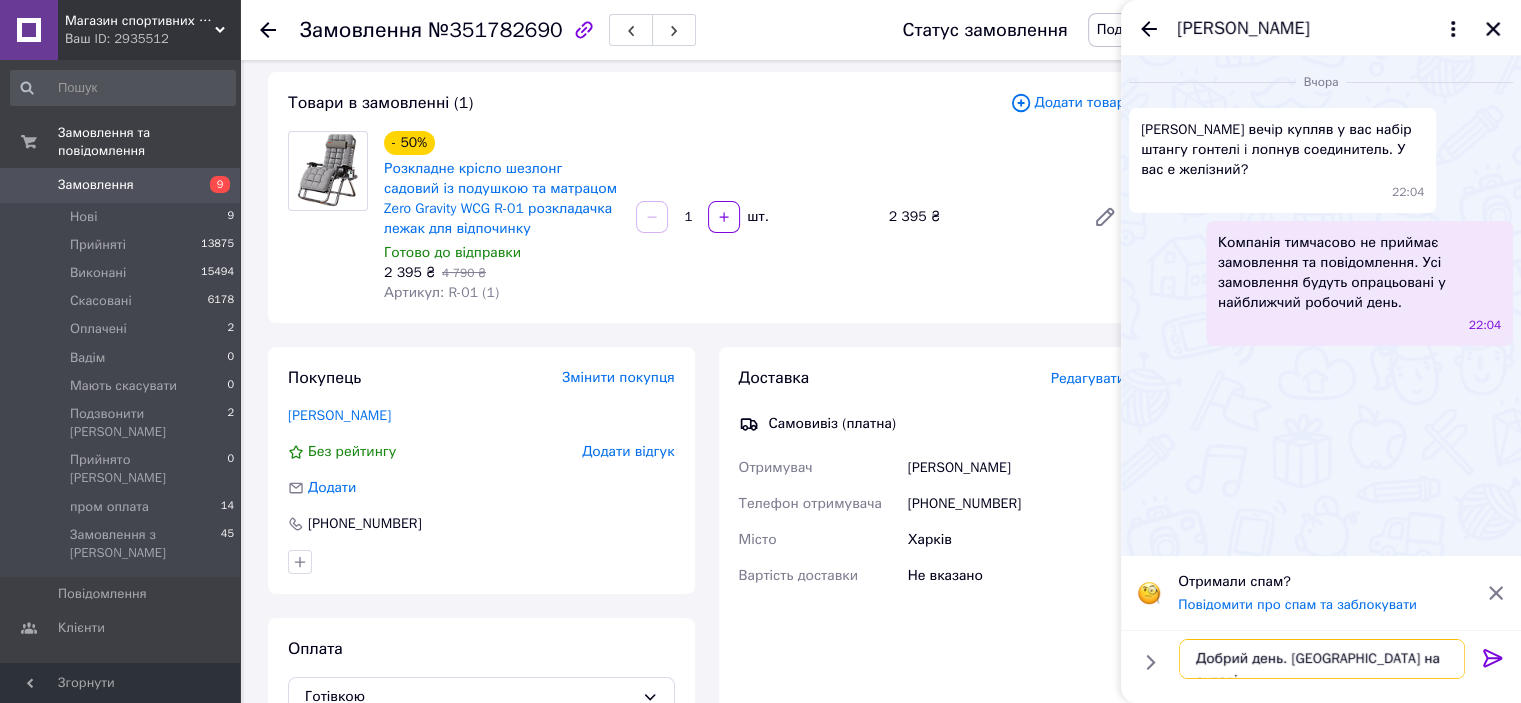 type on "Добрий день. Уточнюю на складі" 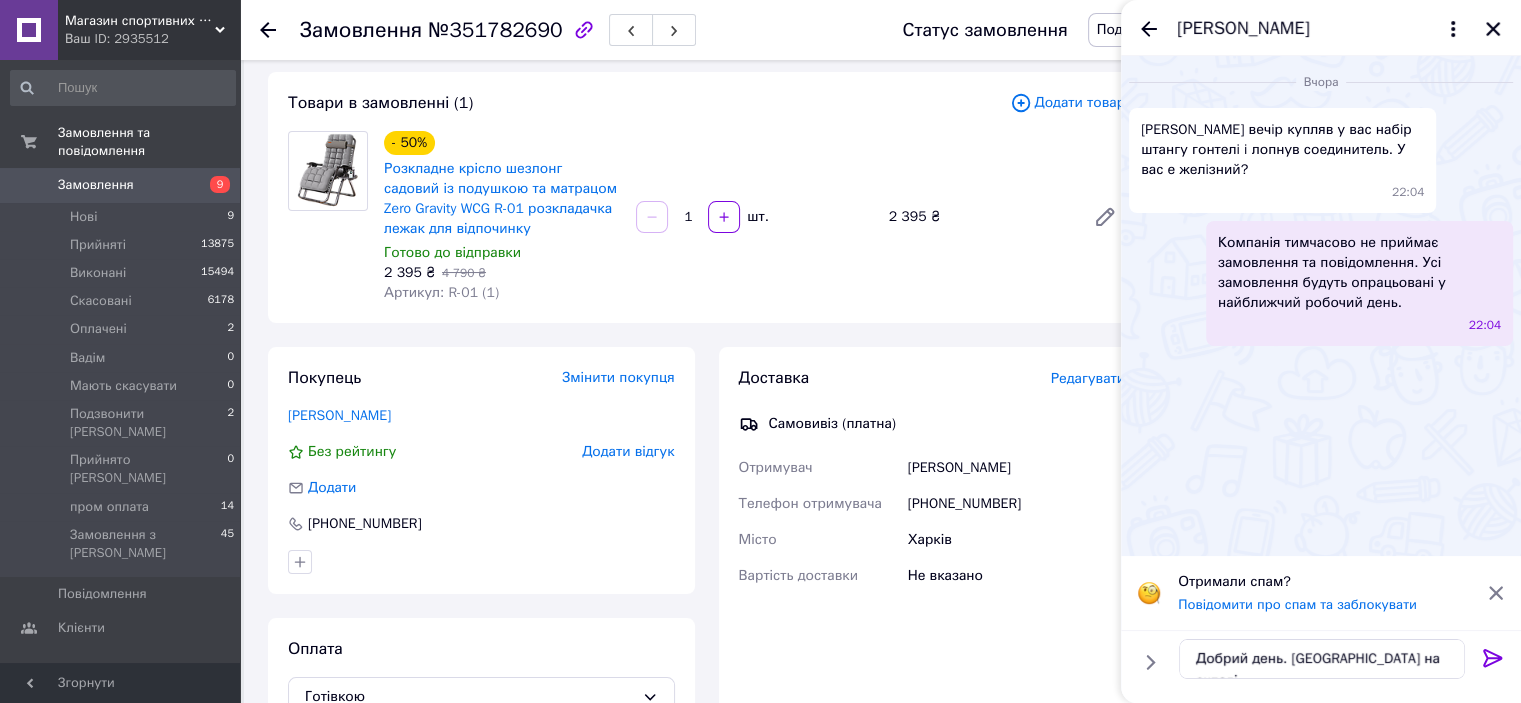 click 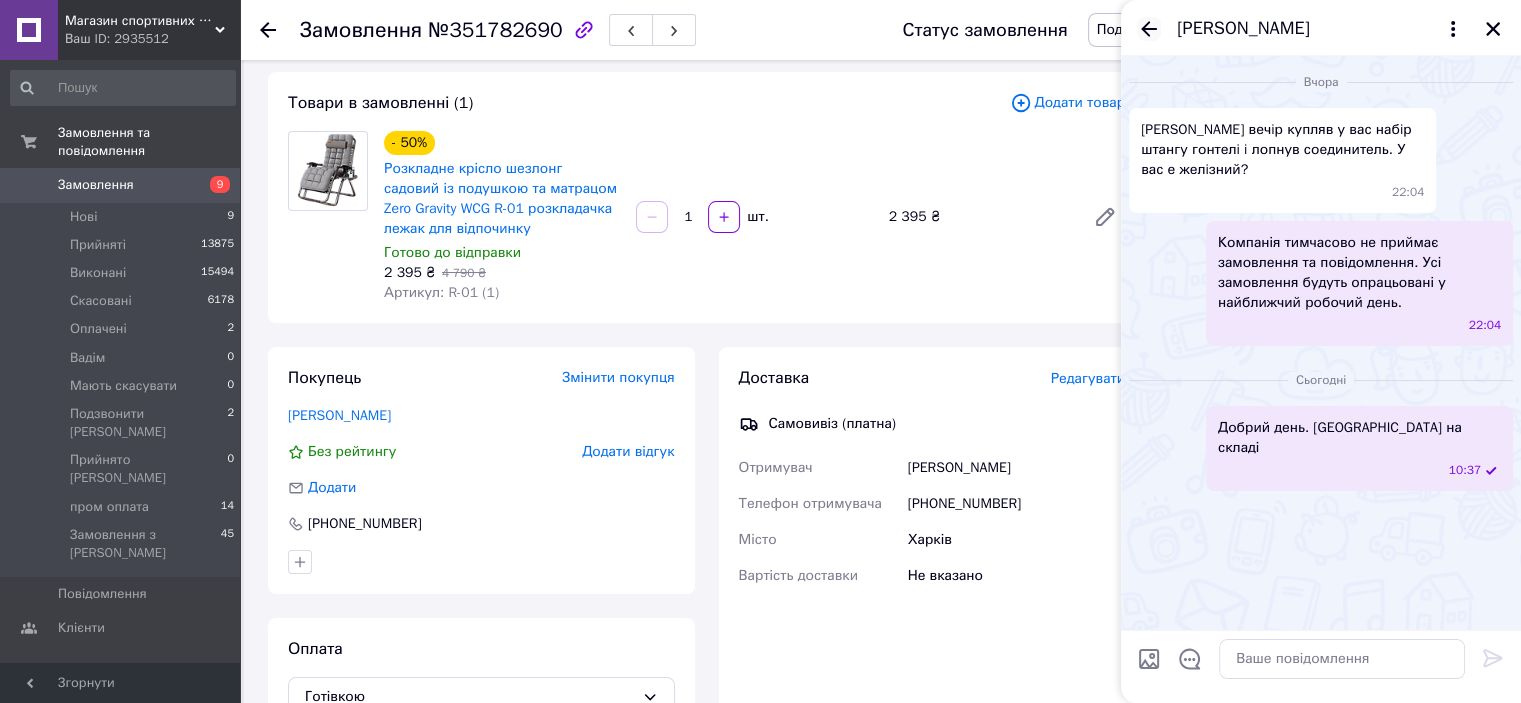 click 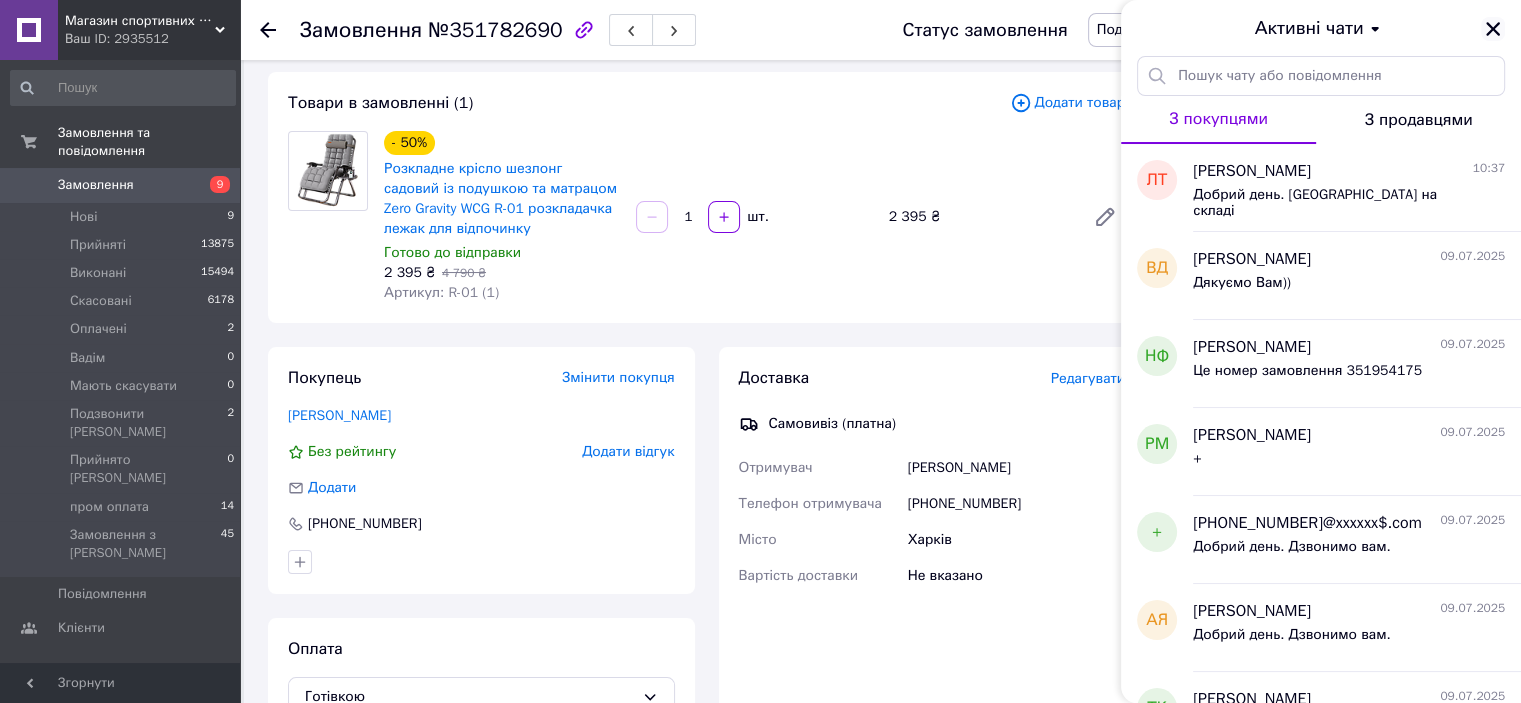 click 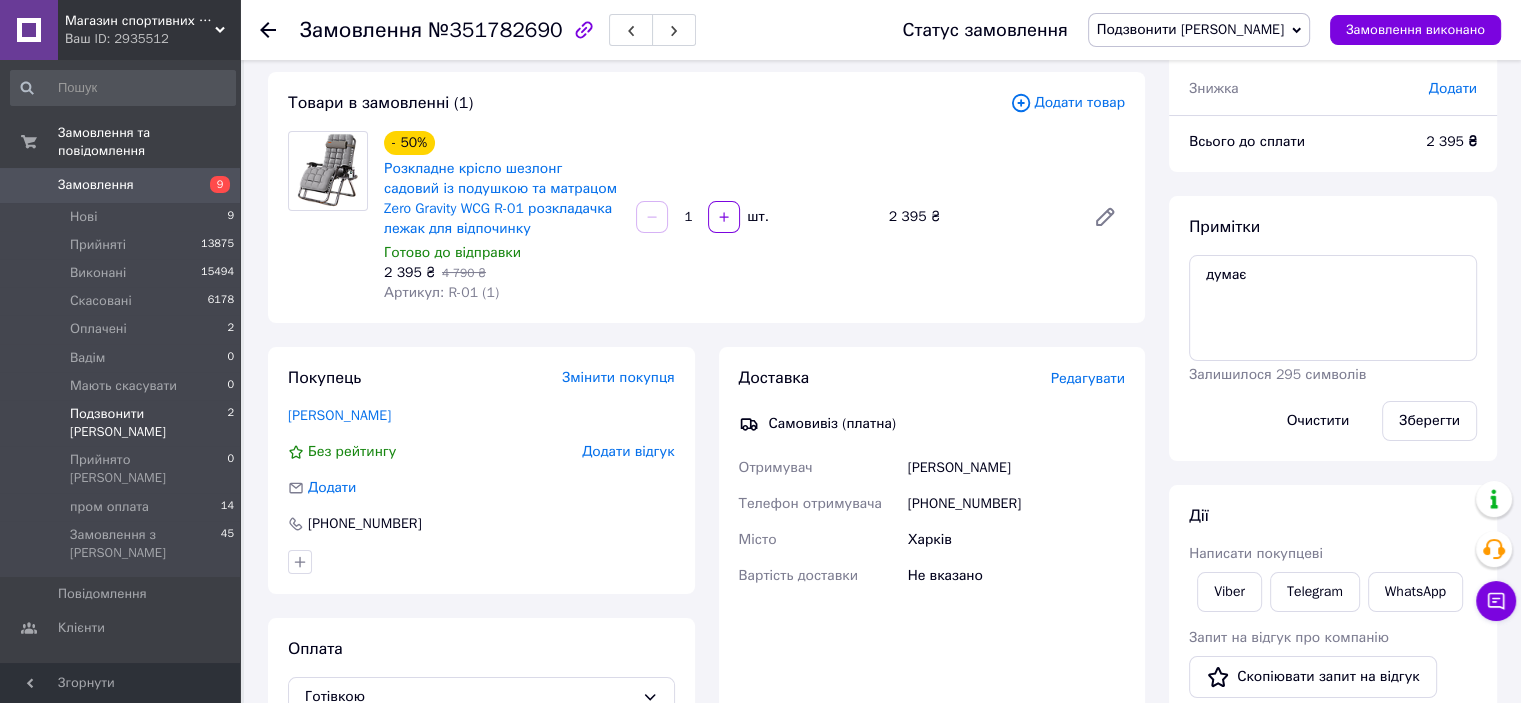 click on "Подзвонити [PERSON_NAME]" at bounding box center (148, 423) 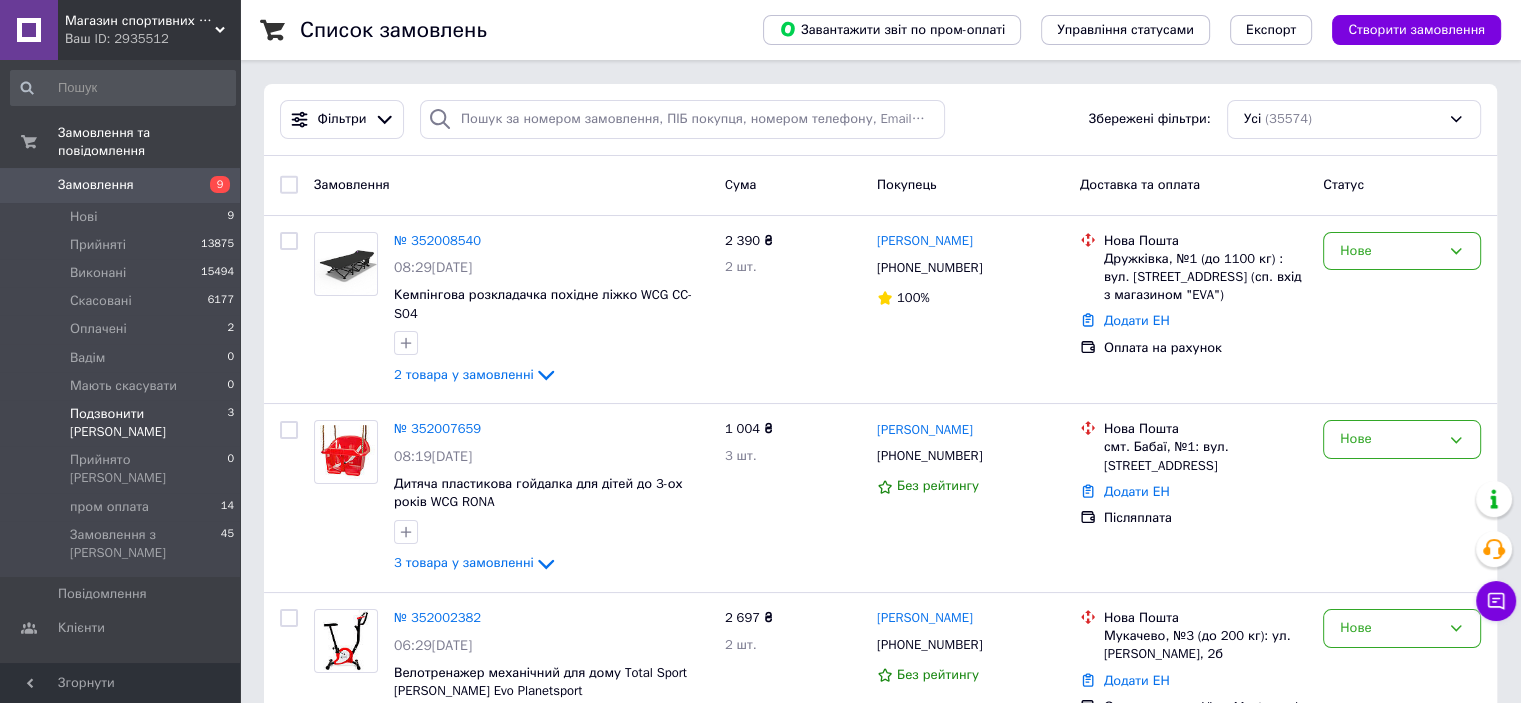 click on "Подзвонити [PERSON_NAME]" at bounding box center [148, 423] 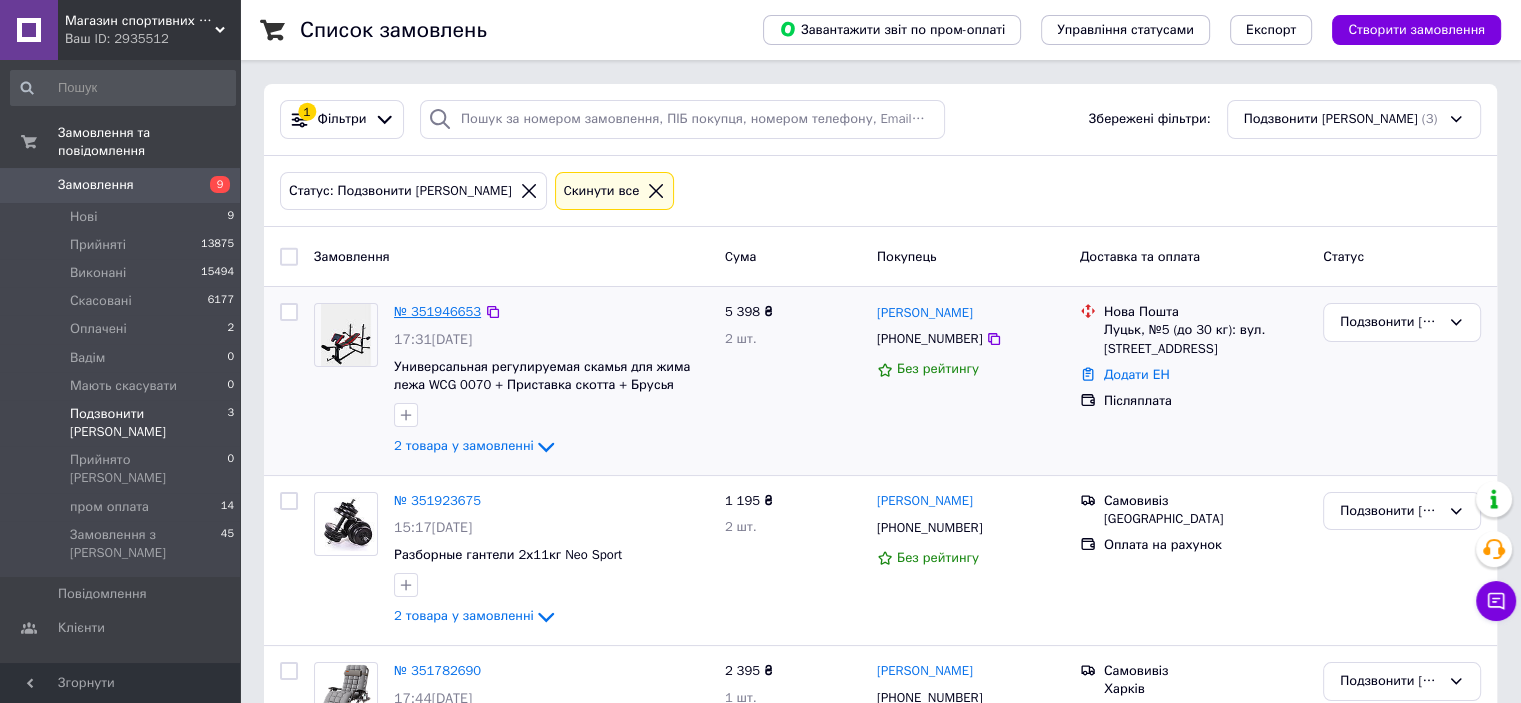 click on "№ 351946653" at bounding box center (437, 311) 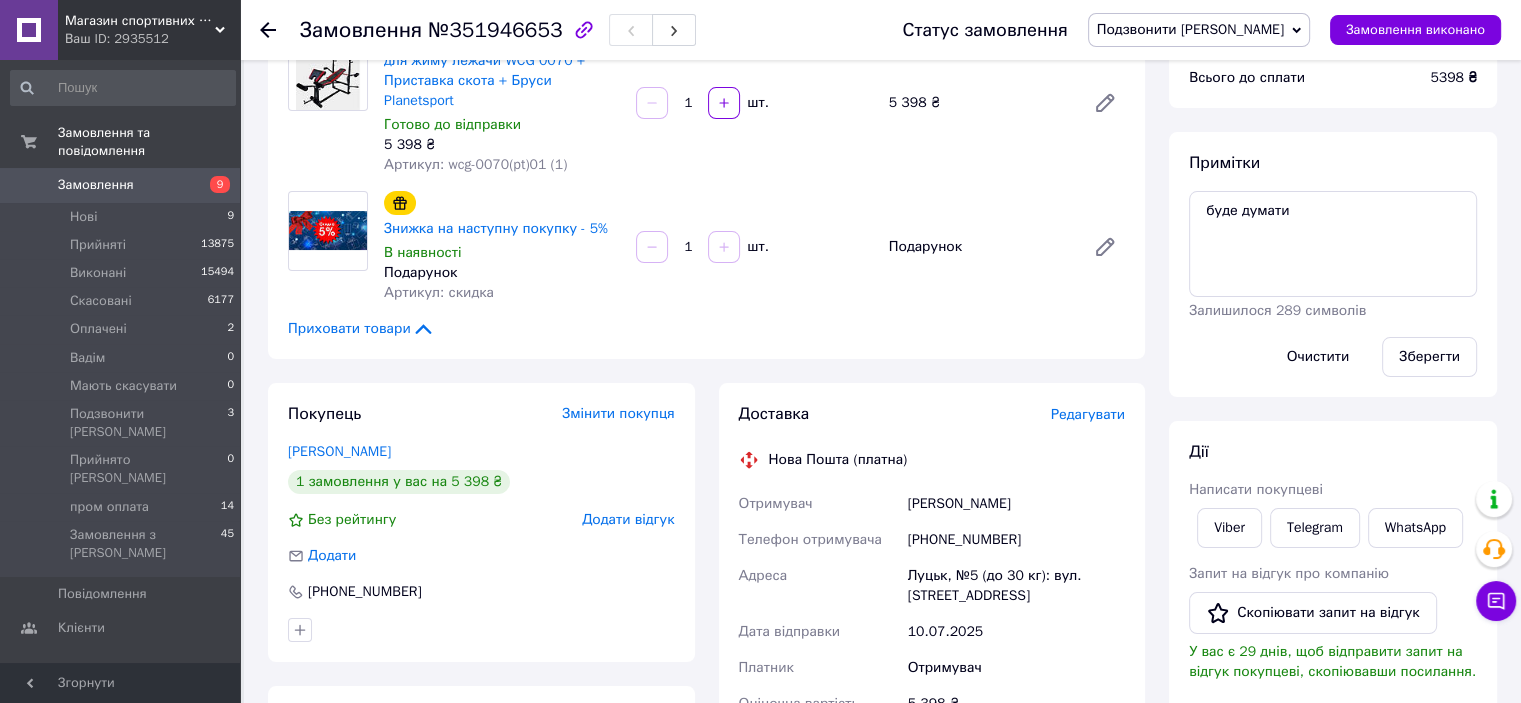 scroll, scrollTop: 0, scrollLeft: 0, axis: both 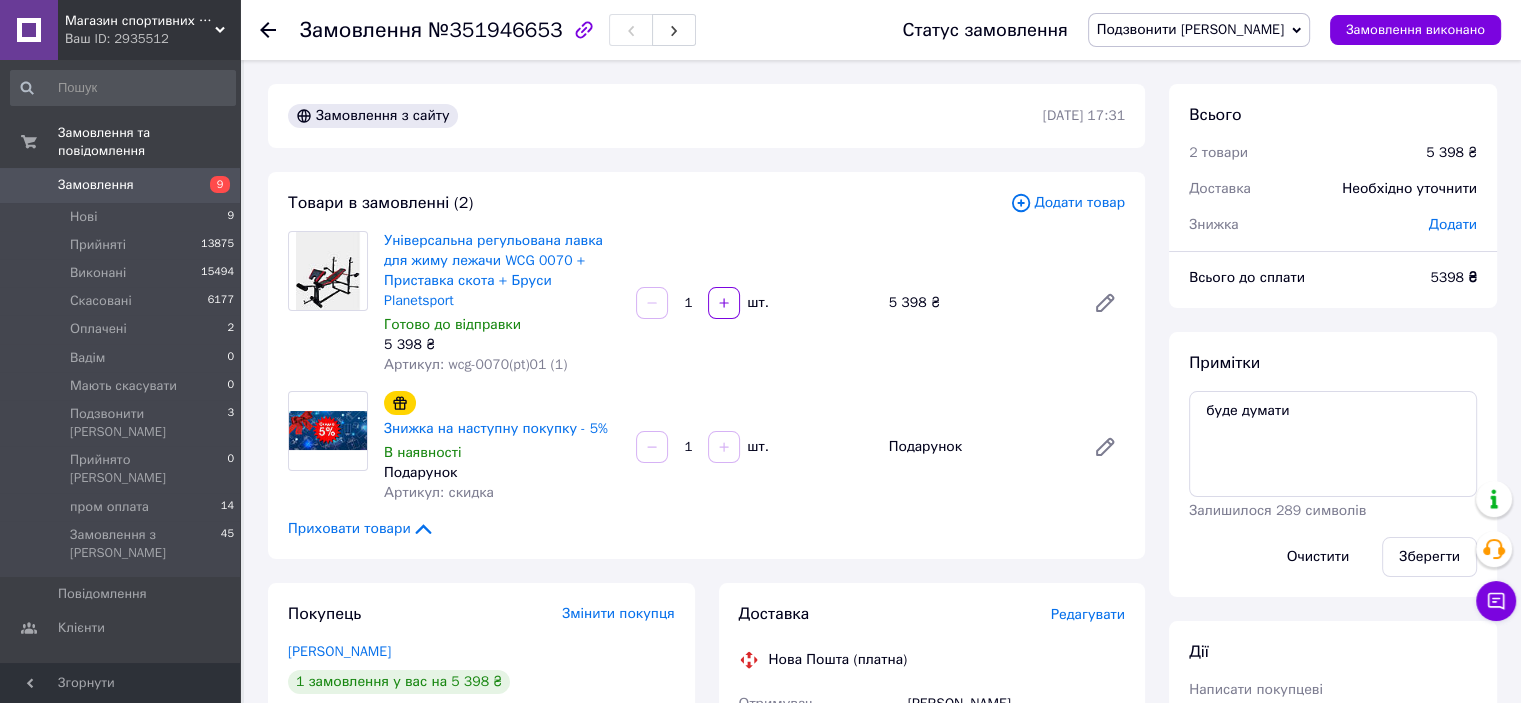 click on "Подзвонити [PERSON_NAME]" at bounding box center (1190, 29) 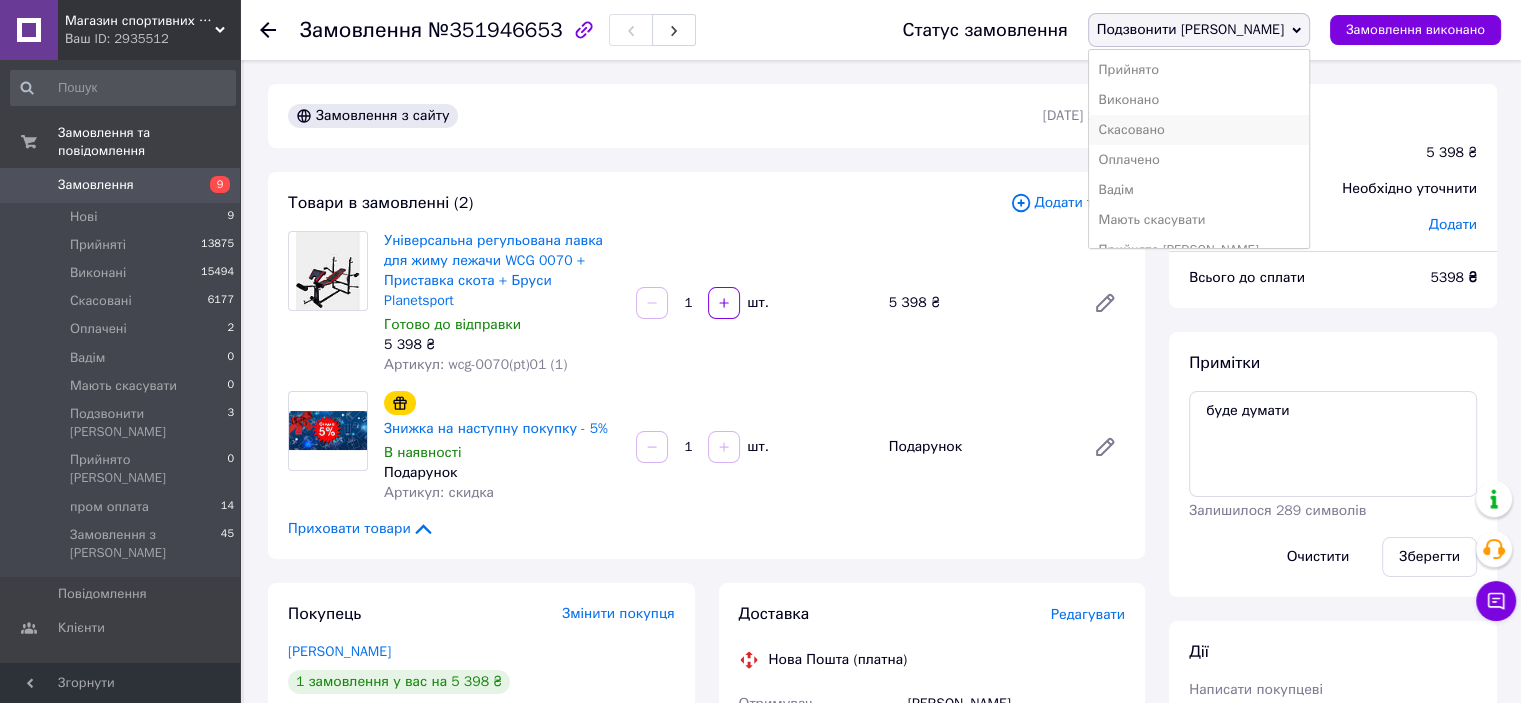 click on "Скасовано" at bounding box center (1199, 130) 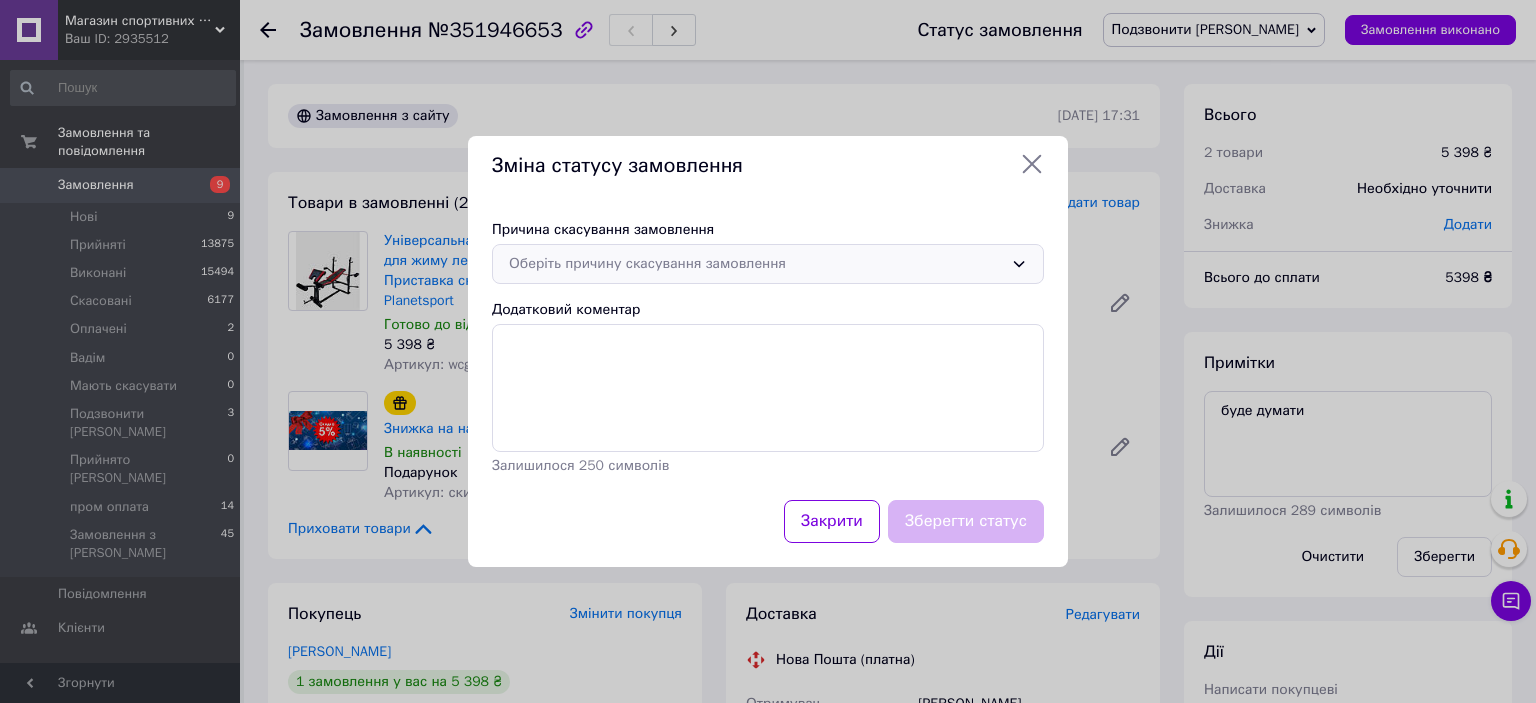 click on "Оберіть причину скасування замовлення" at bounding box center [756, 264] 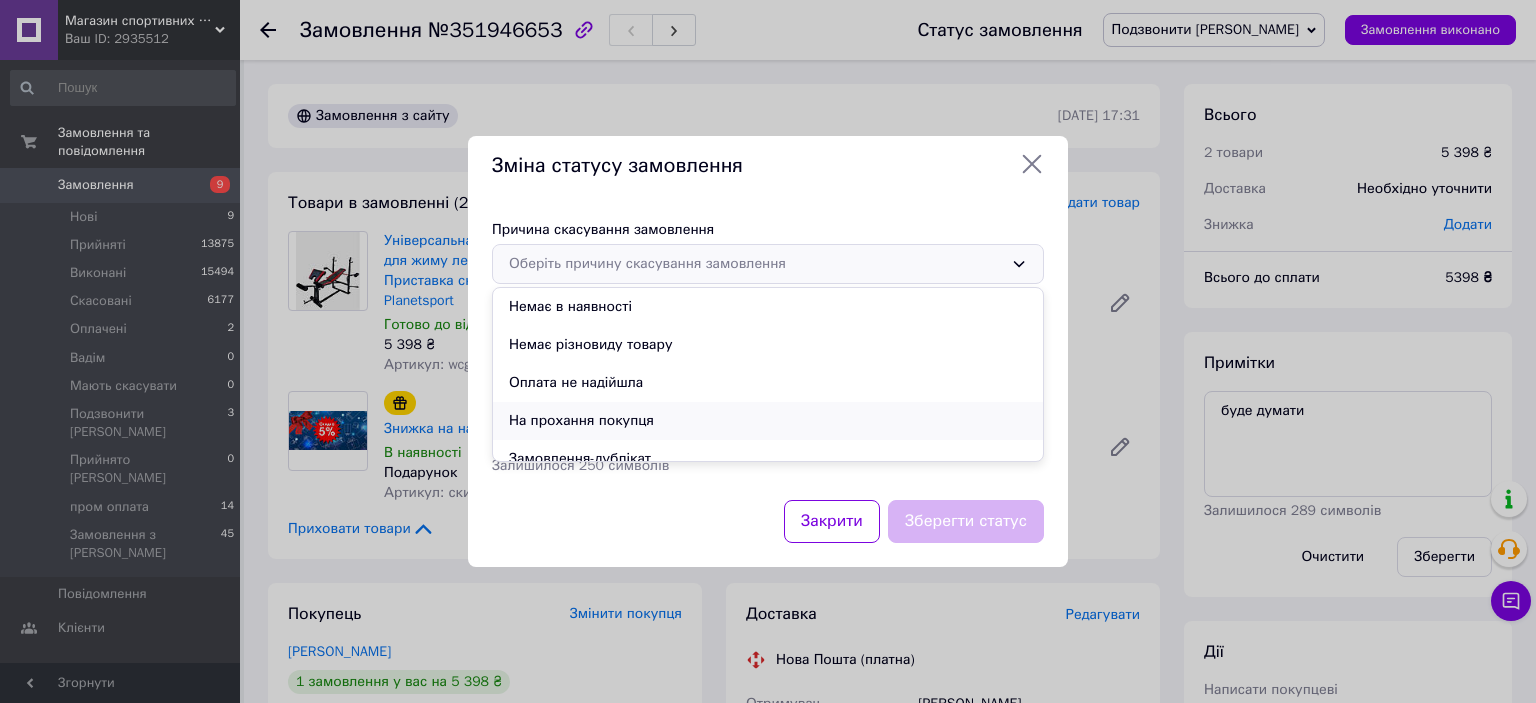 click on "На прохання покупця" at bounding box center [768, 421] 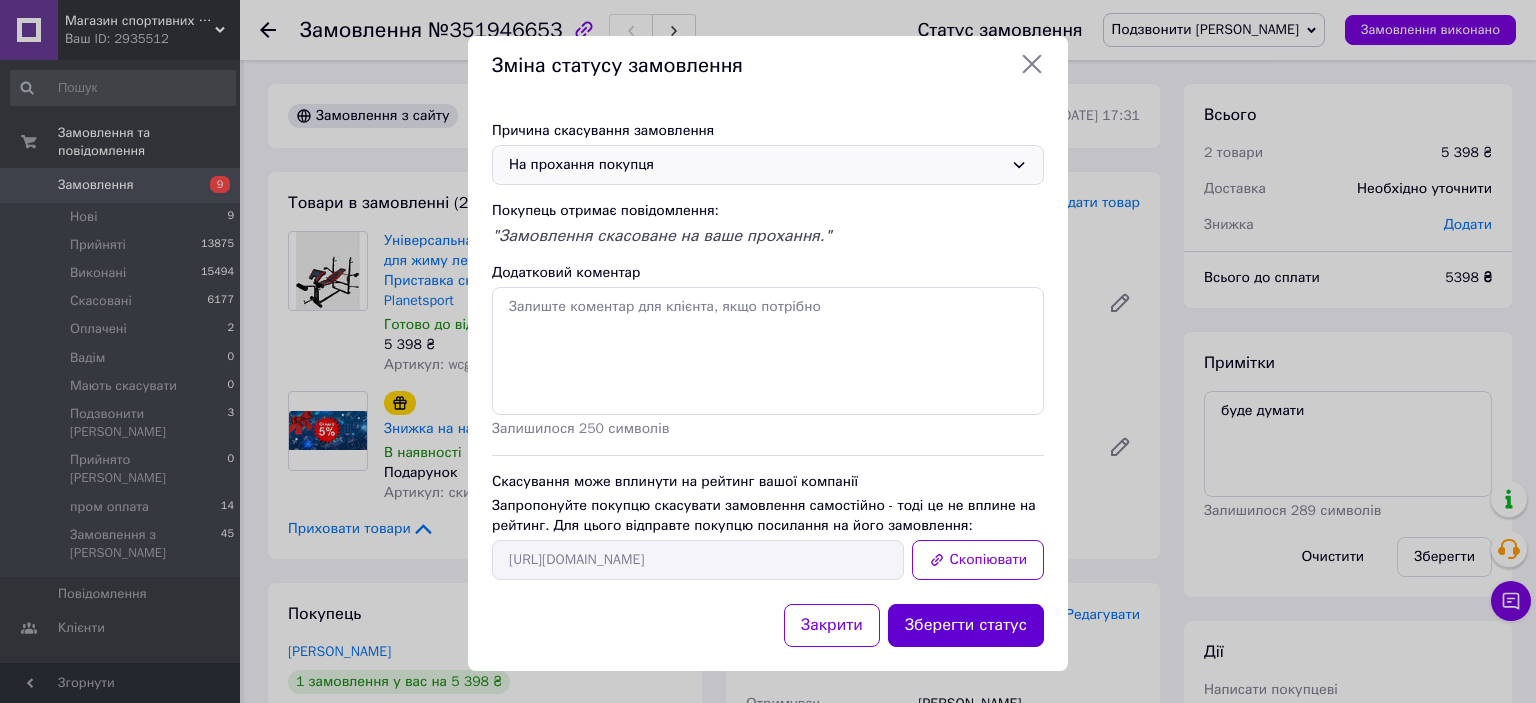 click on "Зберегти статус" at bounding box center [966, 625] 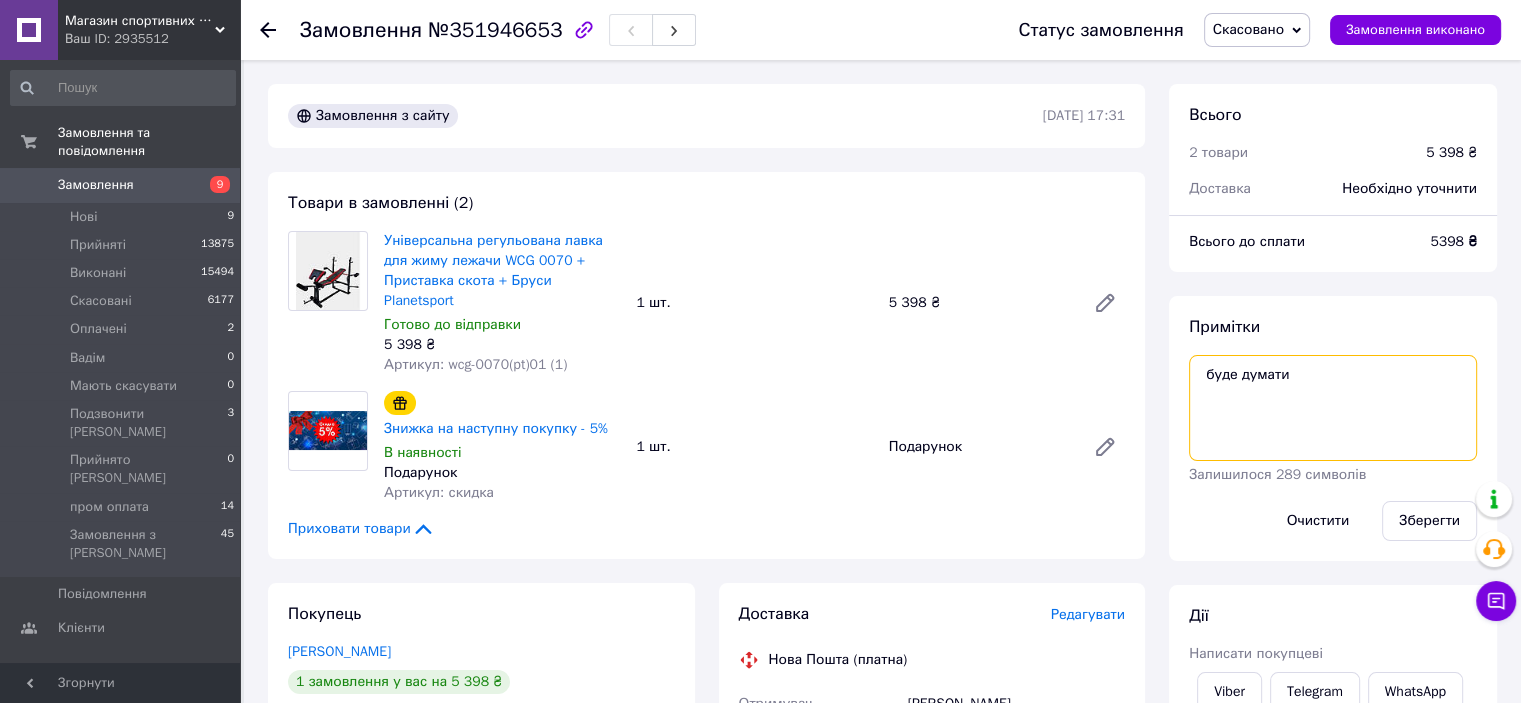 click on "буде думати" at bounding box center [1333, 408] 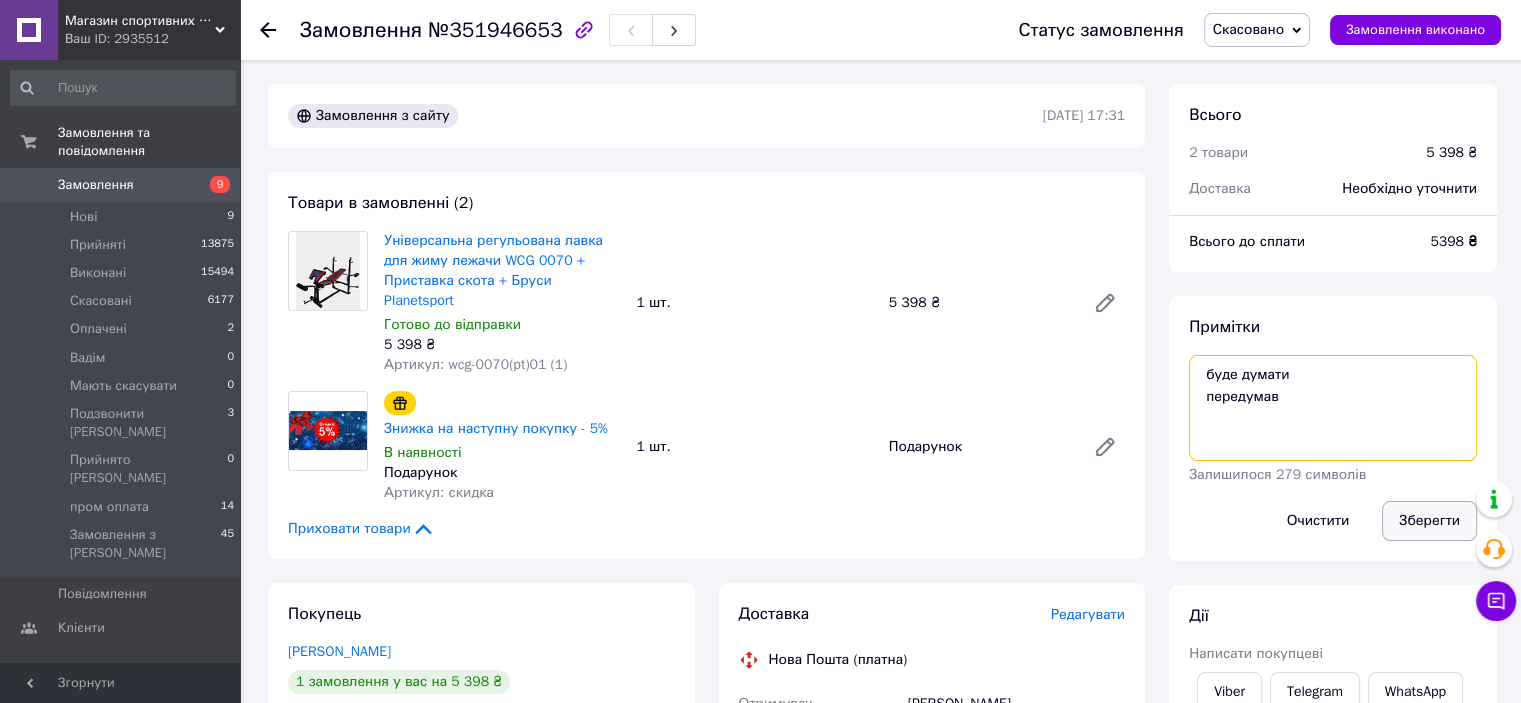 type on "буде думати
передумав" 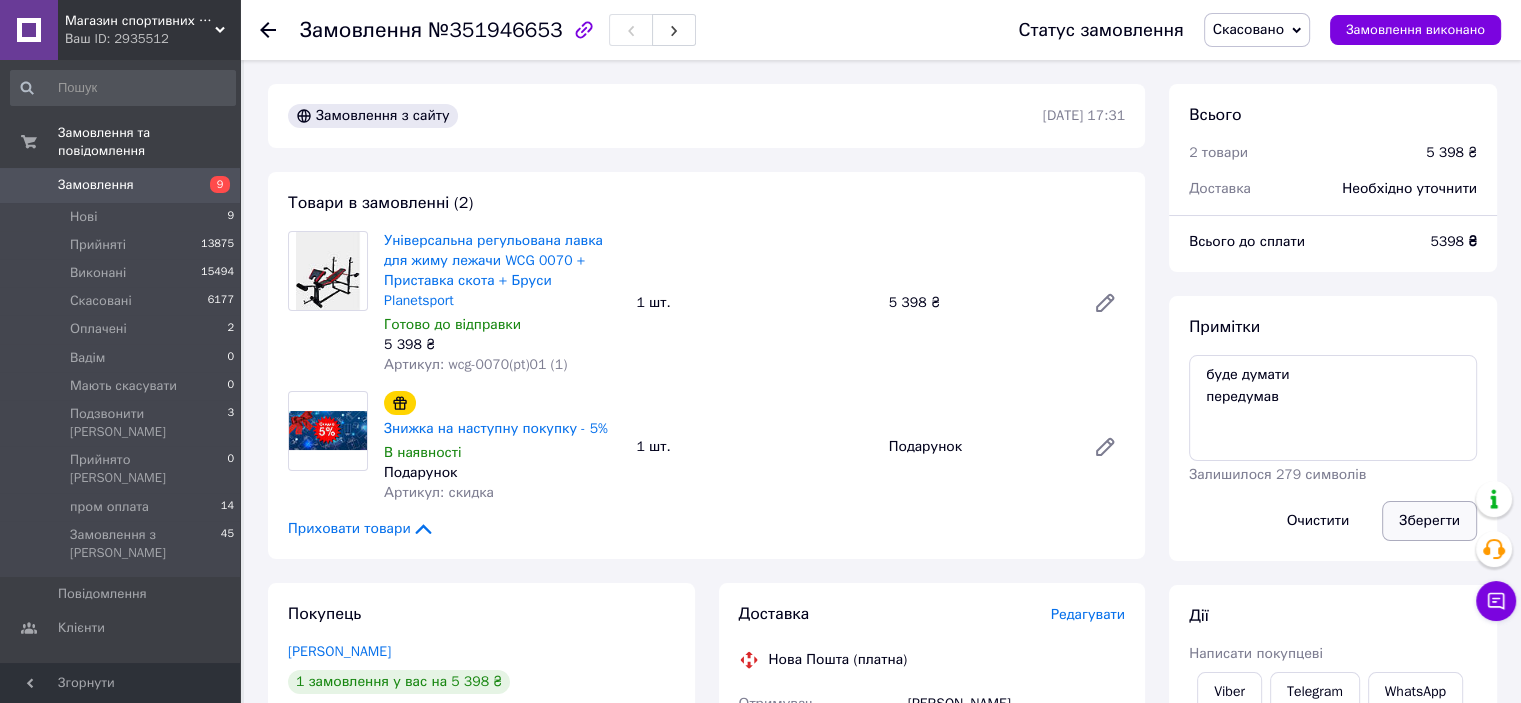 click on "Зберегти" at bounding box center [1429, 521] 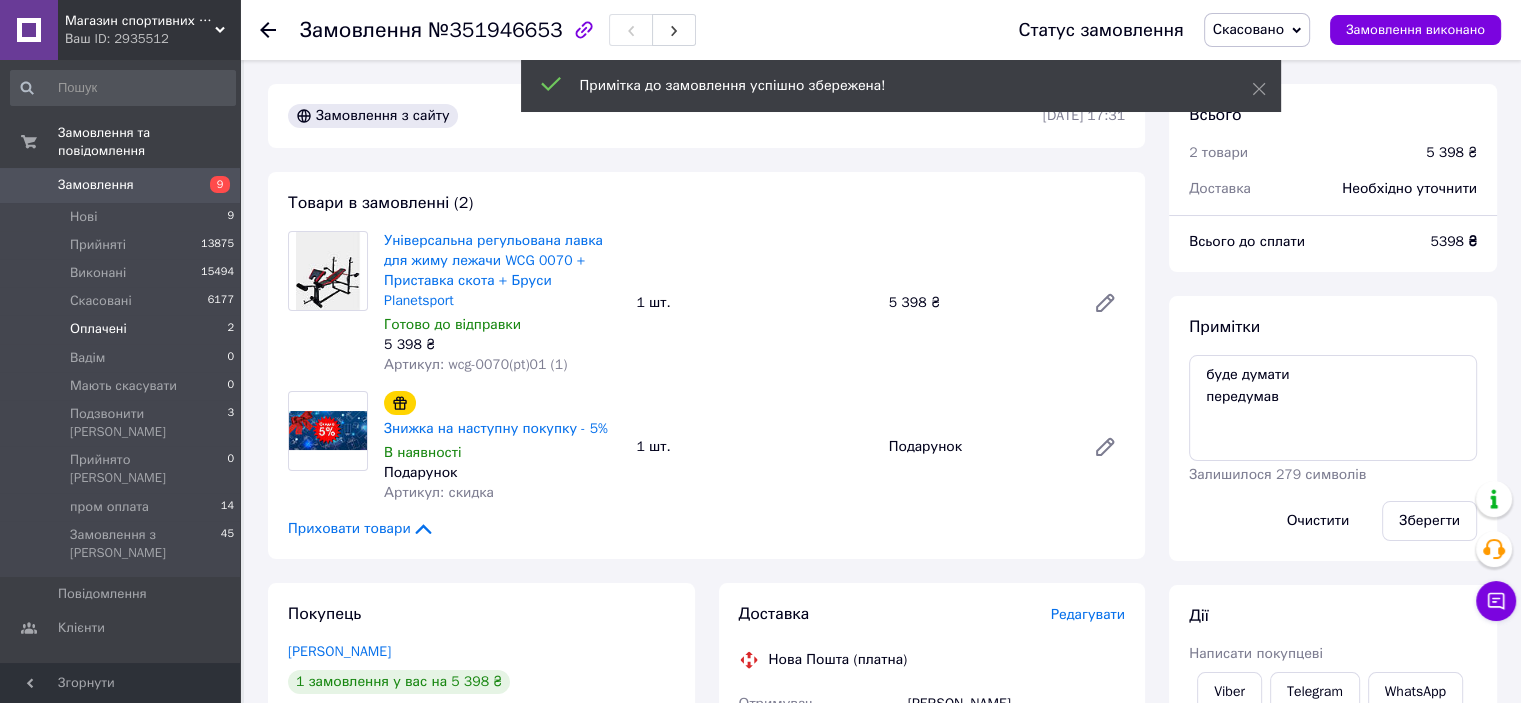 click on "Оплачені" at bounding box center (98, 329) 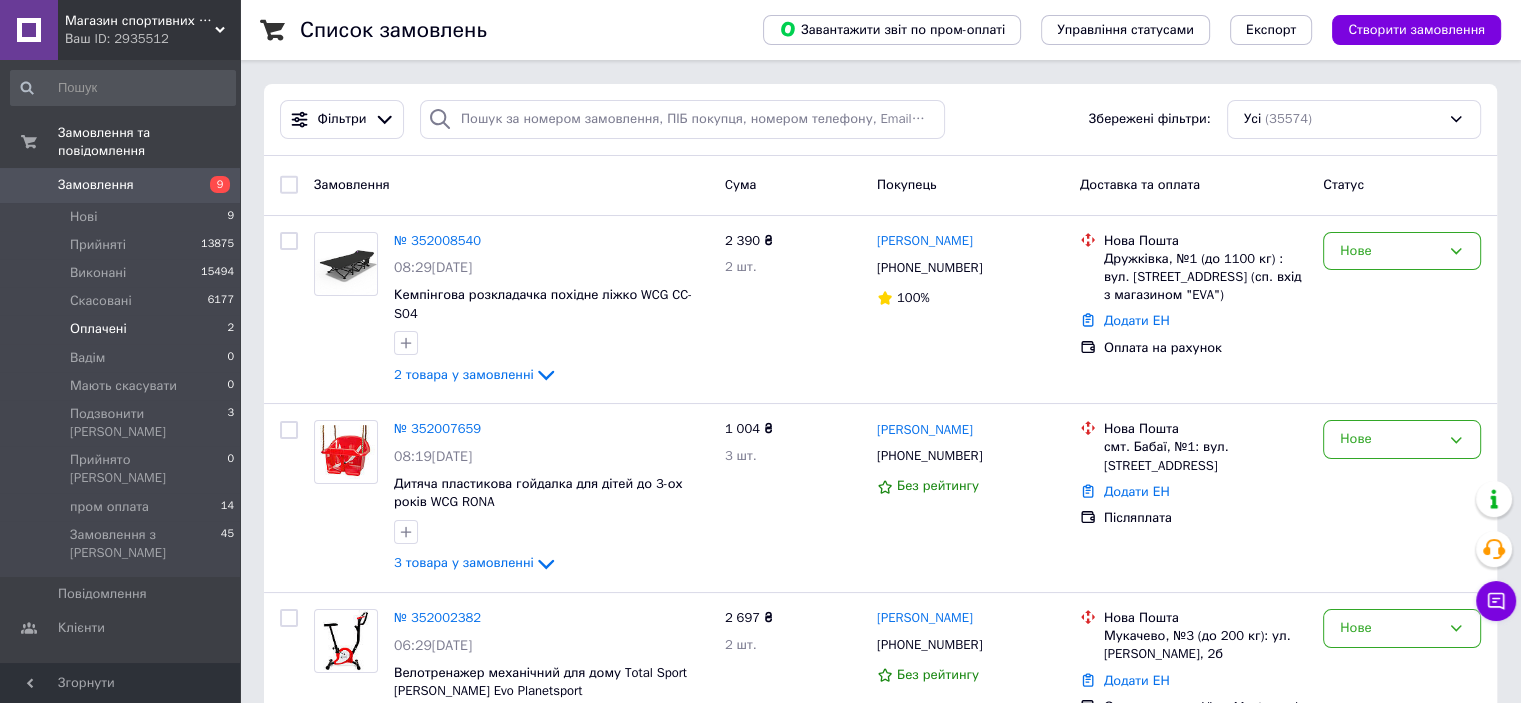 click on "Оплачені" at bounding box center [98, 329] 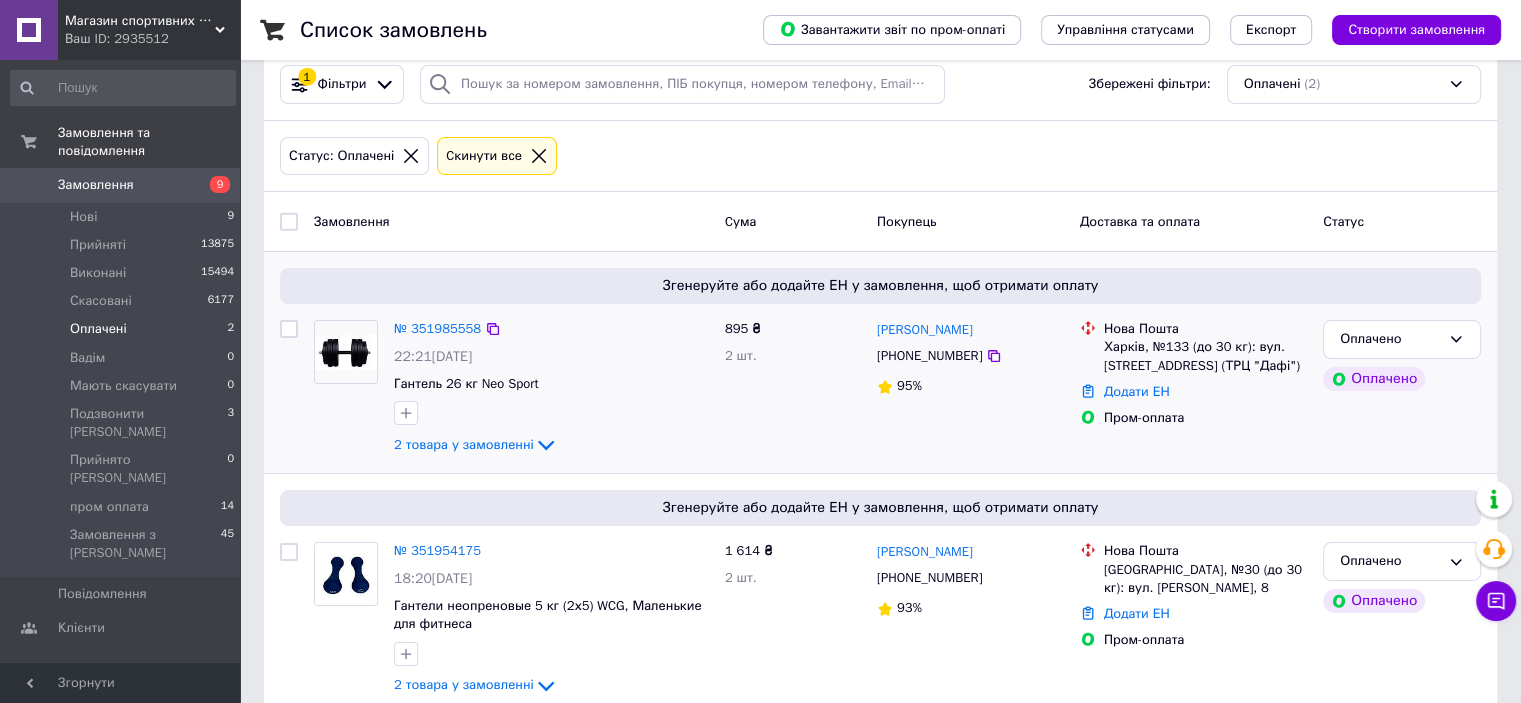 scroll, scrollTop: 68, scrollLeft: 0, axis: vertical 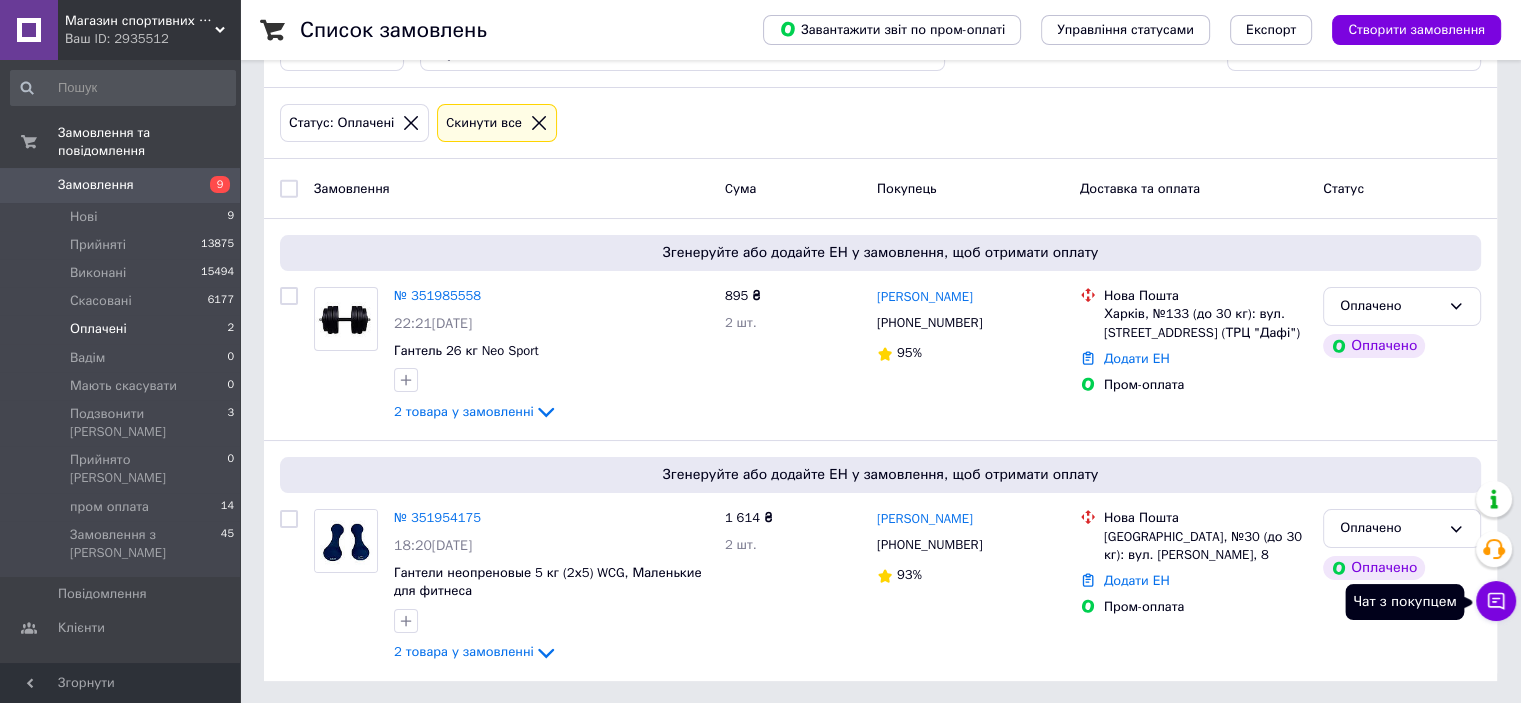 click 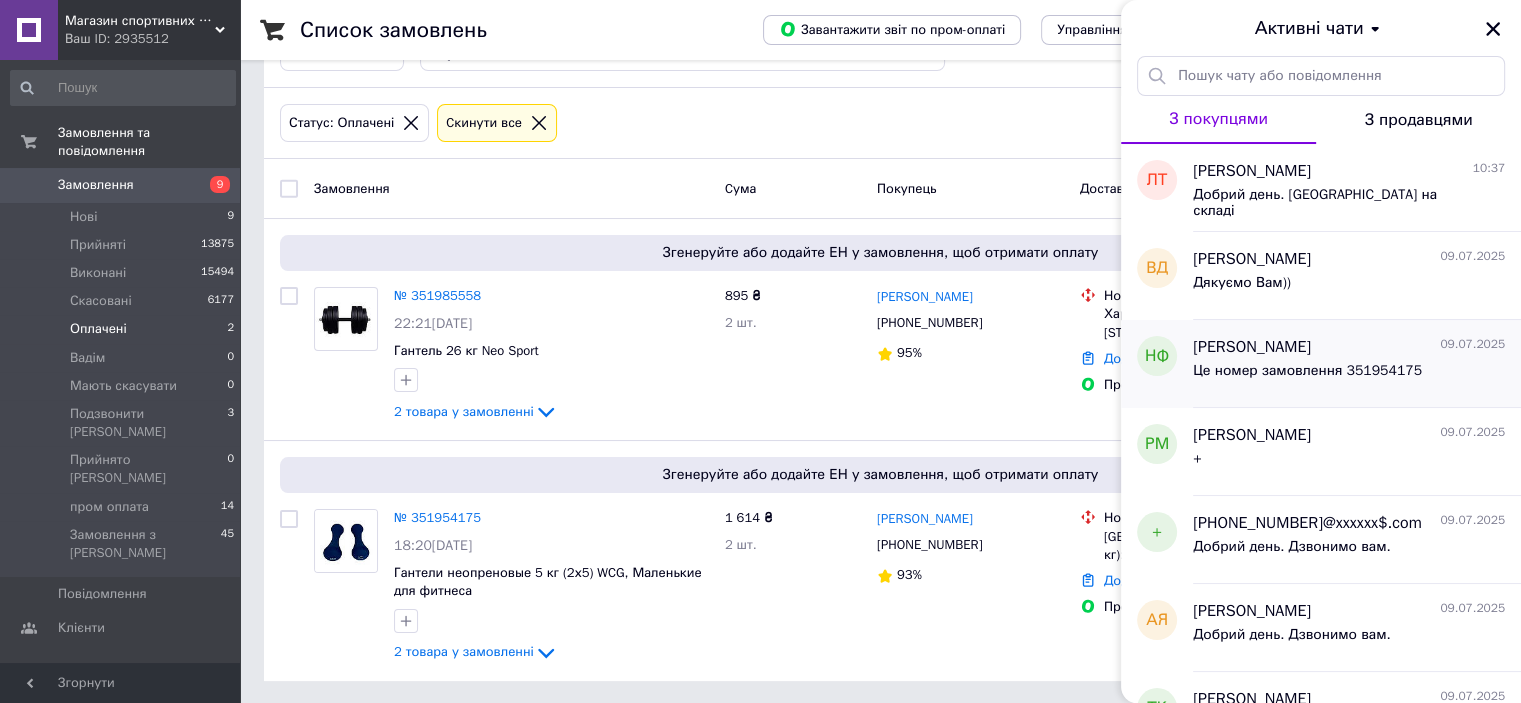 click on "Це номер замовлення
351954175" at bounding box center [1307, 371] 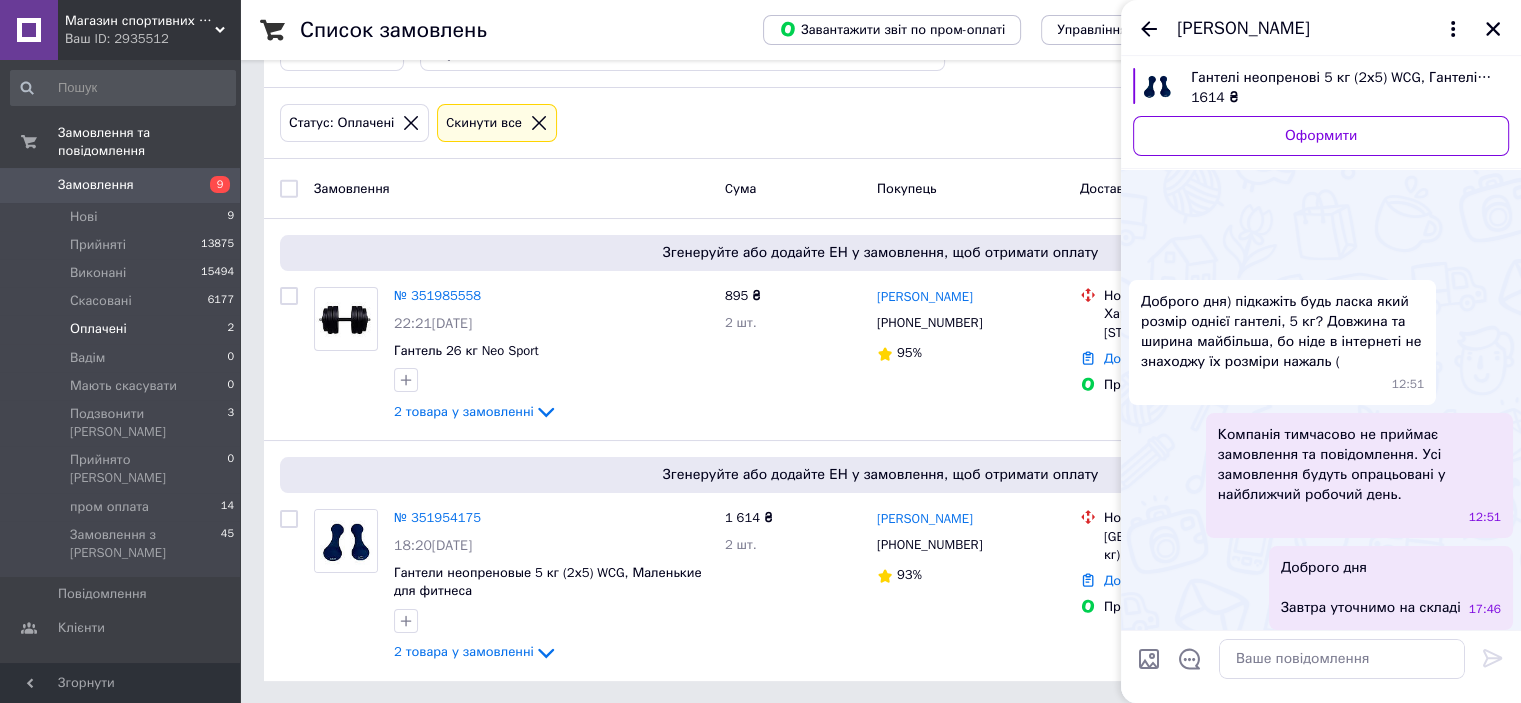 scroll, scrollTop: 681, scrollLeft: 0, axis: vertical 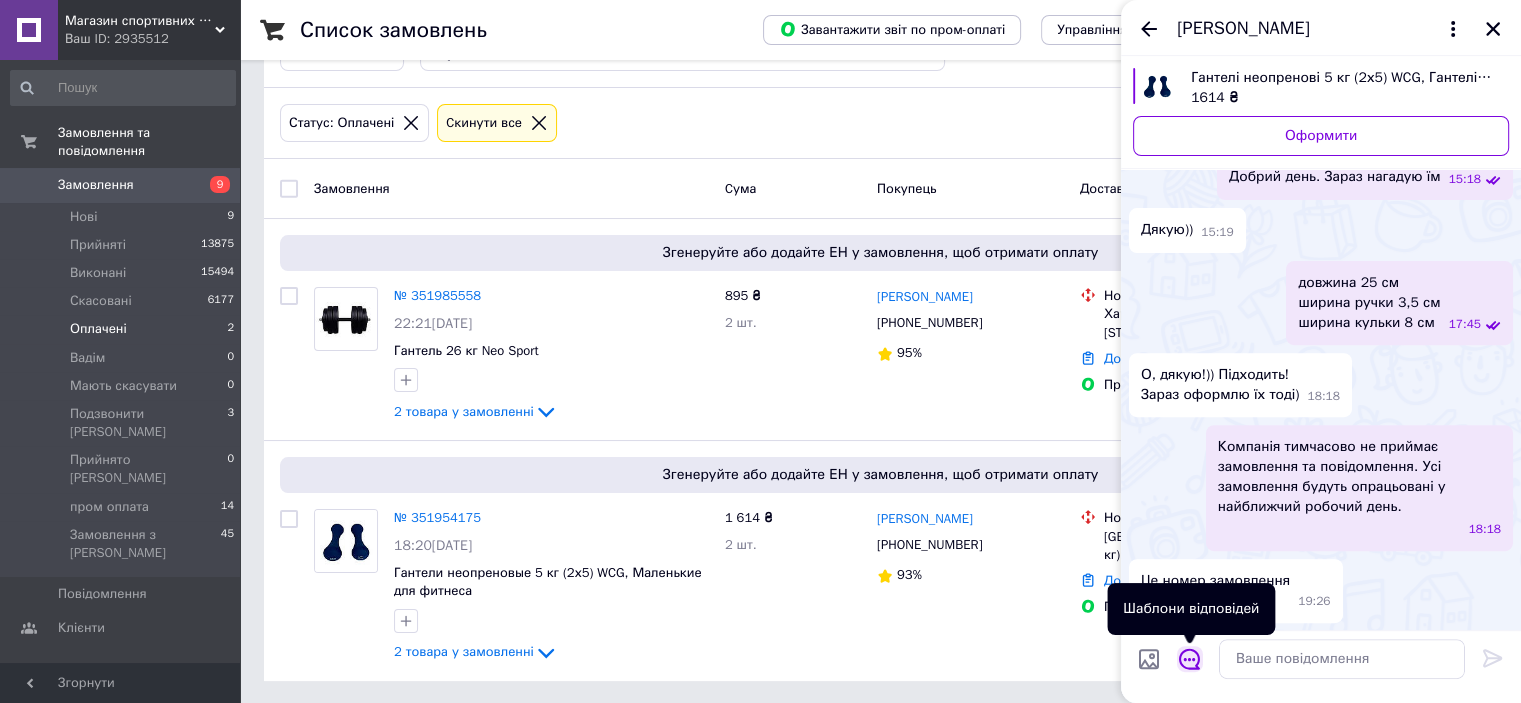 click 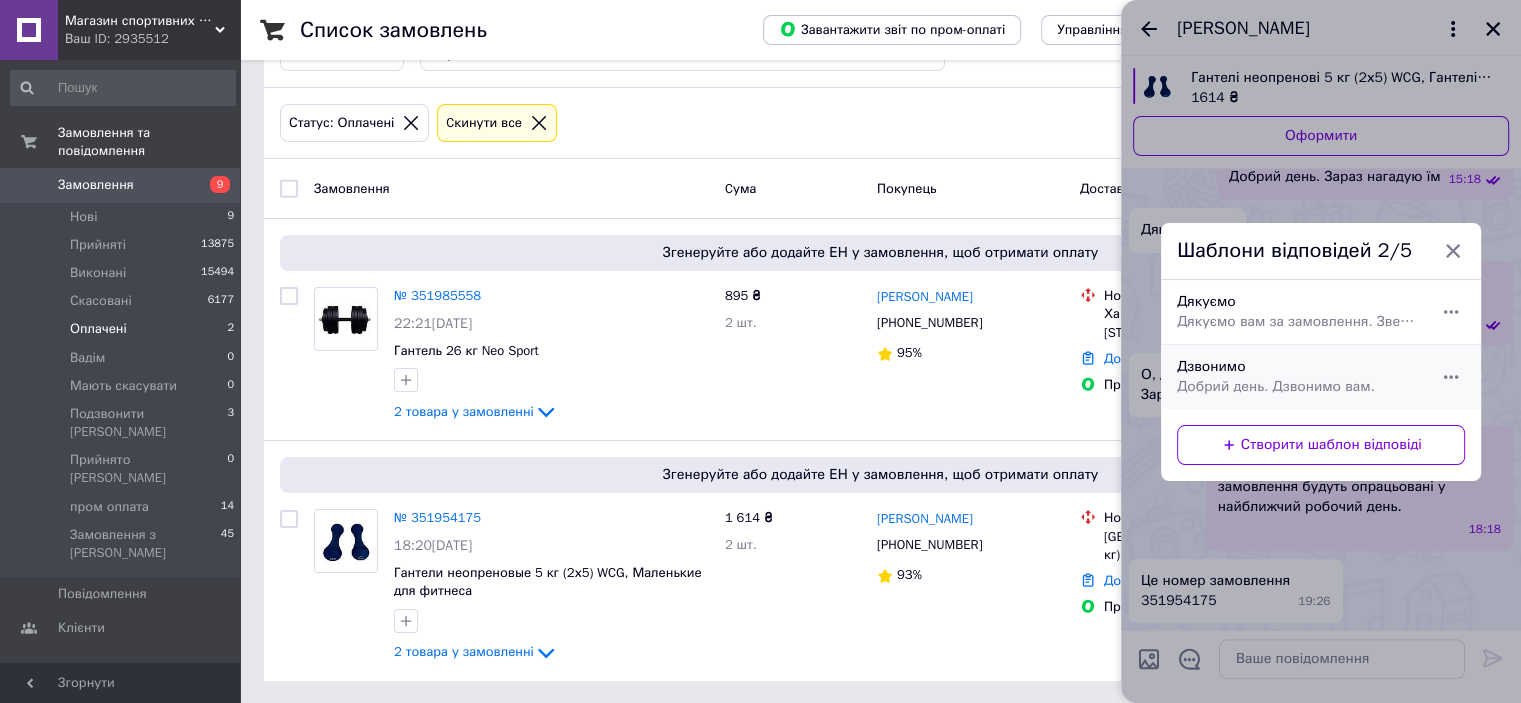 click on "Добрий день. Дзвонимо вам." at bounding box center [1299, 387] 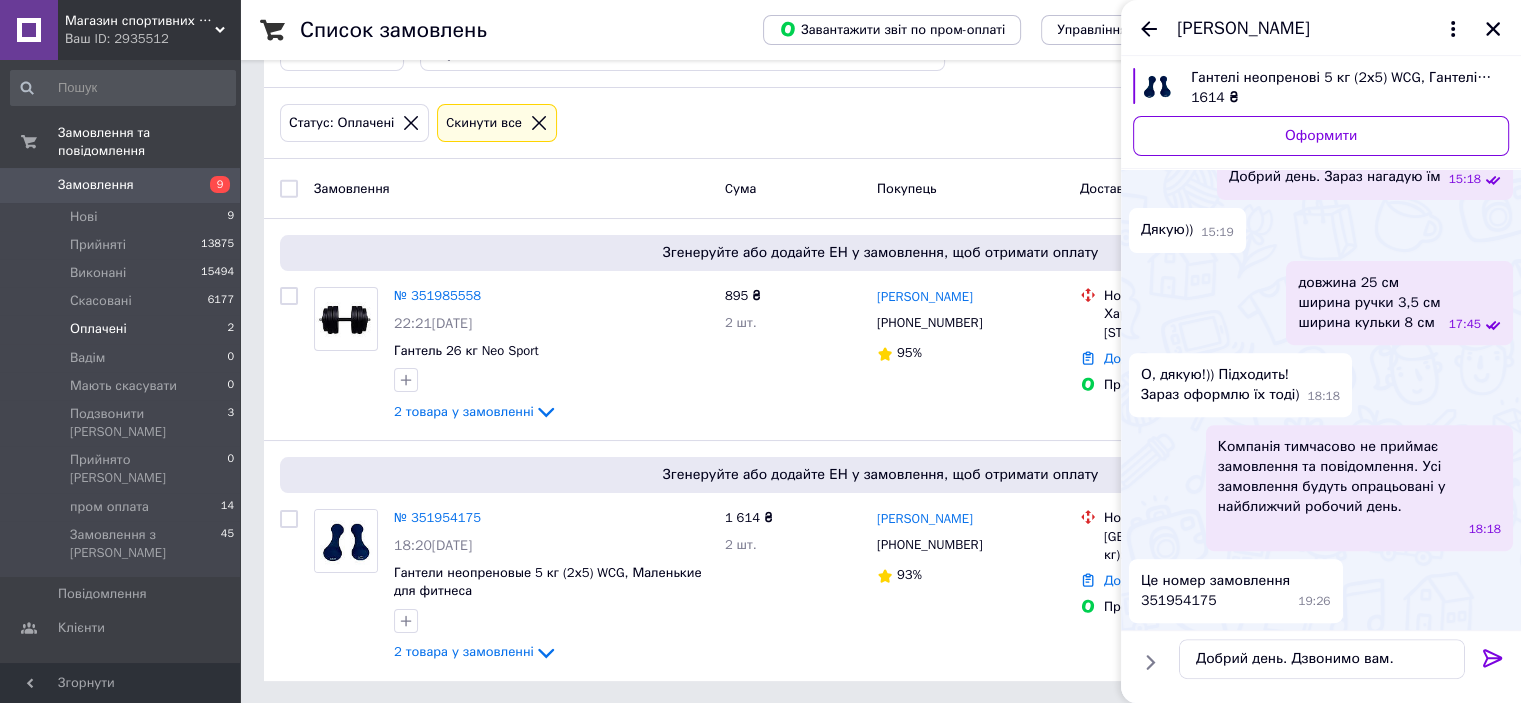 click 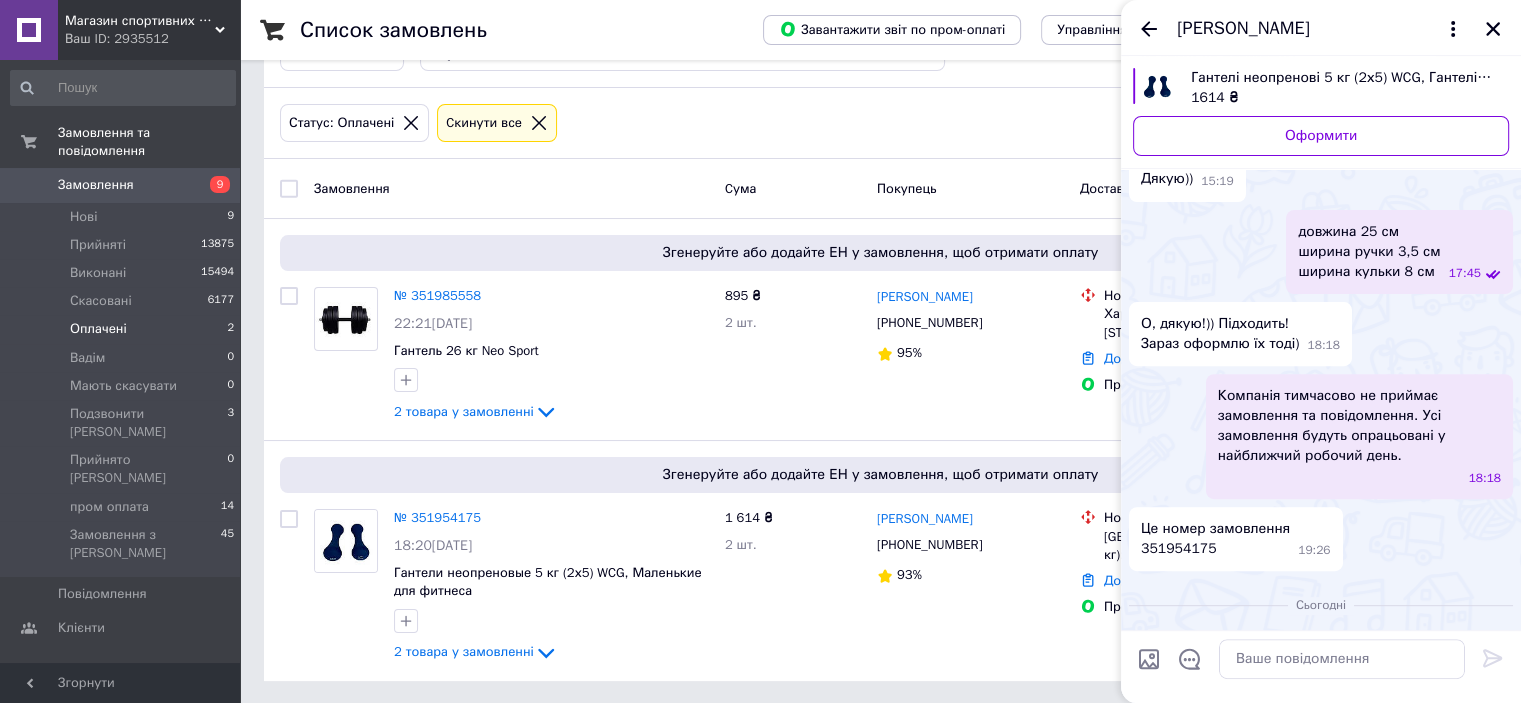 scroll, scrollTop: 736, scrollLeft: 0, axis: vertical 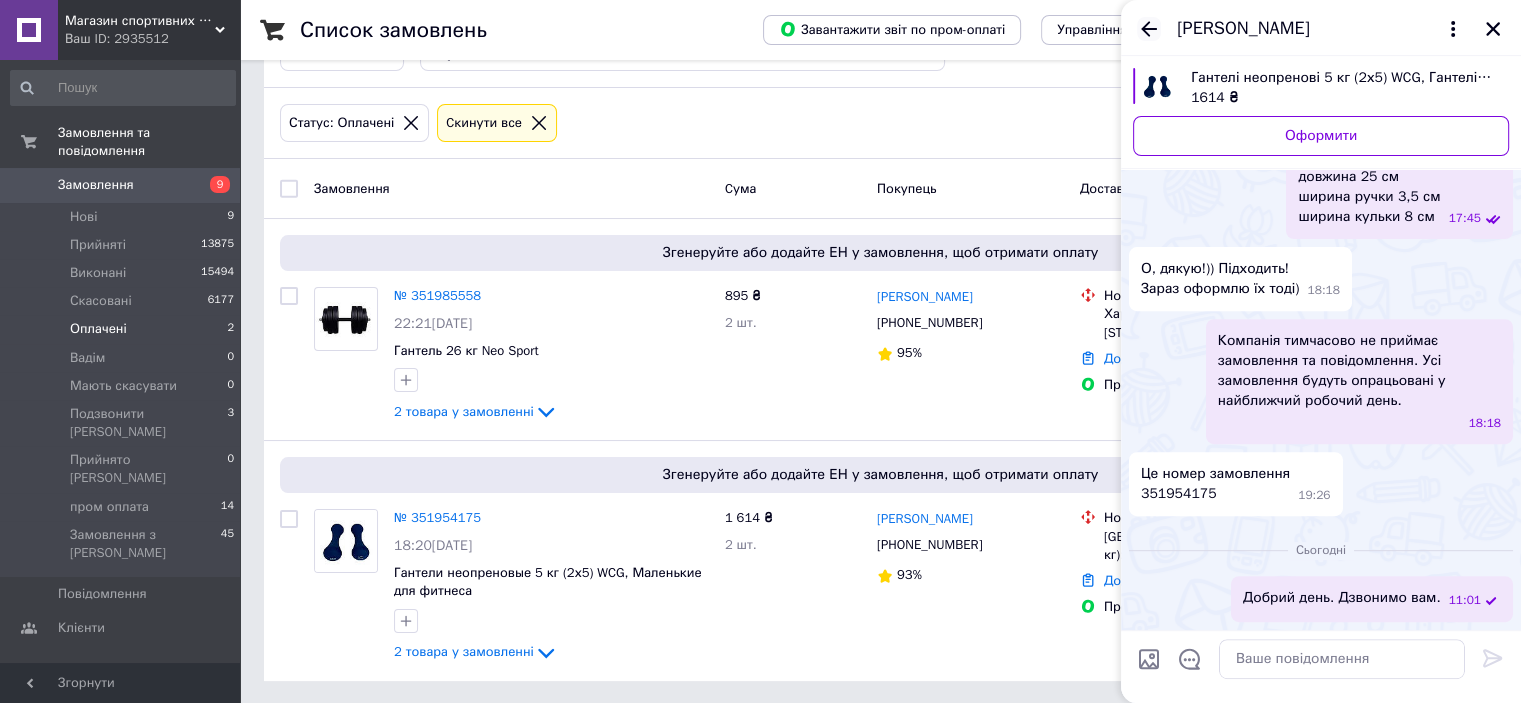 click 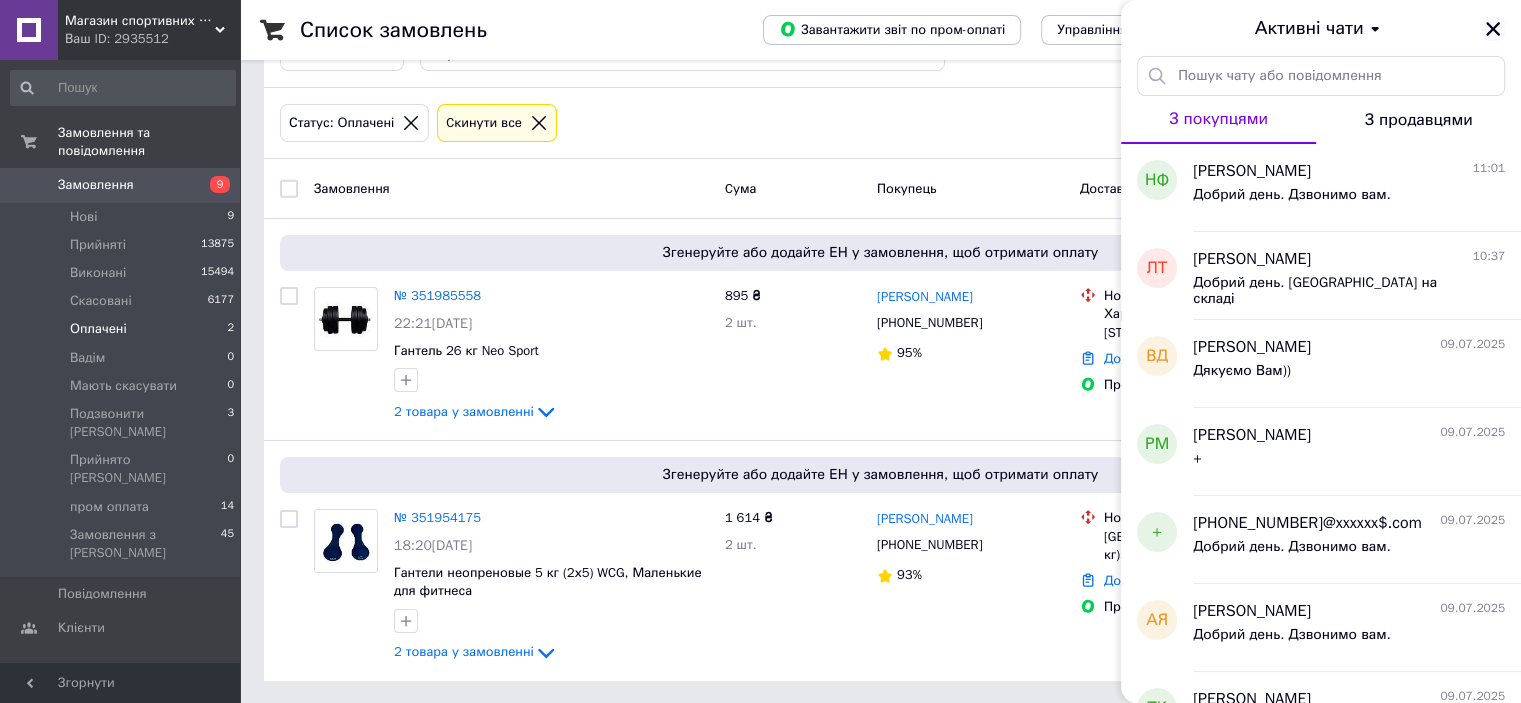 click 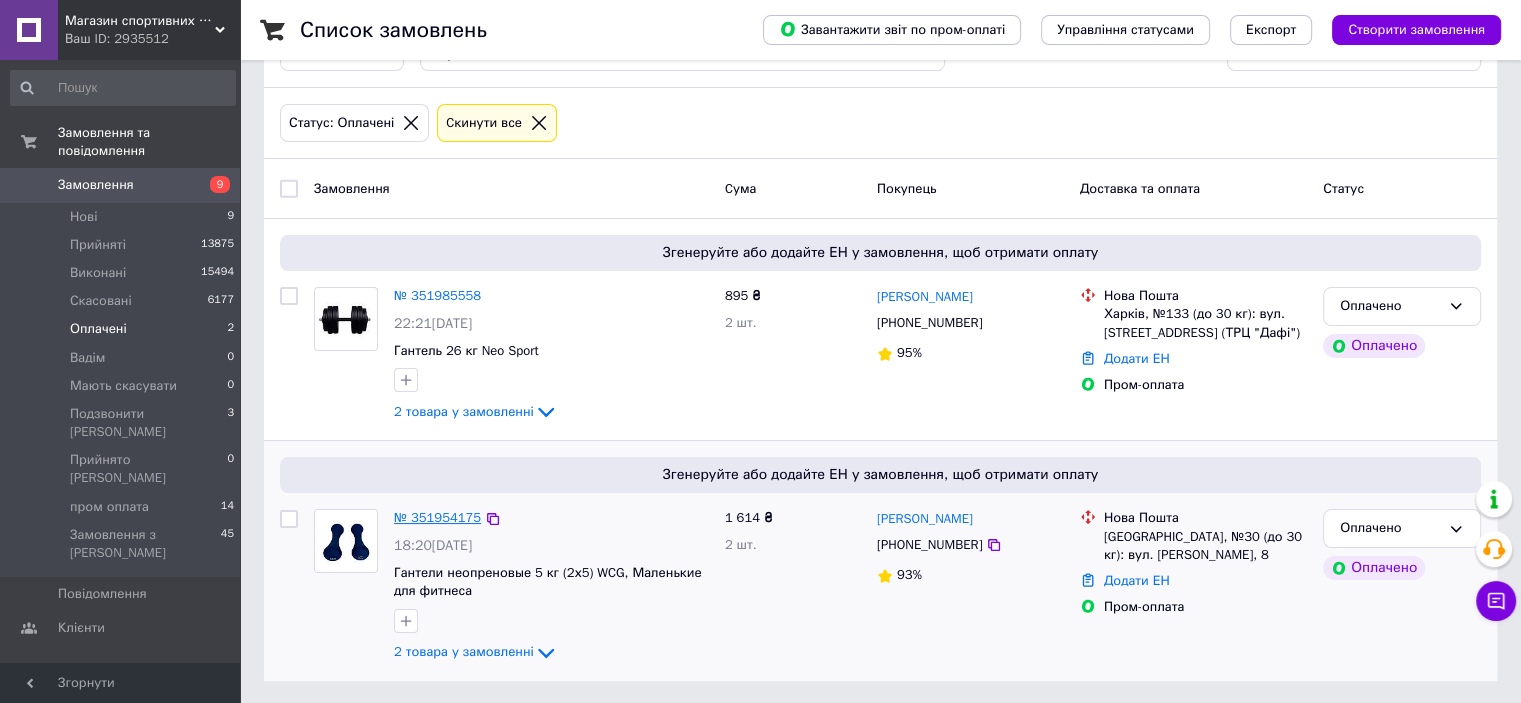 click on "№ 351954175" at bounding box center [437, 517] 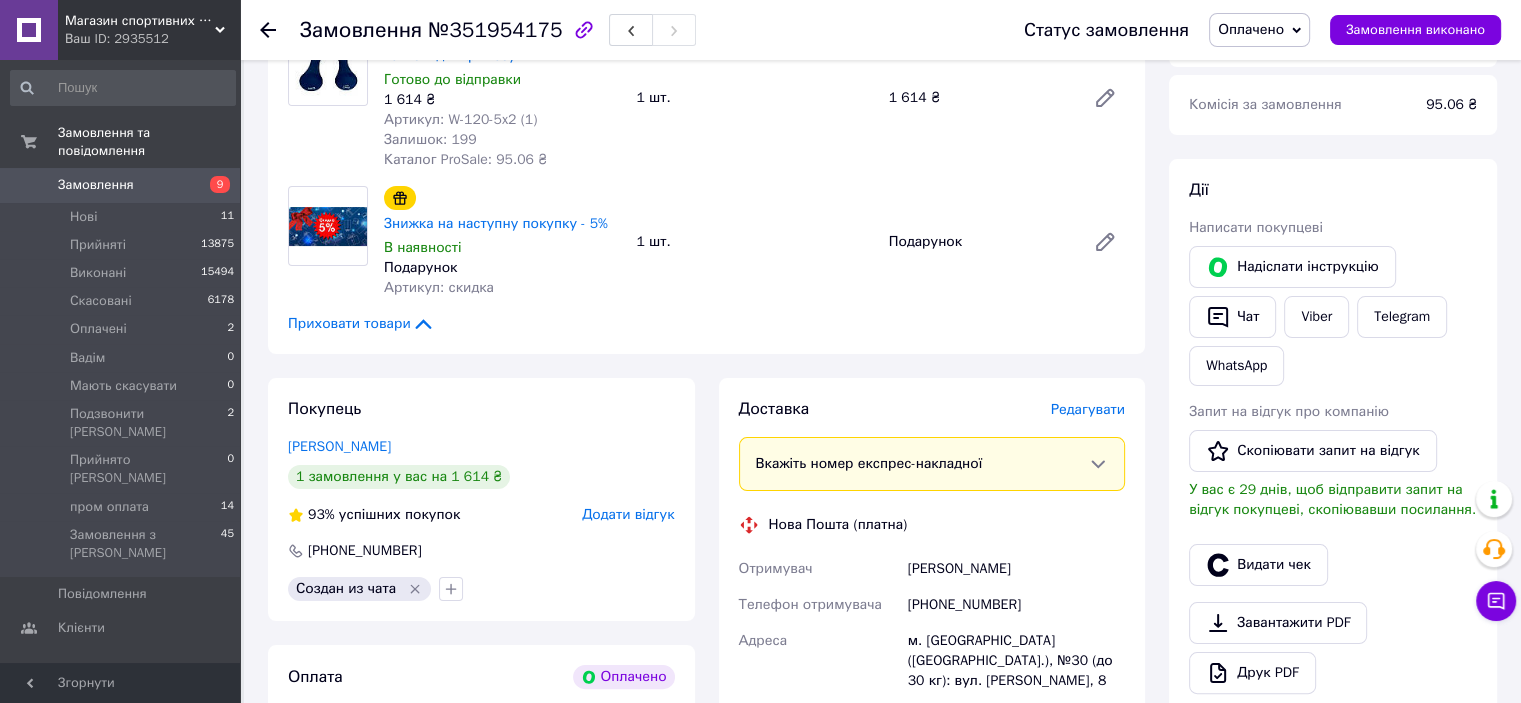 scroll, scrollTop: 368, scrollLeft: 0, axis: vertical 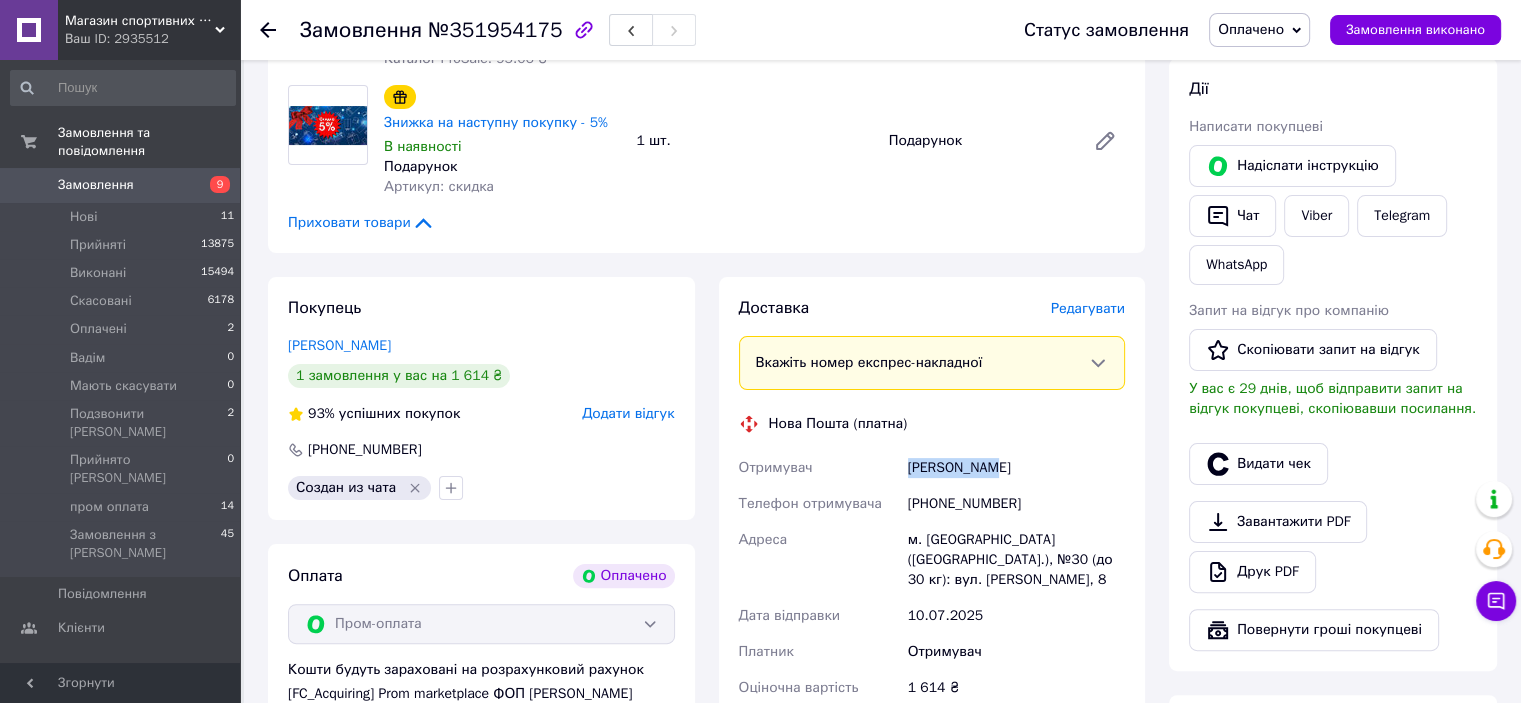 drag, startPoint x: 917, startPoint y: 467, endPoint x: 999, endPoint y: 474, distance: 82.29824 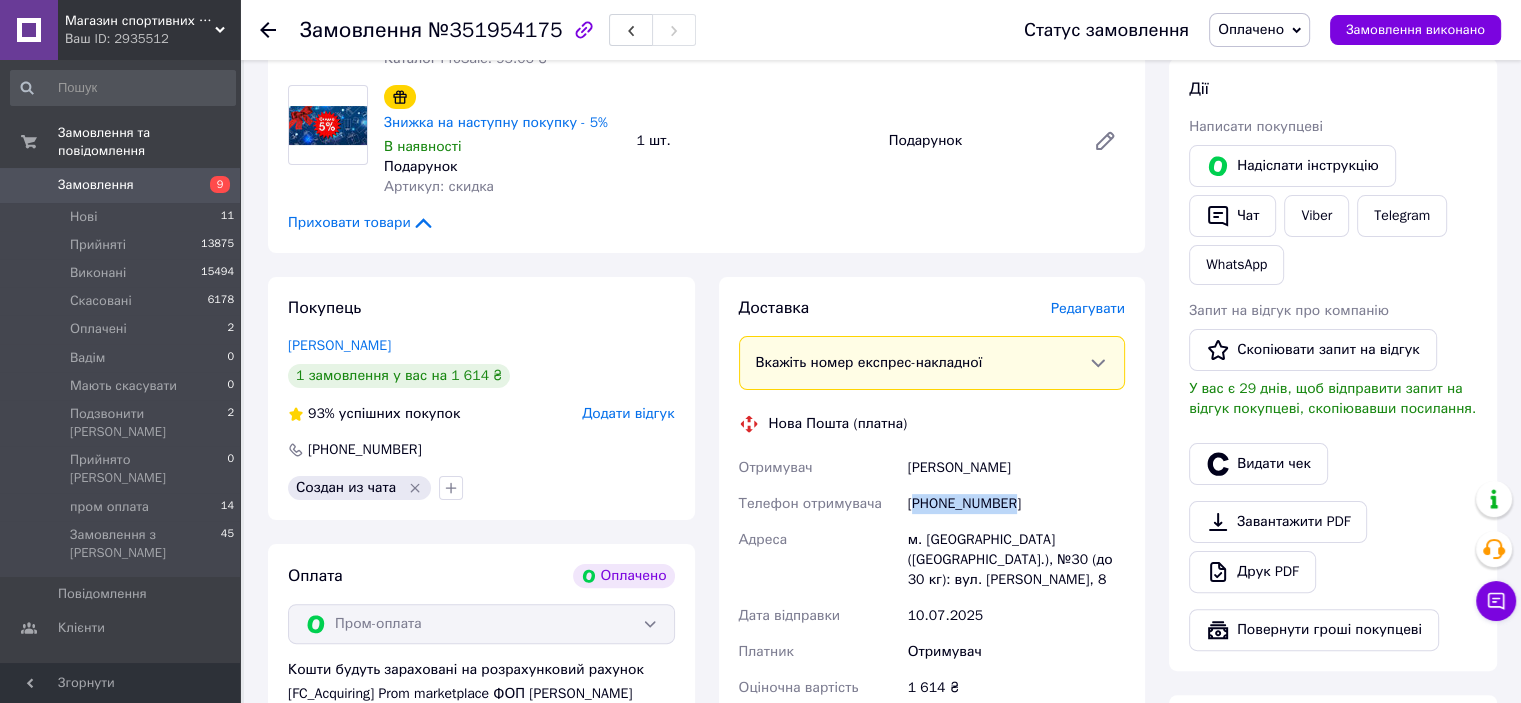 drag, startPoint x: 1014, startPoint y: 504, endPoint x: 916, endPoint y: 504, distance: 98 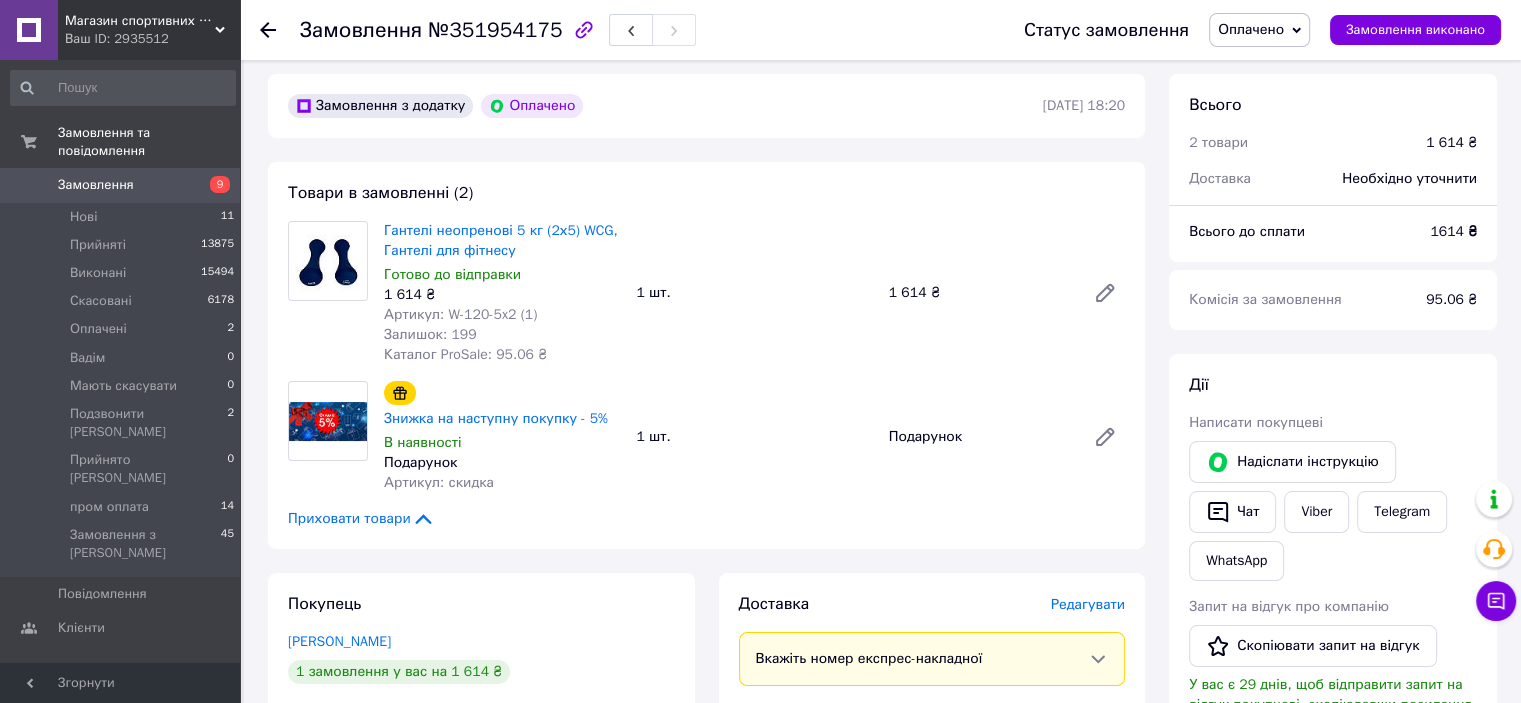 scroll, scrollTop: 68, scrollLeft: 0, axis: vertical 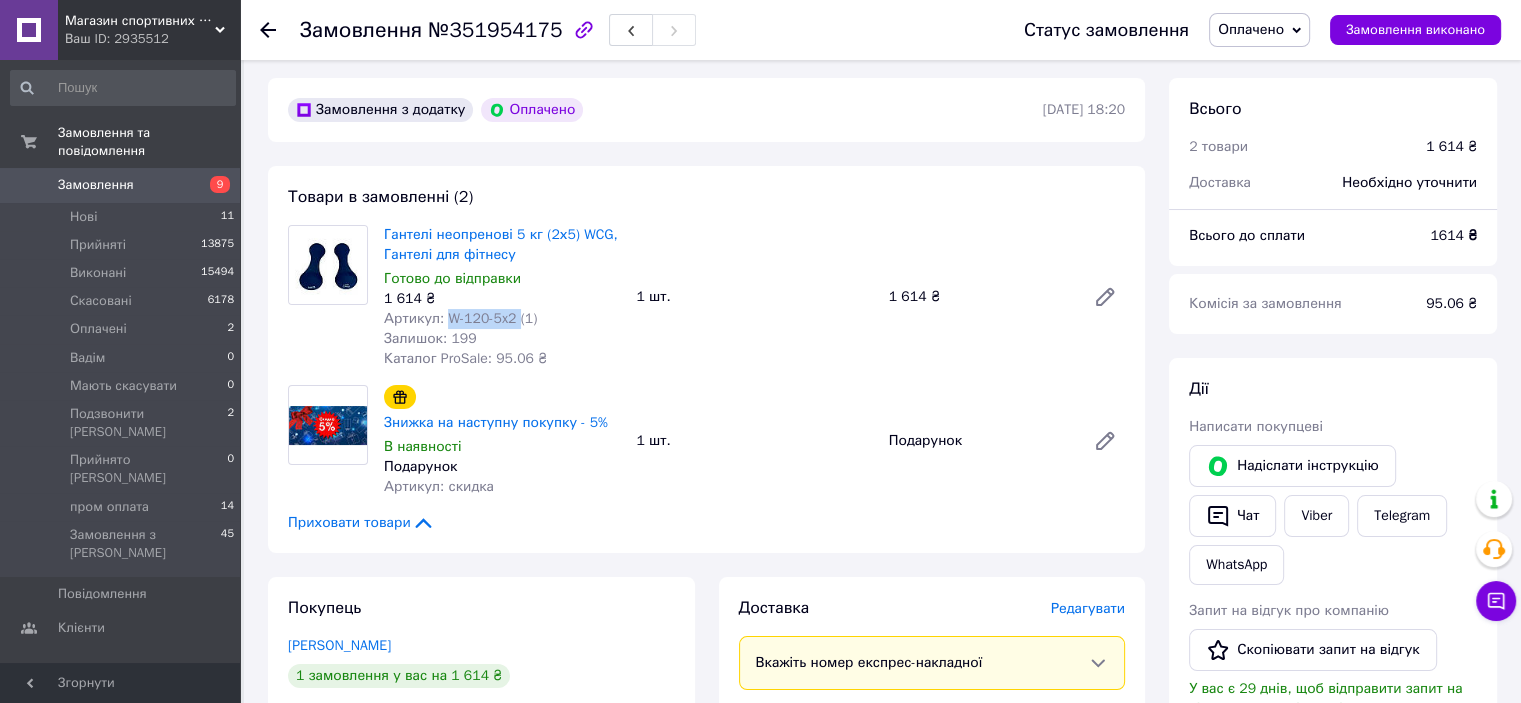 drag, startPoint x: 513, startPoint y: 323, endPoint x: 448, endPoint y: 322, distance: 65.00769 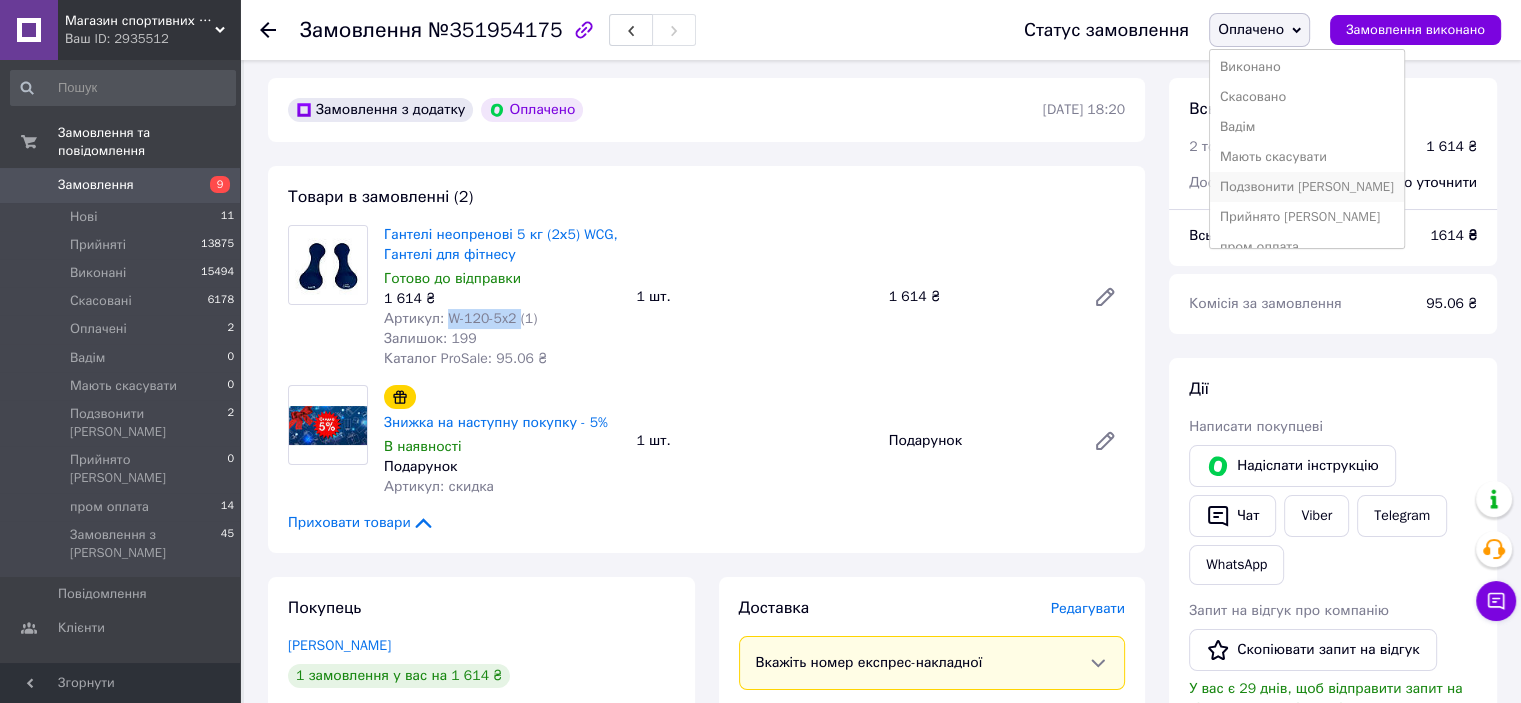 scroll, scrollTop: 52, scrollLeft: 0, axis: vertical 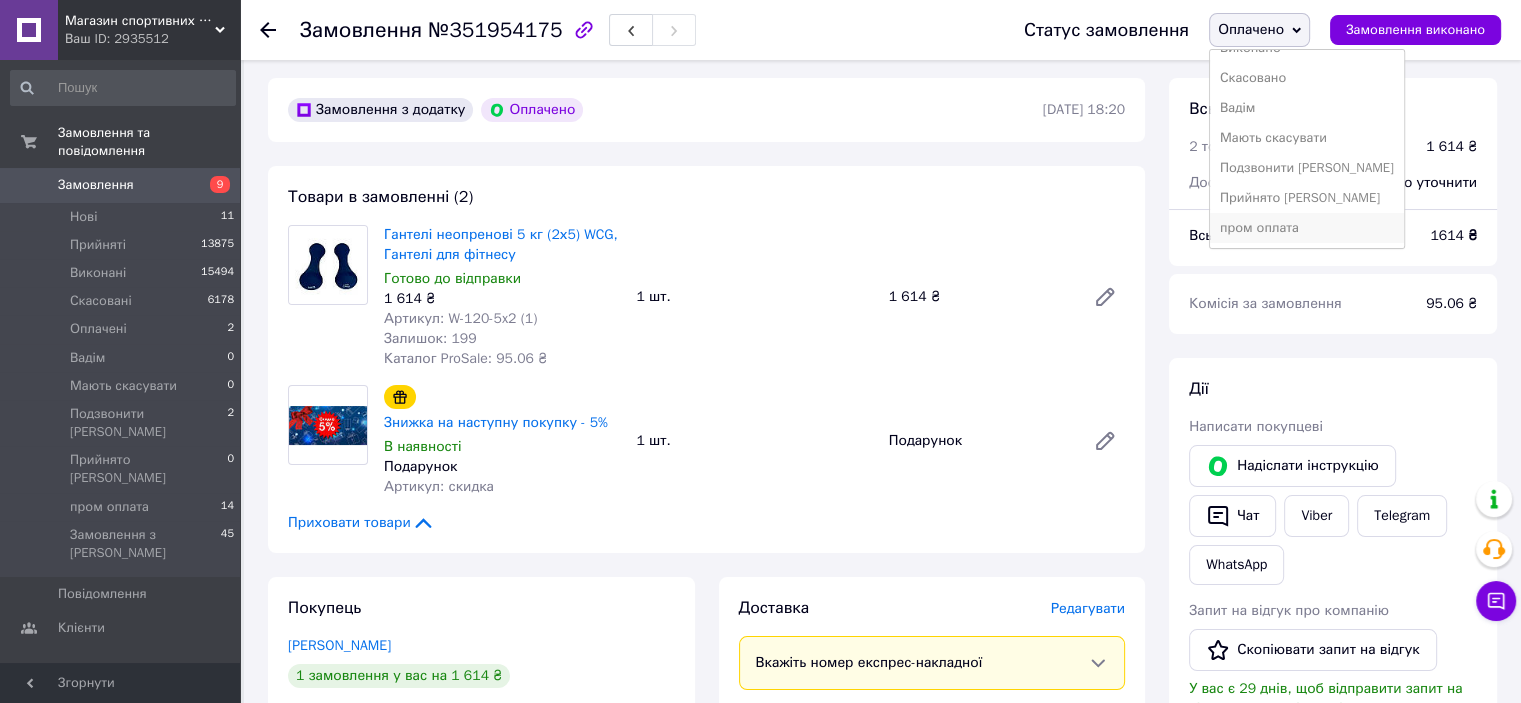 click on "пром оплата" at bounding box center (1307, 228) 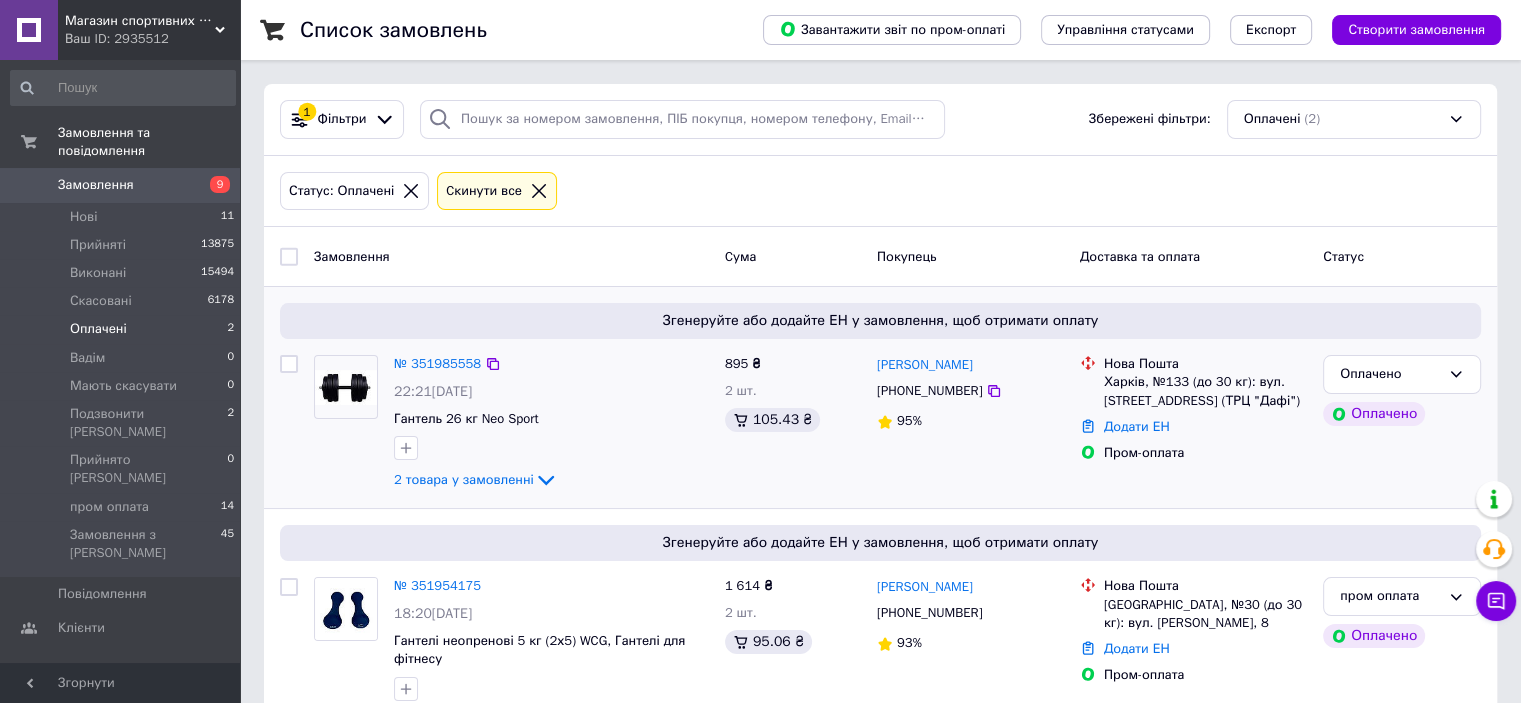 scroll, scrollTop: 68, scrollLeft: 0, axis: vertical 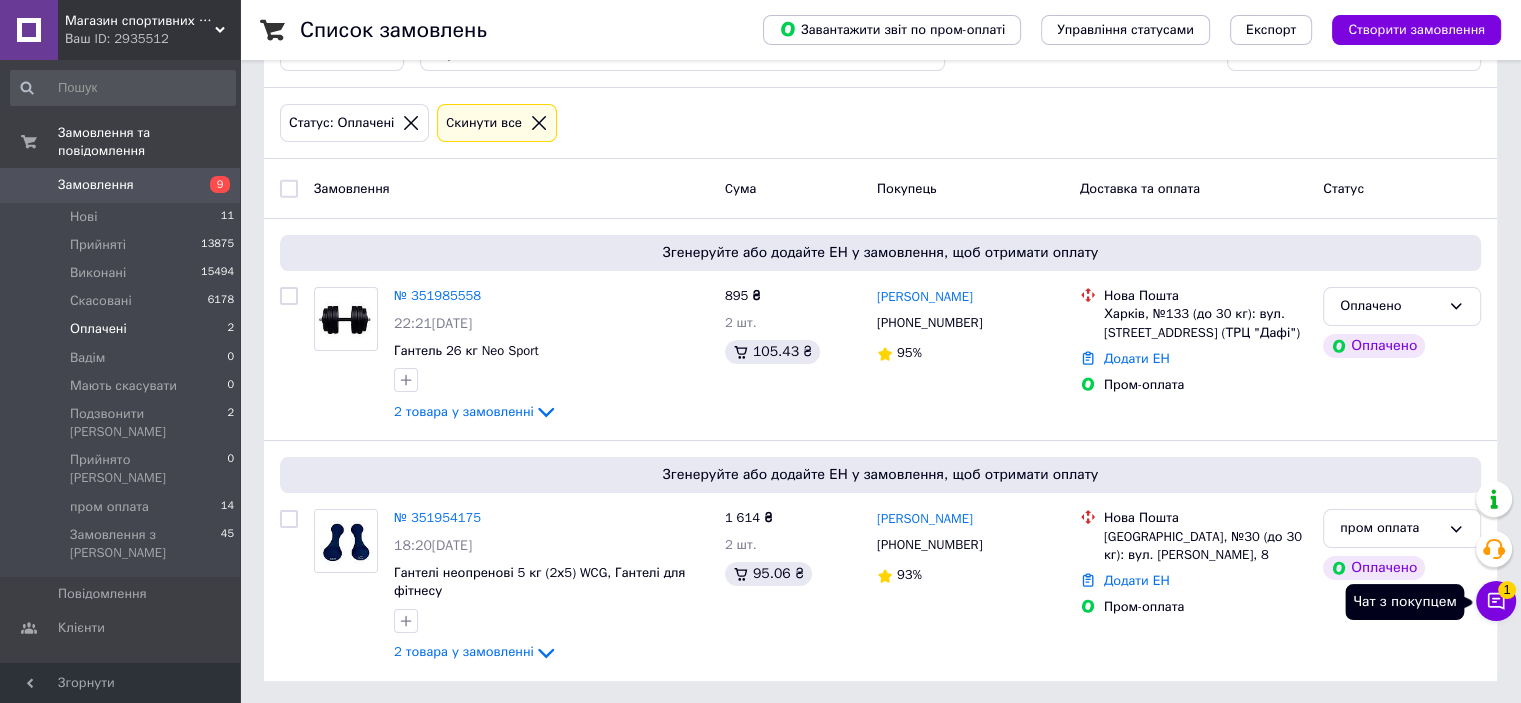 click 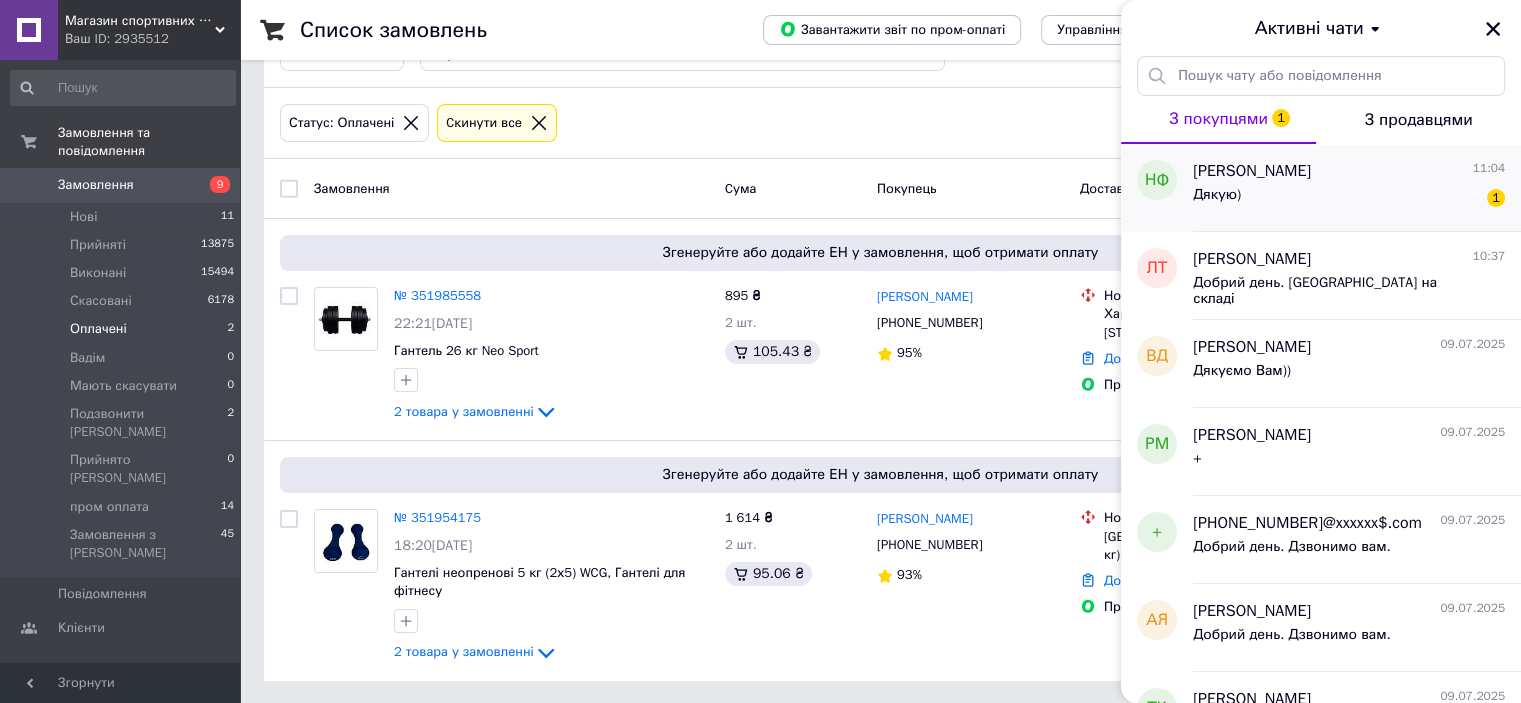 click on "Дякую) 1" at bounding box center (1349, 199) 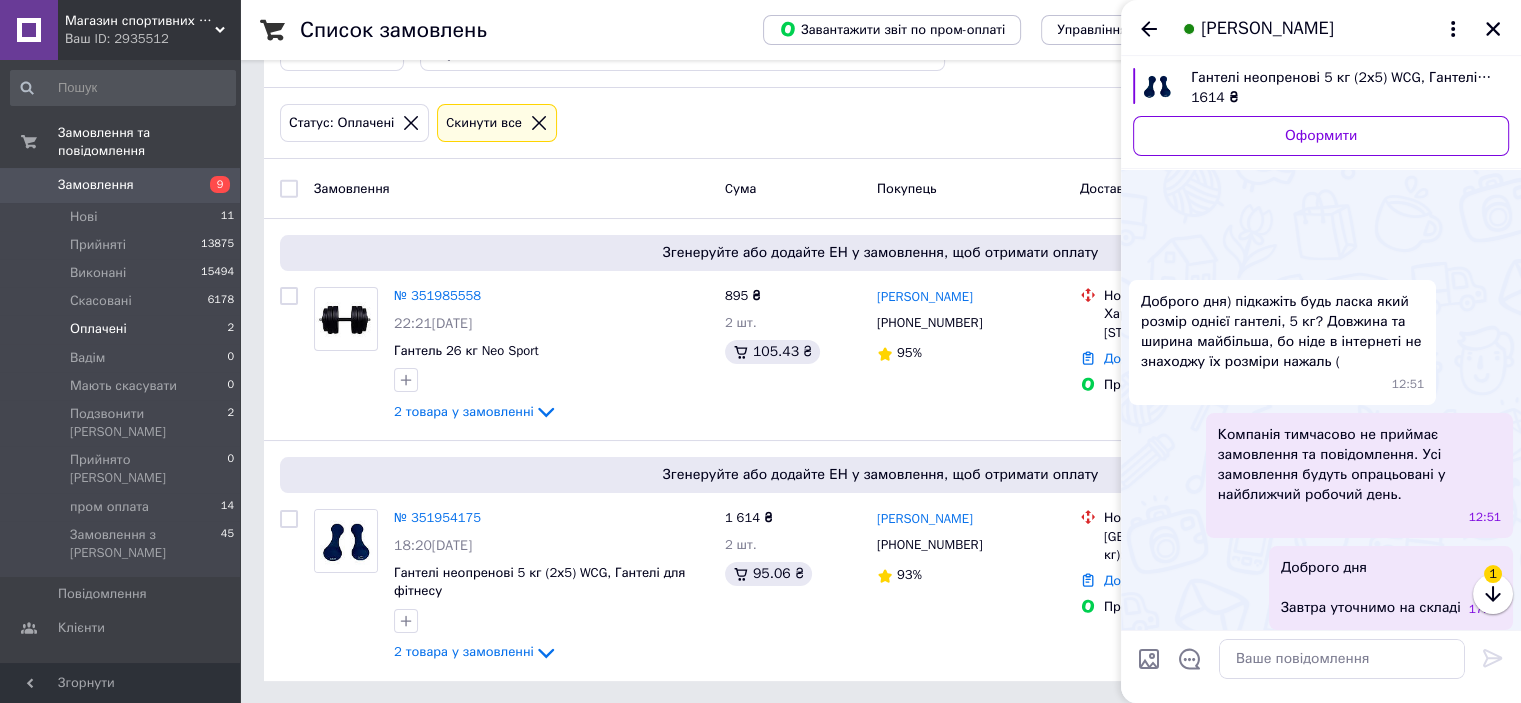 scroll, scrollTop: 876, scrollLeft: 0, axis: vertical 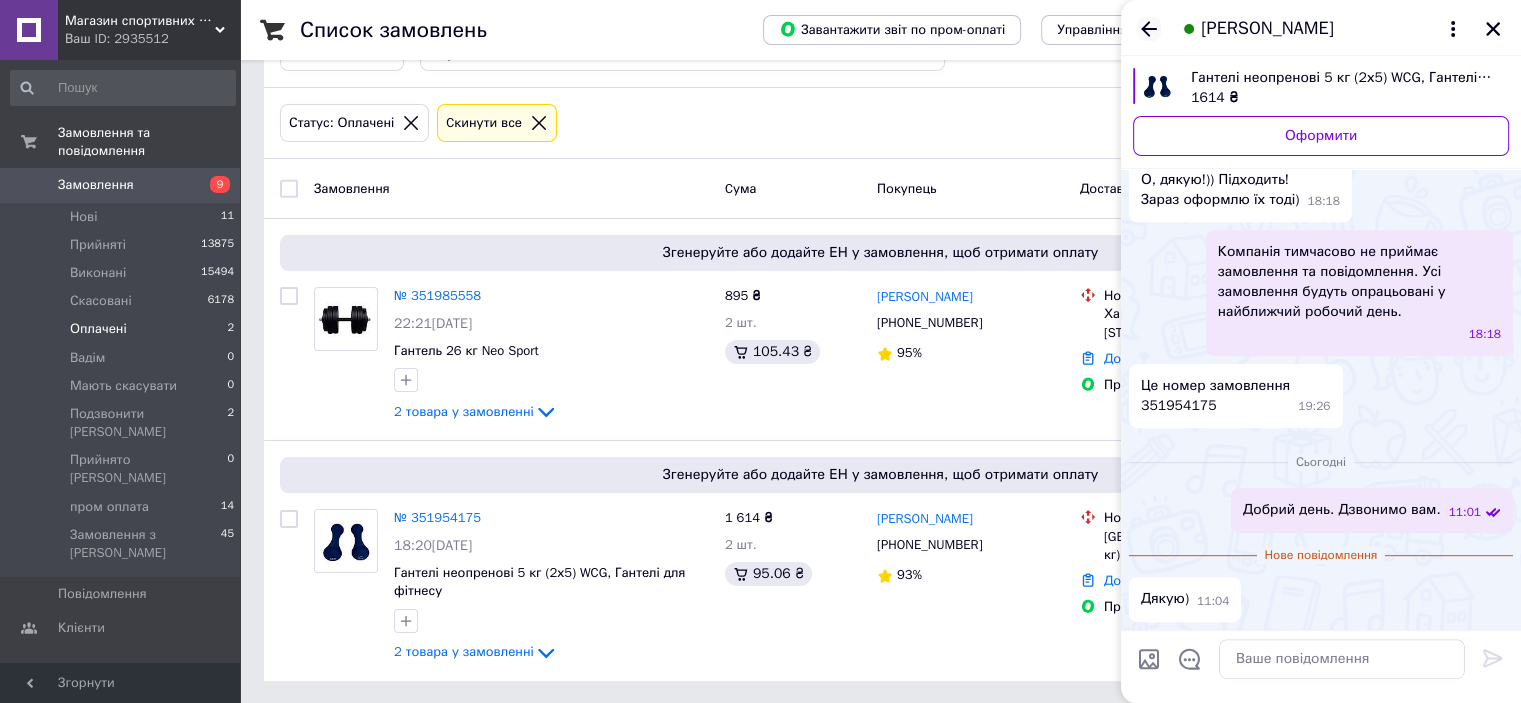 click 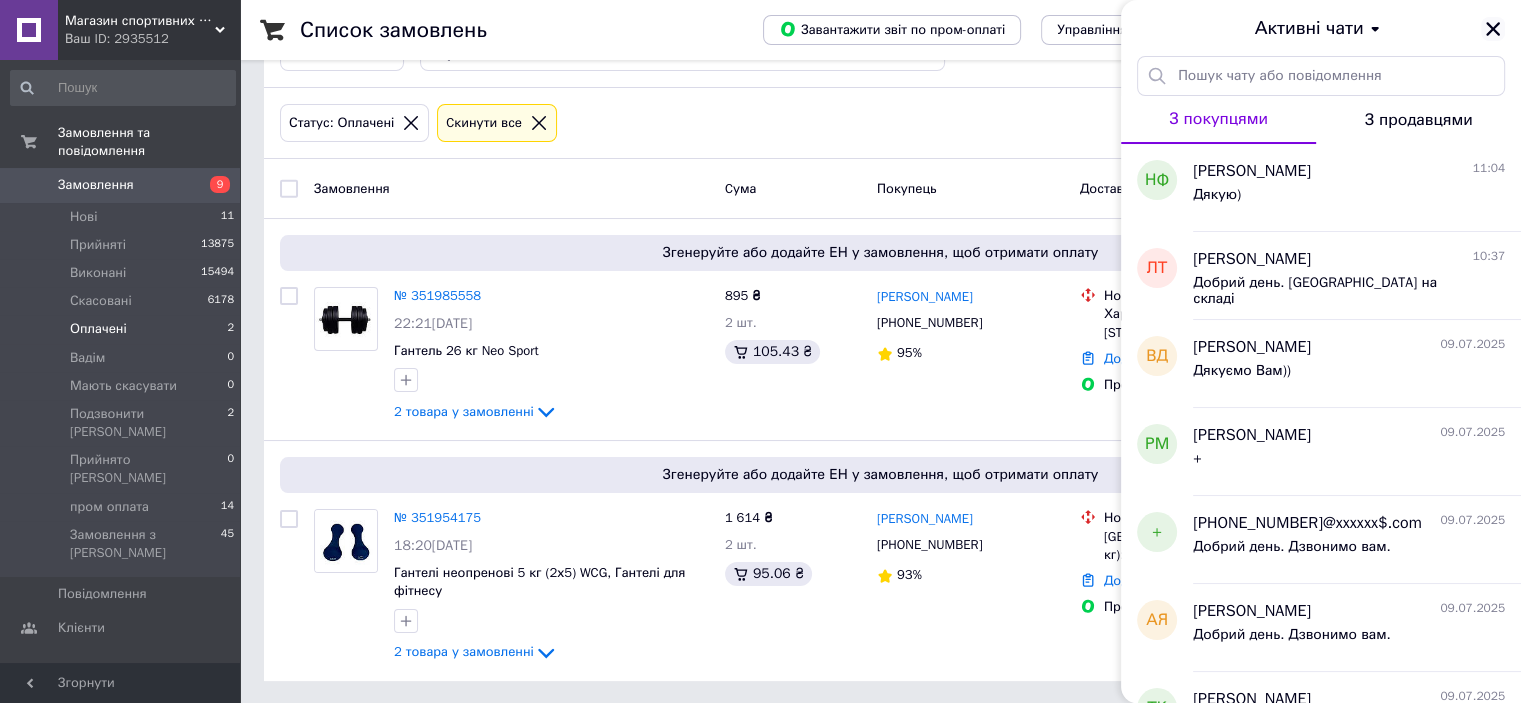 click 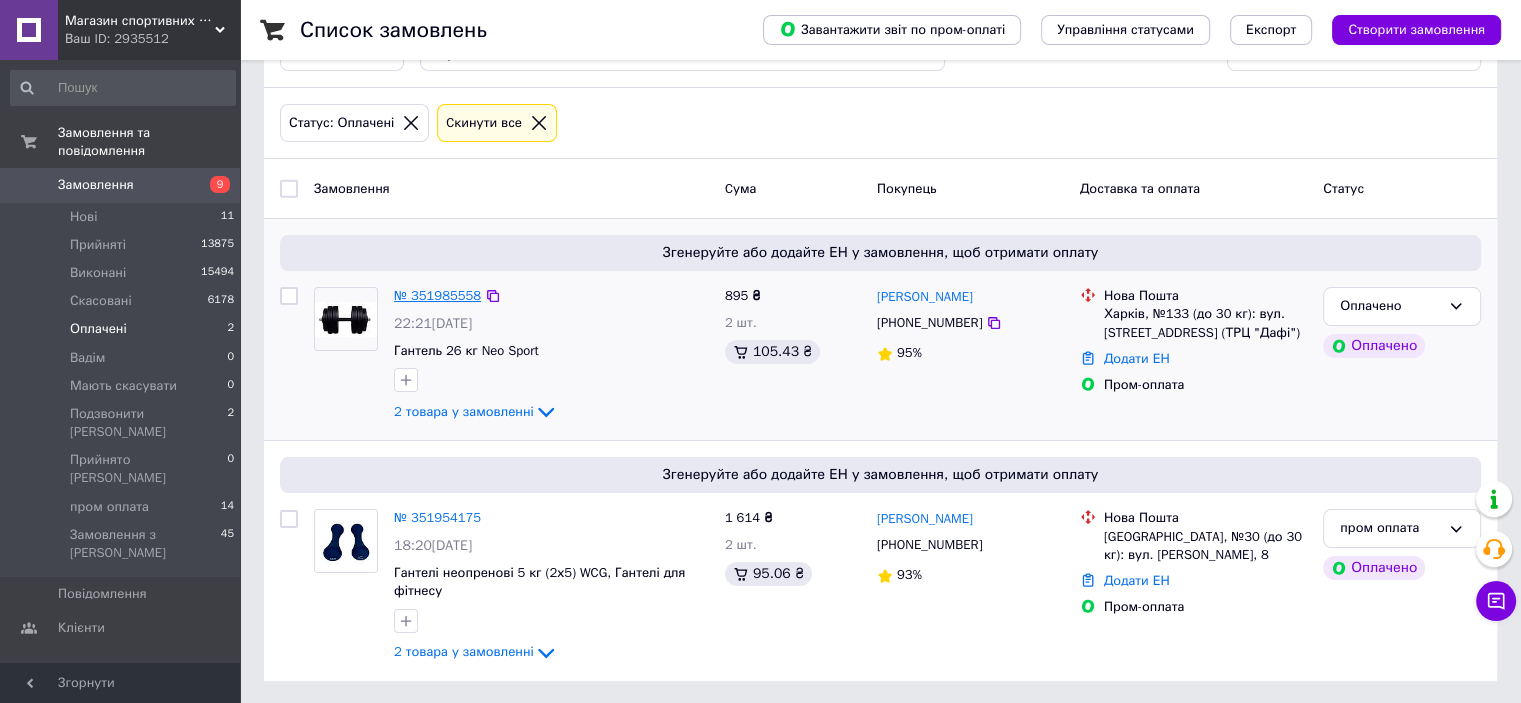 click on "№ 351985558" at bounding box center [437, 295] 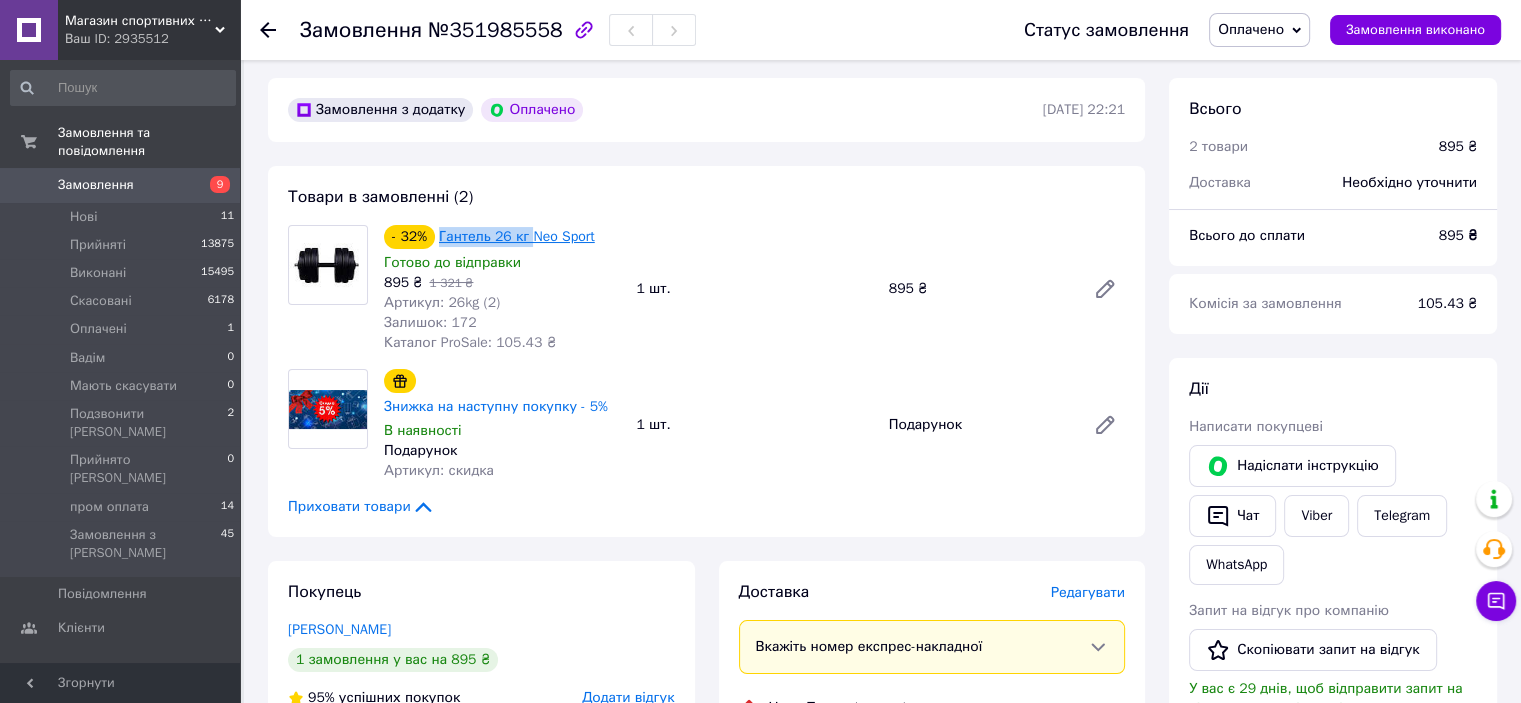 drag, startPoint x: 436, startPoint y: 235, endPoint x: 528, endPoint y: 247, distance: 92.779305 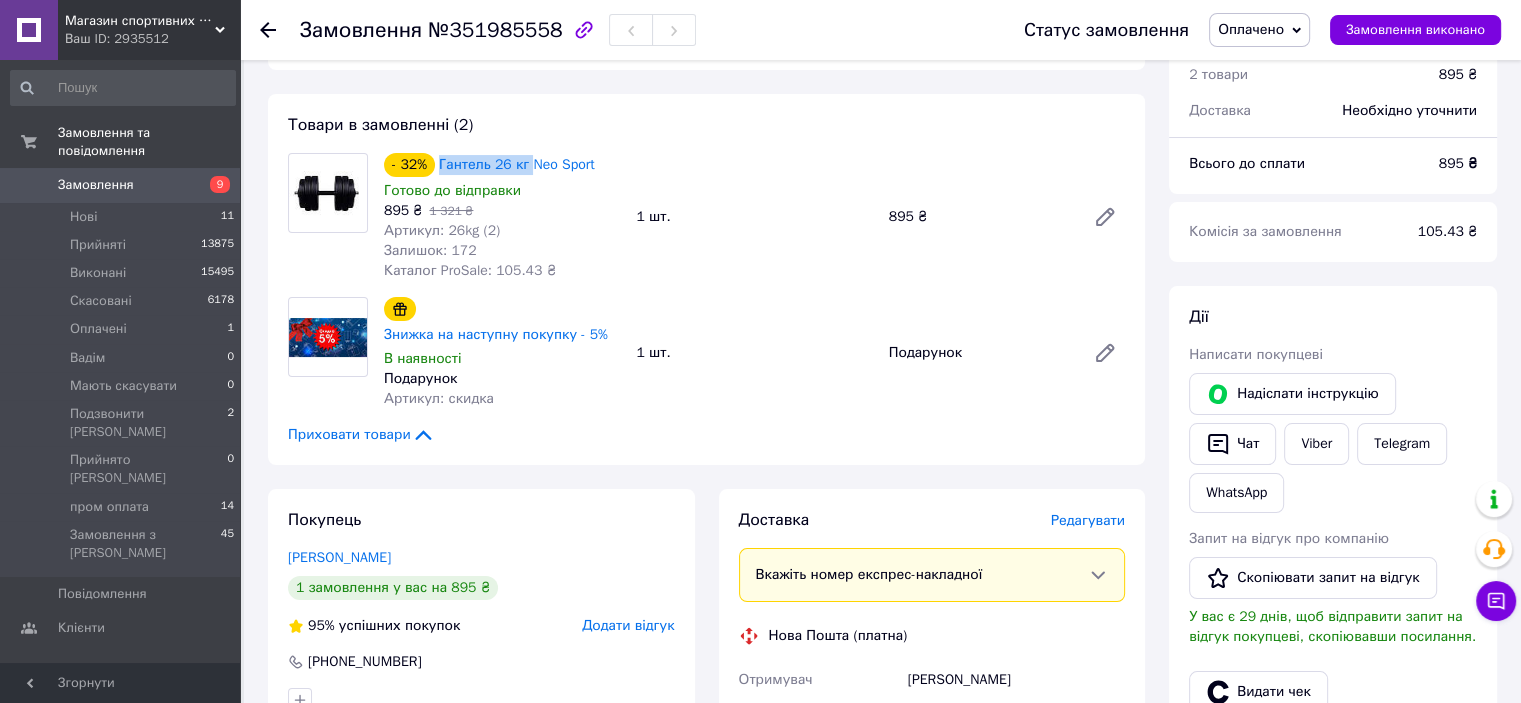scroll, scrollTop: 468, scrollLeft: 0, axis: vertical 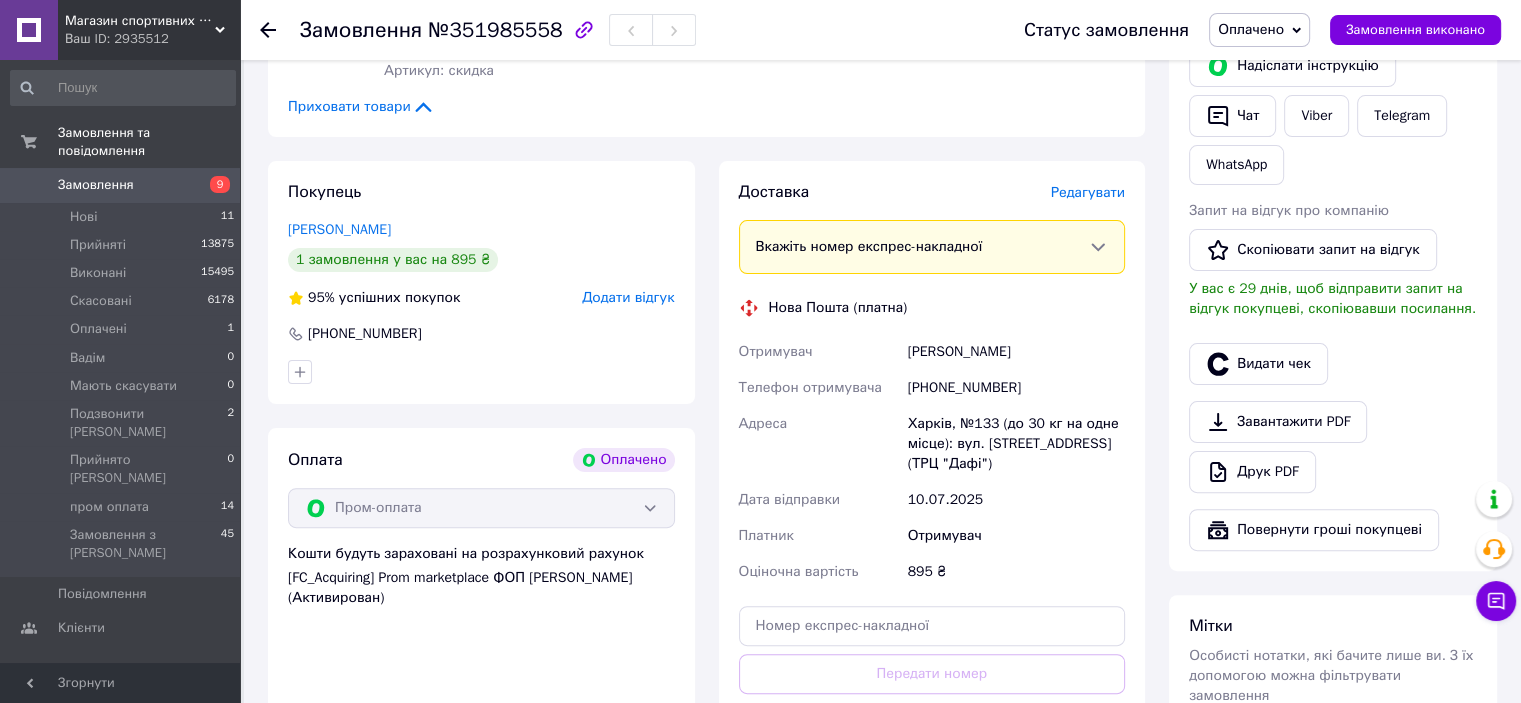 drag, startPoint x: 905, startPoint y: 348, endPoint x: 1036, endPoint y: 354, distance: 131.13733 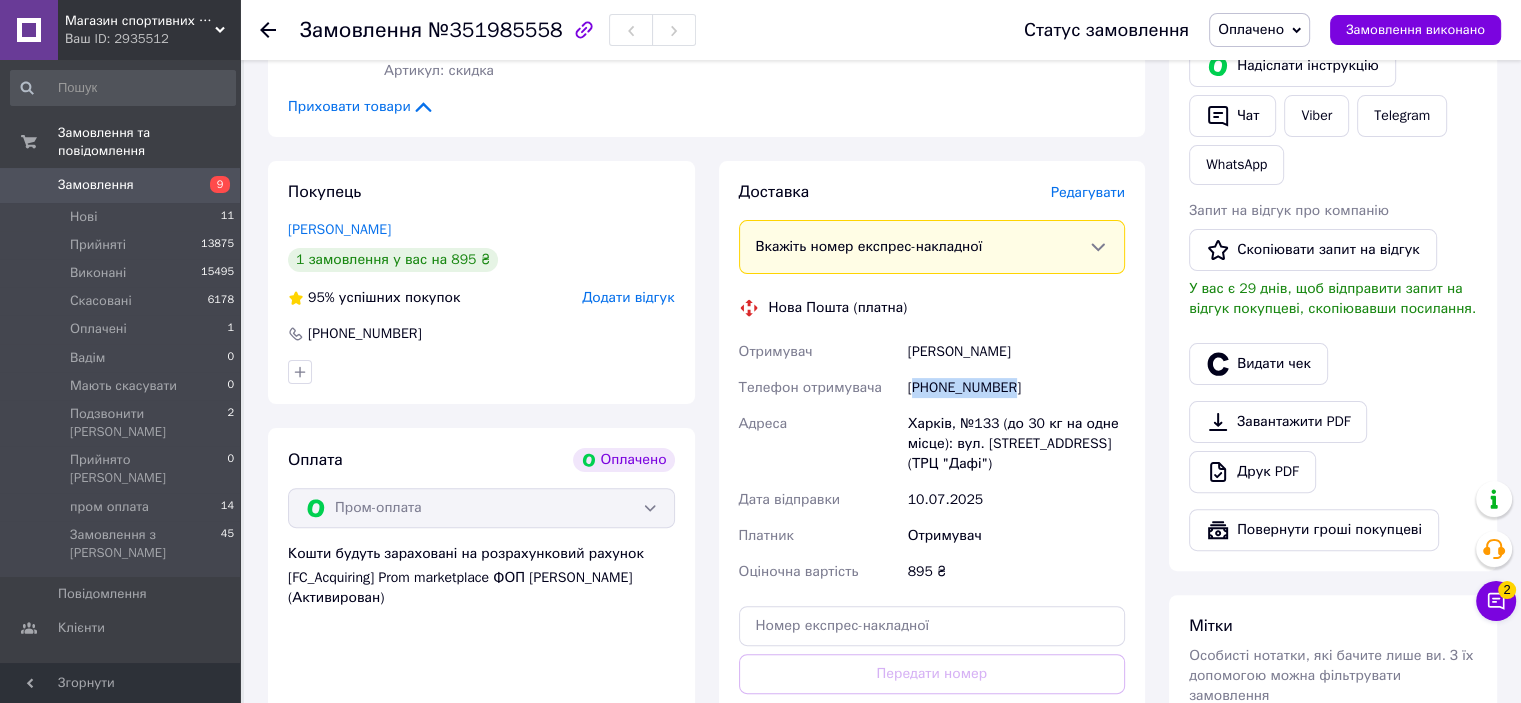 drag, startPoint x: 1008, startPoint y: 389, endPoint x: 913, endPoint y: 389, distance: 95 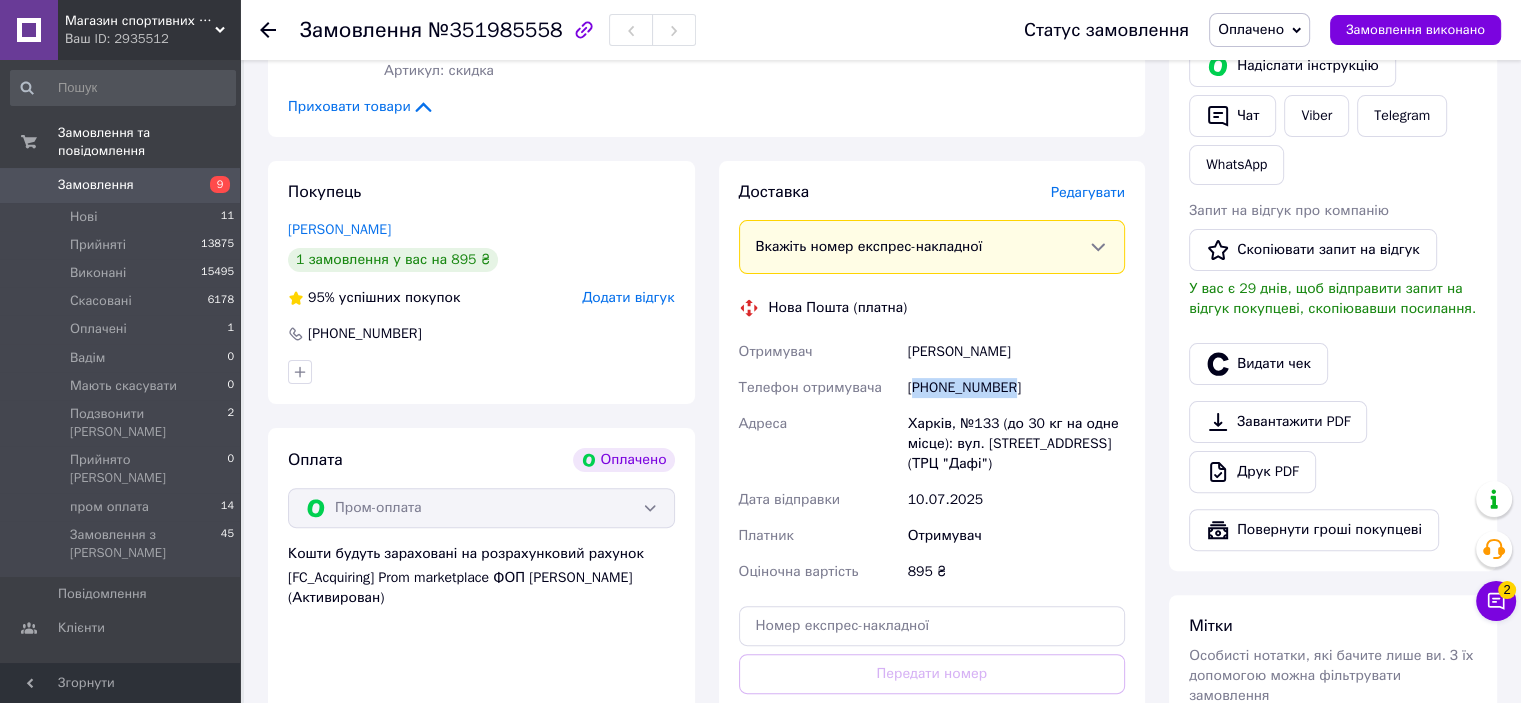 copy on "380502425114" 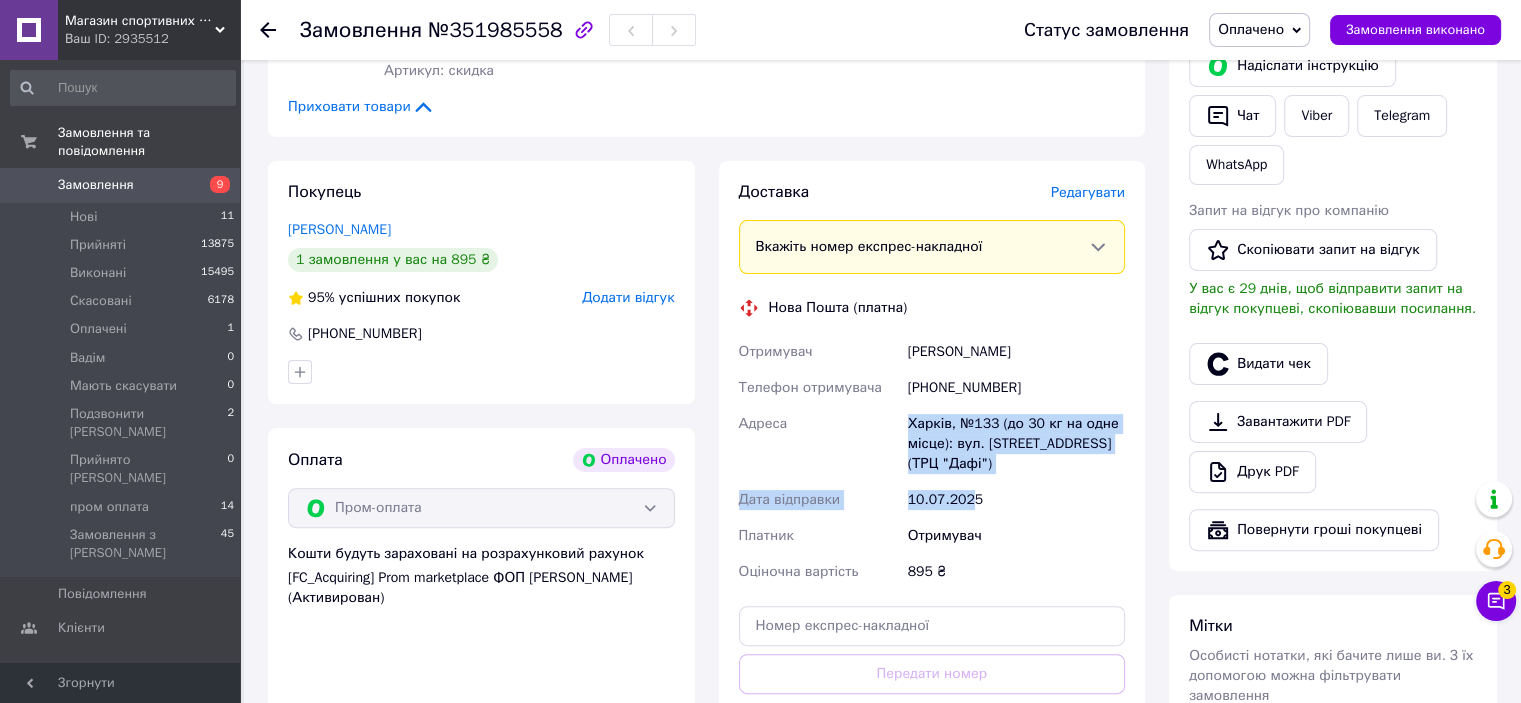 drag, startPoint x: 908, startPoint y: 423, endPoint x: 968, endPoint y: 485, distance: 86.27862 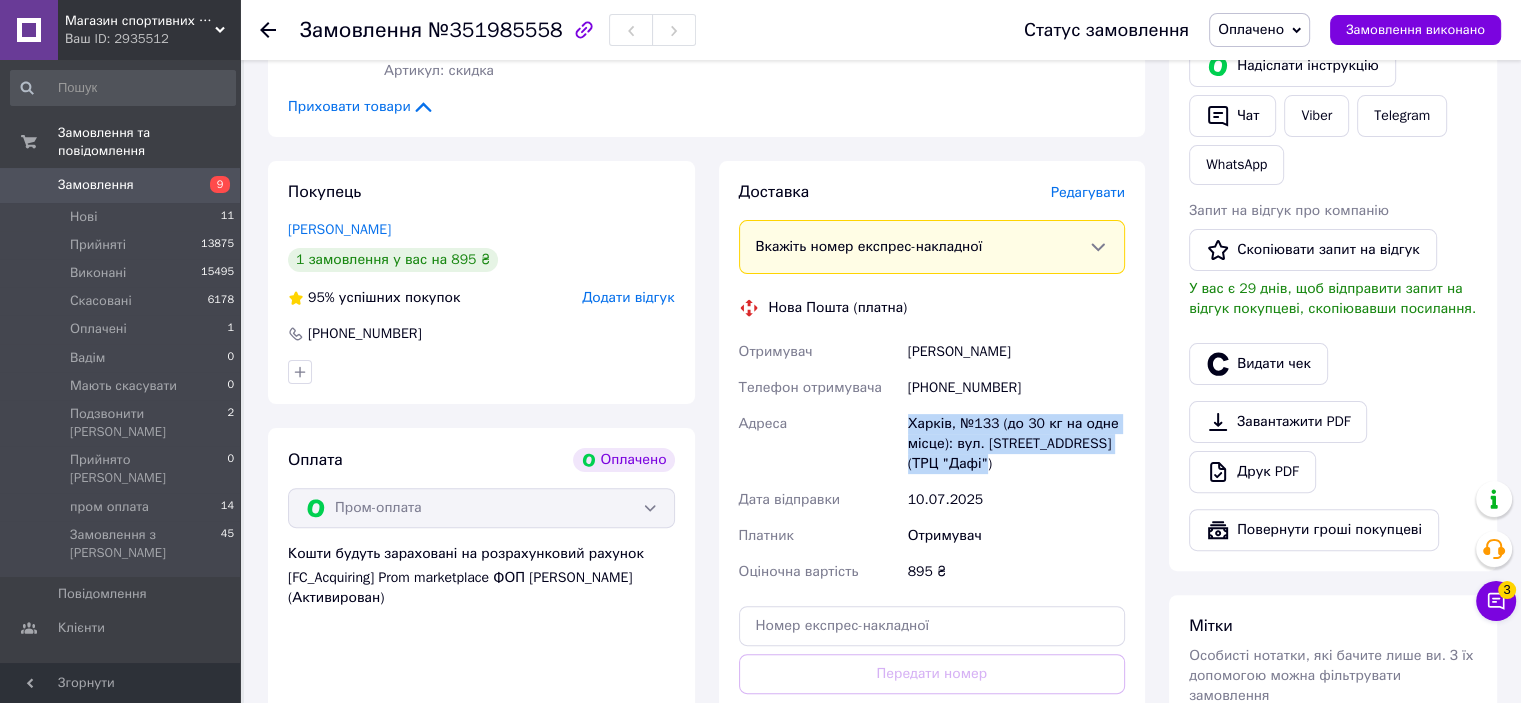 drag, startPoint x: 959, startPoint y: 467, endPoint x: 883, endPoint y: 419, distance: 89.88882 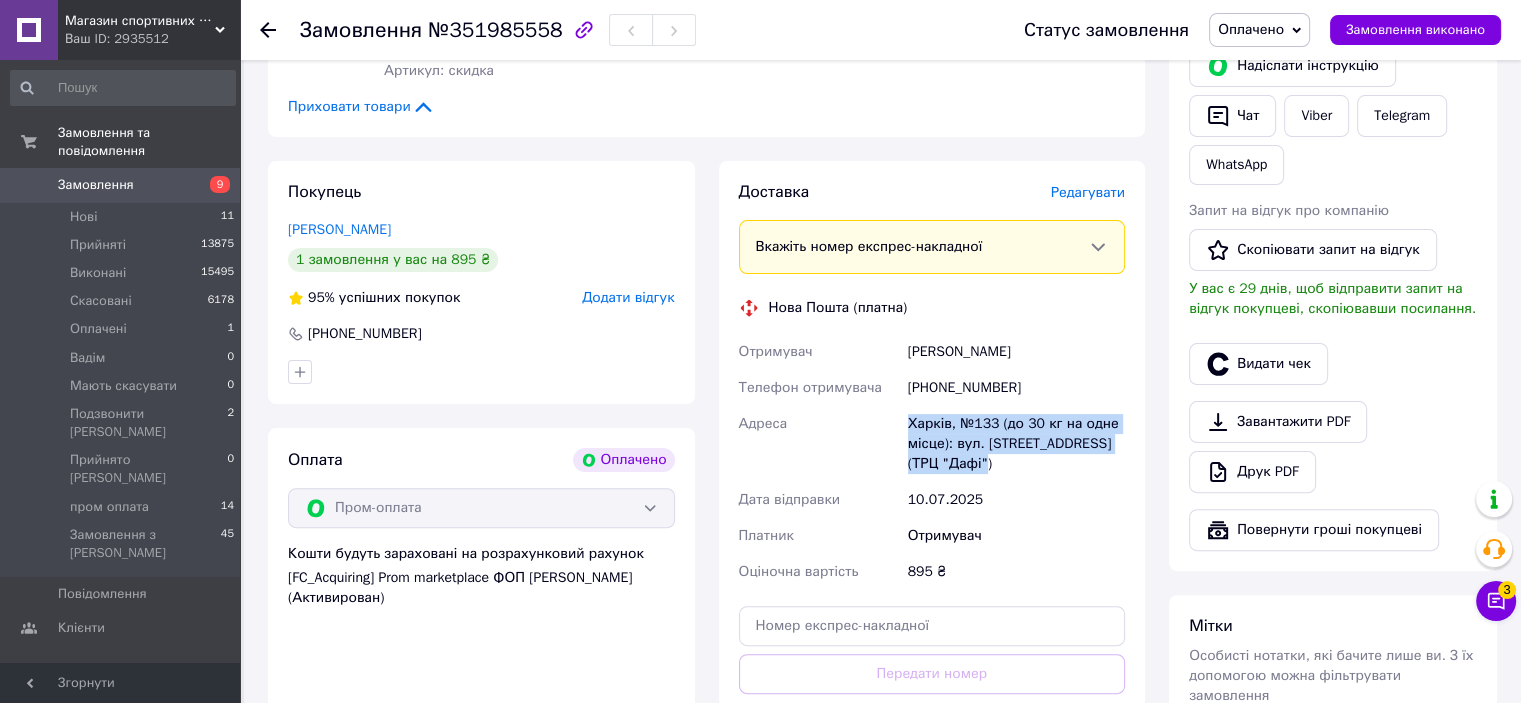 copy on "Адреса Харків, №133 (до 30 кг на одне місце): вул. Героїв Праці, 9 (ТРЦ "Дафі")" 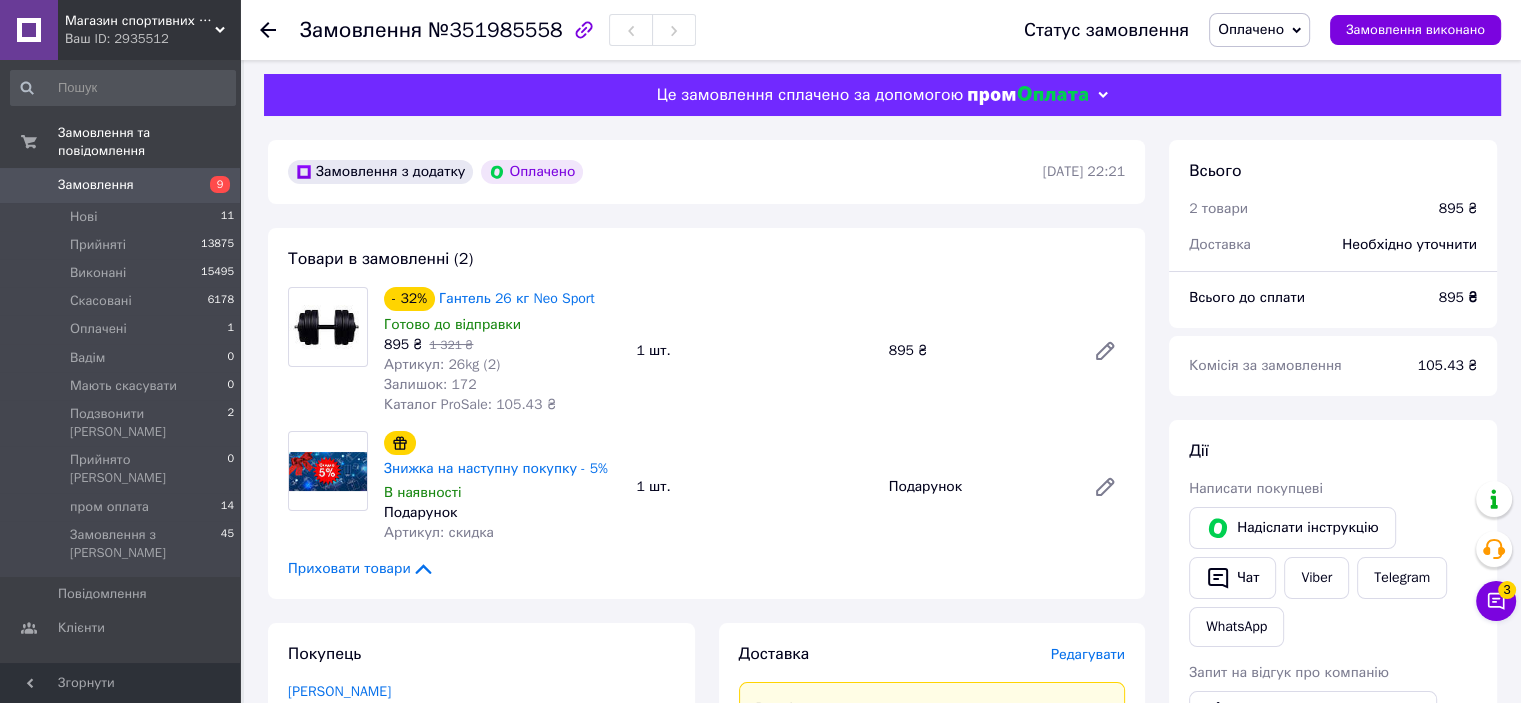 scroll, scrollTop: 0, scrollLeft: 0, axis: both 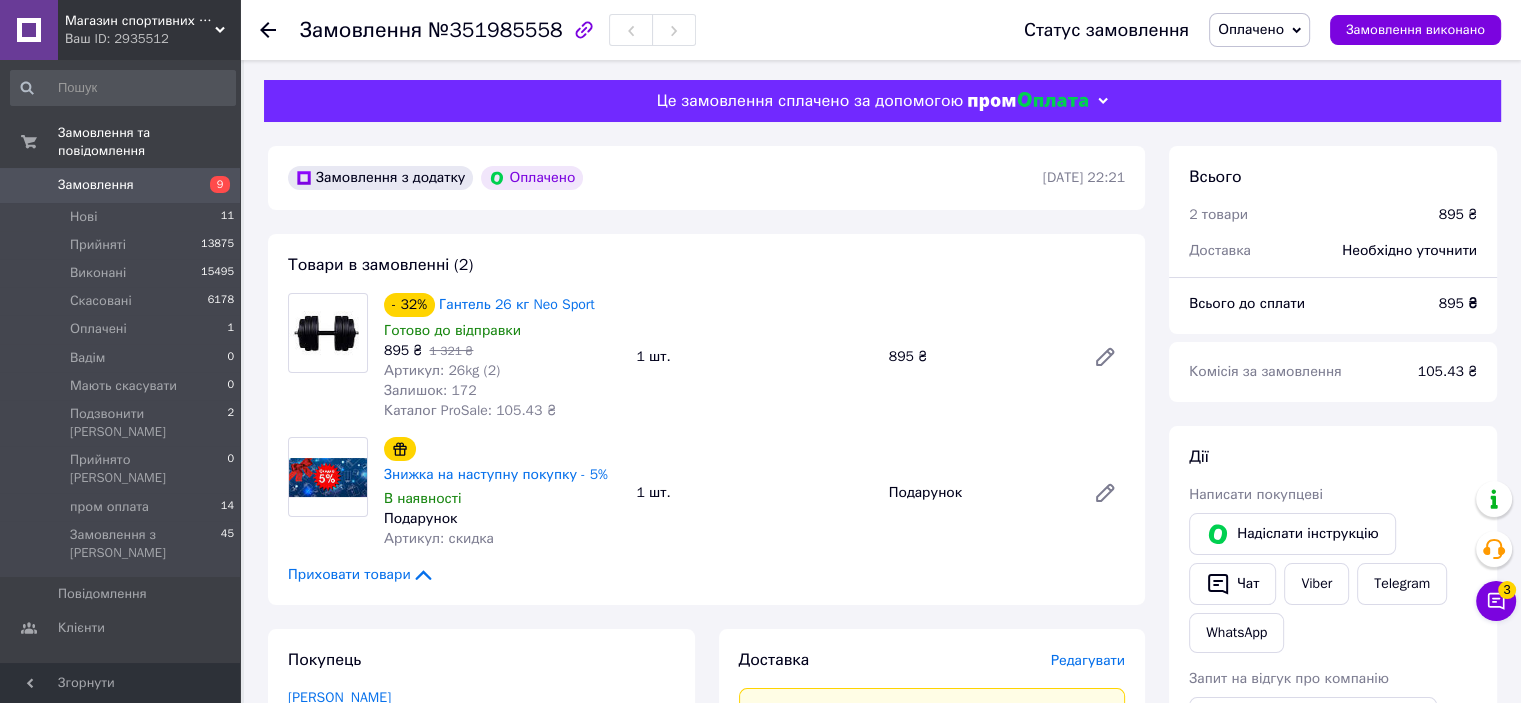 click on "Оплачено" at bounding box center [1259, 30] 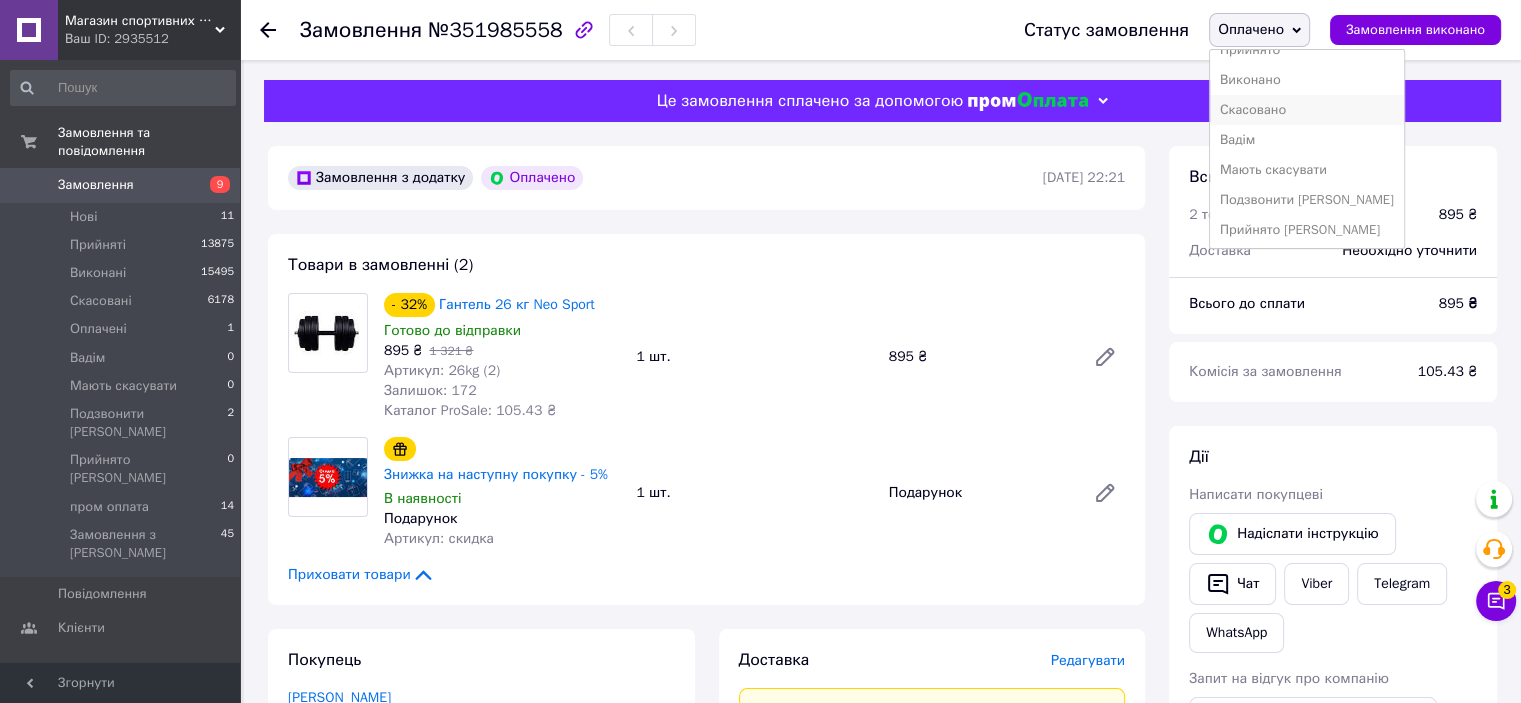scroll, scrollTop: 52, scrollLeft: 0, axis: vertical 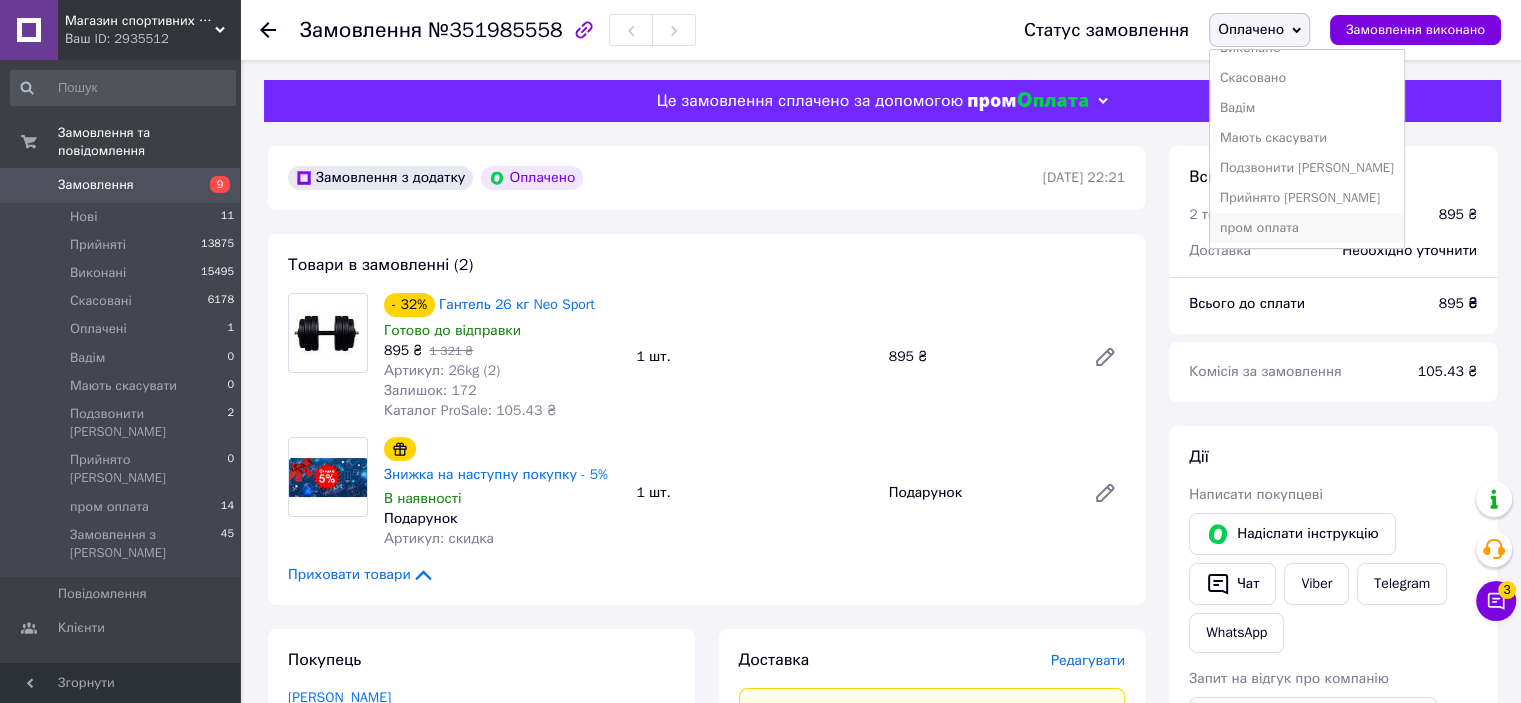 click on "пром оплата" at bounding box center [1307, 228] 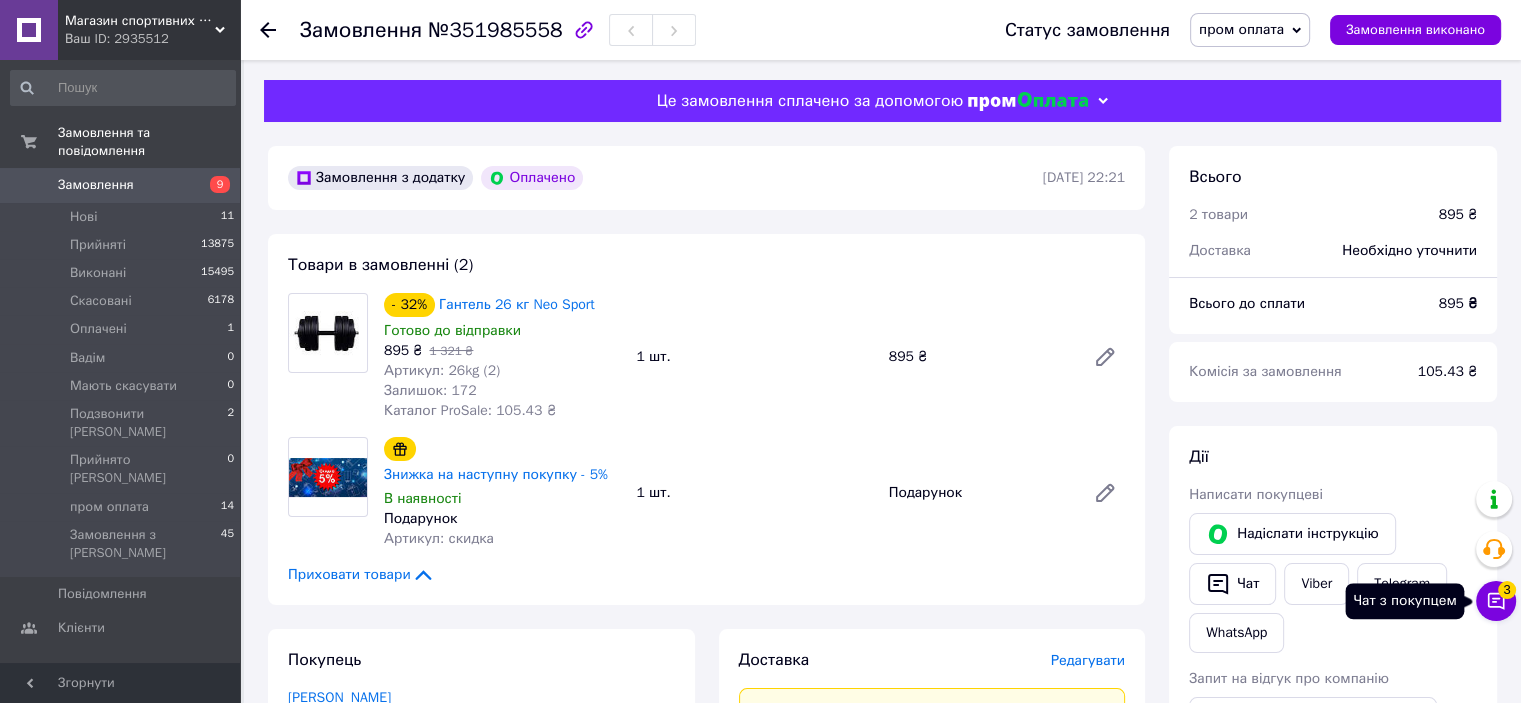 click 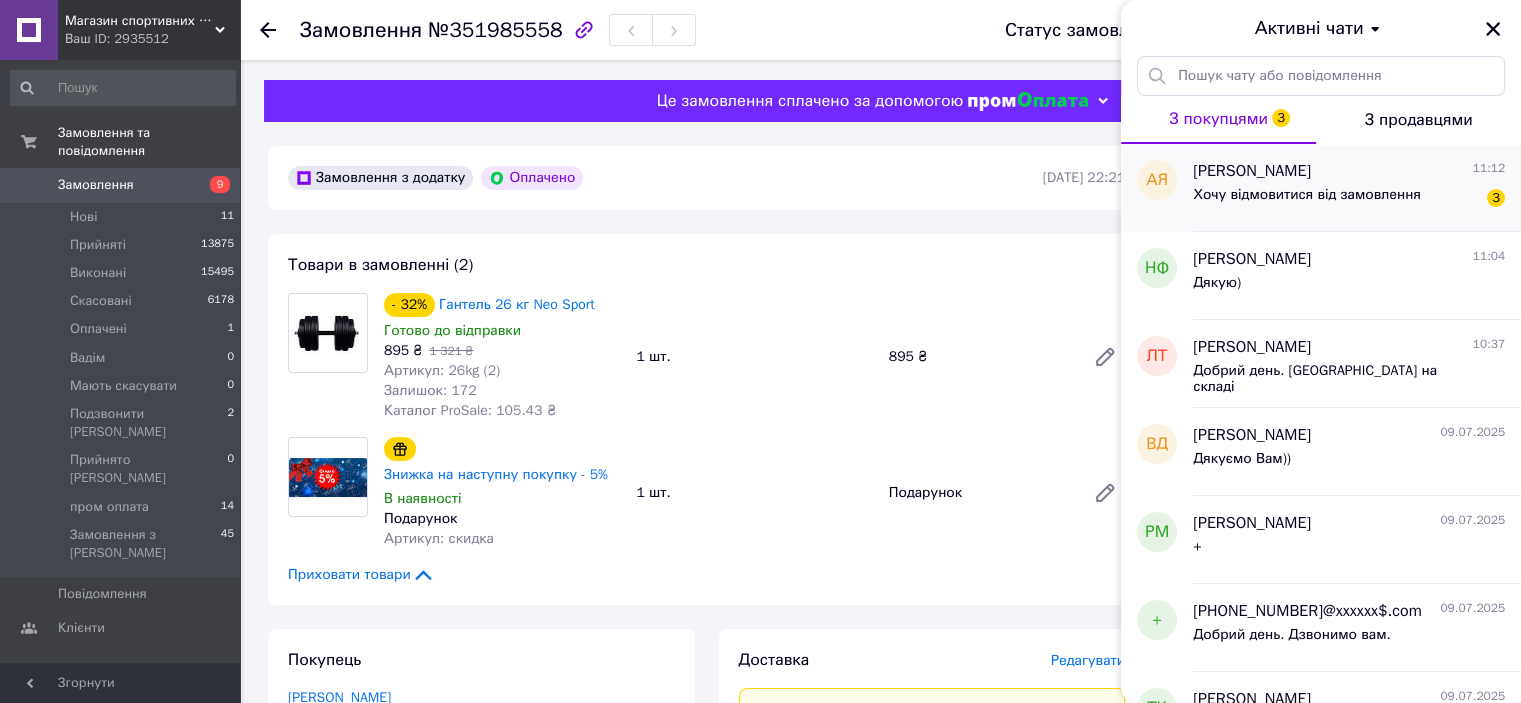 click on "Хочу відмовитися від замовлення" at bounding box center [1307, 195] 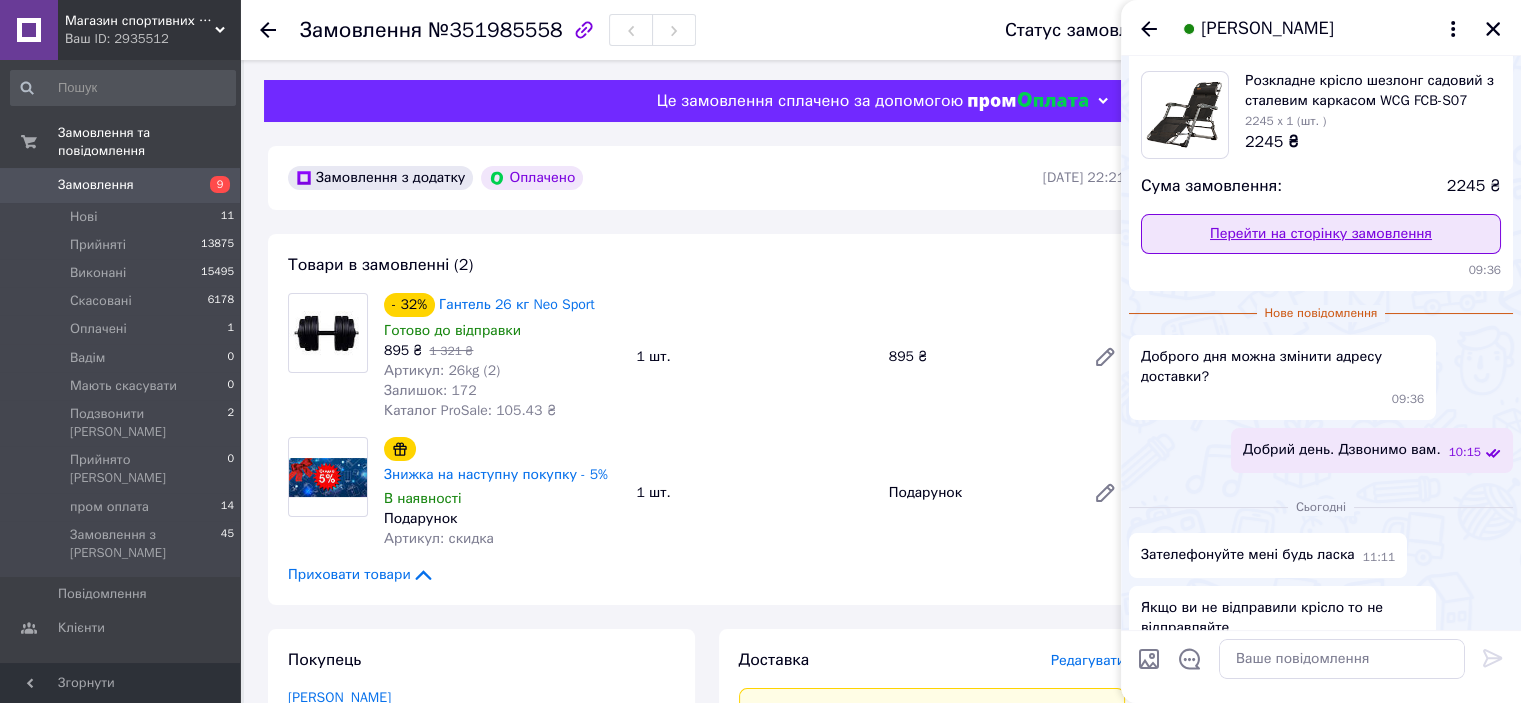scroll, scrollTop: 215, scrollLeft: 0, axis: vertical 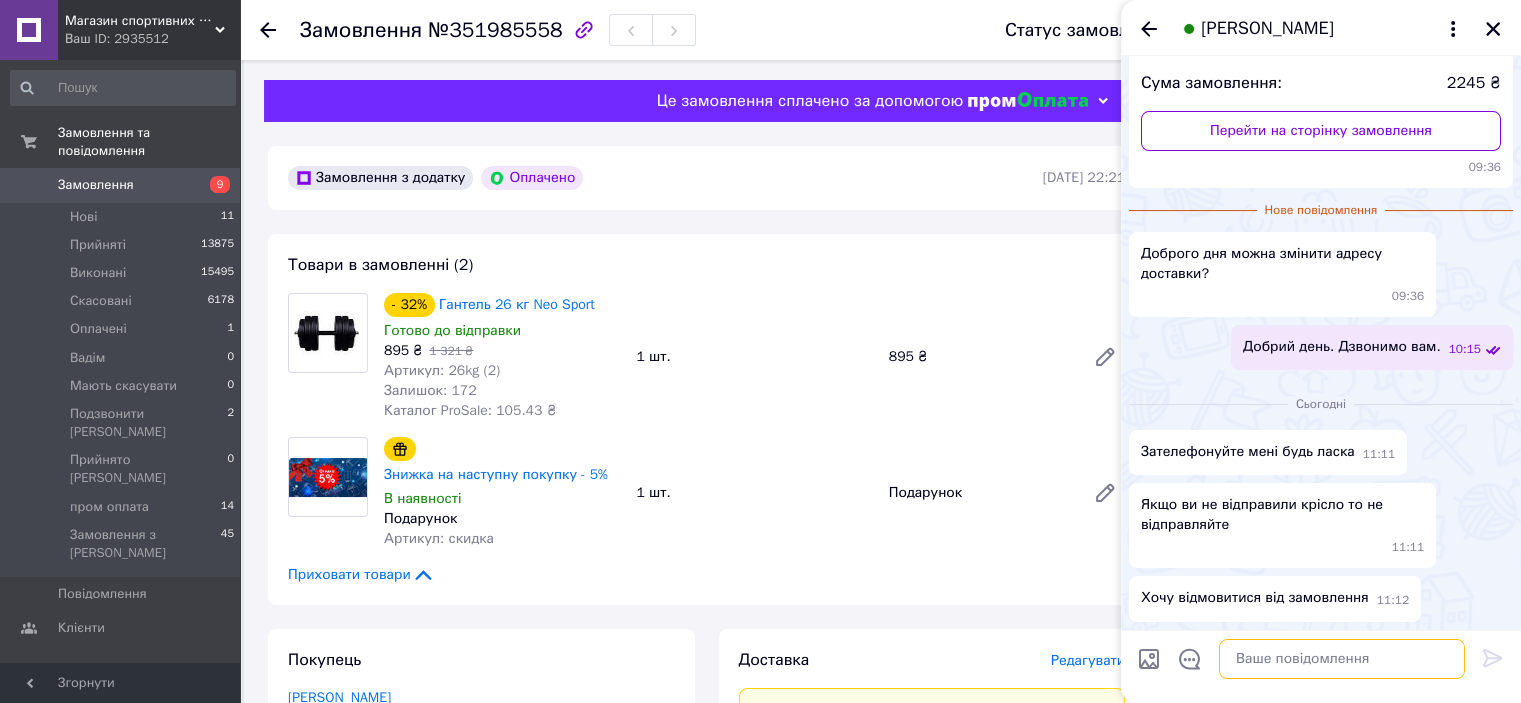 click at bounding box center (1342, 659) 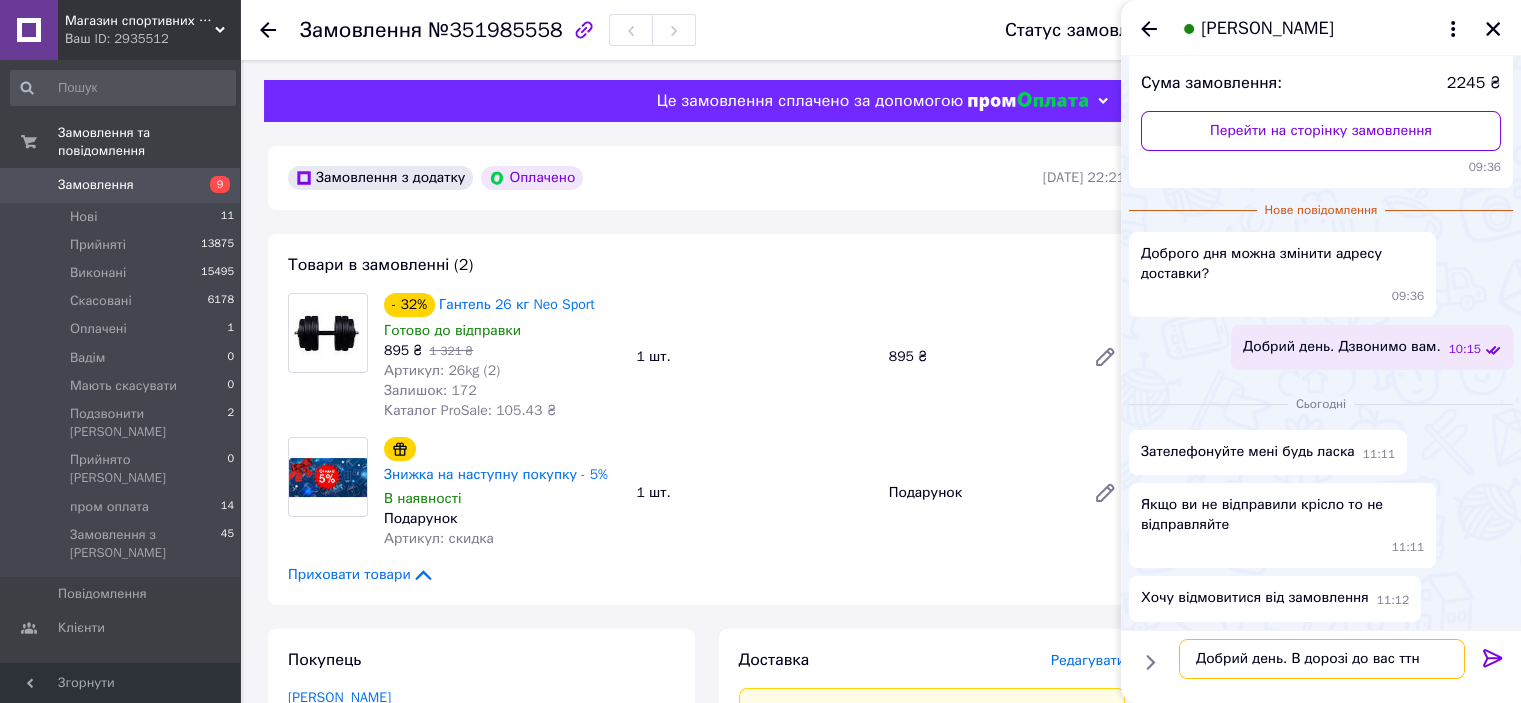 paste on "20451202323487" 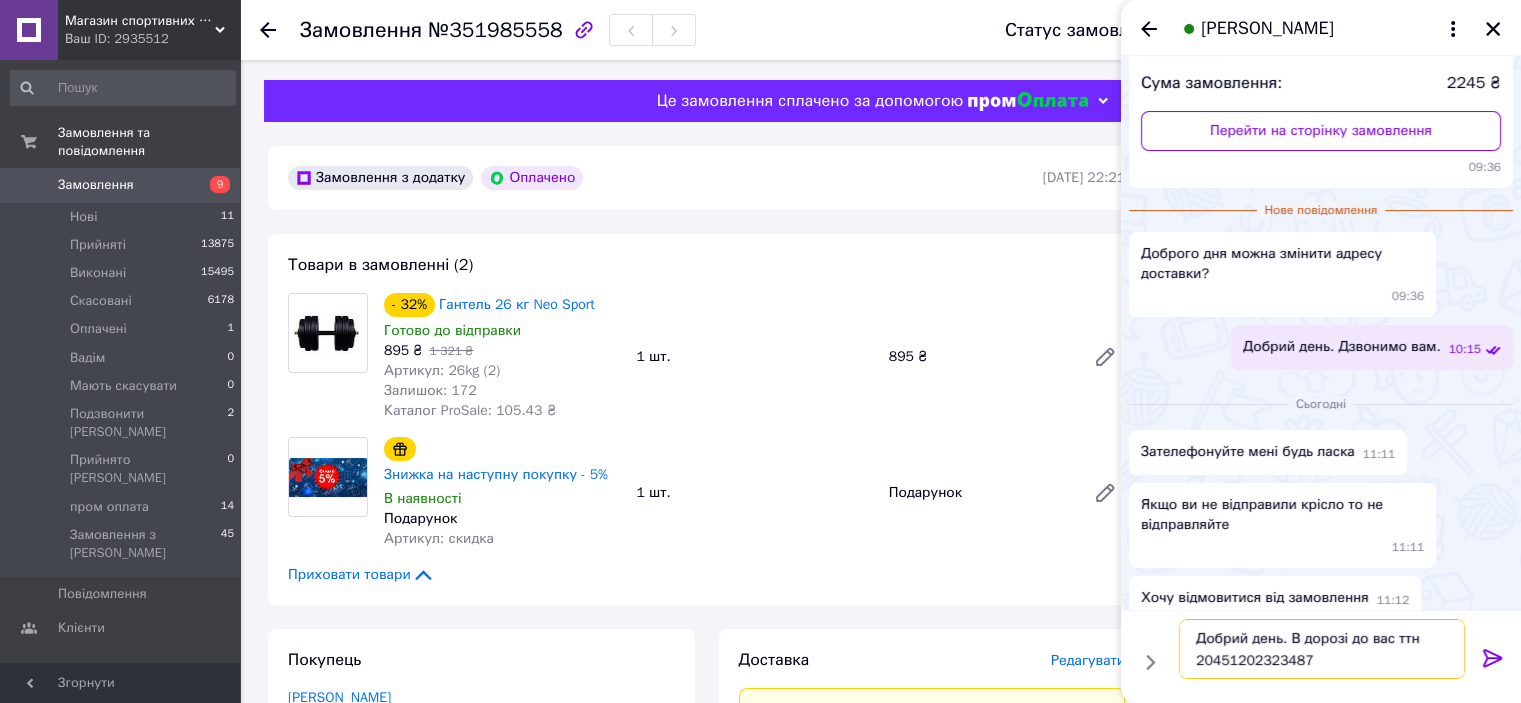 type 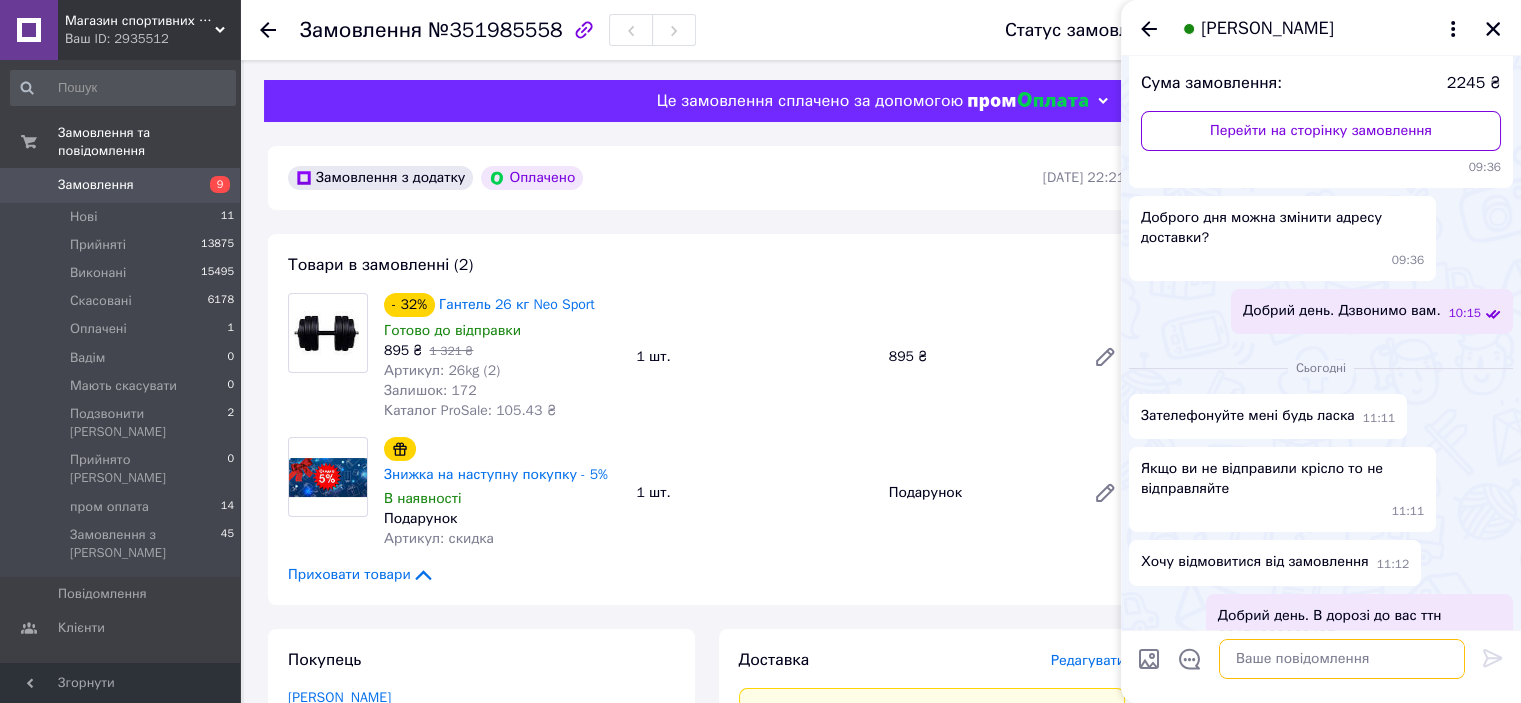 scroll, scrollTop: 272, scrollLeft: 0, axis: vertical 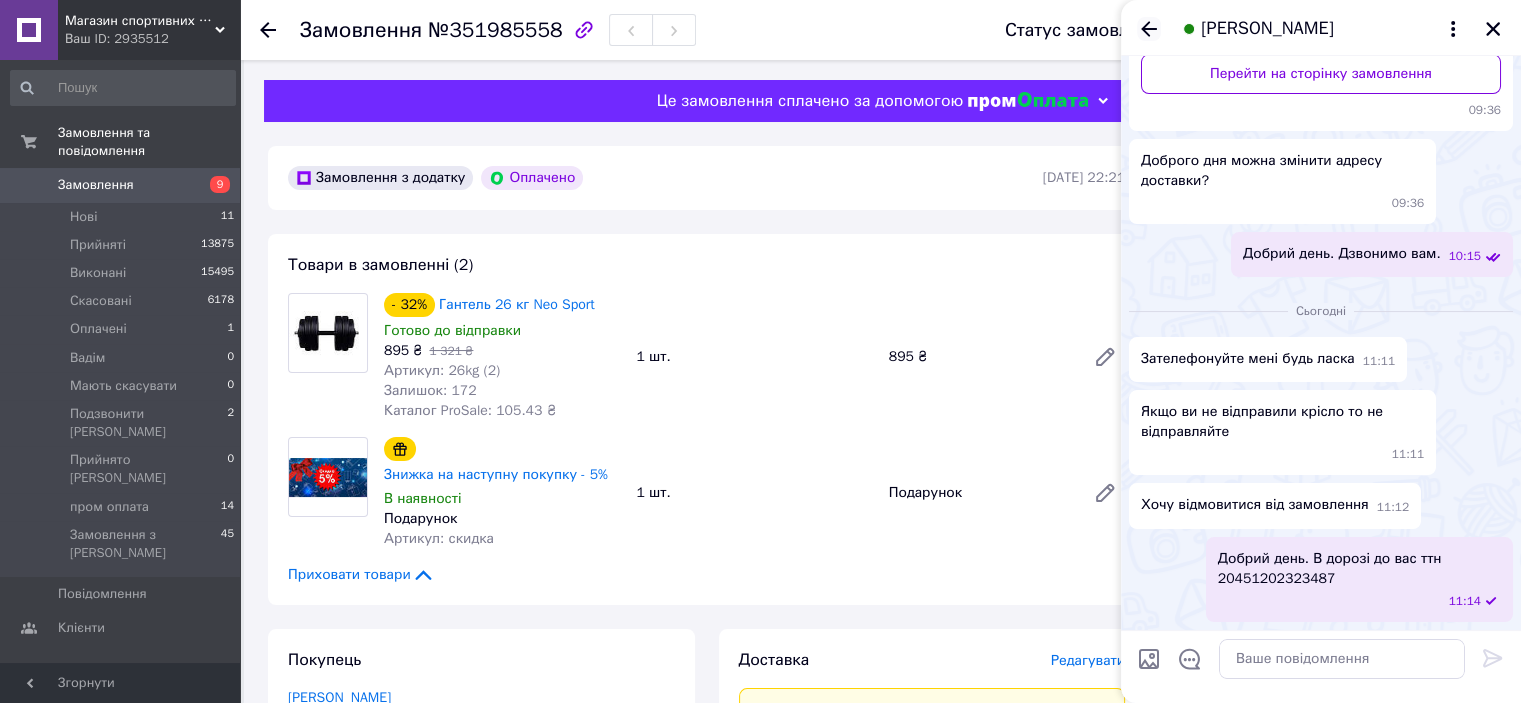 click 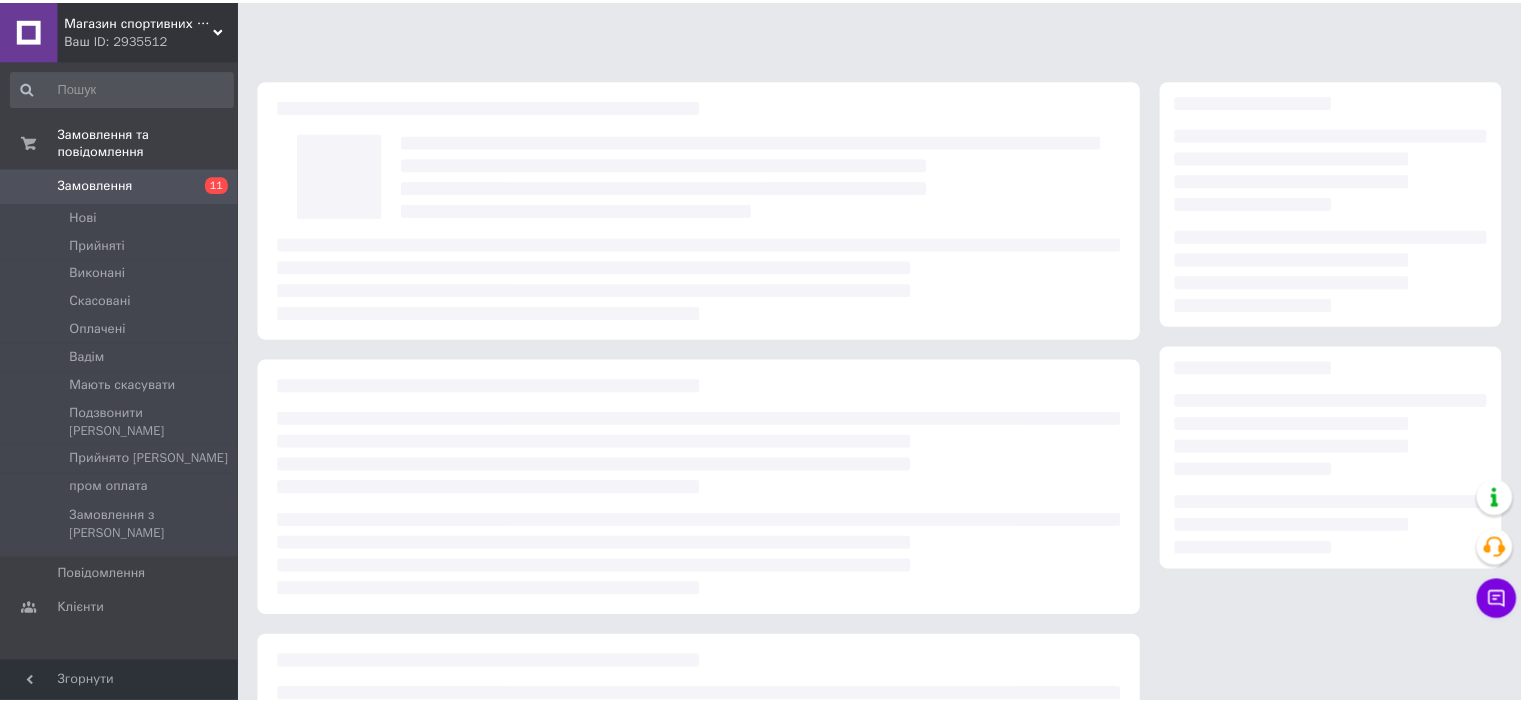 scroll, scrollTop: 0, scrollLeft: 0, axis: both 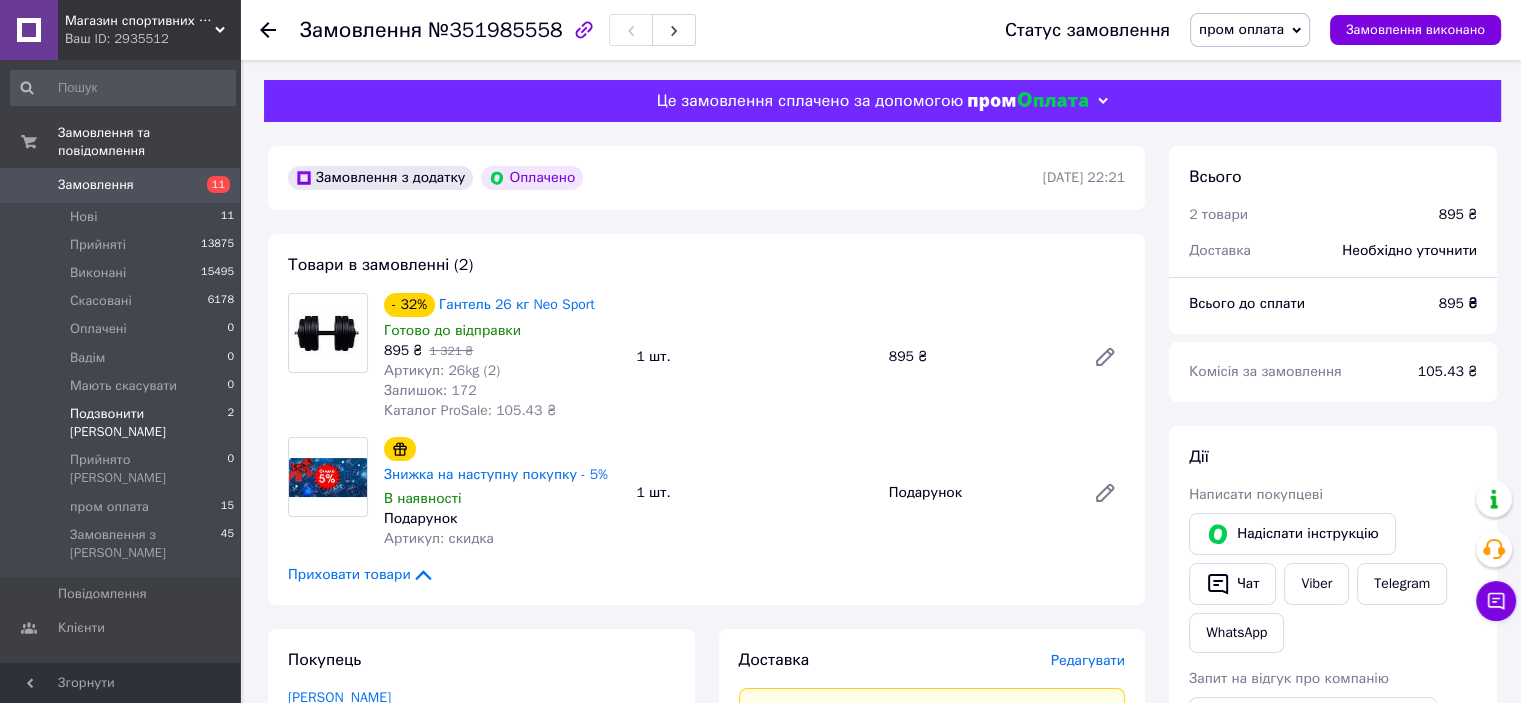 click on "Подзвонити [PERSON_NAME]" at bounding box center (148, 423) 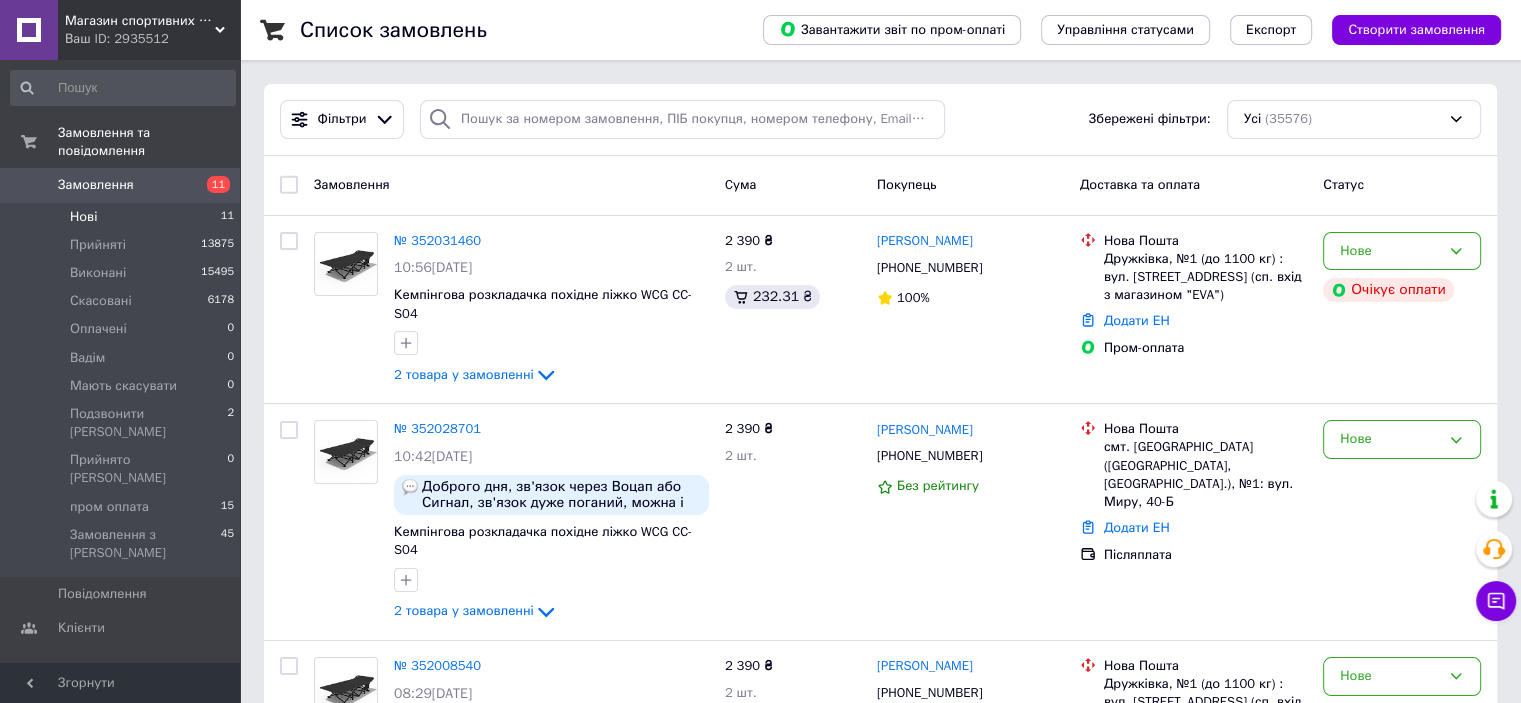 click on "Нові 11" at bounding box center (123, 217) 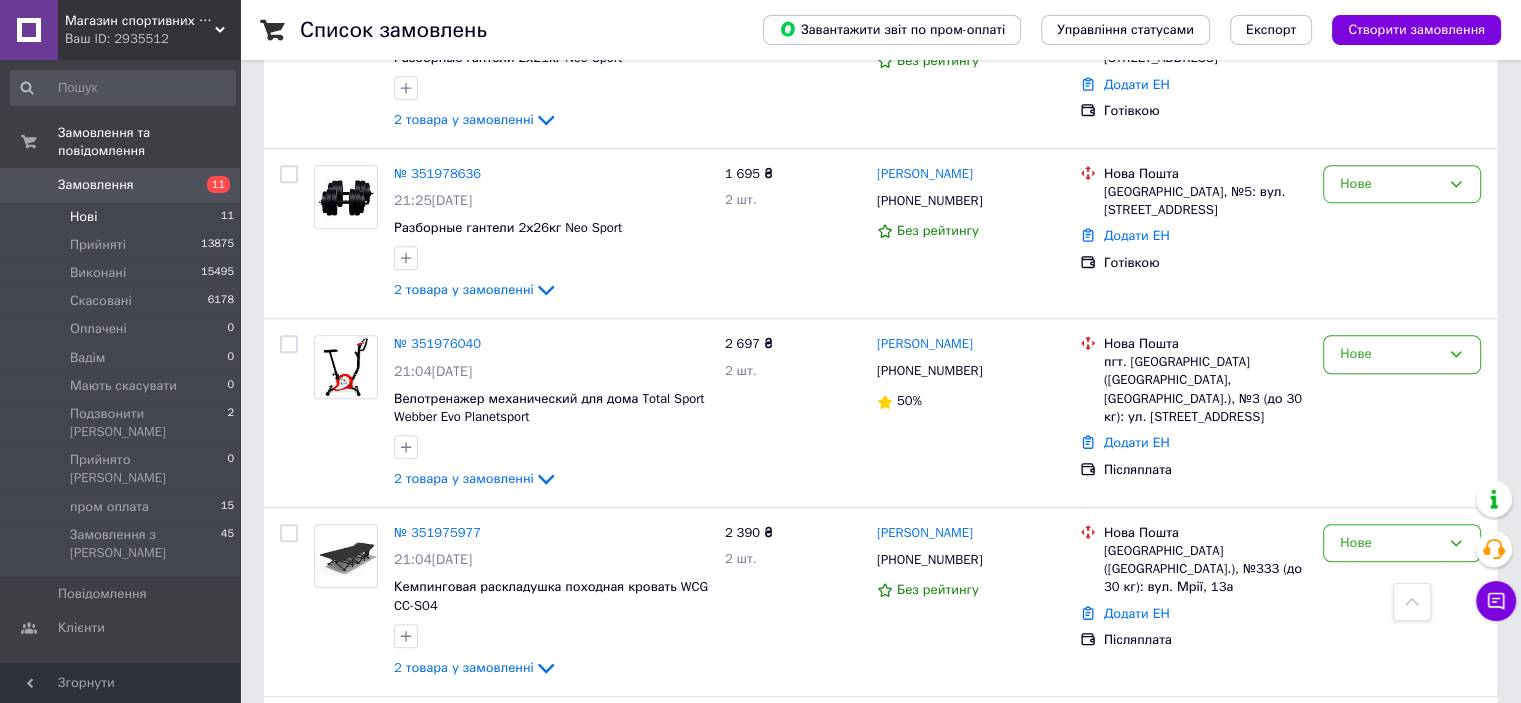 scroll, scrollTop: 1715, scrollLeft: 0, axis: vertical 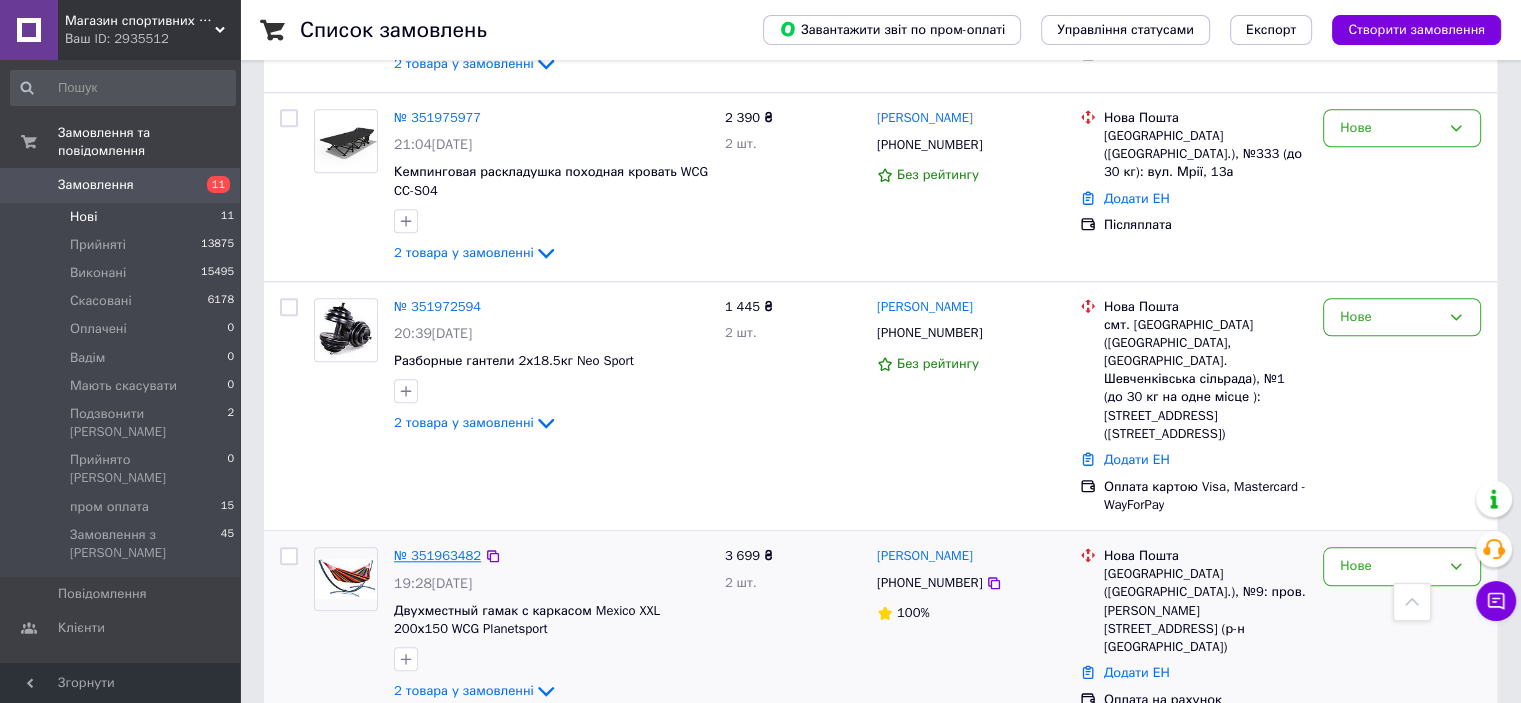 click on "№ 351963482" at bounding box center [437, 555] 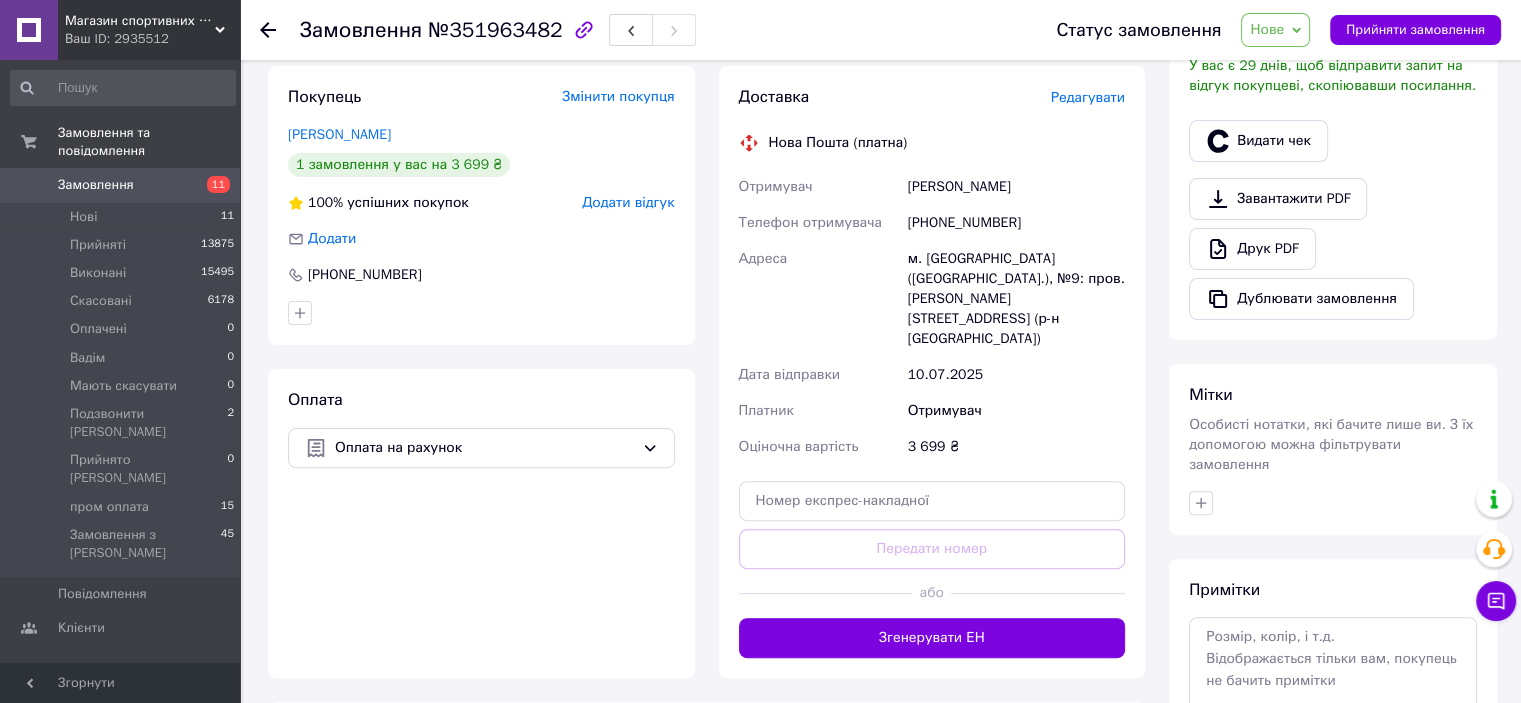 scroll, scrollTop: 500, scrollLeft: 0, axis: vertical 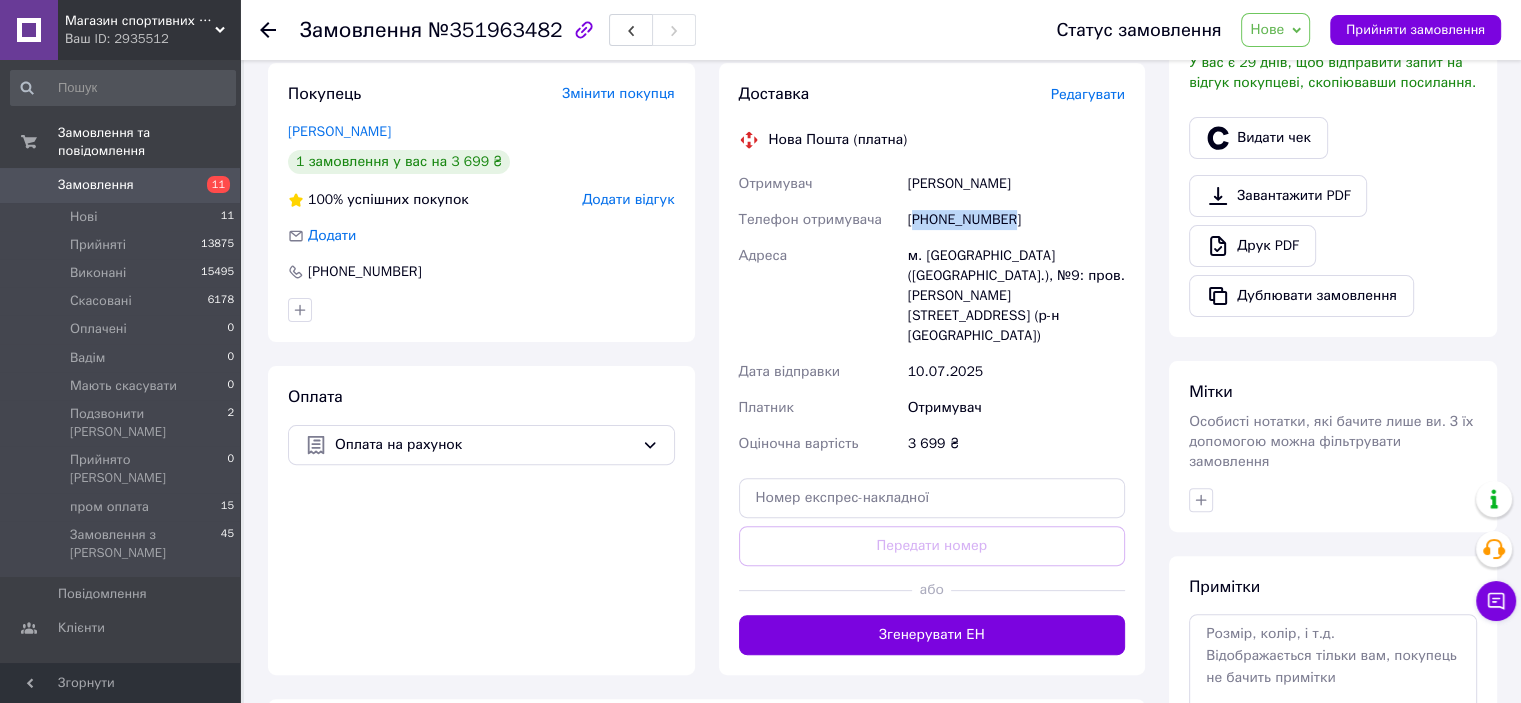 drag, startPoint x: 1007, startPoint y: 195, endPoint x: 916, endPoint y: 193, distance: 91.02197 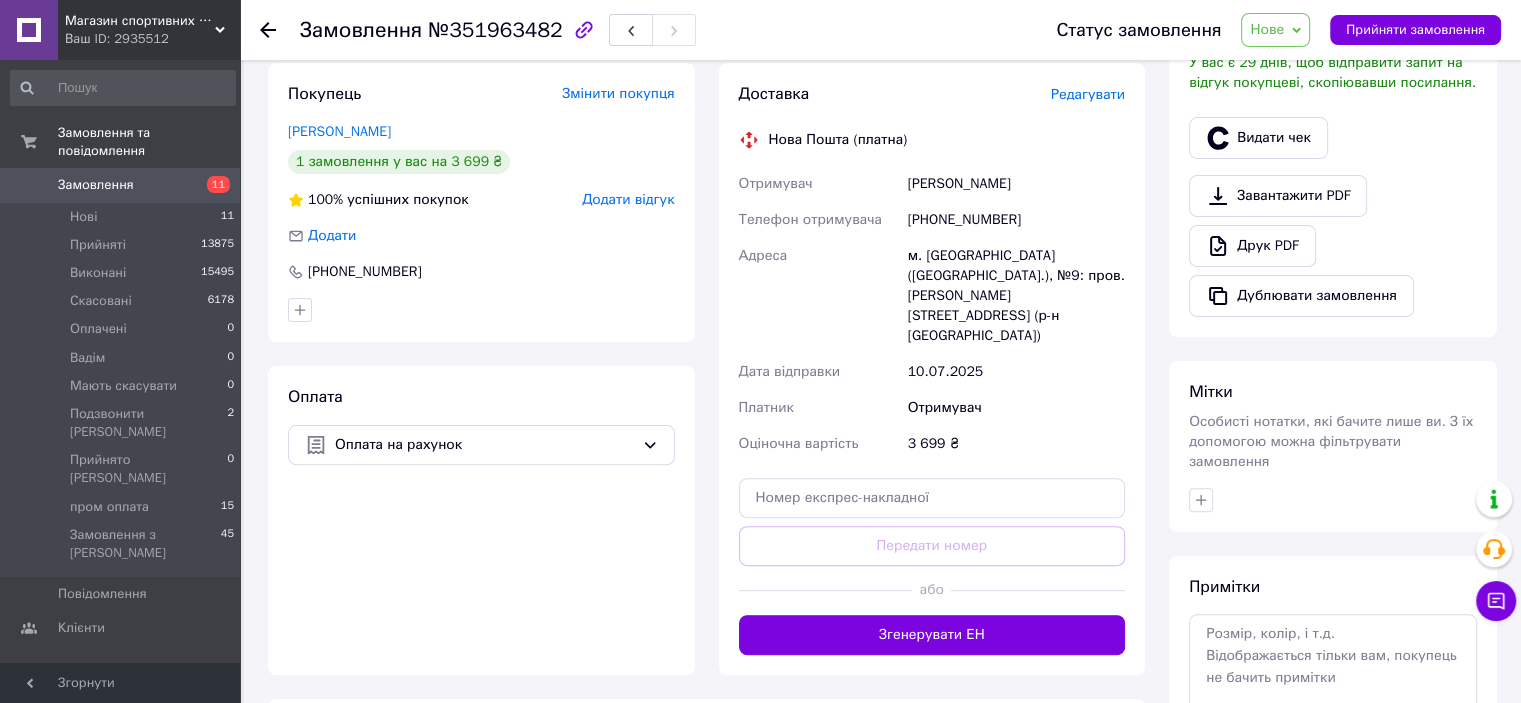 click at bounding box center [481, 310] 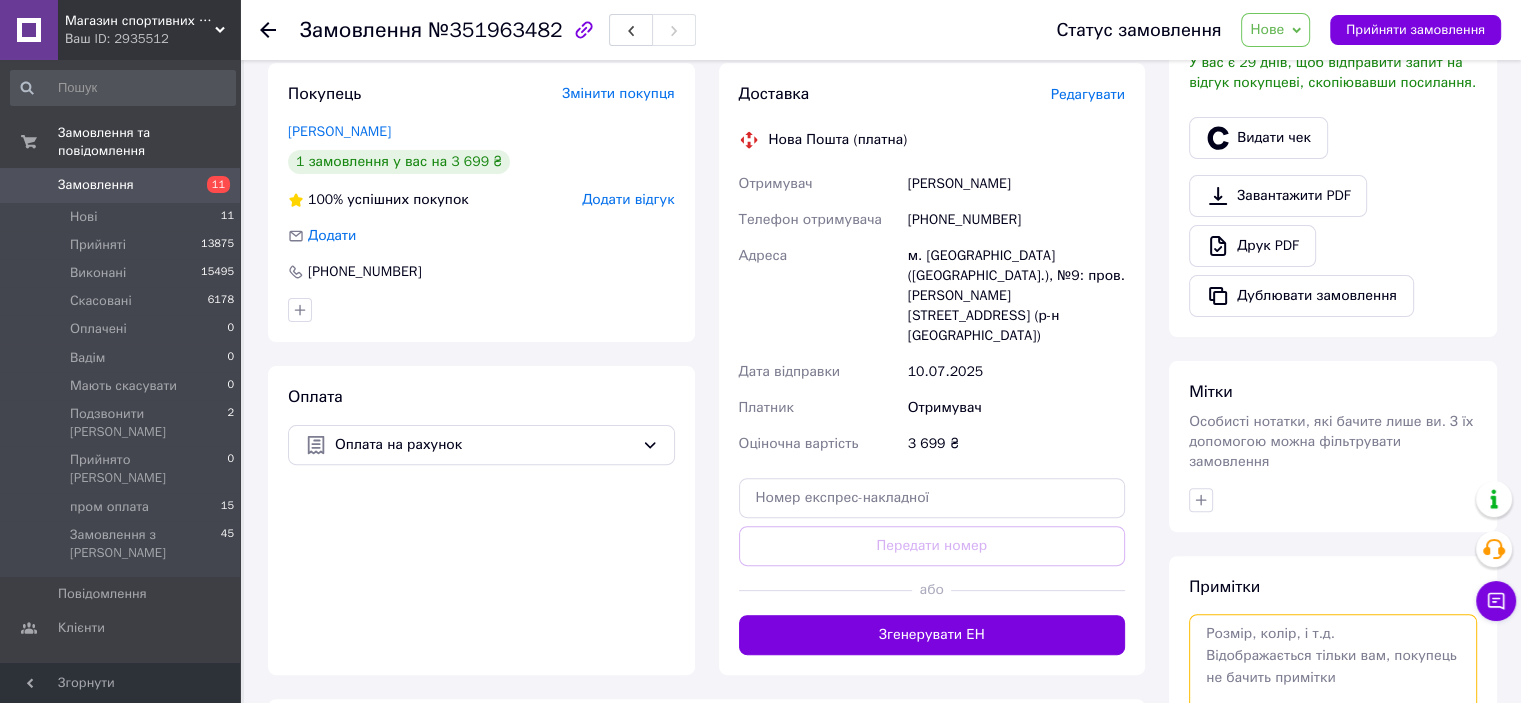 click at bounding box center [1333, 667] 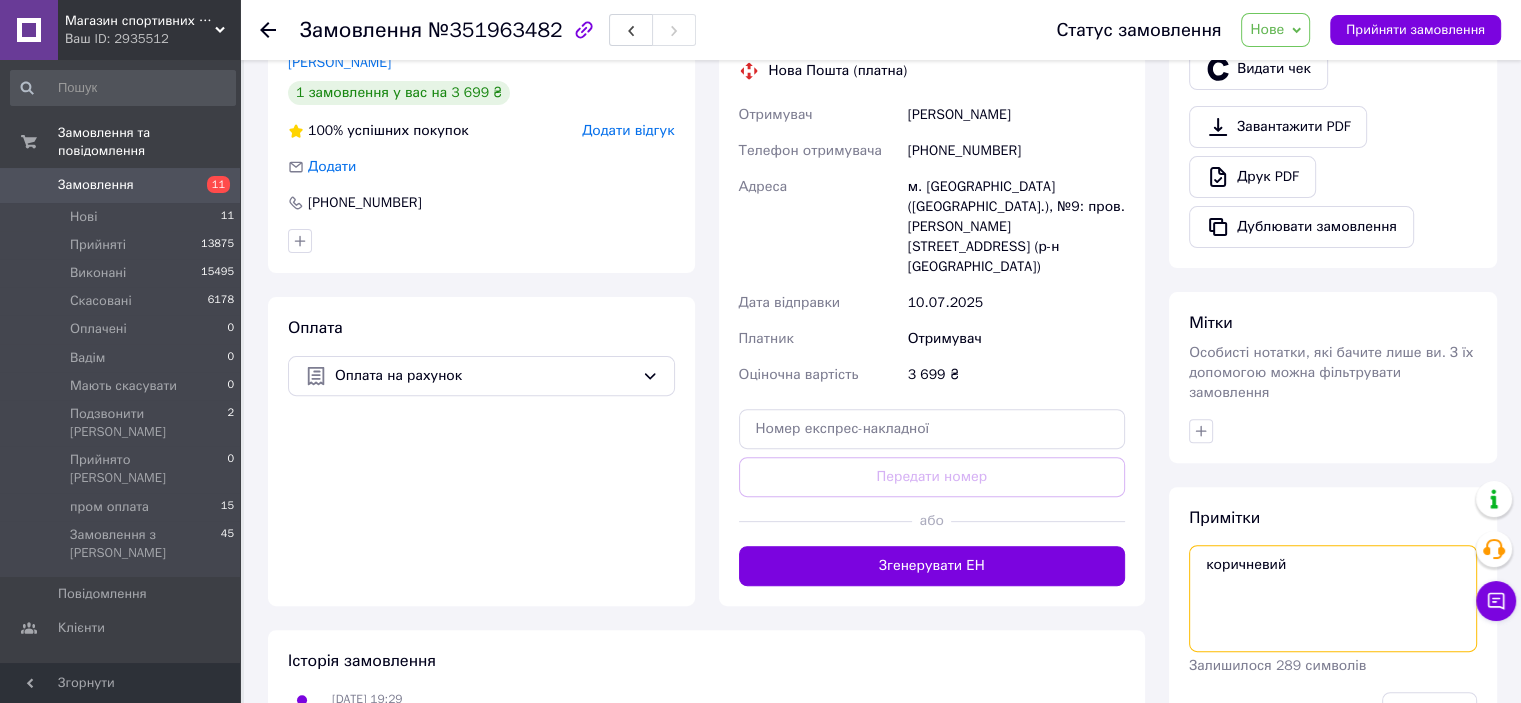 scroll, scrollTop: 600, scrollLeft: 0, axis: vertical 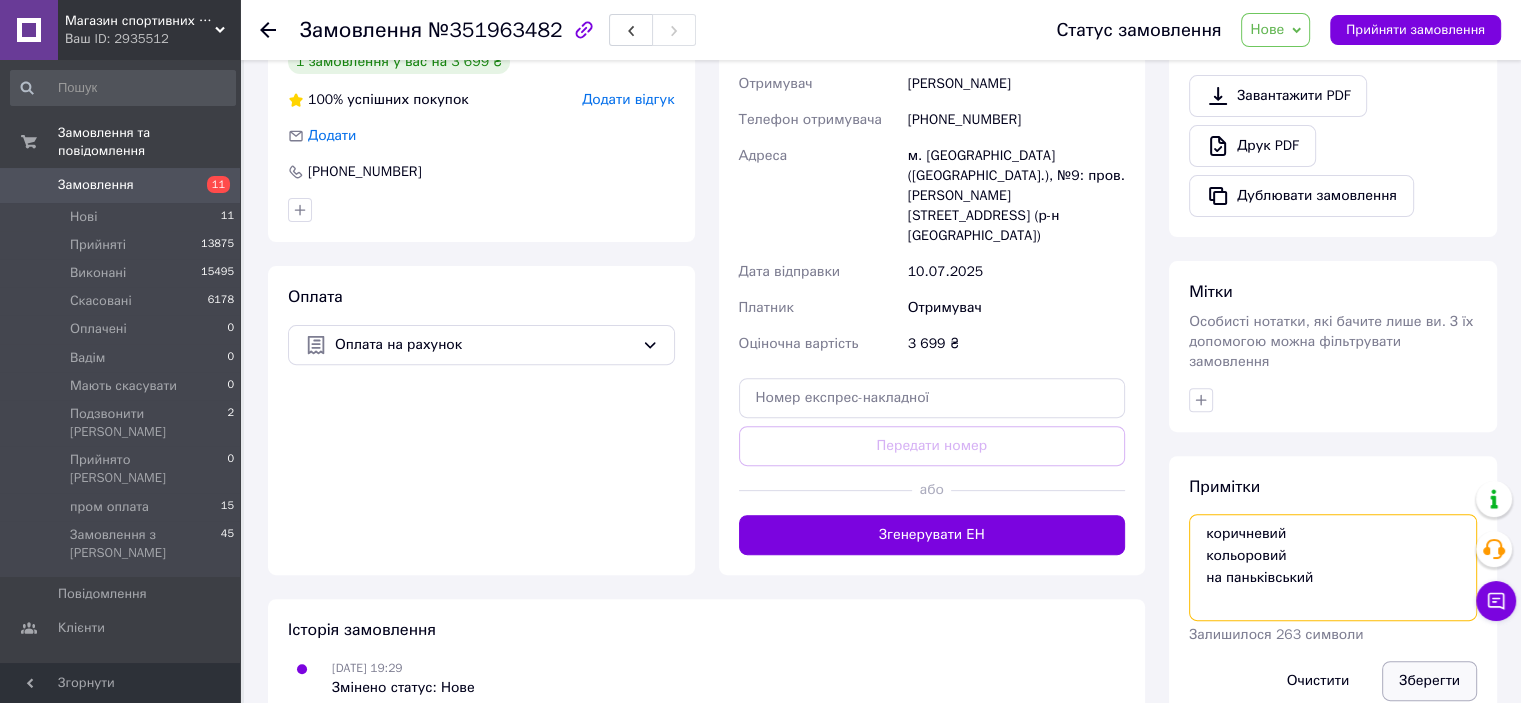 type on "коричневий
кольоровий
на паньківський" 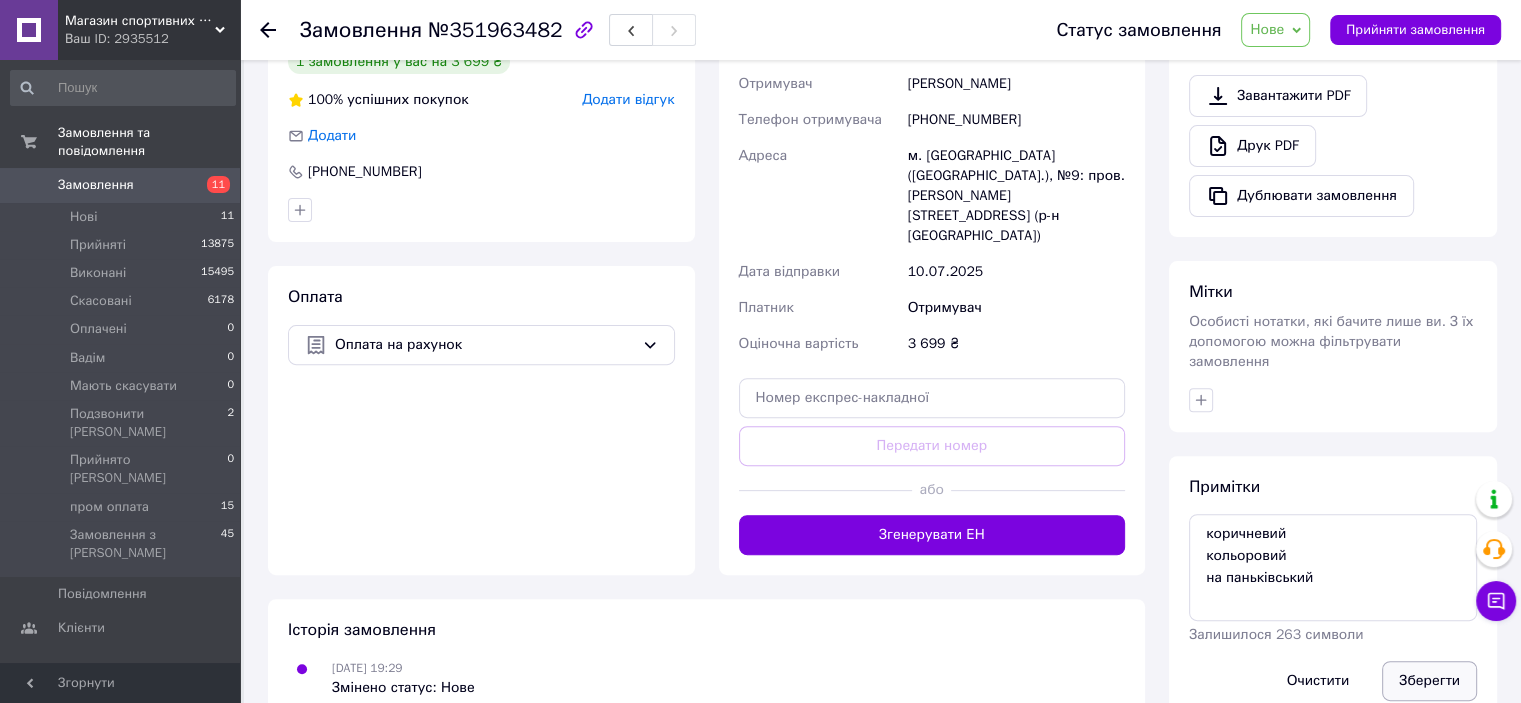 click on "Зберегти" at bounding box center [1429, 681] 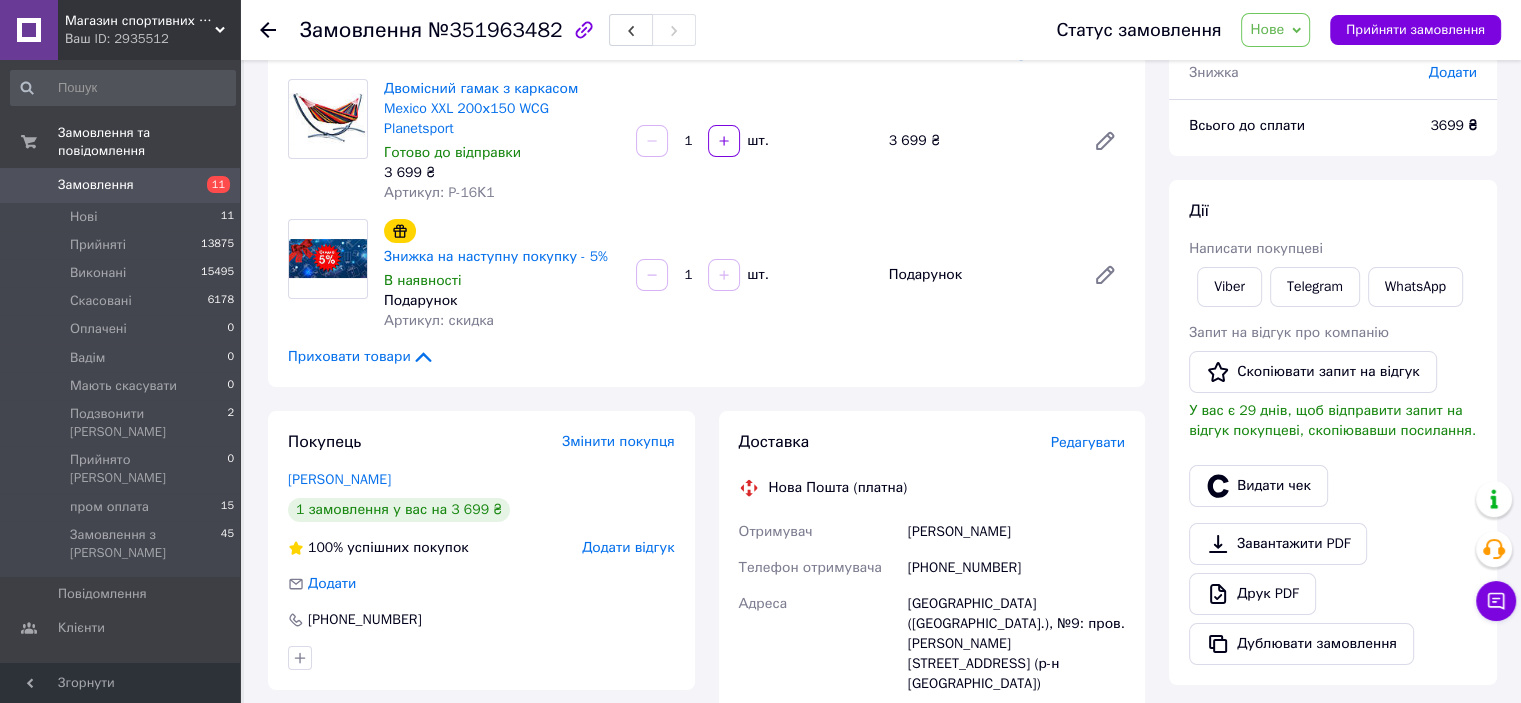 scroll, scrollTop: 200, scrollLeft: 0, axis: vertical 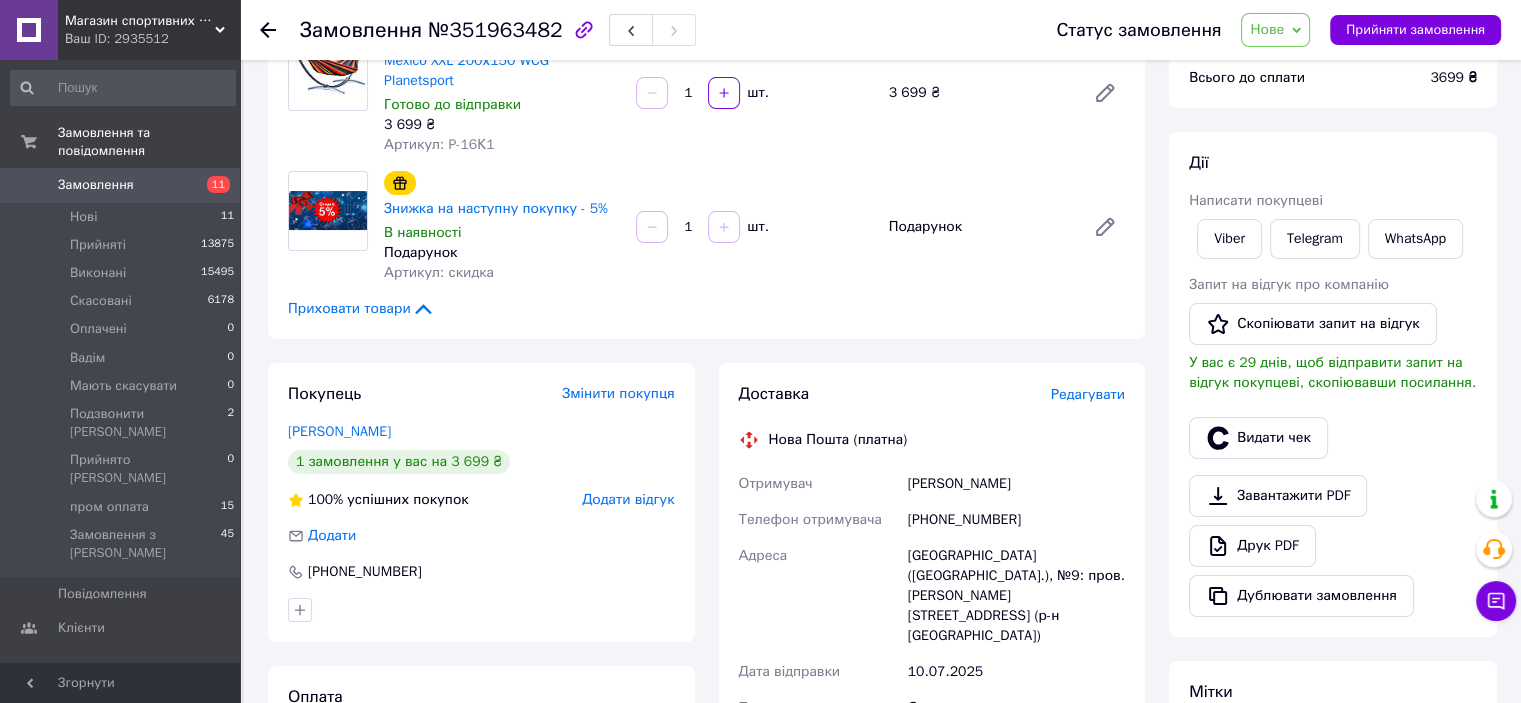 click on "Нове" at bounding box center [1275, 30] 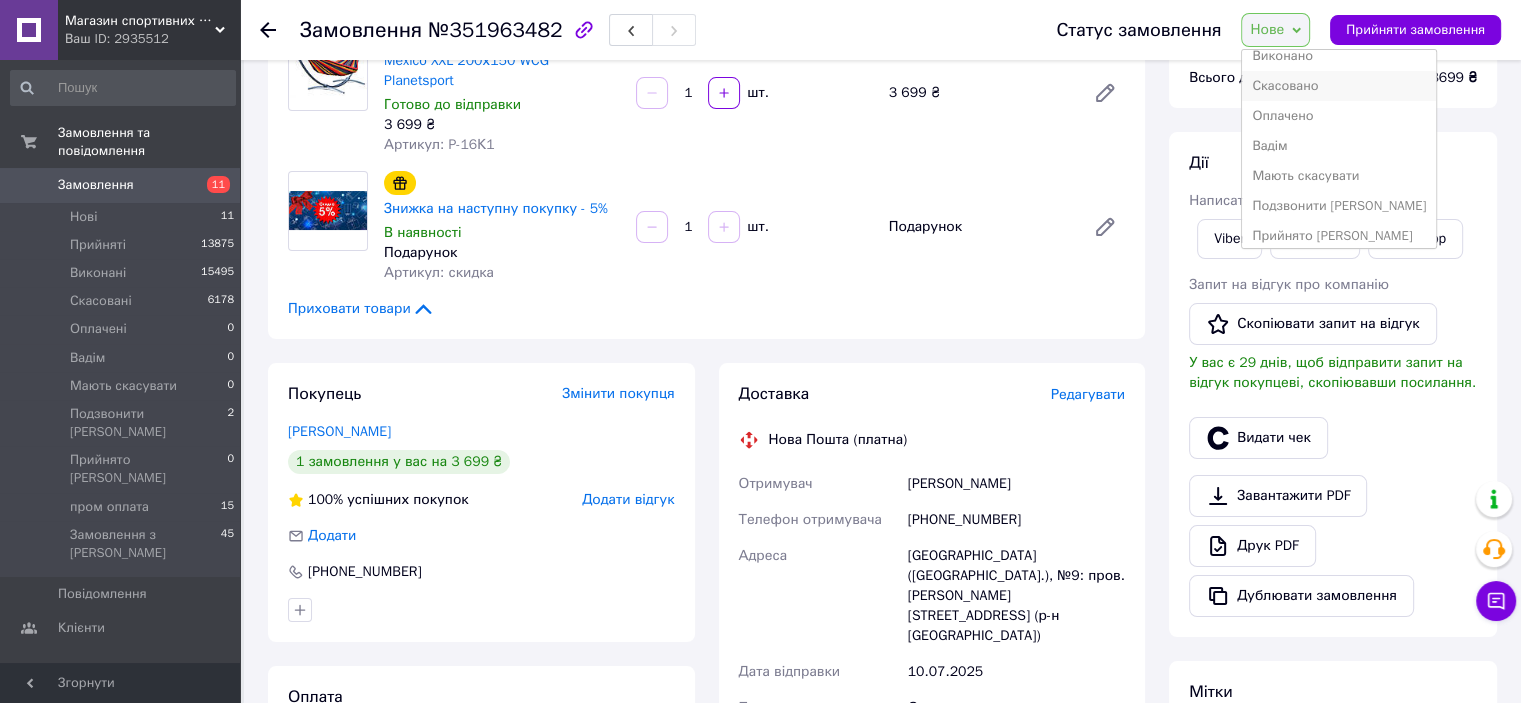 scroll, scrollTop: 81, scrollLeft: 0, axis: vertical 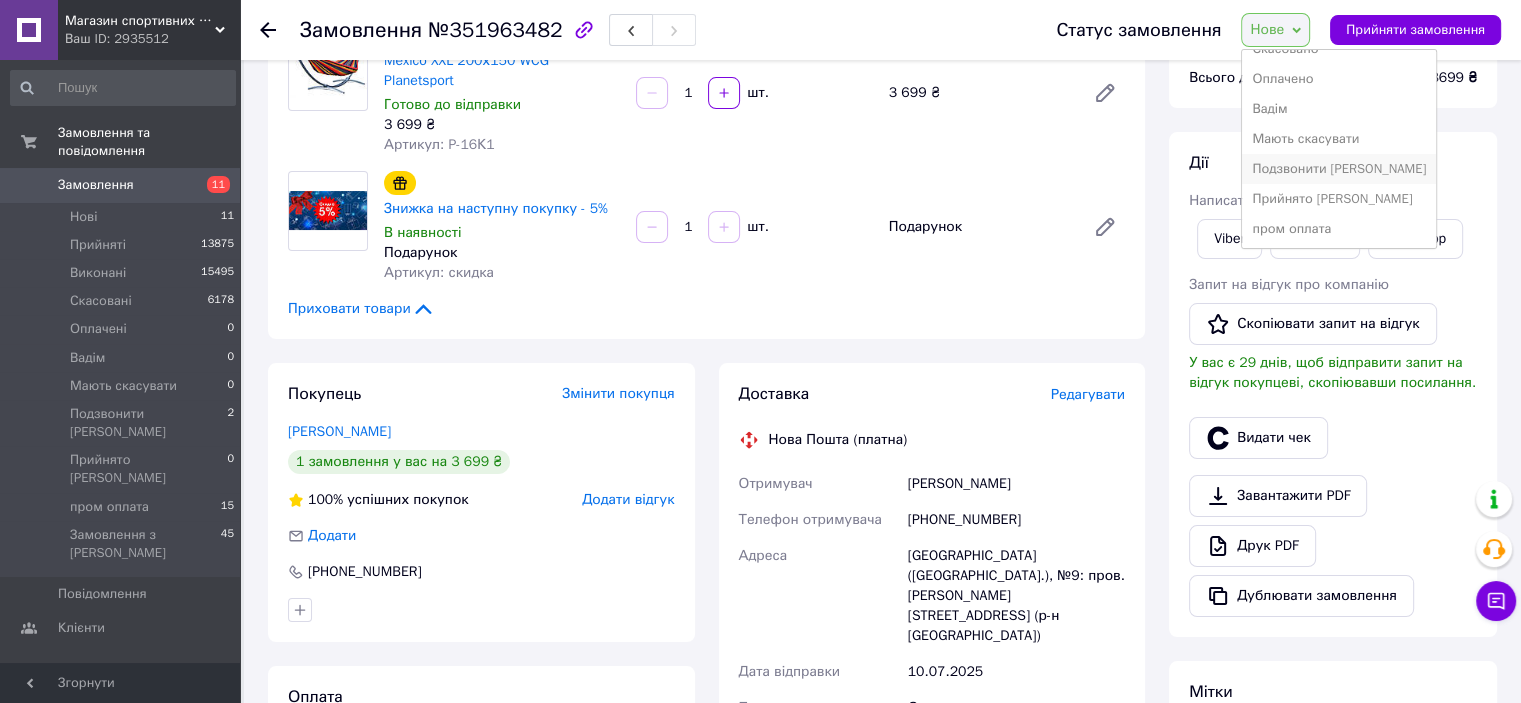 click on "Подзвонити [PERSON_NAME]" at bounding box center [1339, 169] 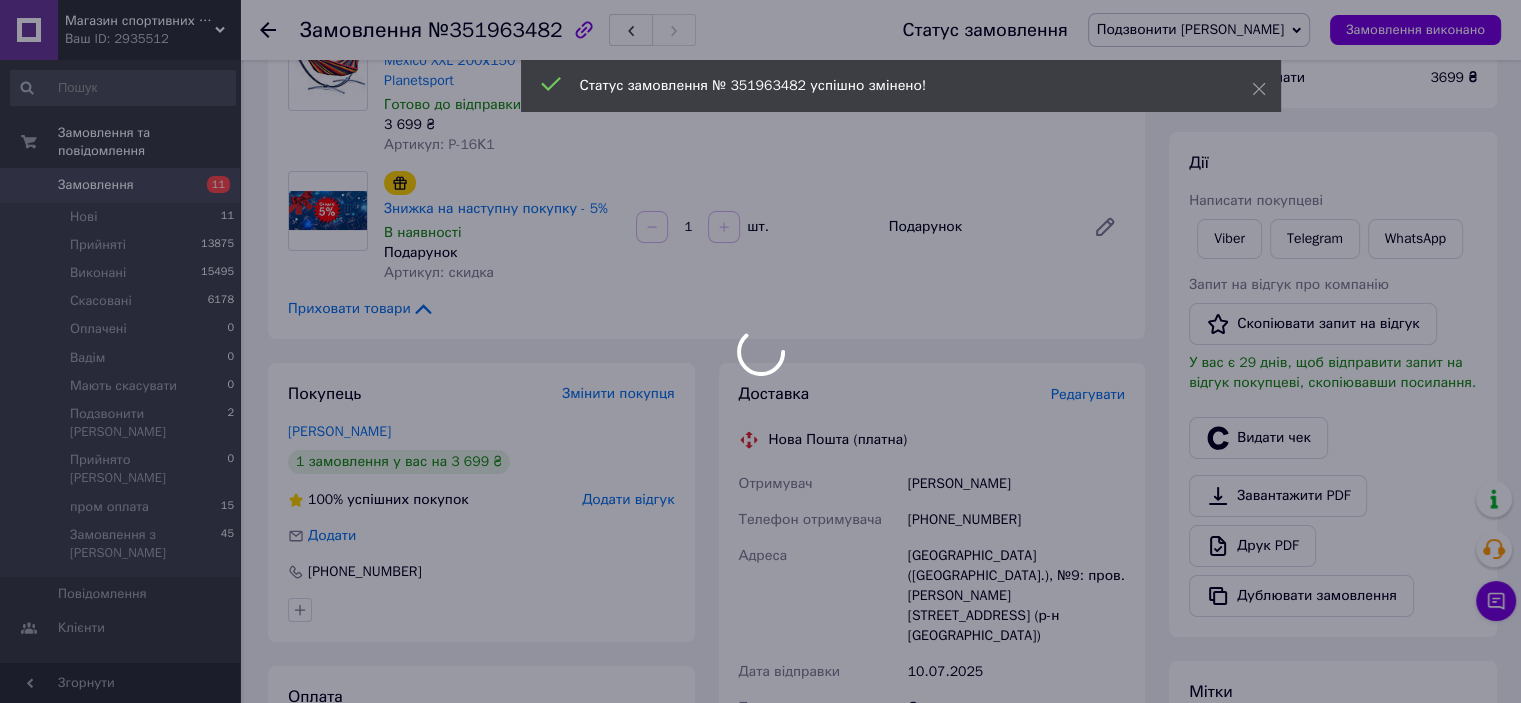 scroll, scrollTop: 0, scrollLeft: 0, axis: both 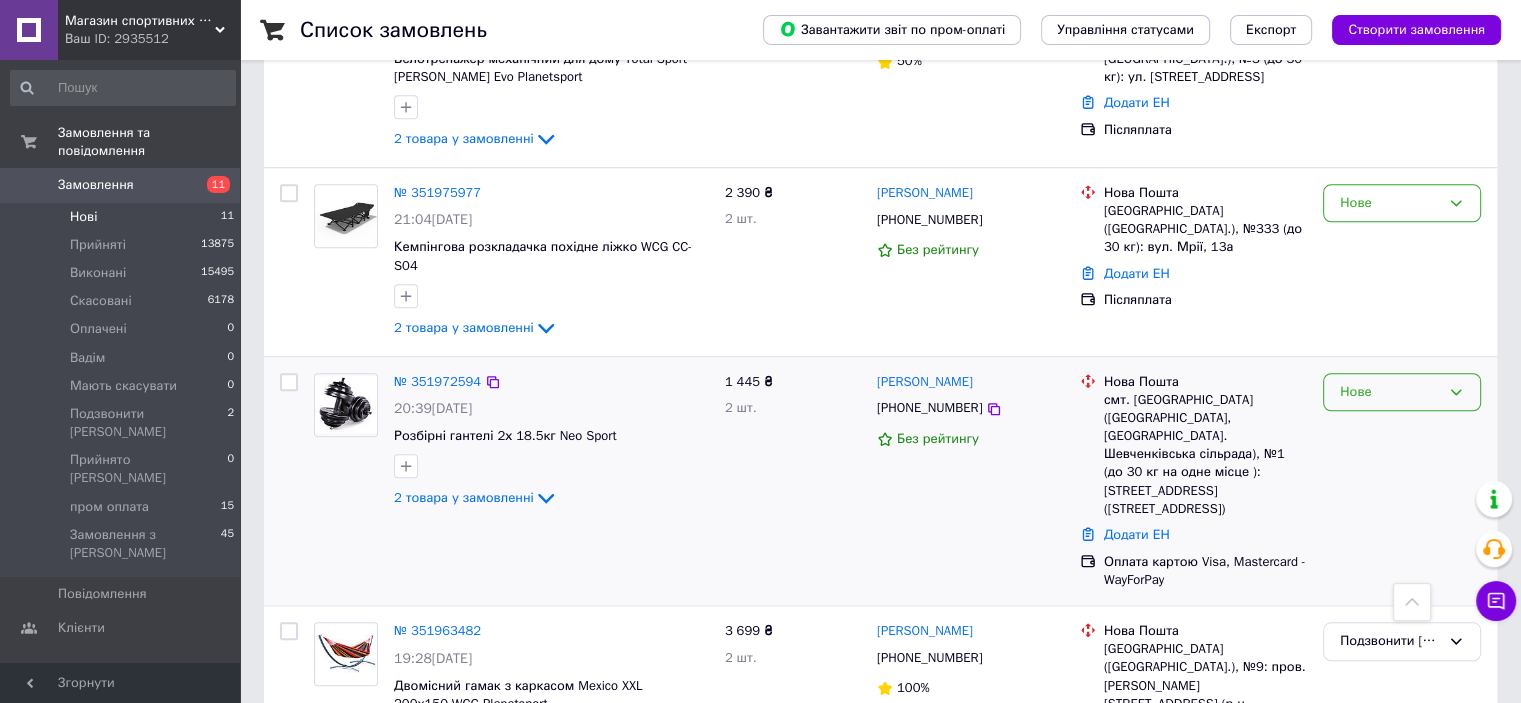 click on "Нове" at bounding box center [1390, 392] 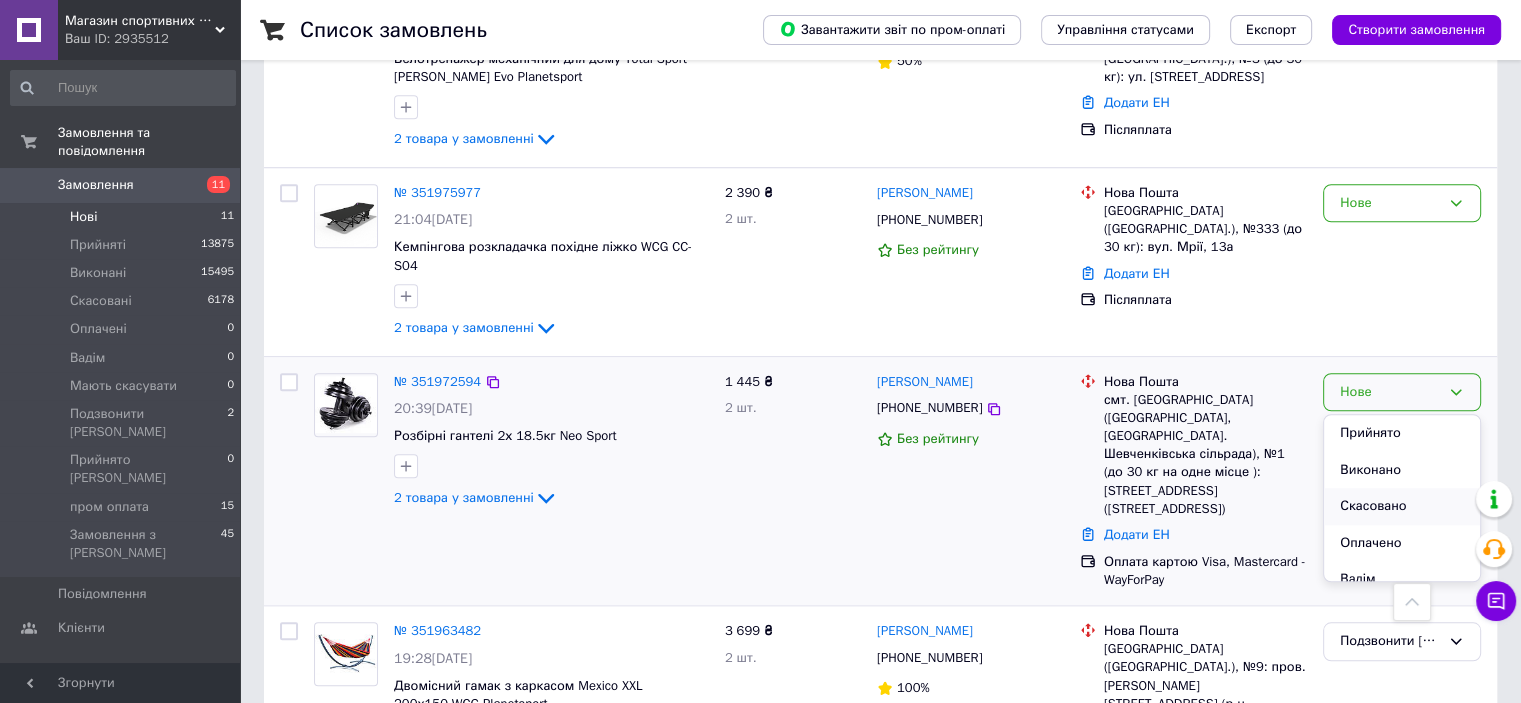 click on "Скасовано" at bounding box center [1402, 506] 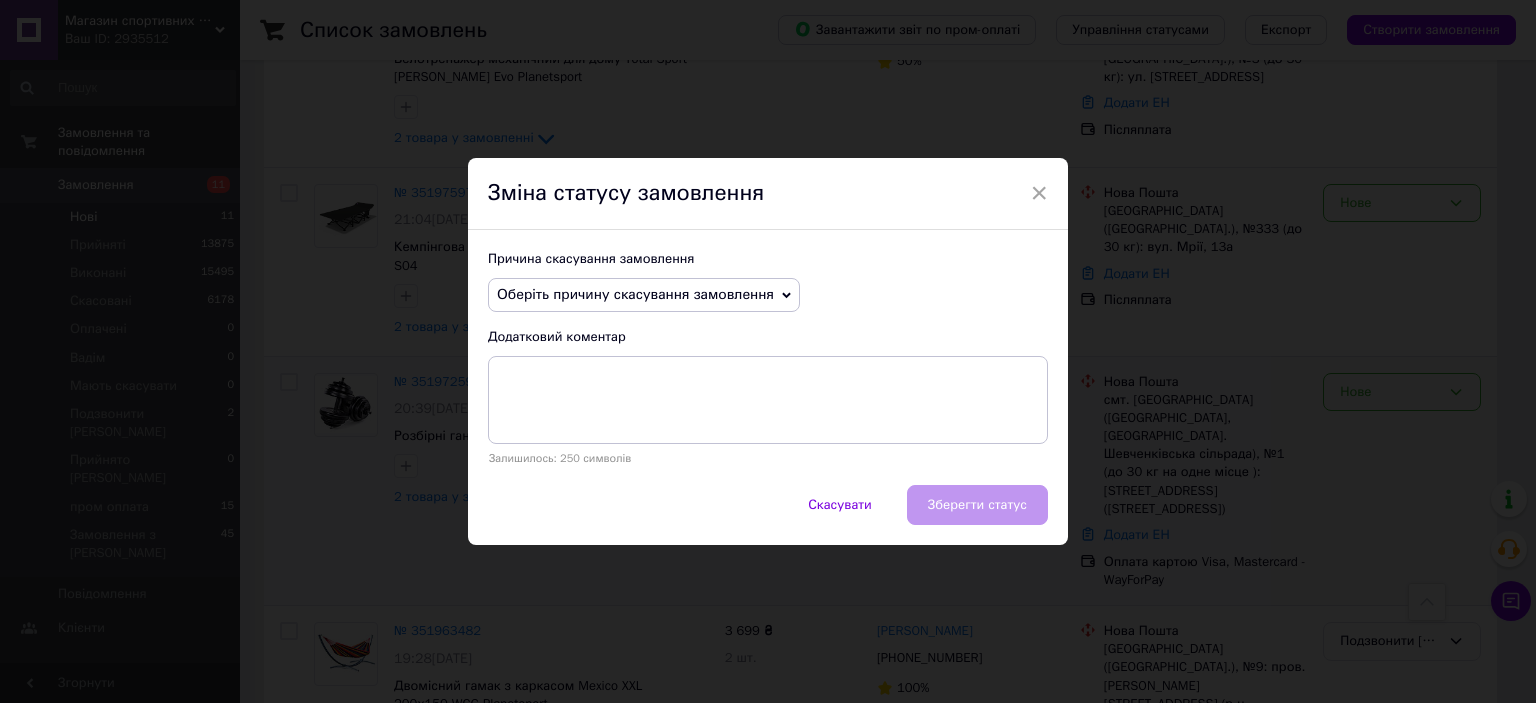 click on "Оберіть причину скасування замовлення" at bounding box center [635, 294] 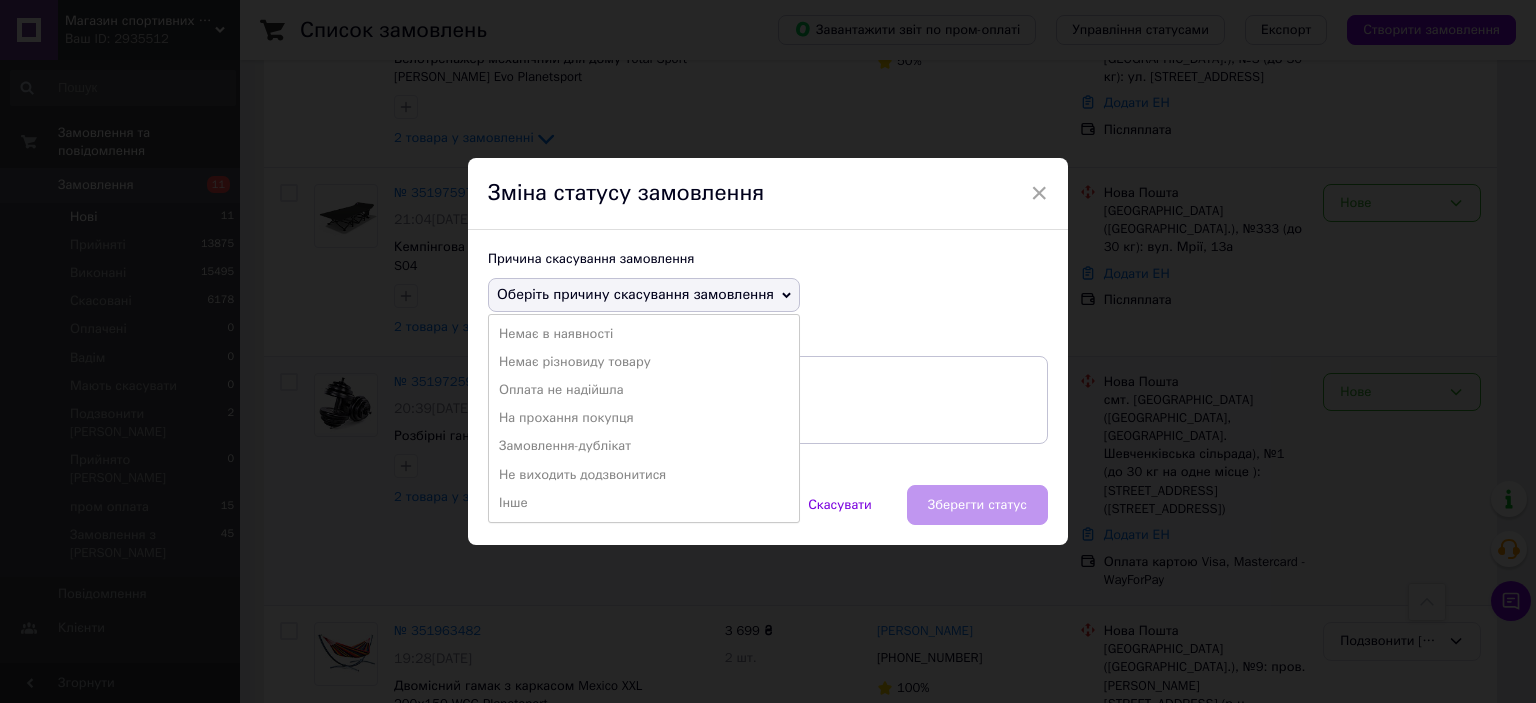 drag, startPoint x: 560, startPoint y: 423, endPoint x: 573, endPoint y: 421, distance: 13.152946 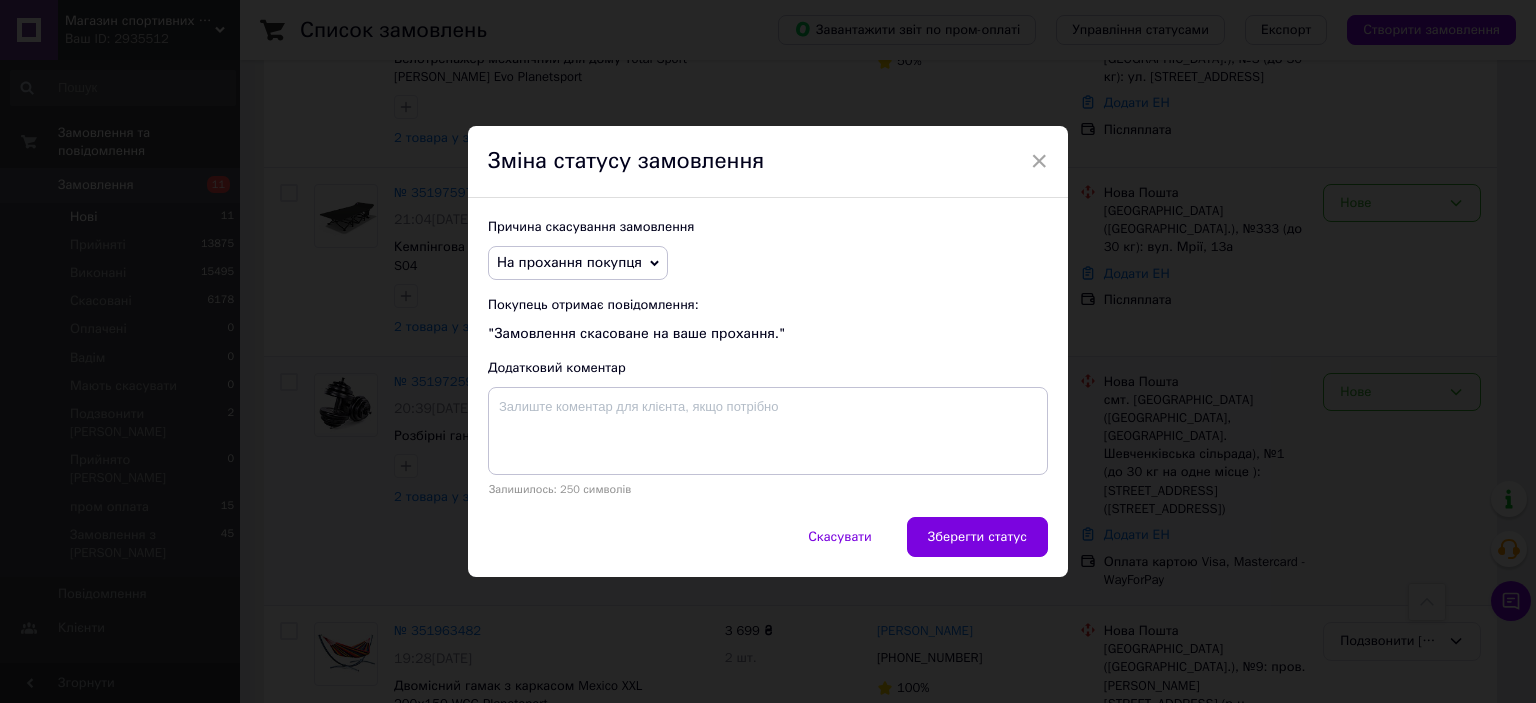 click on "Зберегти статус" at bounding box center [977, 537] 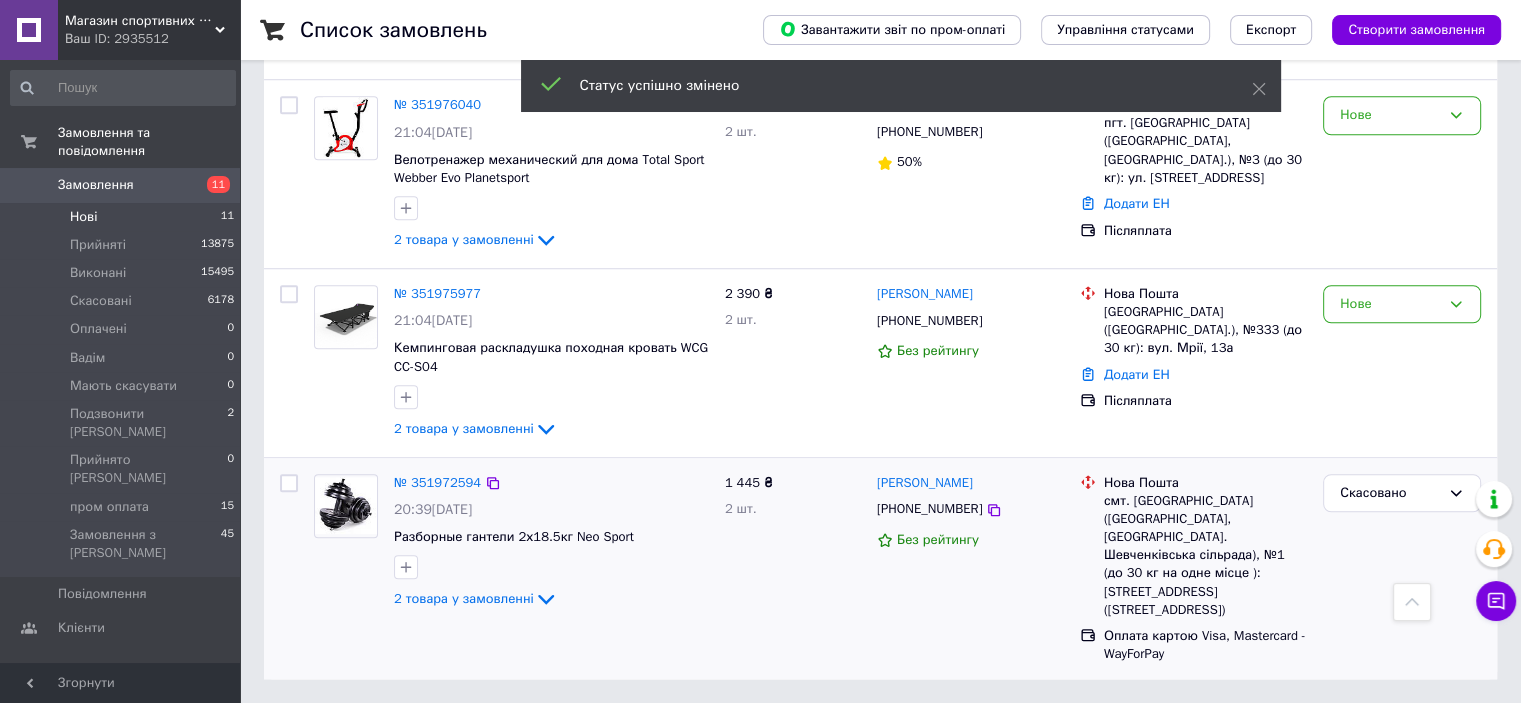 scroll, scrollTop: 1500, scrollLeft: 0, axis: vertical 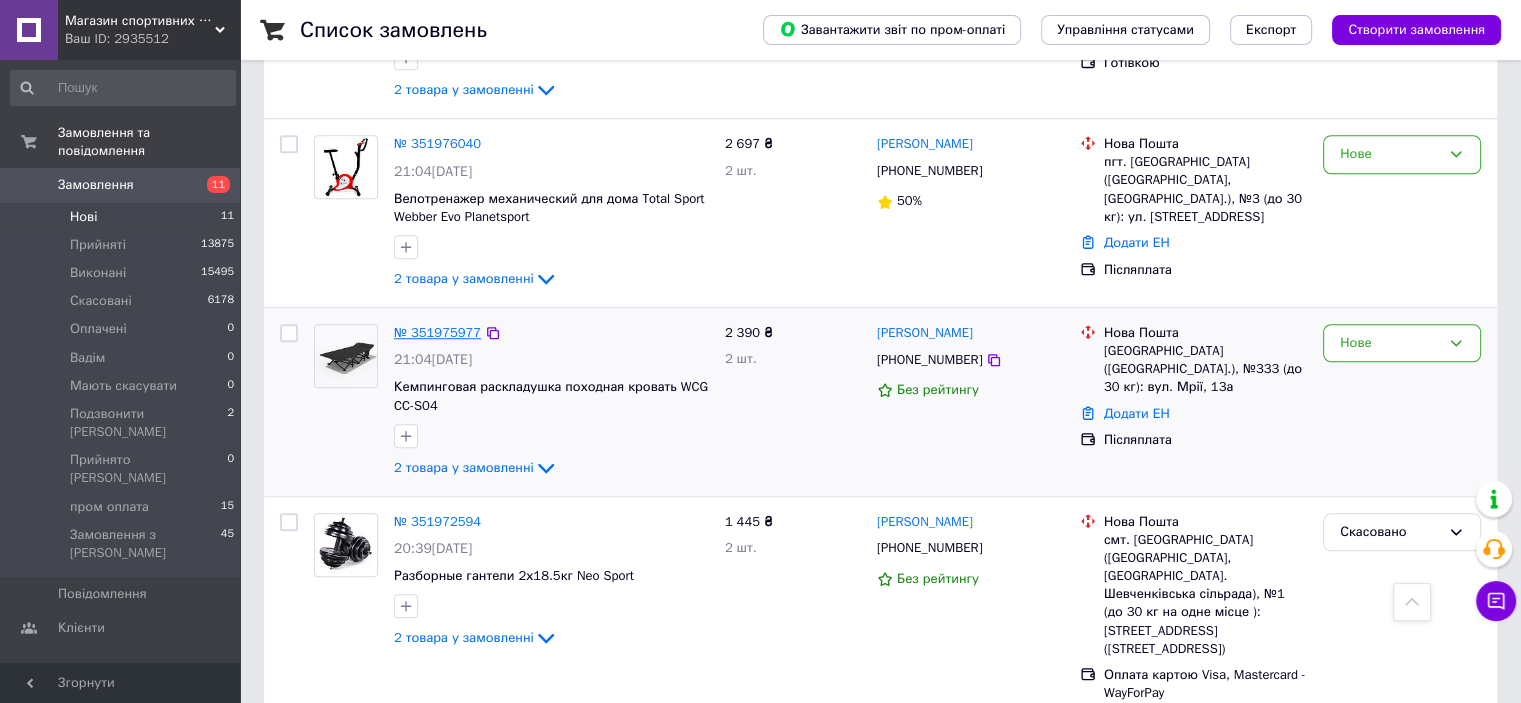 click on "№ 351975977" at bounding box center [437, 332] 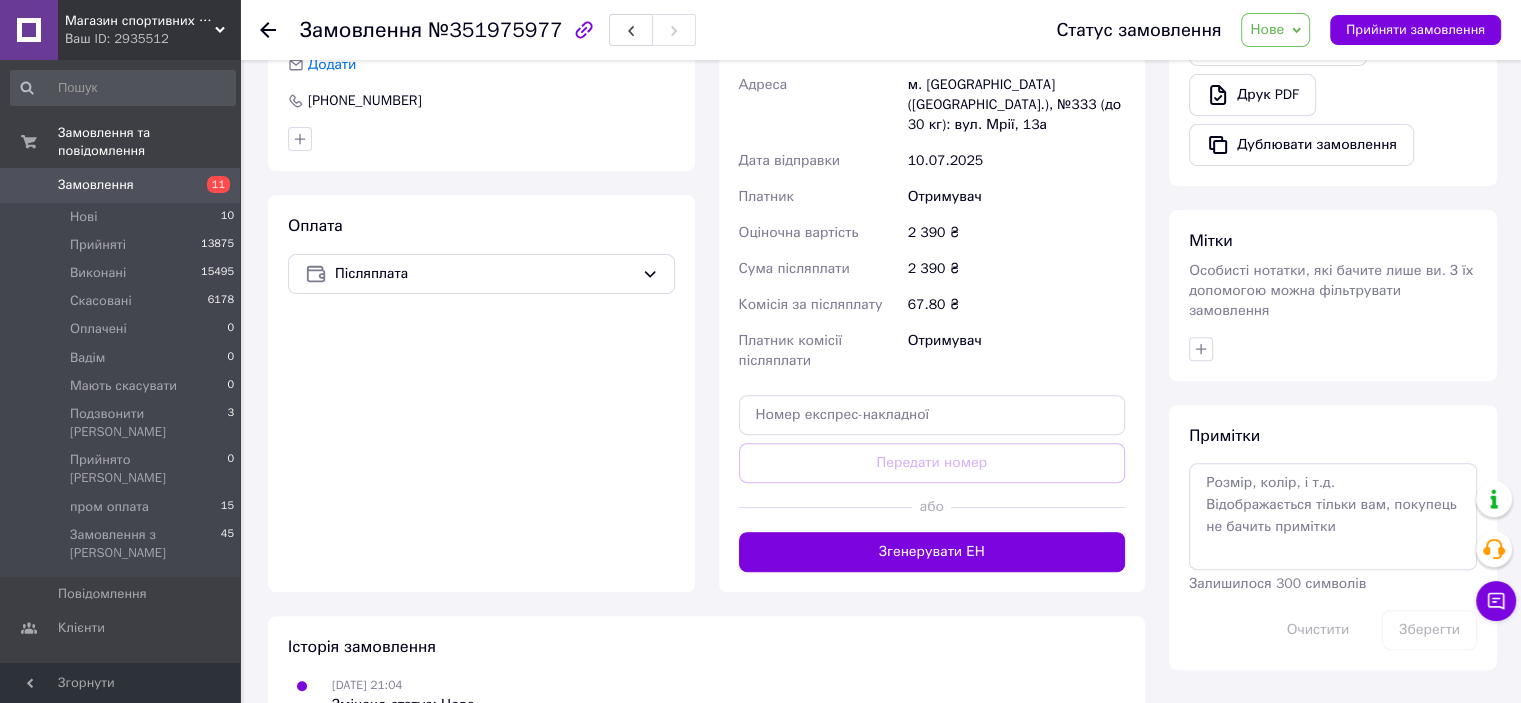 scroll, scrollTop: 686, scrollLeft: 0, axis: vertical 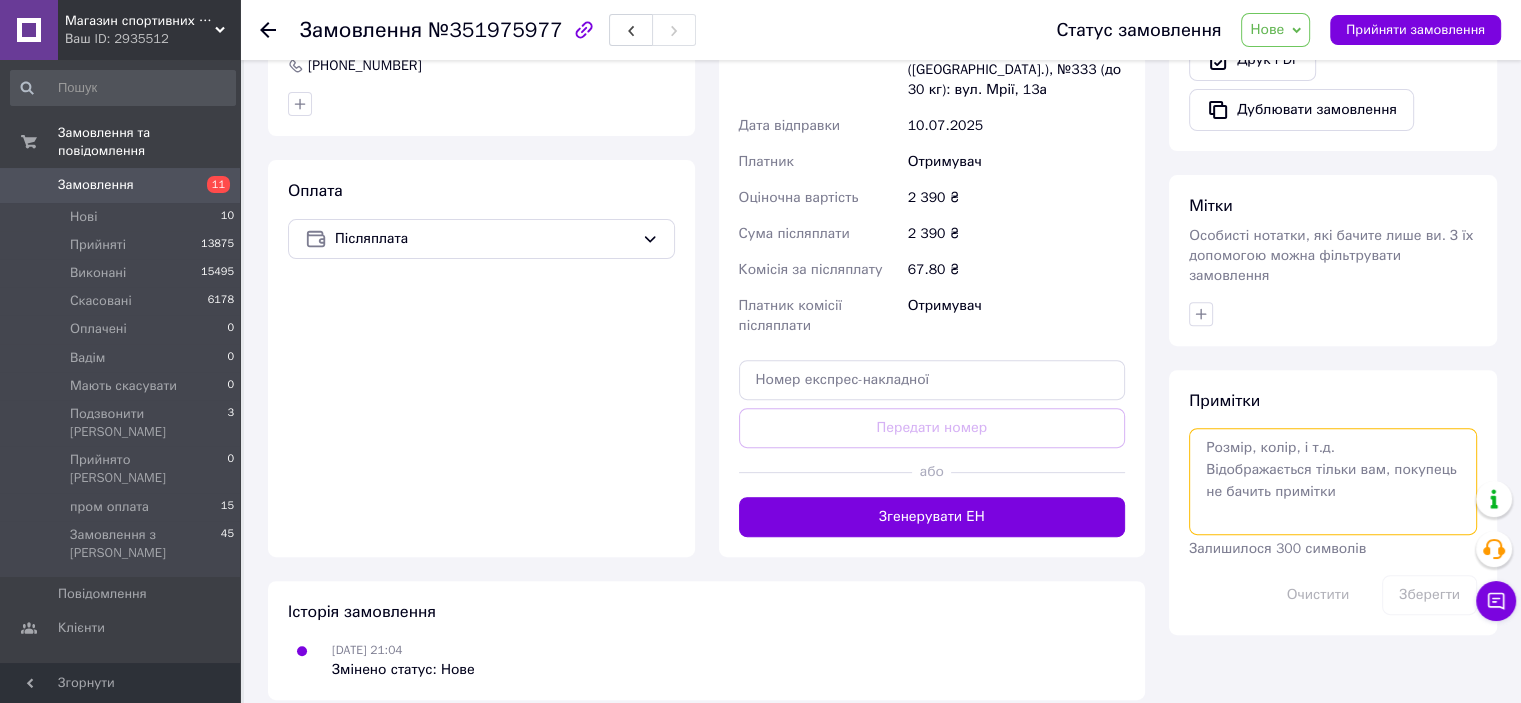 click at bounding box center [1333, 481] 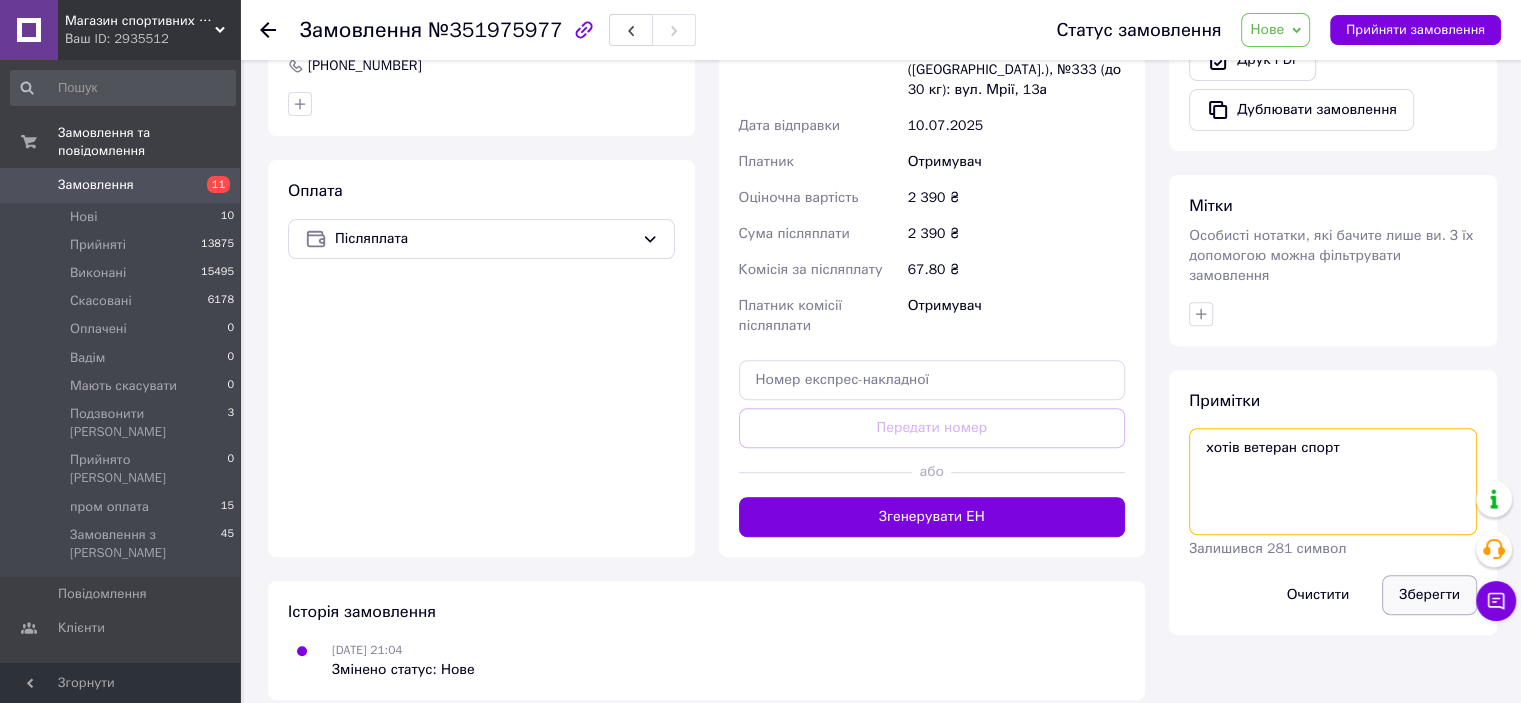 type on "хотів ветеран спорт" 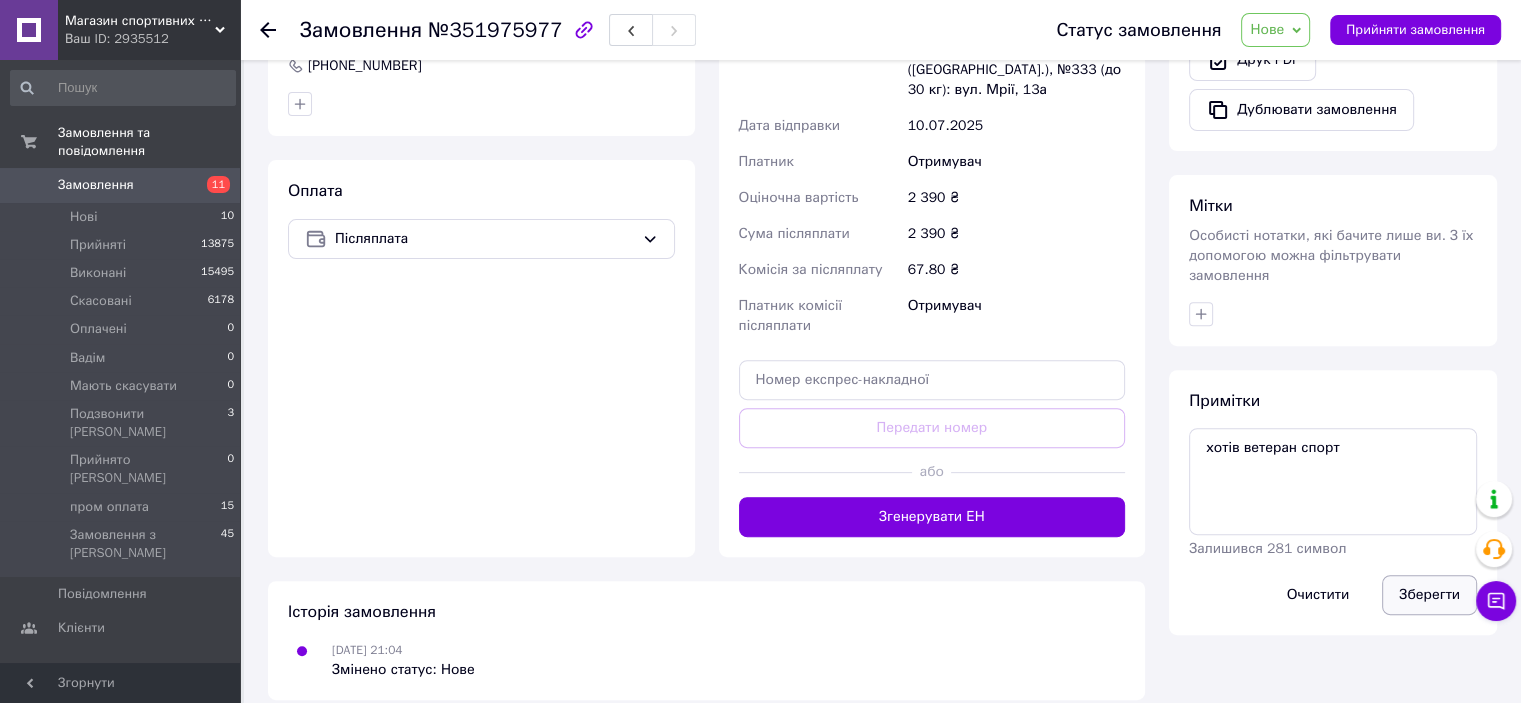 click on "Зберегти" at bounding box center (1429, 595) 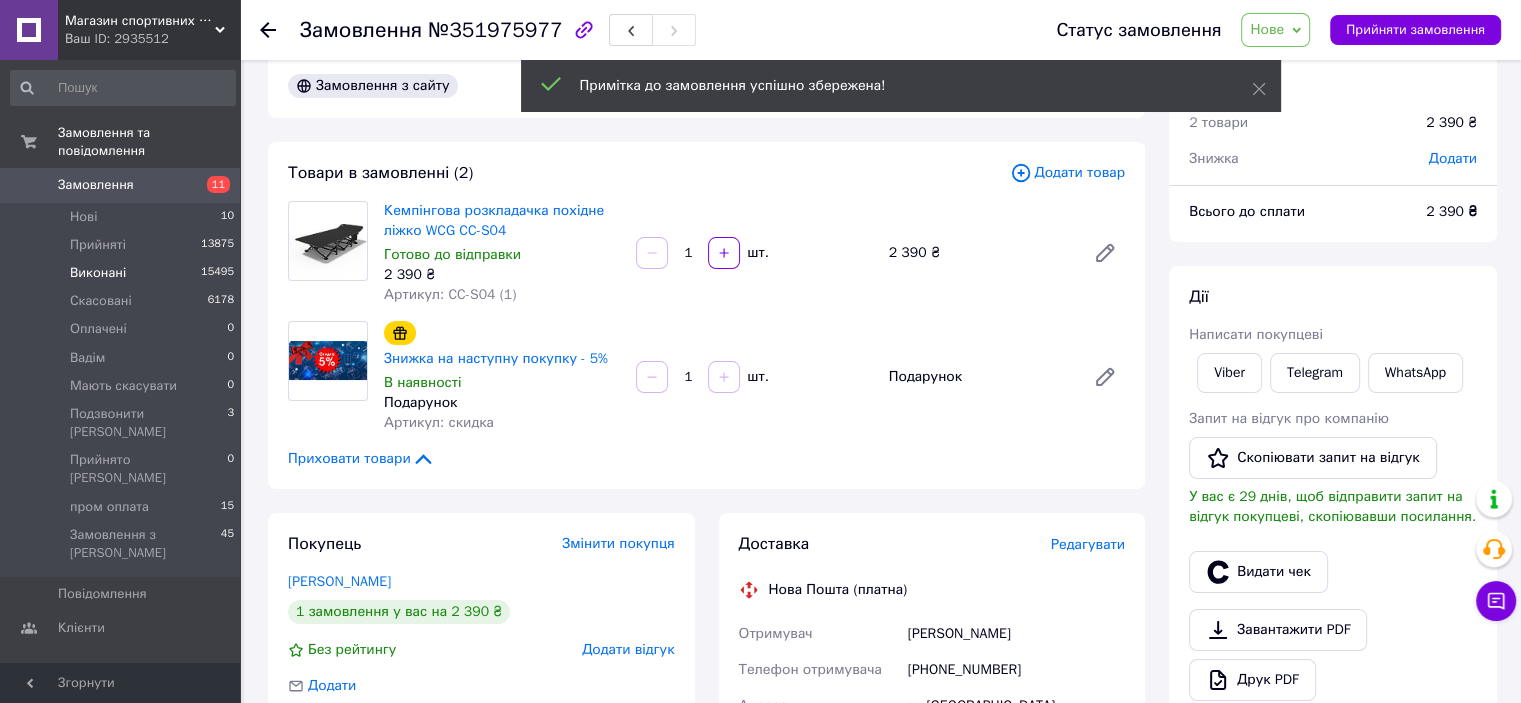 scroll, scrollTop: 0, scrollLeft: 0, axis: both 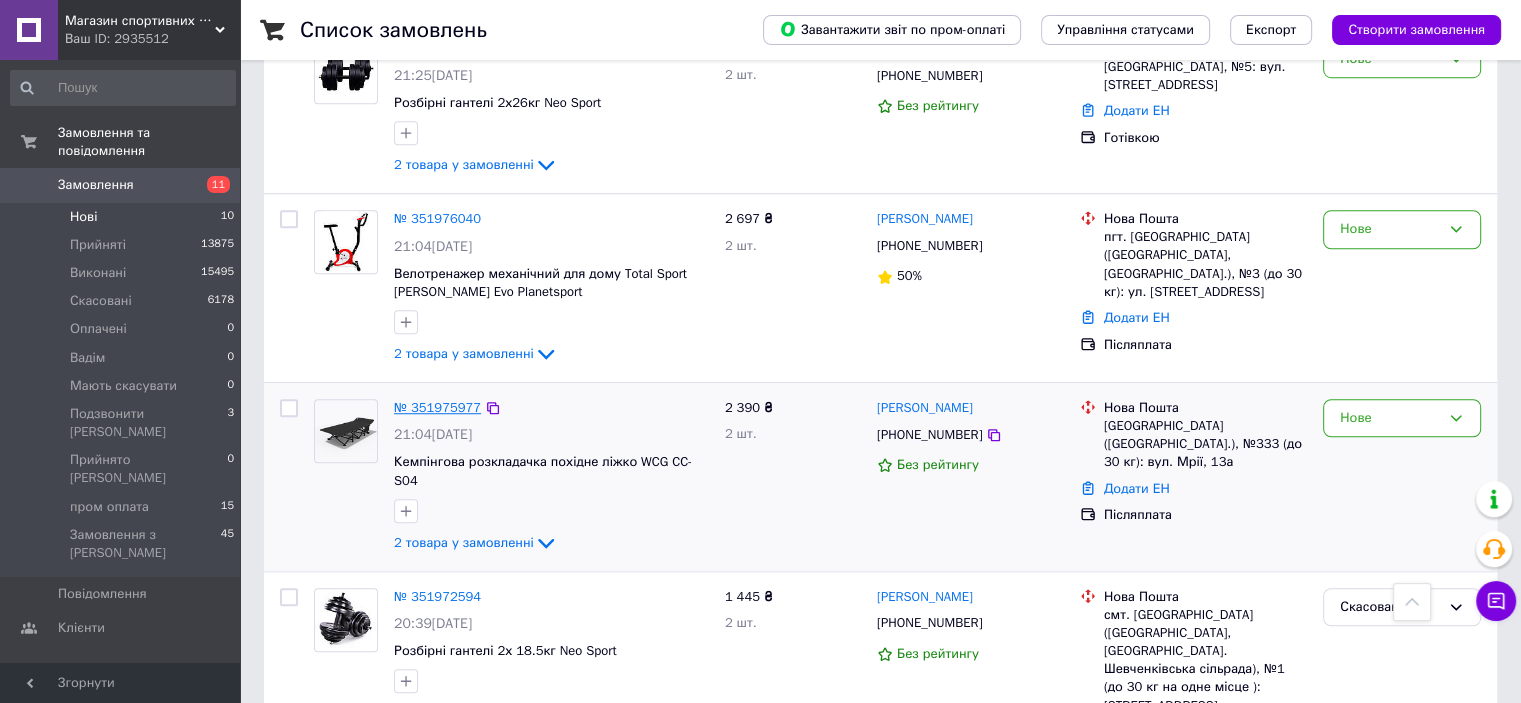 click on "№ 351975977" at bounding box center (437, 407) 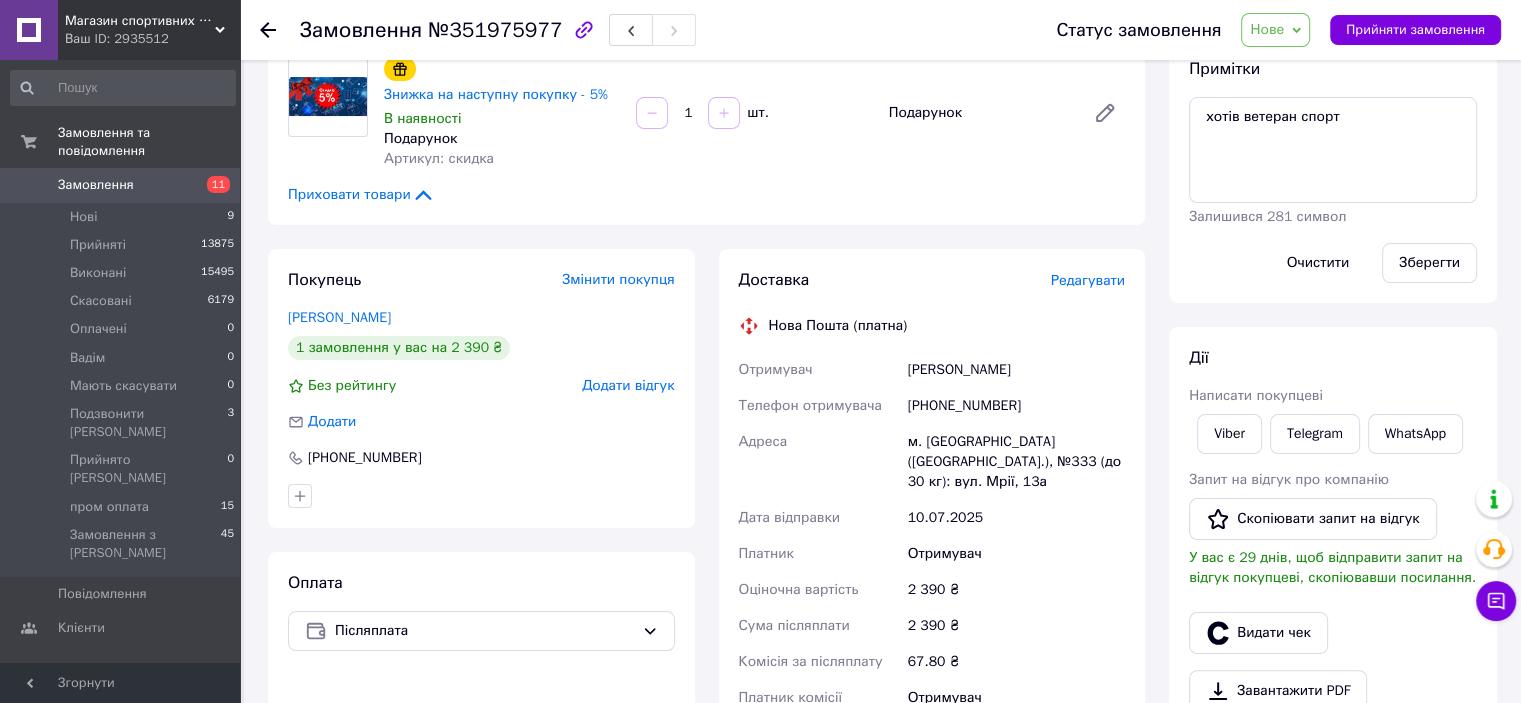 scroll, scrollTop: 0, scrollLeft: 0, axis: both 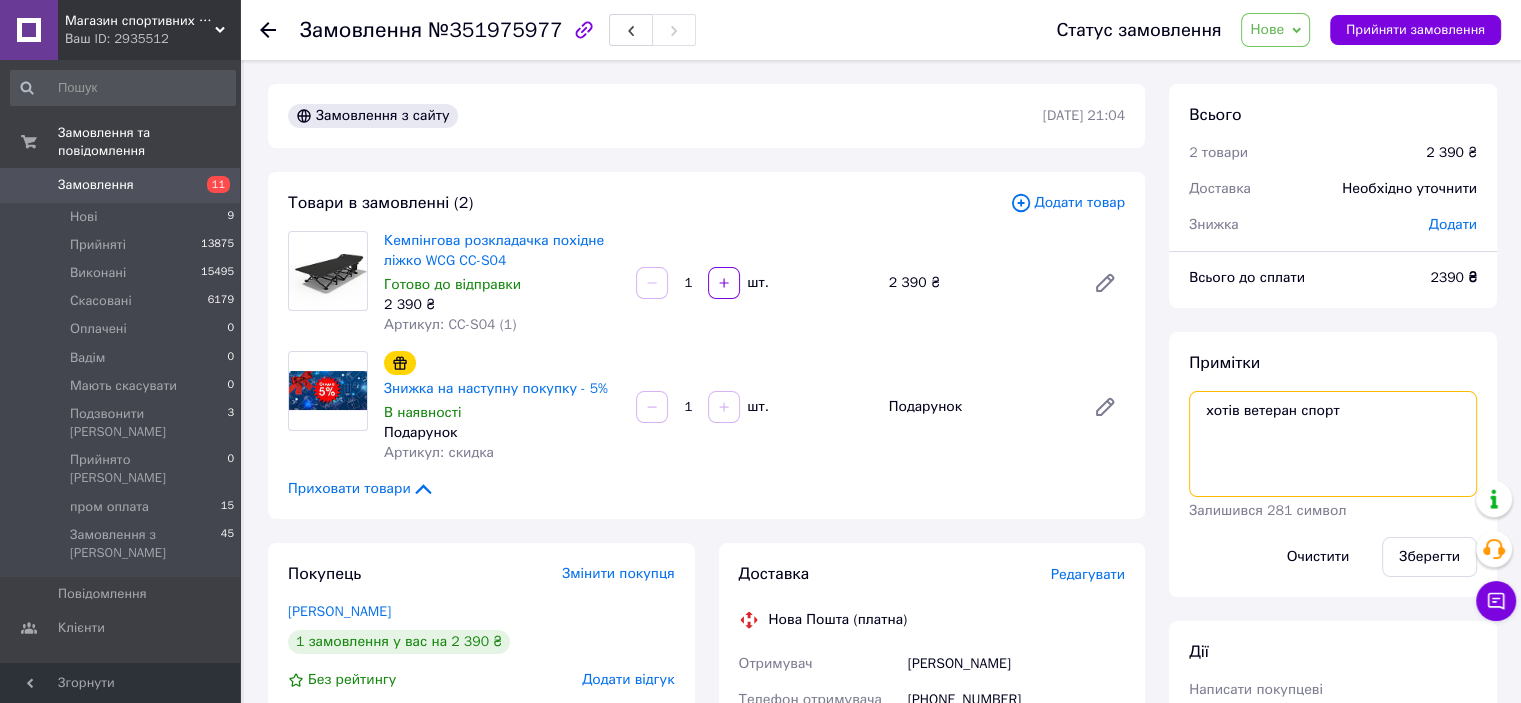drag, startPoint x: 1358, startPoint y: 404, endPoint x: 1201, endPoint y: 404, distance: 157 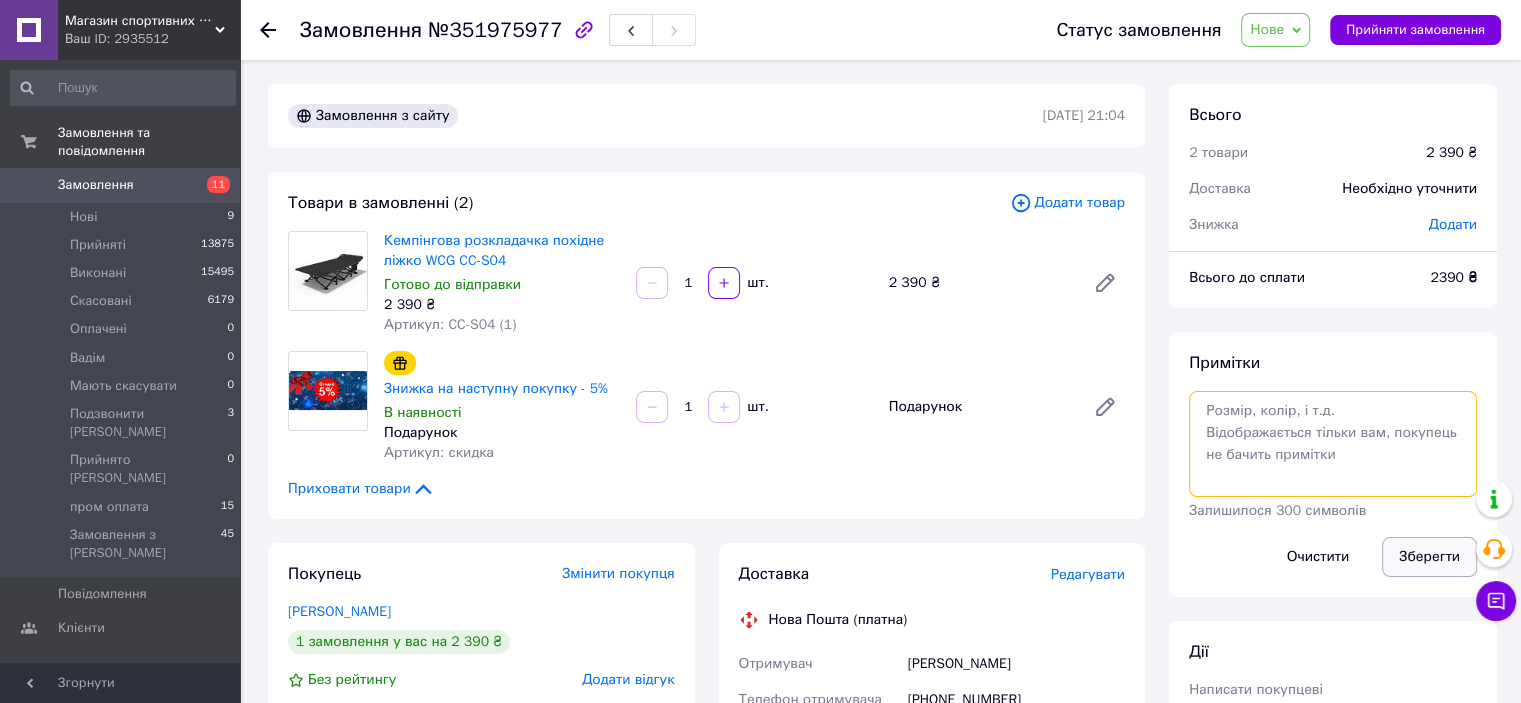 type 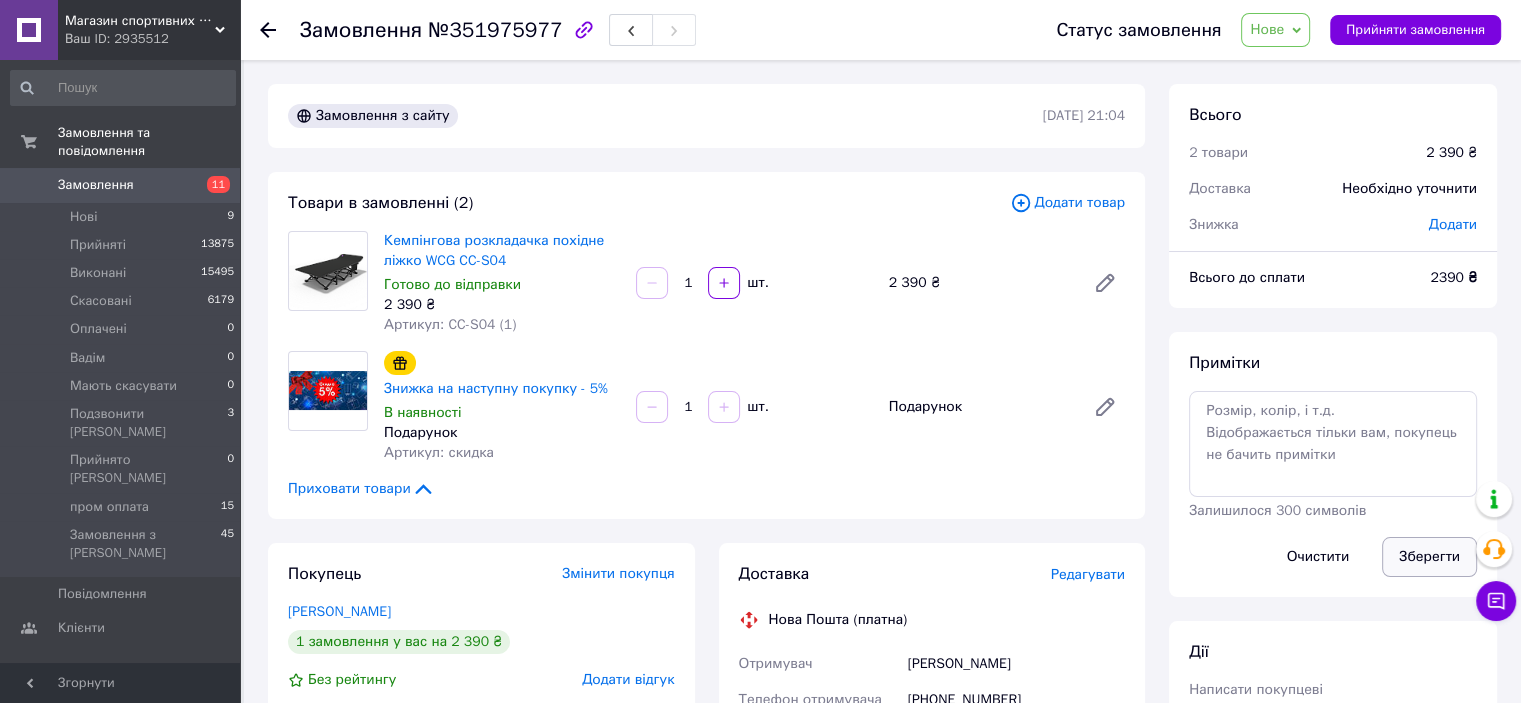 click on "Зберегти" at bounding box center [1429, 557] 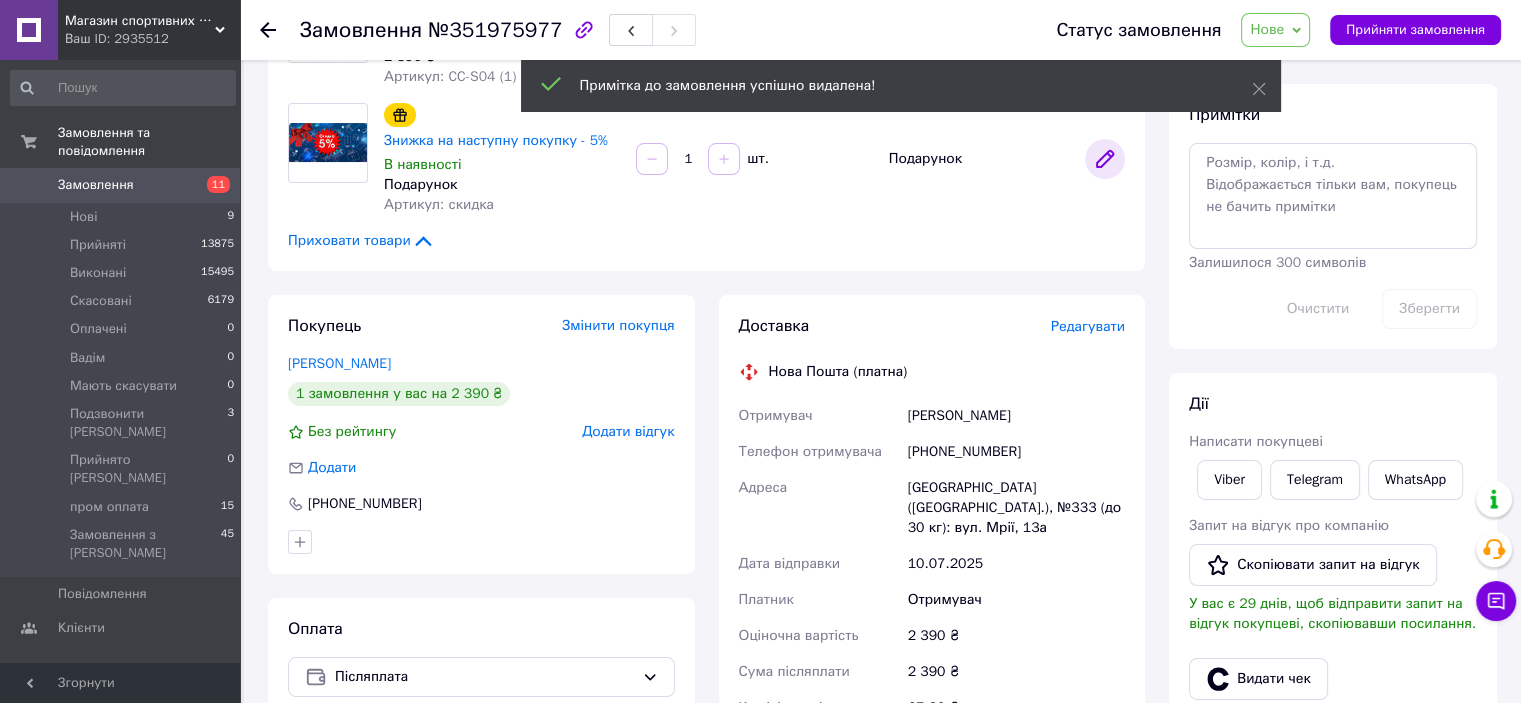 scroll, scrollTop: 300, scrollLeft: 0, axis: vertical 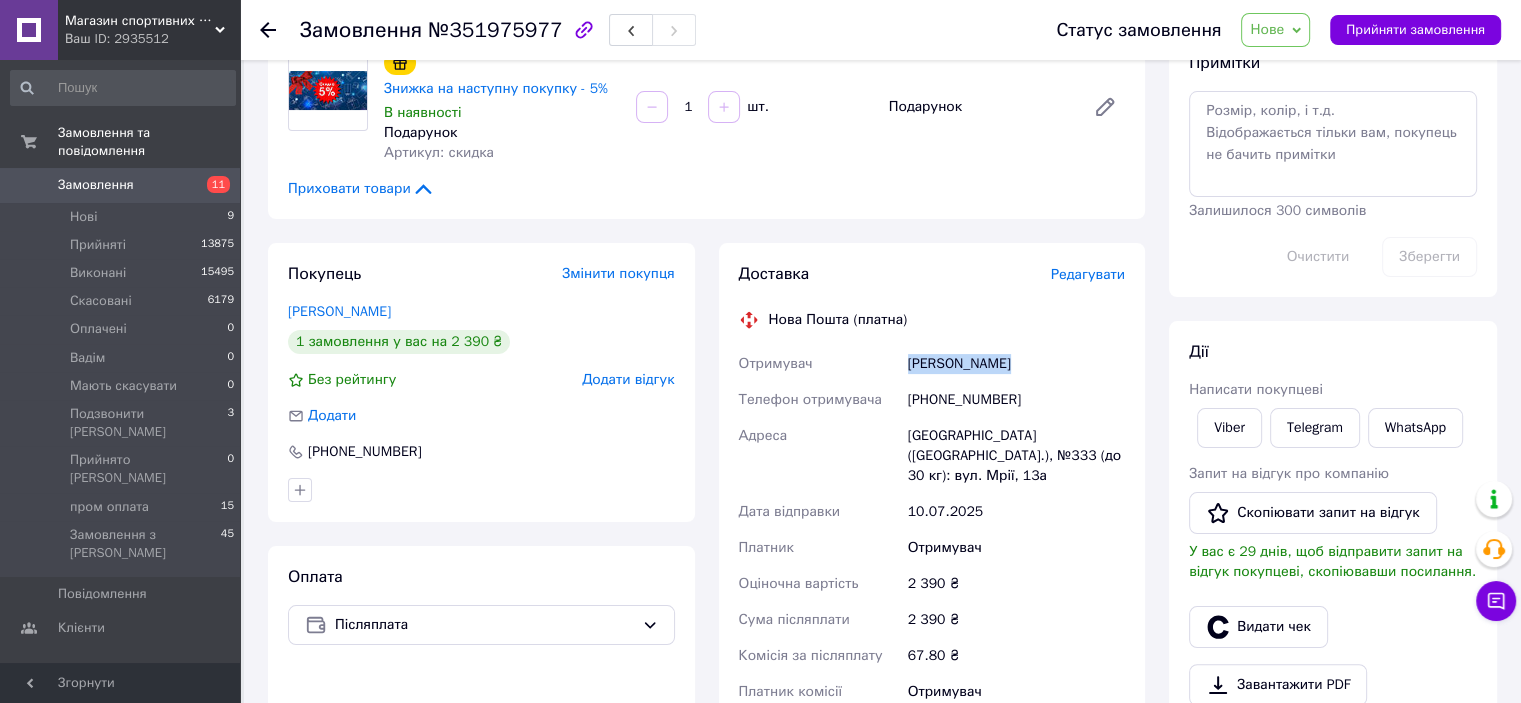 drag, startPoint x: 1010, startPoint y: 363, endPoint x: 897, endPoint y: 363, distance: 113 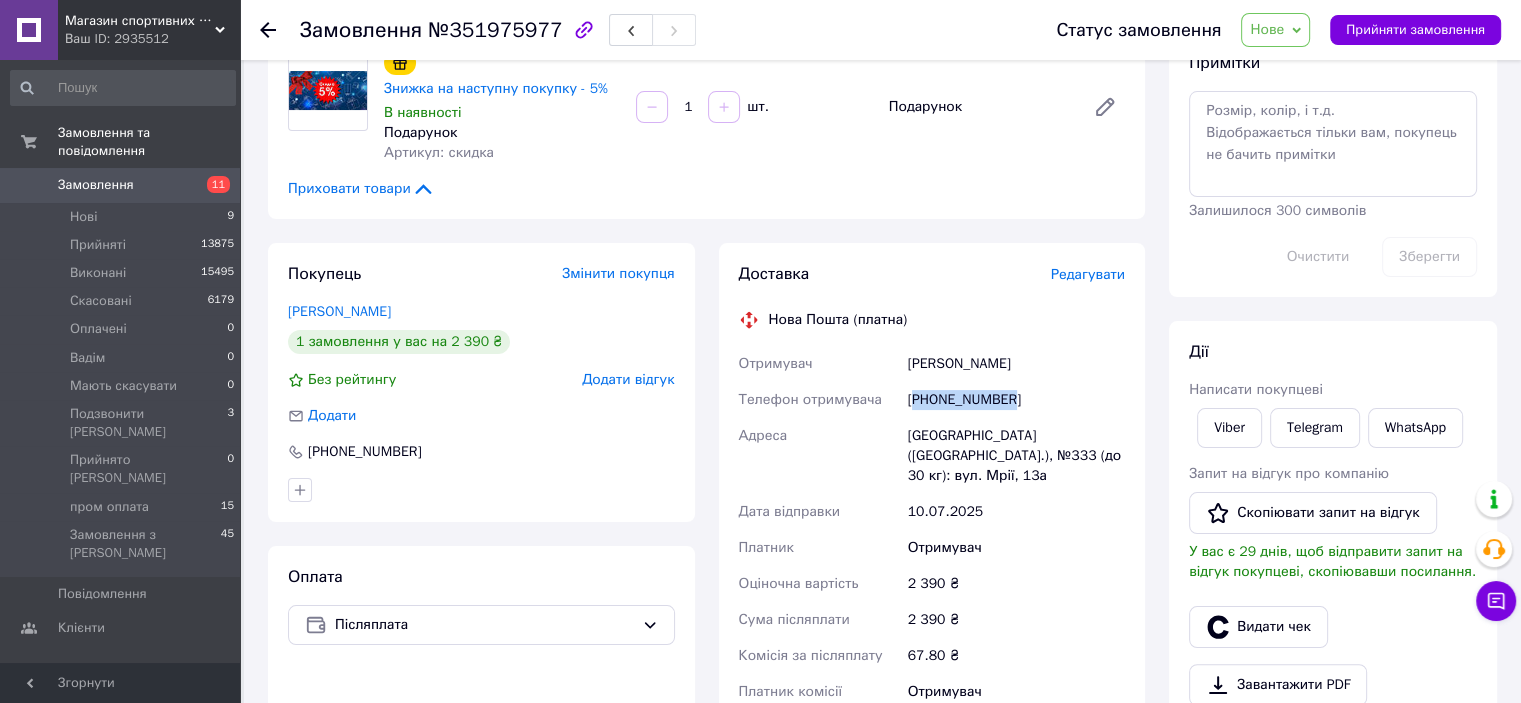drag, startPoint x: 1008, startPoint y: 402, endPoint x: 916, endPoint y: 395, distance: 92.26592 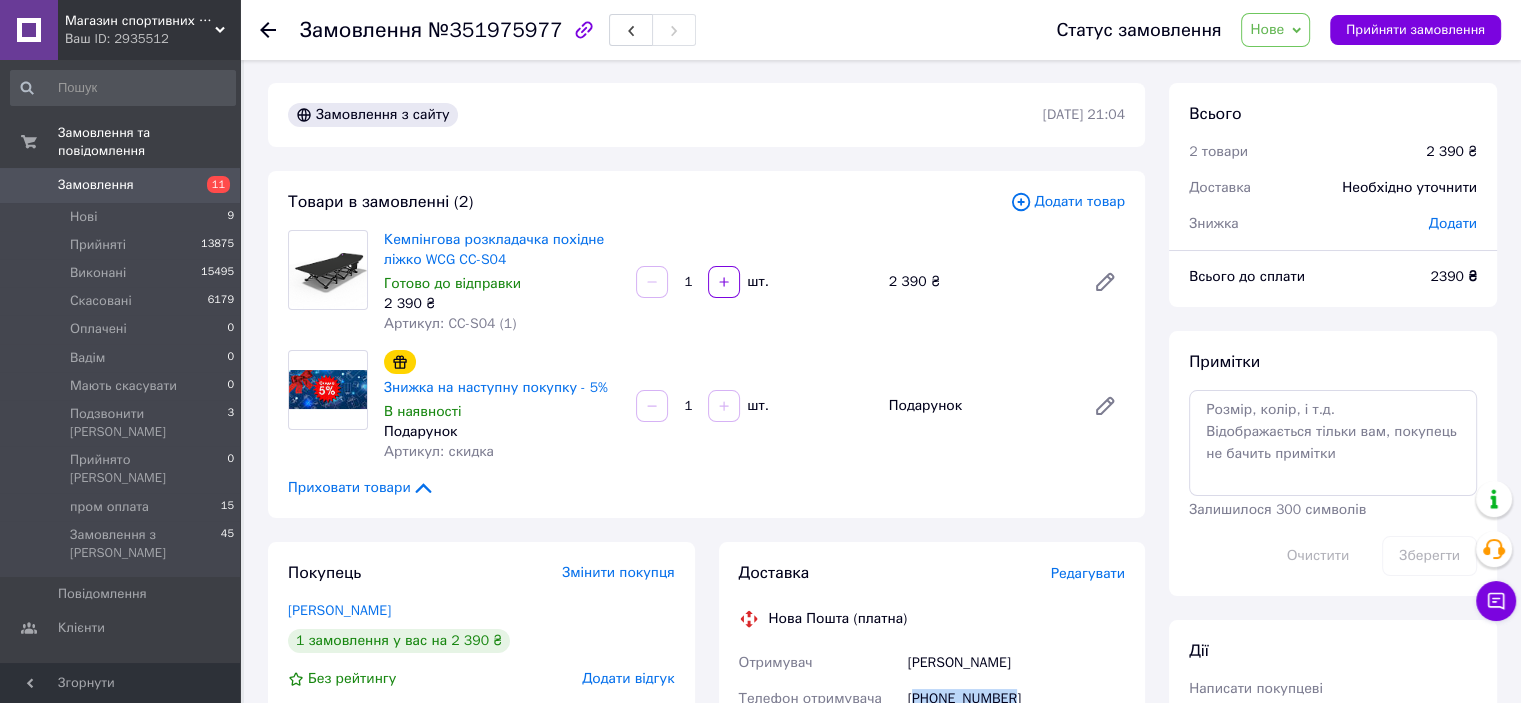 scroll, scrollTop: 0, scrollLeft: 0, axis: both 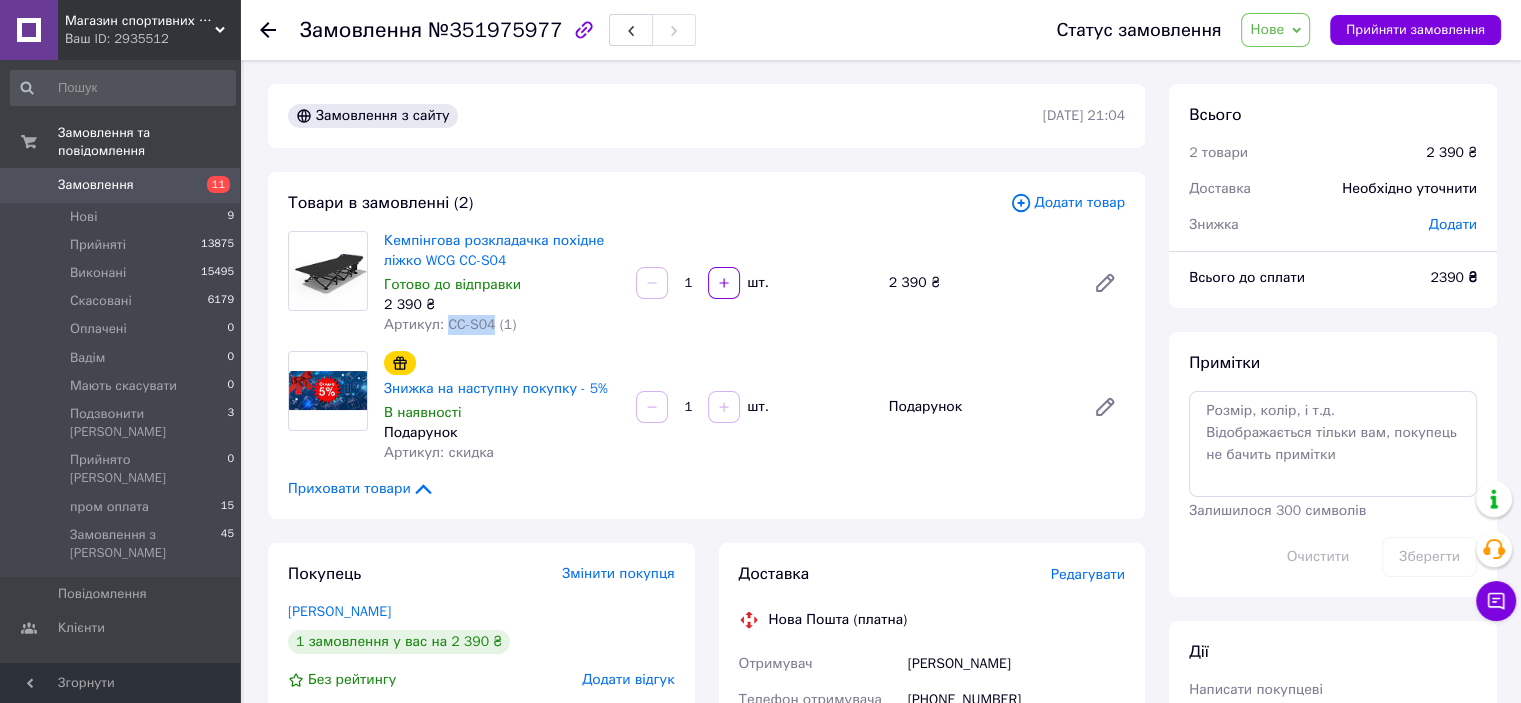 drag, startPoint x: 486, startPoint y: 331, endPoint x: 444, endPoint y: 322, distance: 42.953465 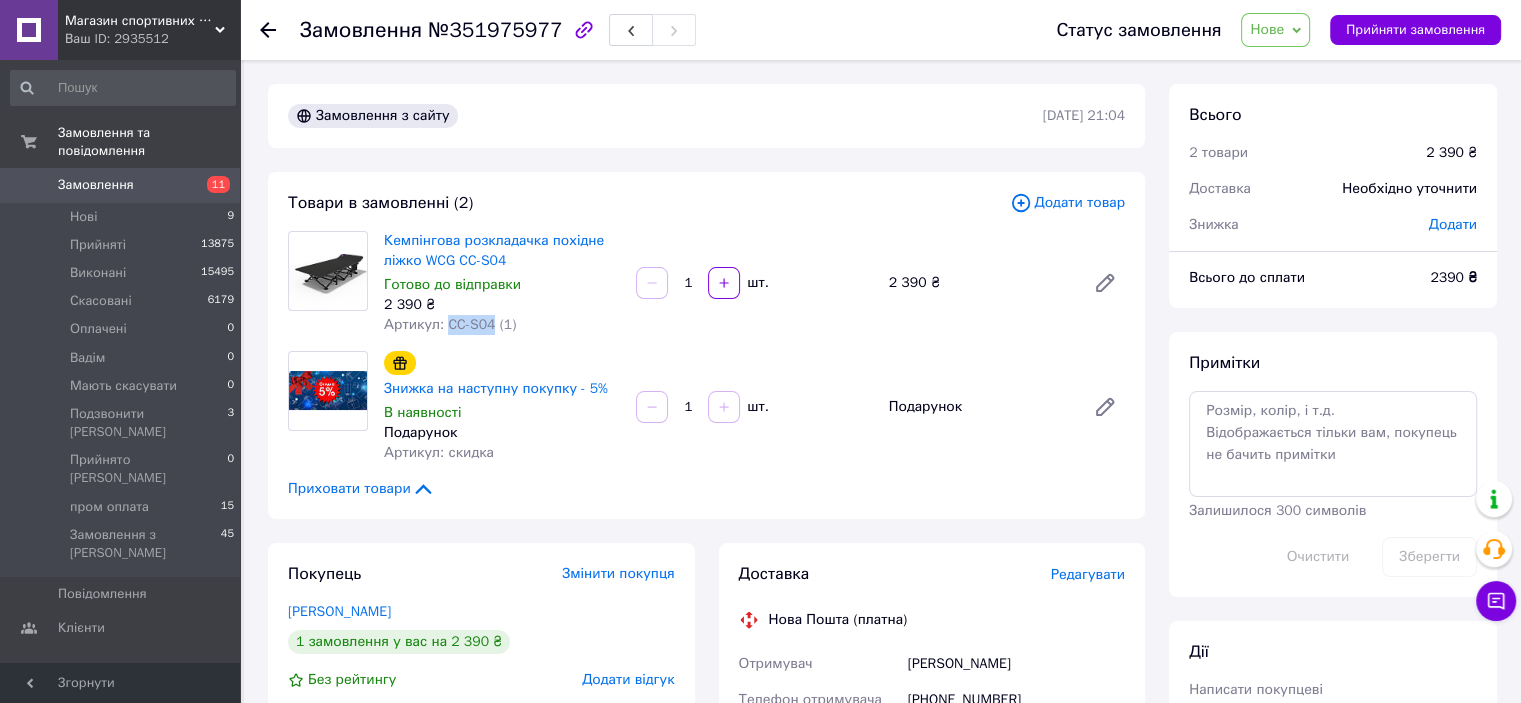 click on "Нове" at bounding box center (1275, 30) 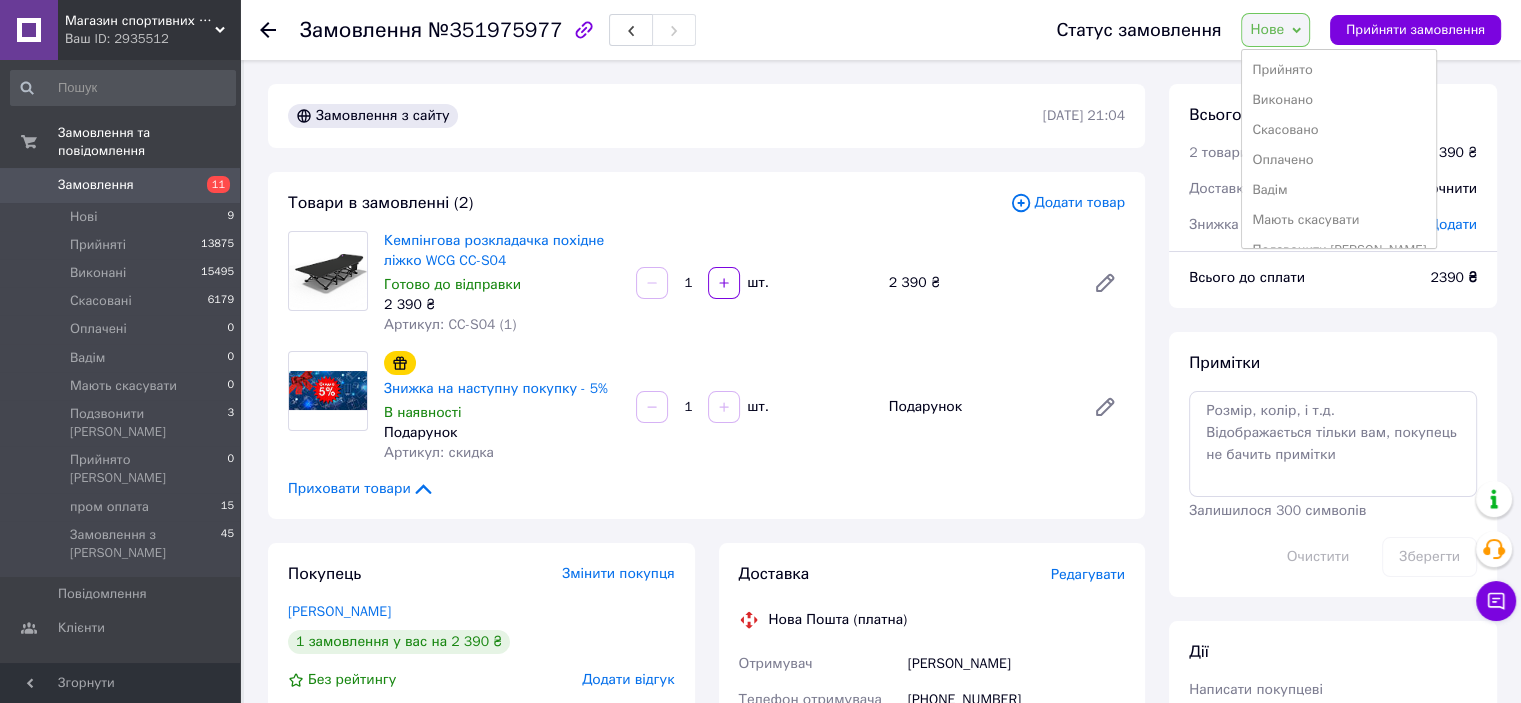 click on "Прийнято" at bounding box center (1339, 70) 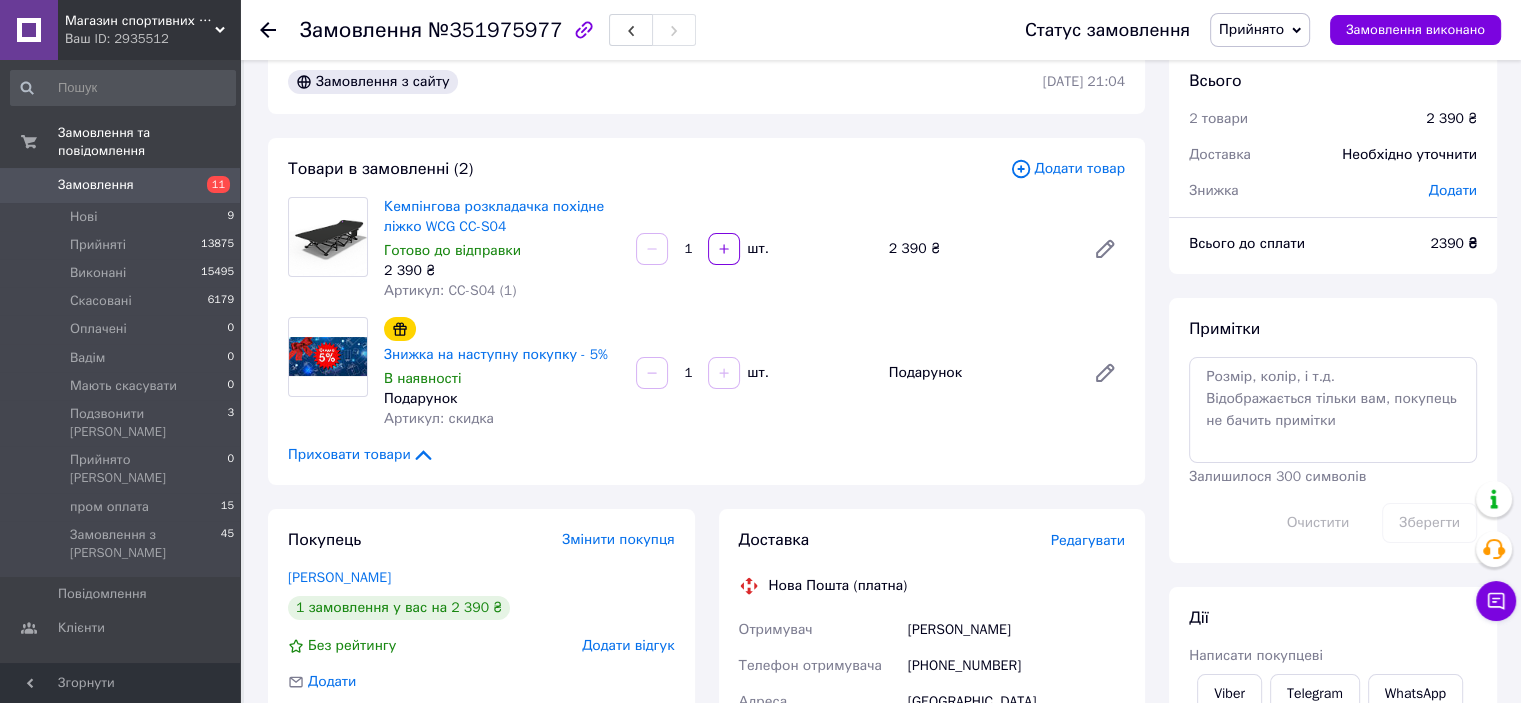scroll, scrollTop: 0, scrollLeft: 0, axis: both 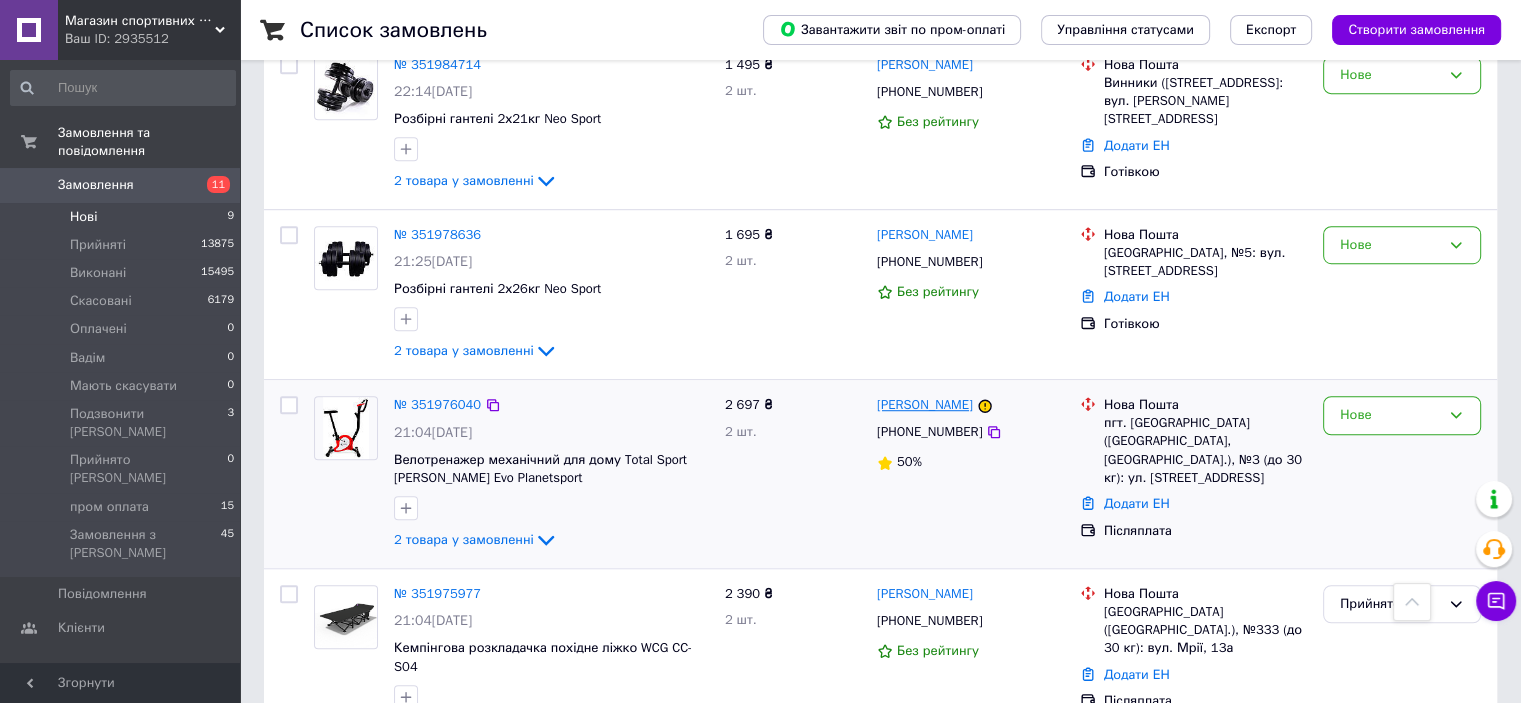click on "[PERSON_NAME]" at bounding box center [925, 405] 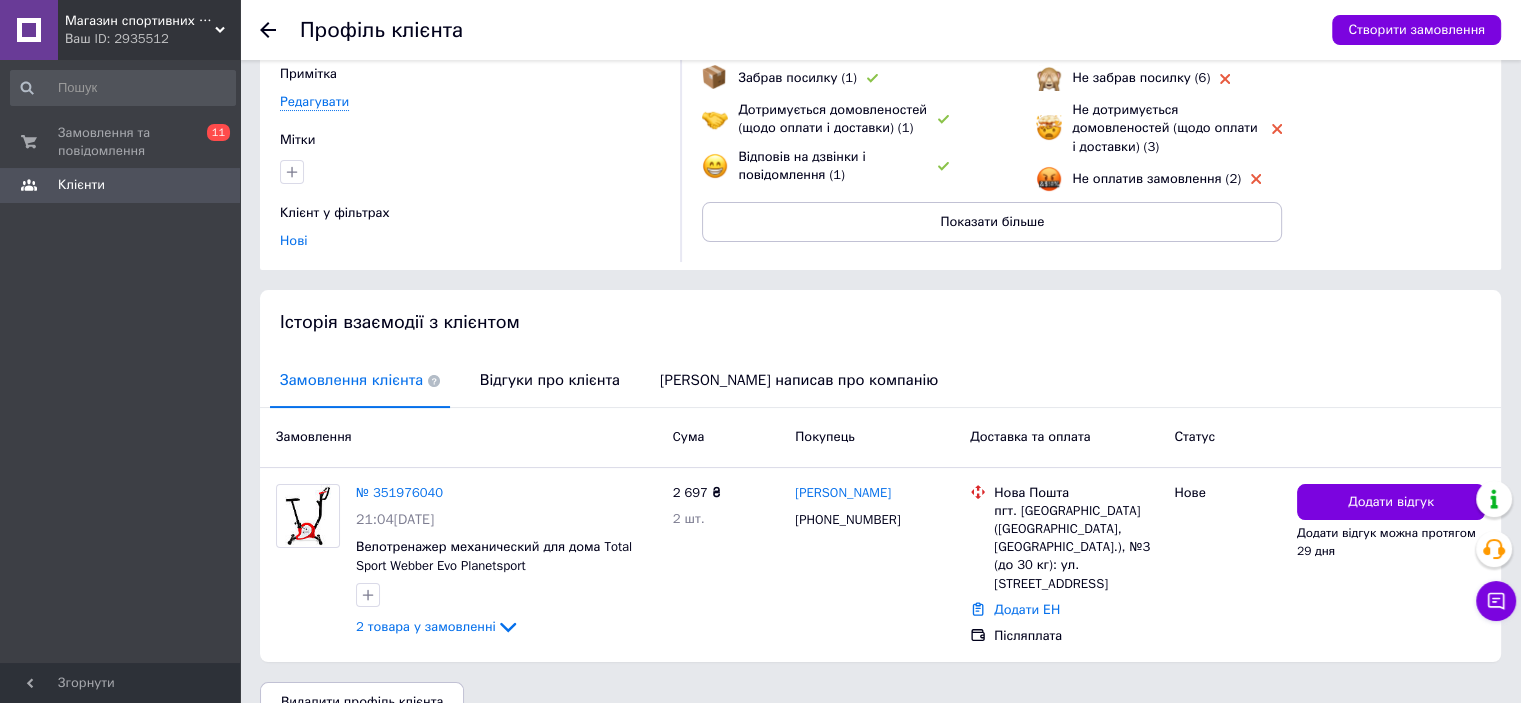 scroll, scrollTop: 210, scrollLeft: 0, axis: vertical 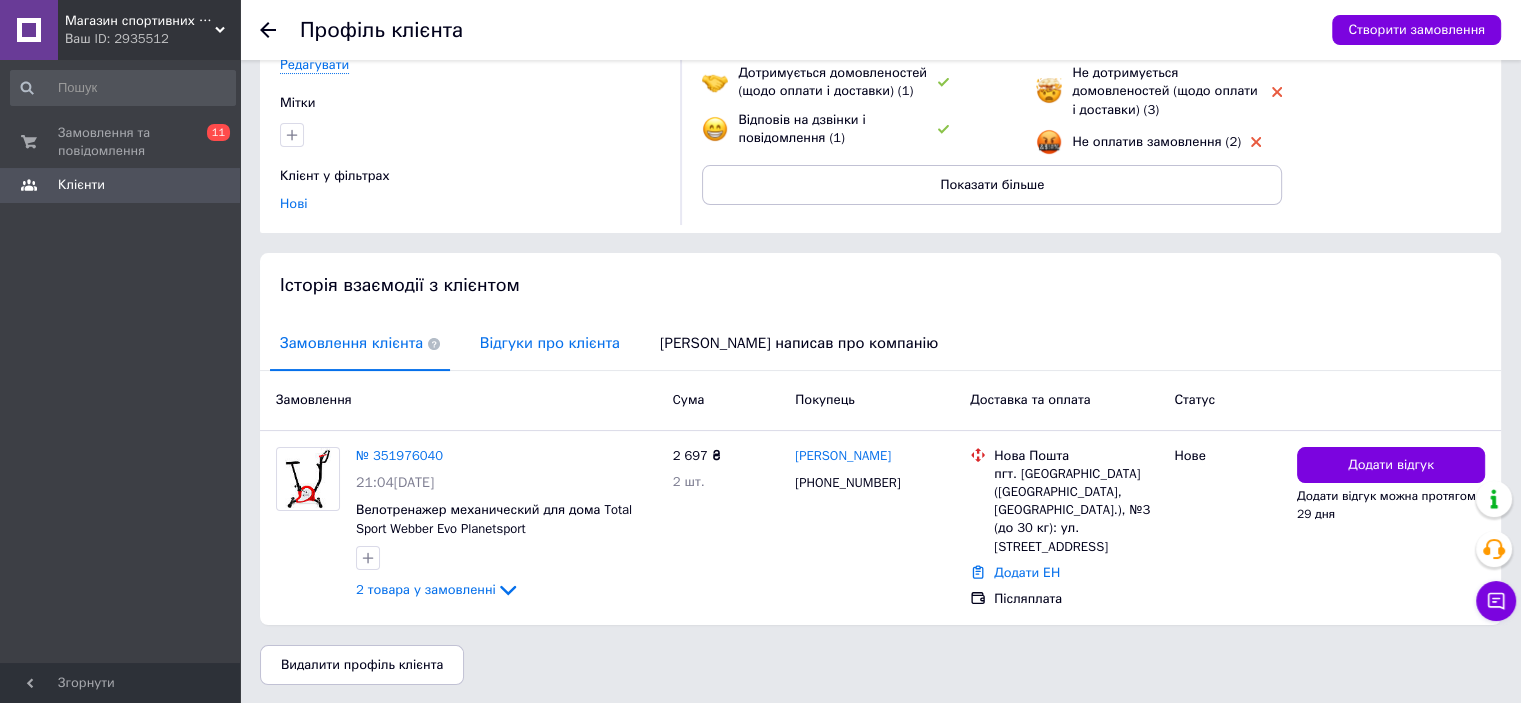 click on "Відгуки про клієнта" at bounding box center [550, 343] 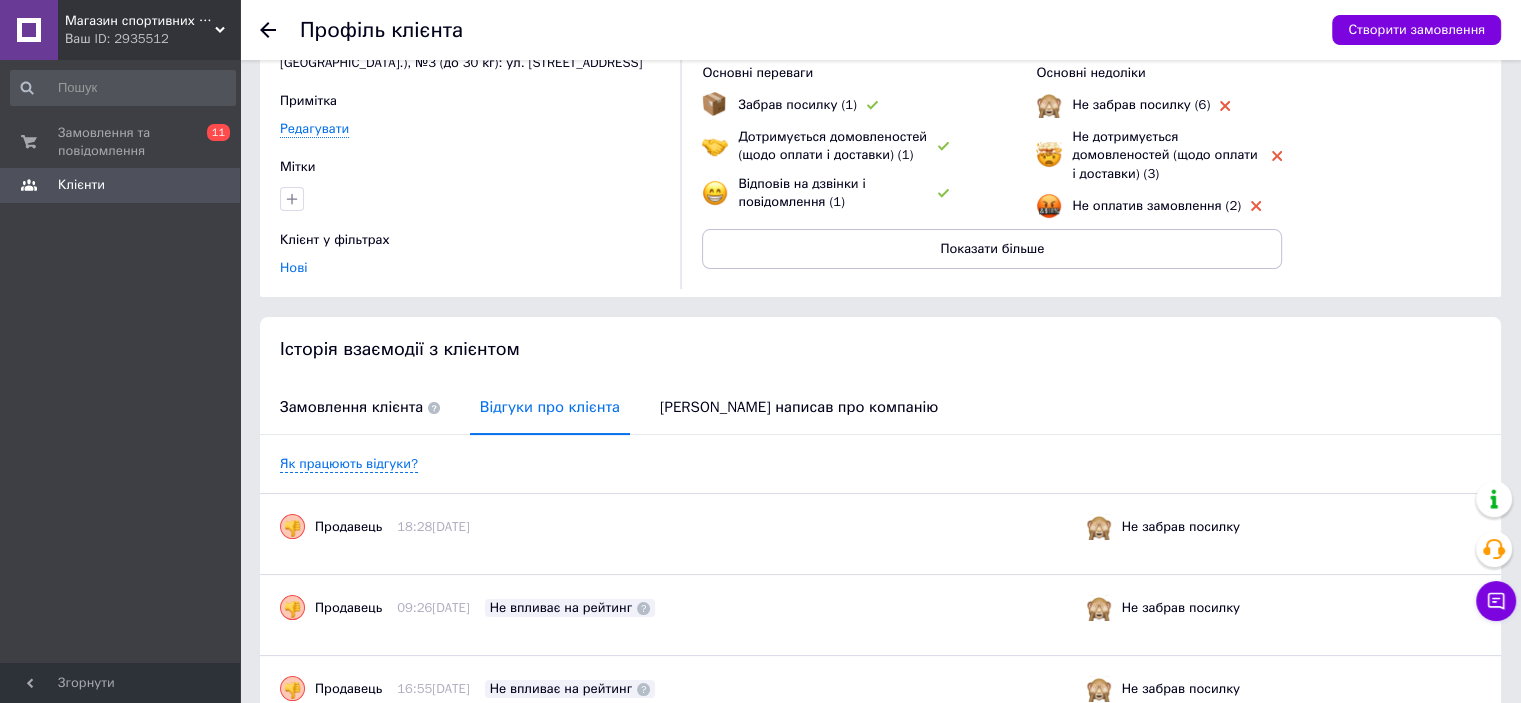 scroll, scrollTop: 0, scrollLeft: 0, axis: both 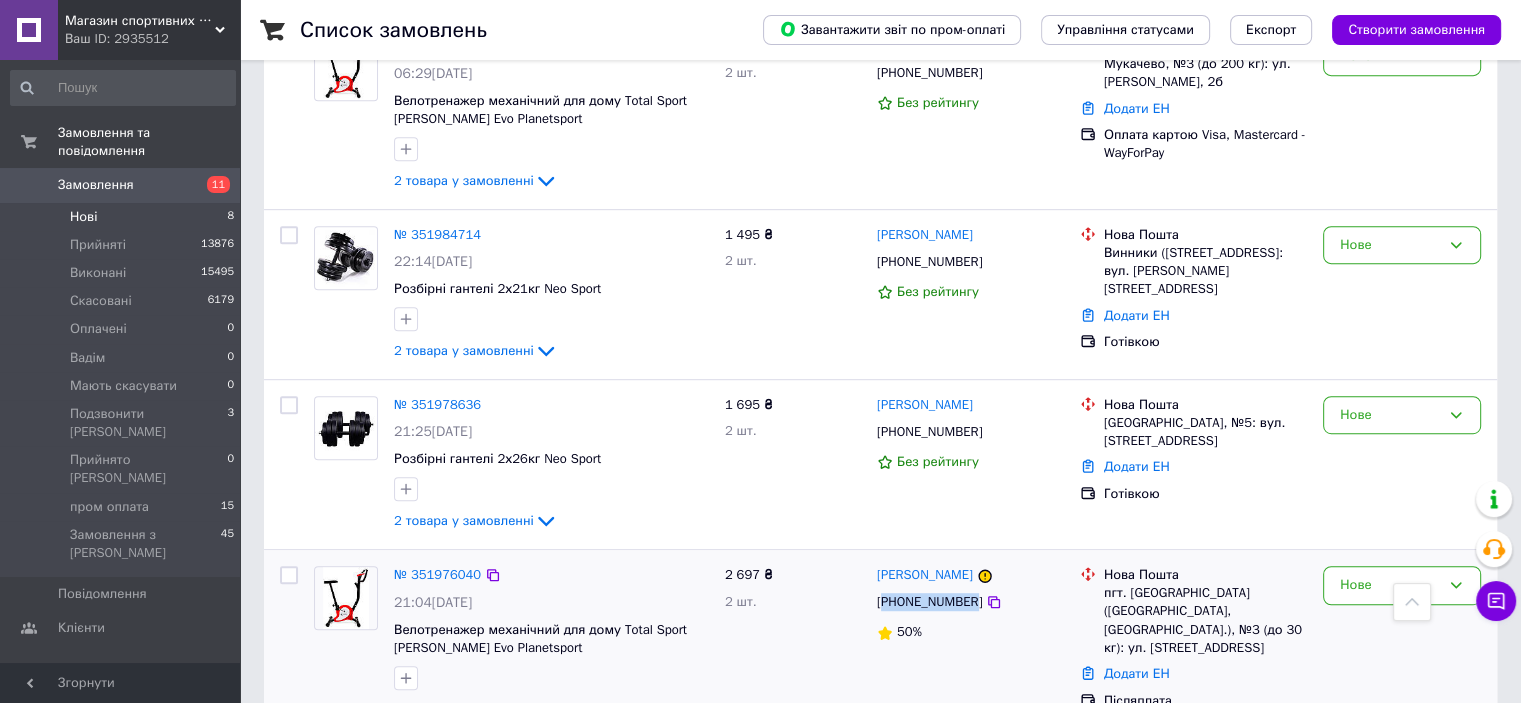 drag, startPoint x: 968, startPoint y: 545, endPoint x: 884, endPoint y: 545, distance: 84 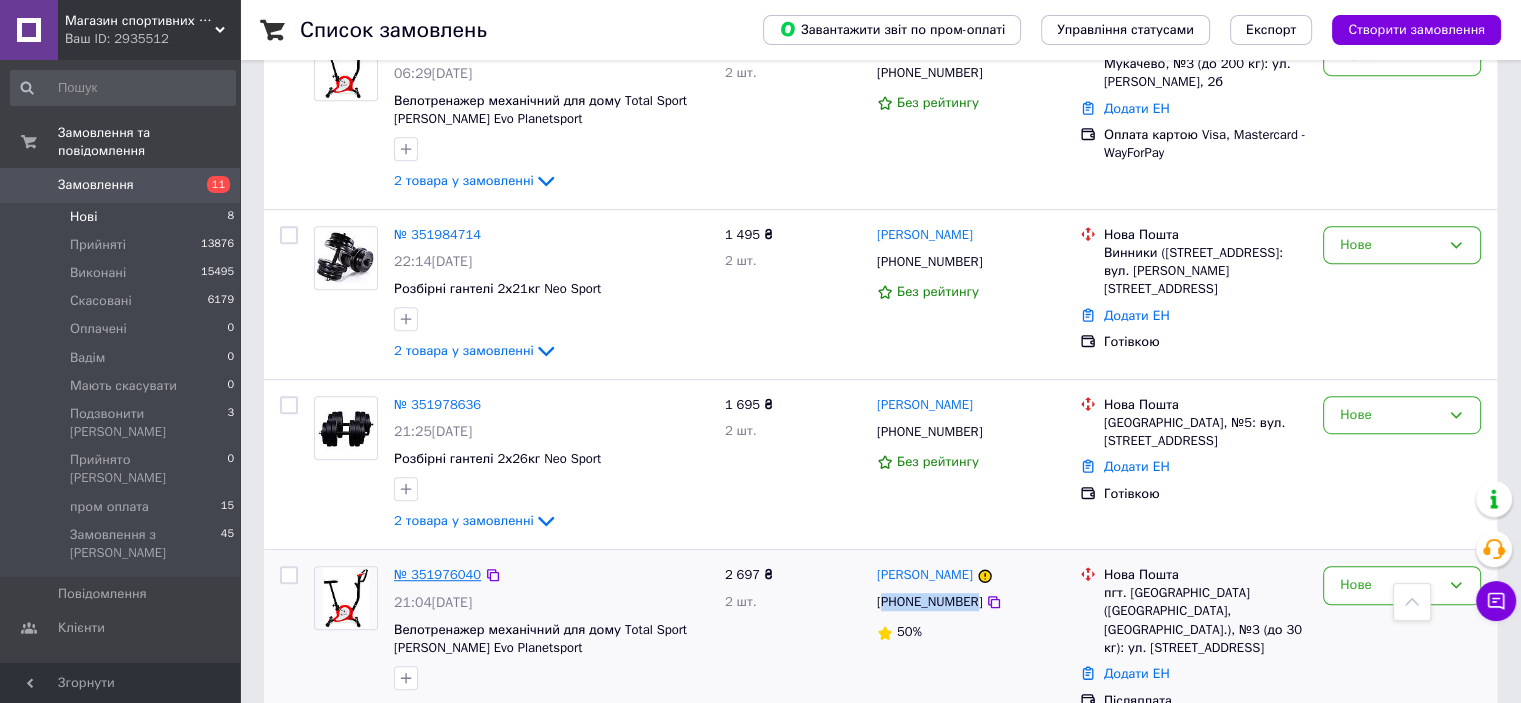 click on "№ 351976040" at bounding box center (437, 574) 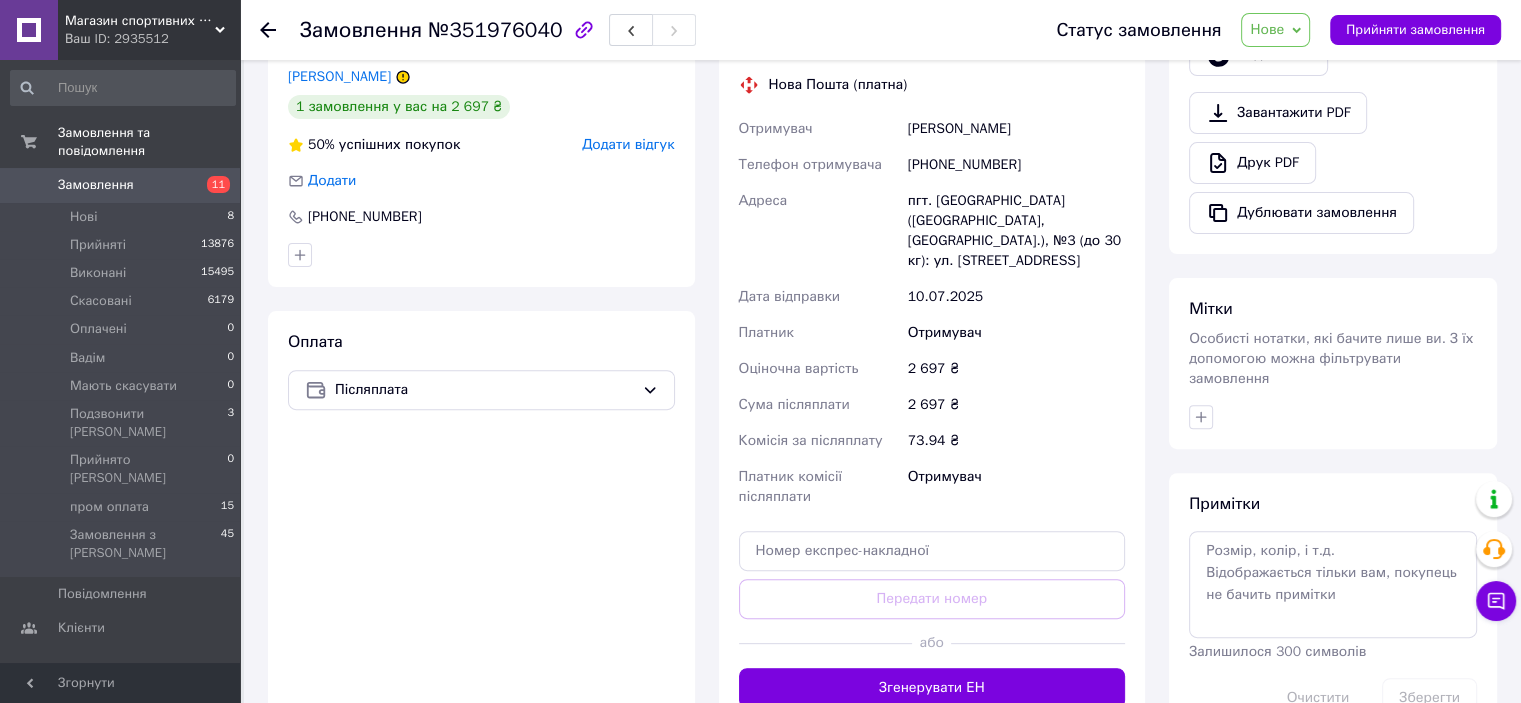 scroll, scrollTop: 755, scrollLeft: 0, axis: vertical 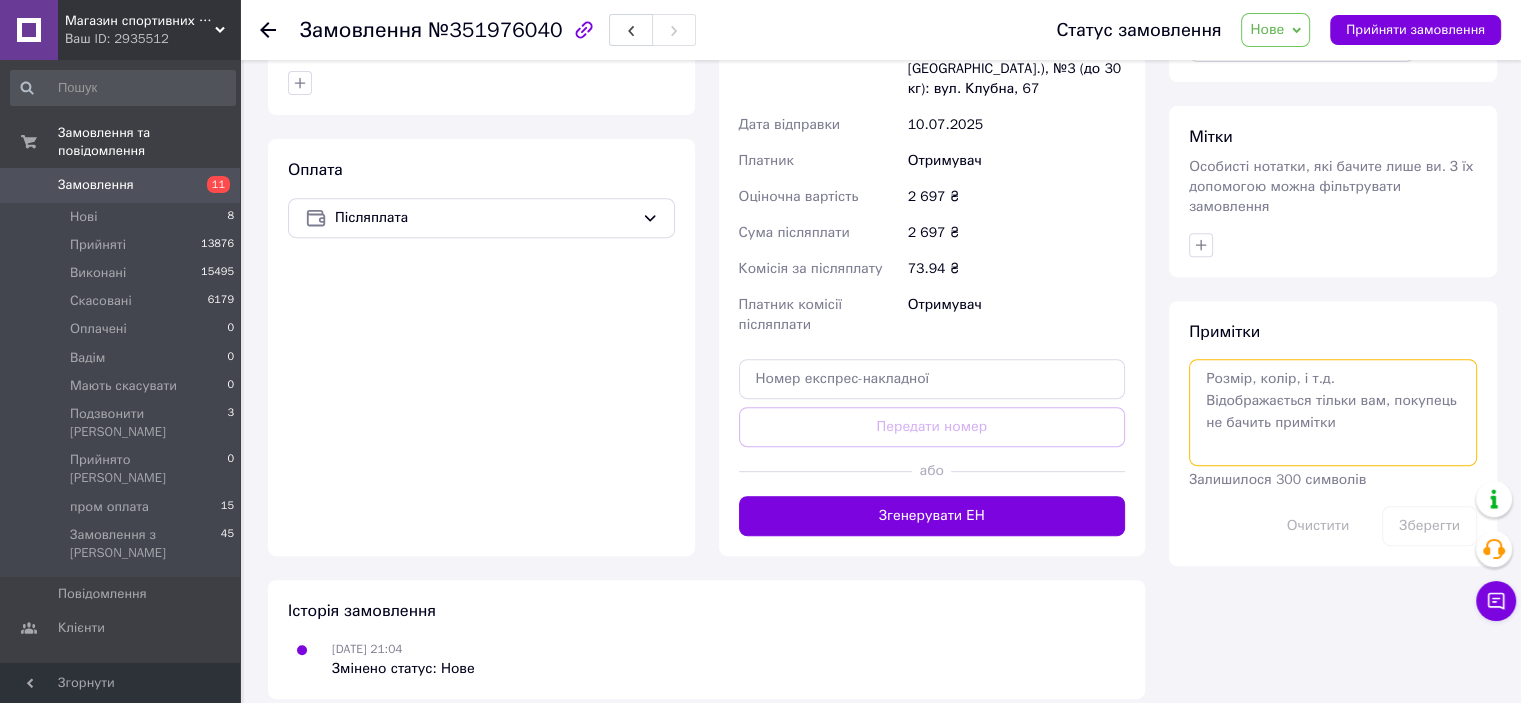 click at bounding box center [1333, 412] 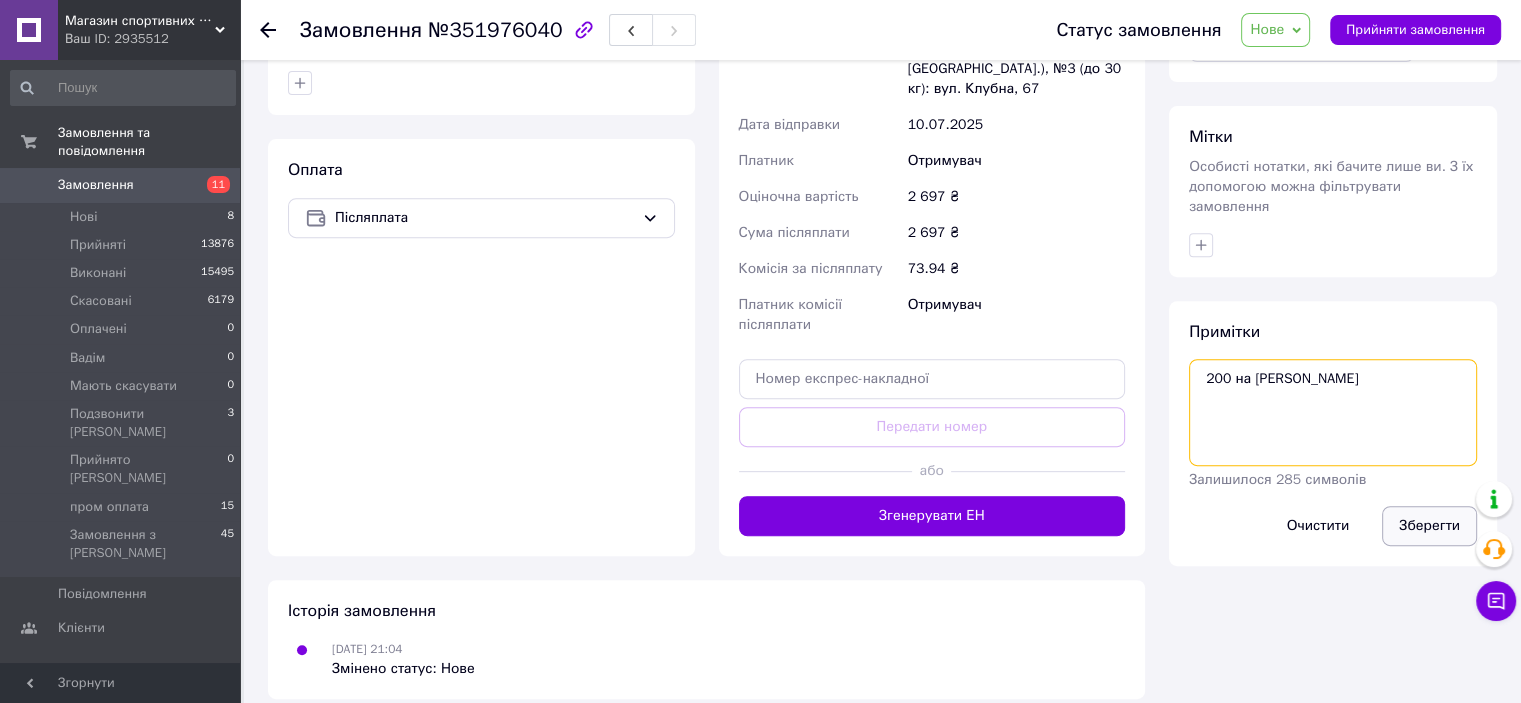 type on "200 на прийдун" 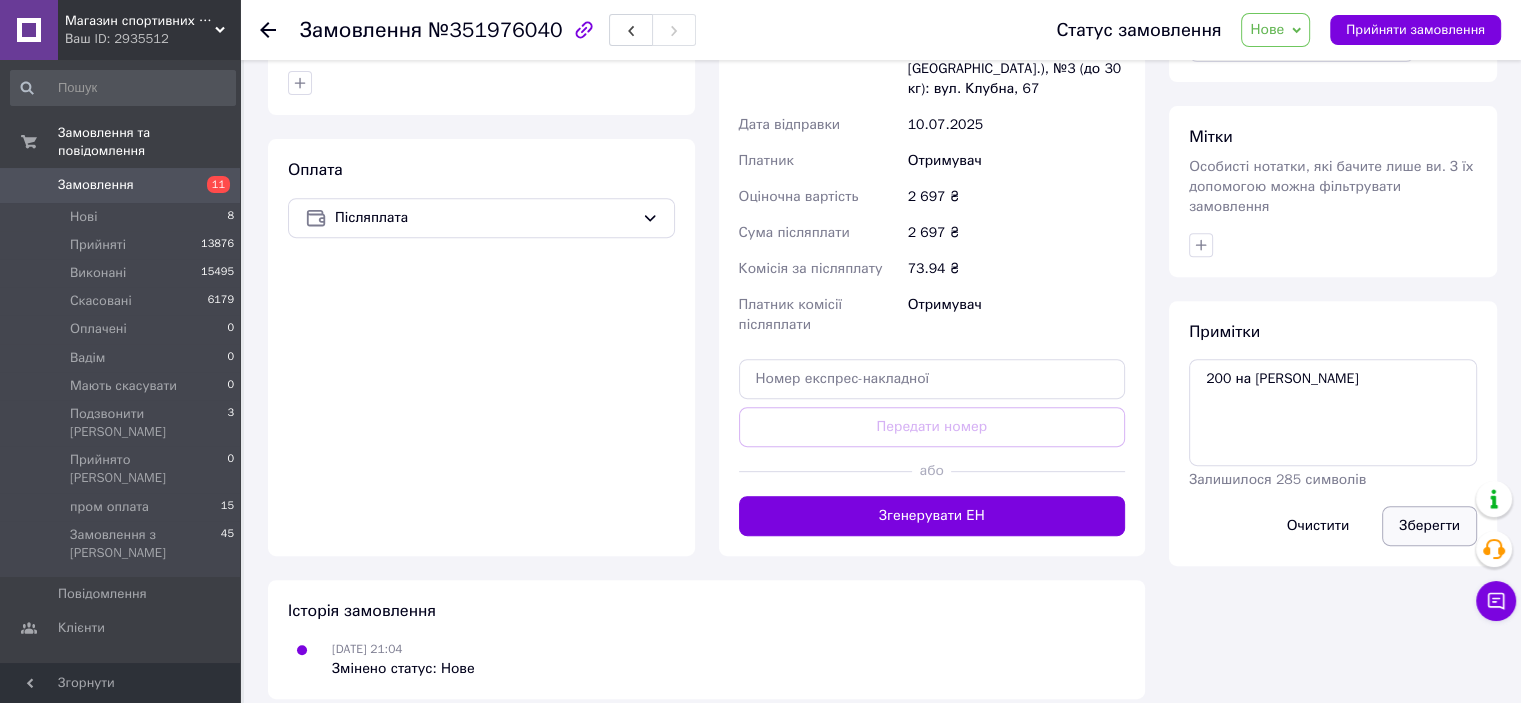 click on "Зберегти" at bounding box center [1429, 526] 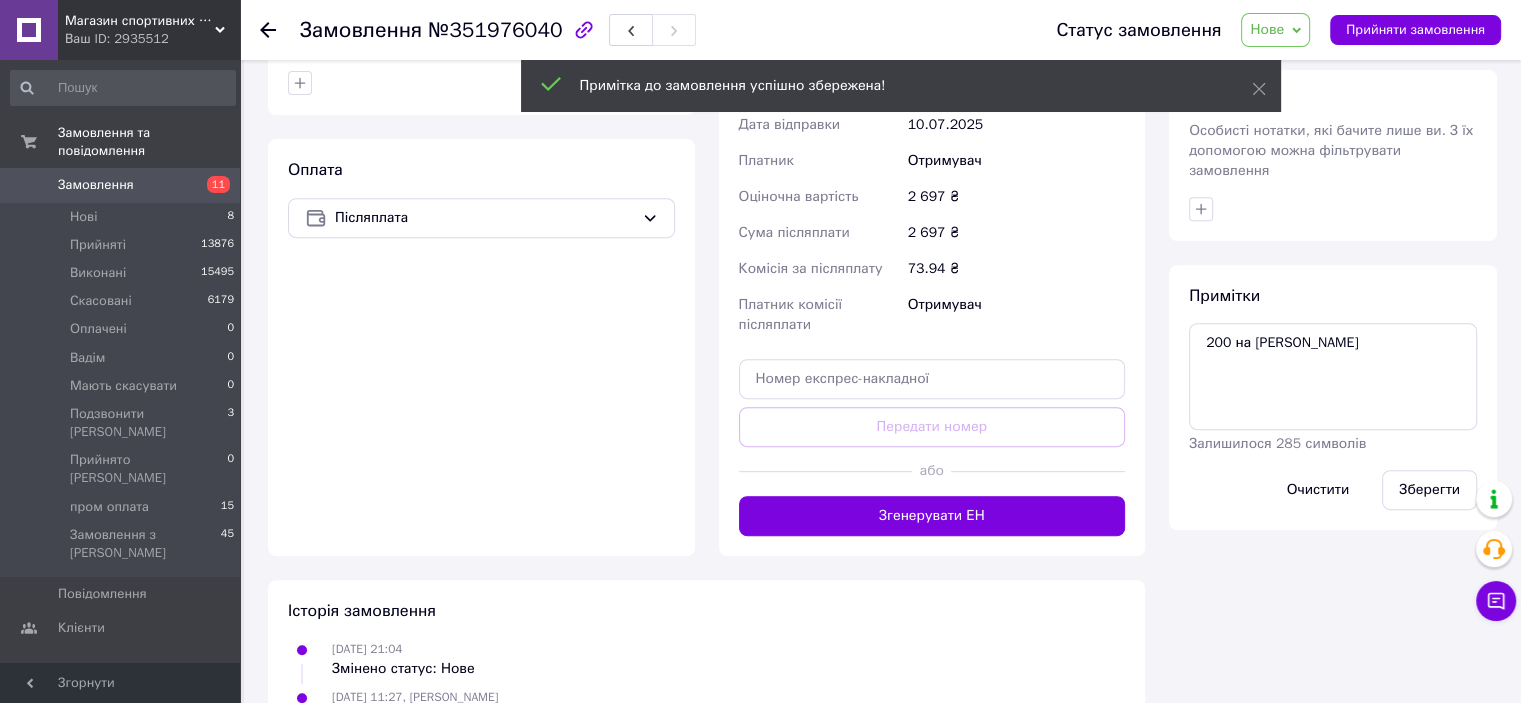 click 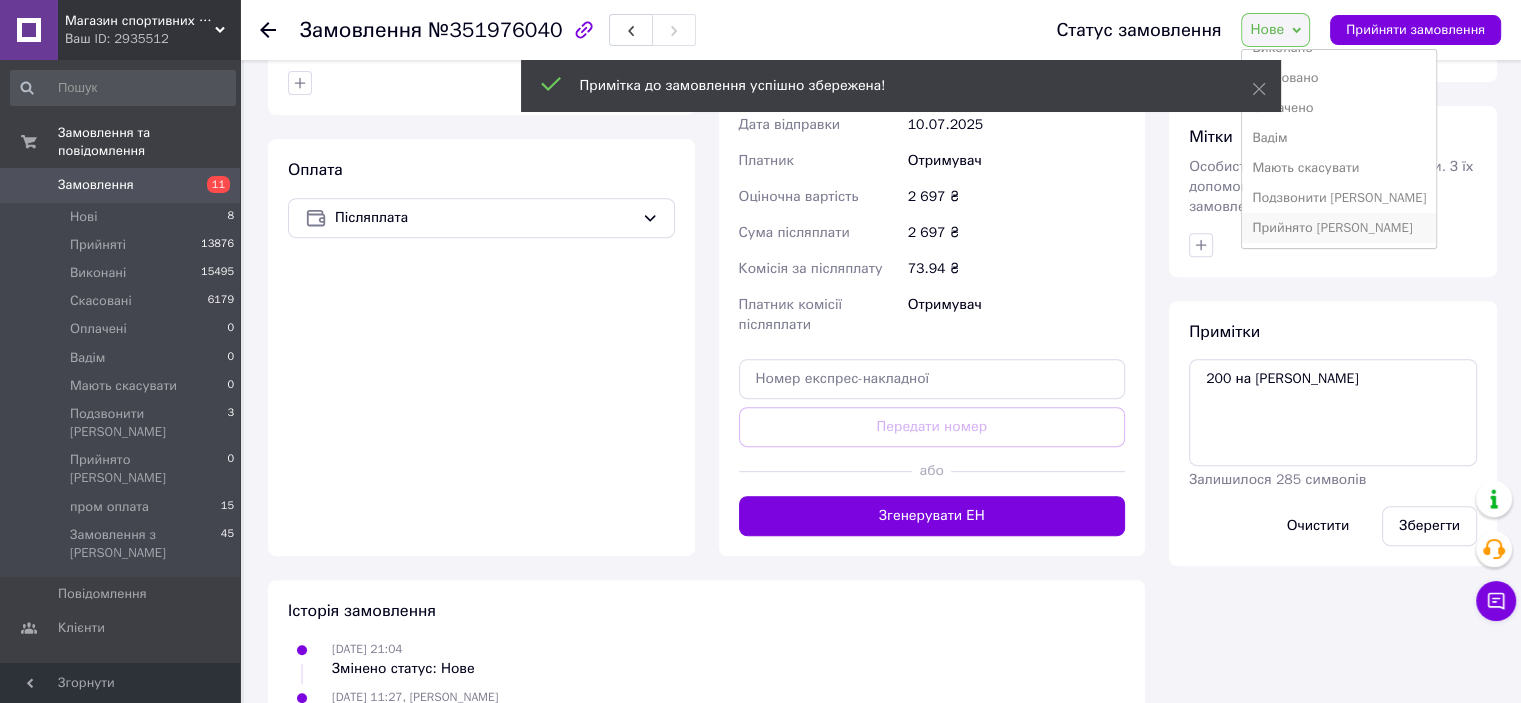 scroll, scrollTop: 81, scrollLeft: 0, axis: vertical 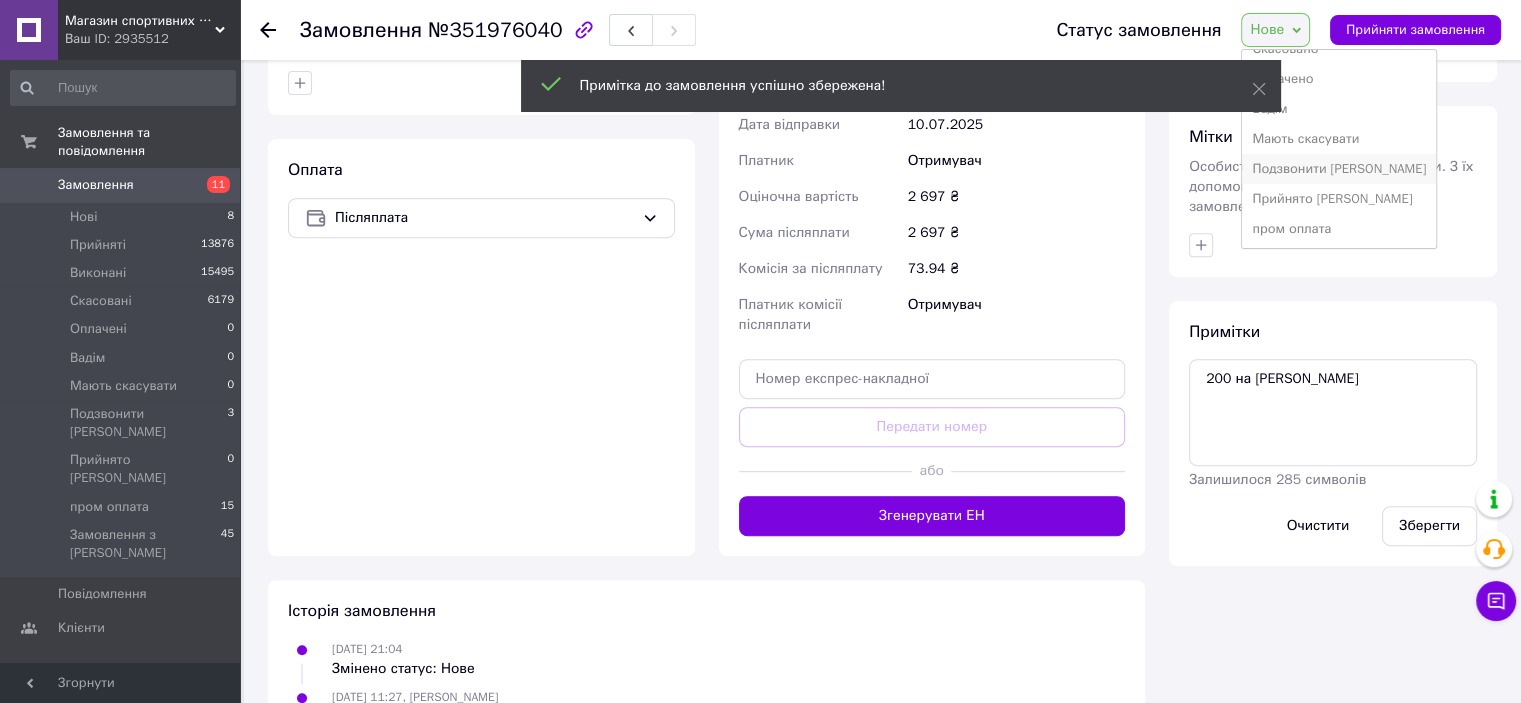 click on "Подзвонити [PERSON_NAME]" at bounding box center [1339, 169] 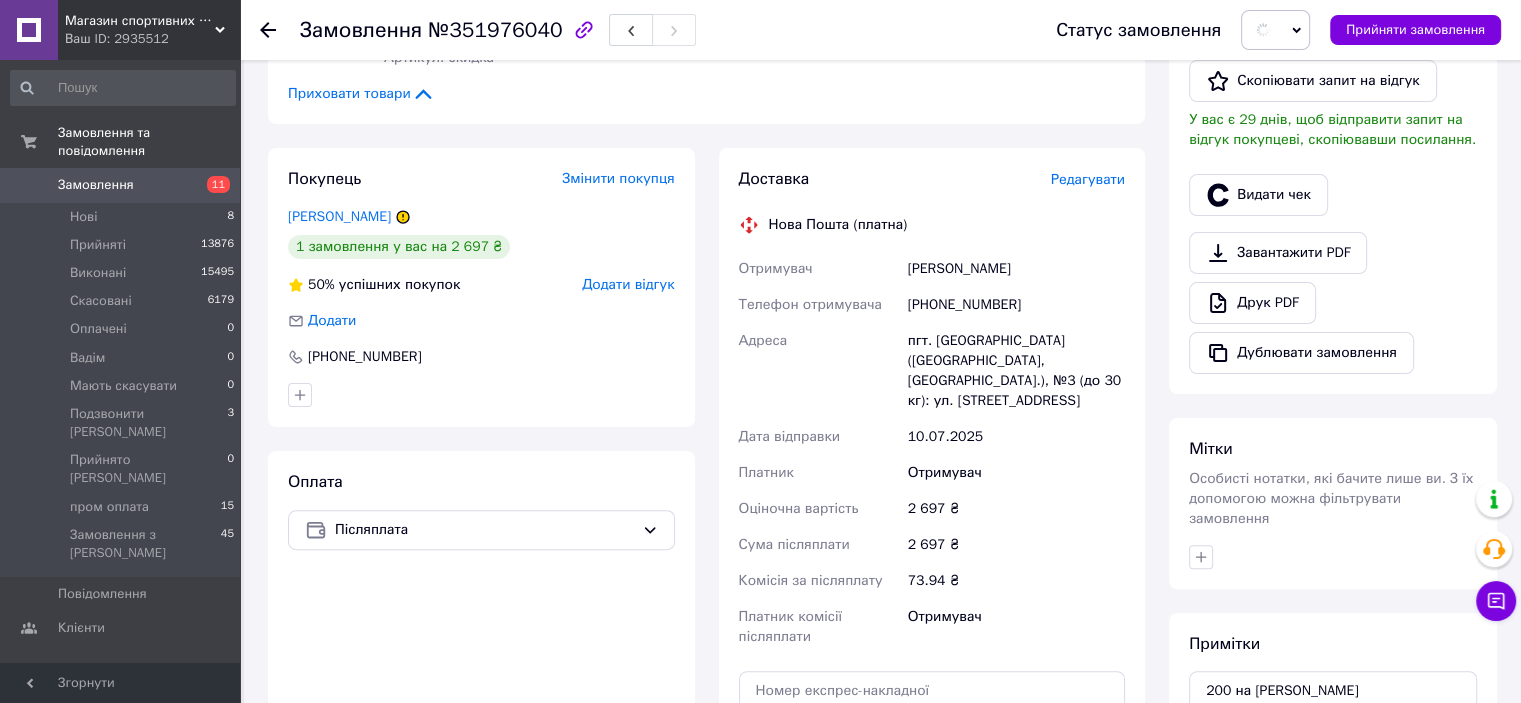 scroll, scrollTop: 155, scrollLeft: 0, axis: vertical 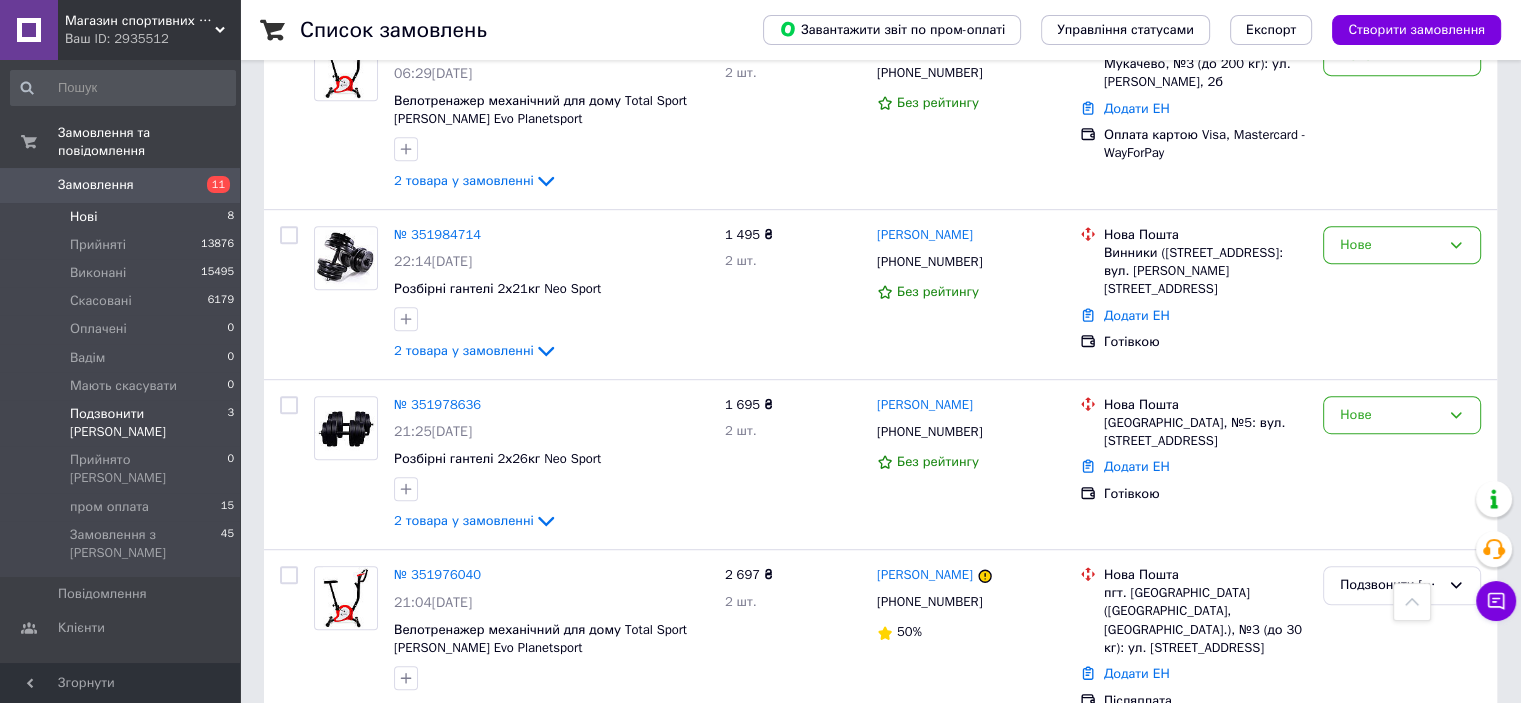 click on "Подзвонити [PERSON_NAME]" at bounding box center [148, 423] 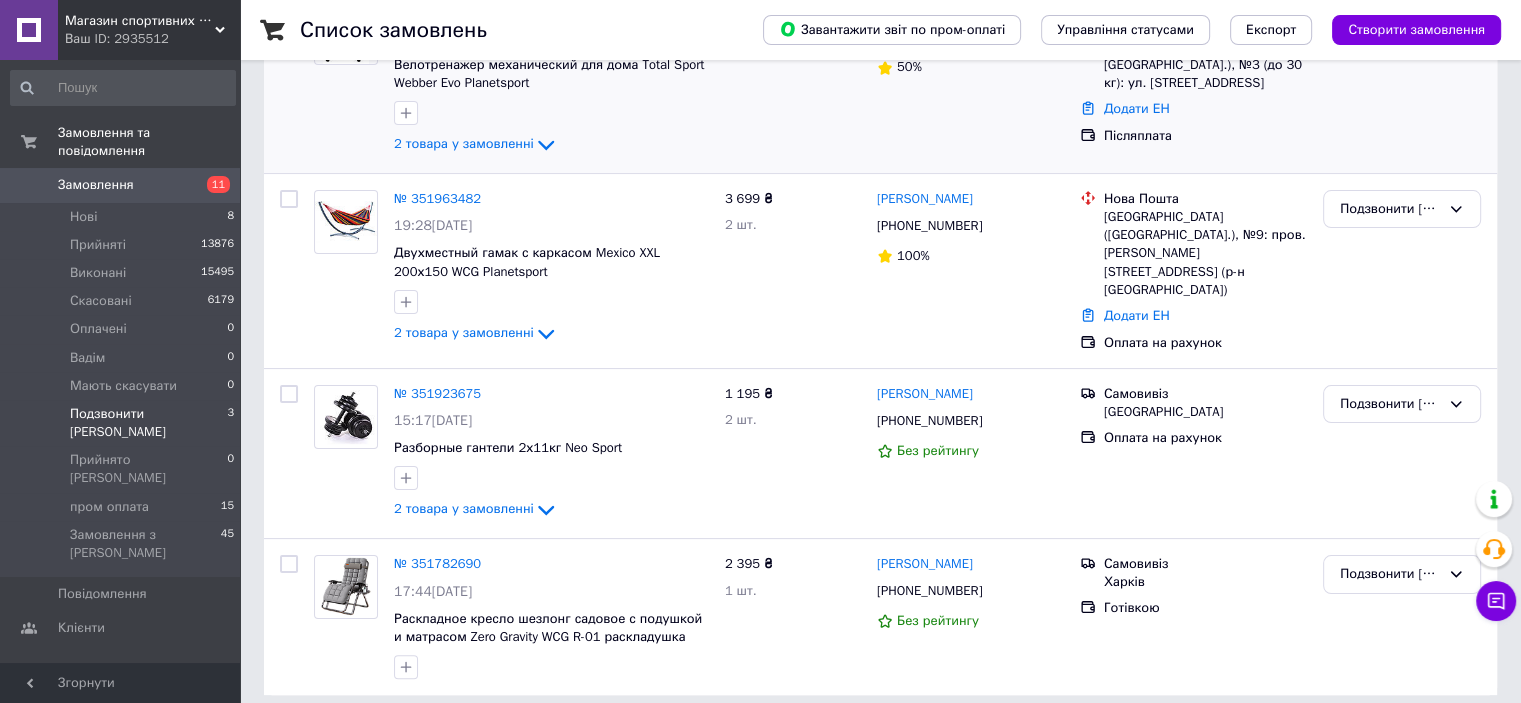 scroll, scrollTop: 309, scrollLeft: 0, axis: vertical 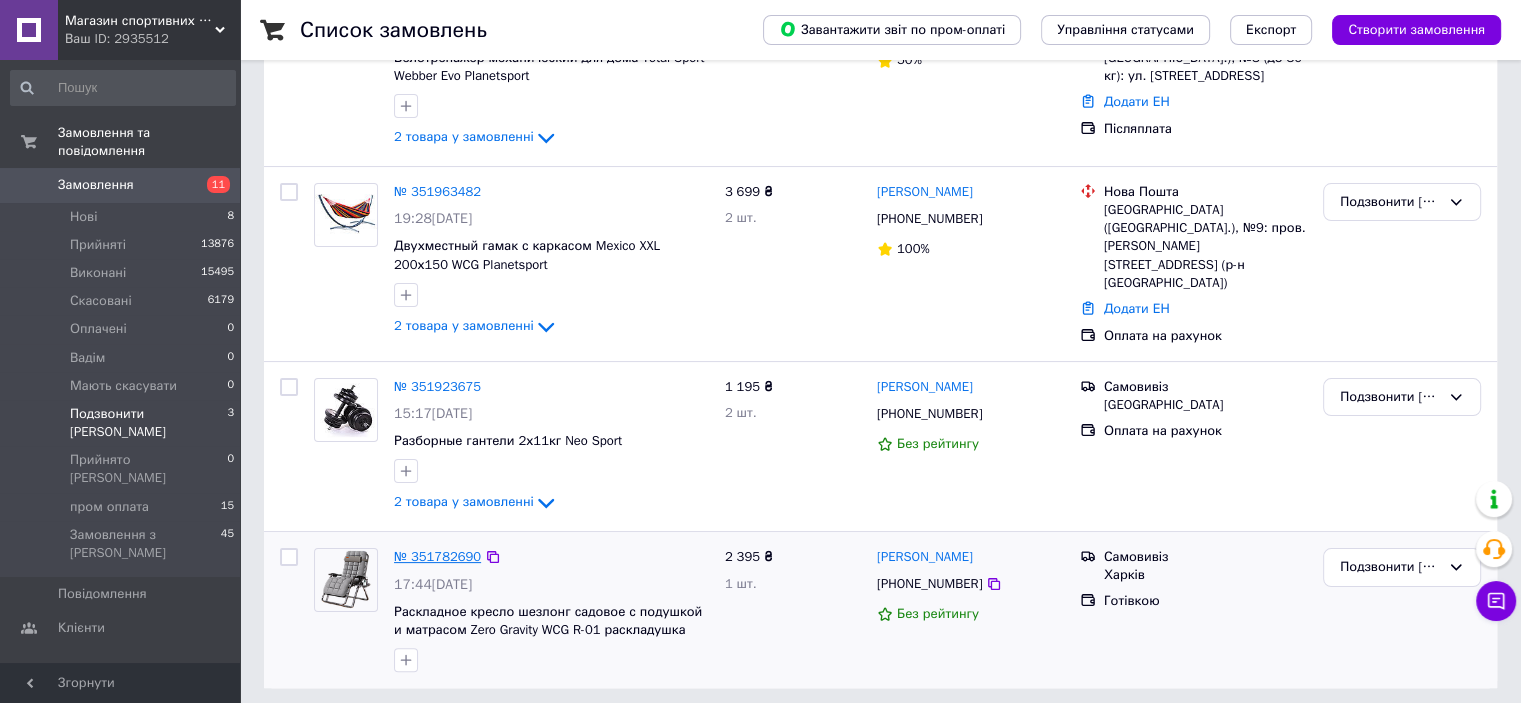 click on "№ 351782690" at bounding box center [437, 556] 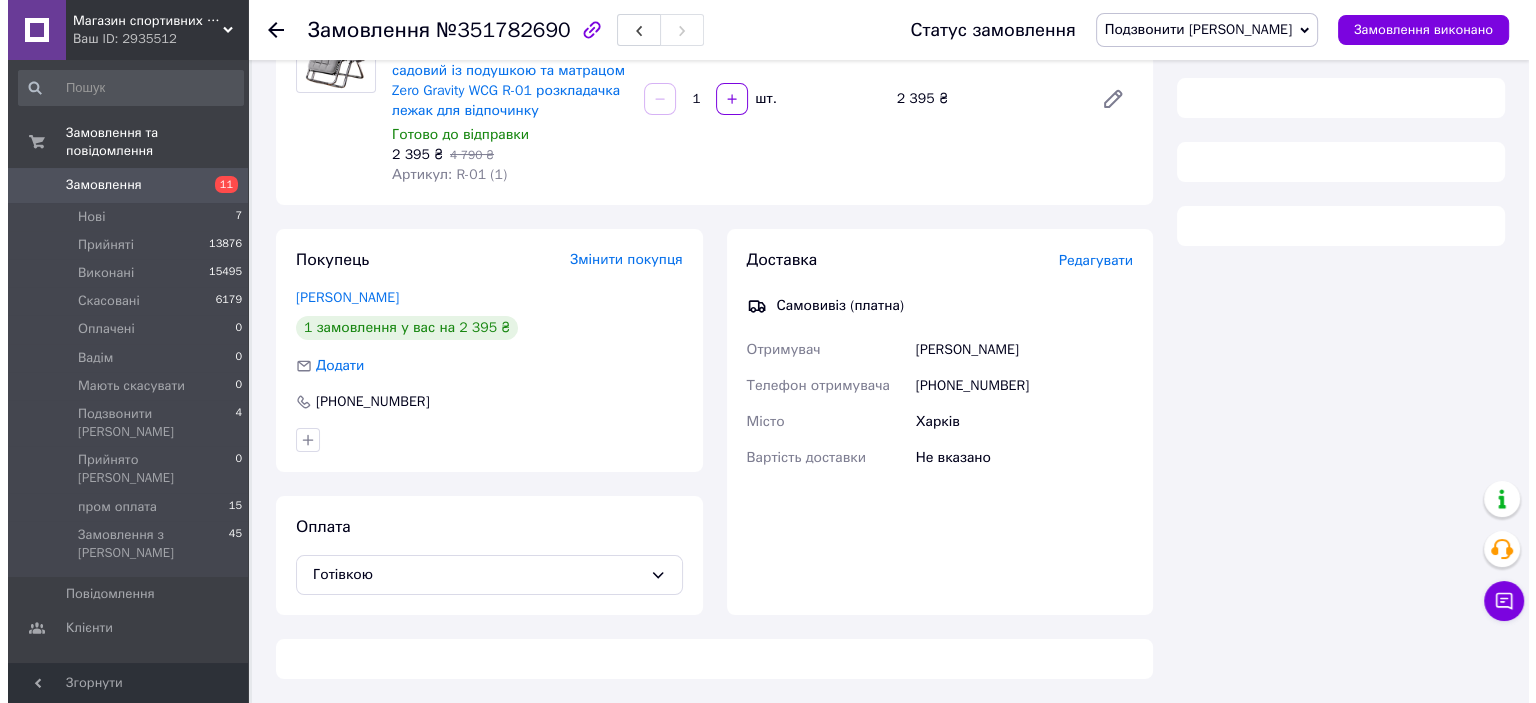 scroll, scrollTop: 309, scrollLeft: 0, axis: vertical 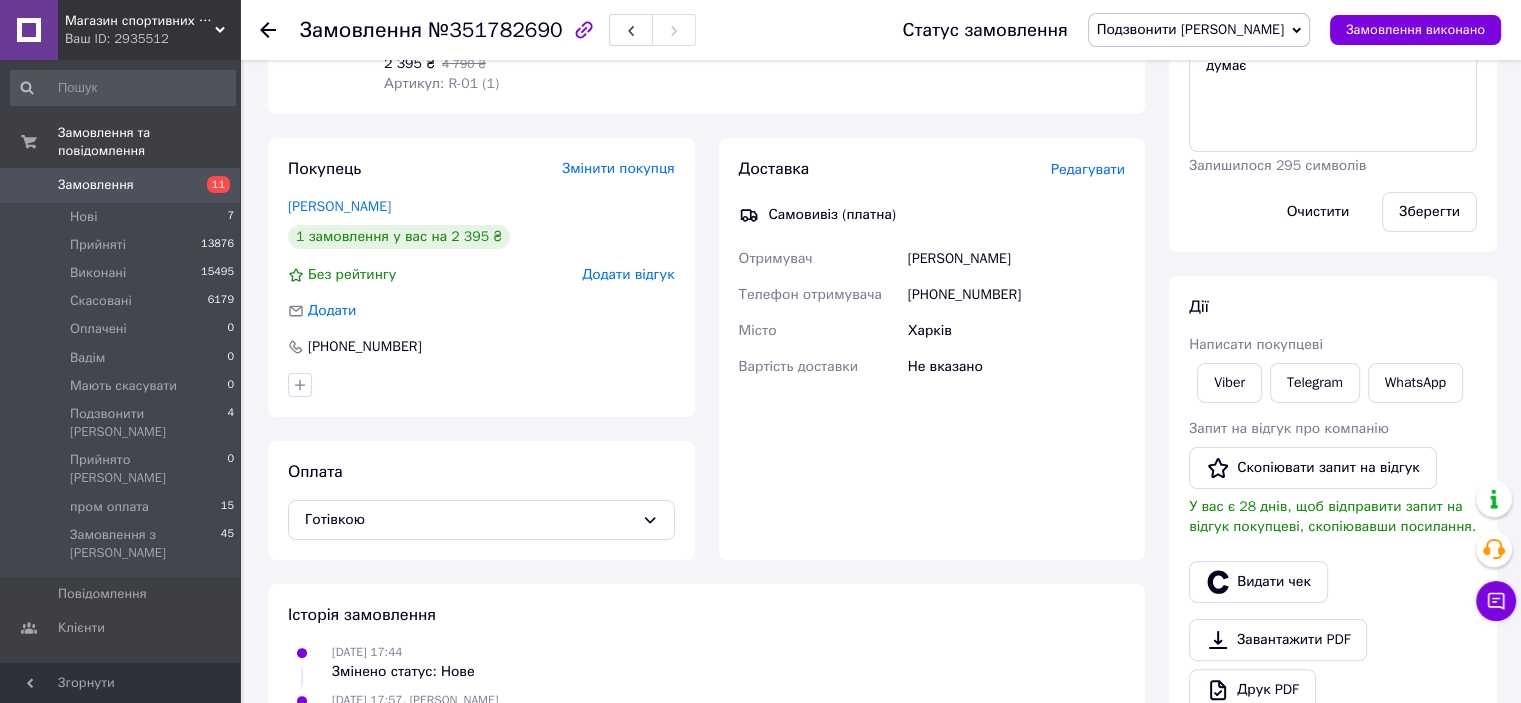 click on "Редагувати" at bounding box center [1088, 169] 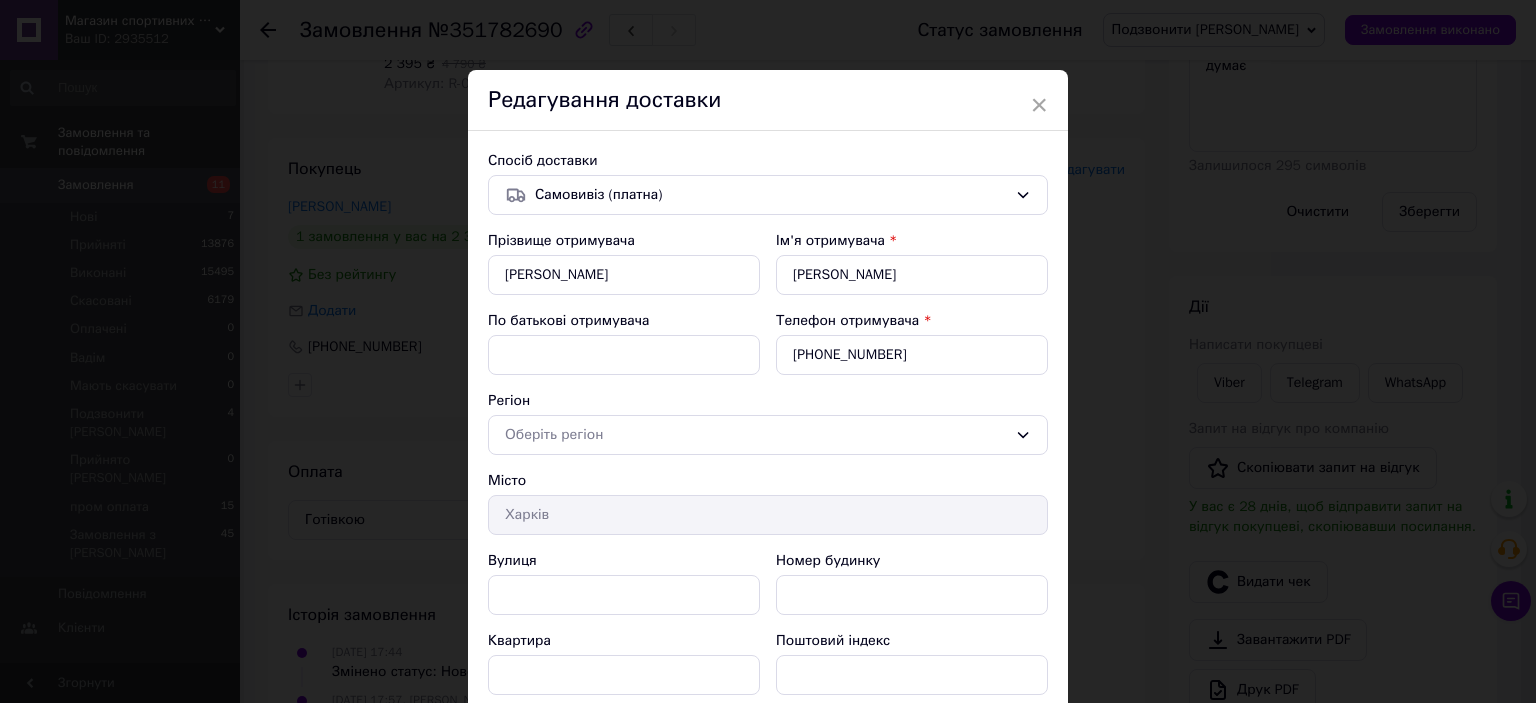click on "Спосіб доставки Самовивіз (платна) Прізвище отримувача Чаусов Ім'я отримувача   * Ігор По батькові отримувача Телефон отримувача   * +380668906003 Регіон Оберіть регіон Місто Харків Вулиця Номер будинку Квартира Поштовий індекс Номер накладної" at bounding box center (768, 463) 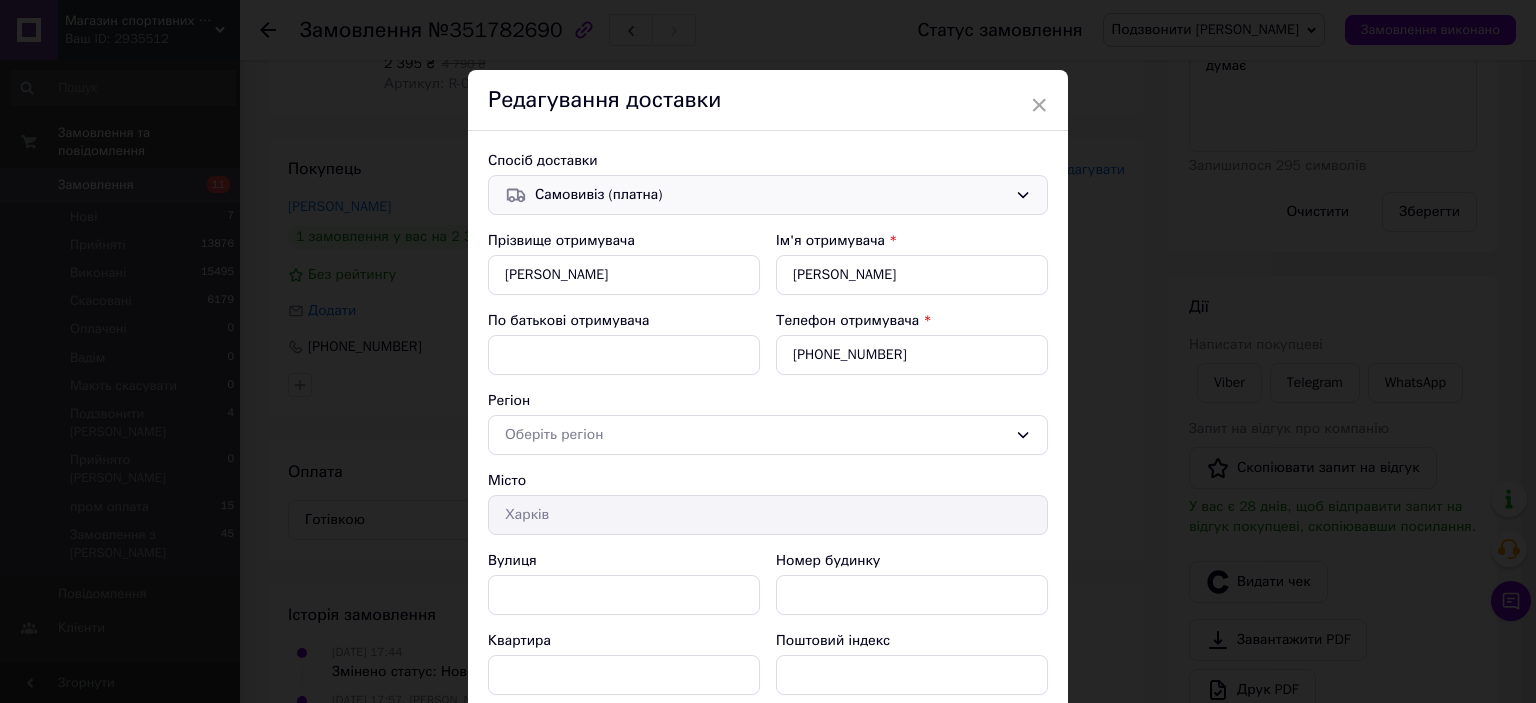click on "Самовивіз (платна)" at bounding box center (771, 195) 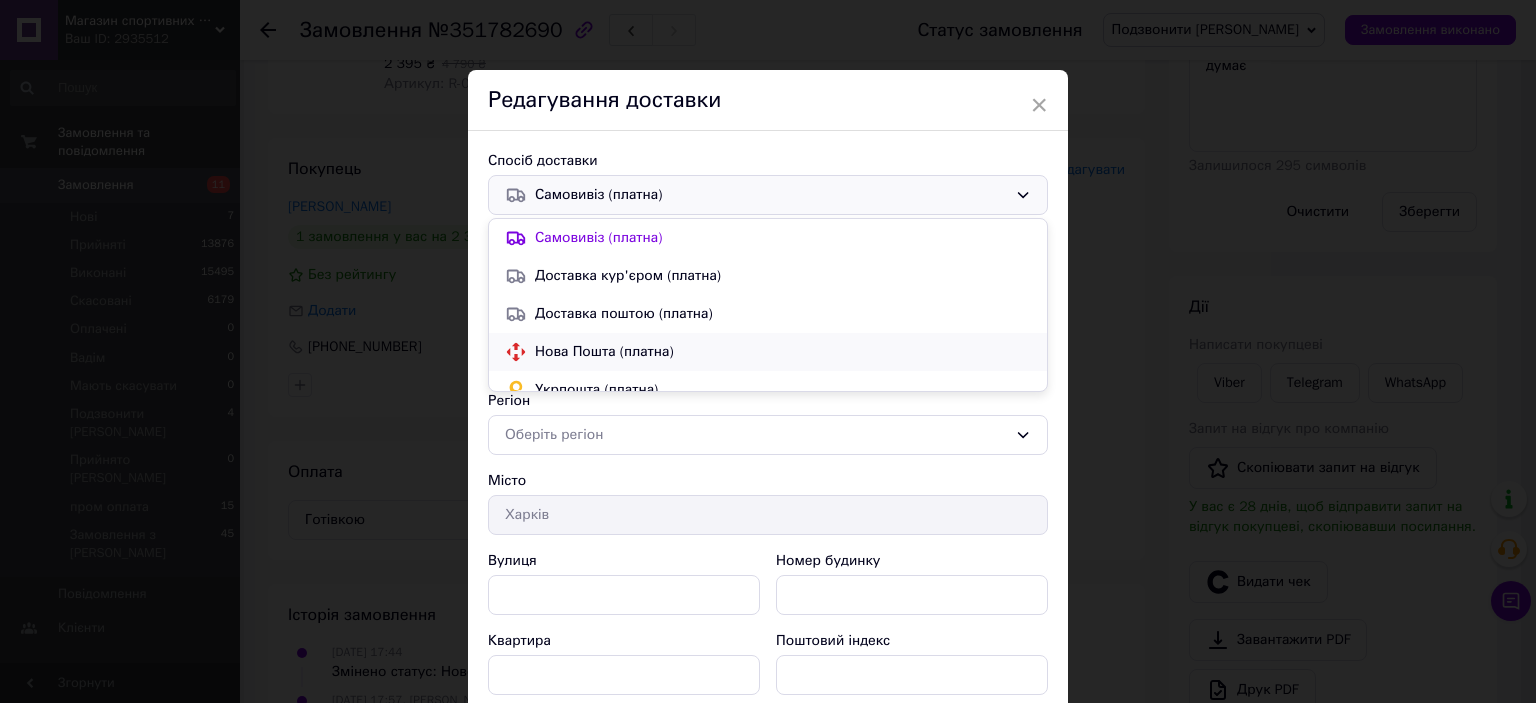 click on "Нова Пошта (платна)" at bounding box center (783, 352) 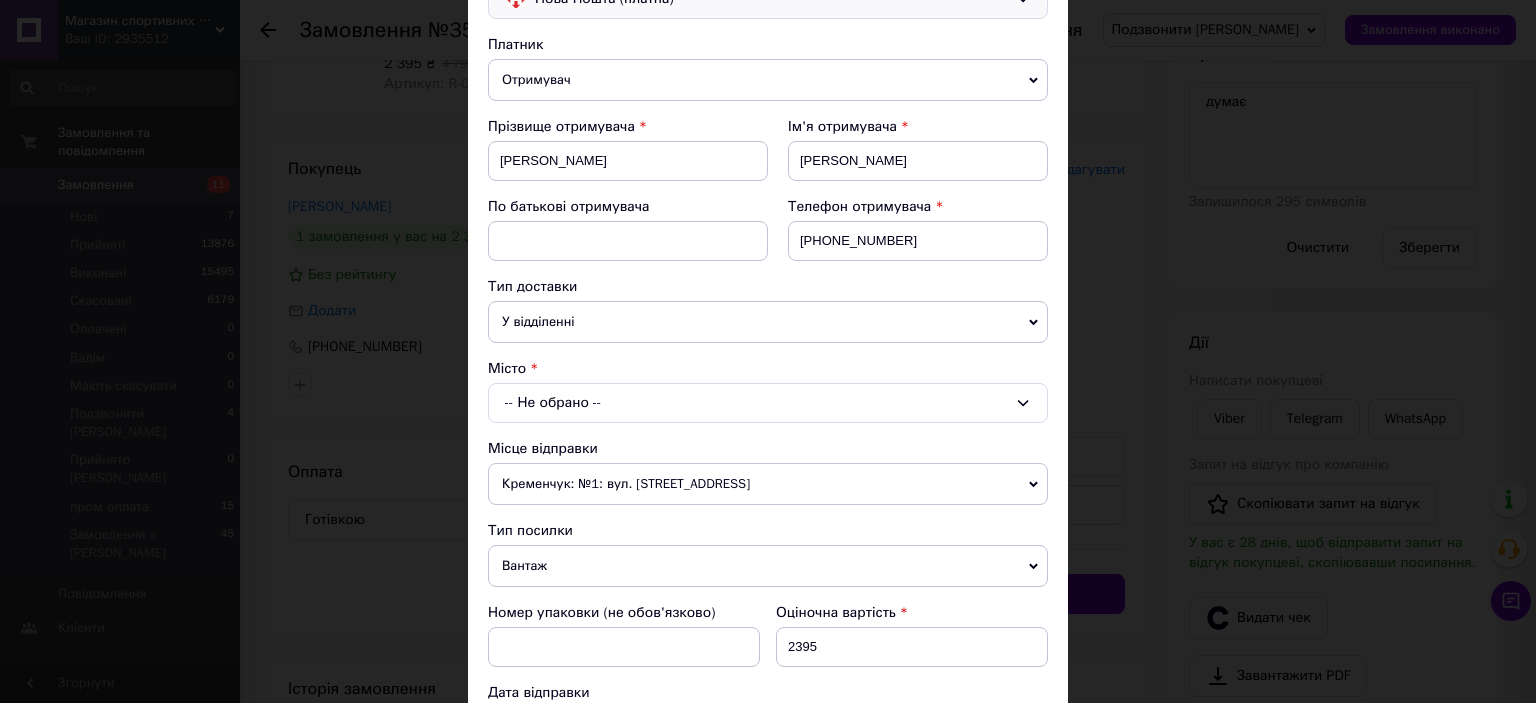 scroll, scrollTop: 200, scrollLeft: 0, axis: vertical 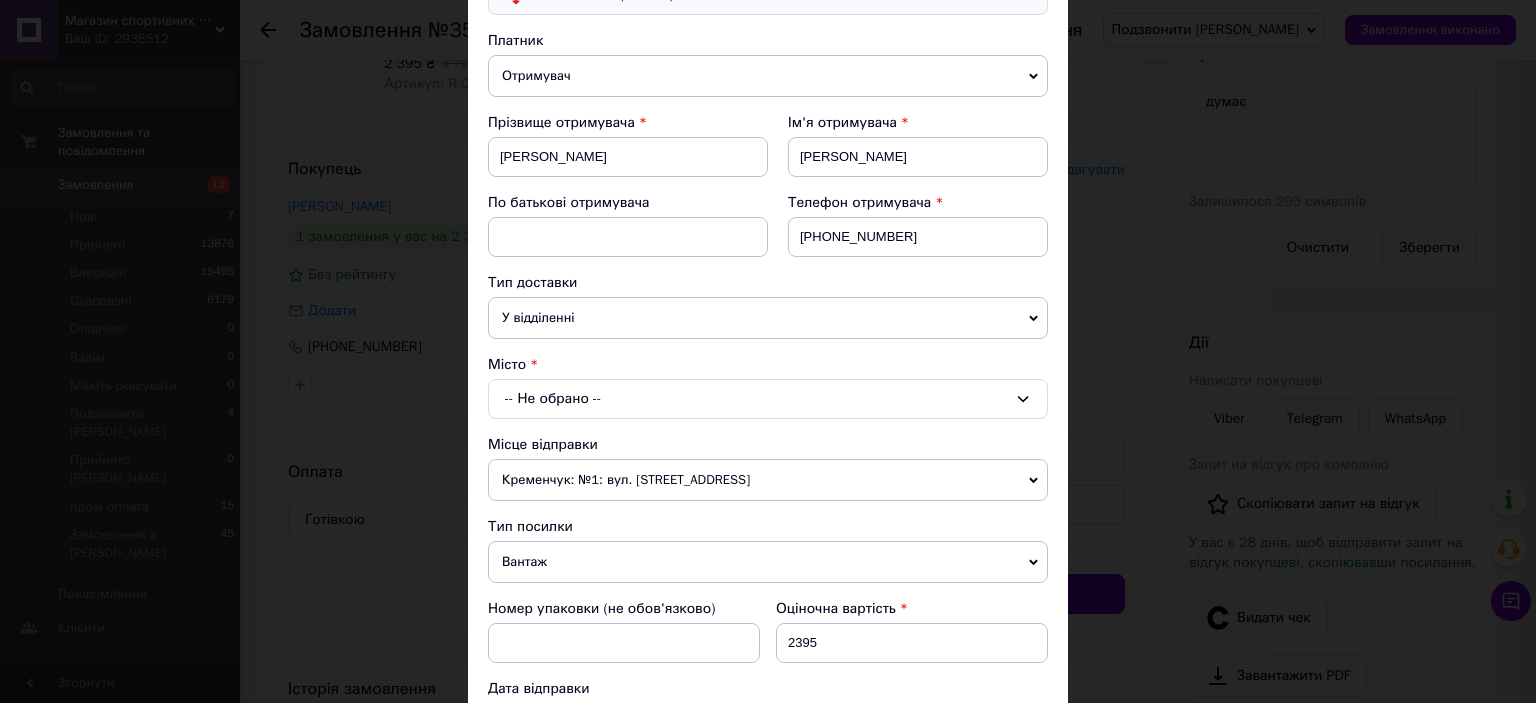 click on "-- Не обрано --" at bounding box center [768, 399] 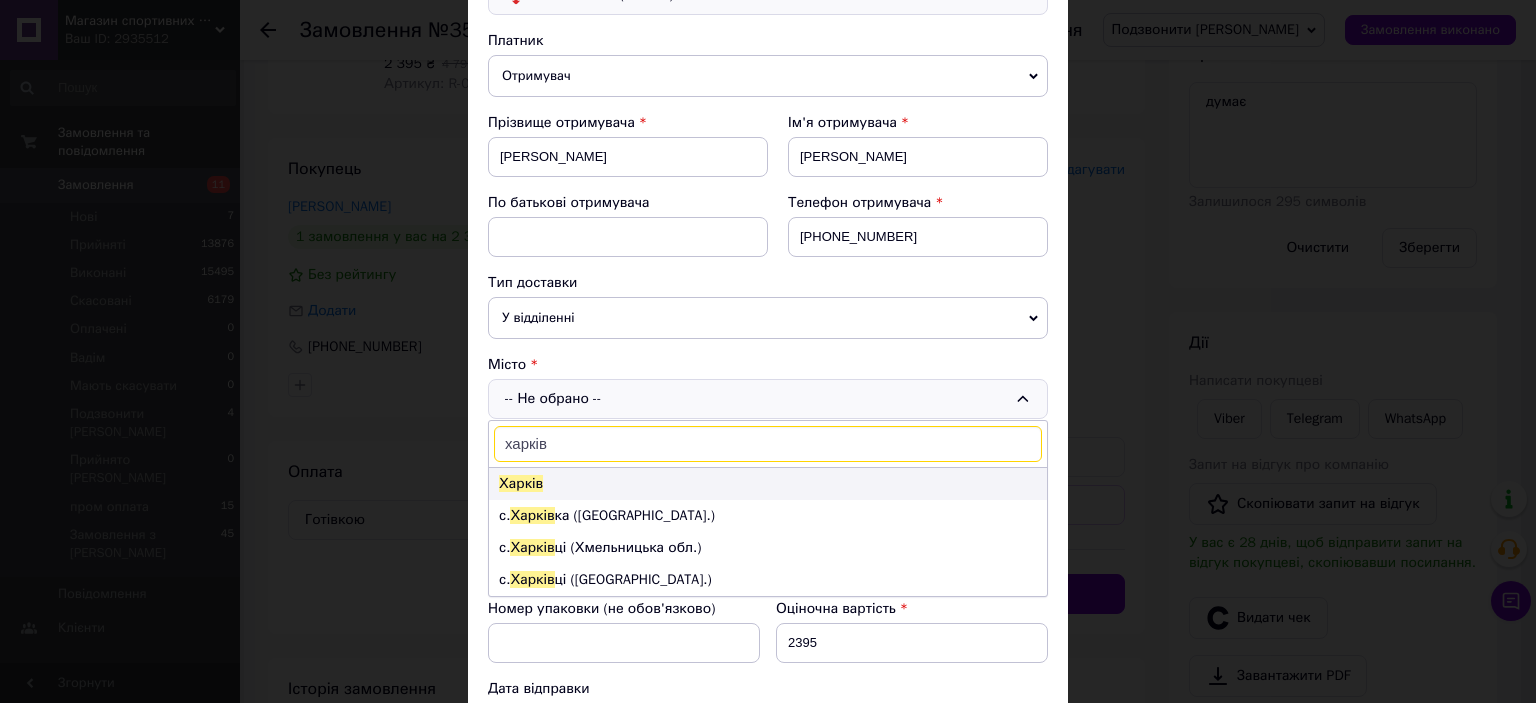 type on "харків" 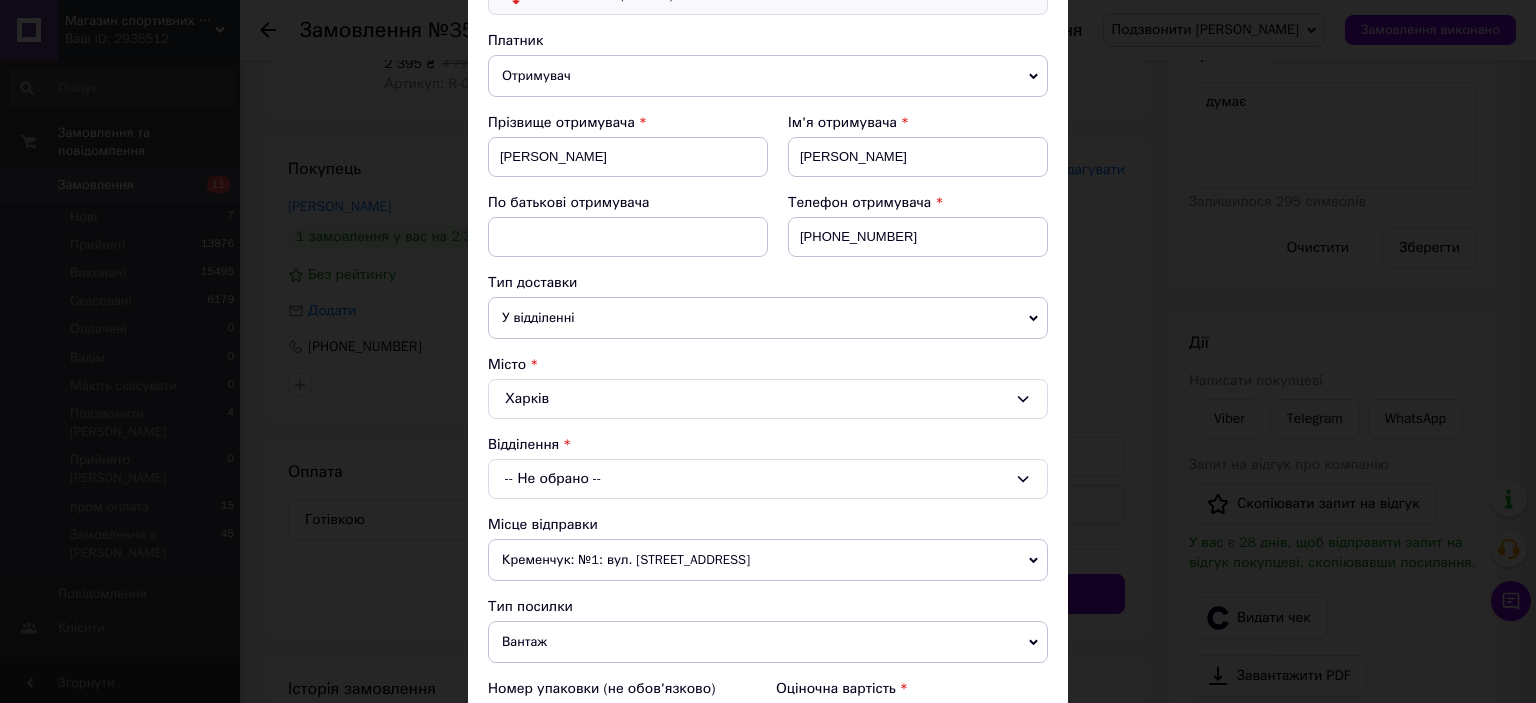 click on "-- Не обрано --" at bounding box center (768, 479) 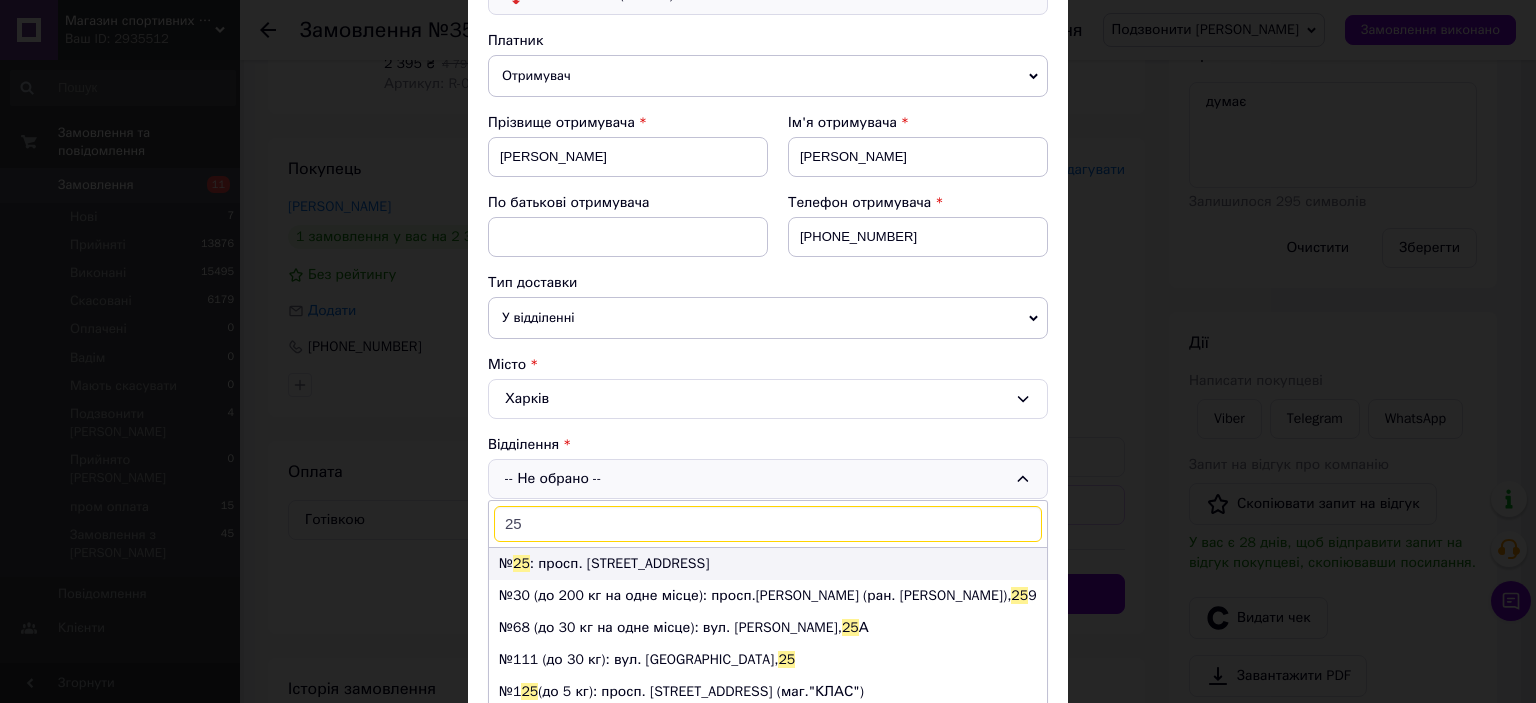 type on "25" 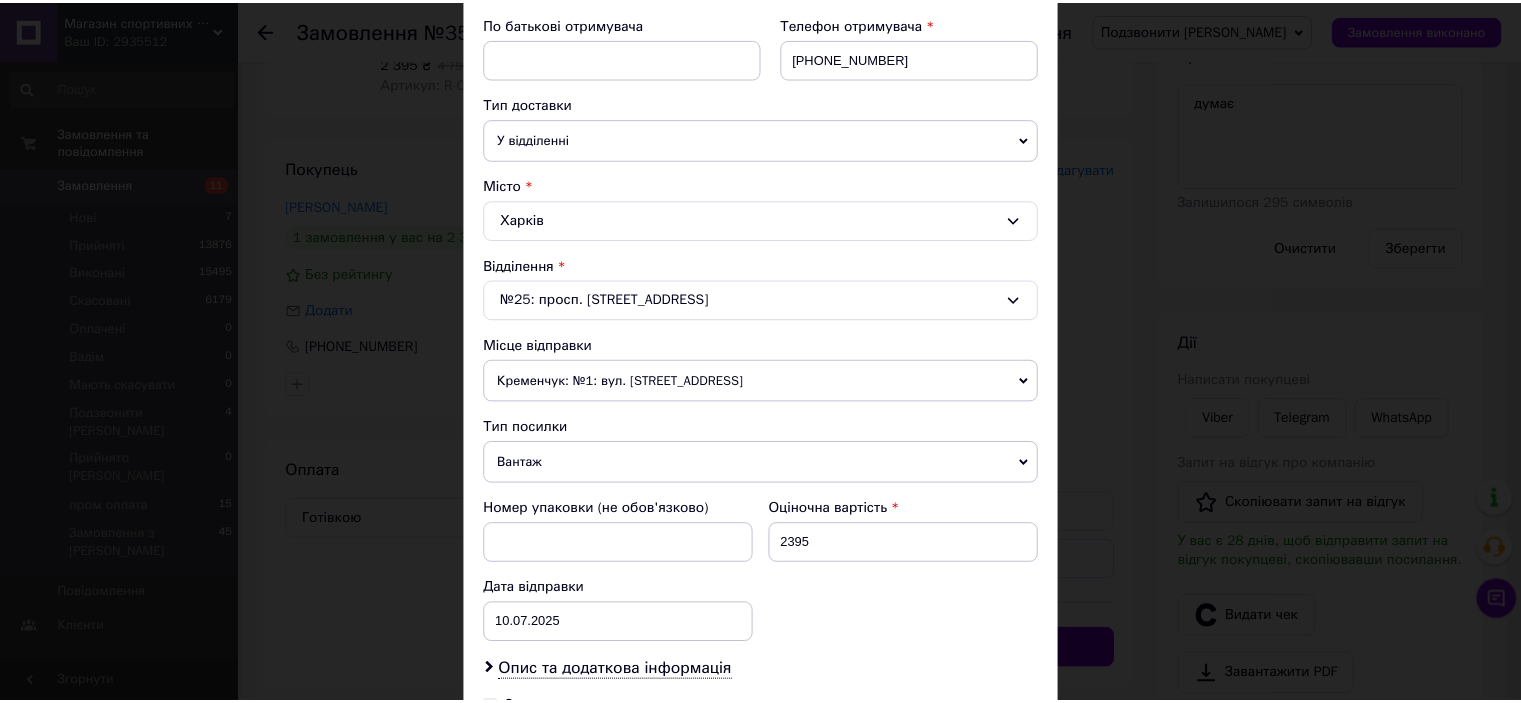 scroll, scrollTop: 600, scrollLeft: 0, axis: vertical 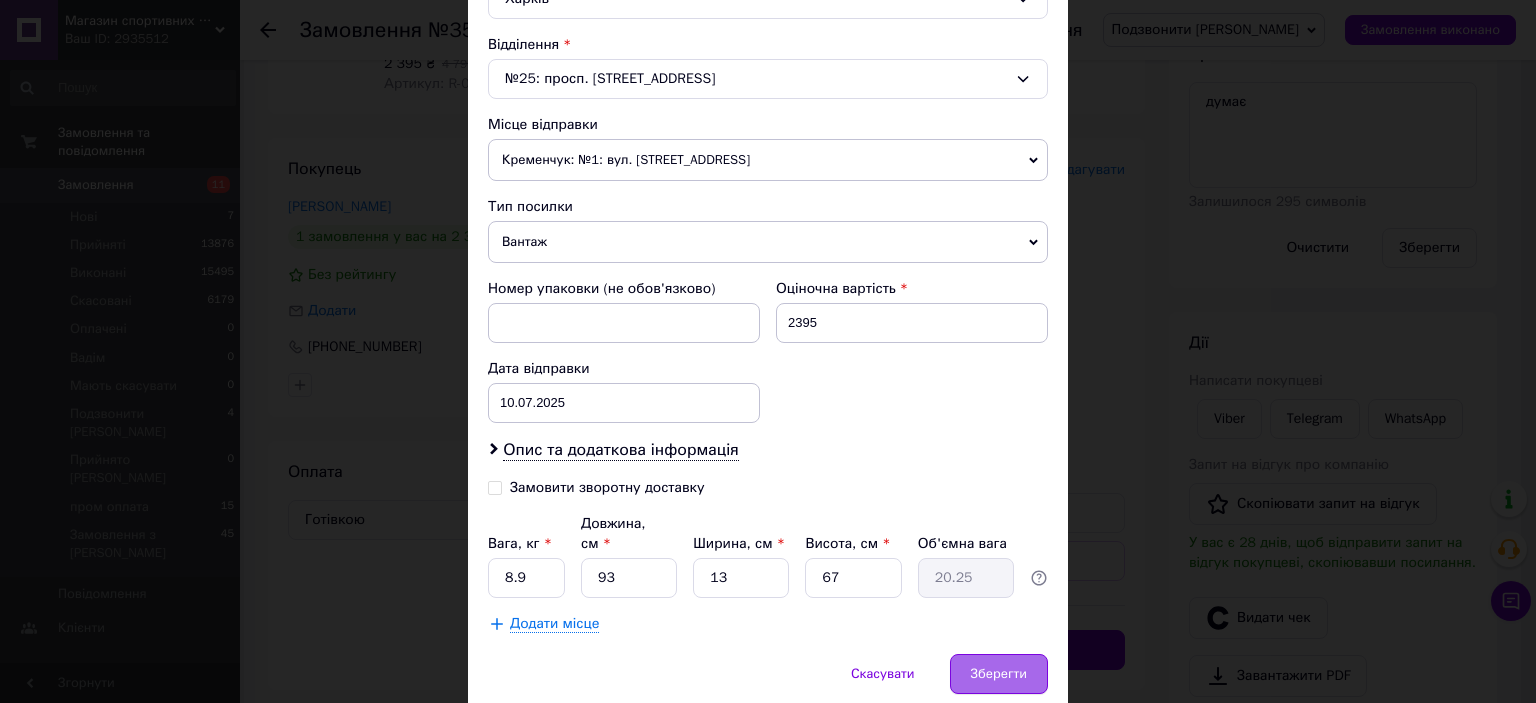 click on "Зберегти" at bounding box center [999, 674] 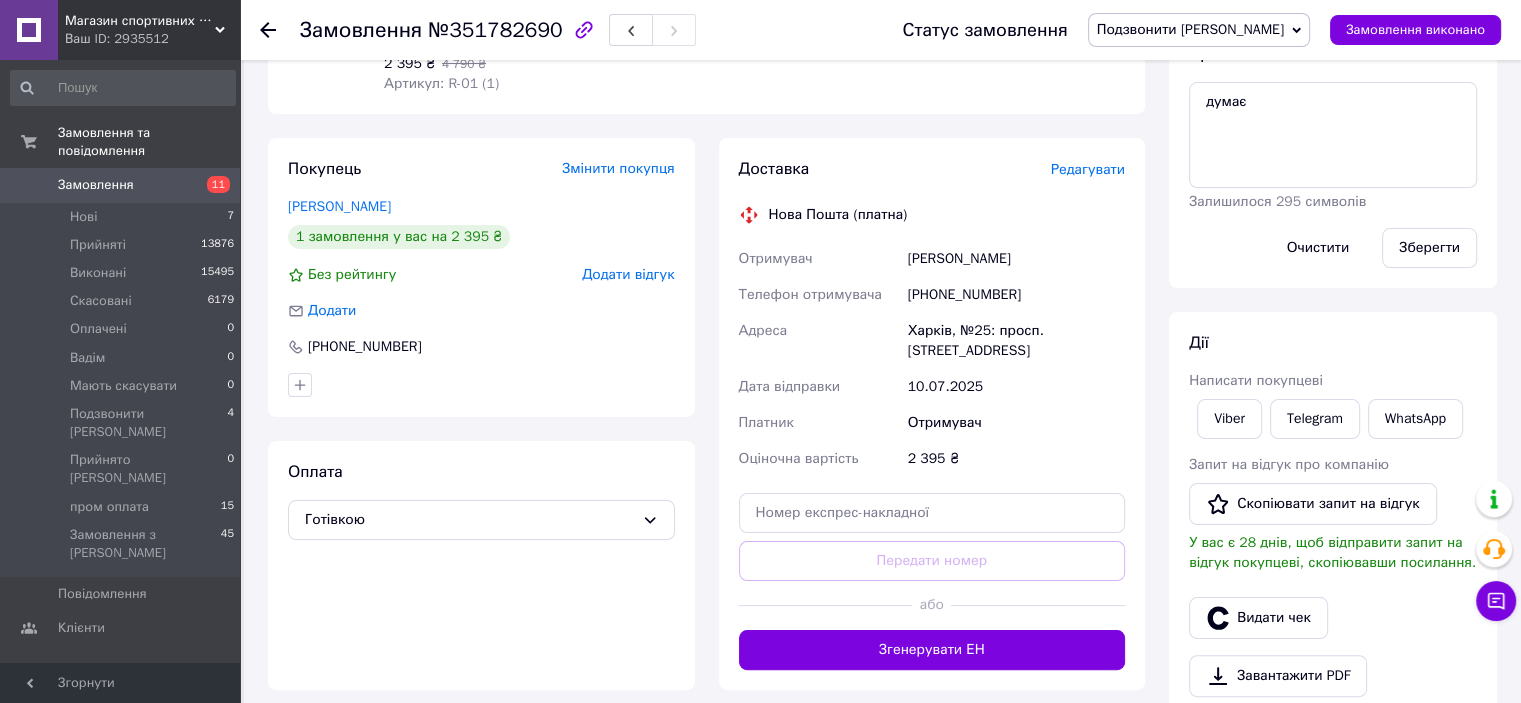 drag, startPoint x: 912, startPoint y: 327, endPoint x: 1107, endPoint y: 348, distance: 196.1275 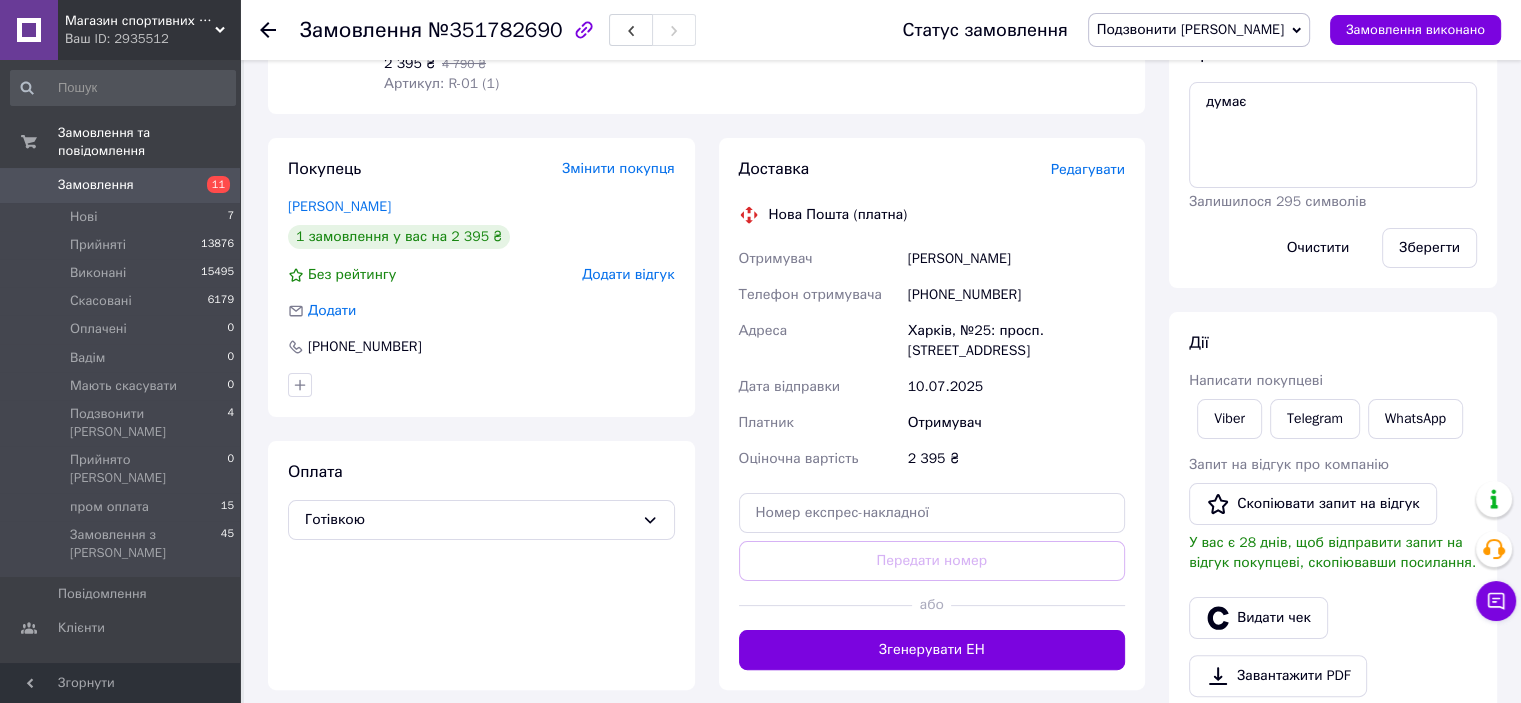 drag, startPoint x: 1068, startPoint y: 354, endPoint x: 892, endPoint y: 343, distance: 176.34341 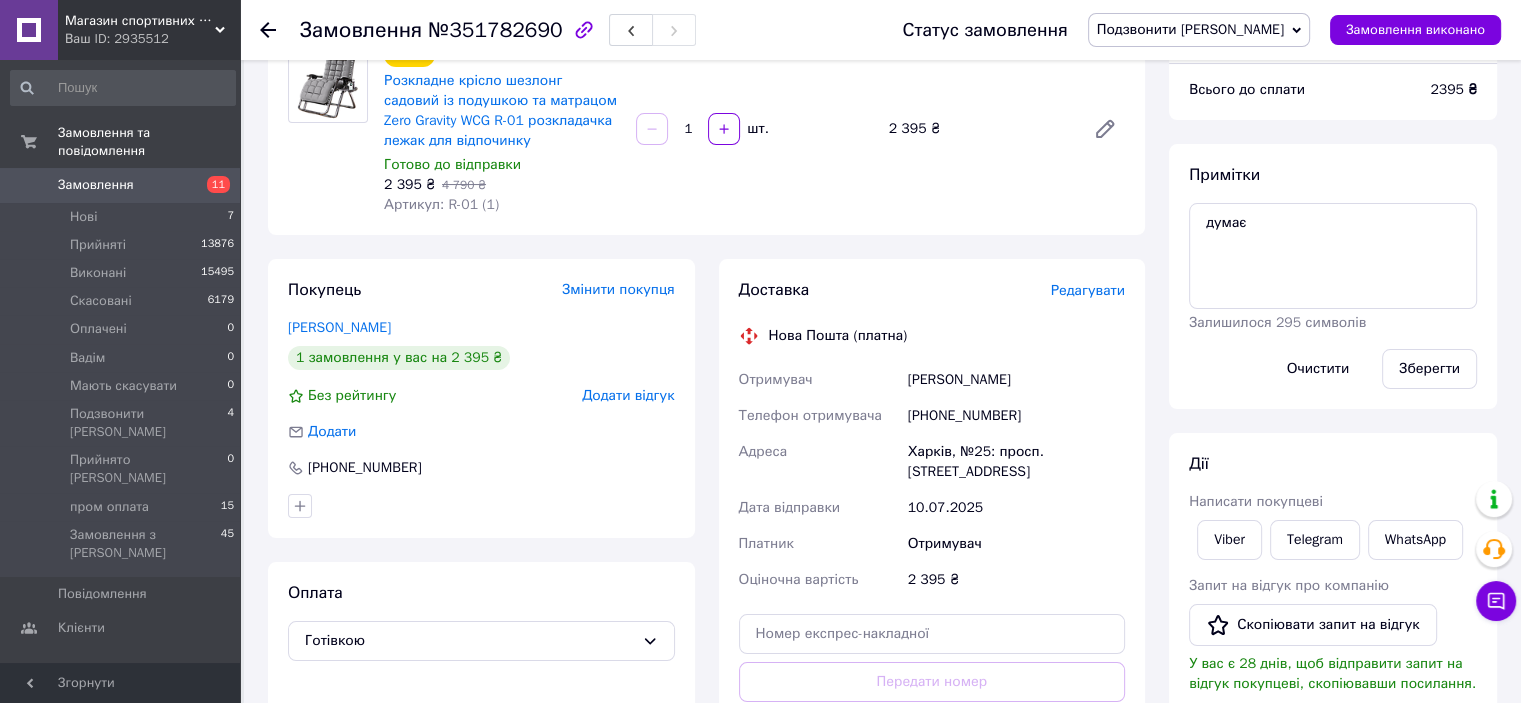 scroll, scrollTop: 200, scrollLeft: 0, axis: vertical 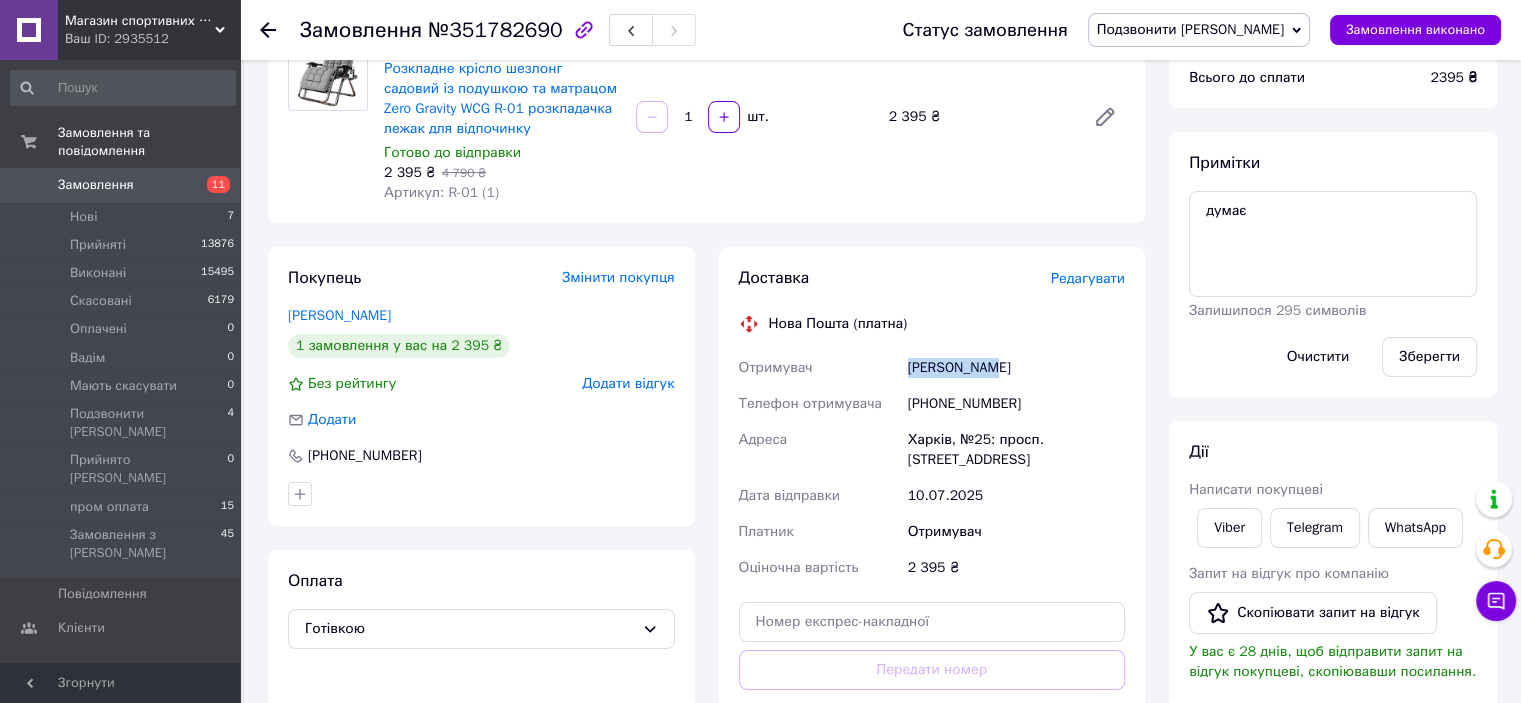 drag, startPoint x: 985, startPoint y: 371, endPoint x: 895, endPoint y: 366, distance: 90.13878 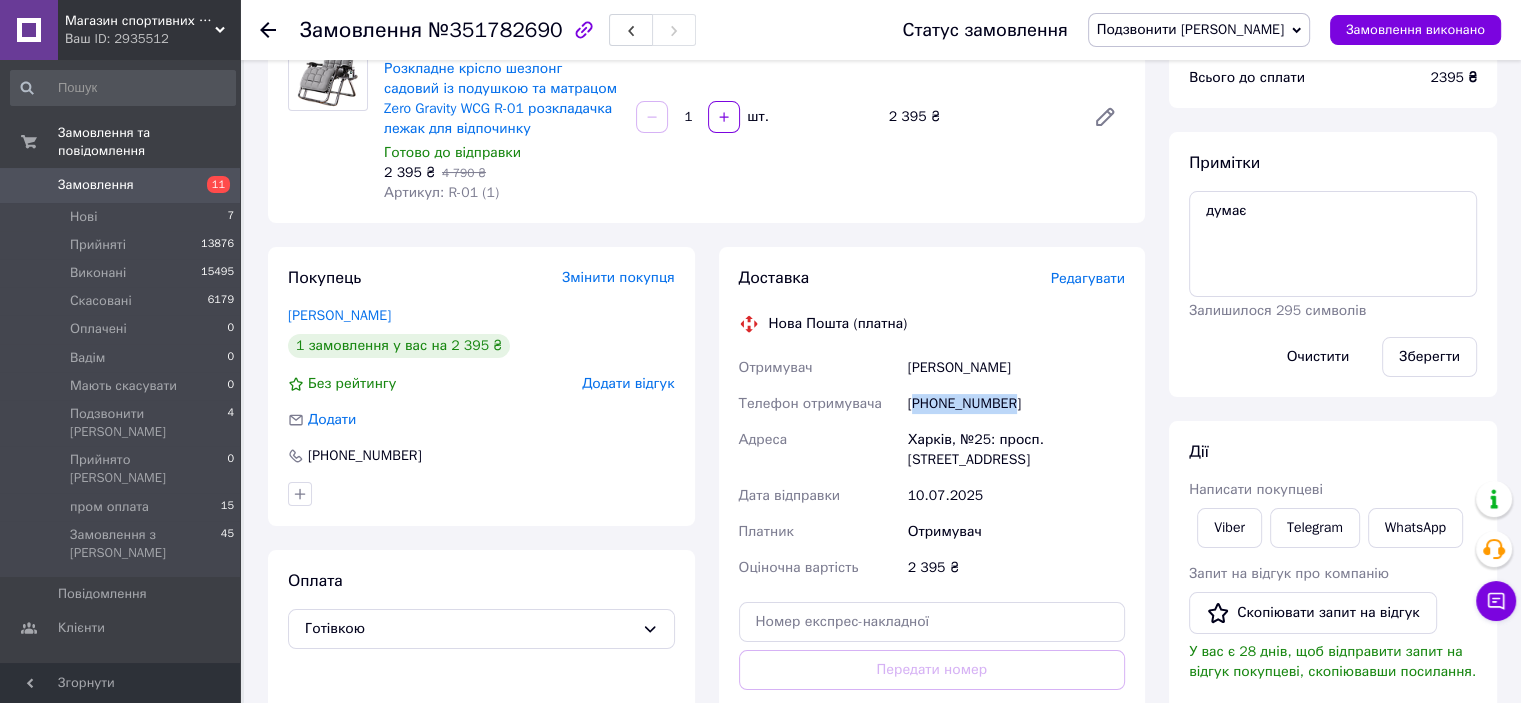 drag, startPoint x: 1014, startPoint y: 402, endPoint x: 918, endPoint y: 411, distance: 96.42095 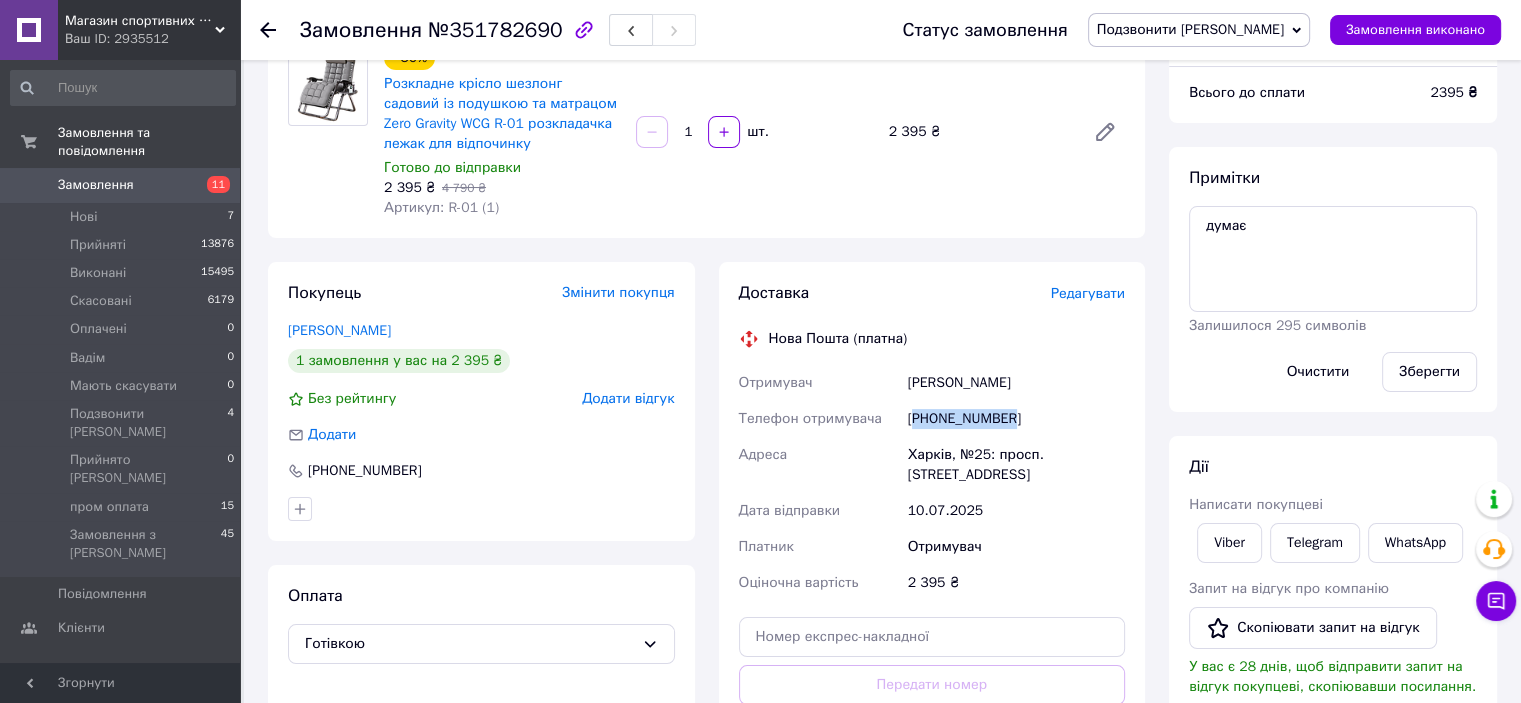 scroll, scrollTop: 0, scrollLeft: 0, axis: both 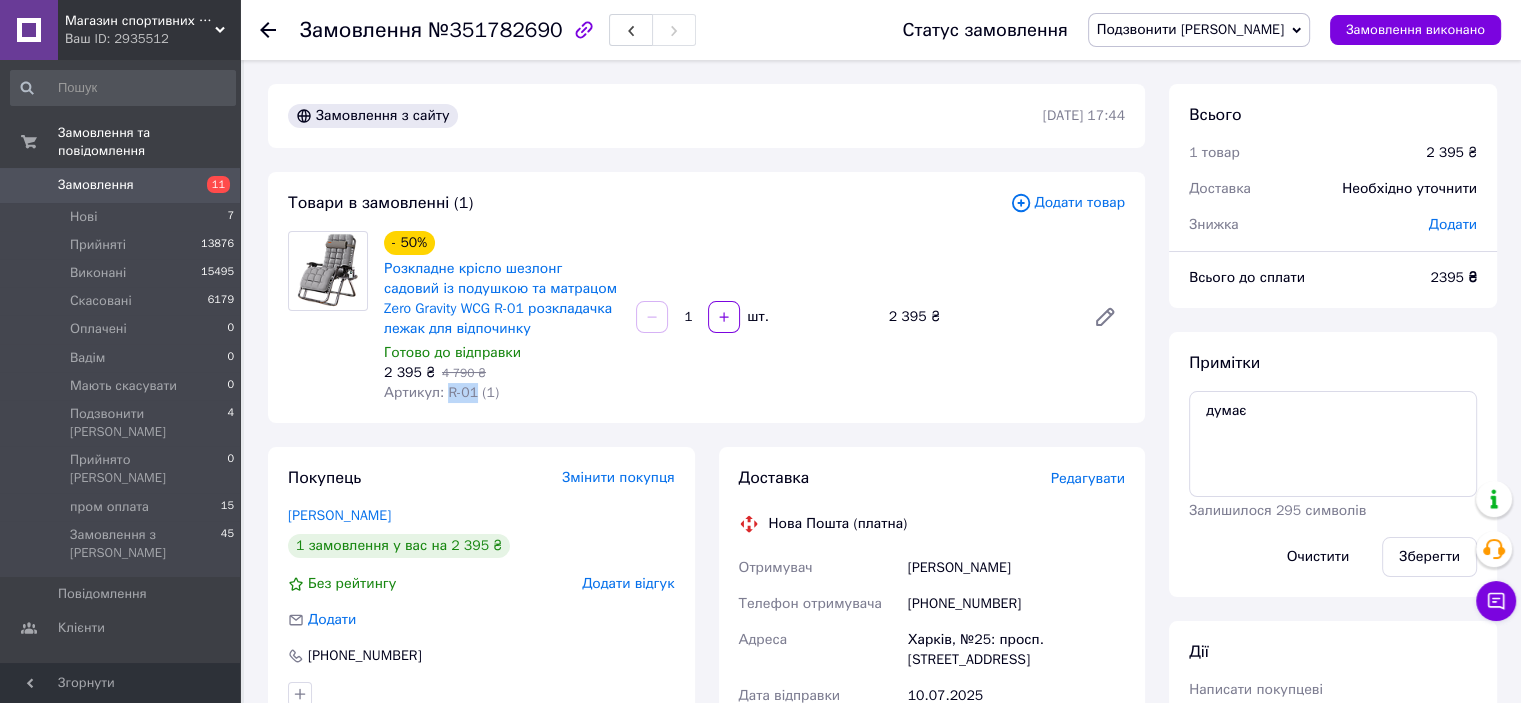 drag, startPoint x: 471, startPoint y: 389, endPoint x: 446, endPoint y: 396, distance: 25.96151 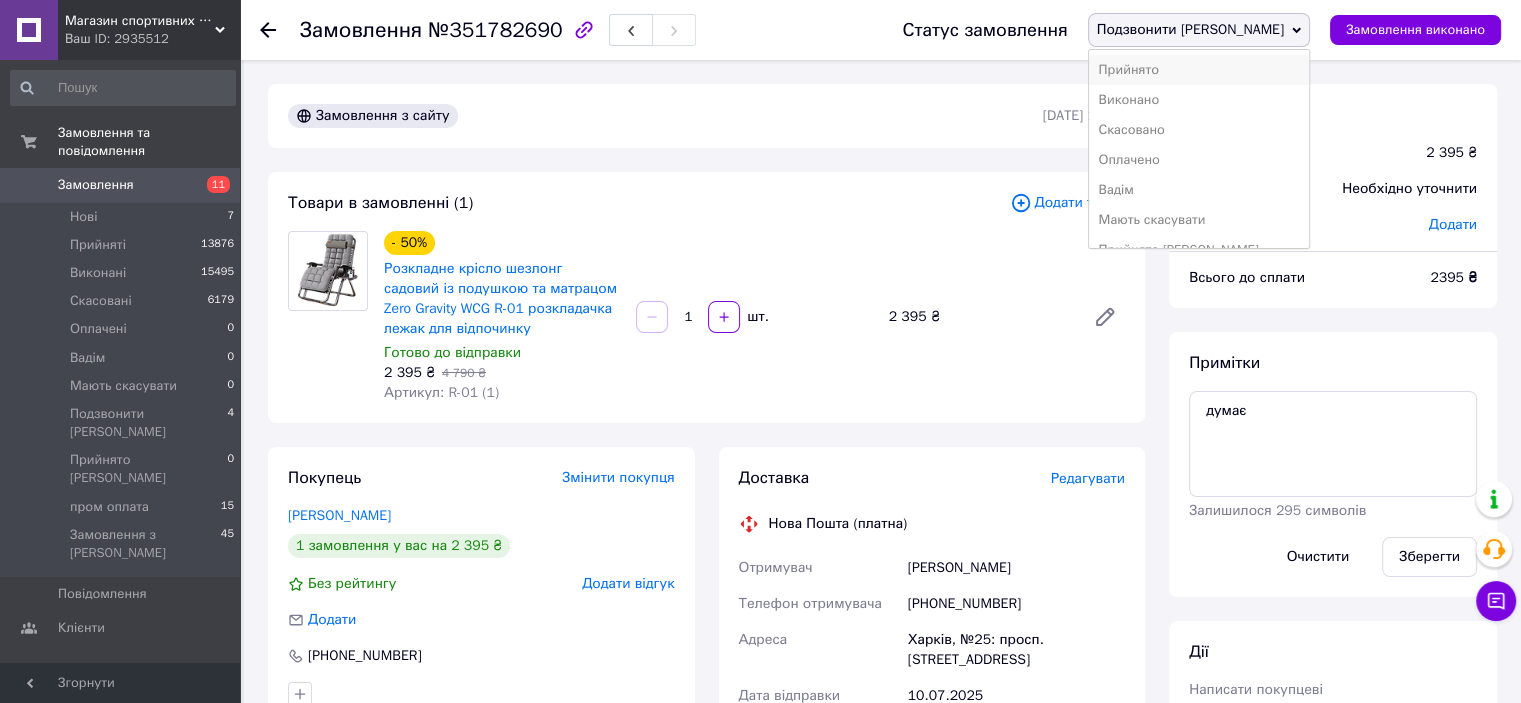 click on "Прийнято" at bounding box center [1199, 70] 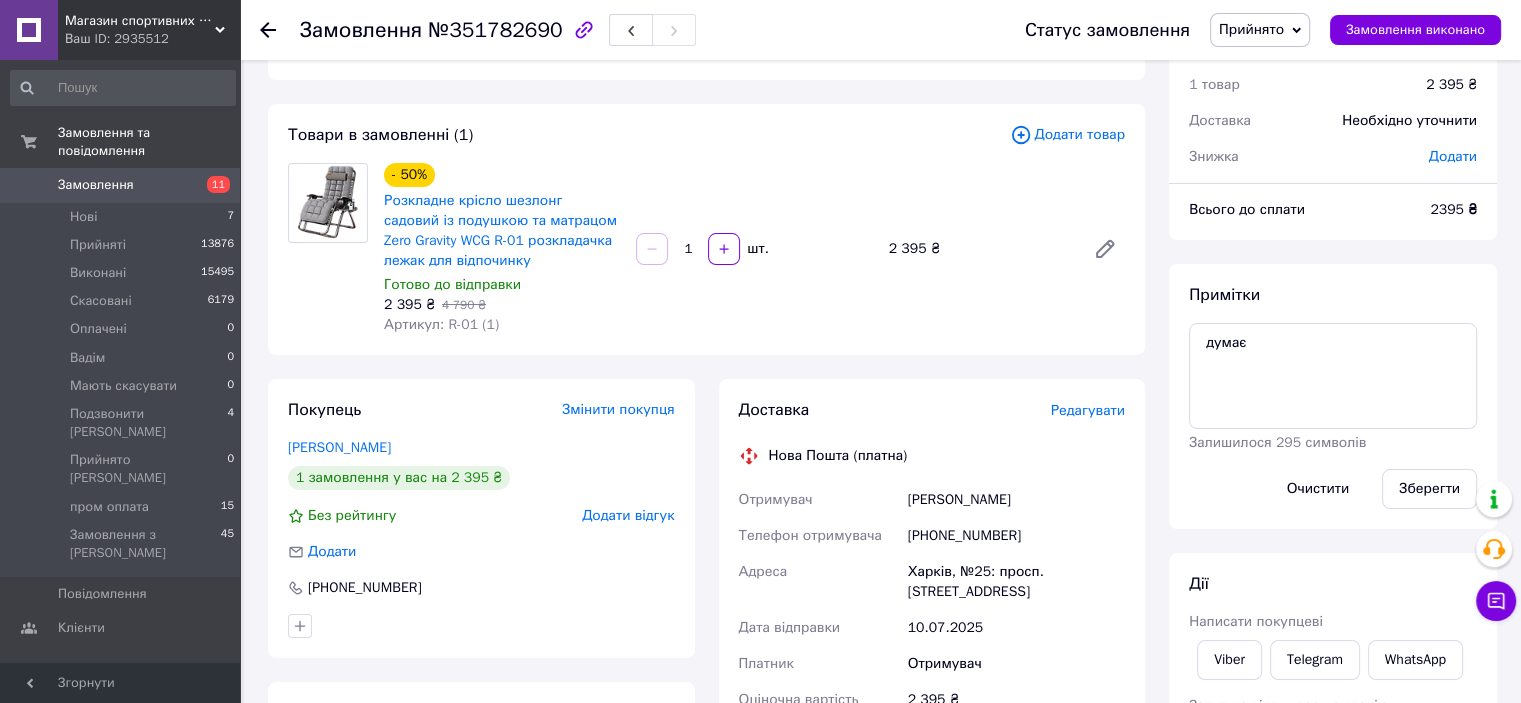 scroll, scrollTop: 0, scrollLeft: 0, axis: both 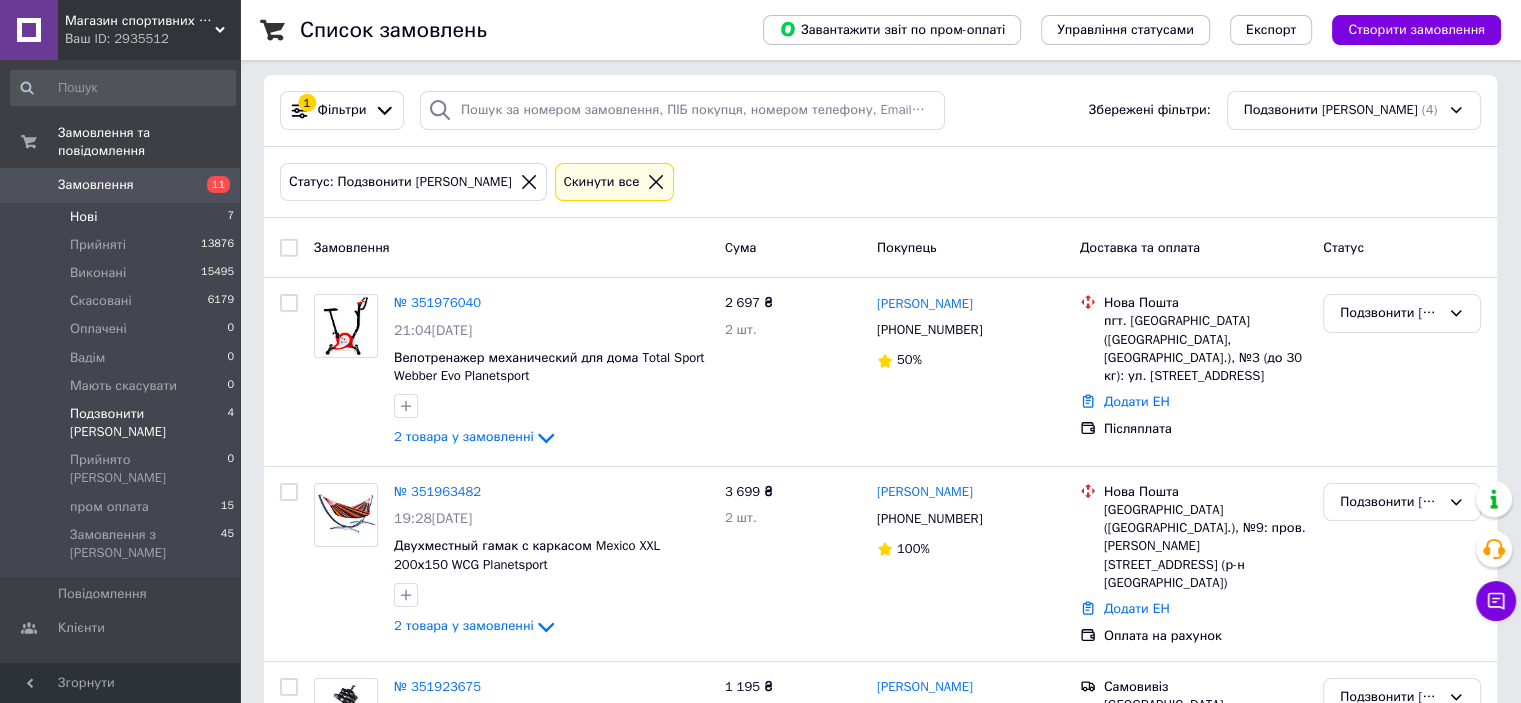 click on "Нові 7" at bounding box center (123, 217) 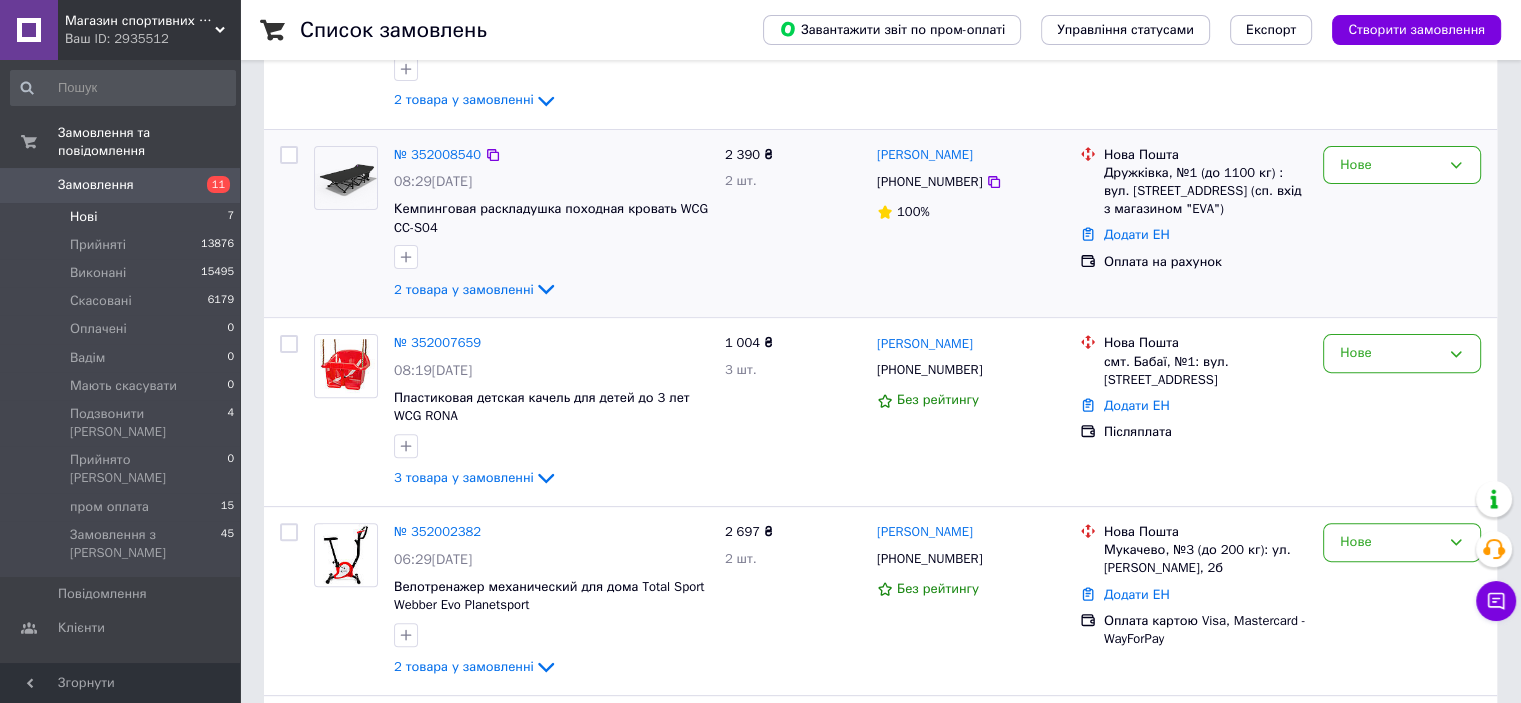 scroll, scrollTop: 936, scrollLeft: 0, axis: vertical 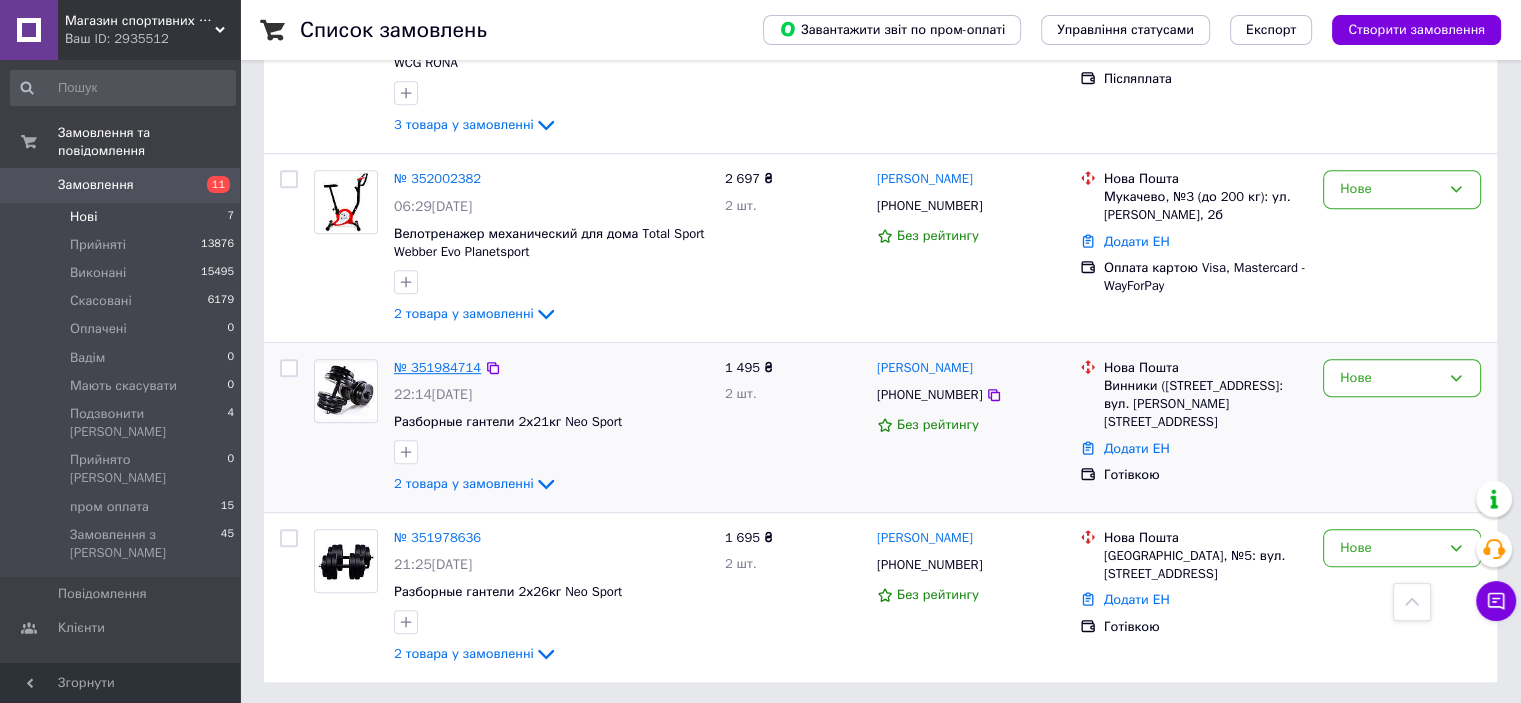 click on "№ 351984714" at bounding box center (437, 367) 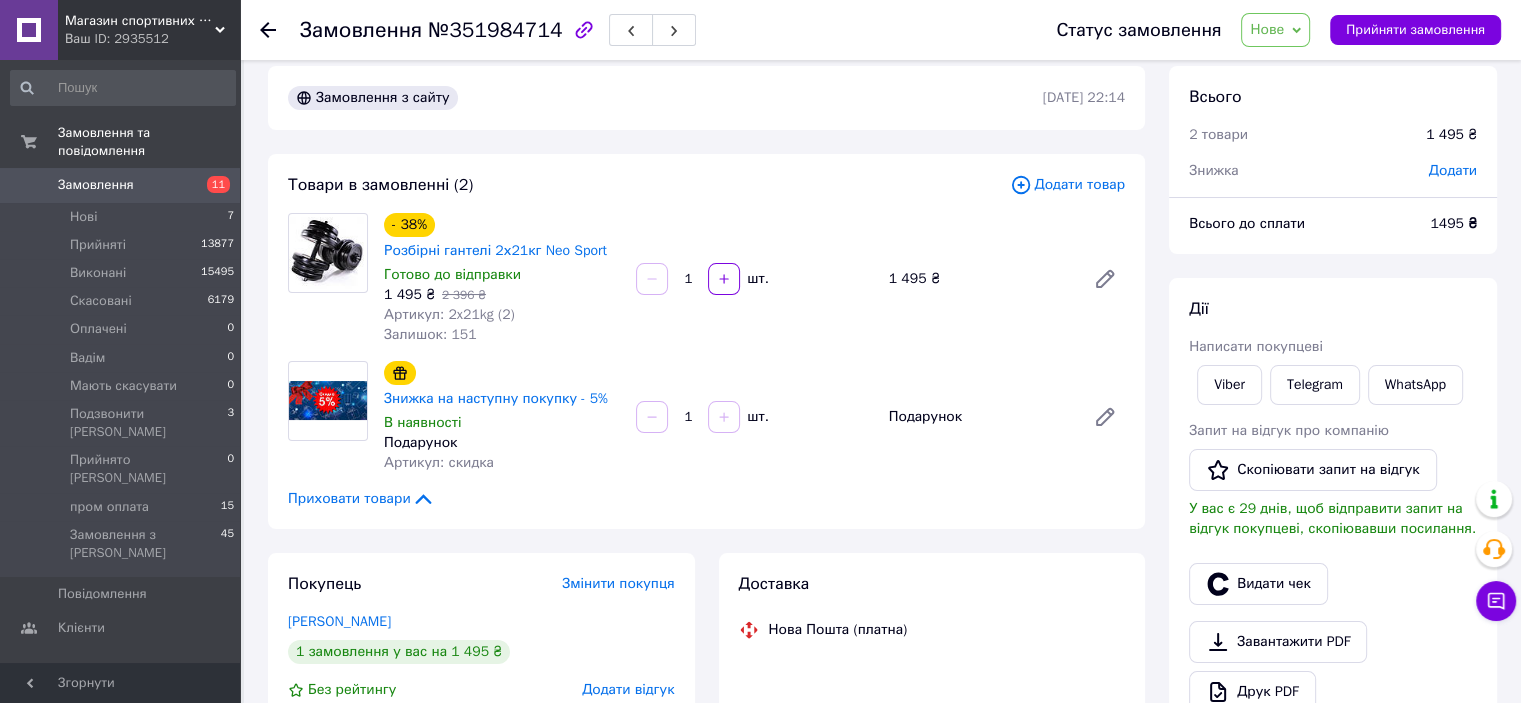 scroll, scrollTop: 0, scrollLeft: 0, axis: both 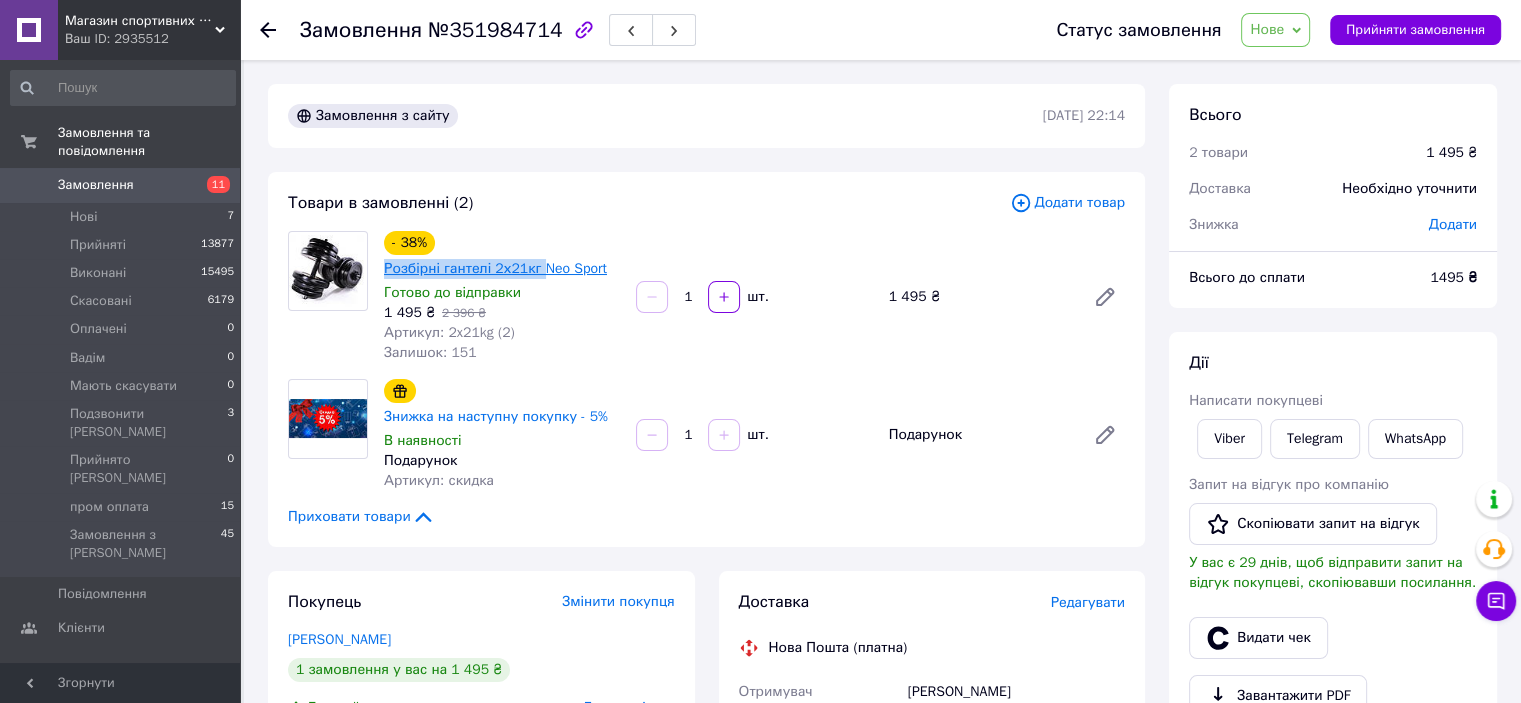 drag, startPoint x: 387, startPoint y: 264, endPoint x: 535, endPoint y: 273, distance: 148.27339 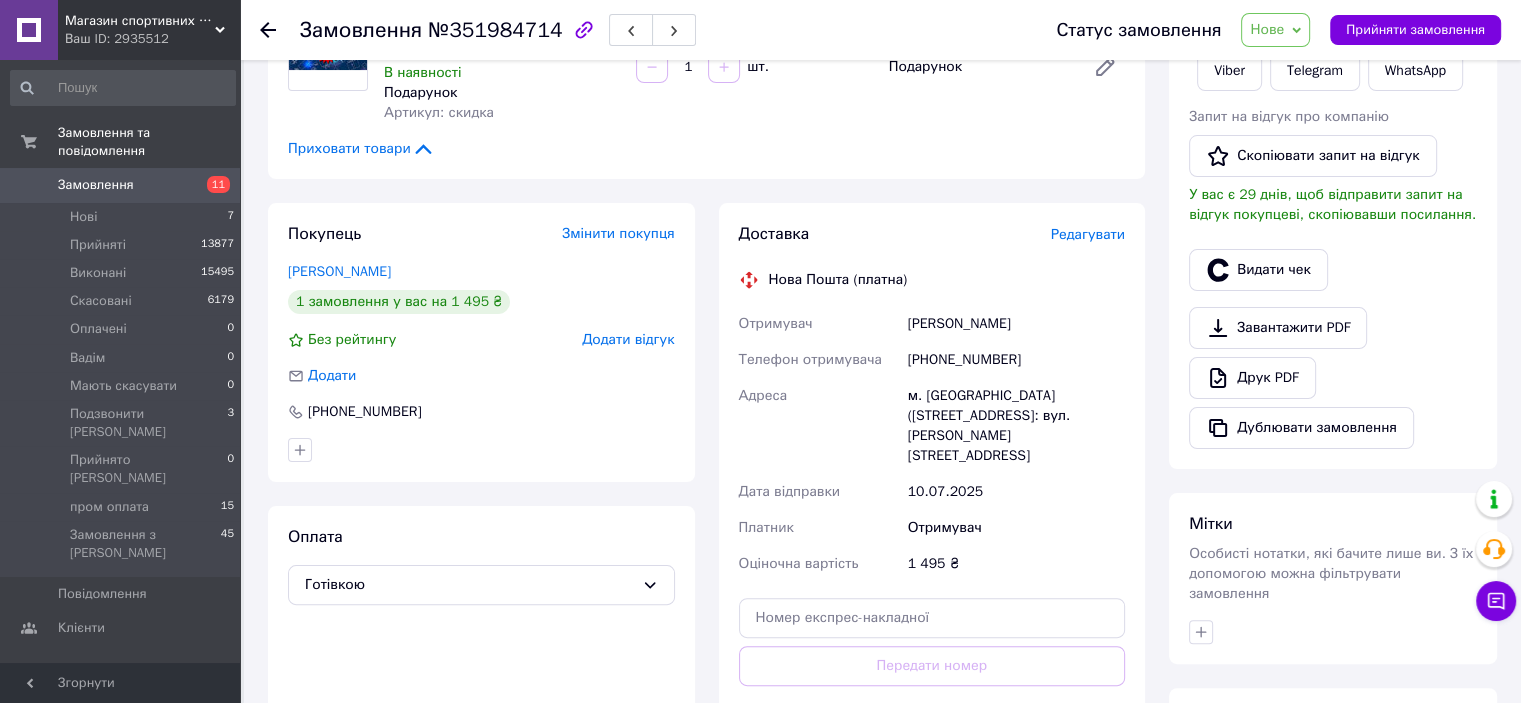 scroll, scrollTop: 400, scrollLeft: 0, axis: vertical 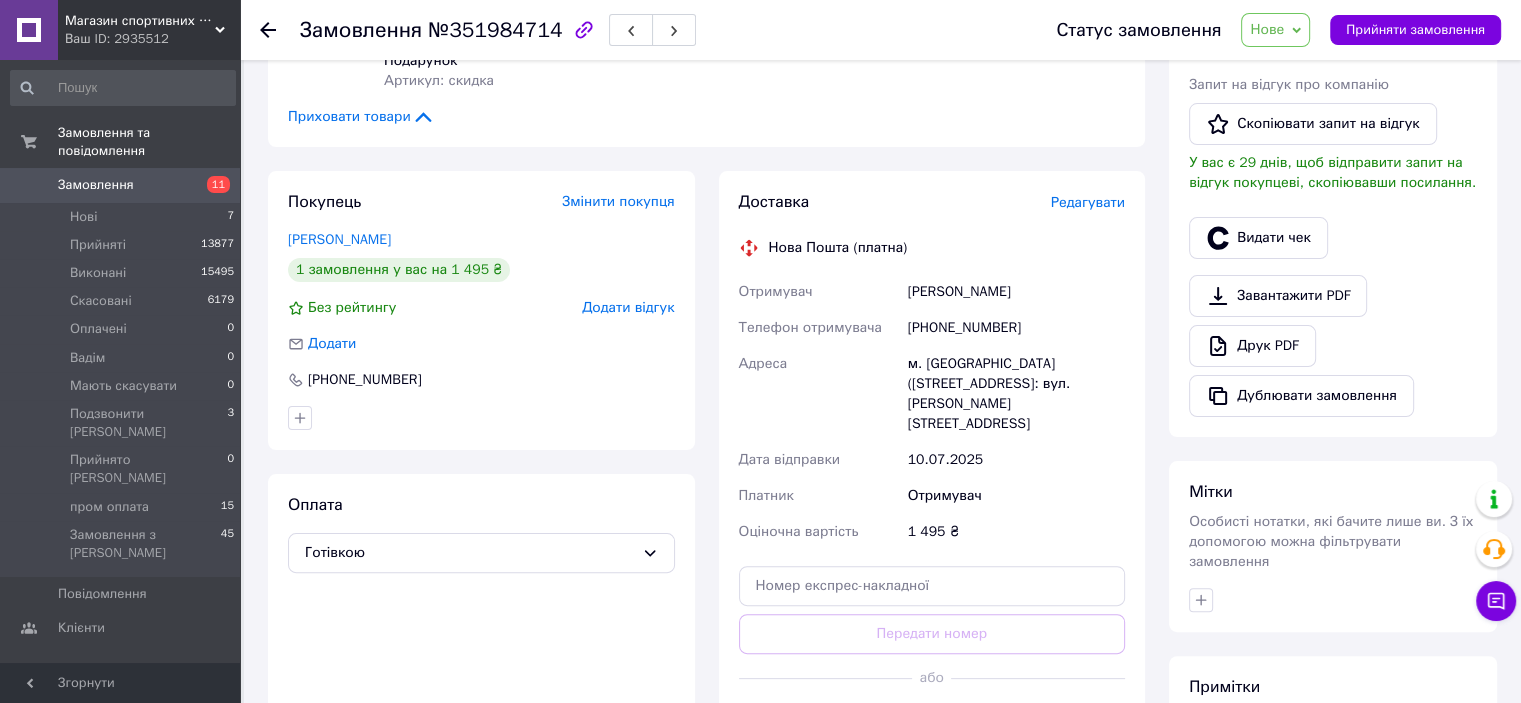 drag, startPoint x: 907, startPoint y: 292, endPoint x: 1024, endPoint y: 295, distance: 117.03845 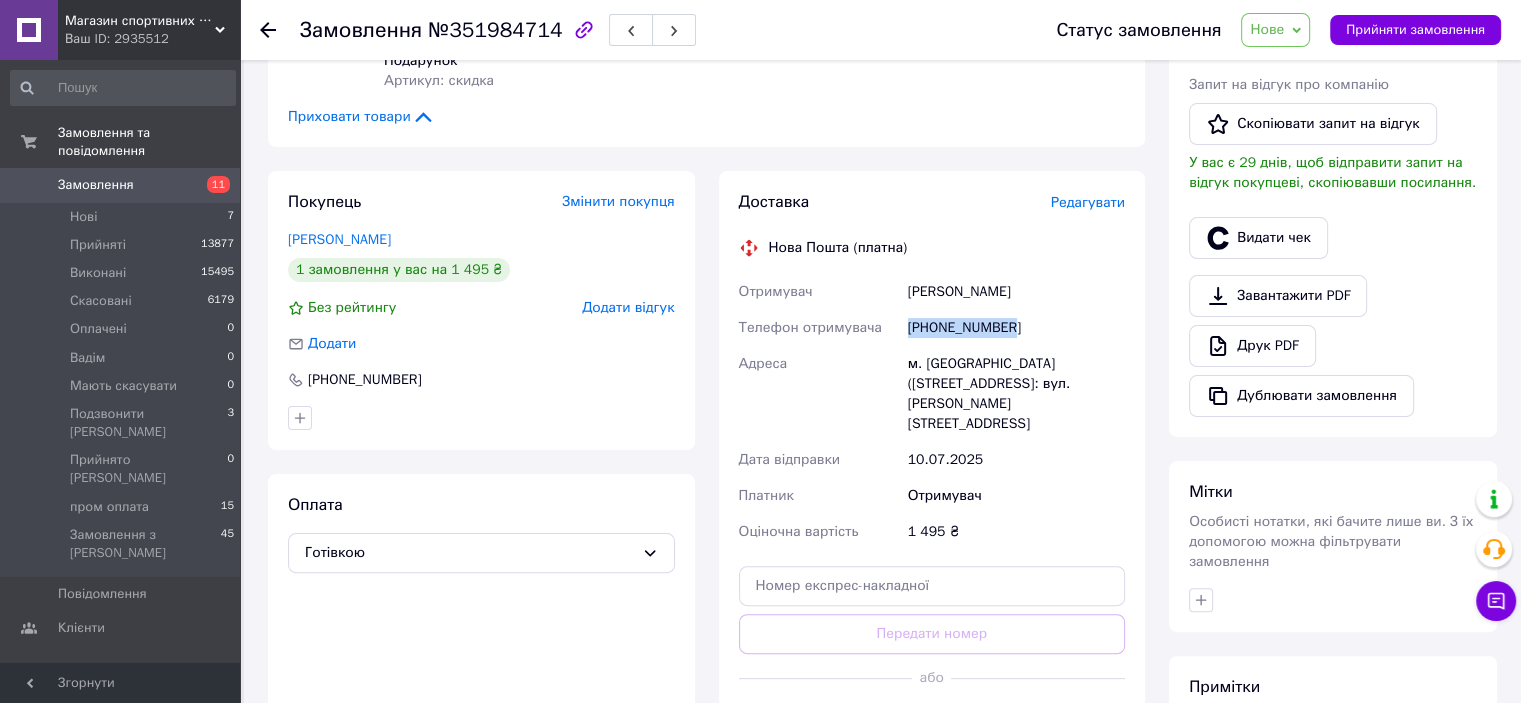 drag, startPoint x: 907, startPoint y: 330, endPoint x: 1019, endPoint y: 331, distance: 112.00446 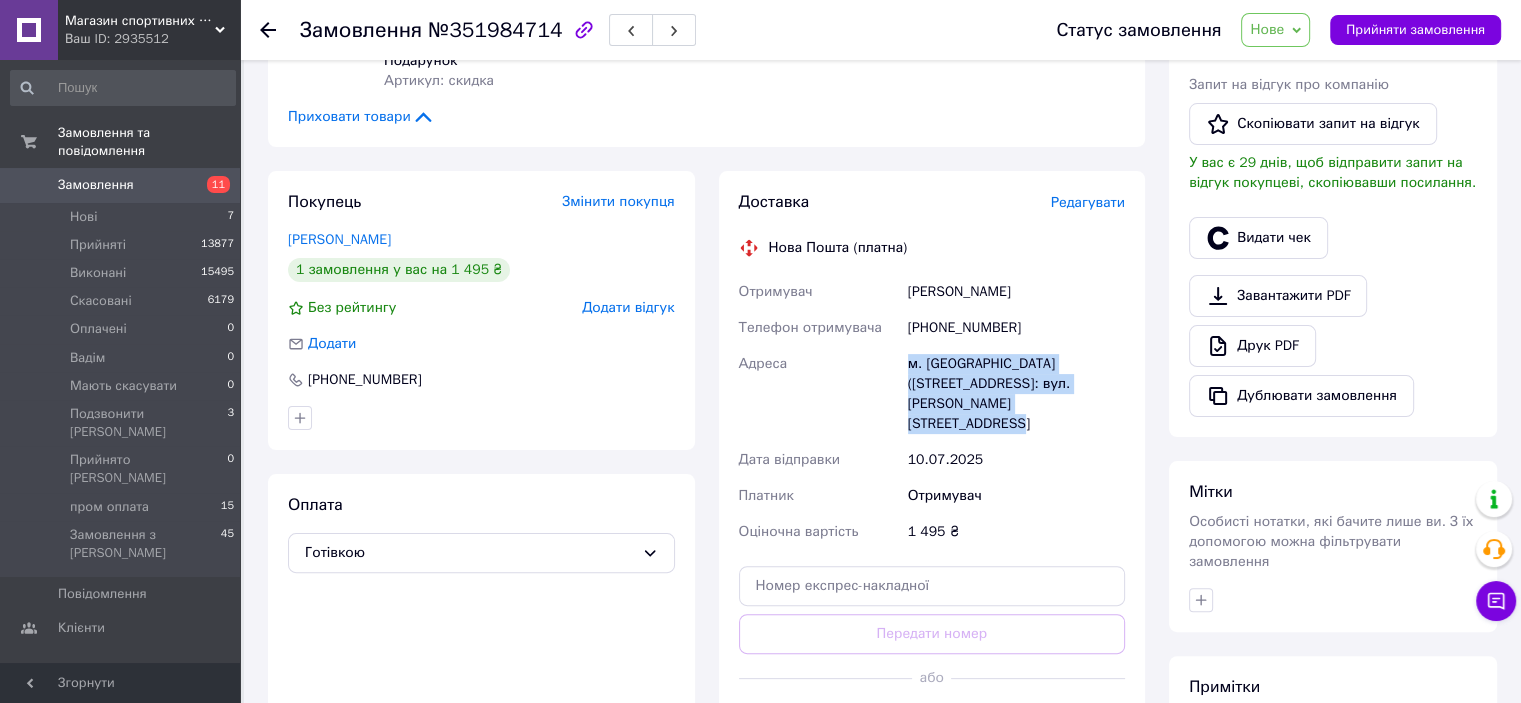drag, startPoint x: 908, startPoint y: 361, endPoint x: 1063, endPoint y: 403, distance: 160.58954 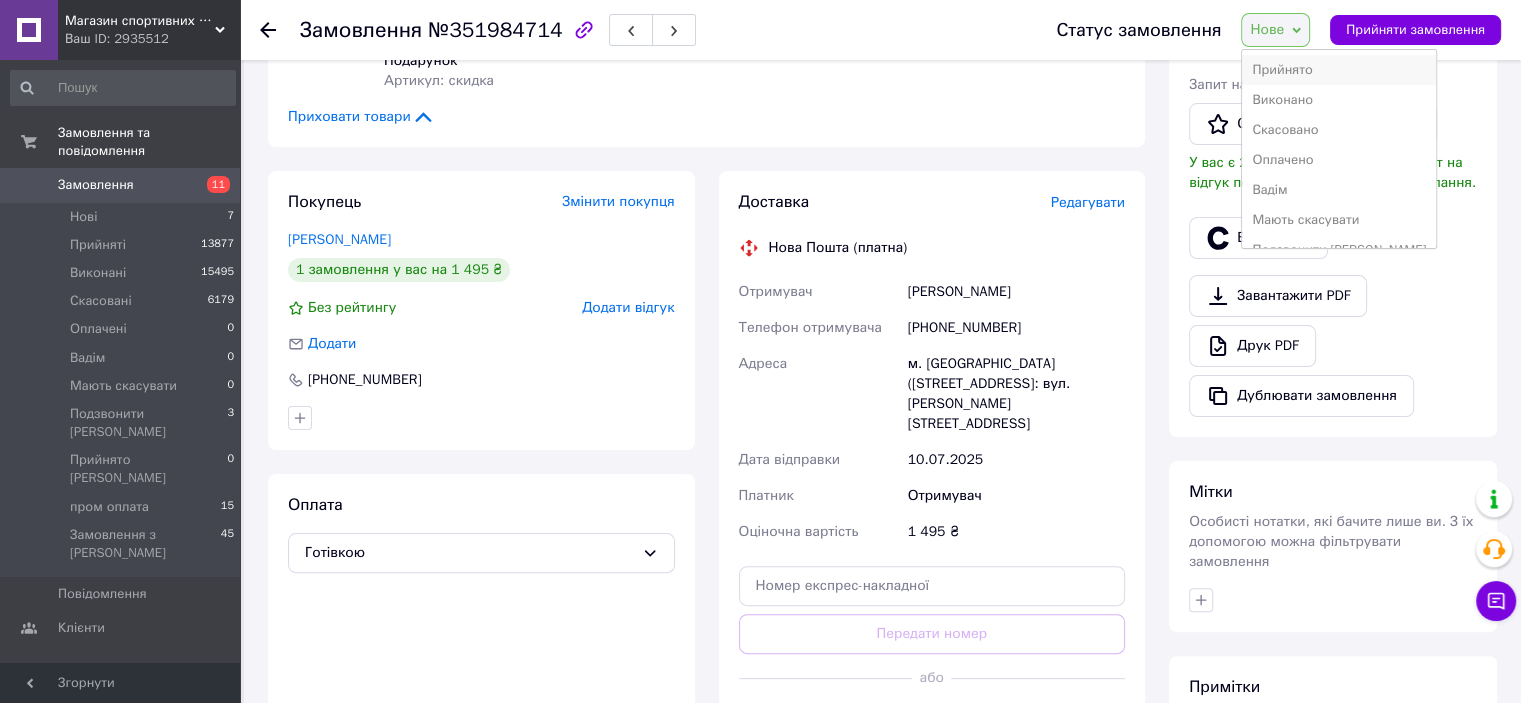 click on "Прийнято" at bounding box center (1339, 70) 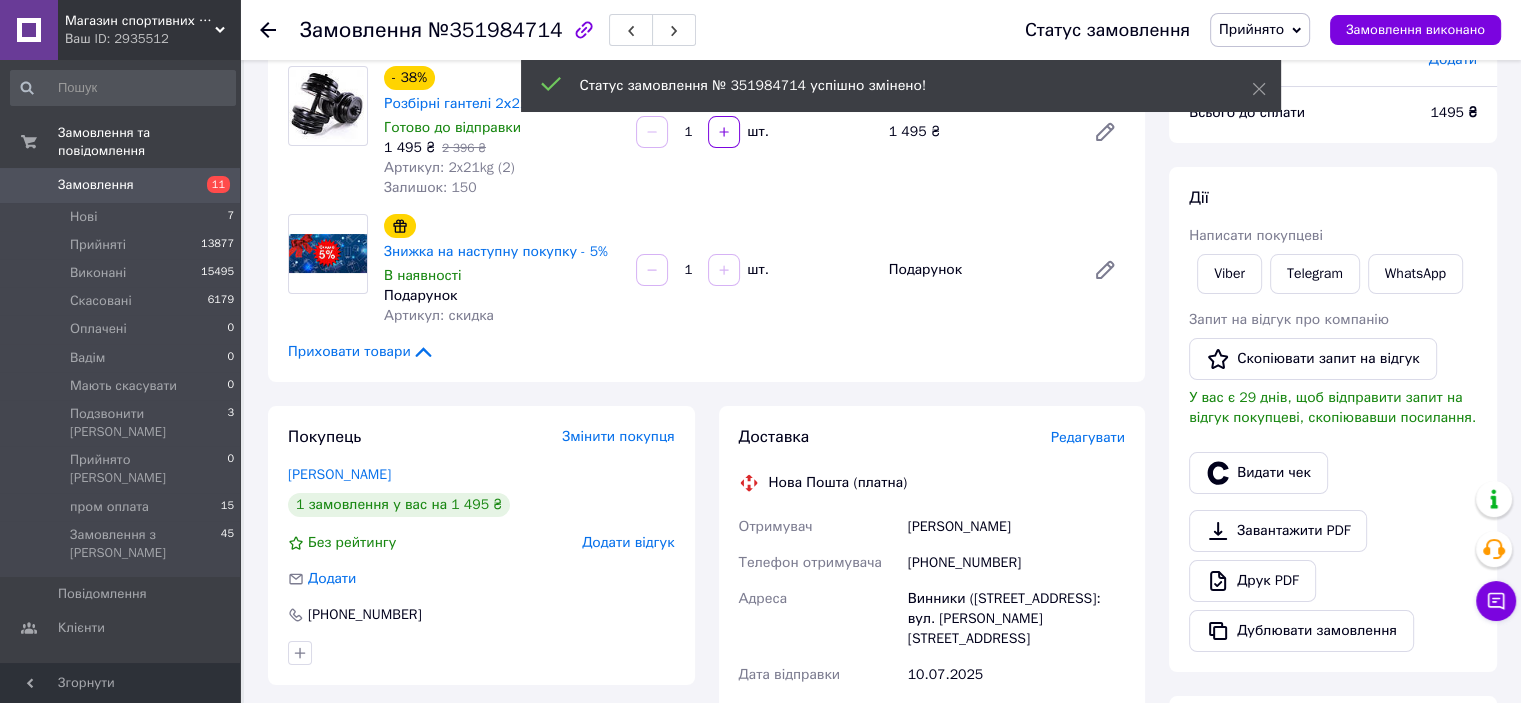 scroll, scrollTop: 0, scrollLeft: 0, axis: both 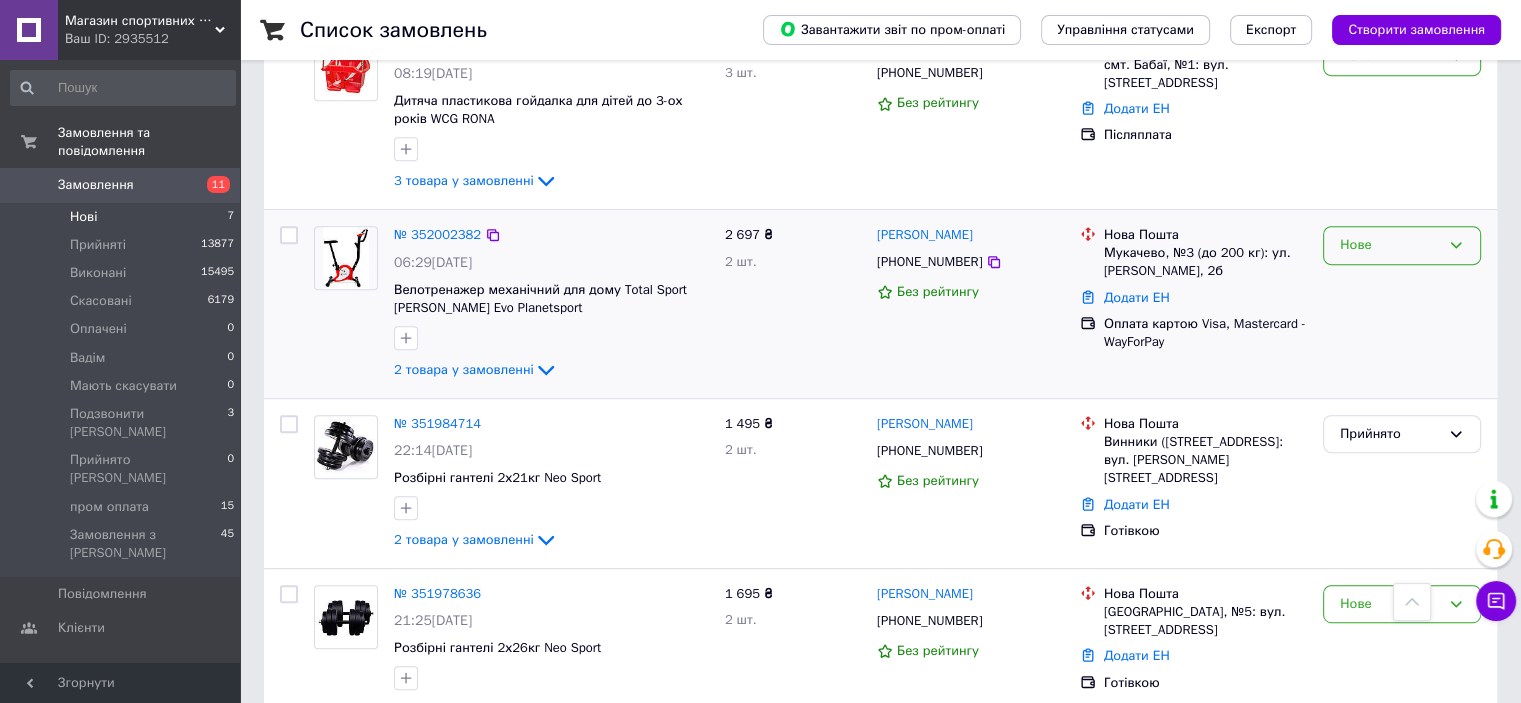 click on "Нове" at bounding box center [1402, 245] 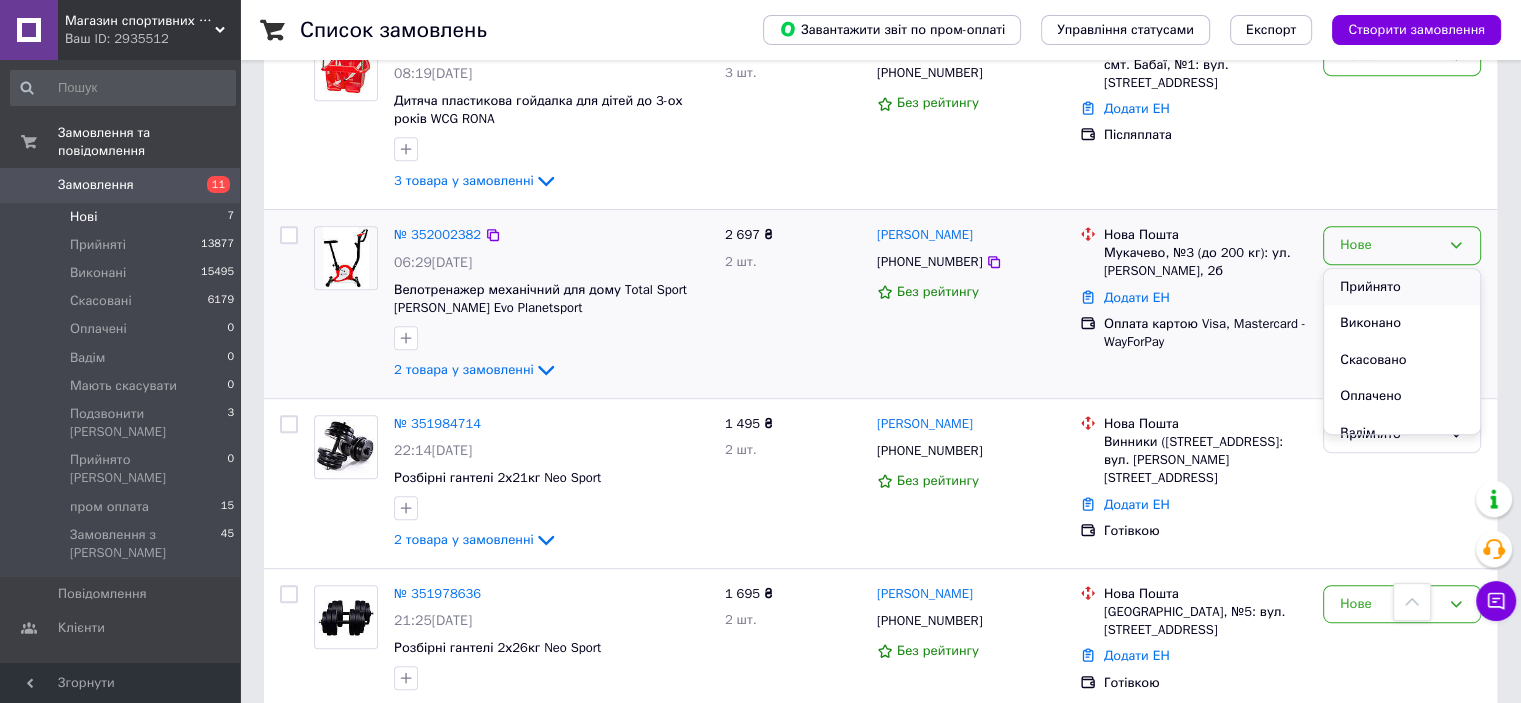 scroll, scrollTop: 100, scrollLeft: 0, axis: vertical 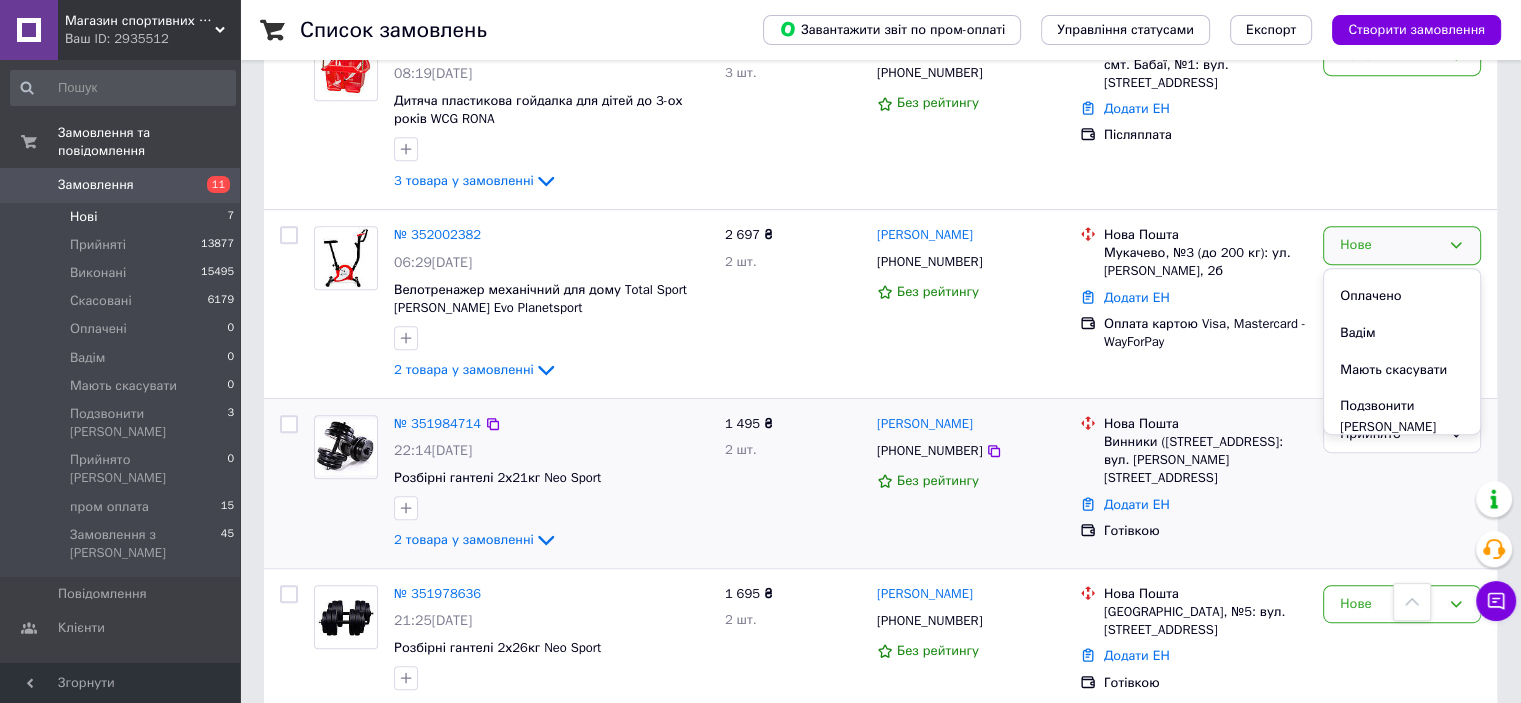 click on "Подзвонити [PERSON_NAME]" at bounding box center (1402, 416) 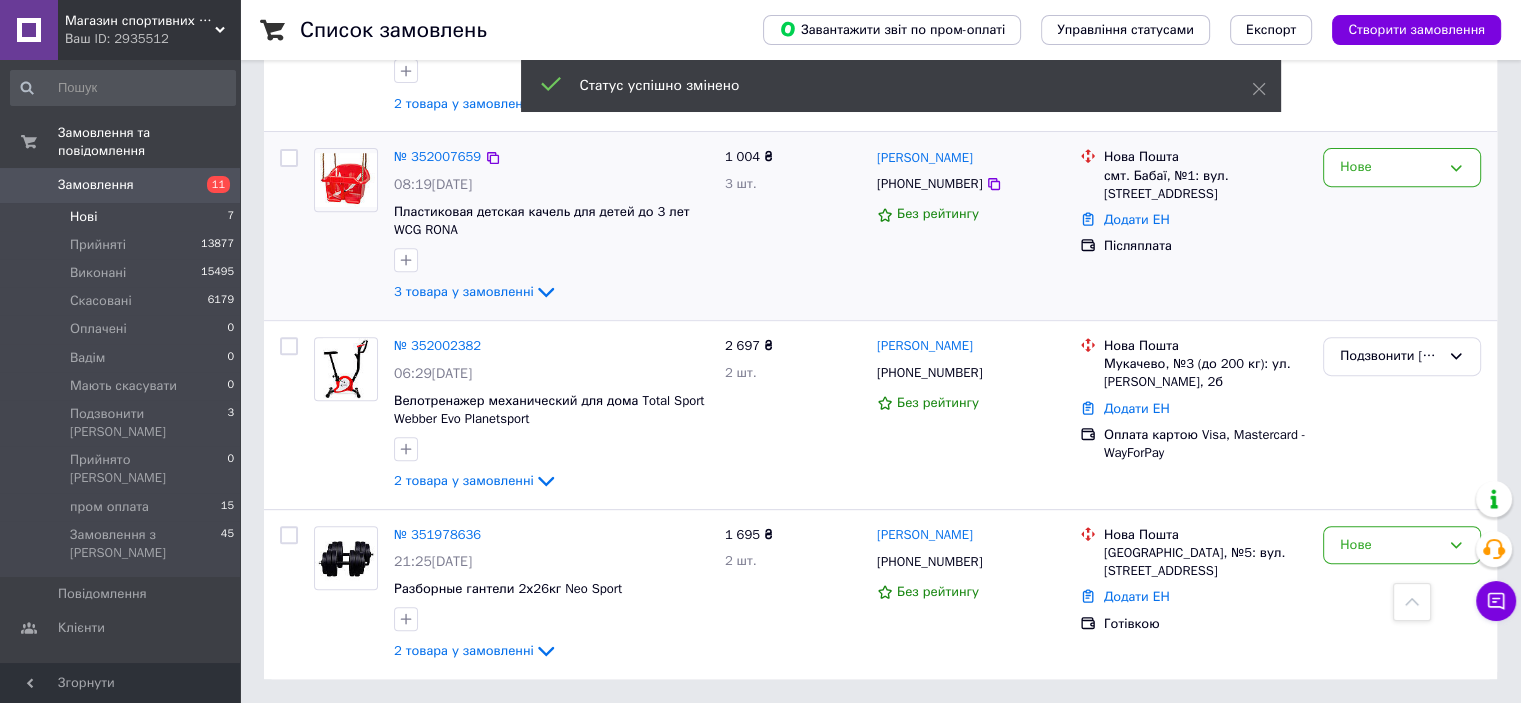 scroll, scrollTop: 766, scrollLeft: 0, axis: vertical 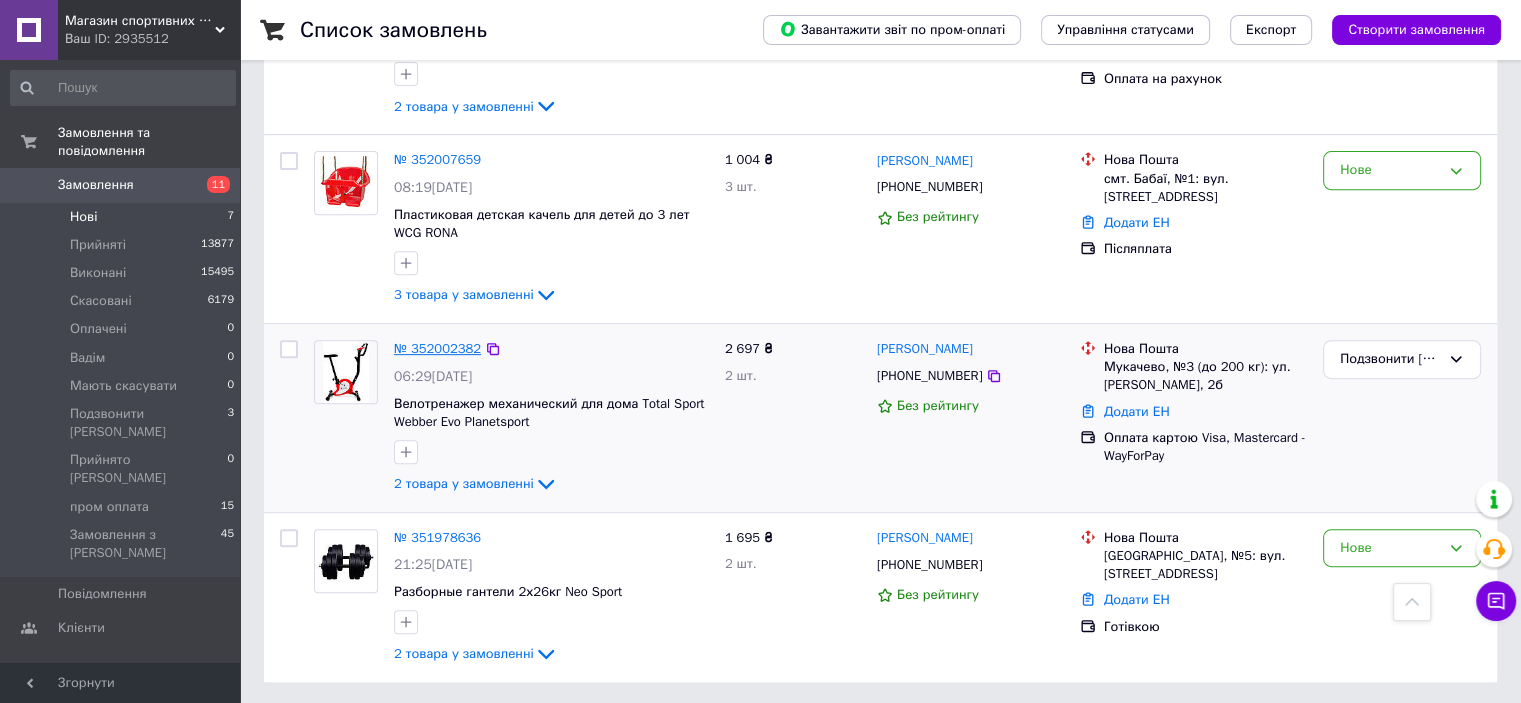 click on "№ 352002382" at bounding box center (437, 348) 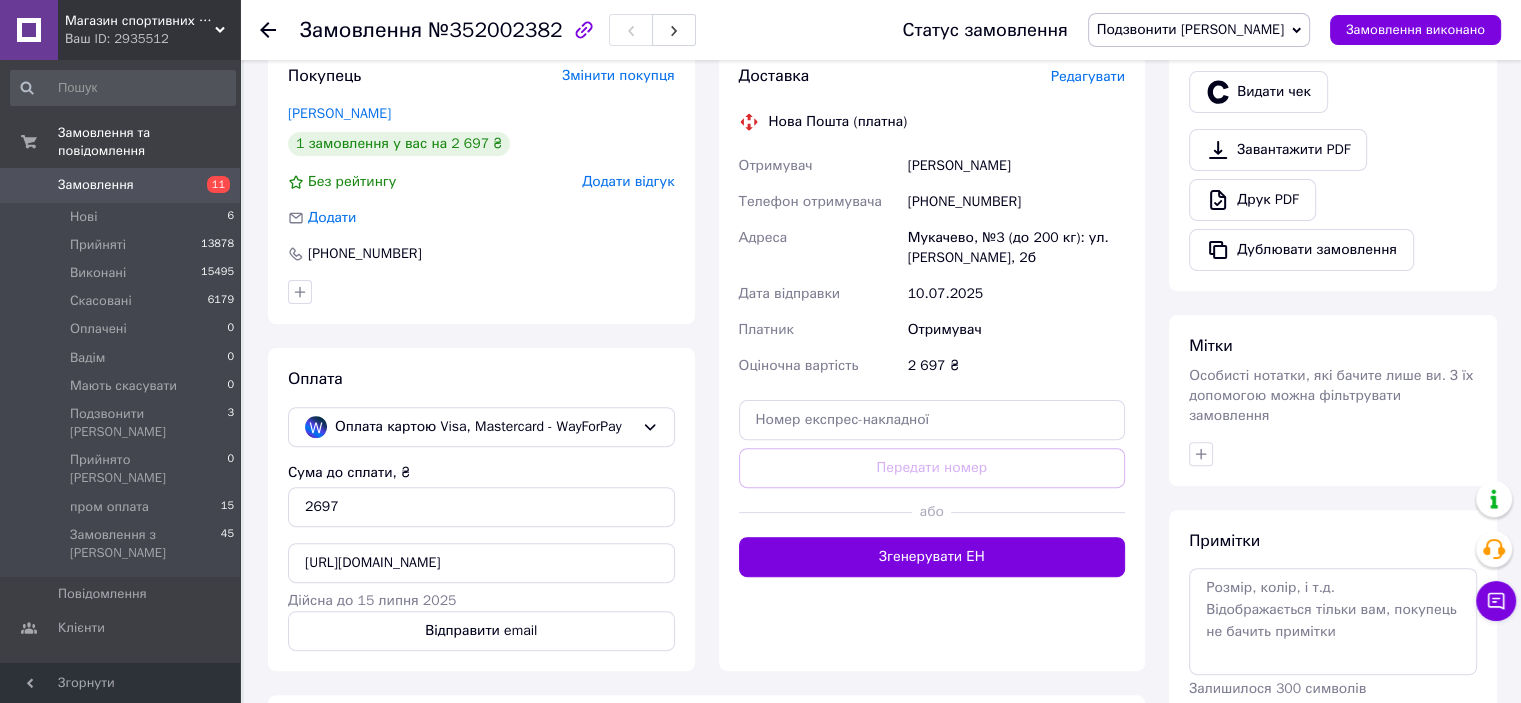 scroll, scrollTop: 710, scrollLeft: 0, axis: vertical 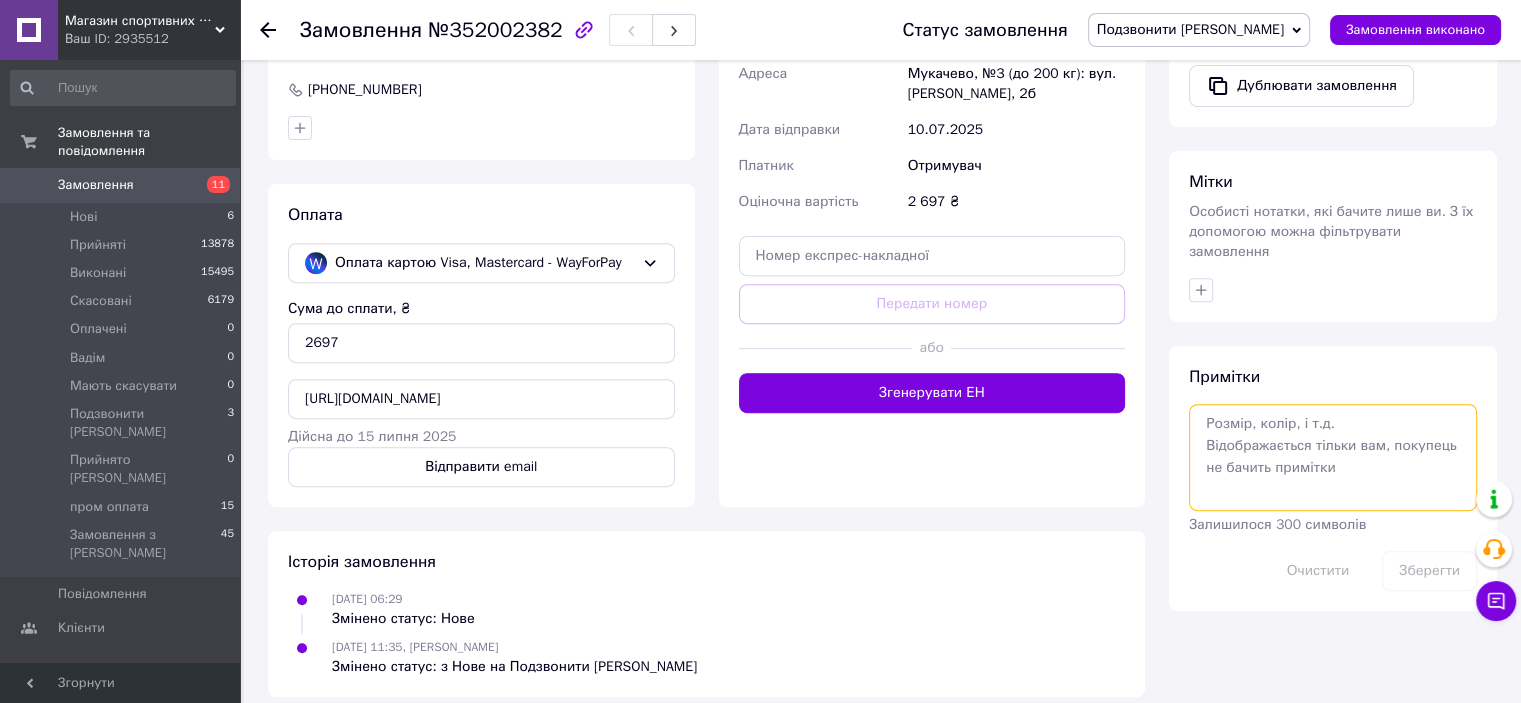 click at bounding box center (1333, 457) 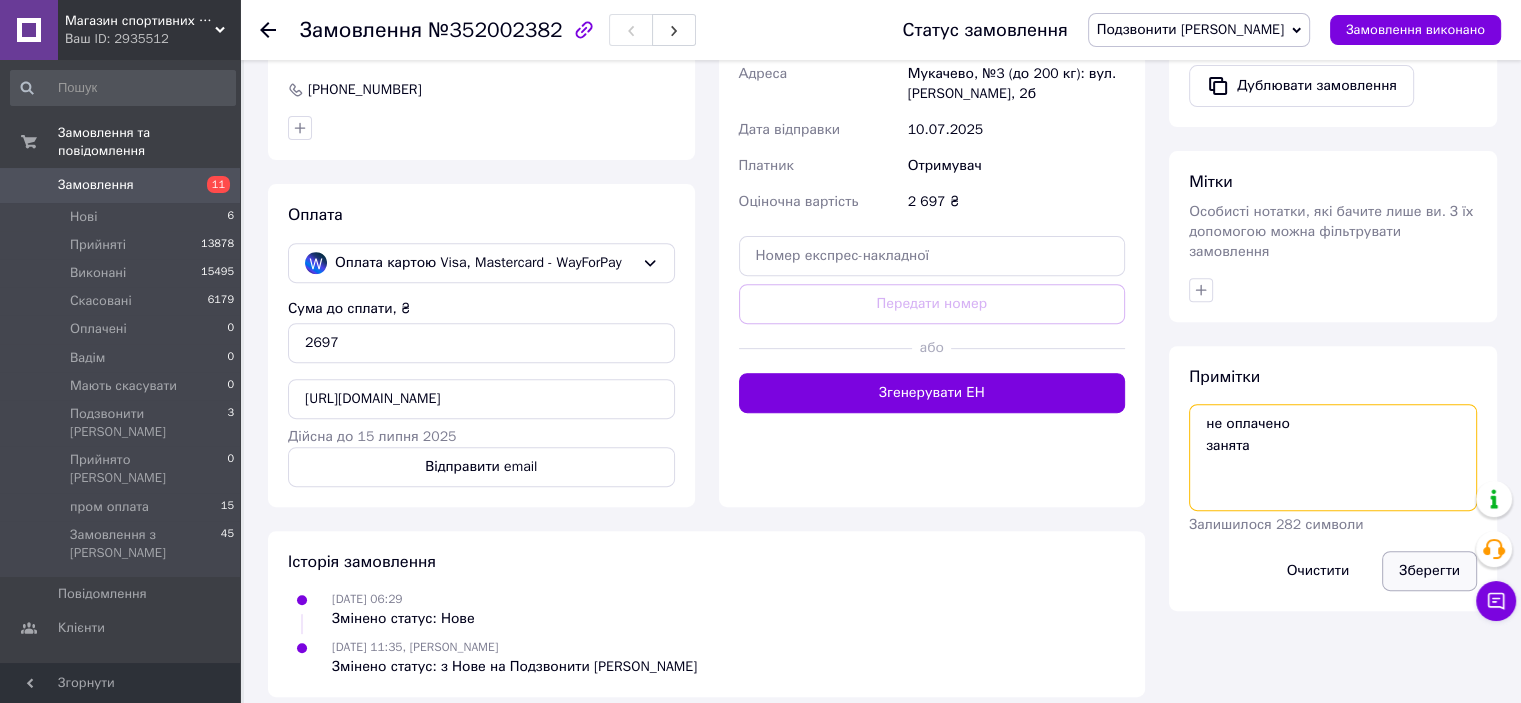type on "не оплачено
занята" 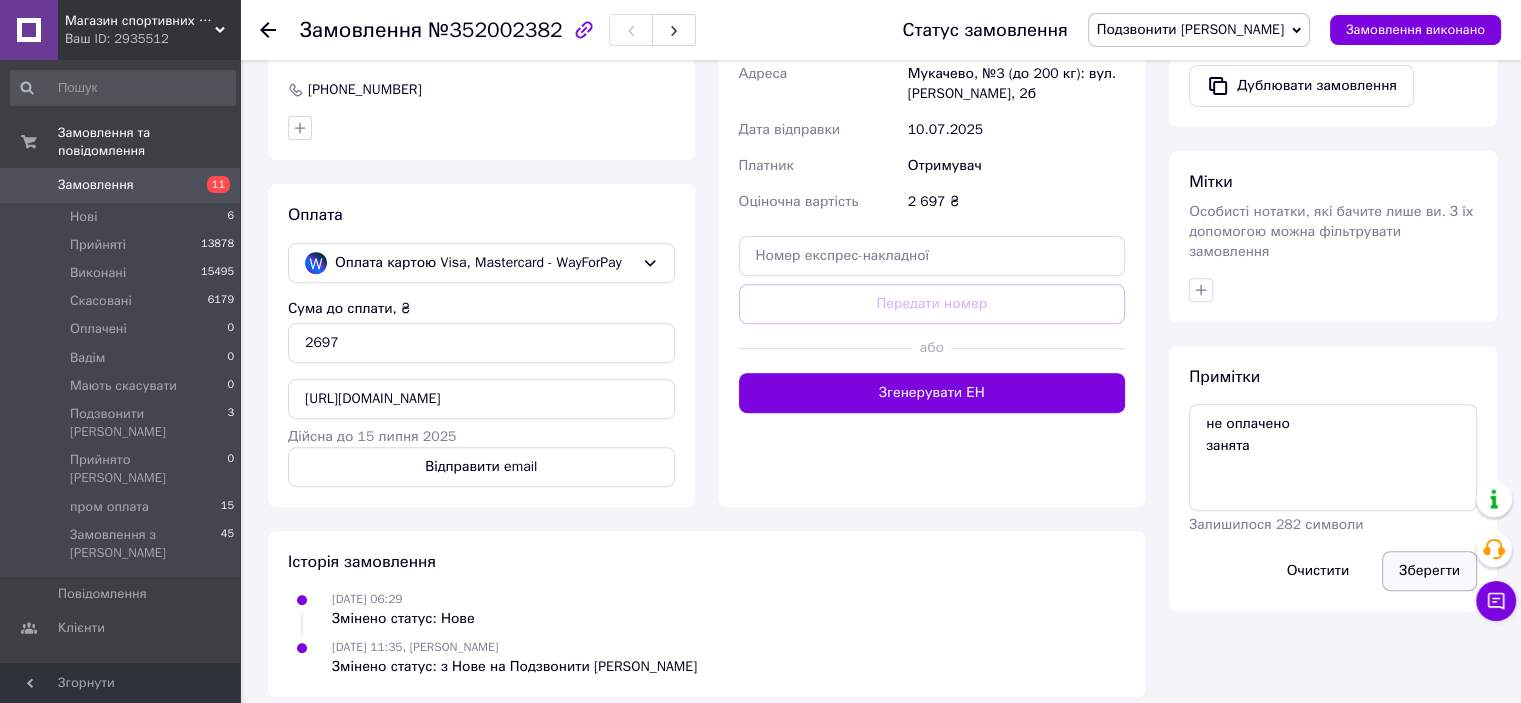 click on "Зберегти" at bounding box center (1429, 571) 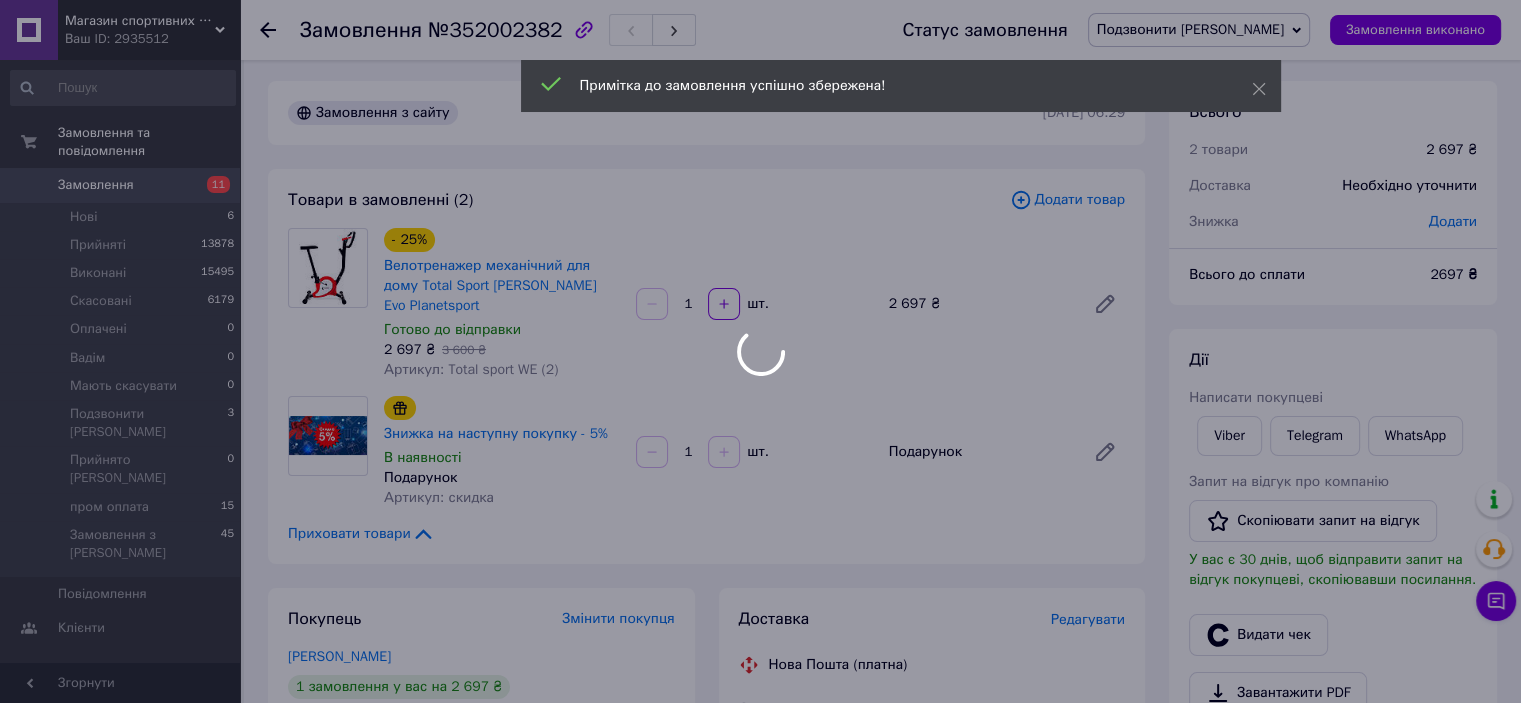 scroll, scrollTop: 0, scrollLeft: 0, axis: both 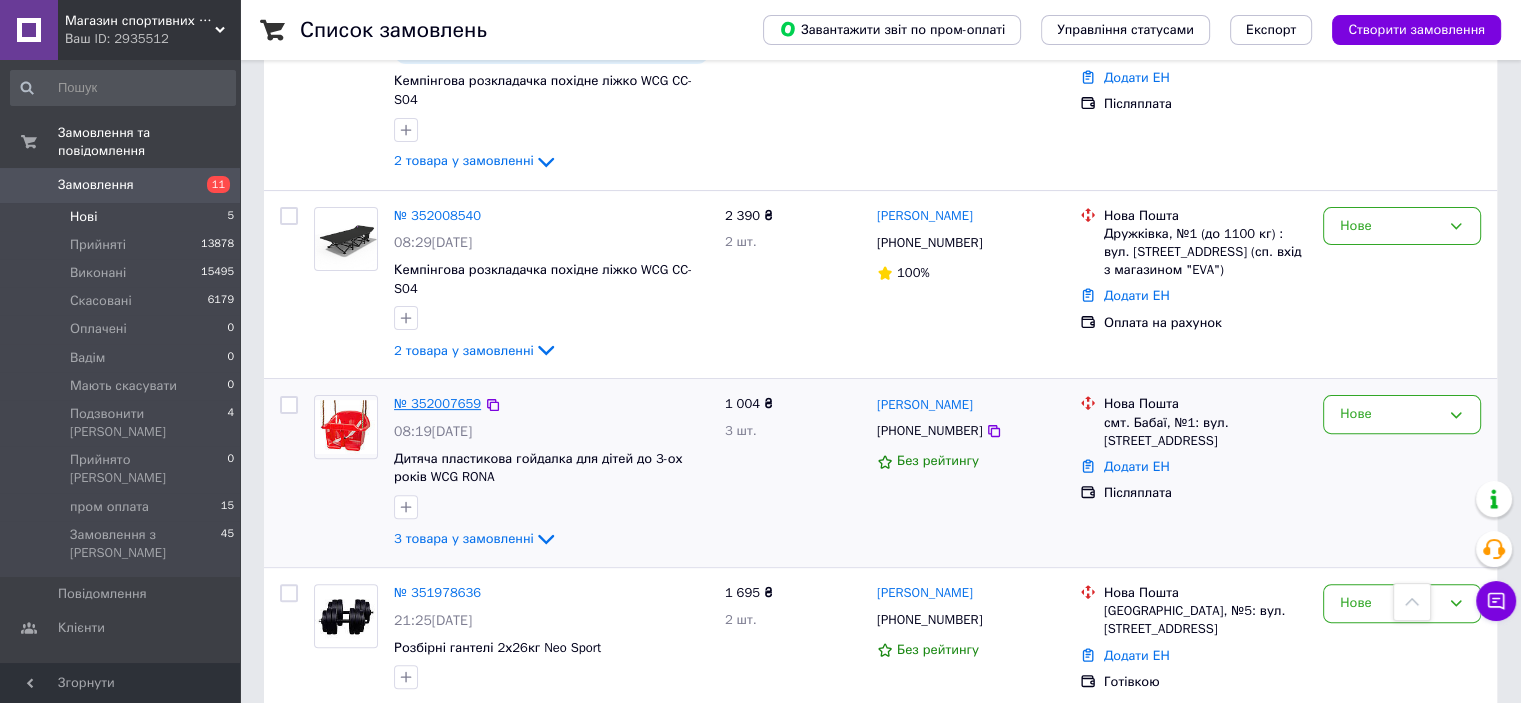 click on "№ 352007659" at bounding box center (437, 403) 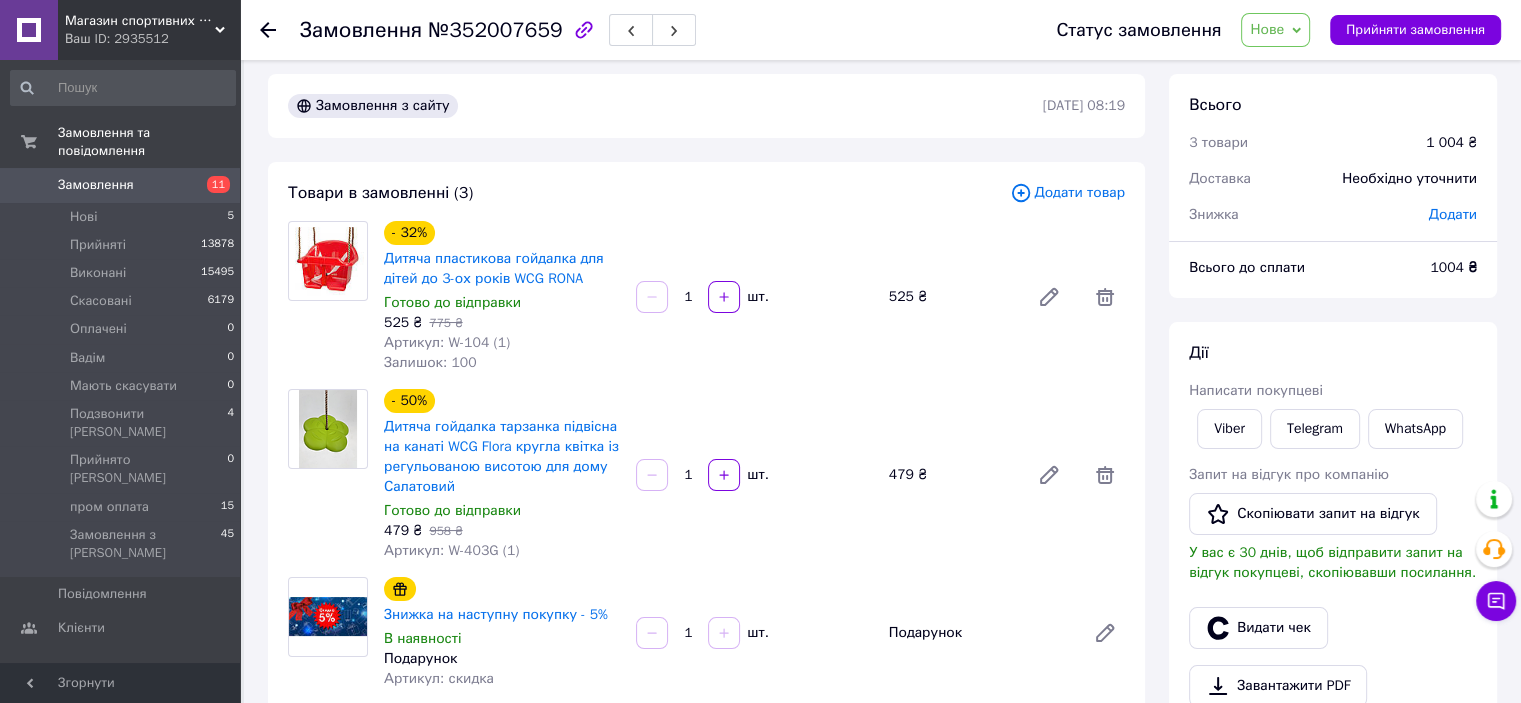 scroll, scrollTop: 0, scrollLeft: 0, axis: both 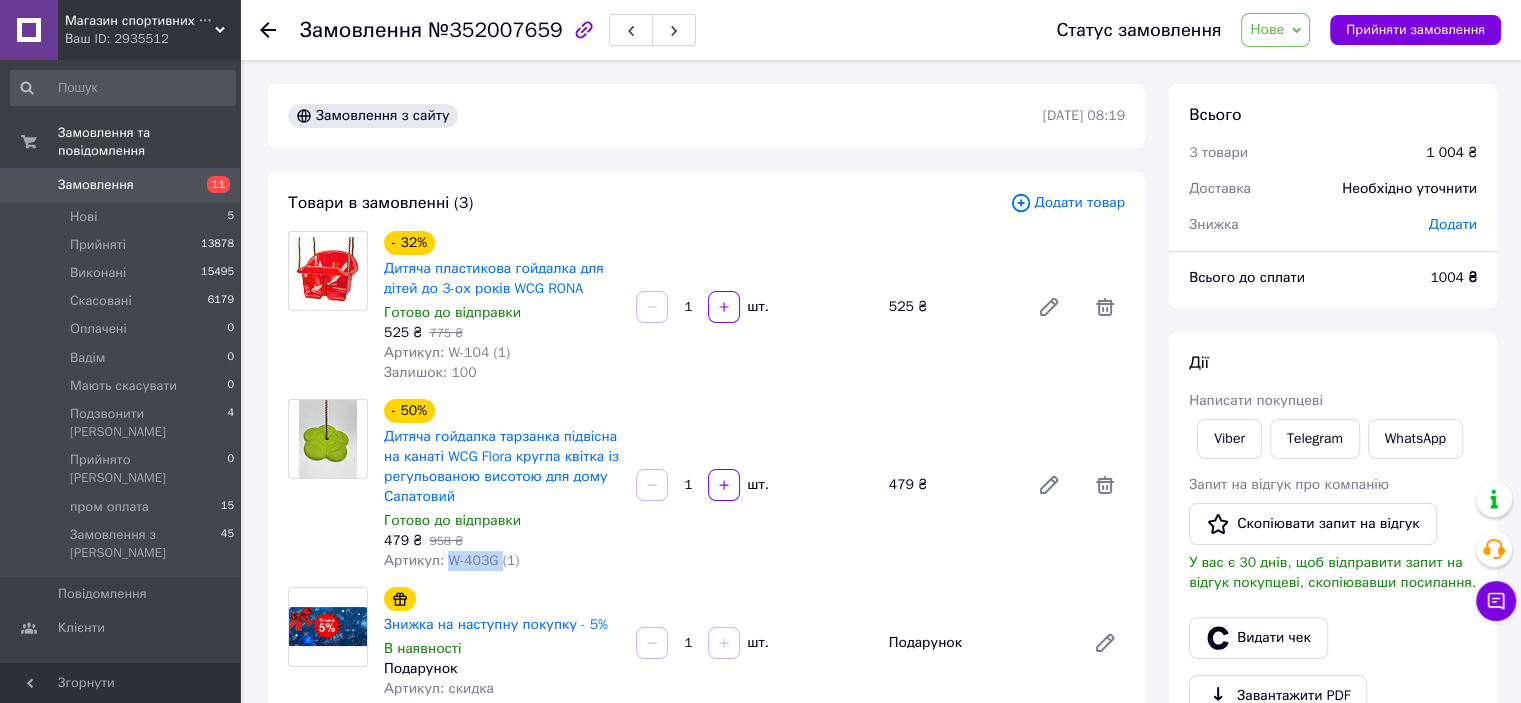 drag, startPoint x: 496, startPoint y: 563, endPoint x: 444, endPoint y: 565, distance: 52.03845 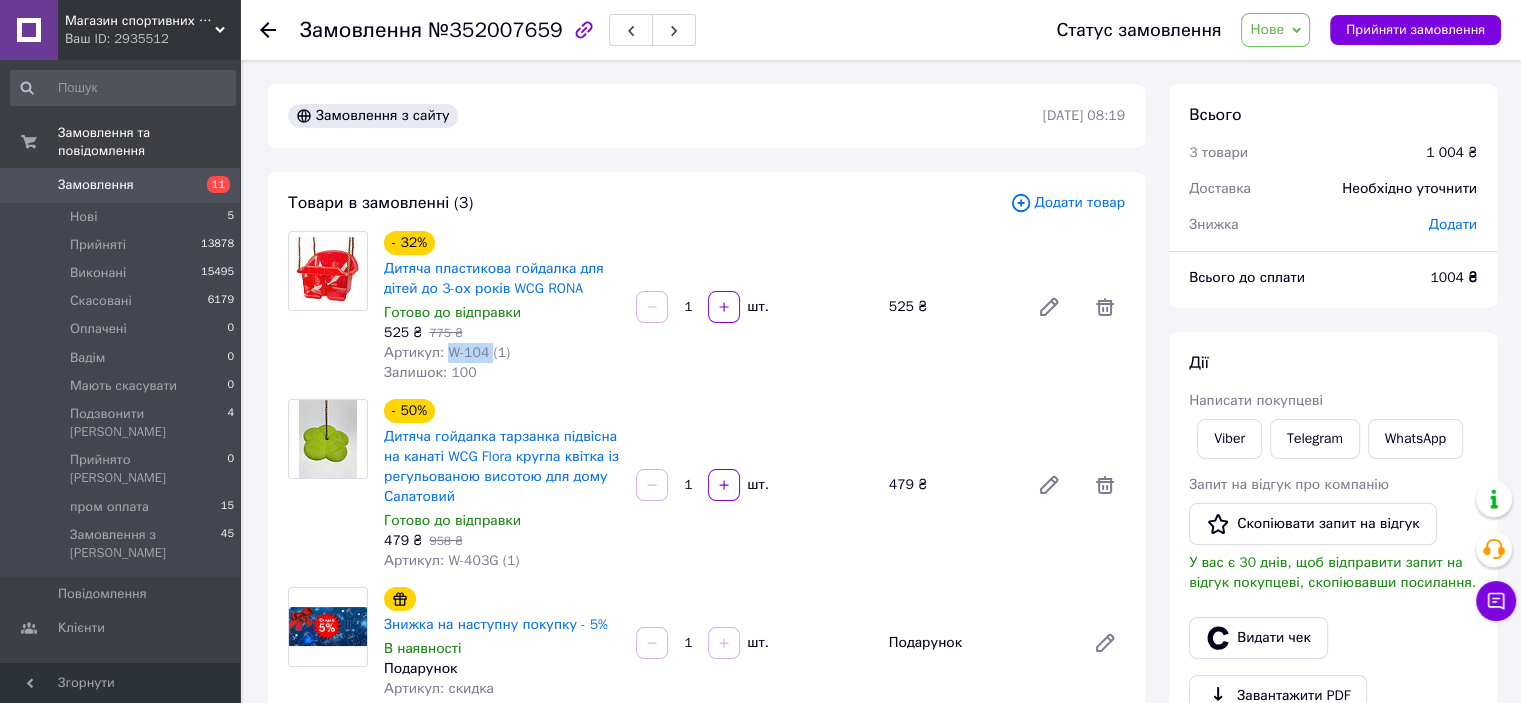 drag, startPoint x: 486, startPoint y: 355, endPoint x: 444, endPoint y: 352, distance: 42.107006 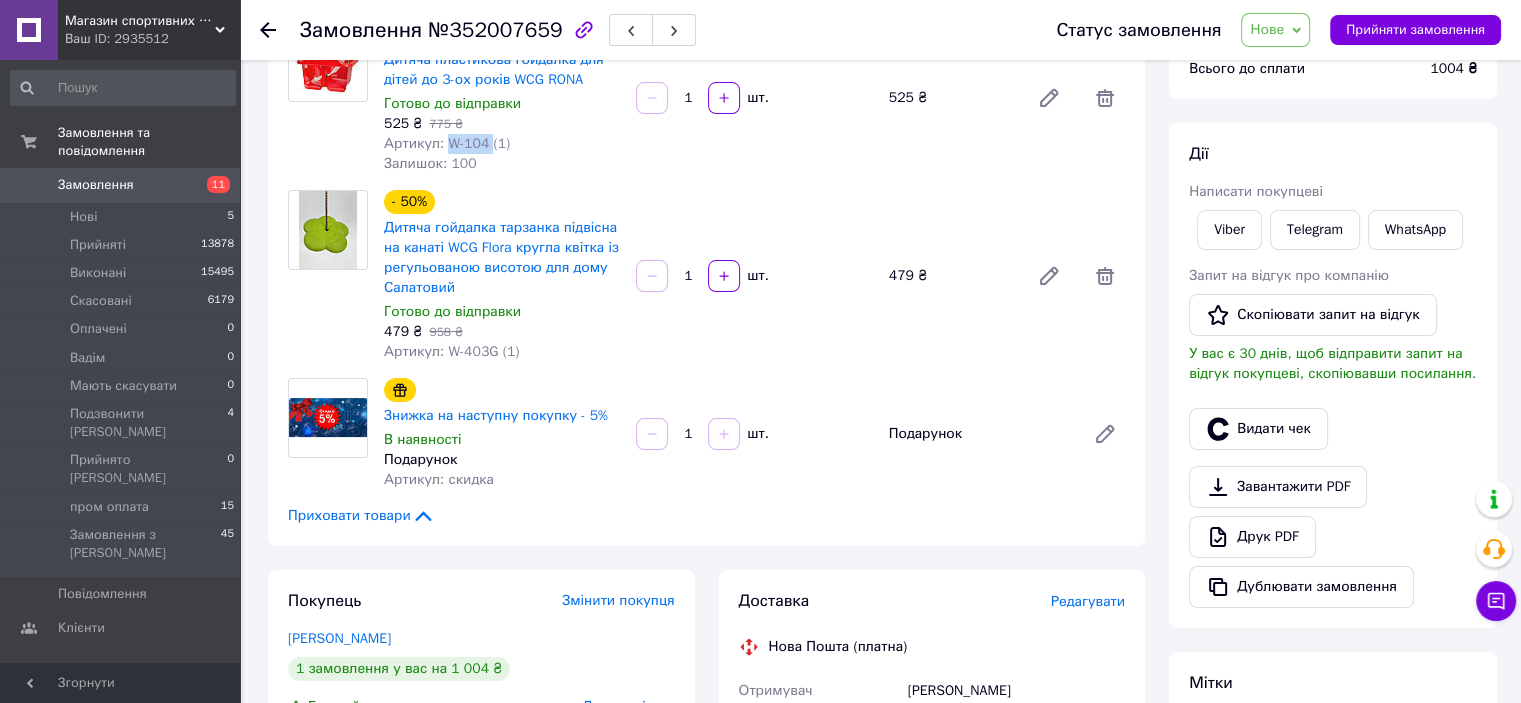 scroll, scrollTop: 300, scrollLeft: 0, axis: vertical 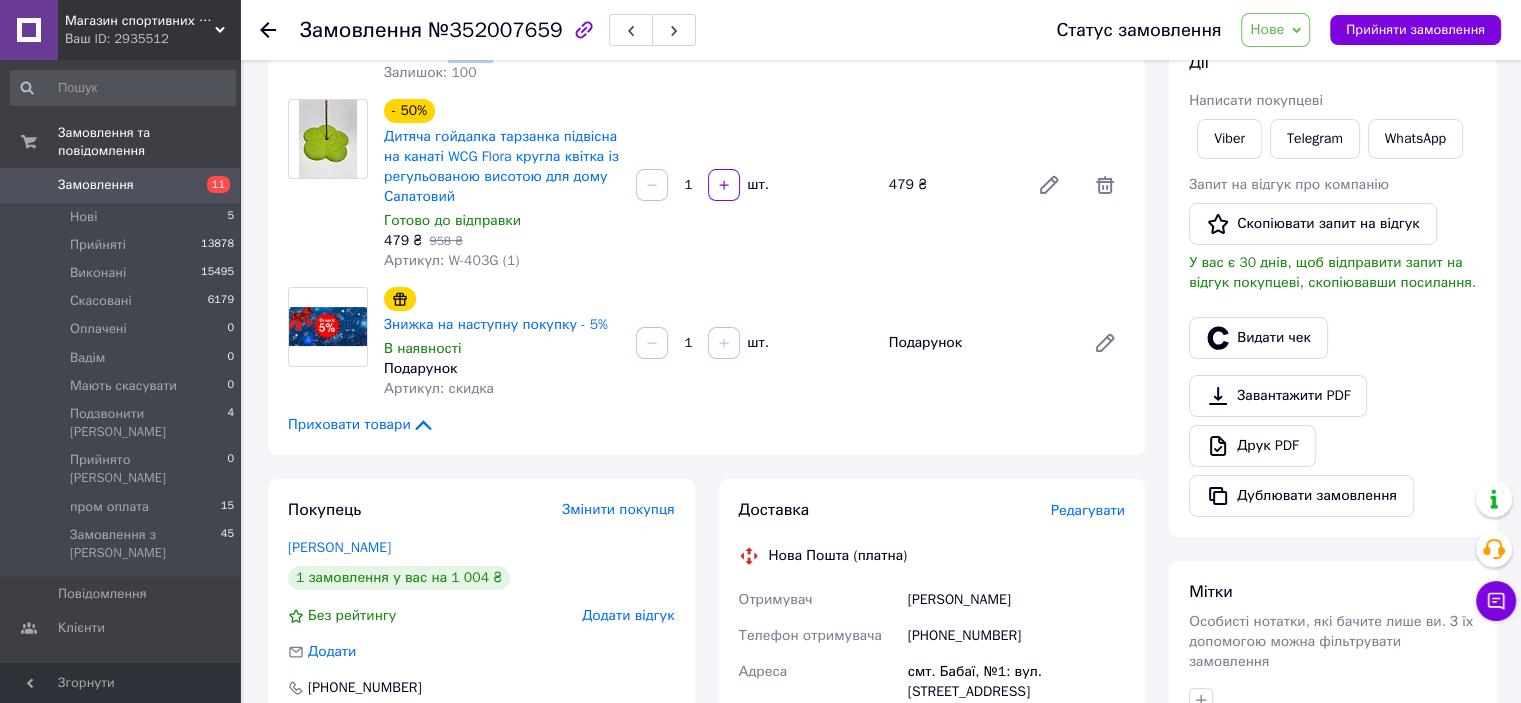 drag, startPoint x: 1012, startPoint y: 604, endPoint x: 910, endPoint y: 607, distance: 102.044106 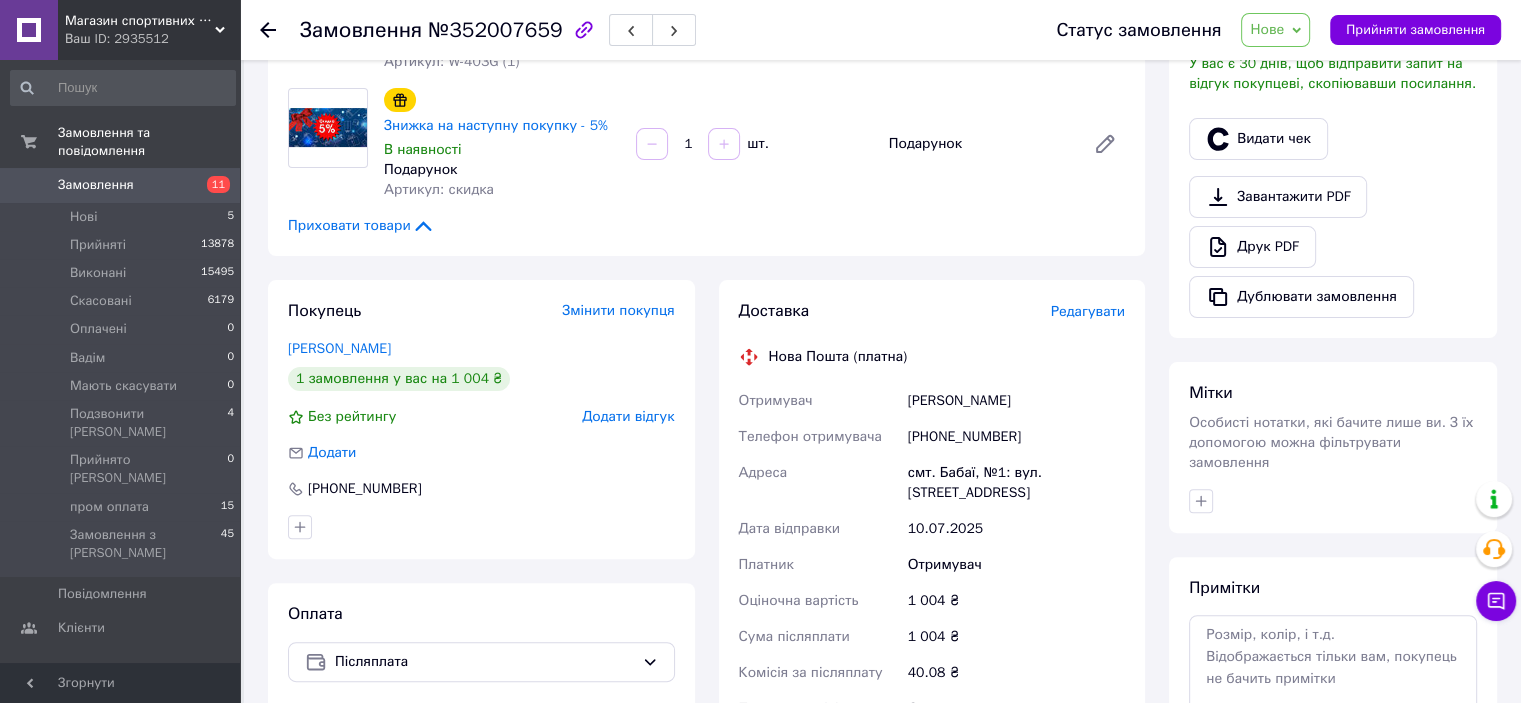 scroll, scrollTop: 500, scrollLeft: 0, axis: vertical 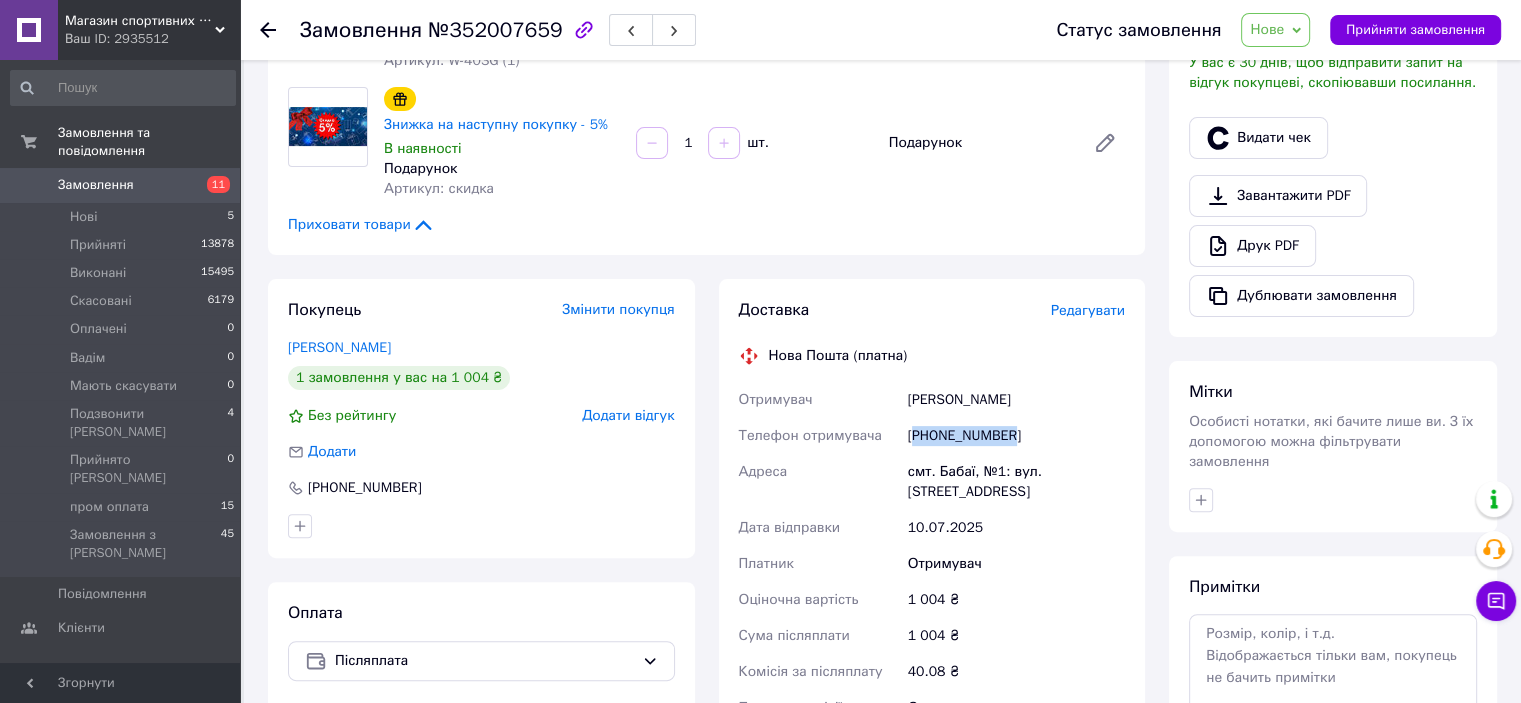 drag, startPoint x: 1008, startPoint y: 443, endPoint x: 917, endPoint y: 436, distance: 91.26884 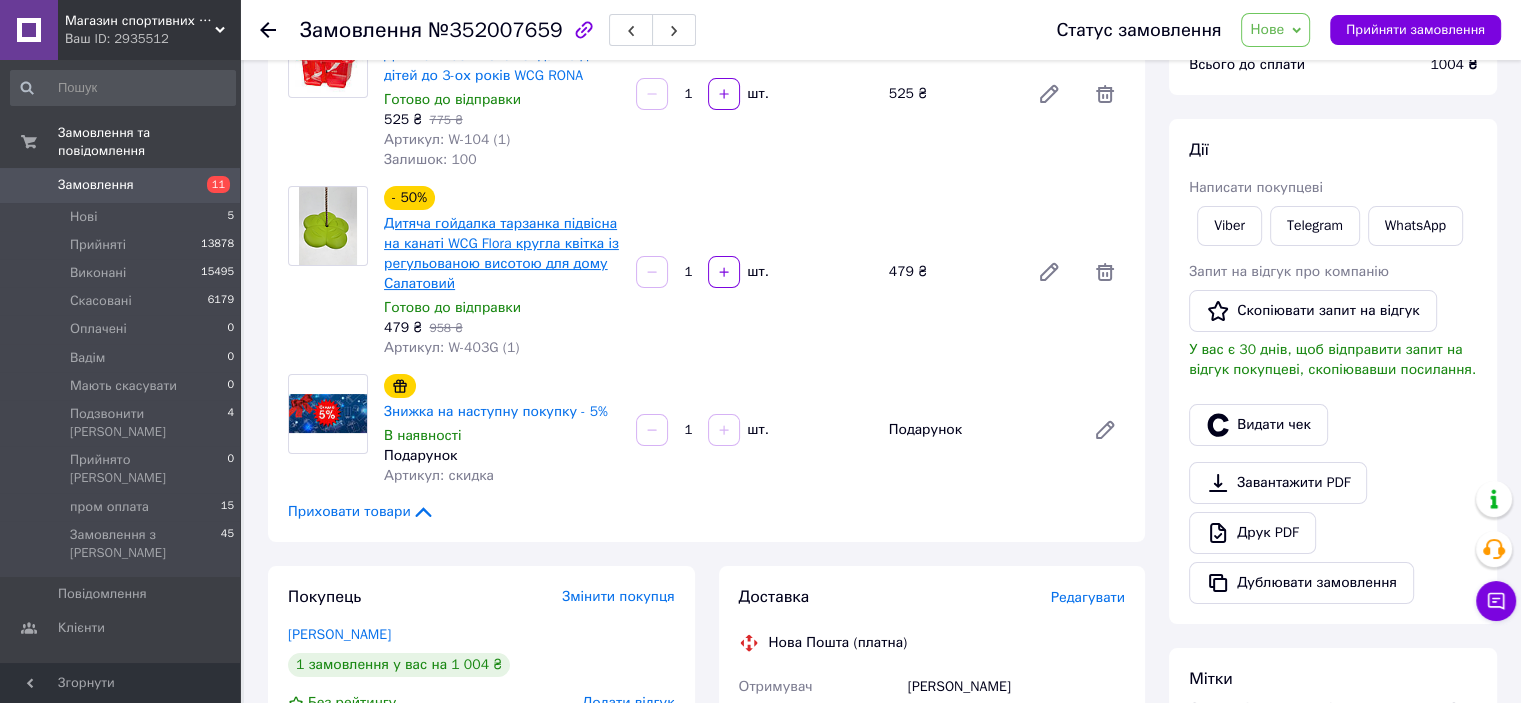 scroll, scrollTop: 200, scrollLeft: 0, axis: vertical 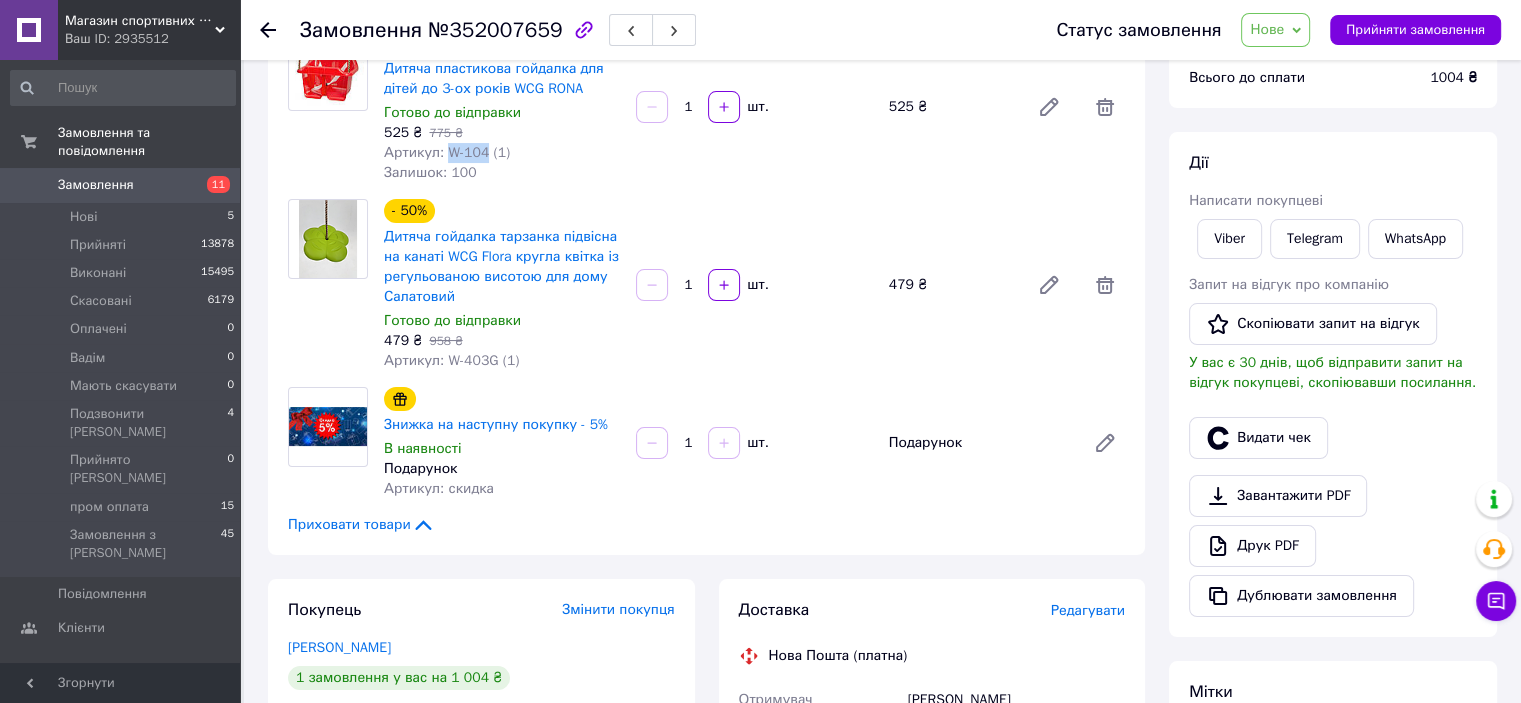 drag, startPoint x: 484, startPoint y: 155, endPoint x: 444, endPoint y: 149, distance: 40.4475 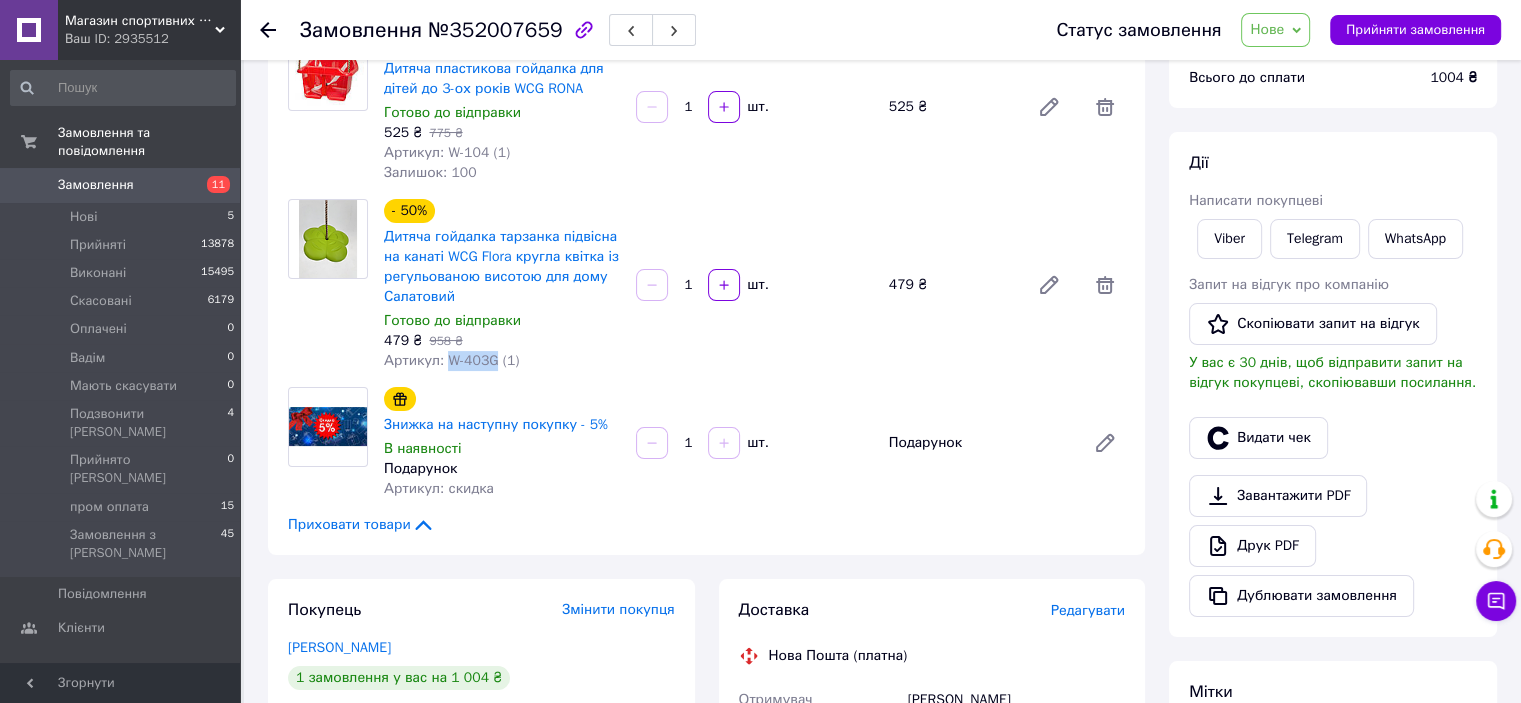 drag, startPoint x: 493, startPoint y: 364, endPoint x: 444, endPoint y: 363, distance: 49.010204 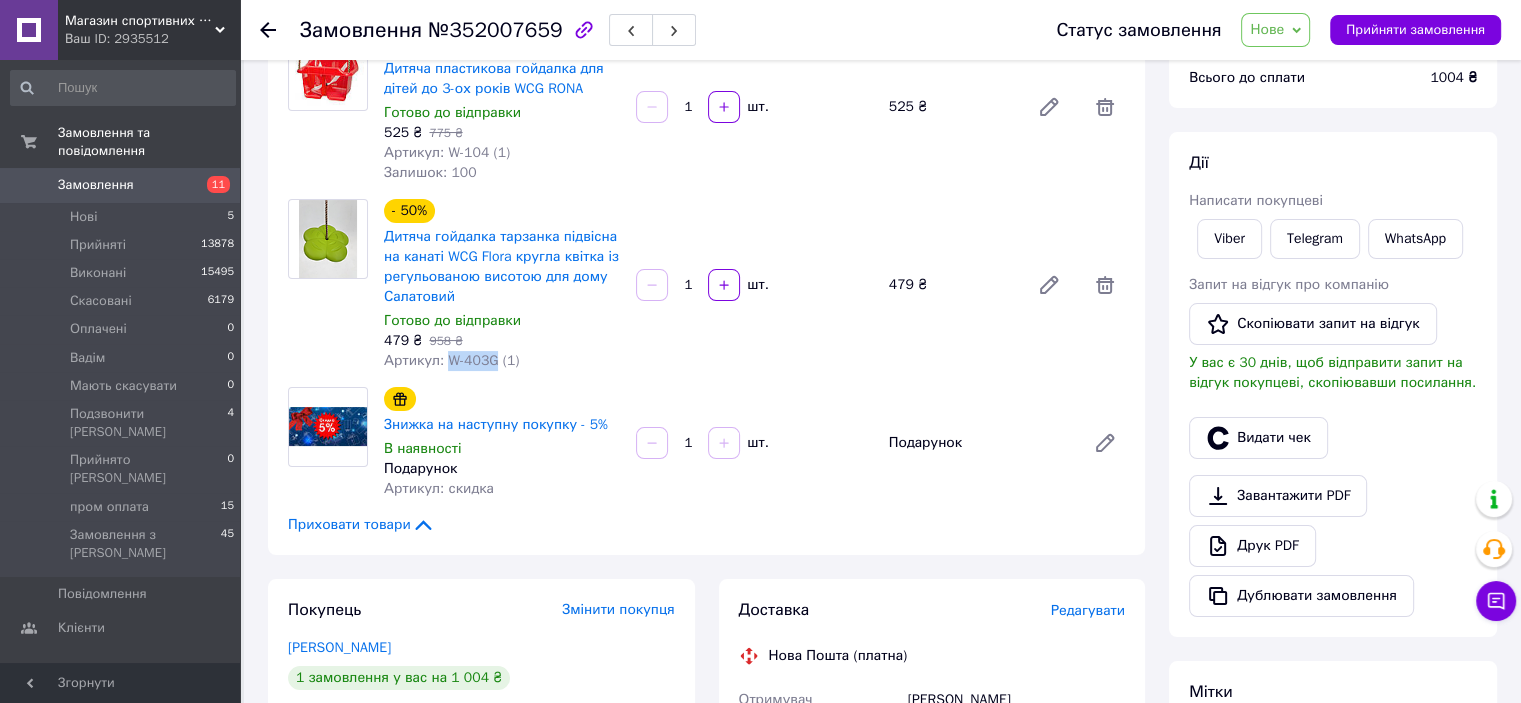 click on "Нове" at bounding box center [1267, 29] 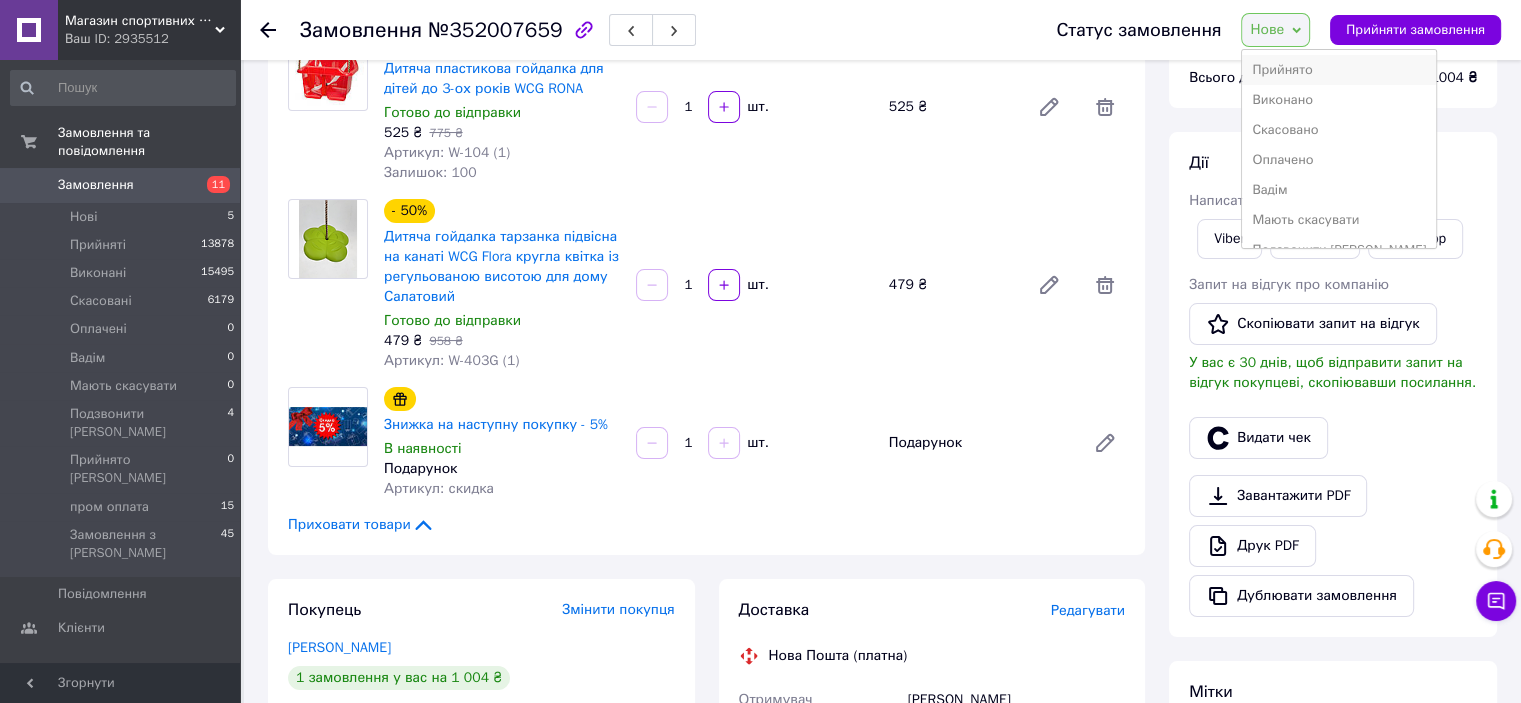 click on "Прийнято" at bounding box center (1339, 70) 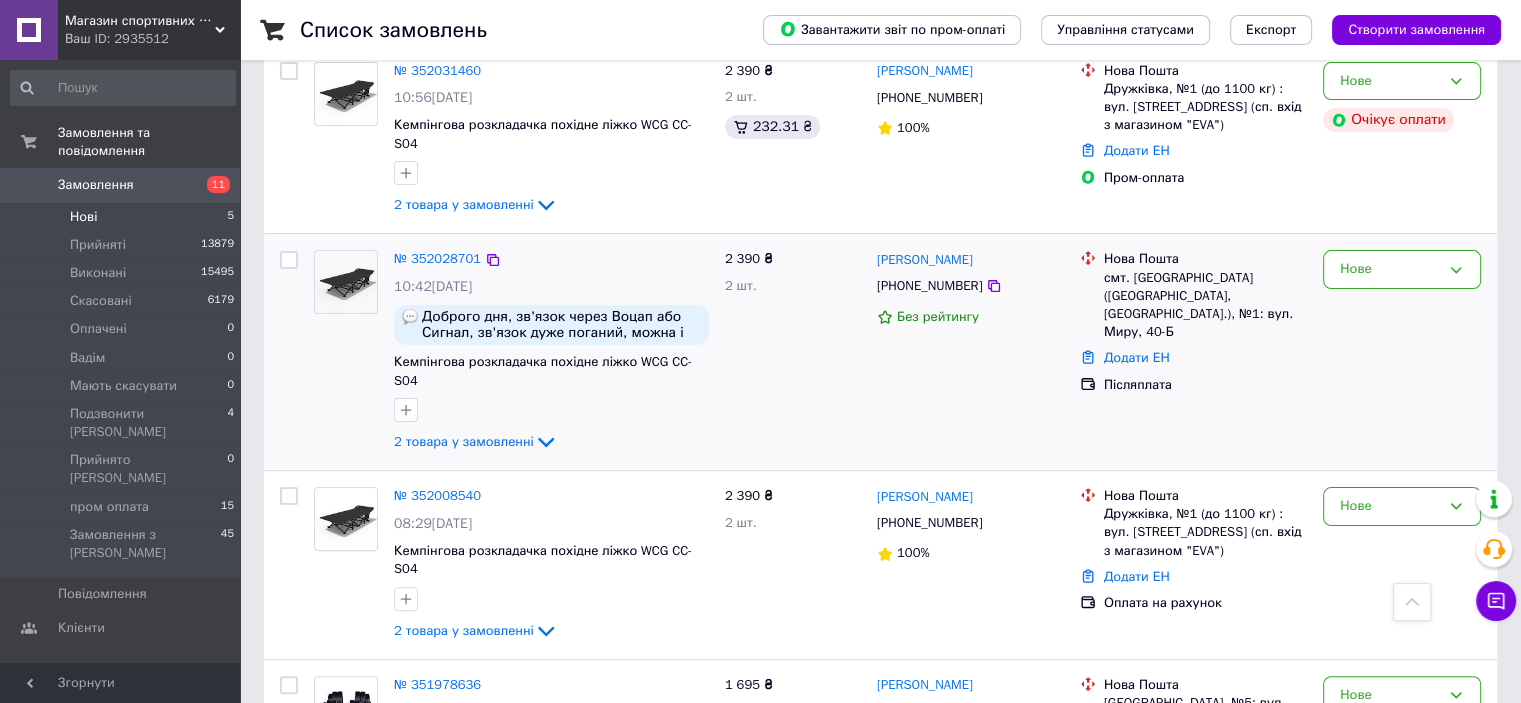 scroll, scrollTop: 490, scrollLeft: 0, axis: vertical 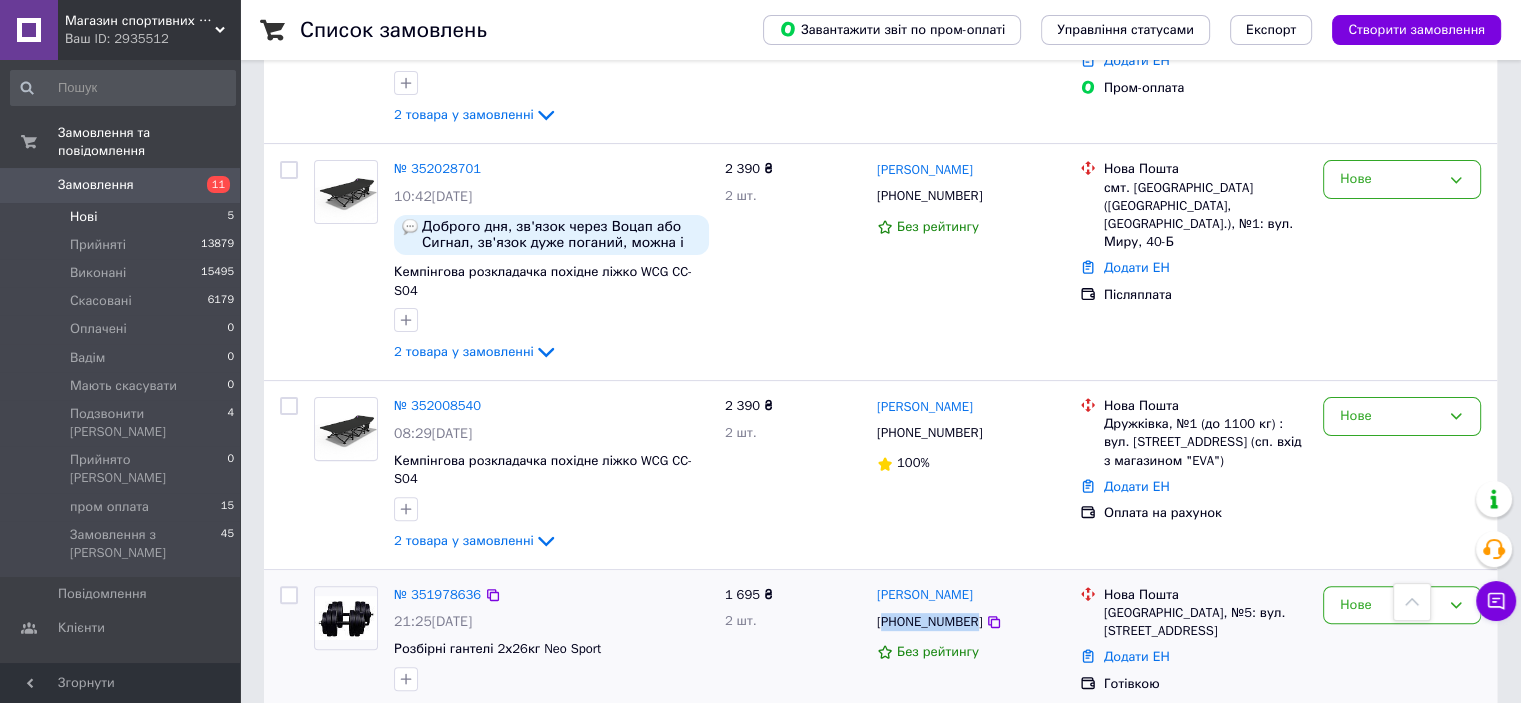 drag, startPoint x: 970, startPoint y: 562, endPoint x: 882, endPoint y: 563, distance: 88.005684 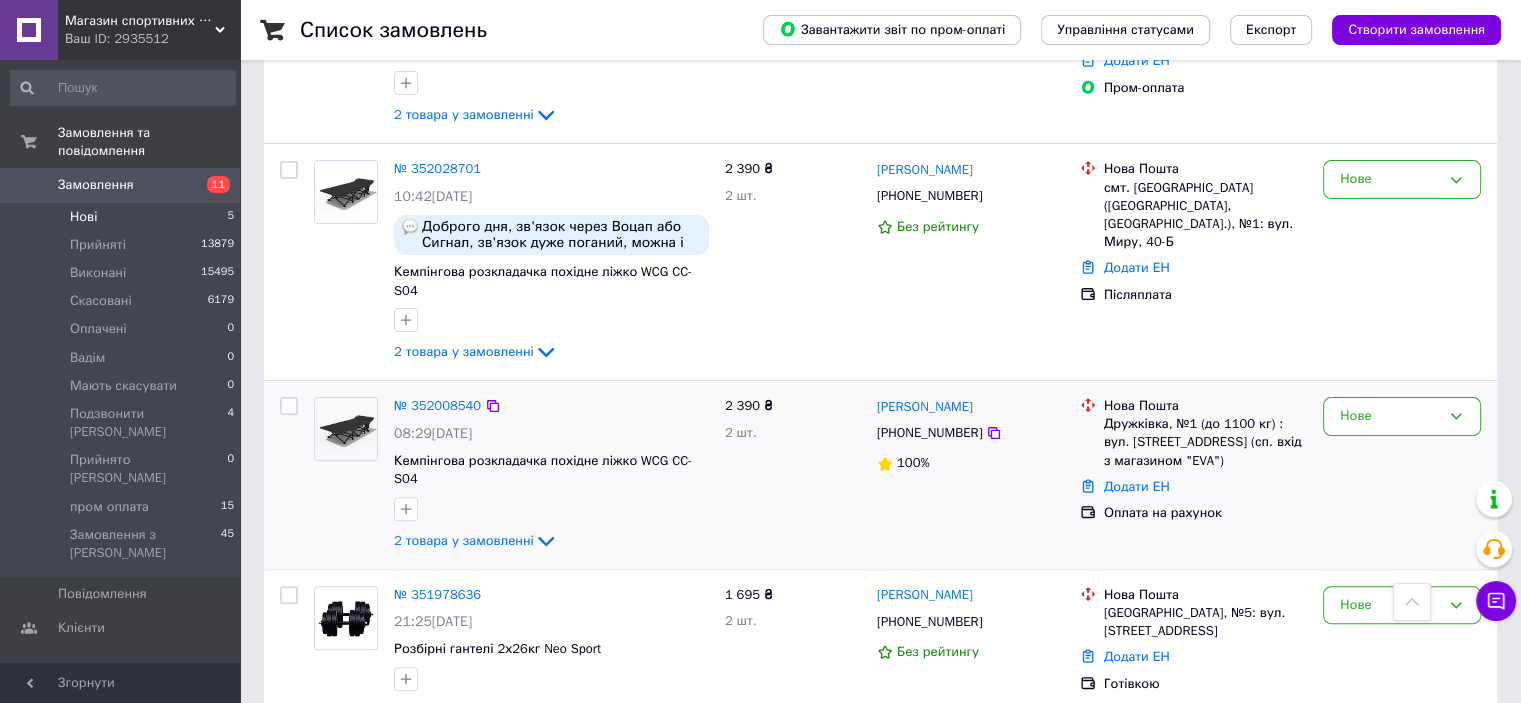 click at bounding box center (346, 475) 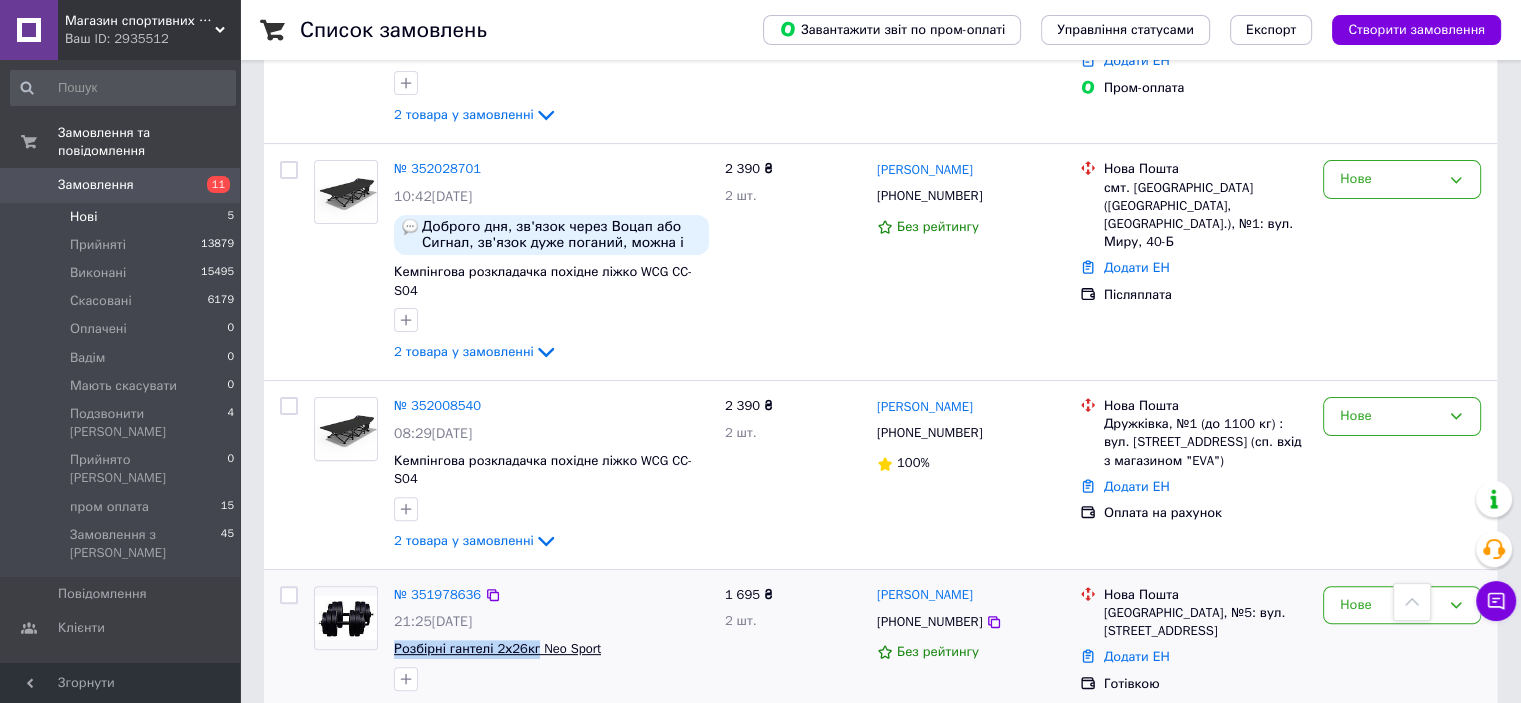 drag, startPoint x: 385, startPoint y: 589, endPoint x: 529, endPoint y: 590, distance: 144.00348 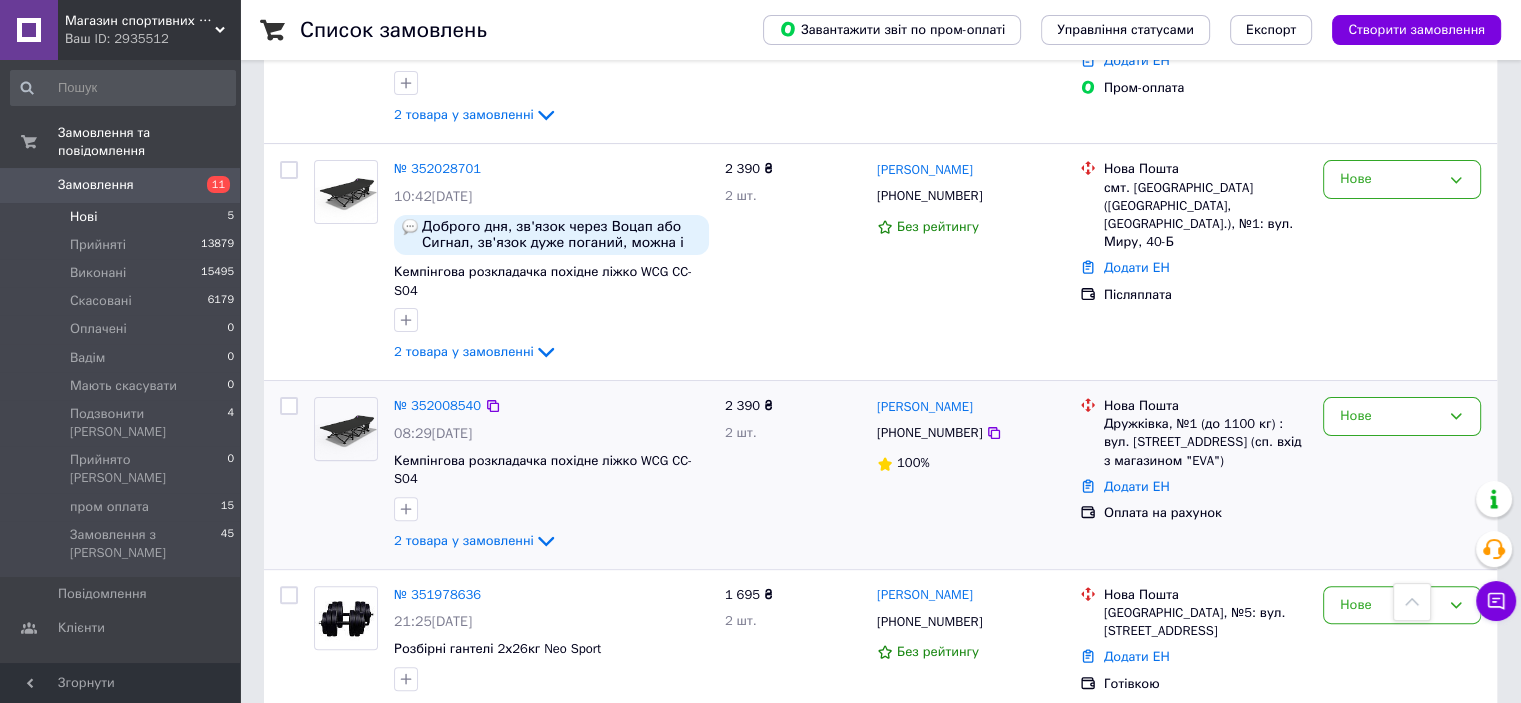 click at bounding box center [346, 475] 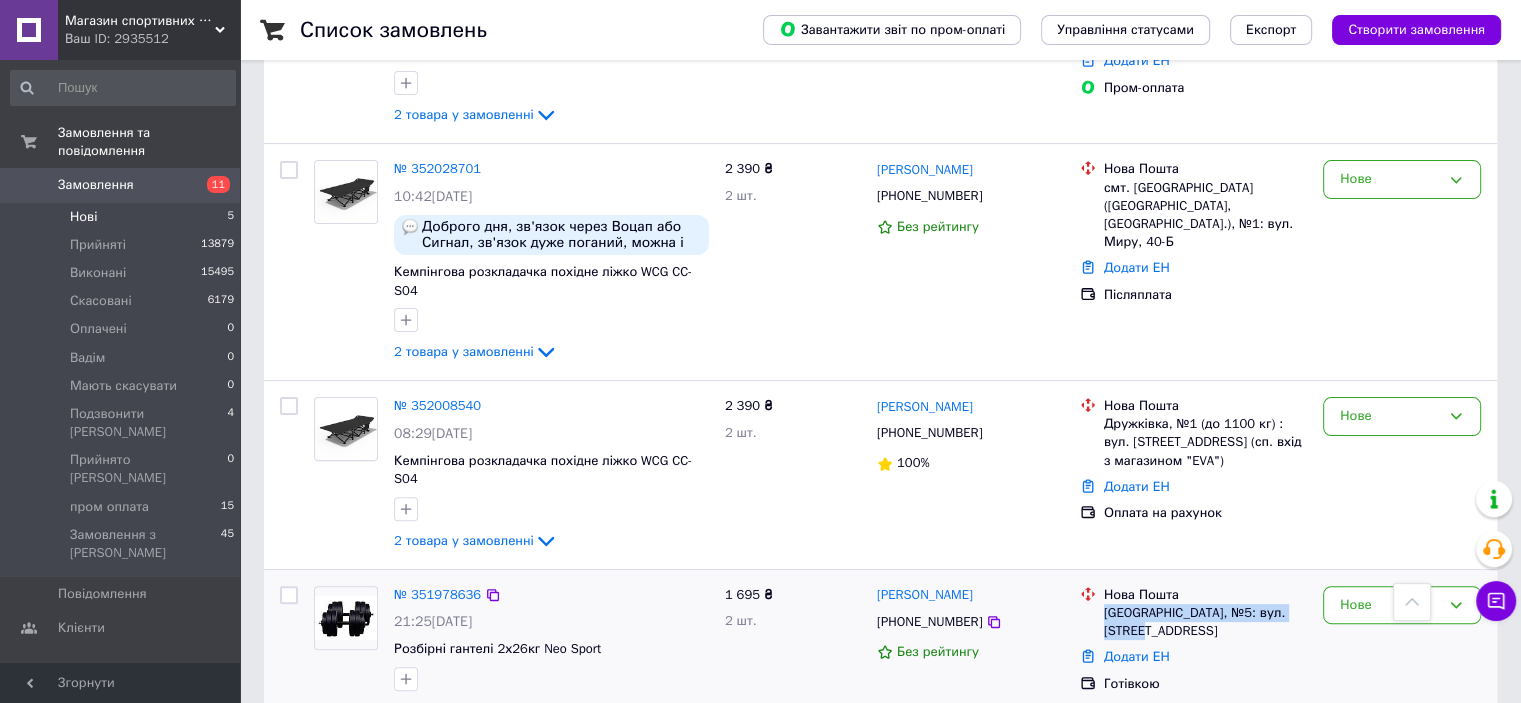 drag, startPoint x: 1103, startPoint y: 556, endPoint x: 1148, endPoint y: 570, distance: 47.127487 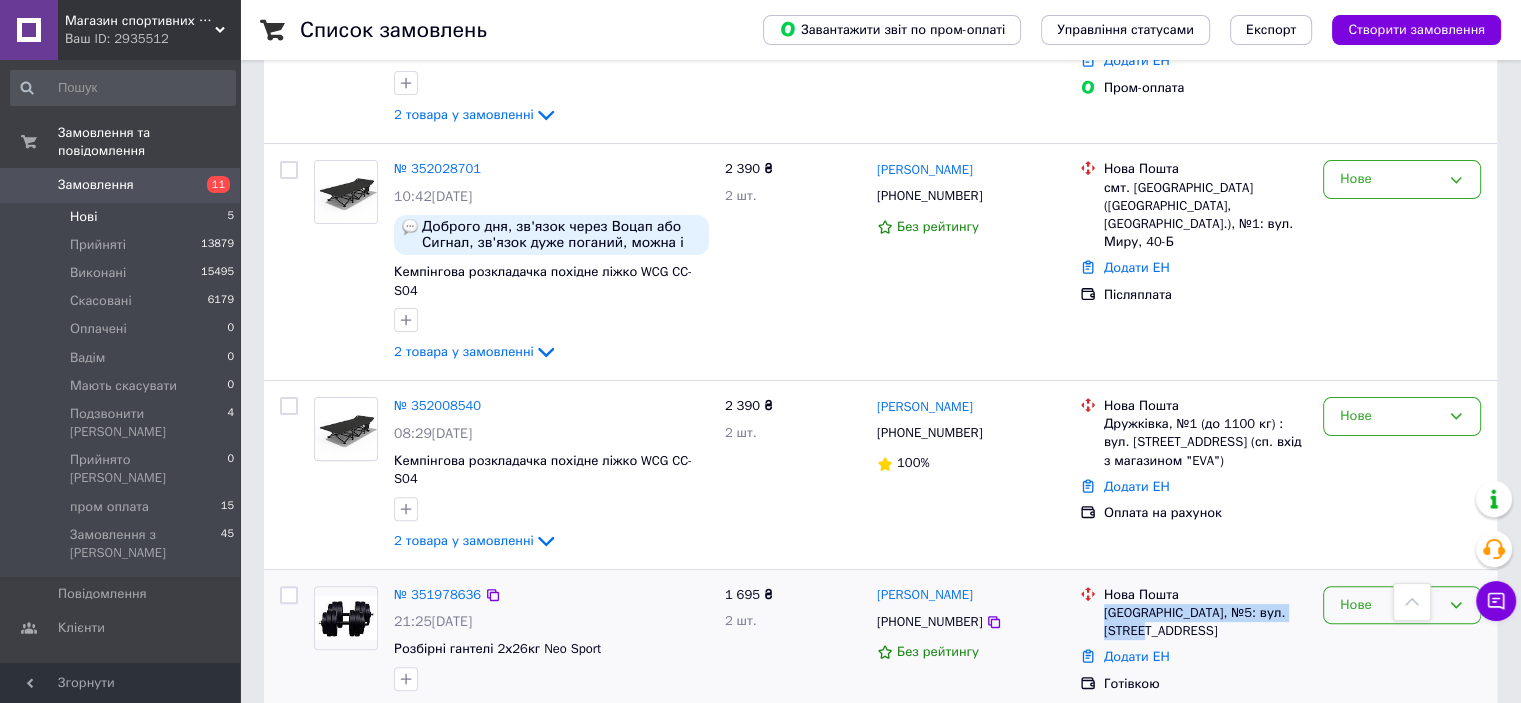 click on "Нове" at bounding box center (1390, 605) 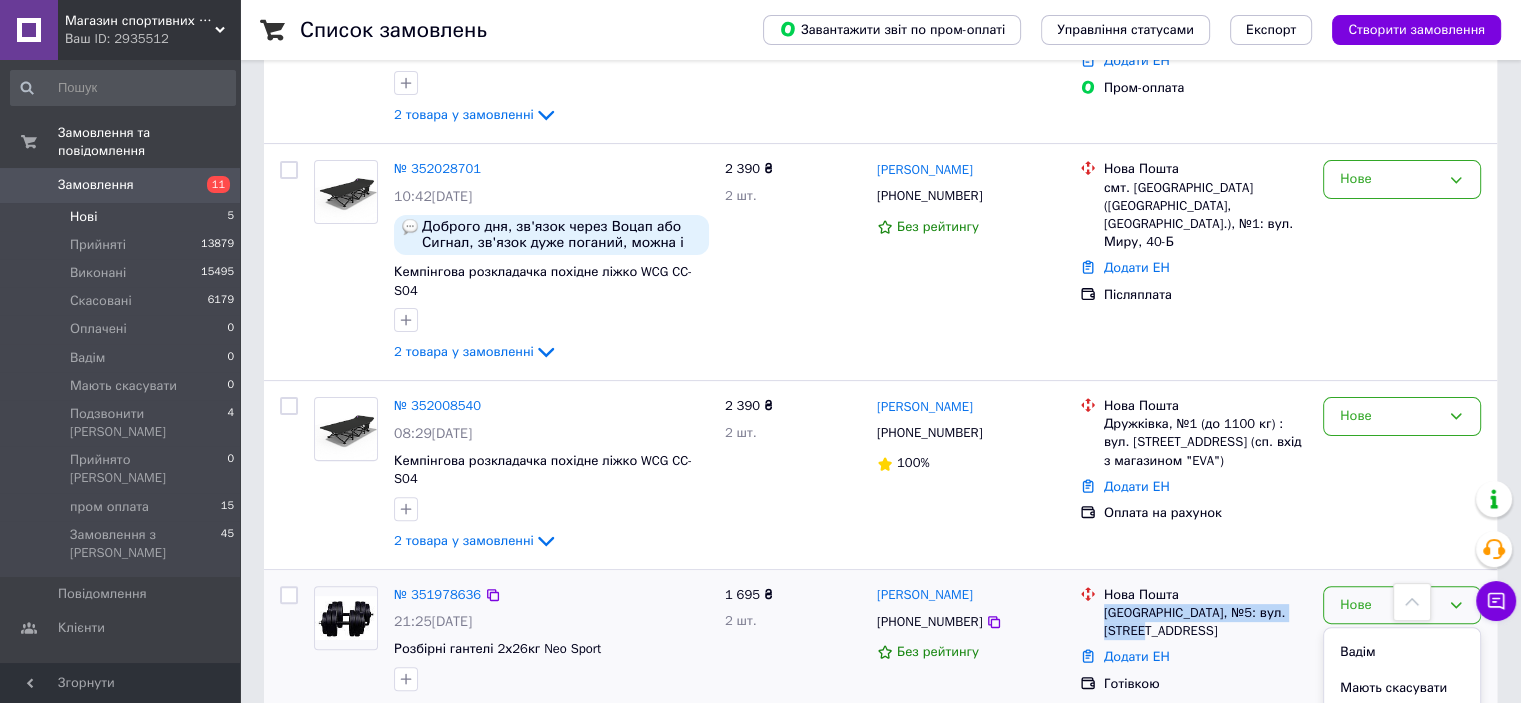 scroll, scrollTop: 163, scrollLeft: 0, axis: vertical 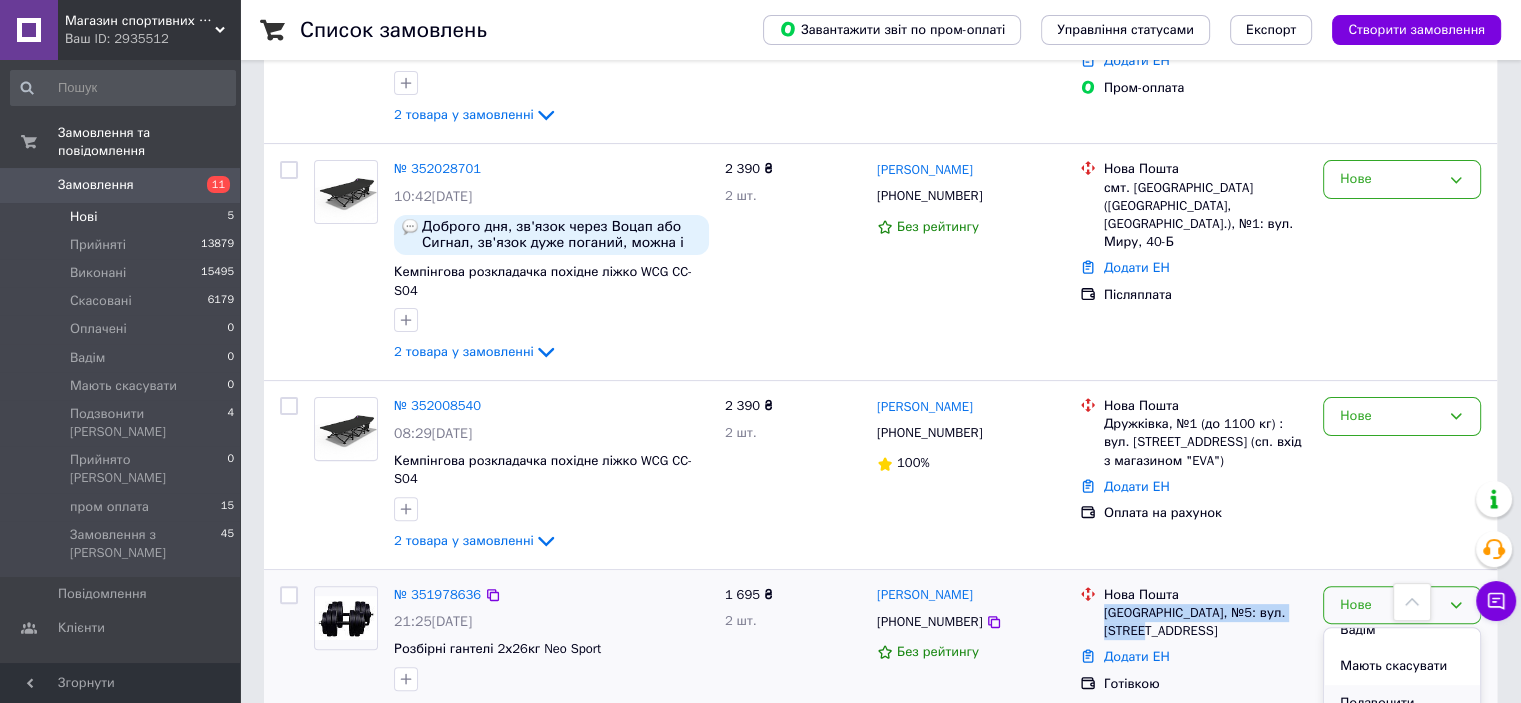 click on "Подзвонити [PERSON_NAME]" at bounding box center (1402, 713) 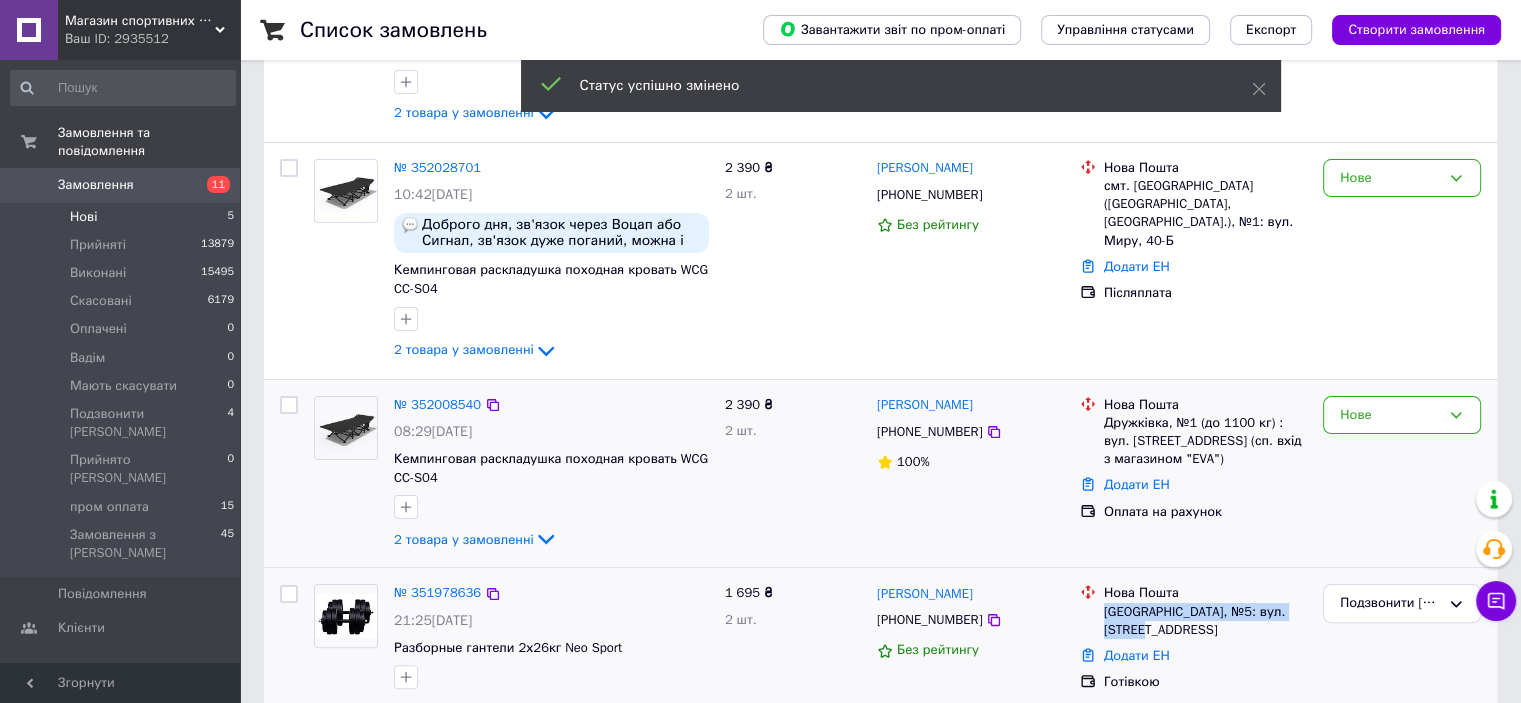 scroll, scrollTop: 389, scrollLeft: 0, axis: vertical 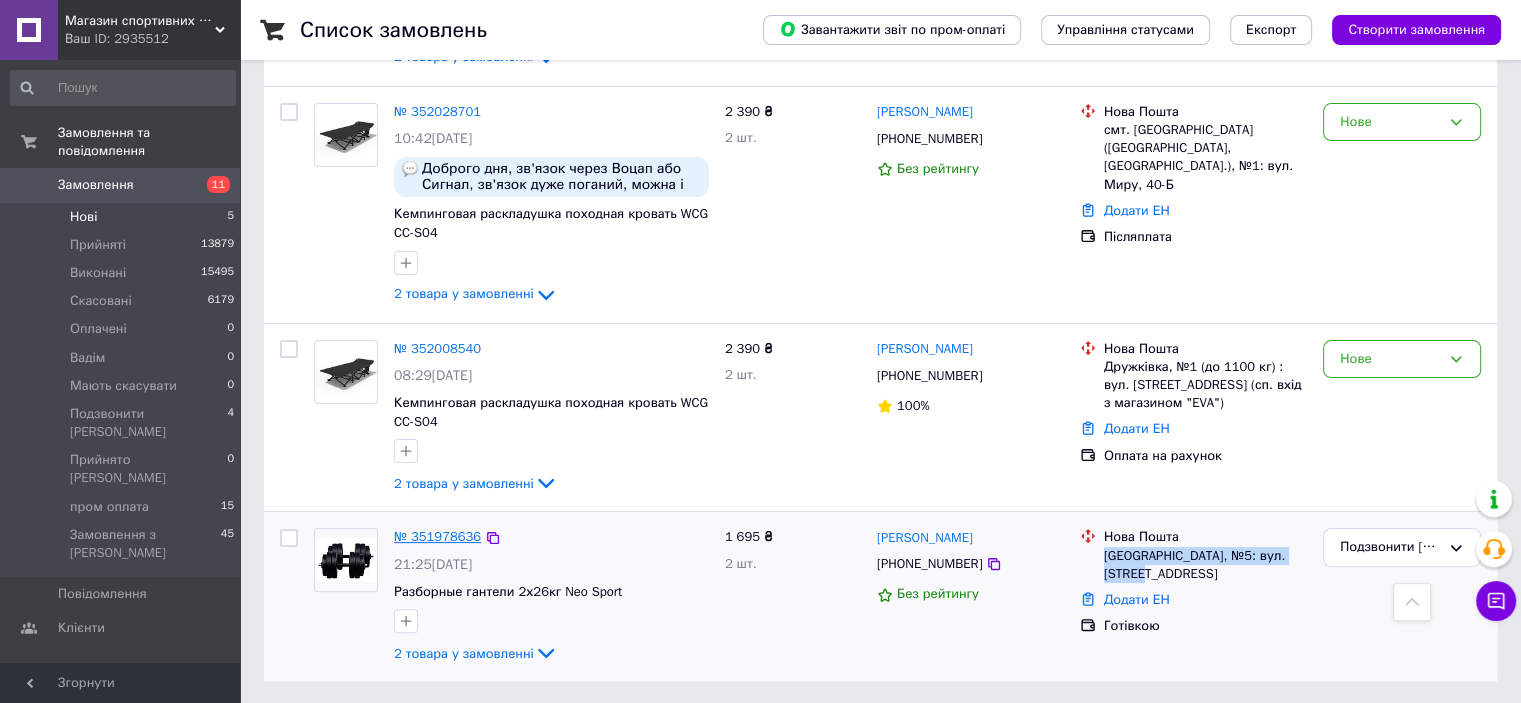 click on "№ 351978636" at bounding box center (437, 536) 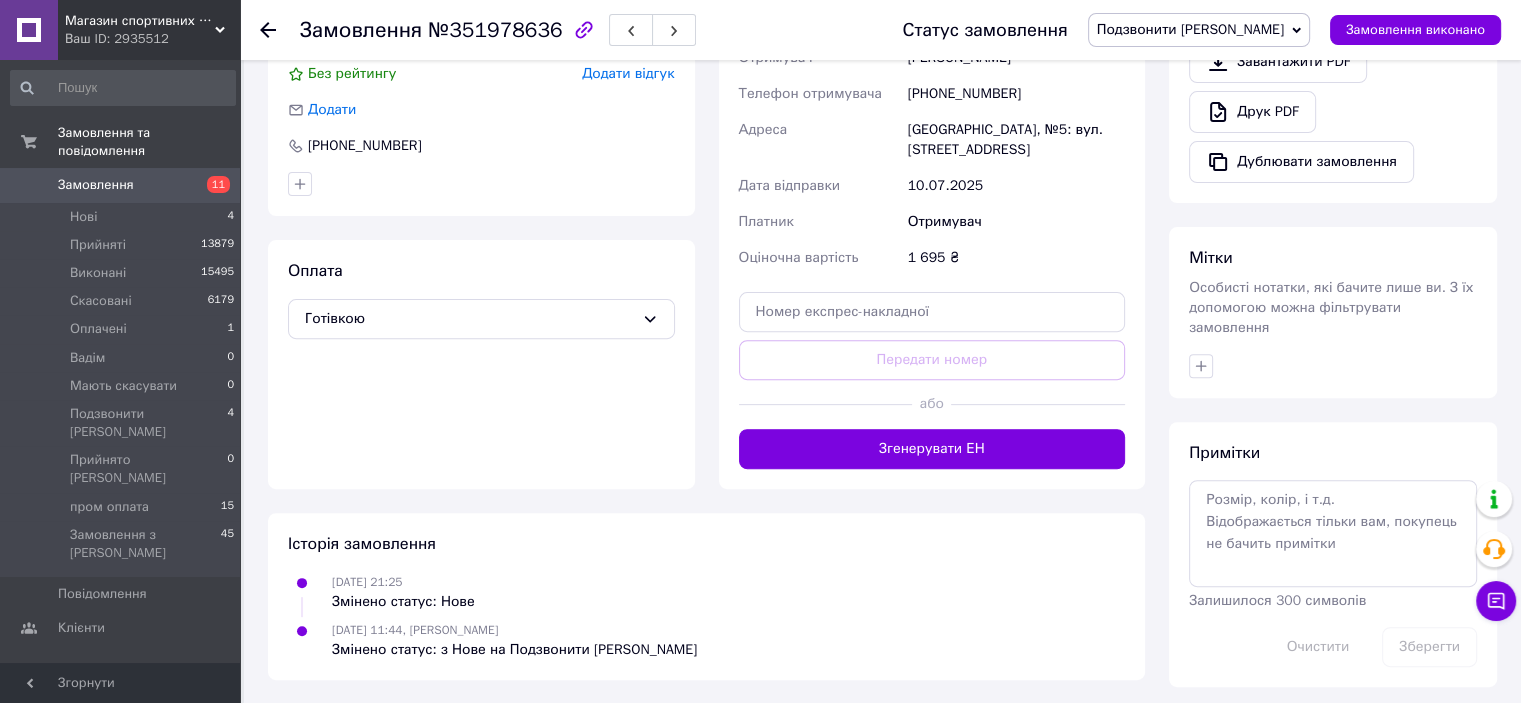 scroll, scrollTop: 635, scrollLeft: 0, axis: vertical 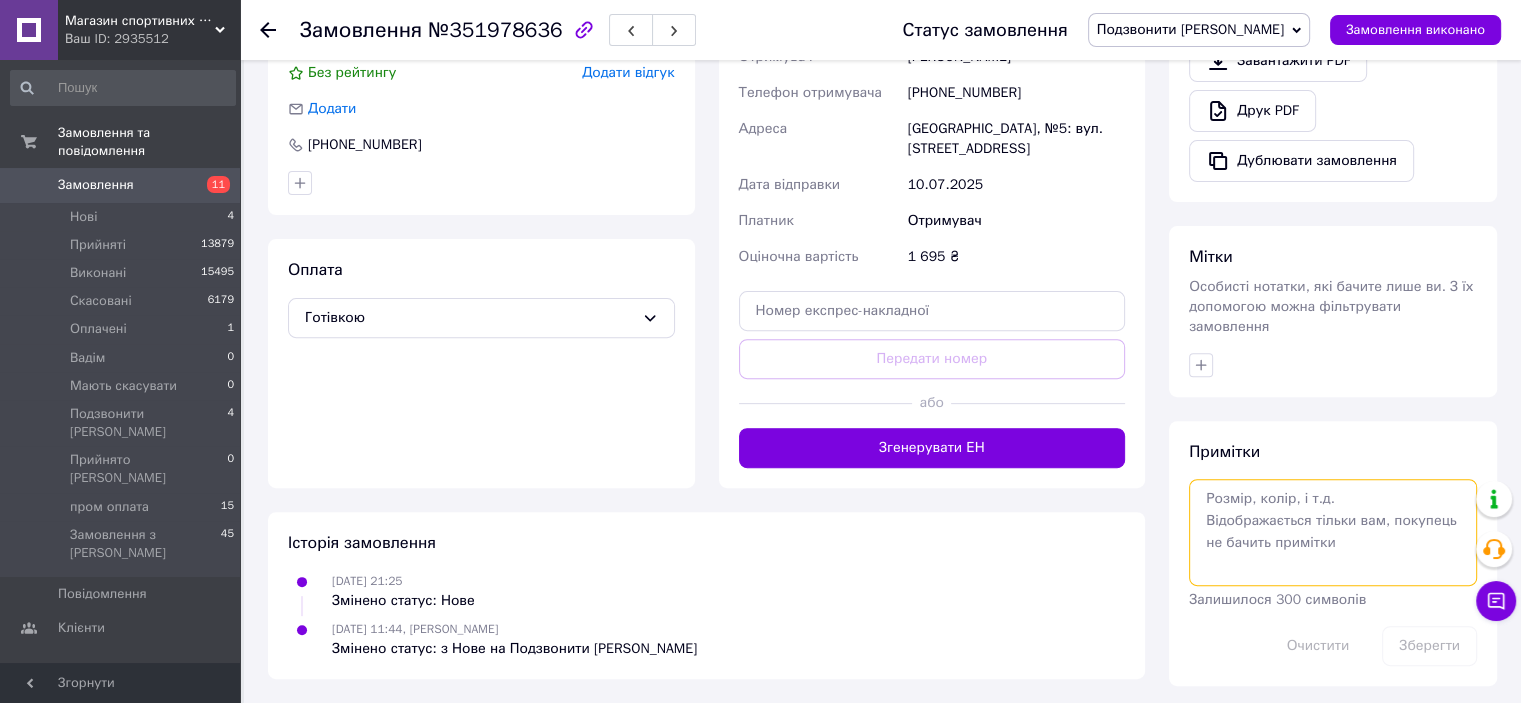 click at bounding box center [1333, 532] 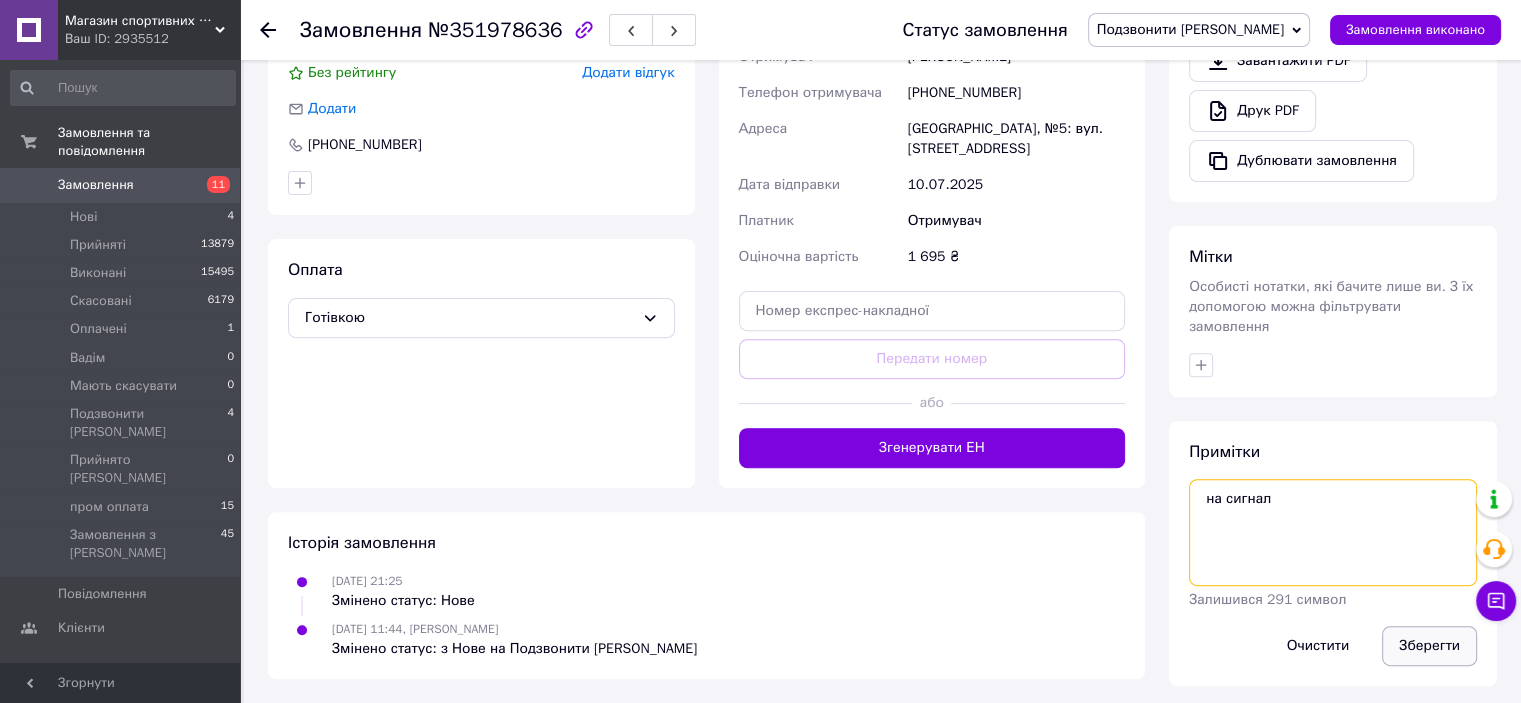 type on "на сигнал" 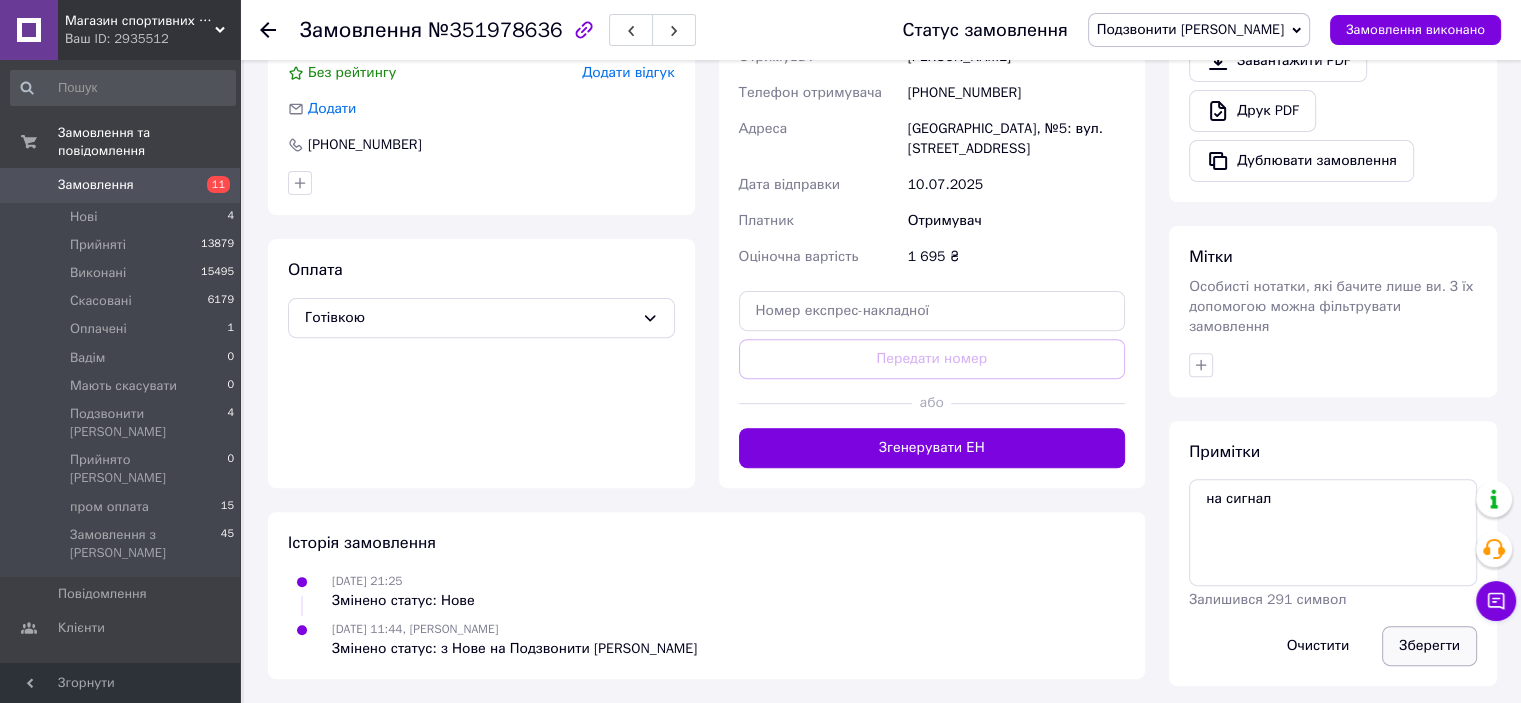 click on "Зберегти" at bounding box center (1429, 646) 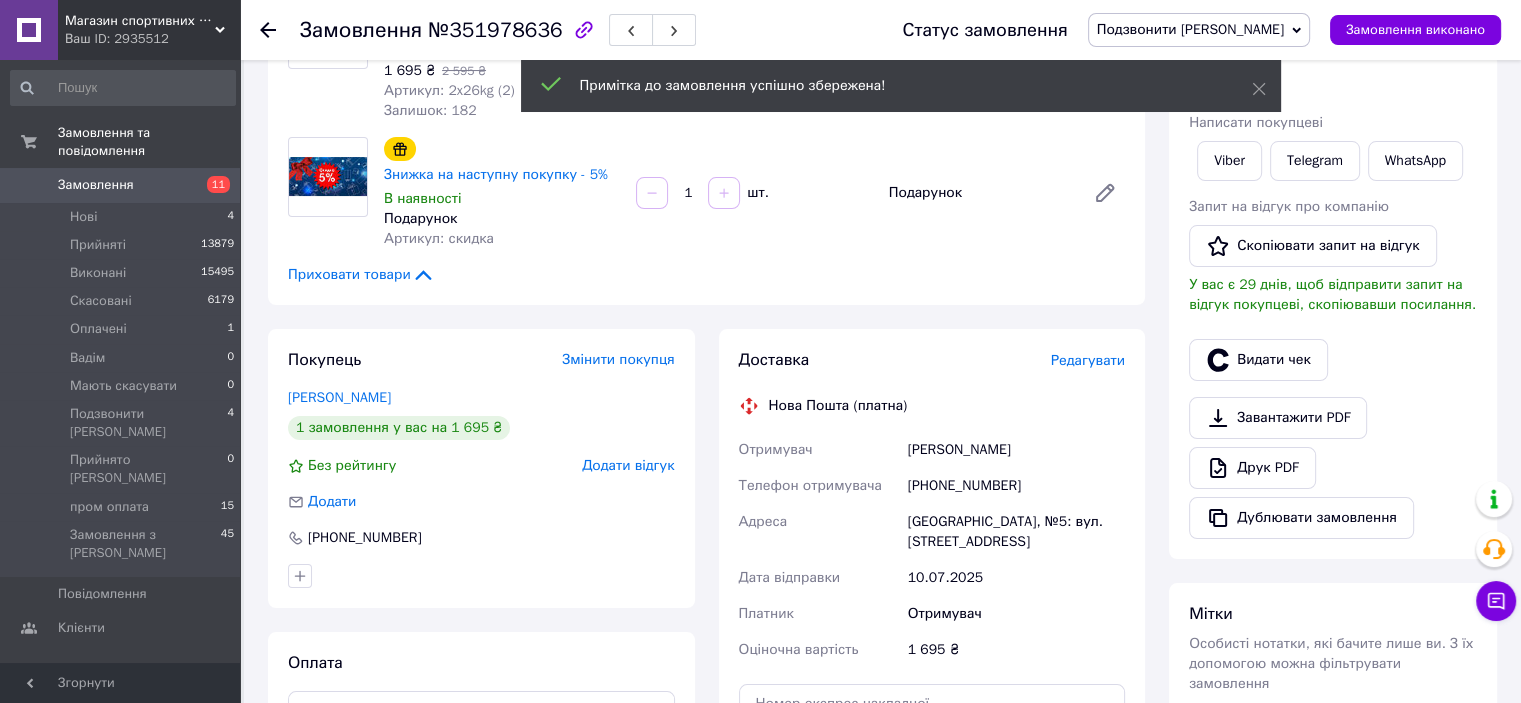scroll, scrollTop: 0, scrollLeft: 0, axis: both 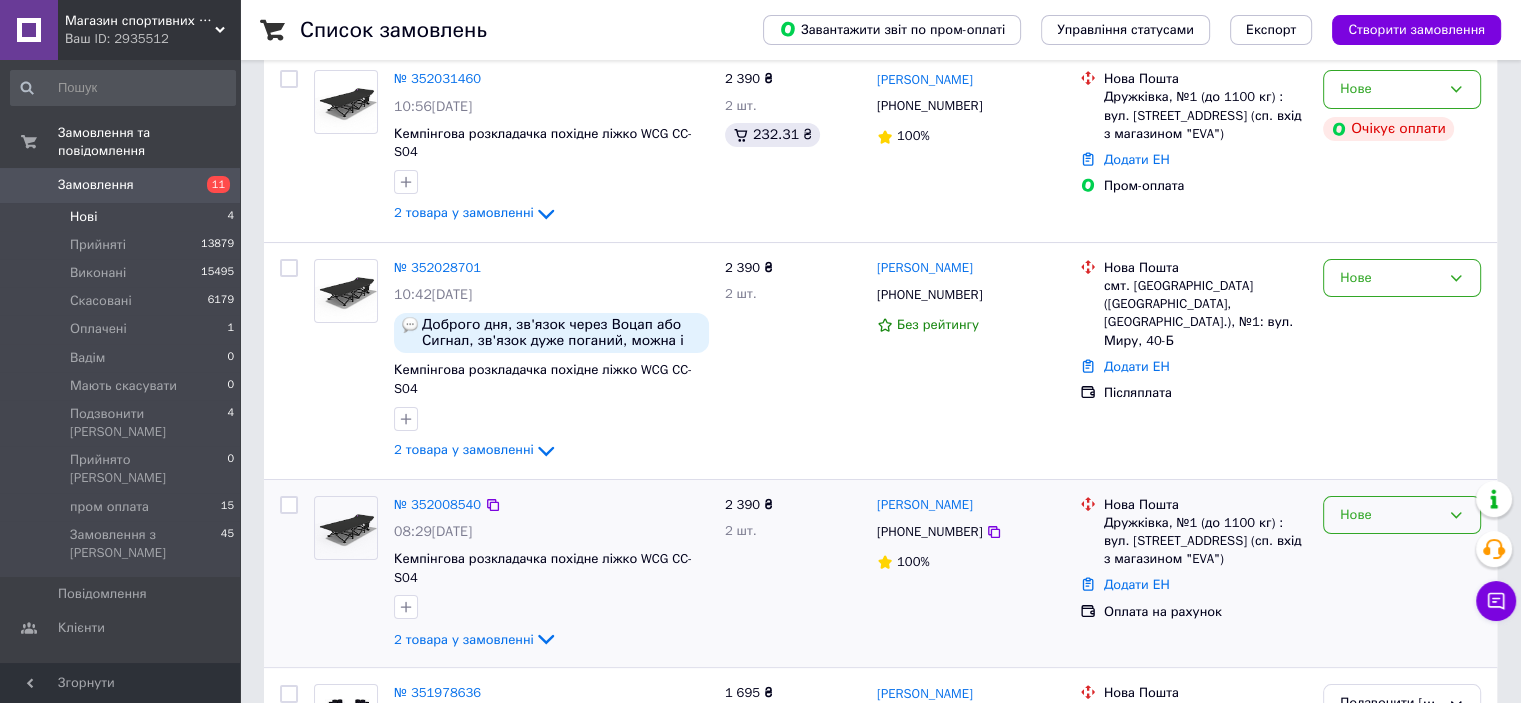 click on "Нове" at bounding box center (1390, 515) 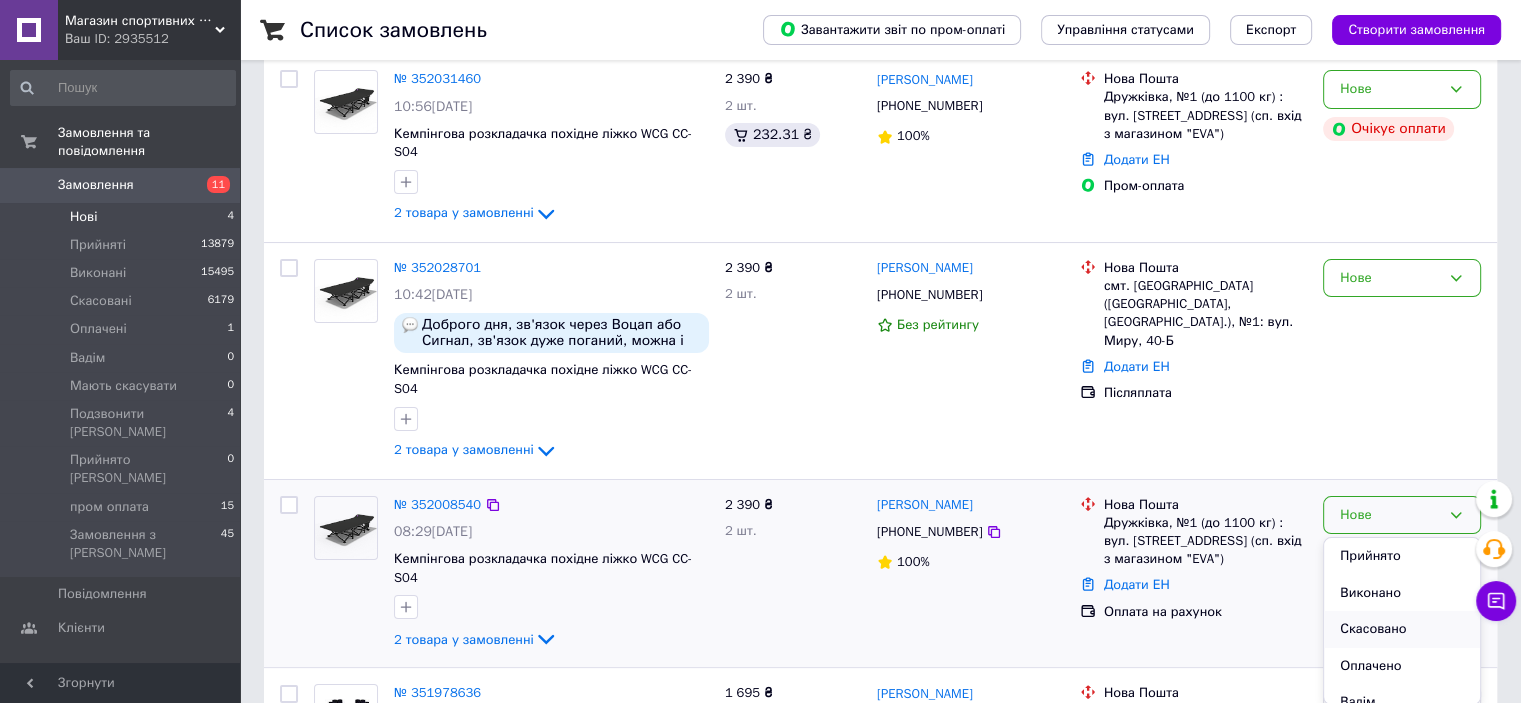 click on "Скасовано" at bounding box center (1402, 629) 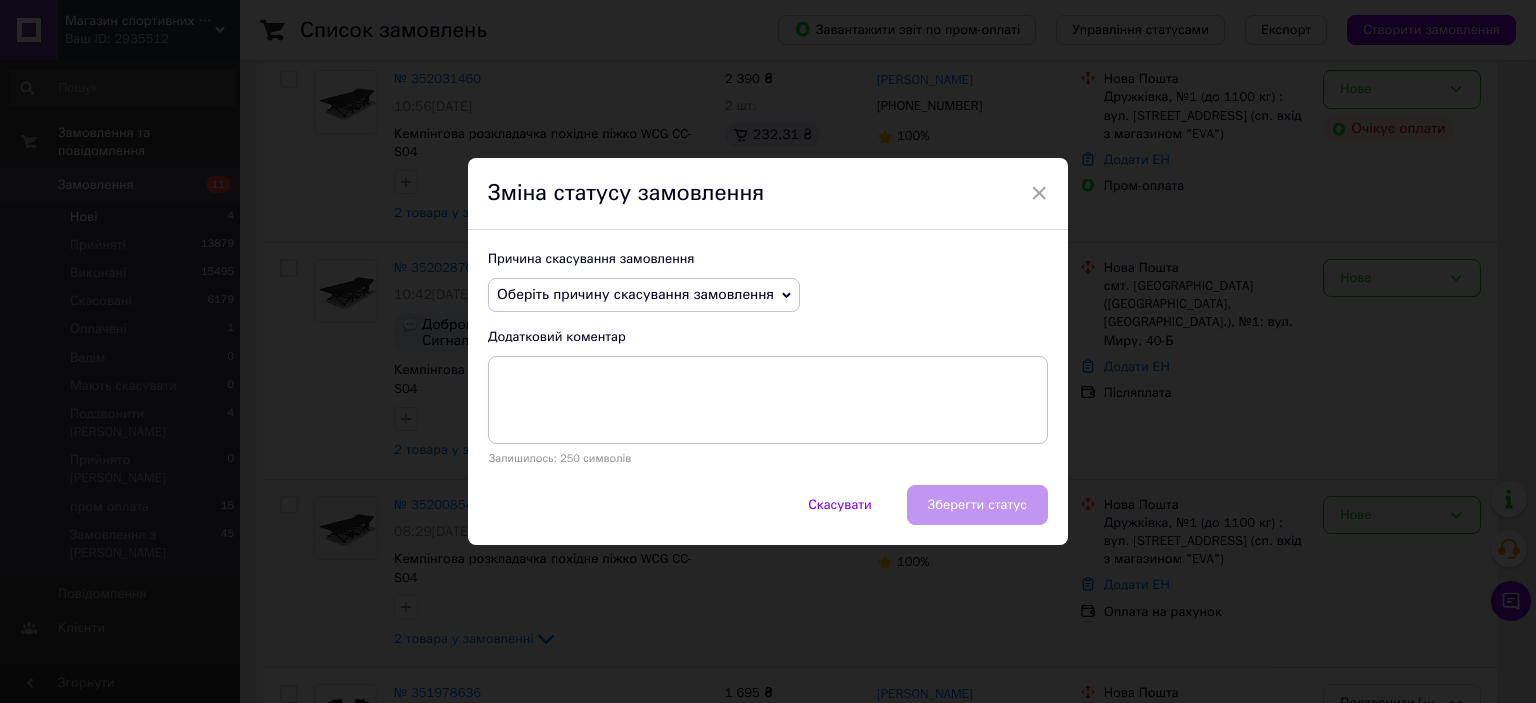 click on "Оберіть причину скасування замовлення" at bounding box center (635, 294) 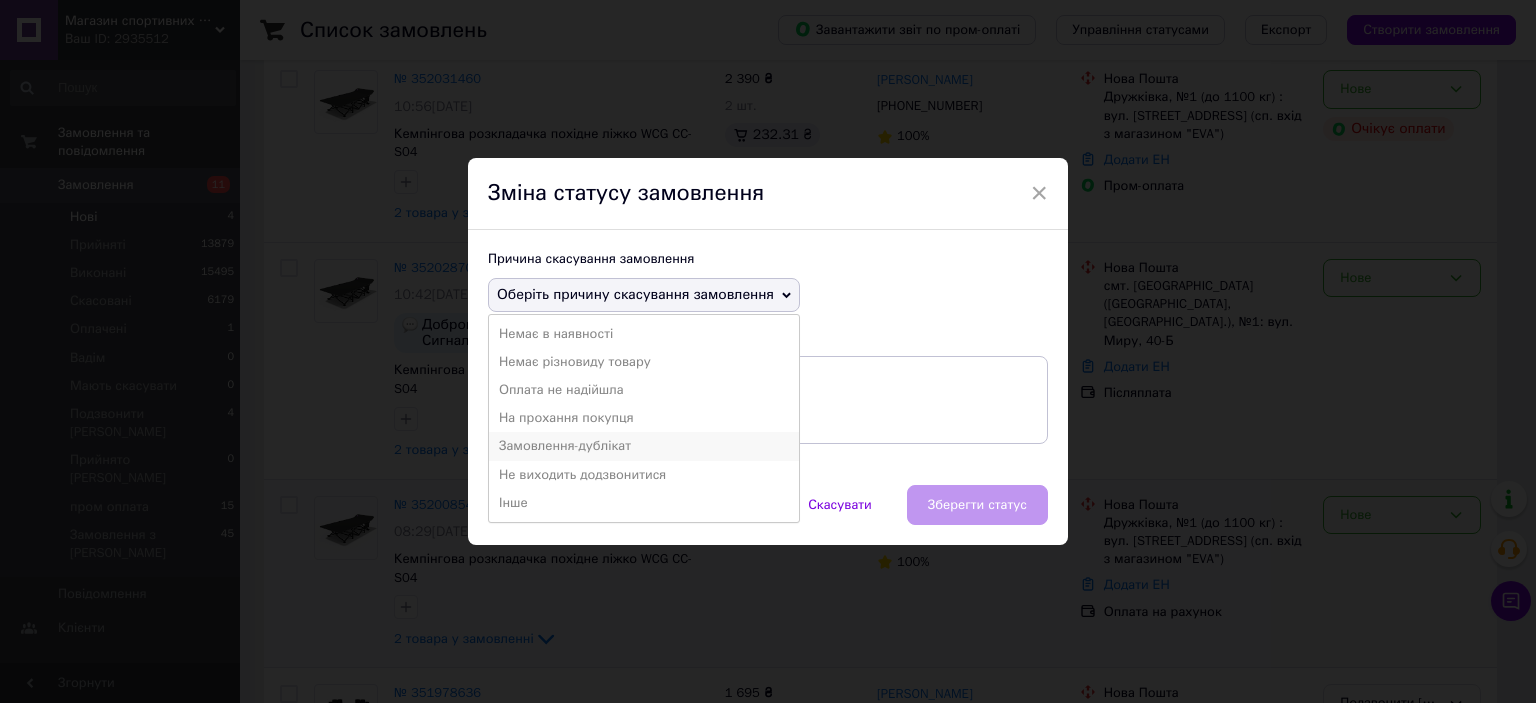 click on "Замовлення-дублікат" at bounding box center [644, 446] 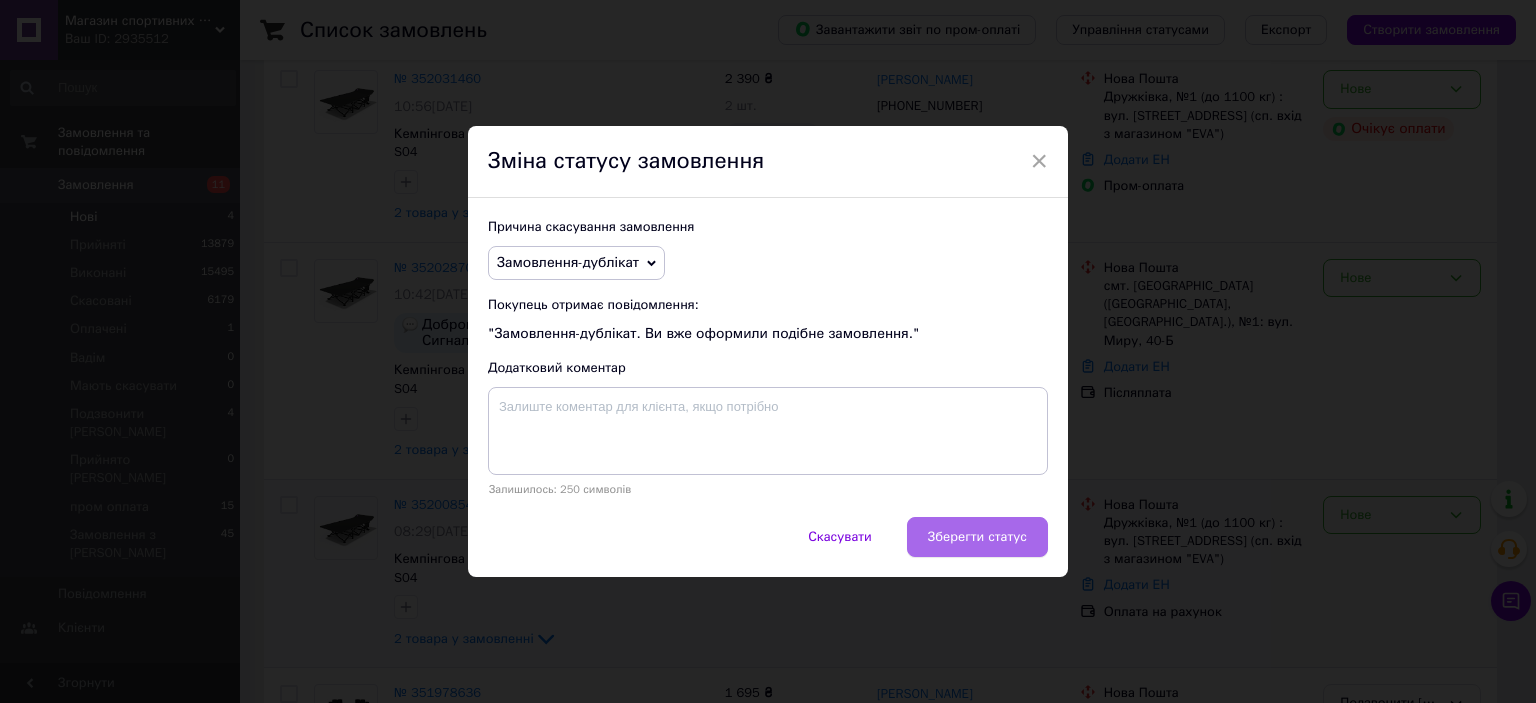 click on "Зберегти статус" at bounding box center (977, 537) 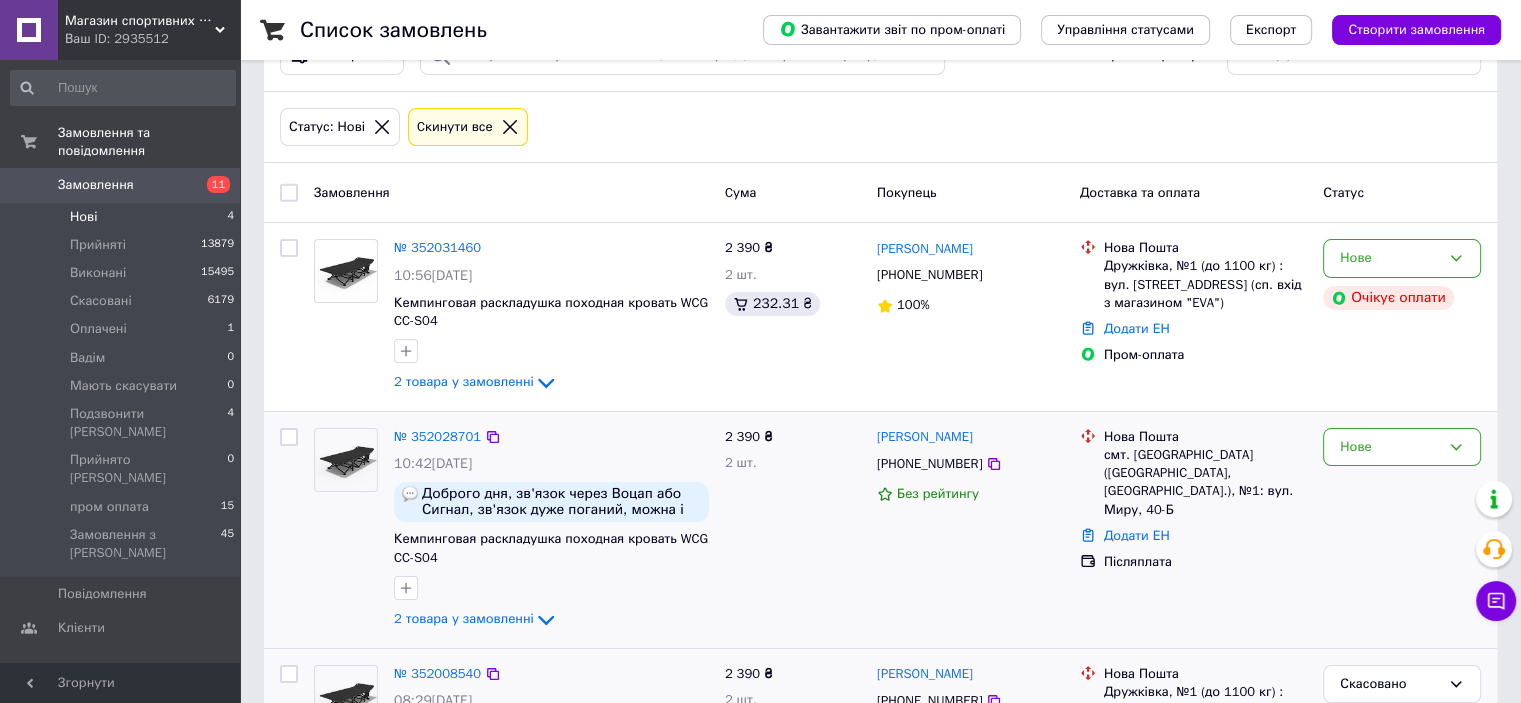 scroll, scrollTop: 19, scrollLeft: 0, axis: vertical 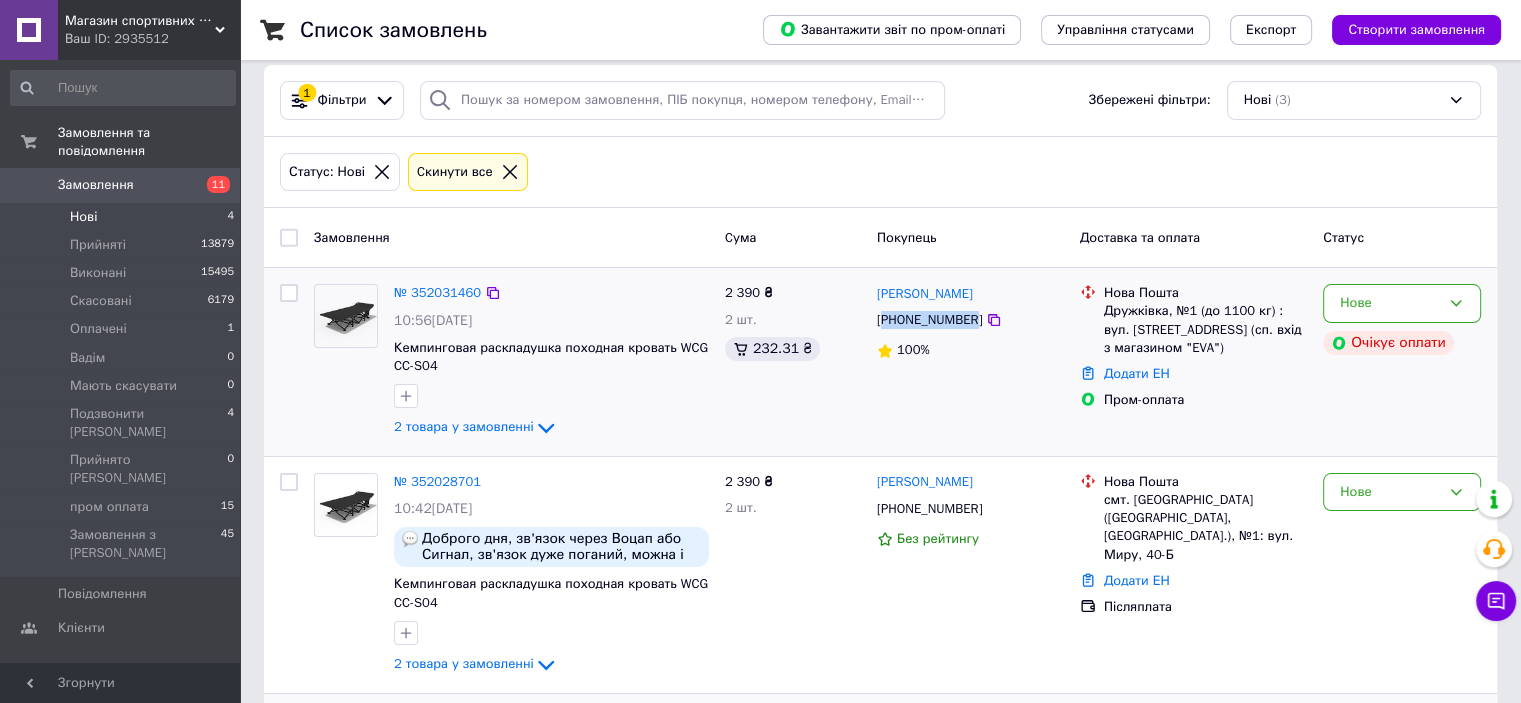 drag, startPoint x: 968, startPoint y: 320, endPoint x: 888, endPoint y: 316, distance: 80.09994 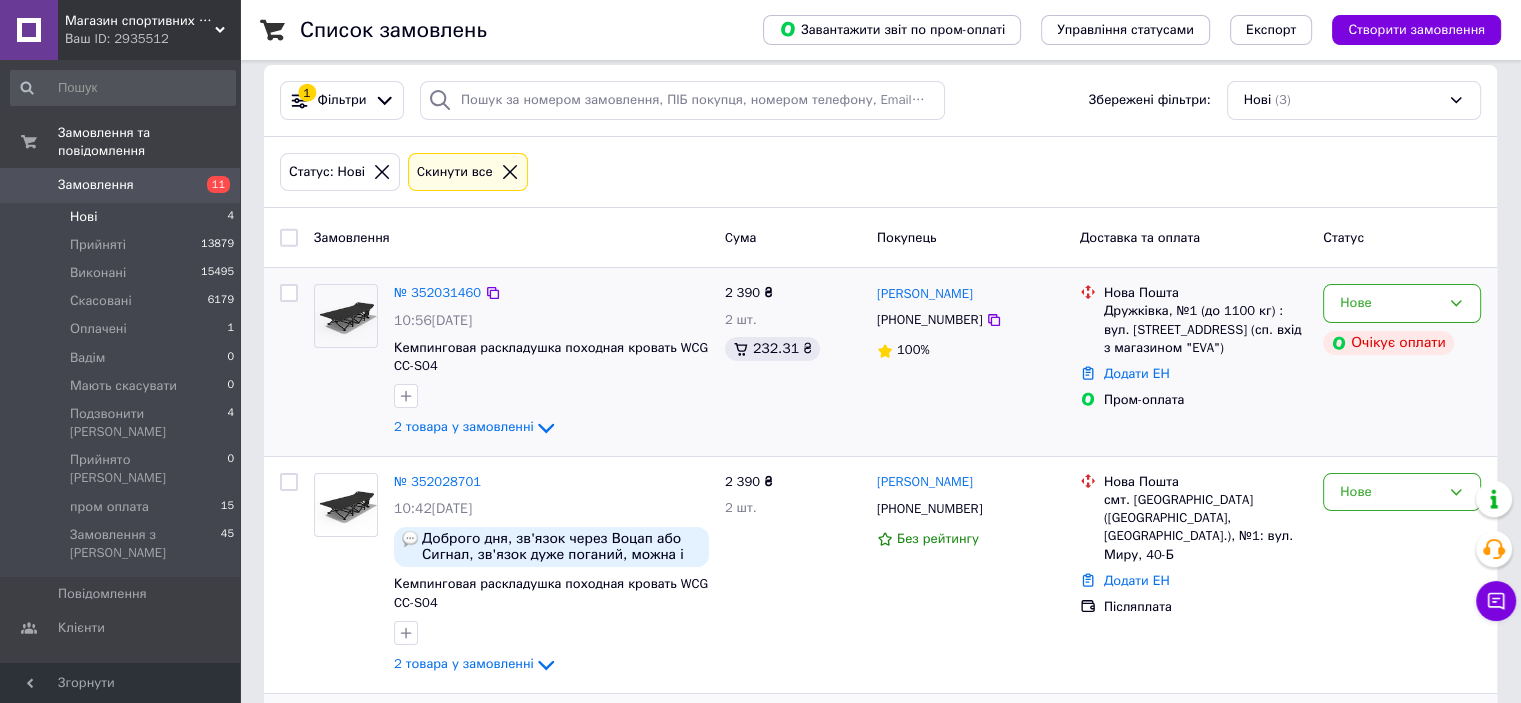 click at bounding box center [346, 362] 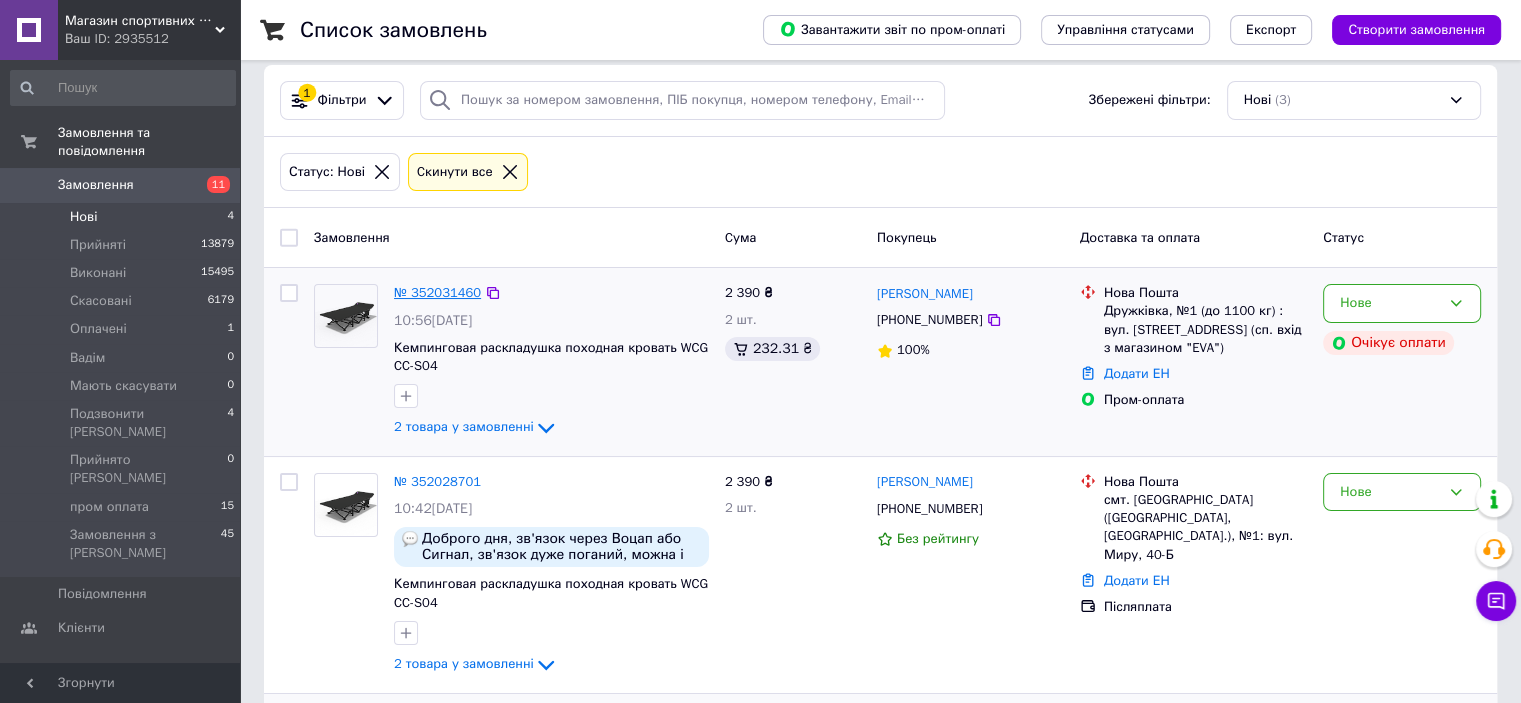 click on "№ 352031460" at bounding box center (437, 292) 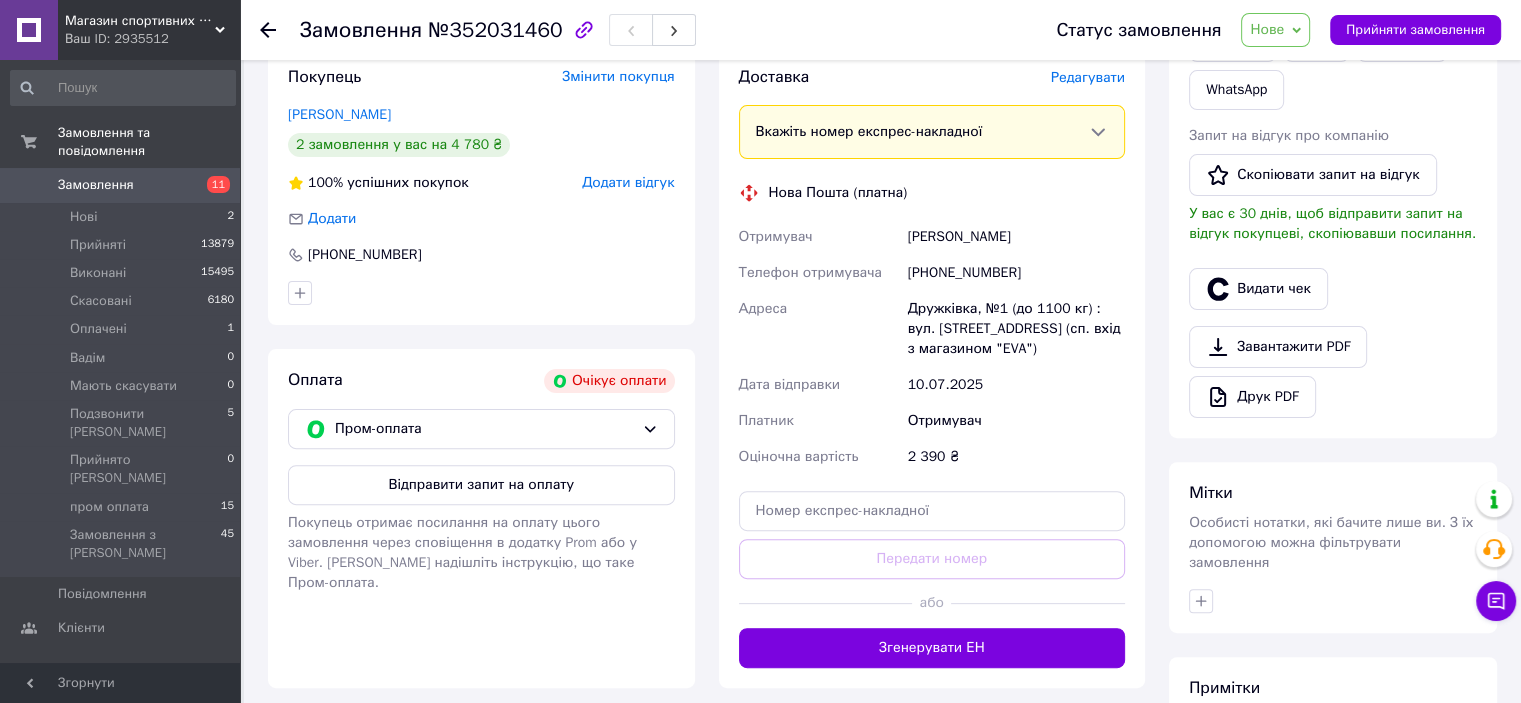 scroll, scrollTop: 519, scrollLeft: 0, axis: vertical 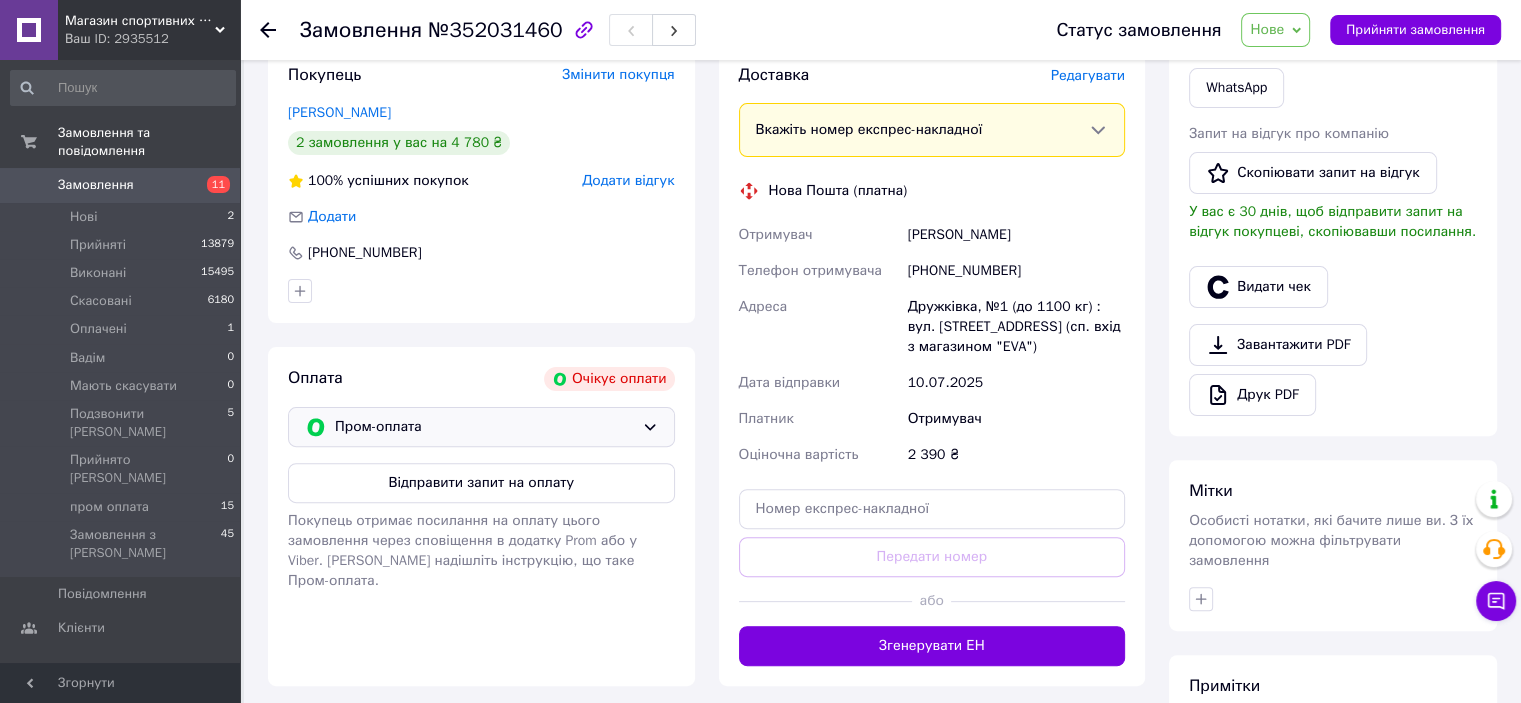 click on "Пром-оплата" at bounding box center (481, 427) 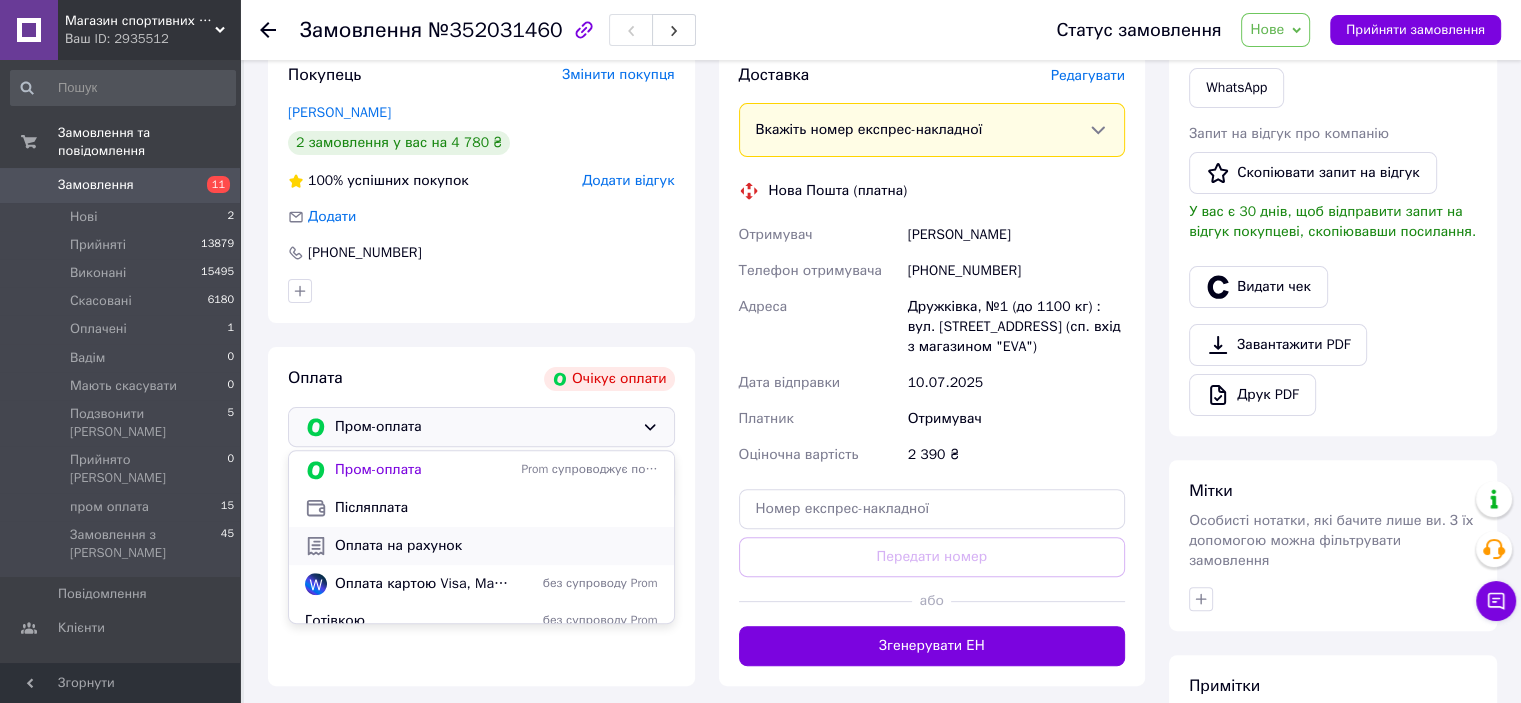 click on "Оплата на рахунок" at bounding box center (481, 546) 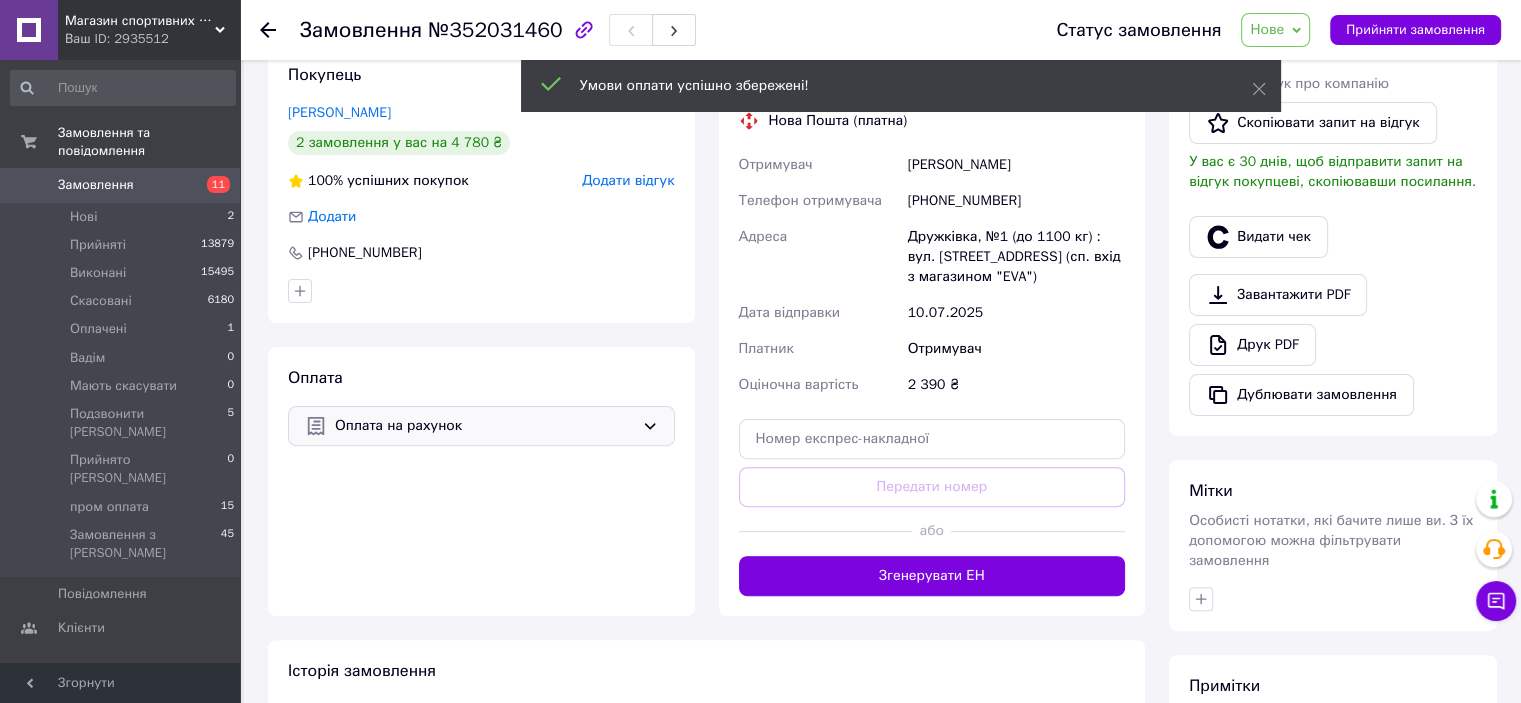 click 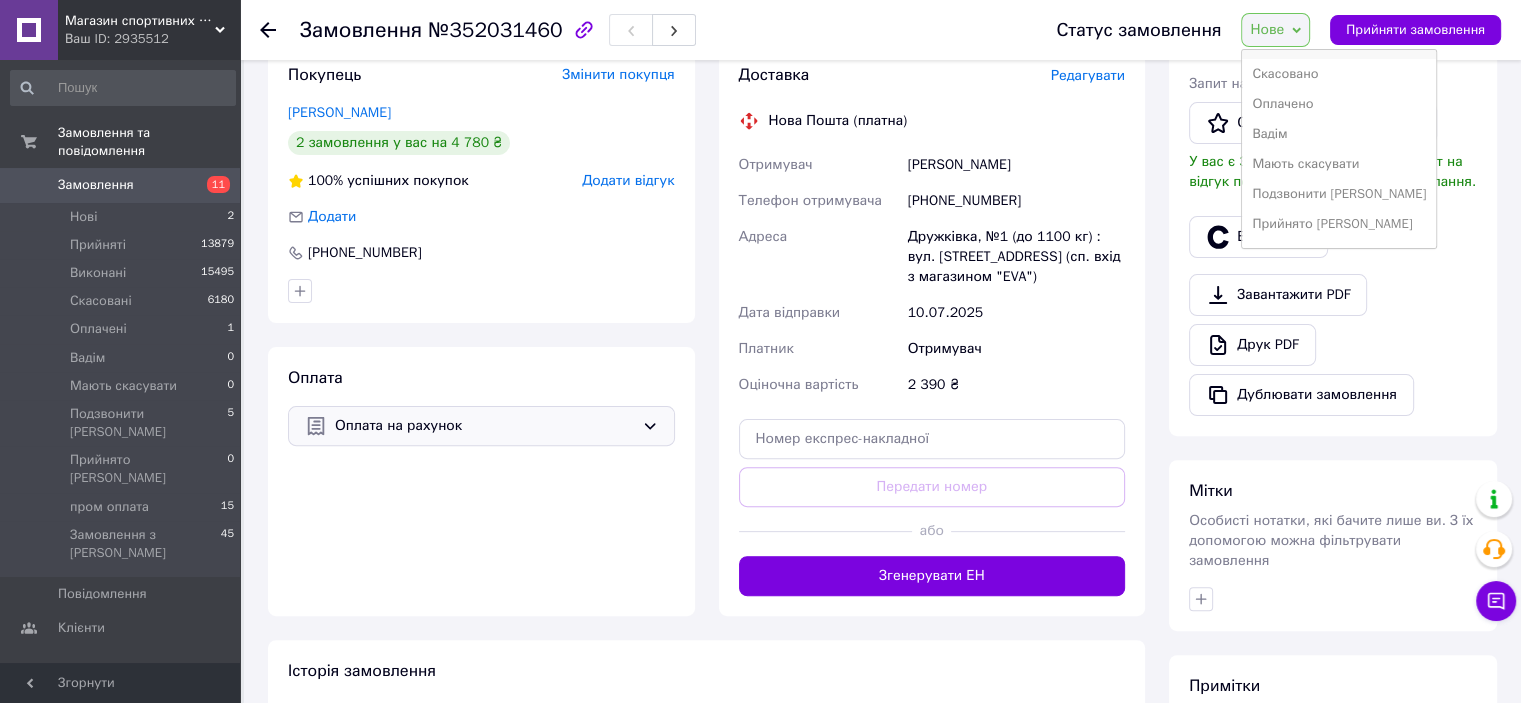 scroll, scrollTop: 81, scrollLeft: 0, axis: vertical 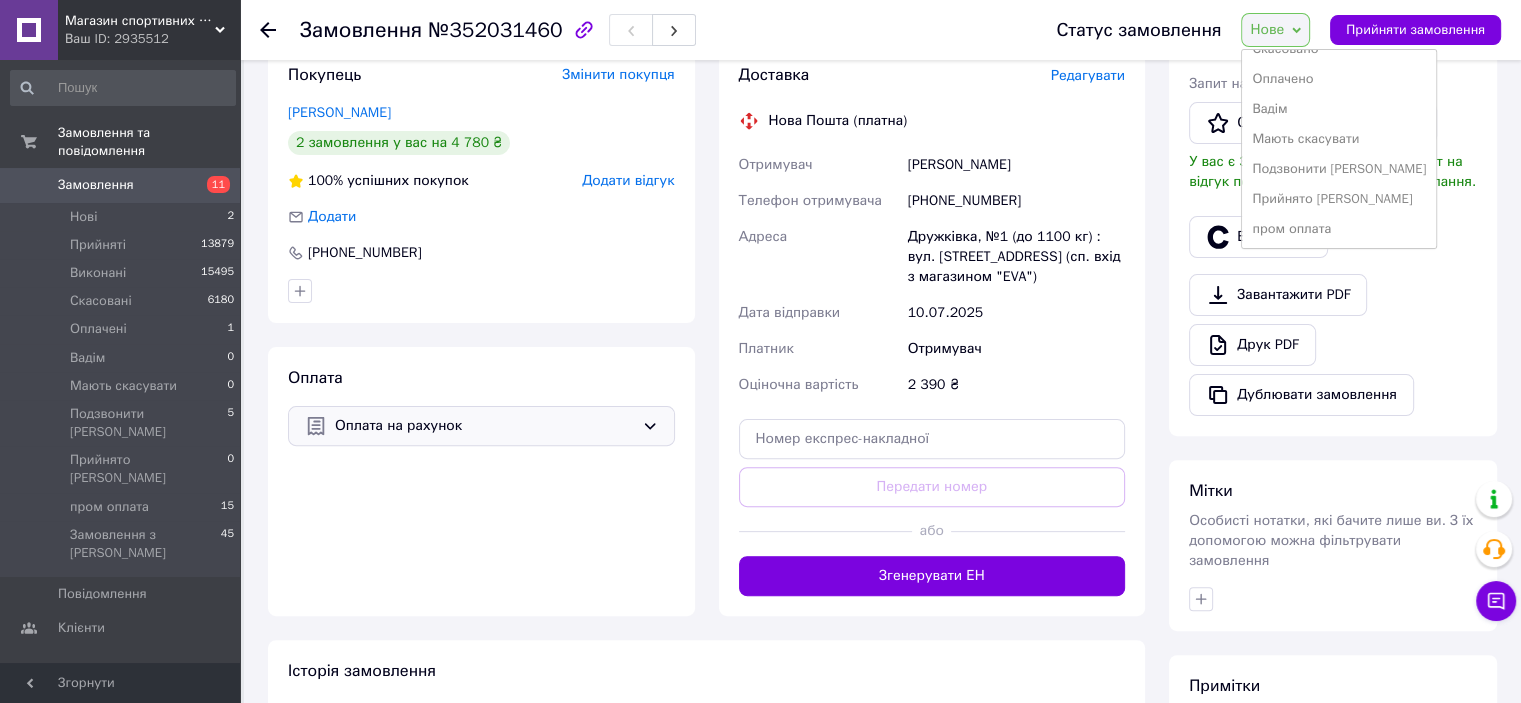 click on "Подзвонити [PERSON_NAME]" at bounding box center (1339, 169) 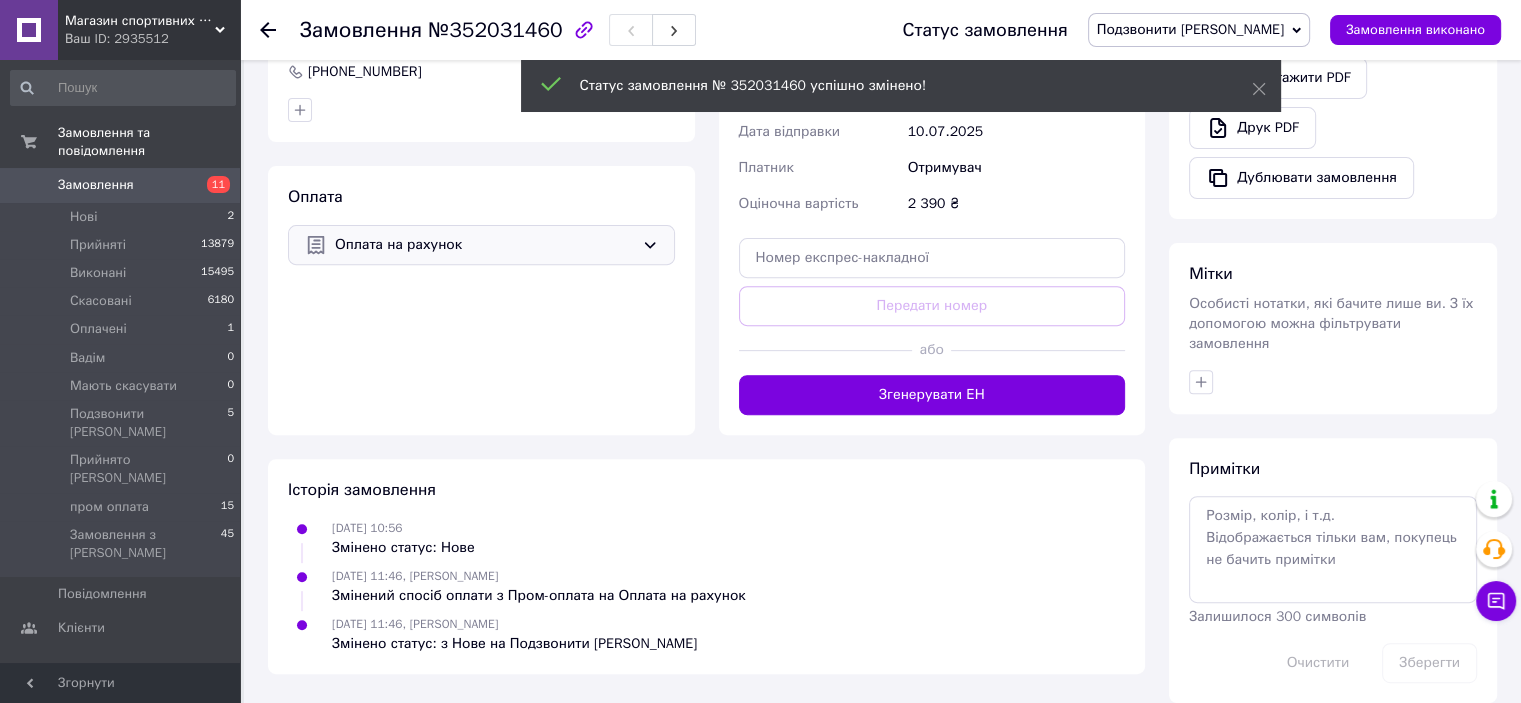 scroll, scrollTop: 700, scrollLeft: 0, axis: vertical 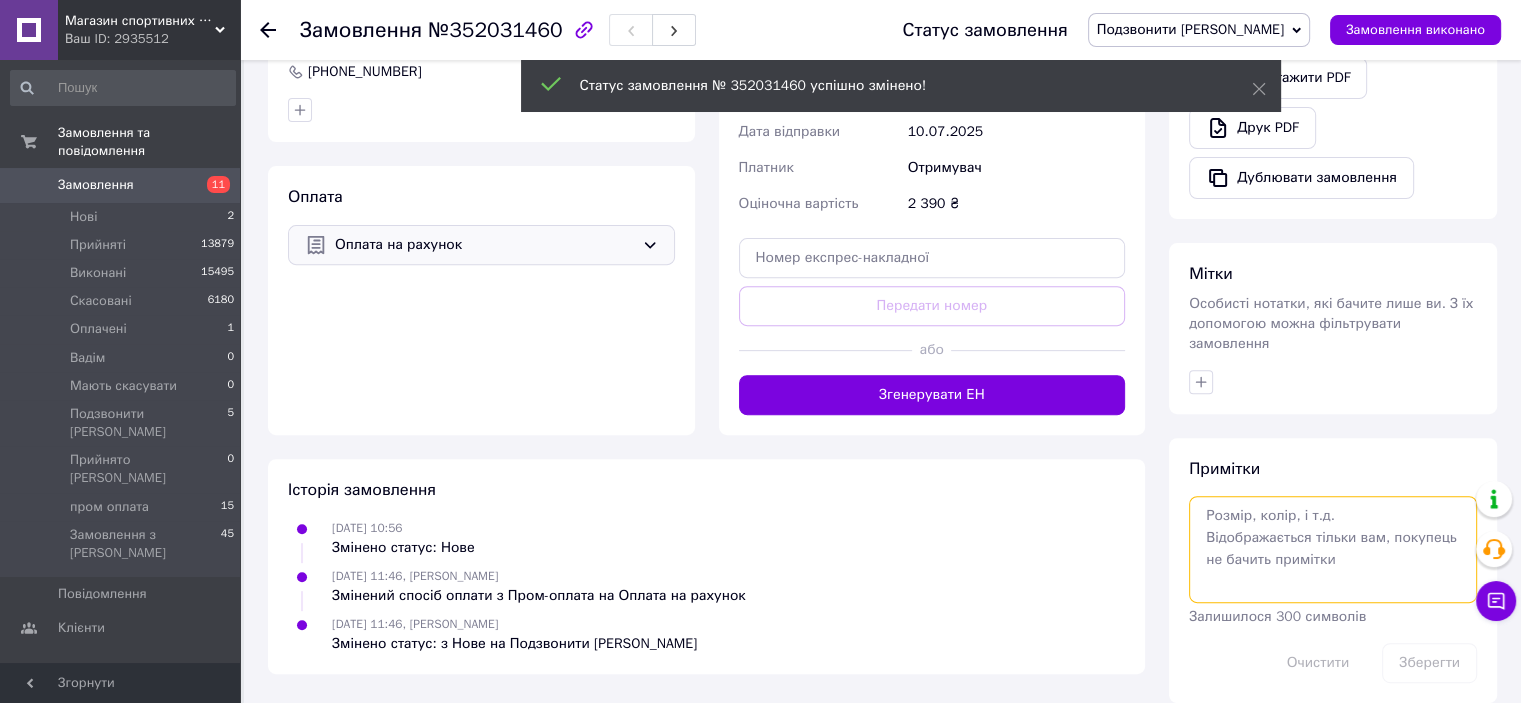 click at bounding box center [1333, 549] 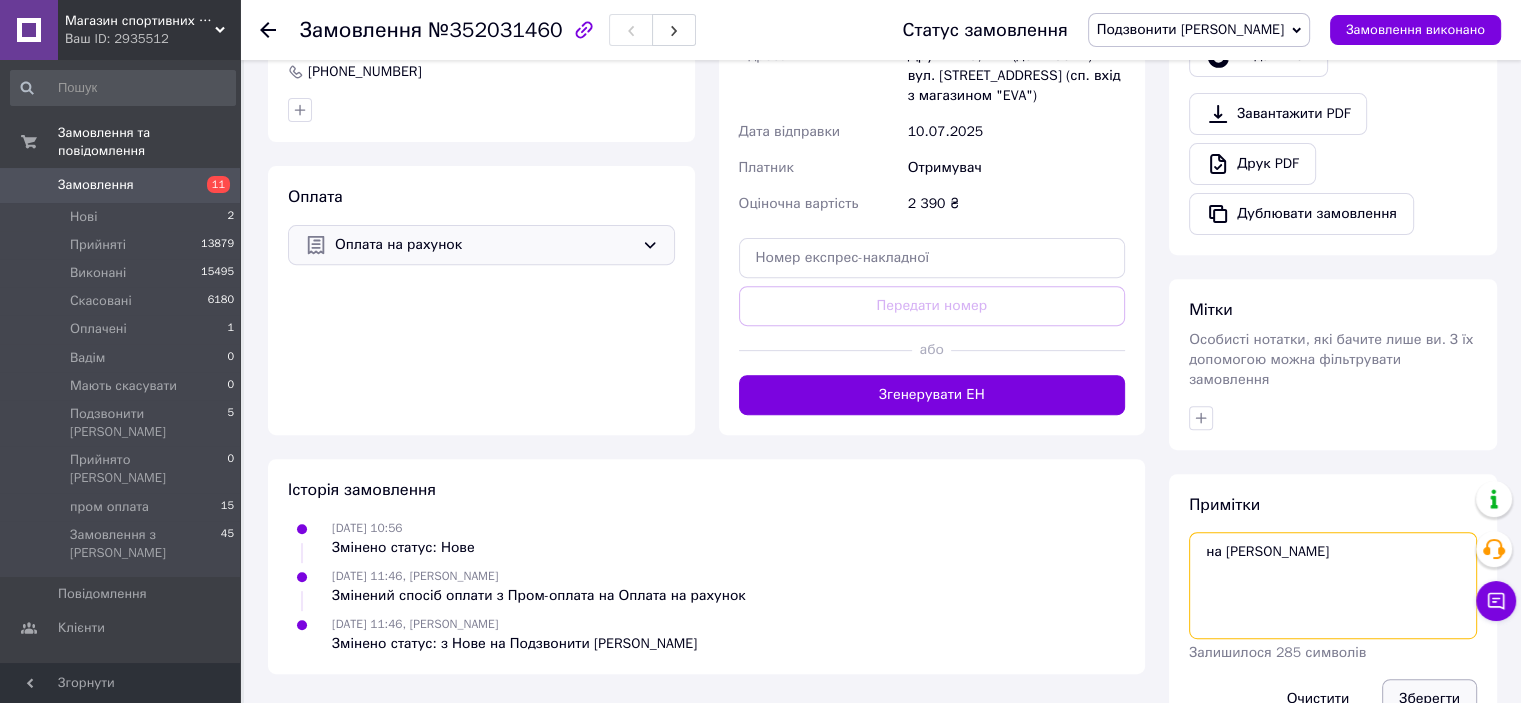 type on "на паньківський" 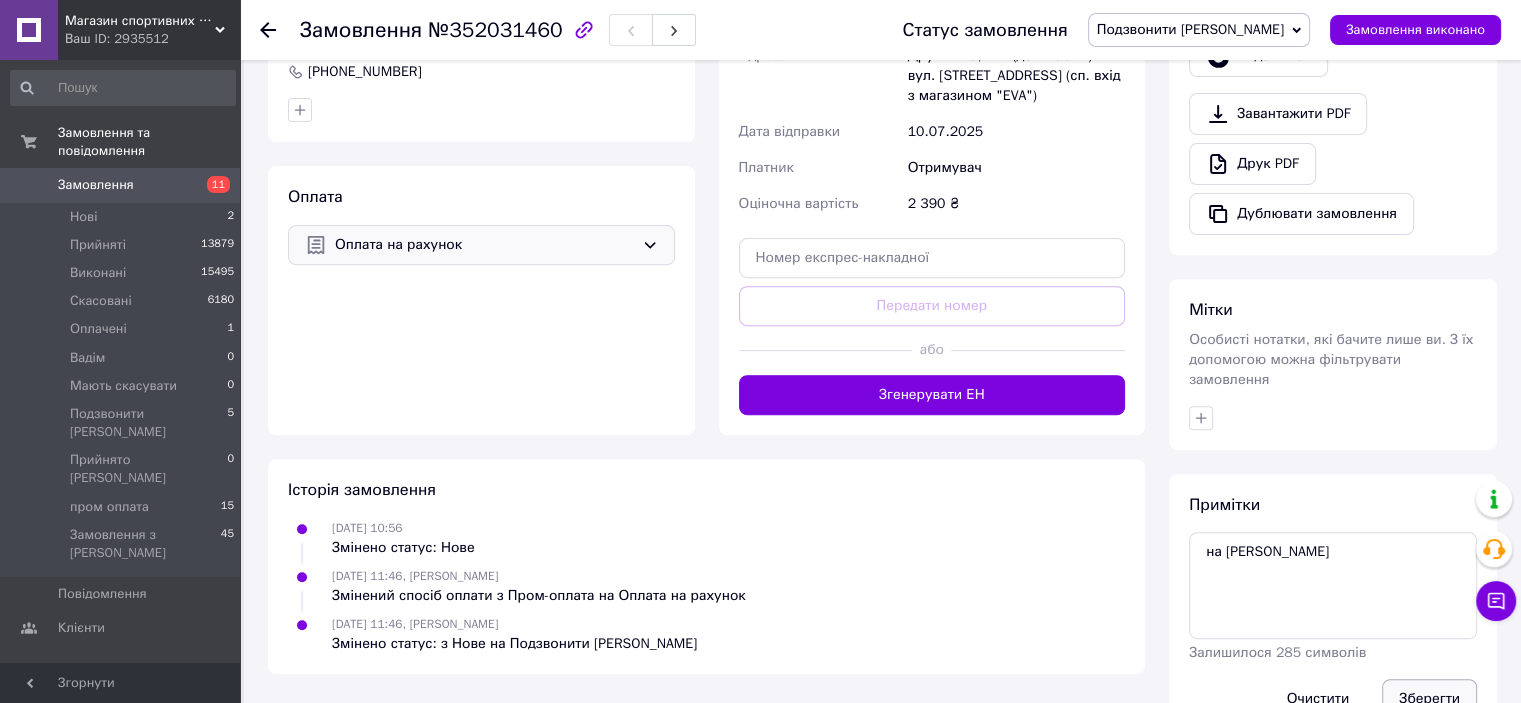 click on "Зберегти" at bounding box center [1429, 699] 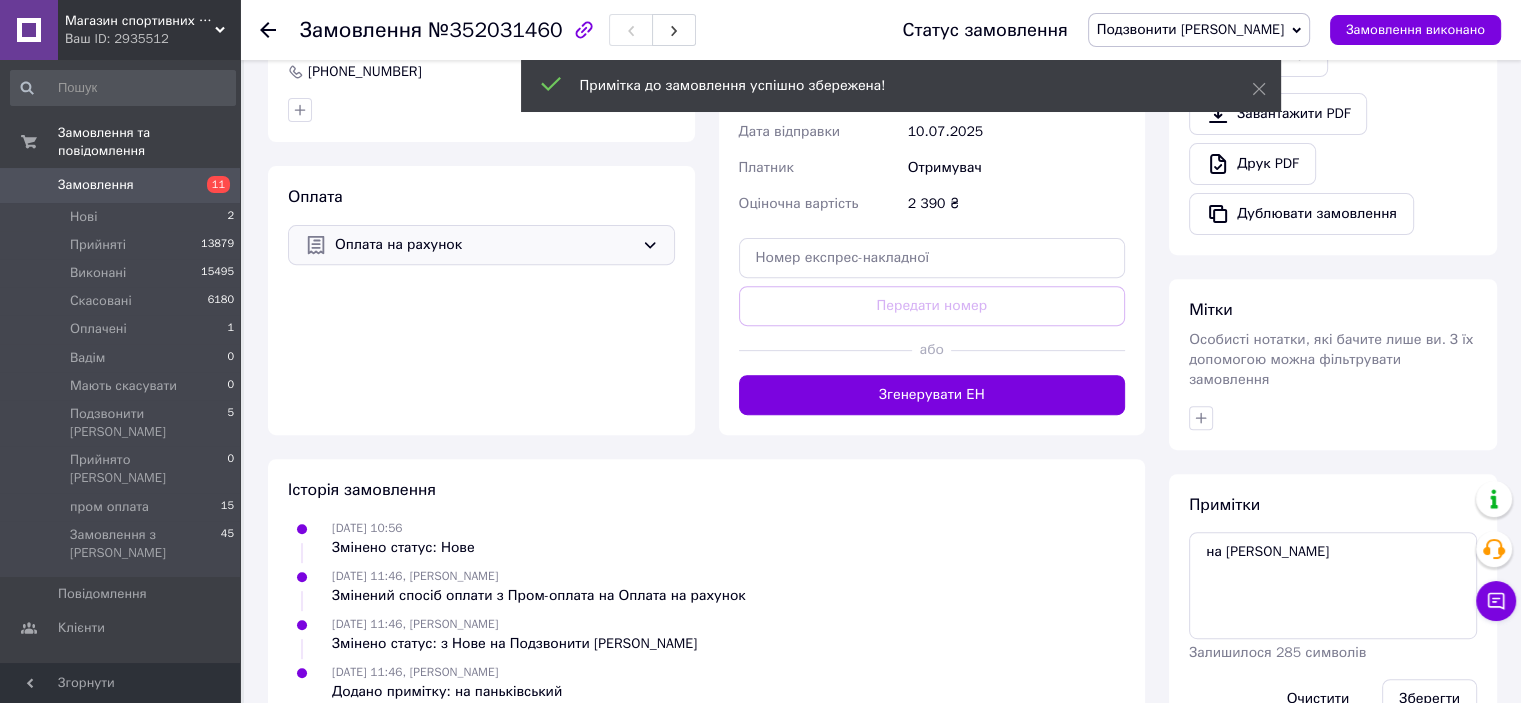 scroll, scrollTop: 0, scrollLeft: 0, axis: both 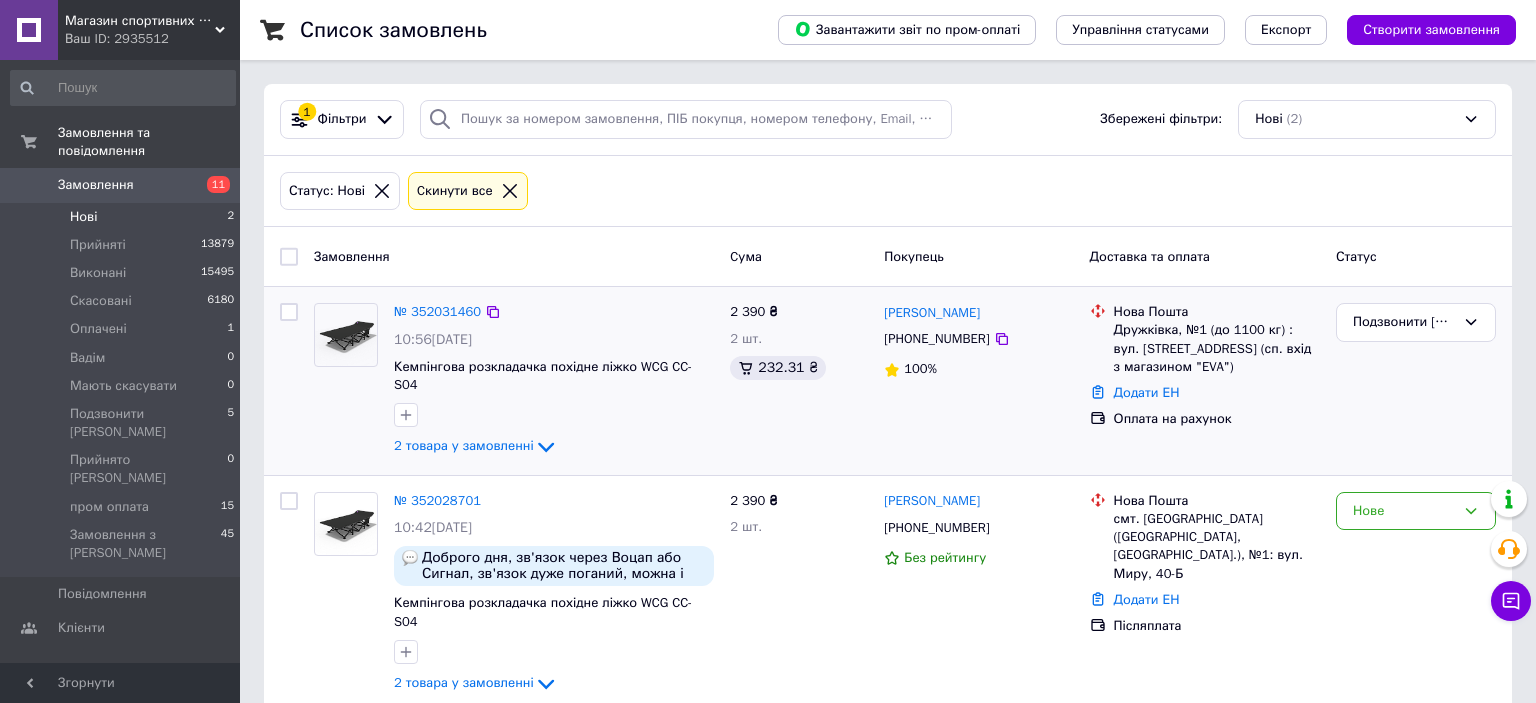 click at bounding box center (289, 381) 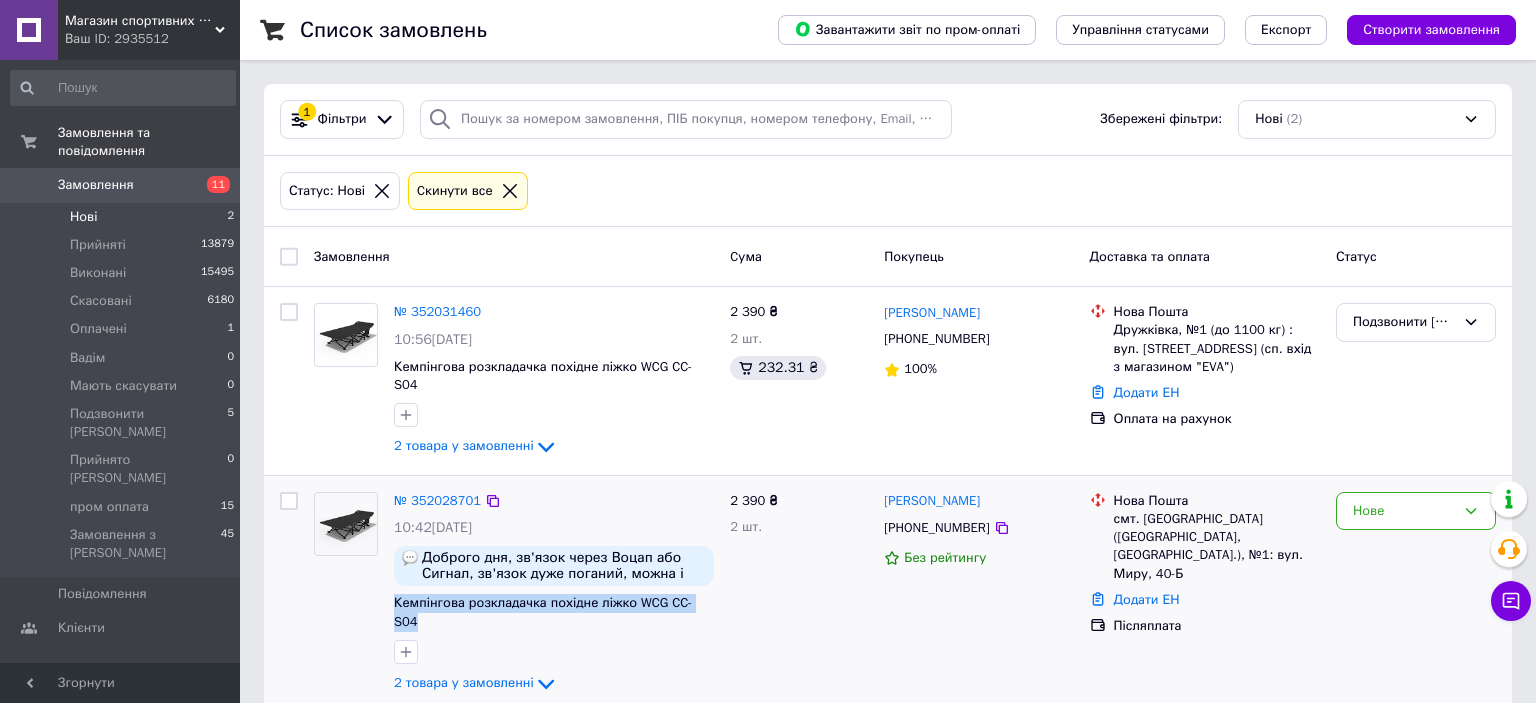 drag, startPoint x: 388, startPoint y: 578, endPoint x: 712, endPoint y: 580, distance: 324.00616 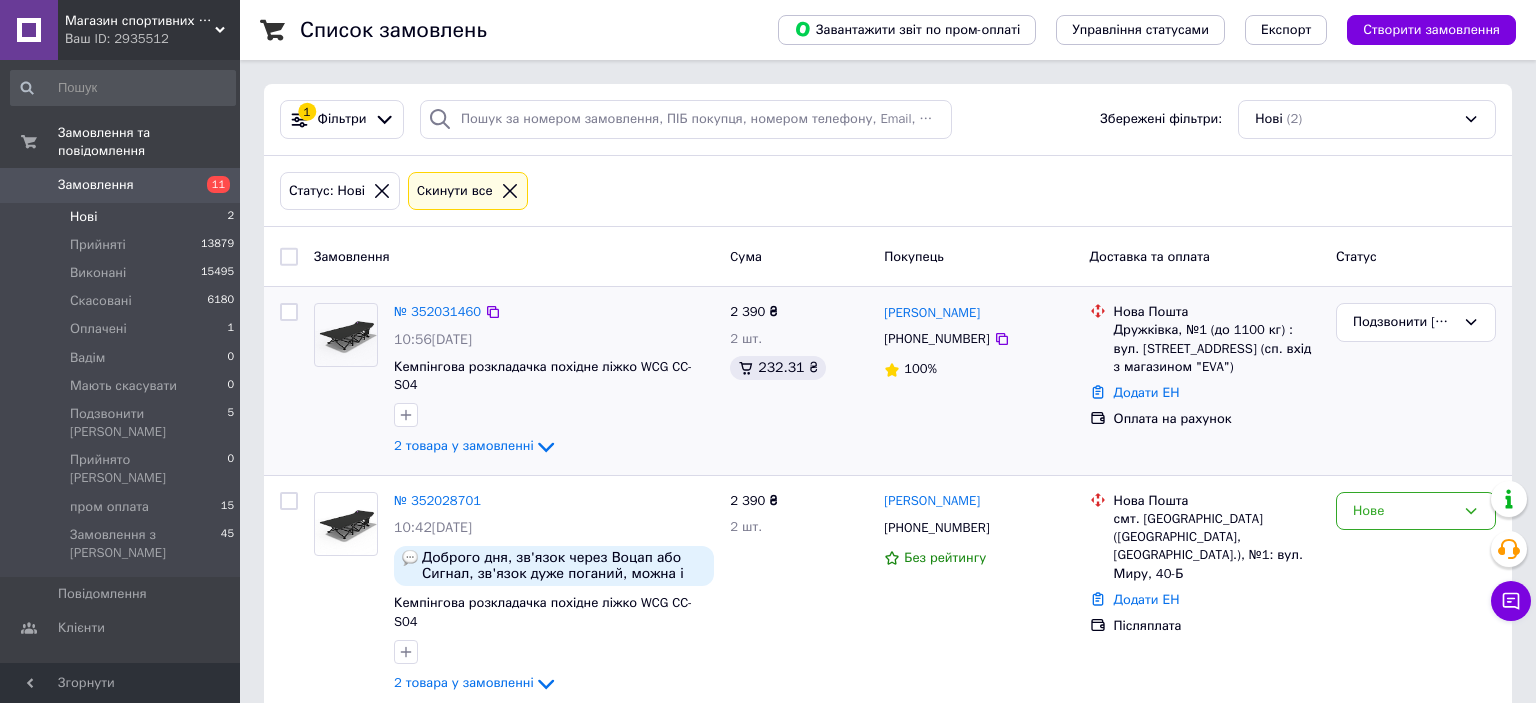 click at bounding box center (346, 381) 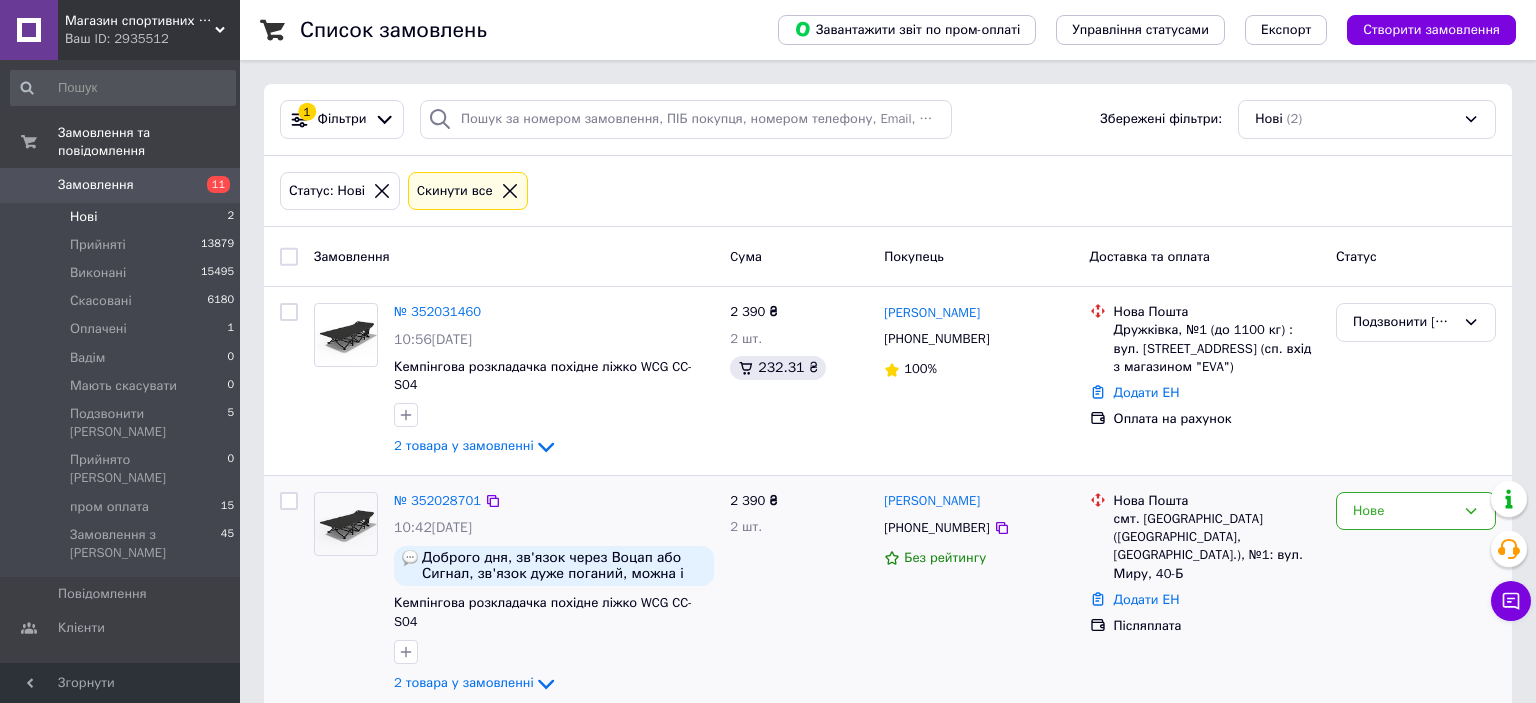 drag, startPoint x: 1114, startPoint y: 497, endPoint x: 1194, endPoint y: 553, distance: 97.65244 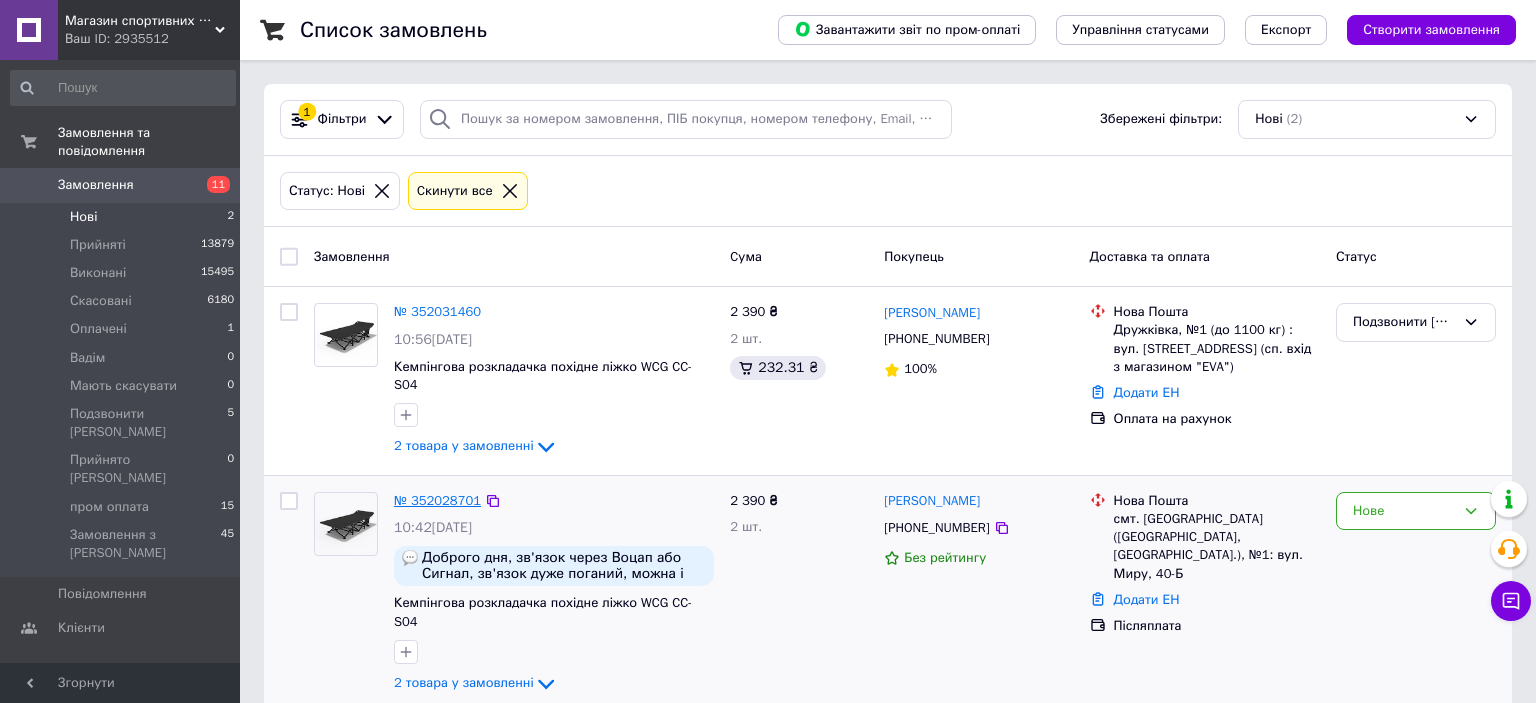 click on "№ 352028701" at bounding box center (437, 500) 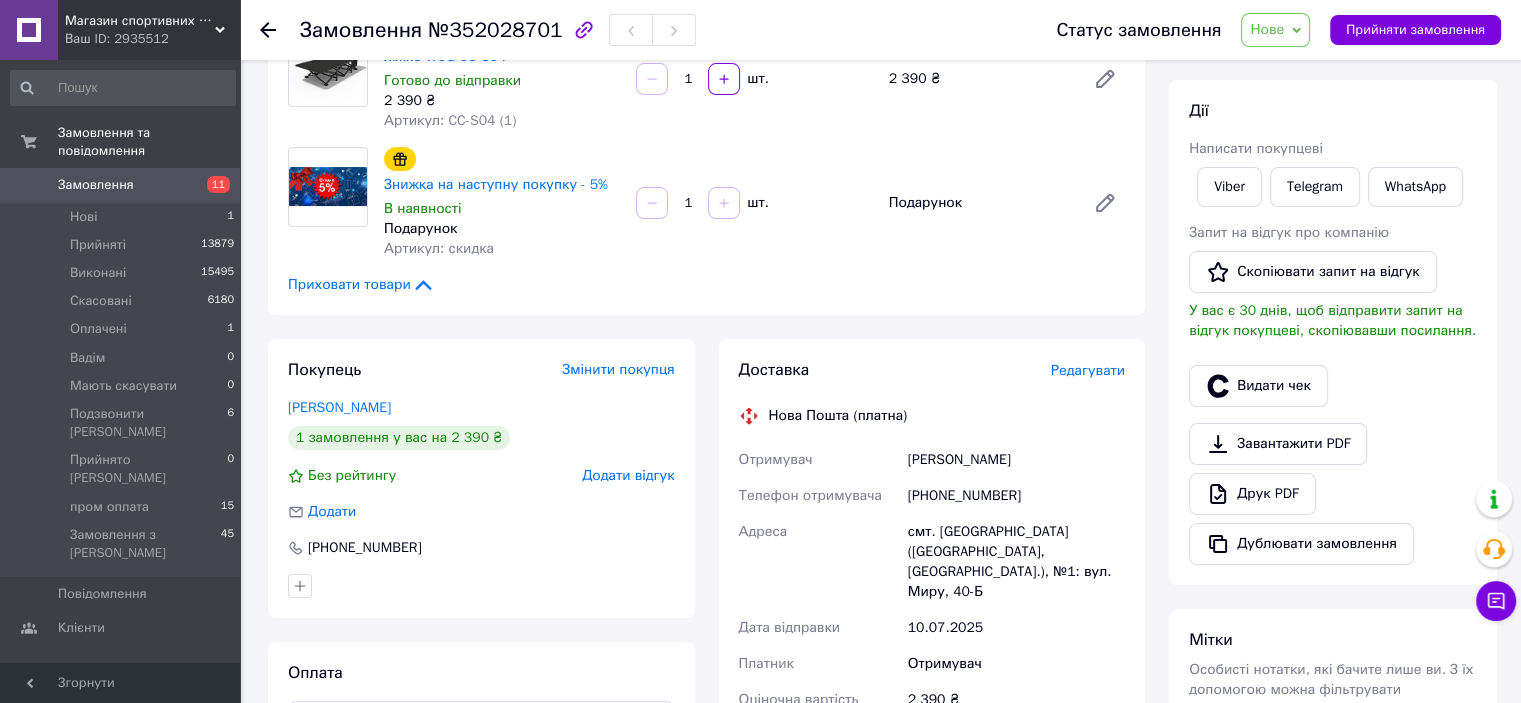 scroll, scrollTop: 300, scrollLeft: 0, axis: vertical 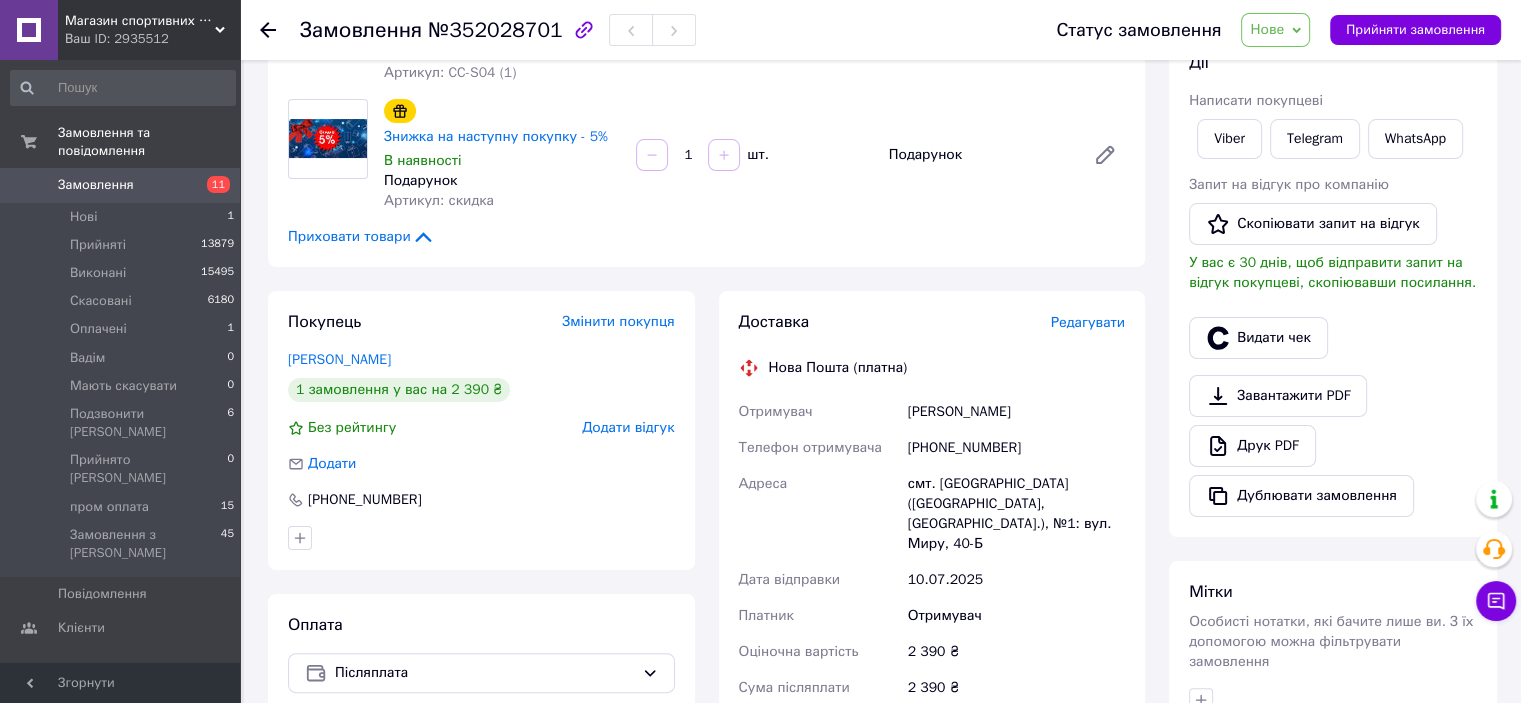 drag, startPoint x: 1017, startPoint y: 410, endPoint x: 905, endPoint y: 413, distance: 112.04017 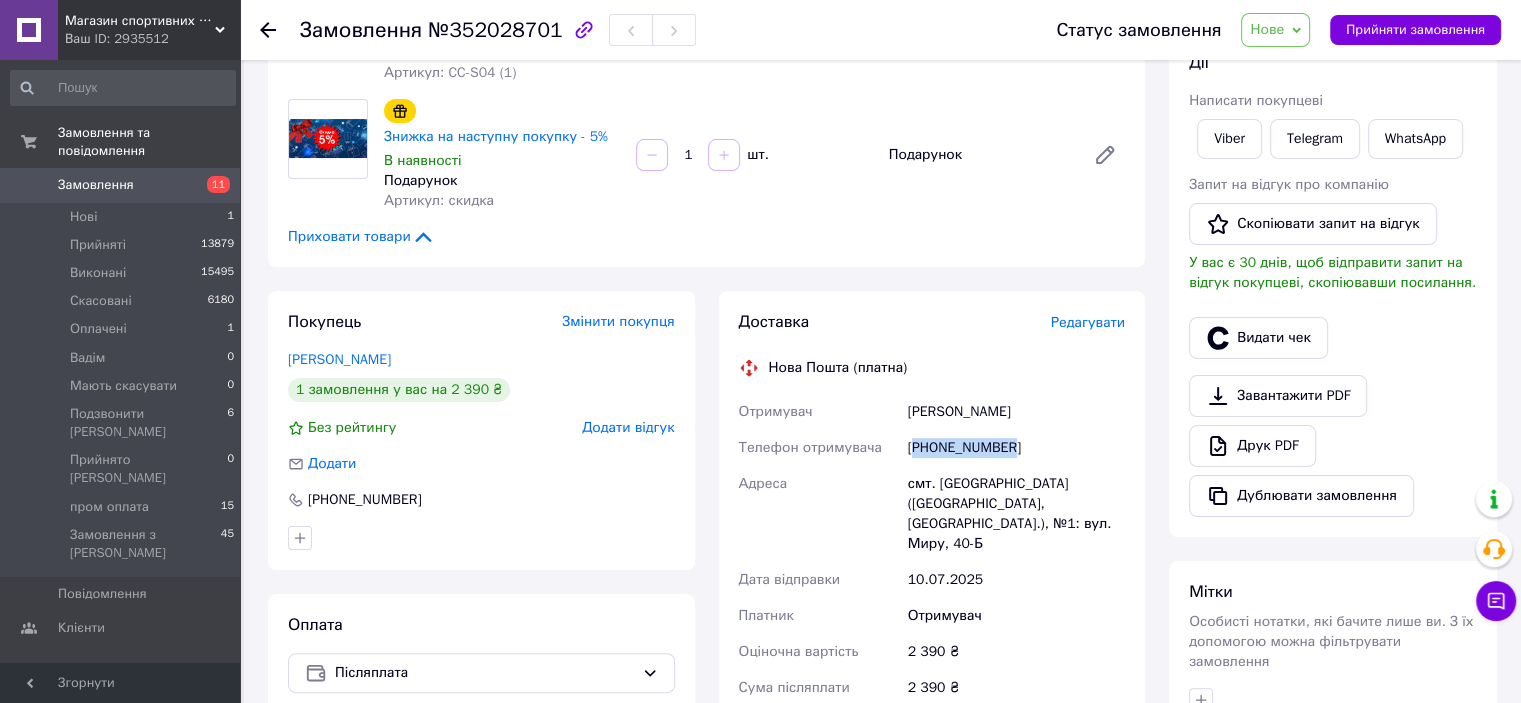 drag, startPoint x: 1009, startPoint y: 448, endPoint x: 916, endPoint y: 455, distance: 93.26307 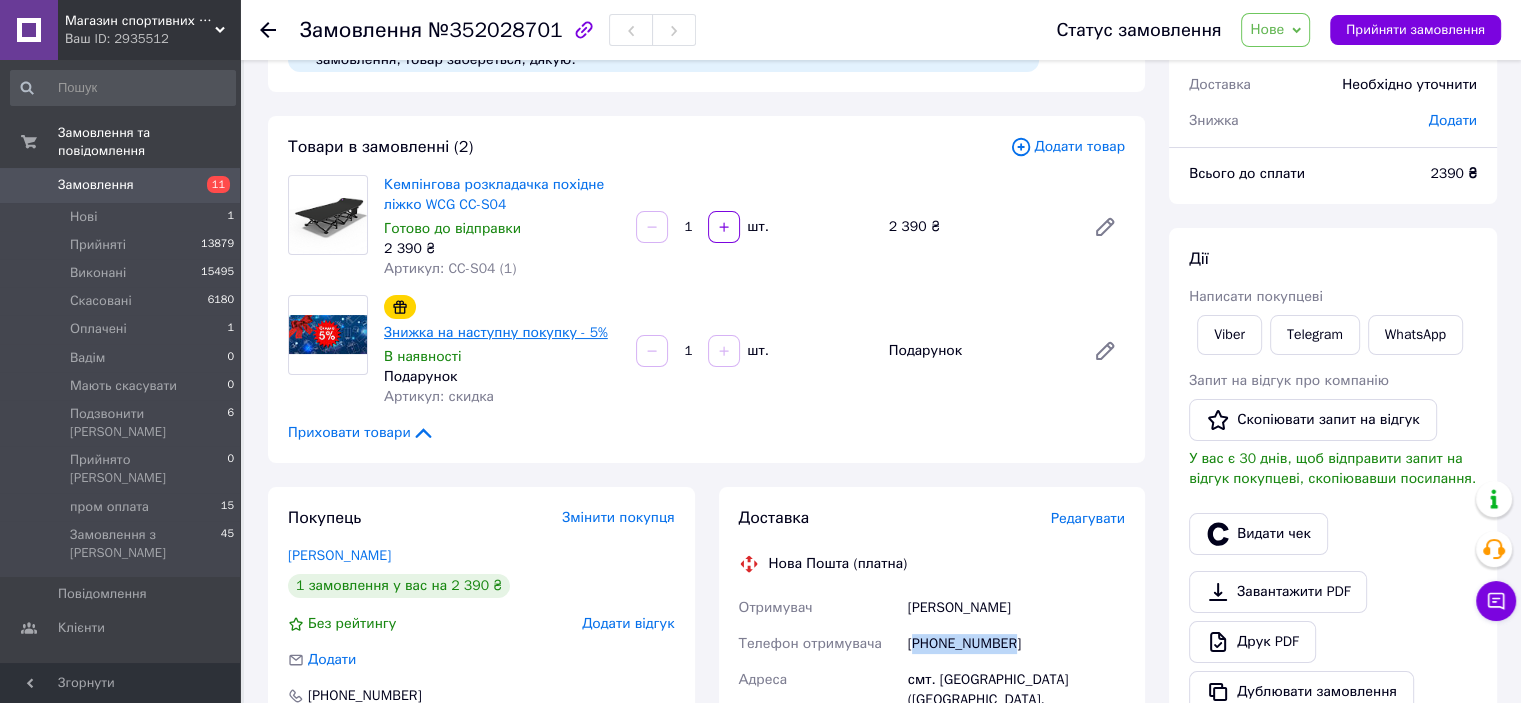 scroll, scrollTop: 100, scrollLeft: 0, axis: vertical 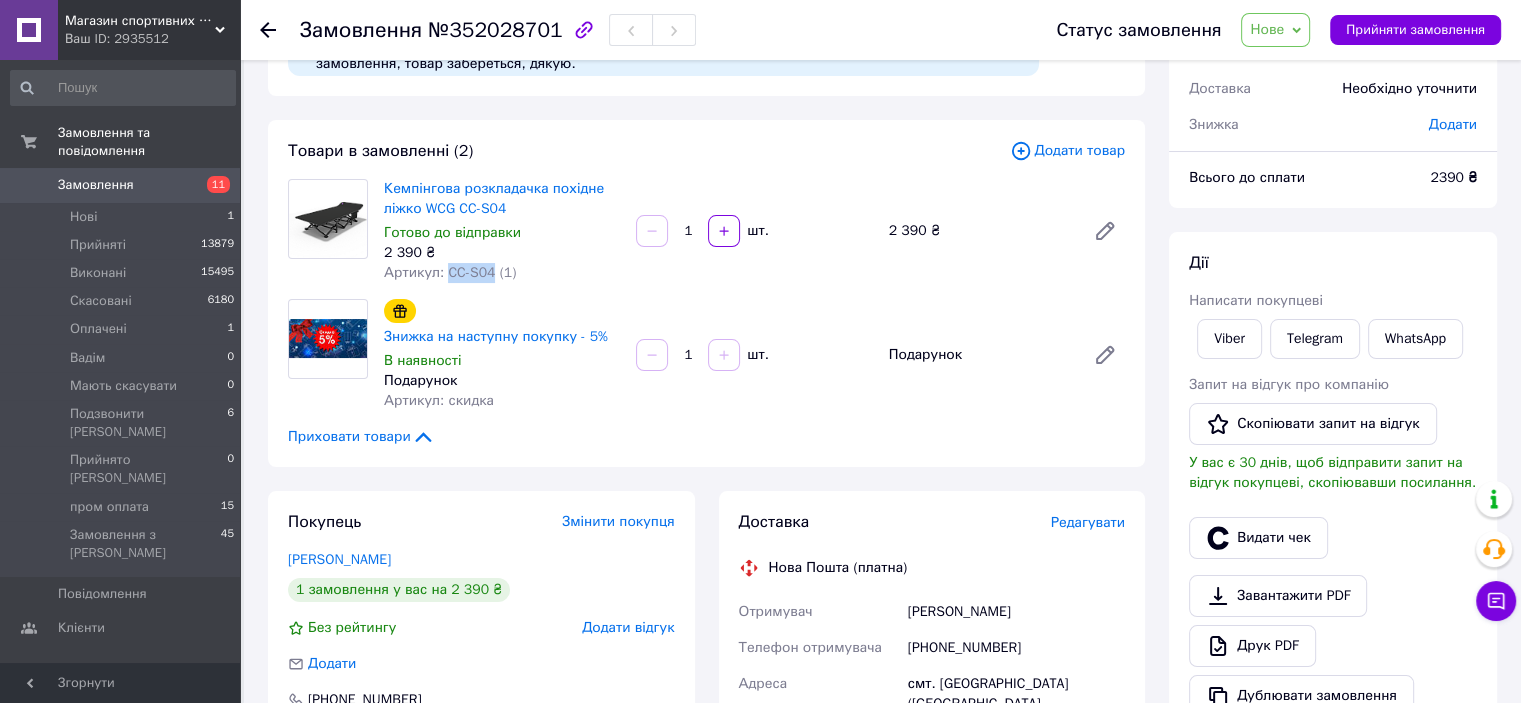 drag, startPoint x: 487, startPoint y: 273, endPoint x: 445, endPoint y: 268, distance: 42.296574 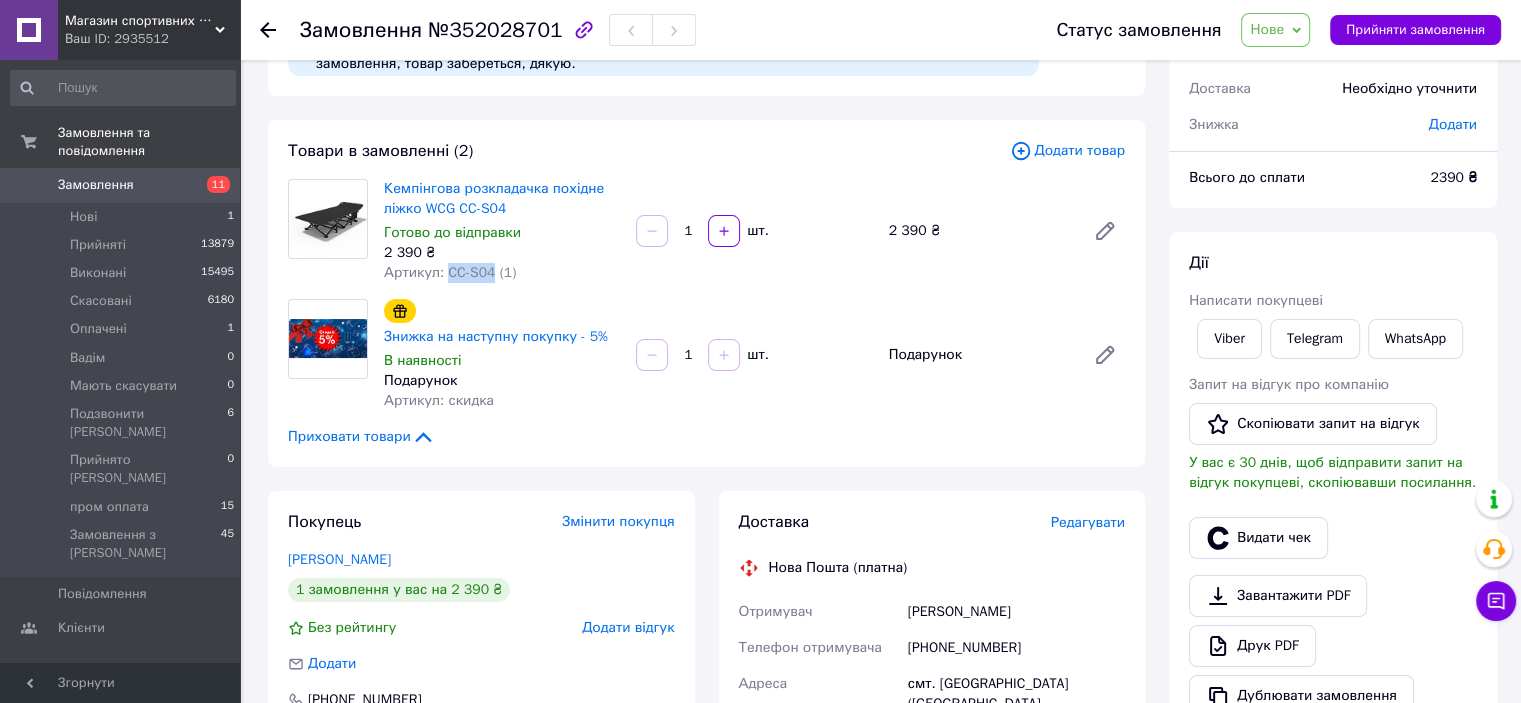 click on "Нове" at bounding box center [1275, 30] 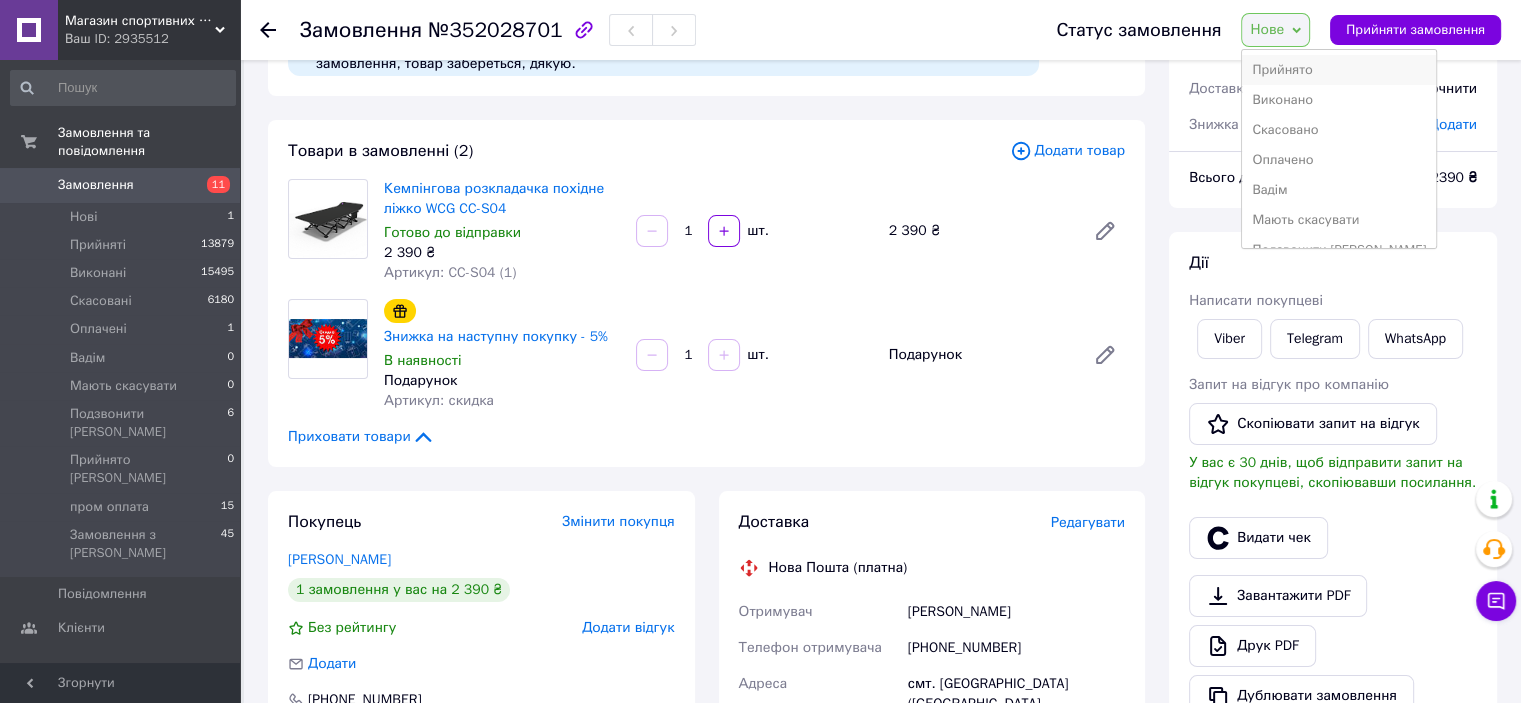 click on "Прийнято" at bounding box center (1339, 70) 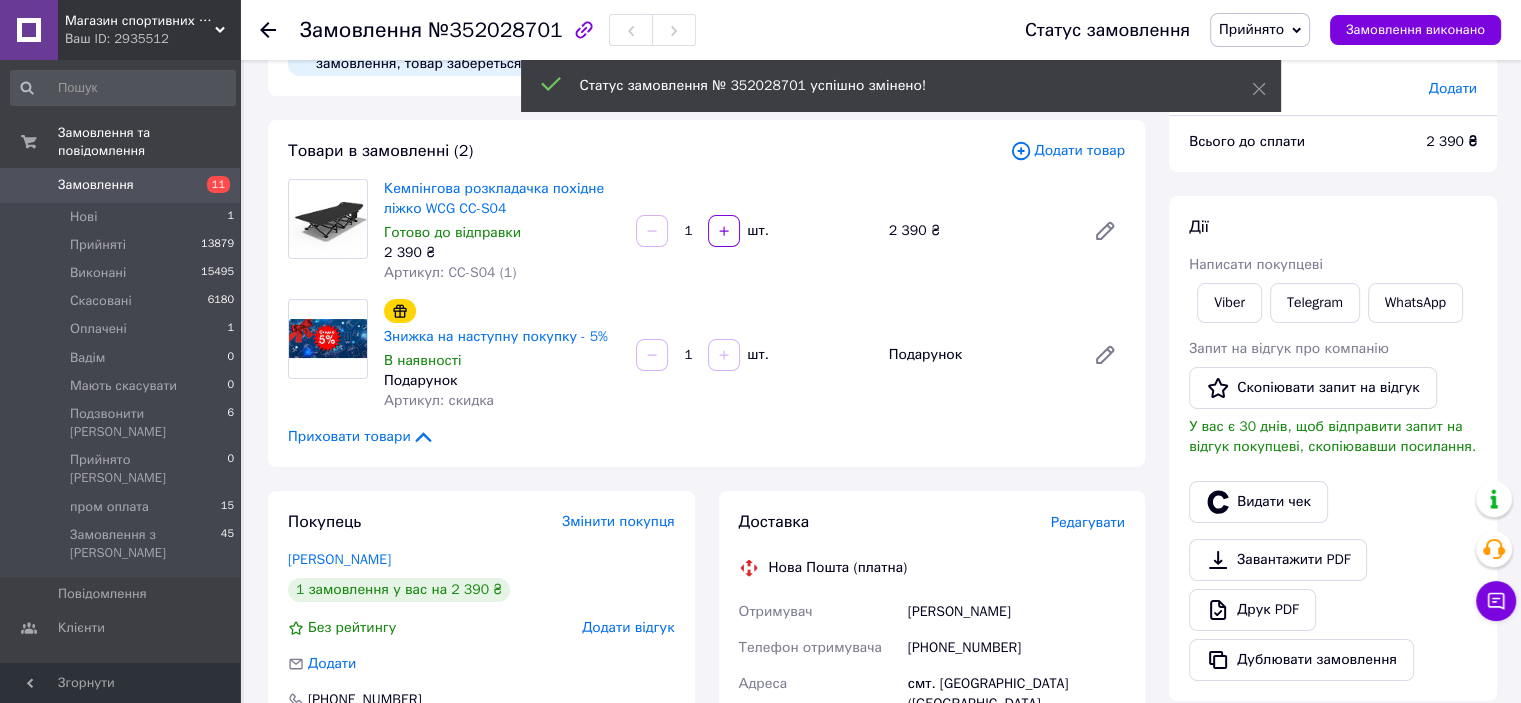 scroll, scrollTop: 0, scrollLeft: 0, axis: both 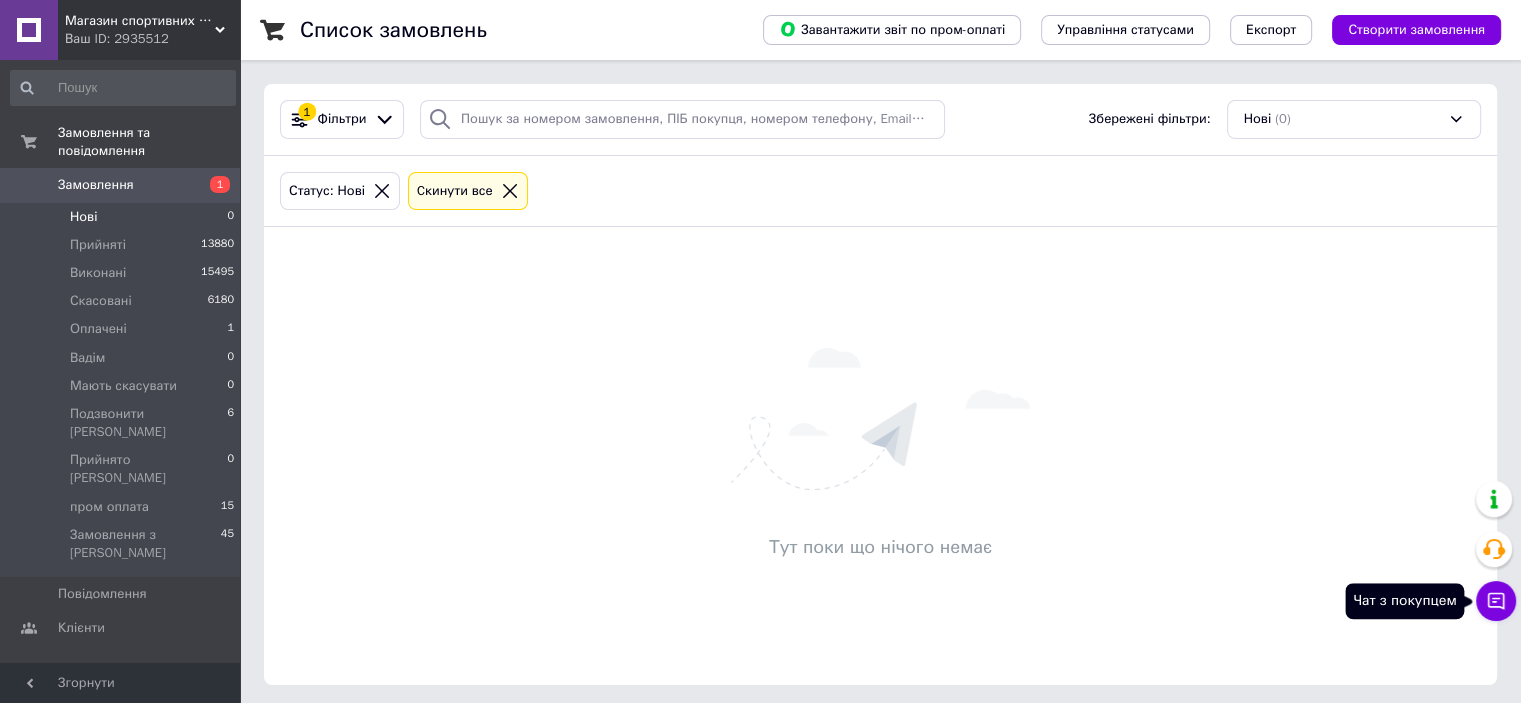 click on "Чат з покупцем" at bounding box center [1496, 601] 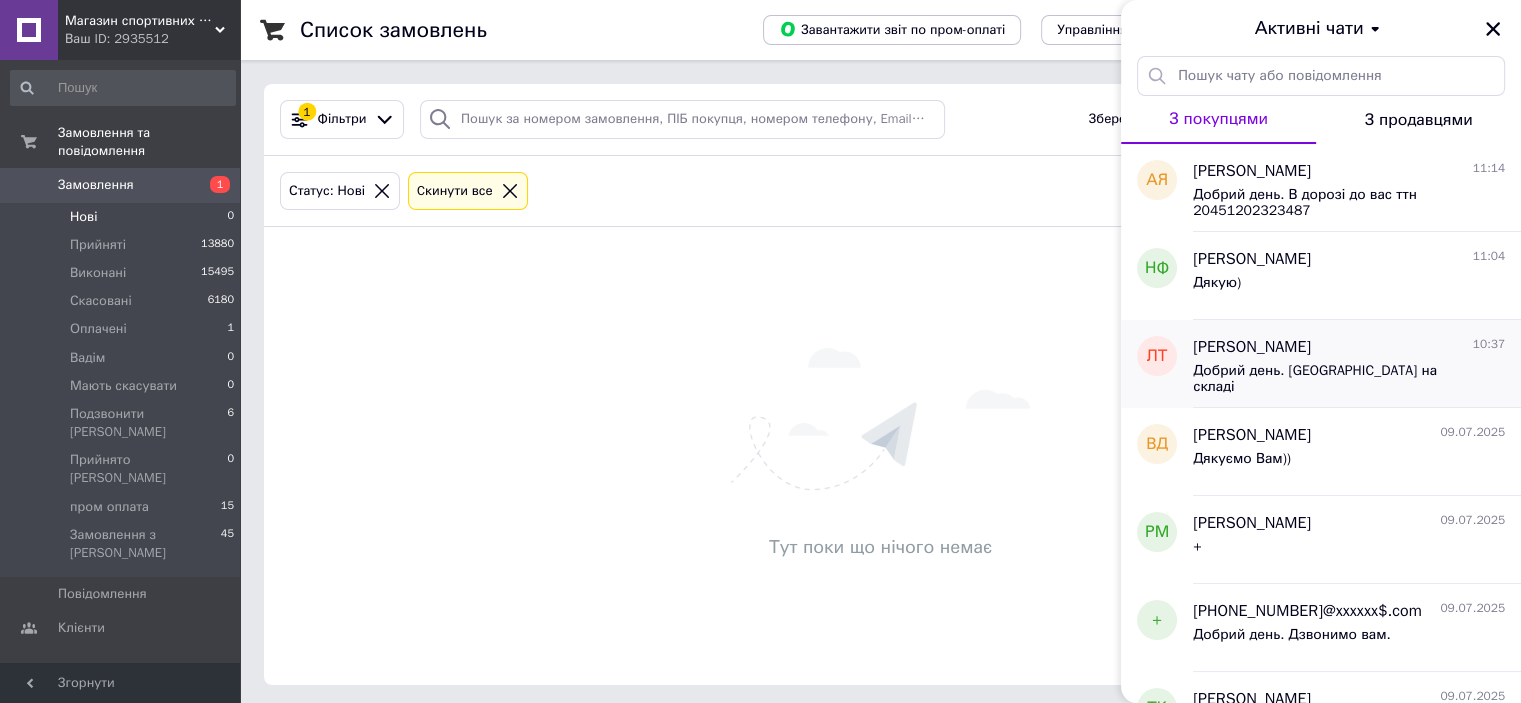 click on "Добрий день. [GEOGRAPHIC_DATA] на складі" at bounding box center [1335, 379] 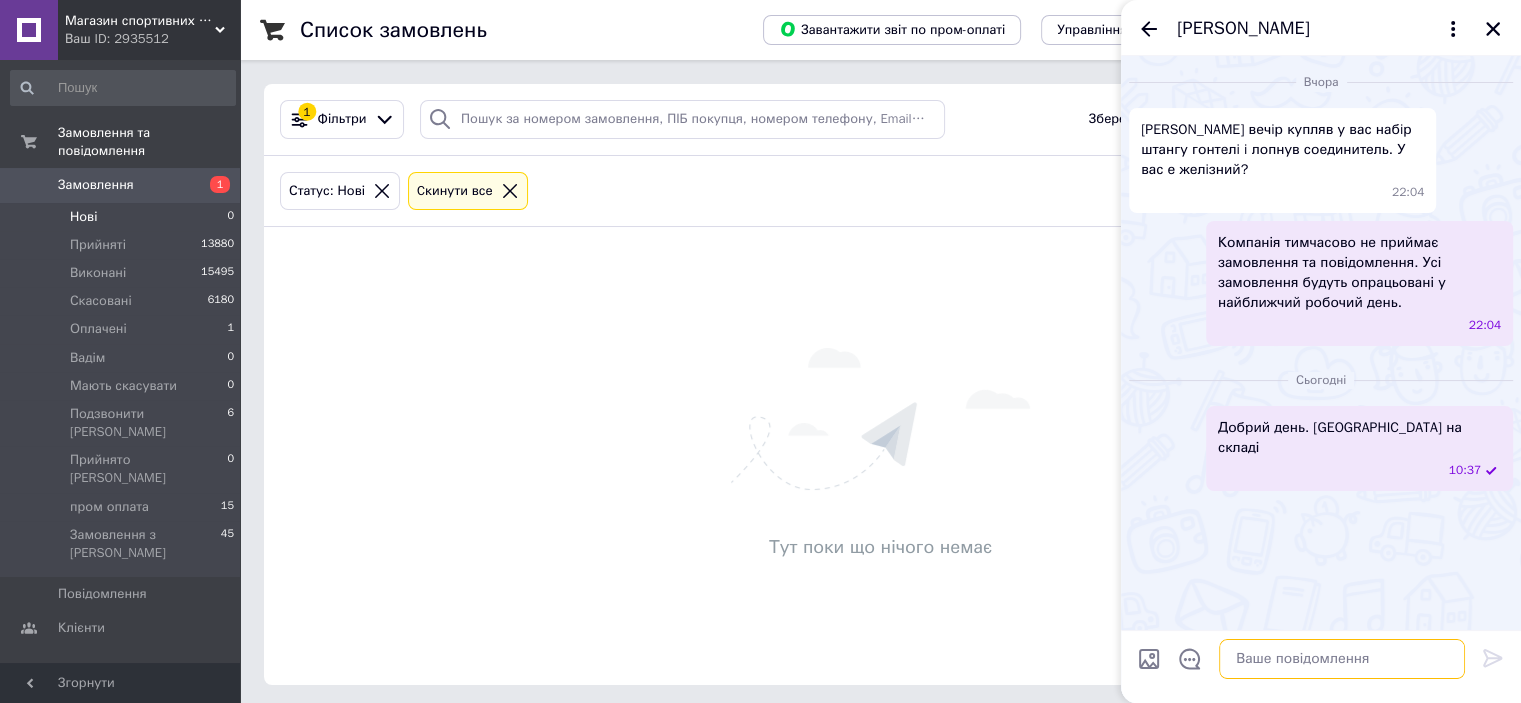 click at bounding box center (1342, 659) 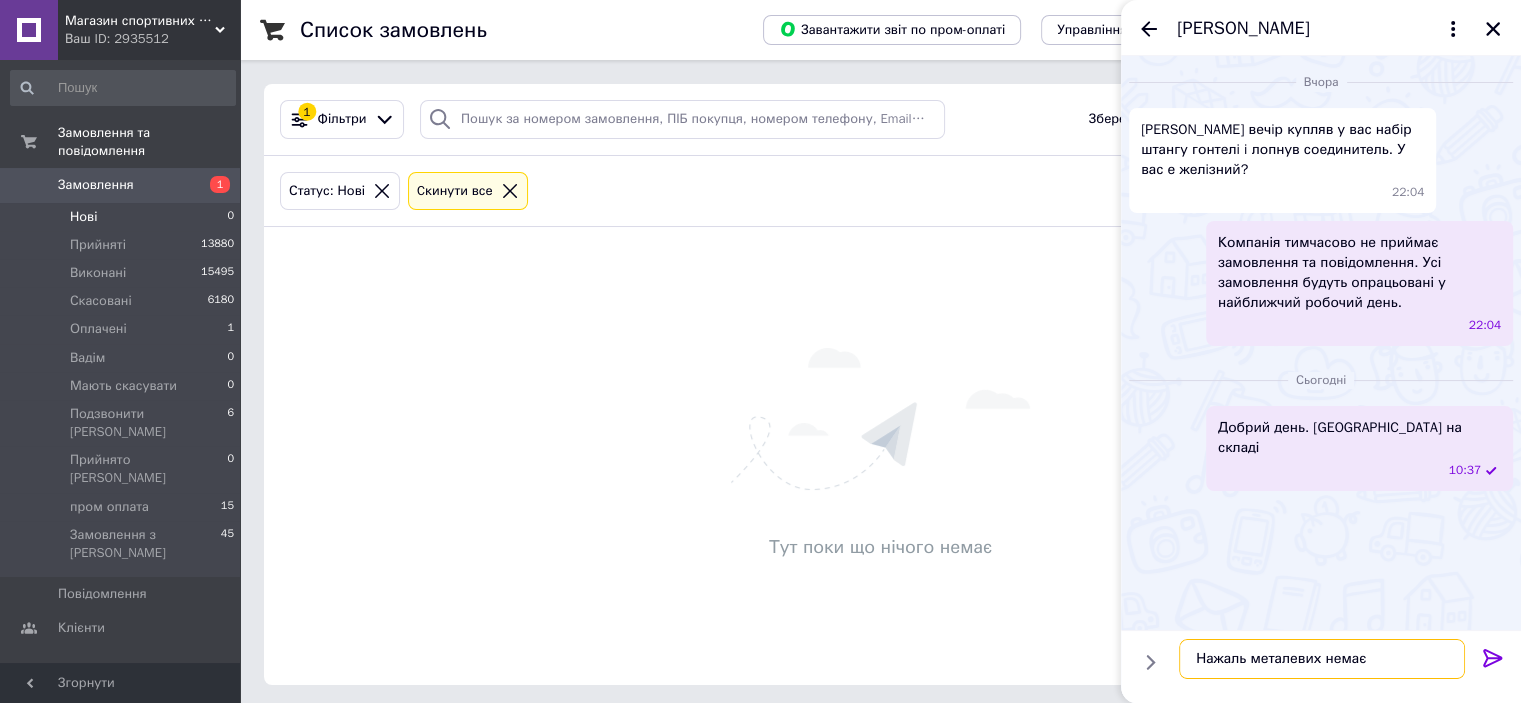 type on "Нажаль металевих немає" 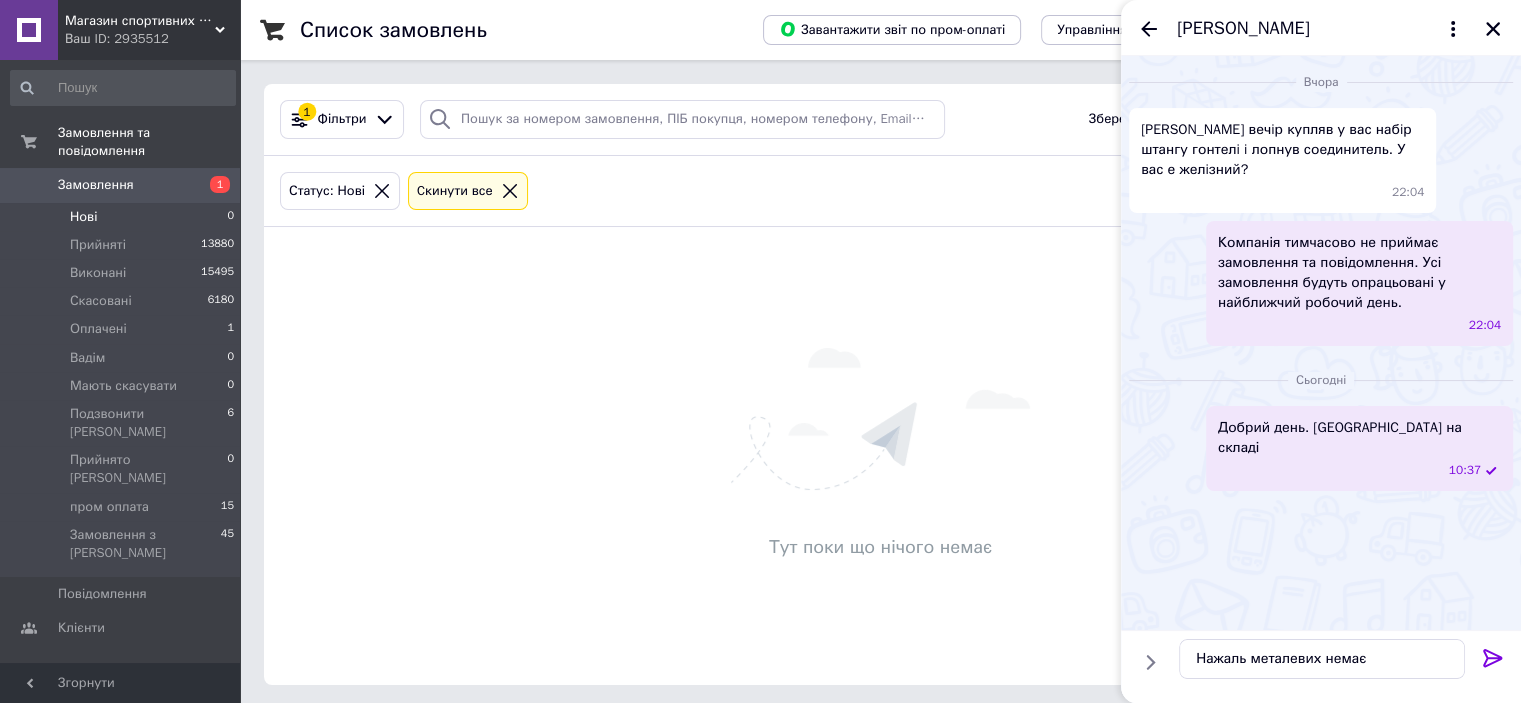 click 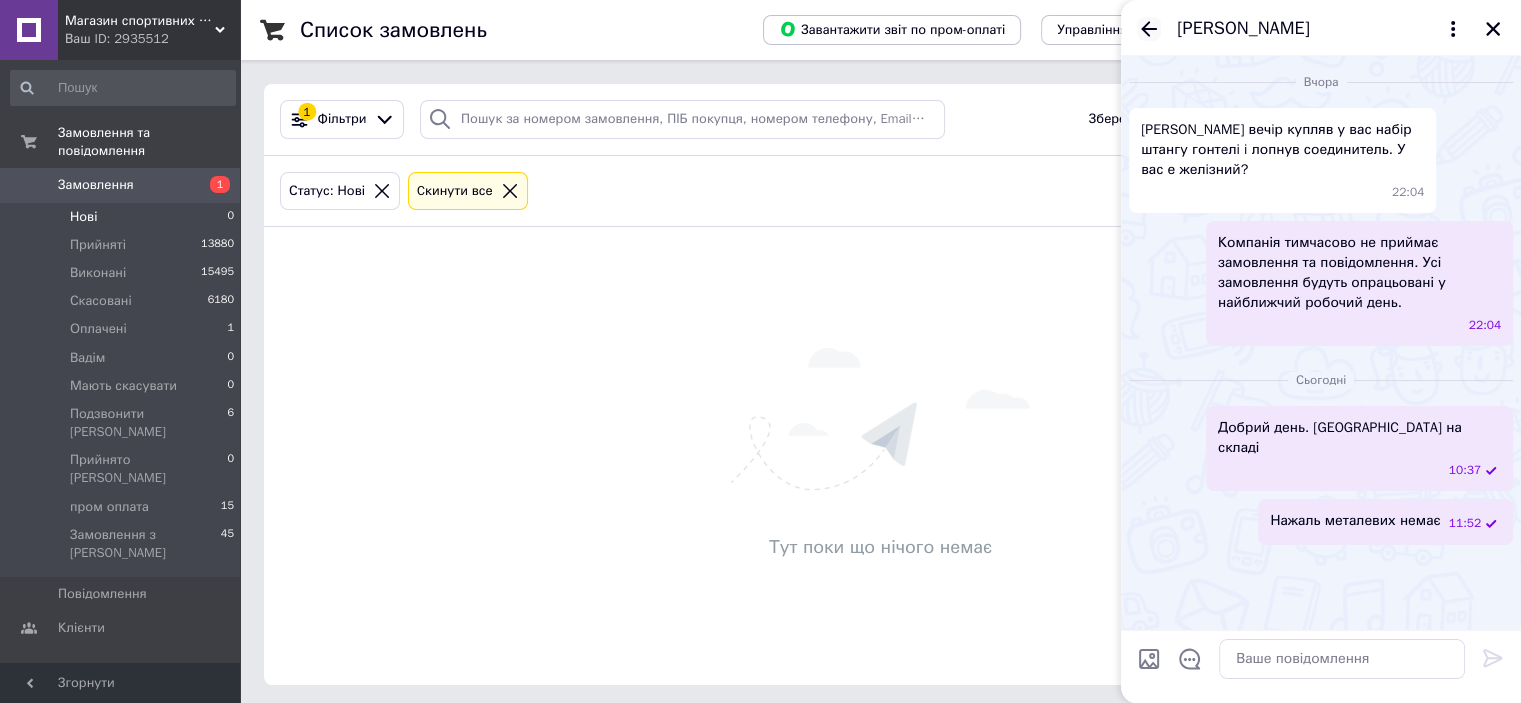 click 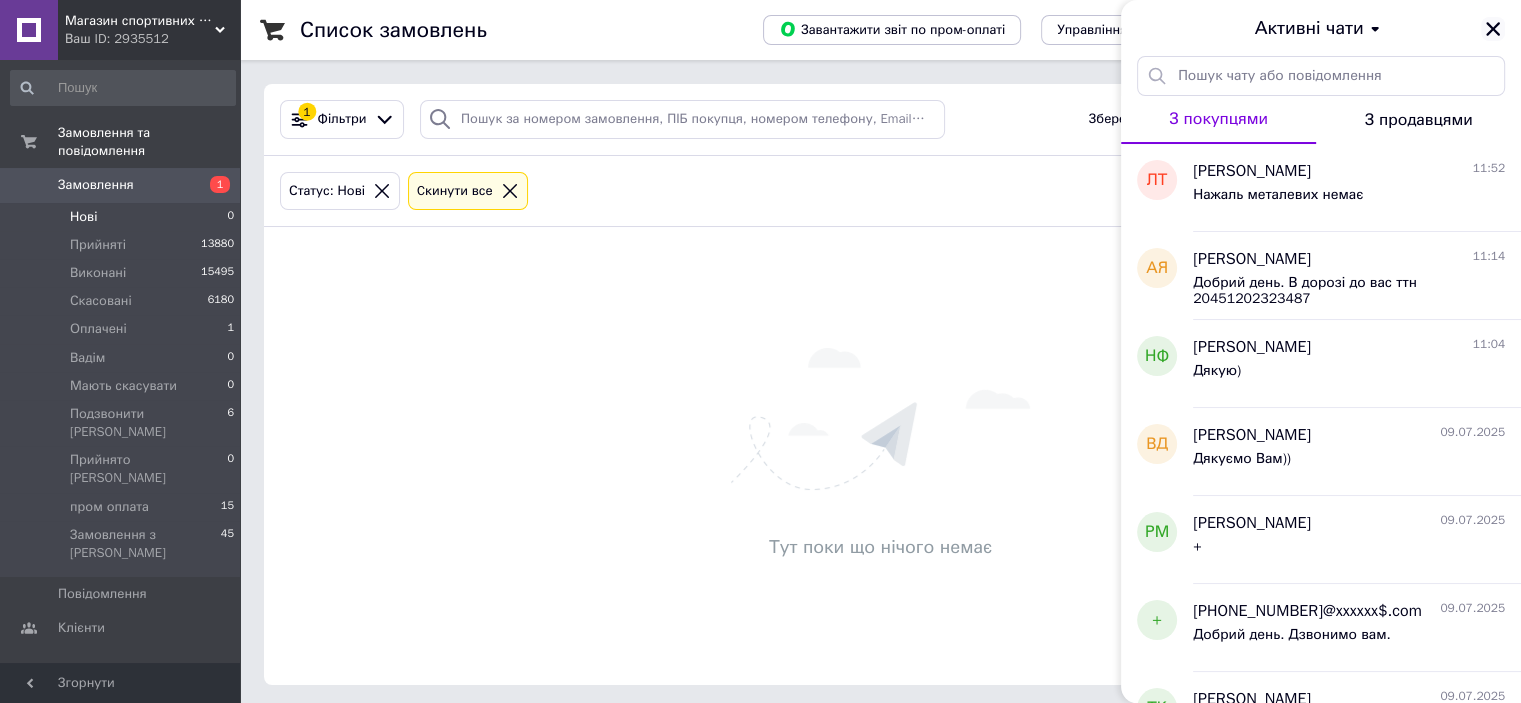 click 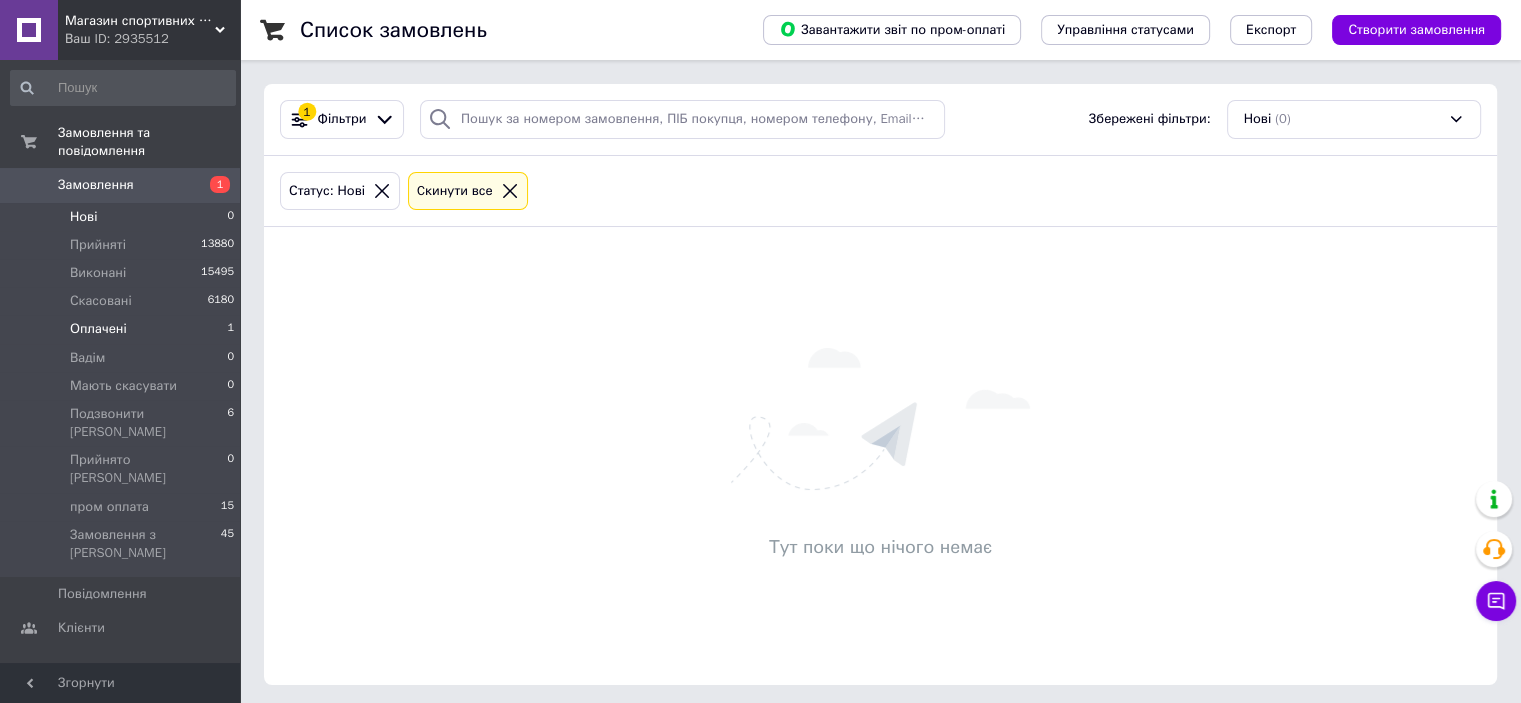click on "Оплачені 1" at bounding box center [123, 329] 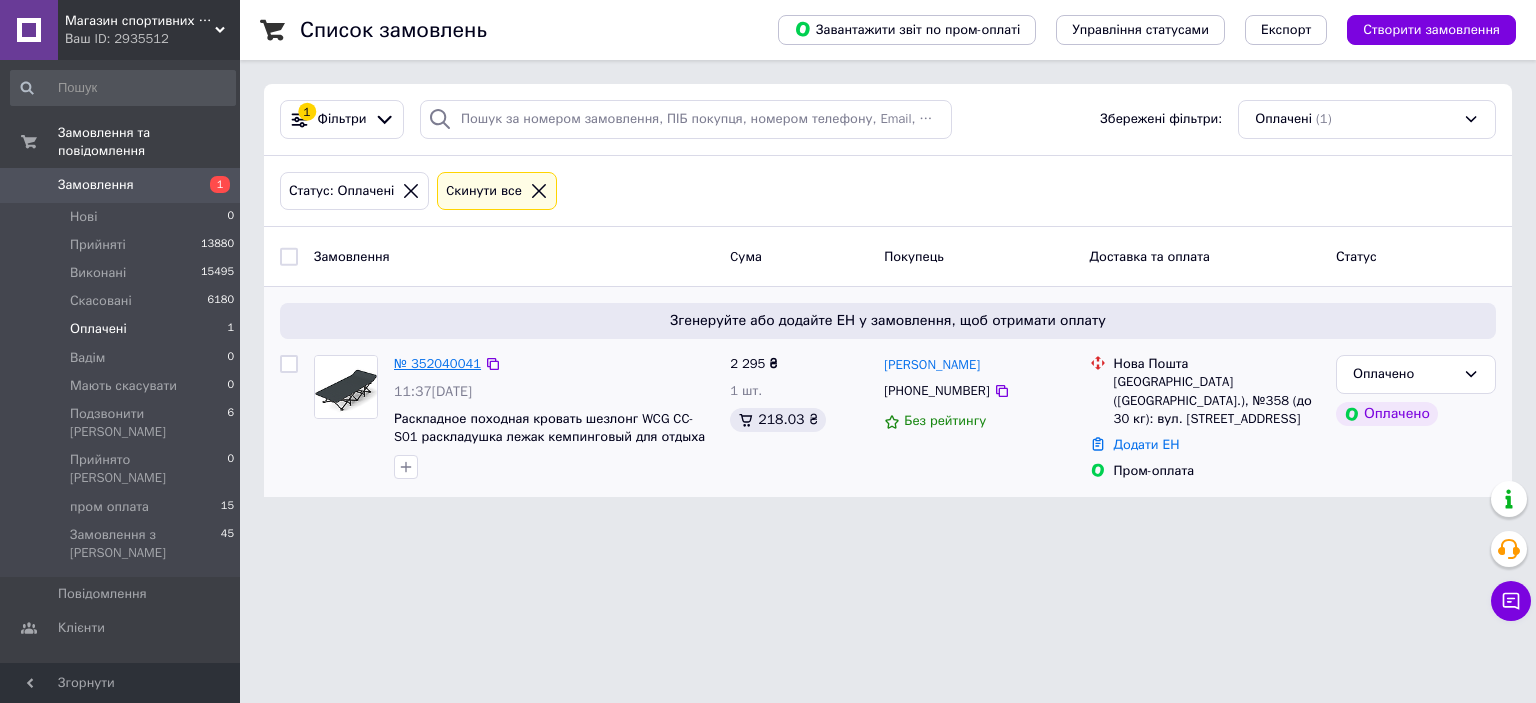 click on "№ 352040041" at bounding box center (437, 363) 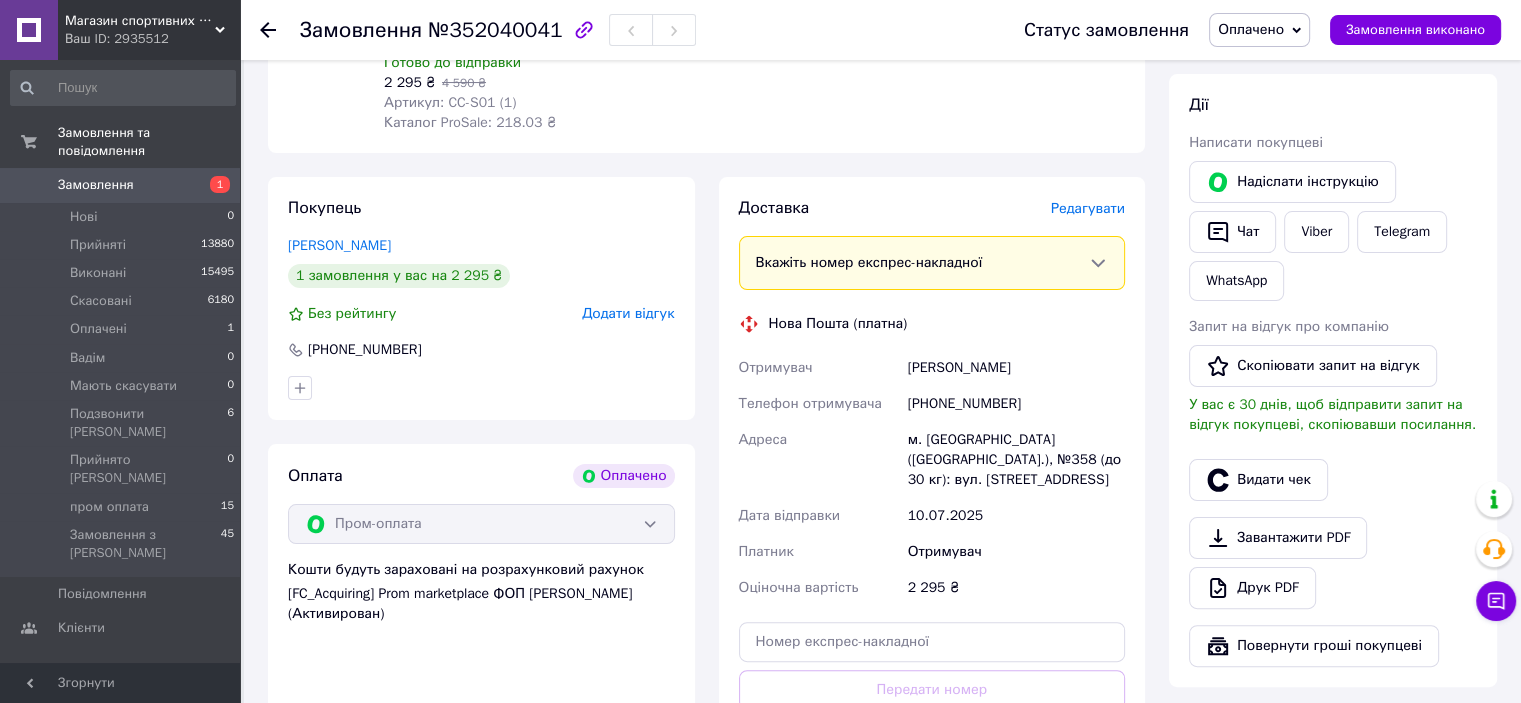scroll, scrollTop: 400, scrollLeft: 0, axis: vertical 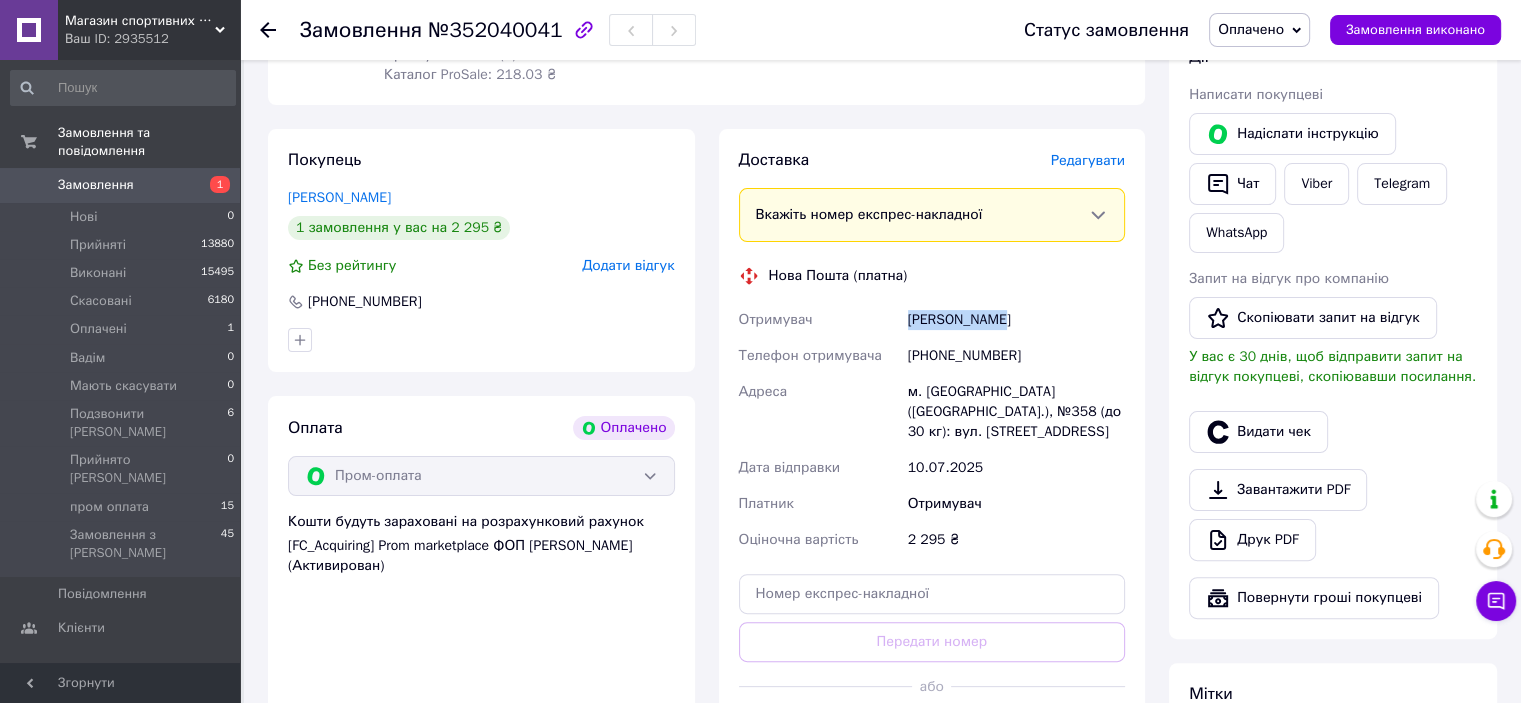 drag, startPoint x: 995, startPoint y: 319, endPoint x: 886, endPoint y: 319, distance: 109 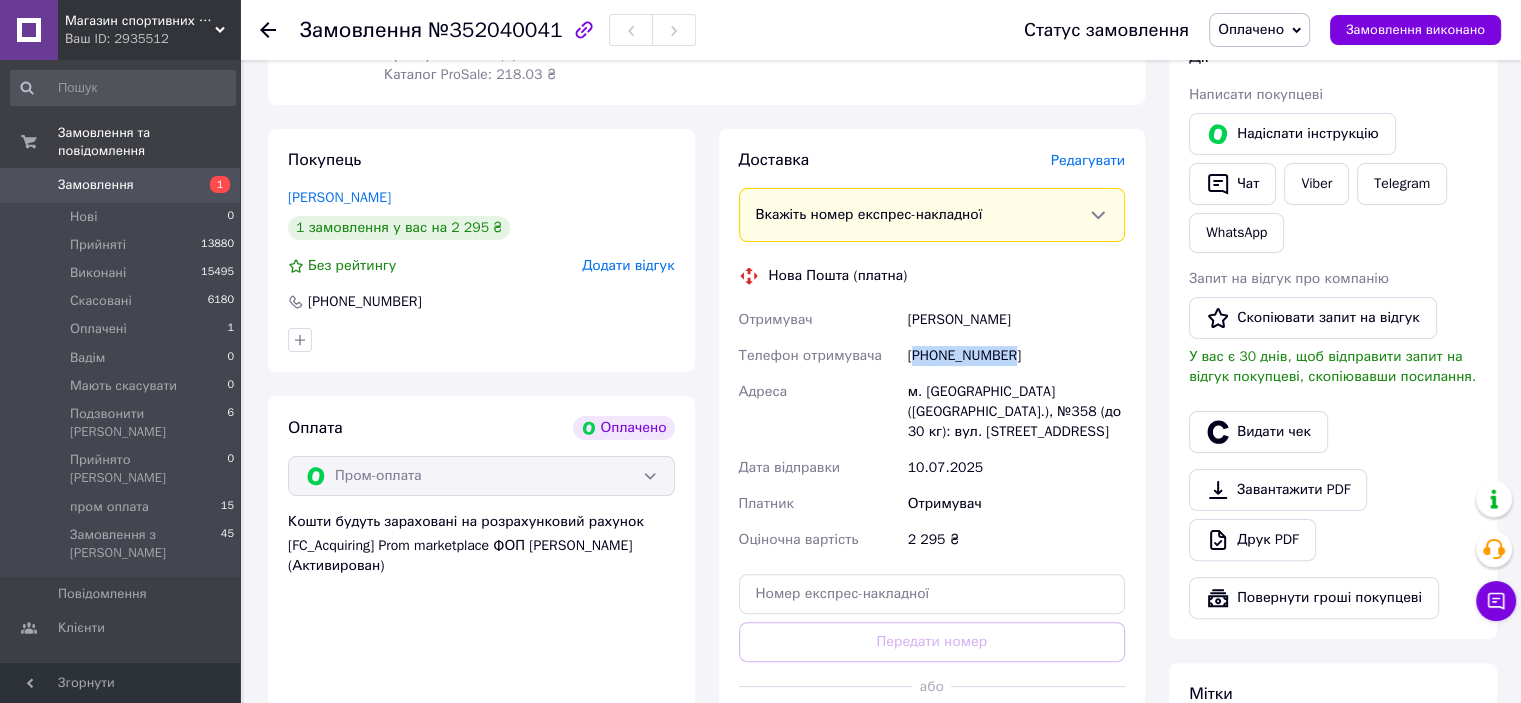 drag, startPoint x: 1011, startPoint y: 357, endPoint x: 919, endPoint y: 356, distance: 92.00543 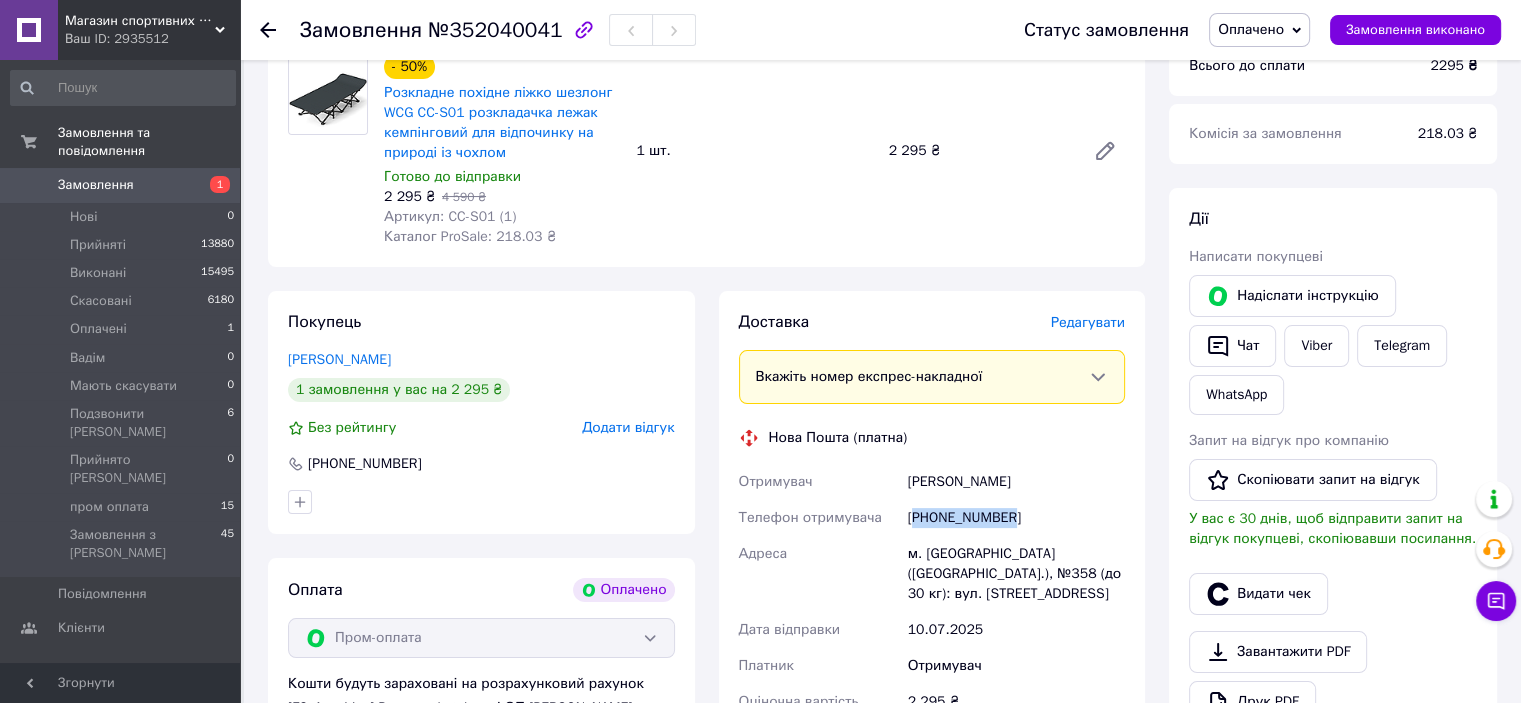 scroll, scrollTop: 0, scrollLeft: 0, axis: both 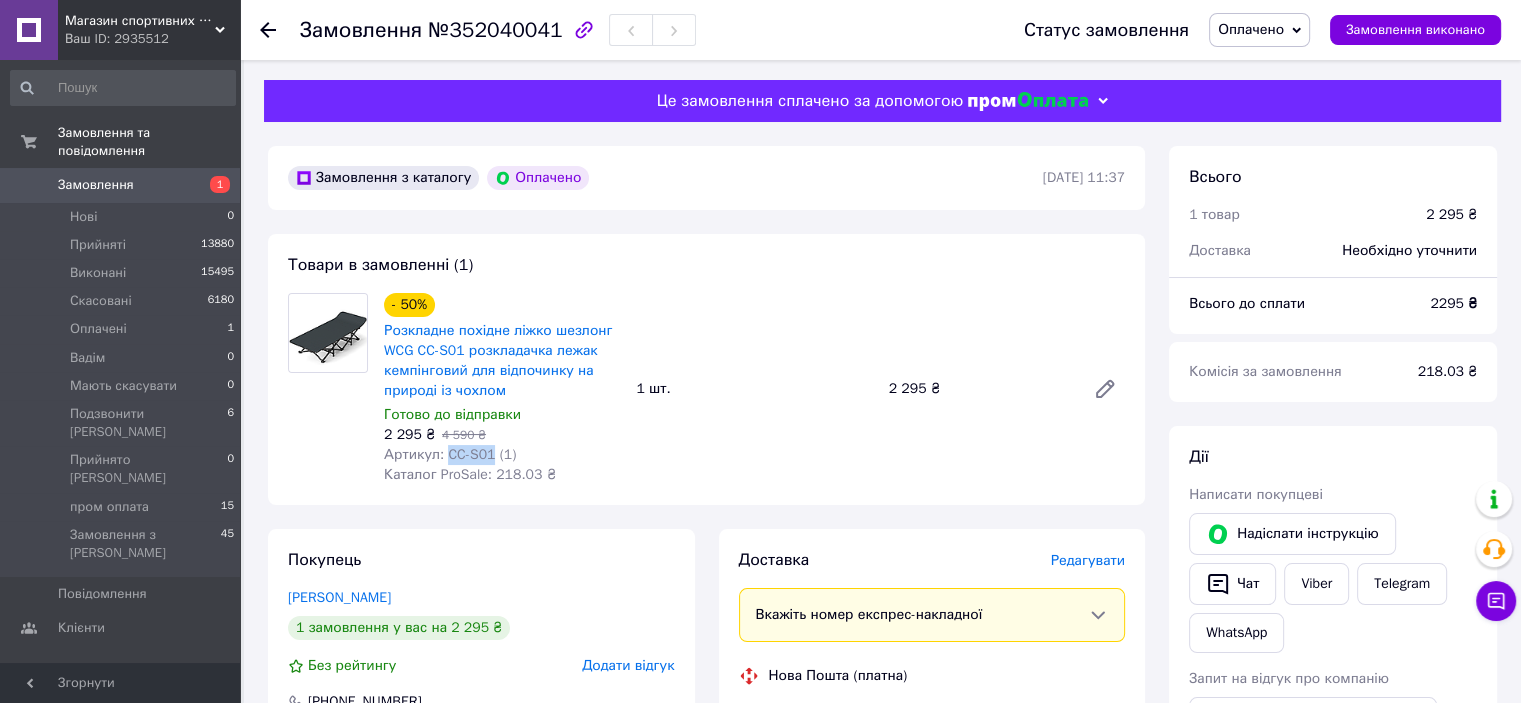 drag, startPoint x: 486, startPoint y: 457, endPoint x: 443, endPoint y: 457, distance: 43 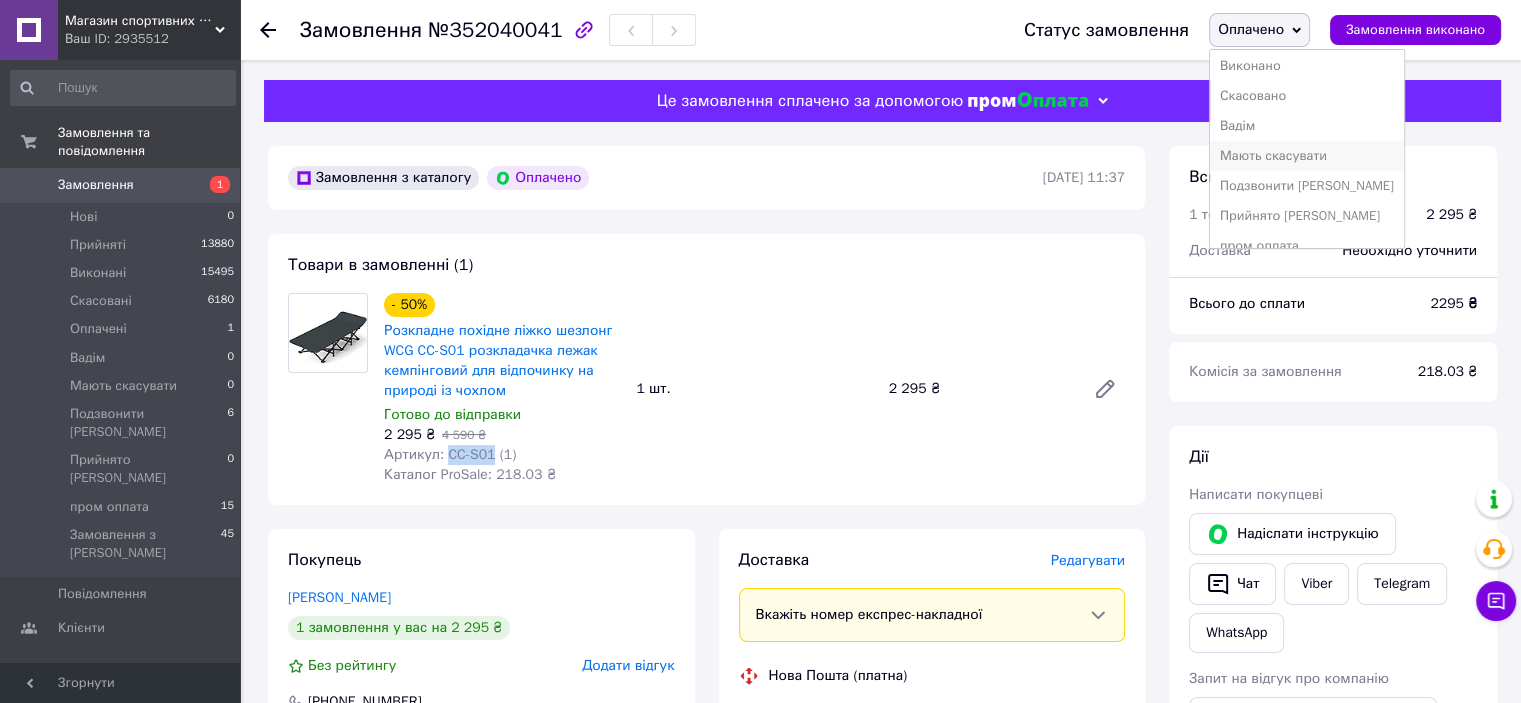 scroll, scrollTop: 52, scrollLeft: 0, axis: vertical 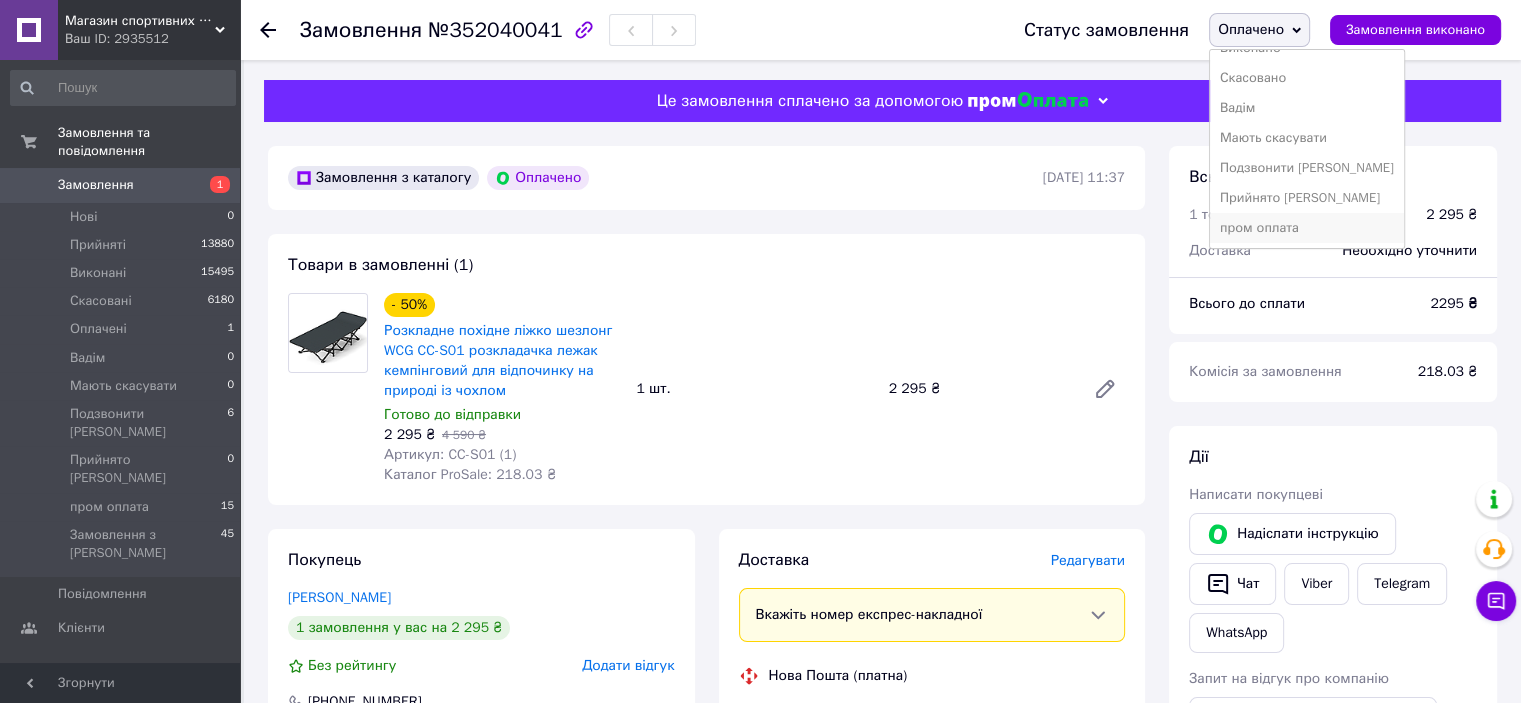 click on "пром оплата" at bounding box center (1307, 228) 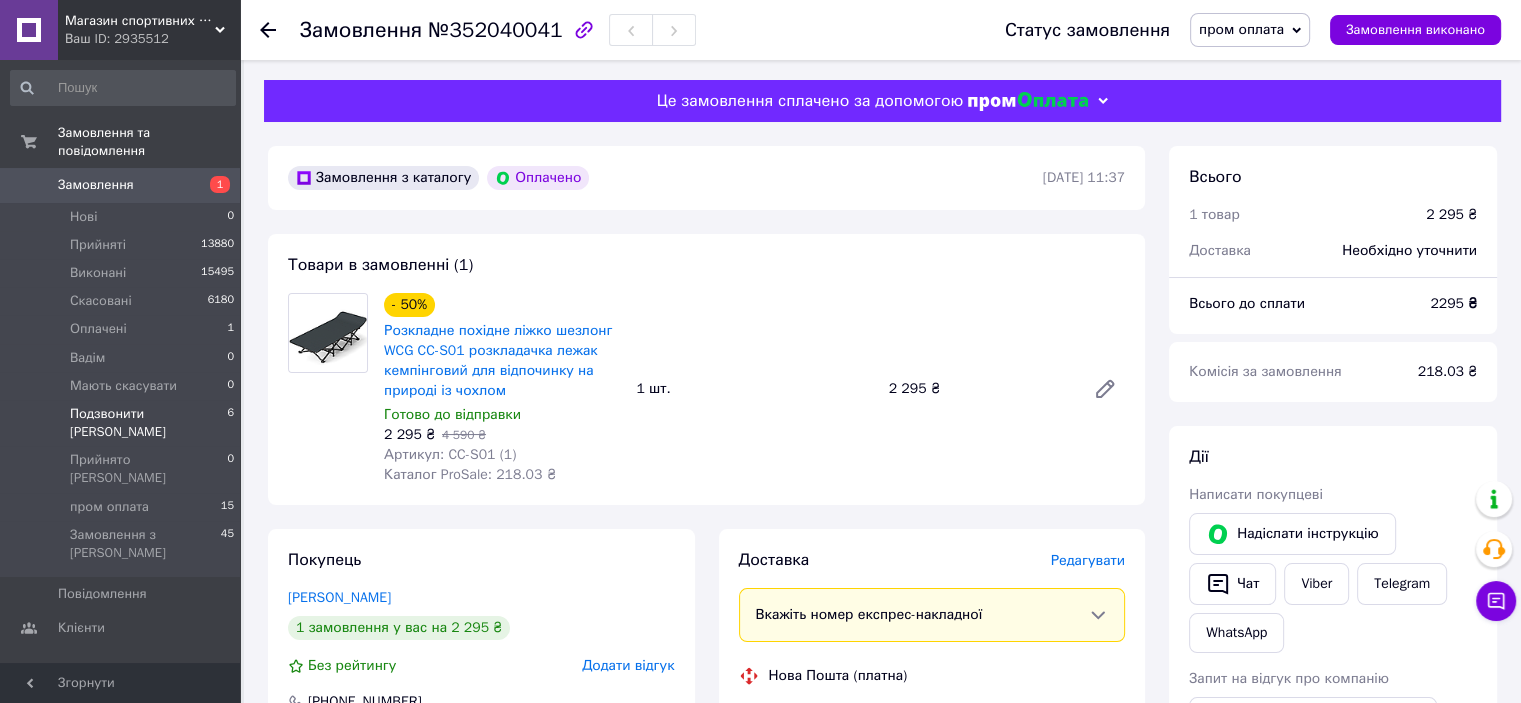 click on "Подзвонити [PERSON_NAME]" at bounding box center (148, 423) 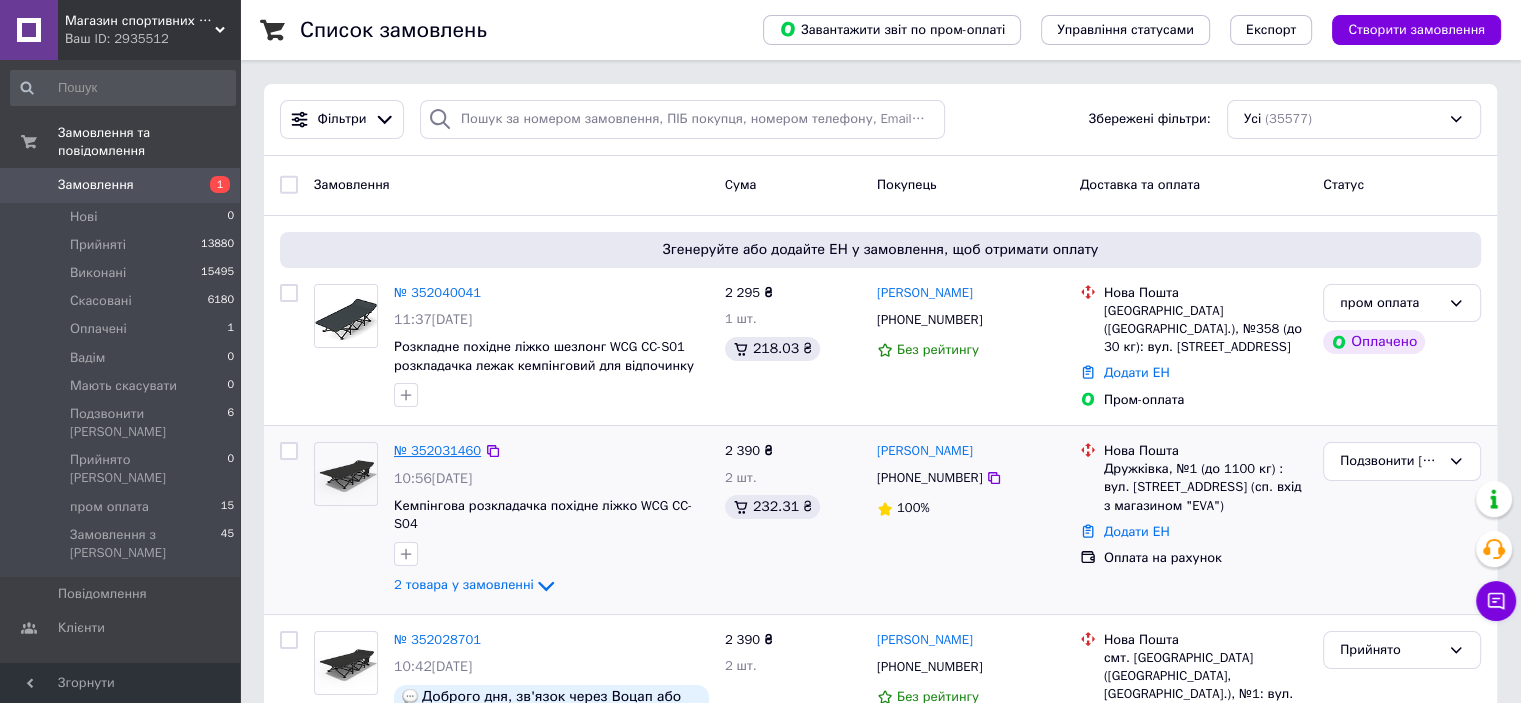 click on "№ 352031460" at bounding box center [437, 450] 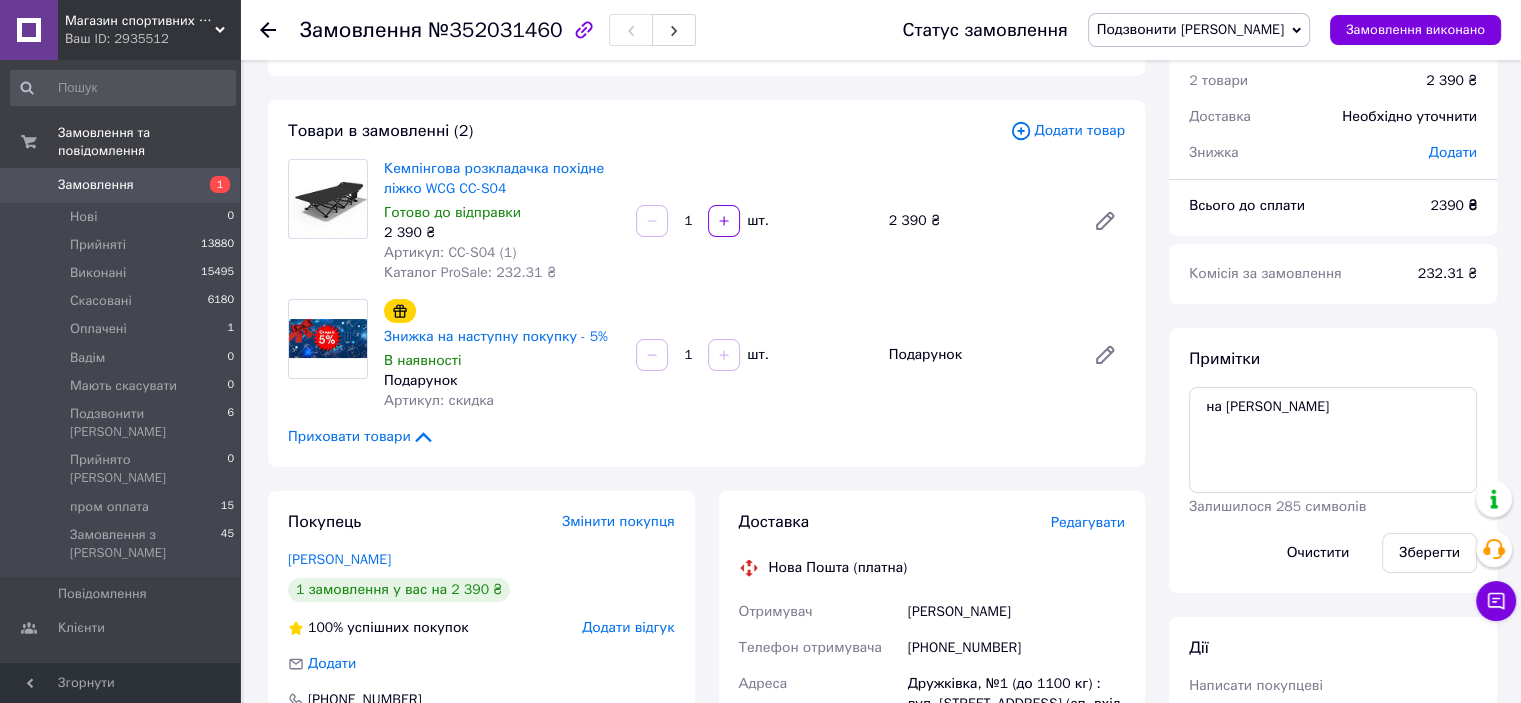 scroll, scrollTop: 200, scrollLeft: 0, axis: vertical 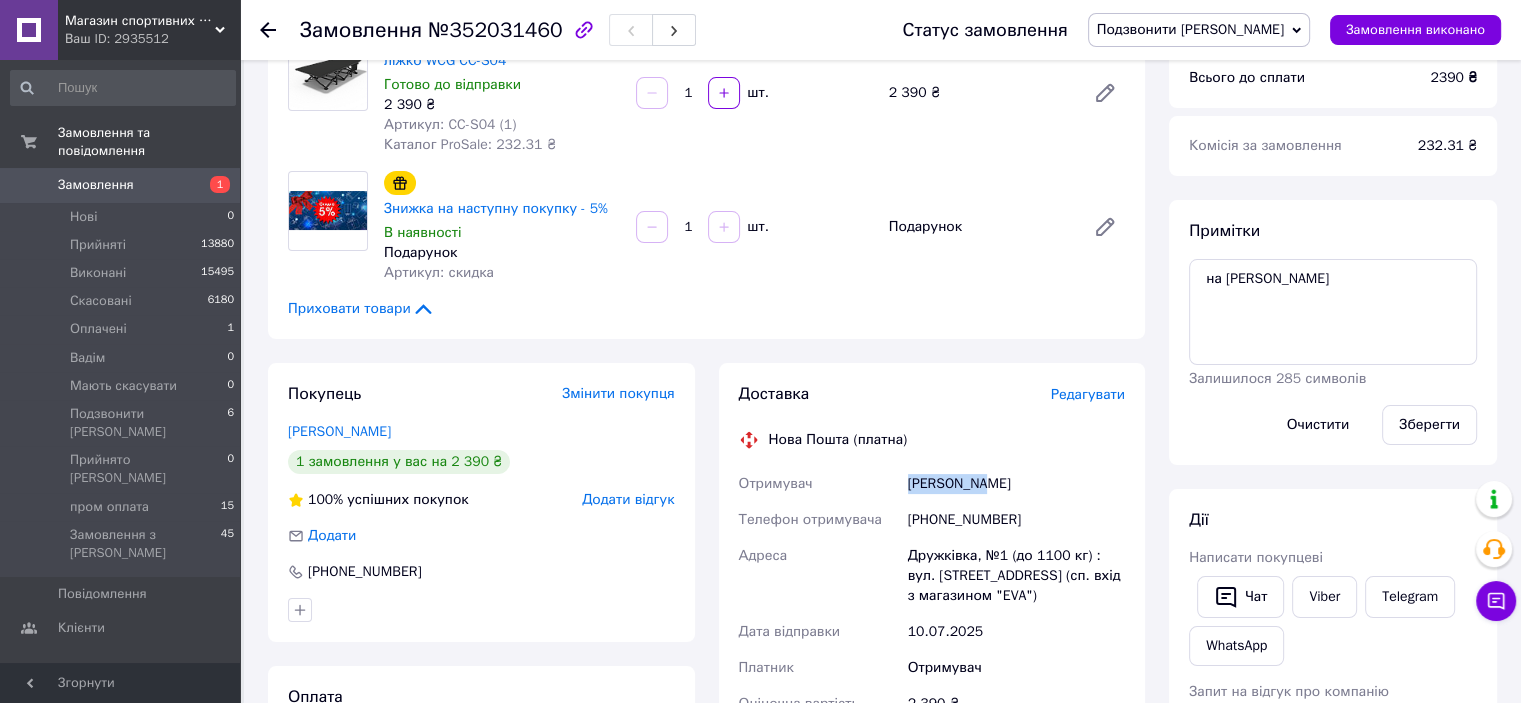 drag, startPoint x: 994, startPoint y: 483, endPoint x: 906, endPoint y: 483, distance: 88 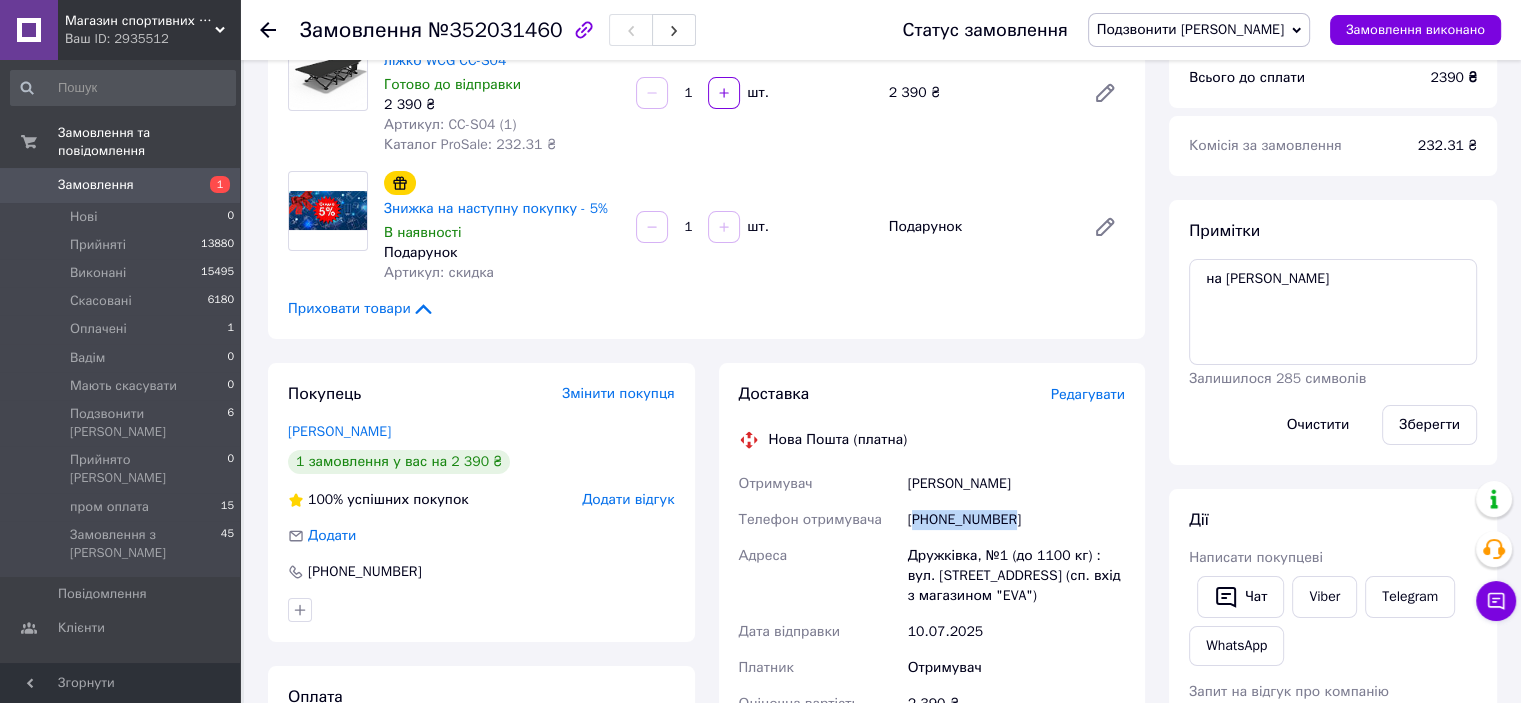 drag, startPoint x: 1012, startPoint y: 520, endPoint x: 916, endPoint y: 517, distance: 96.04687 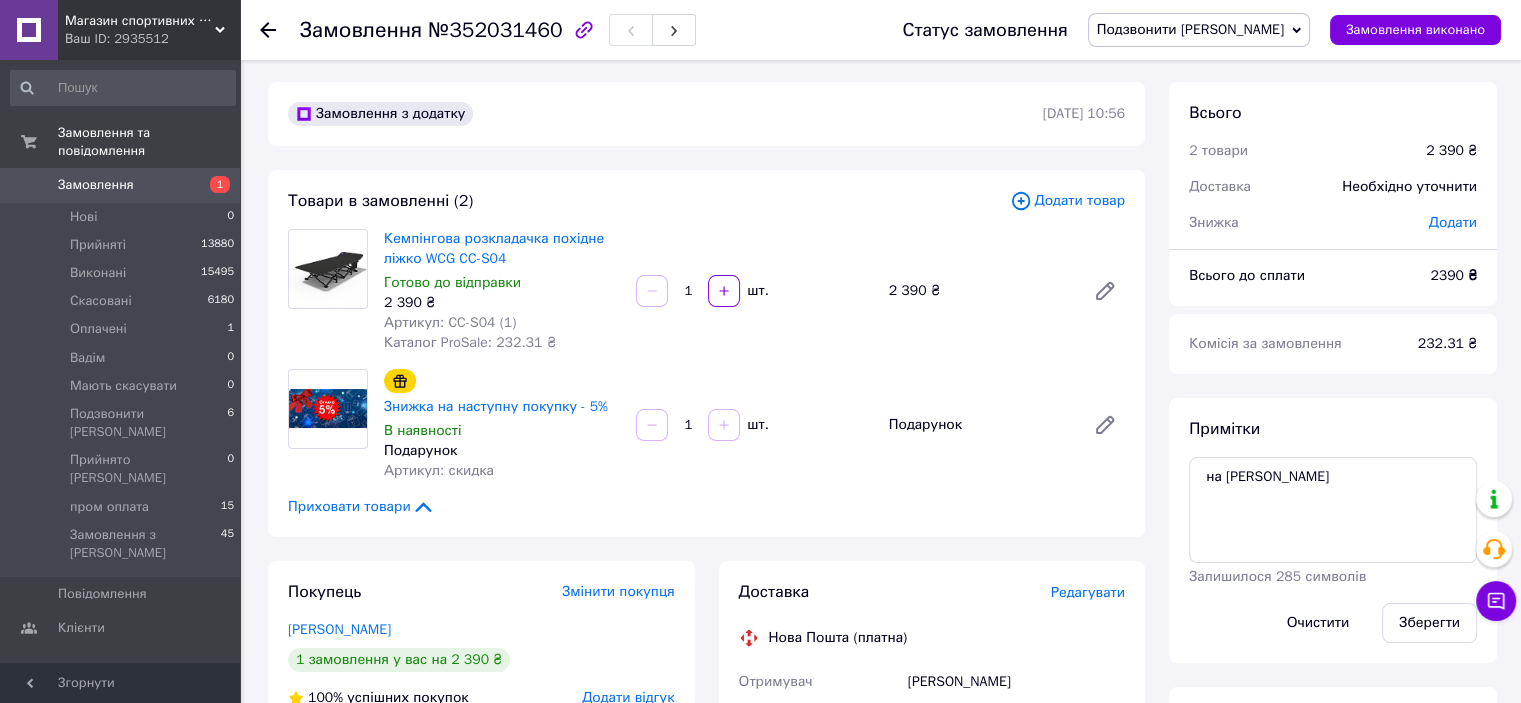 scroll, scrollTop: 0, scrollLeft: 0, axis: both 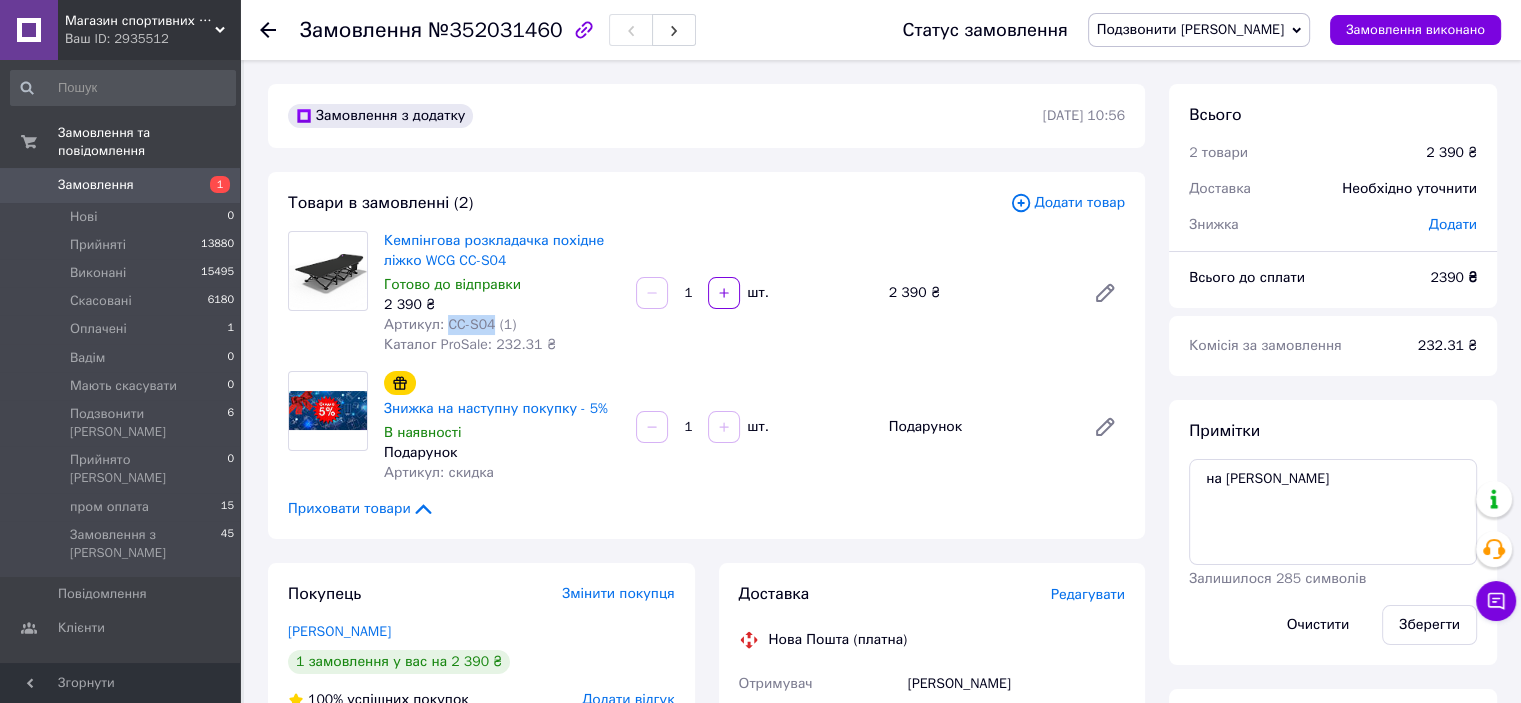 drag, startPoint x: 488, startPoint y: 324, endPoint x: 445, endPoint y: 318, distance: 43.416588 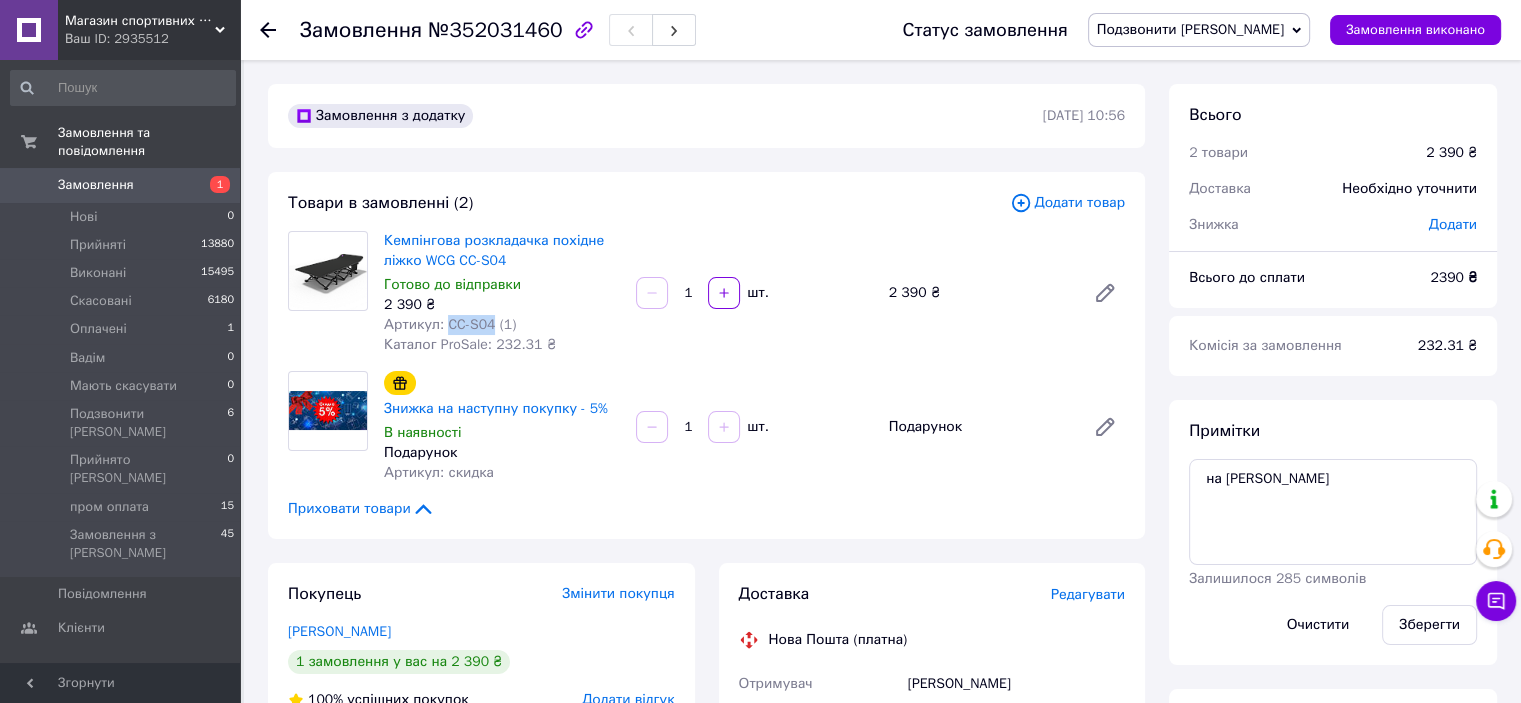 click on "Подзвонити [PERSON_NAME]" at bounding box center [1190, 29] 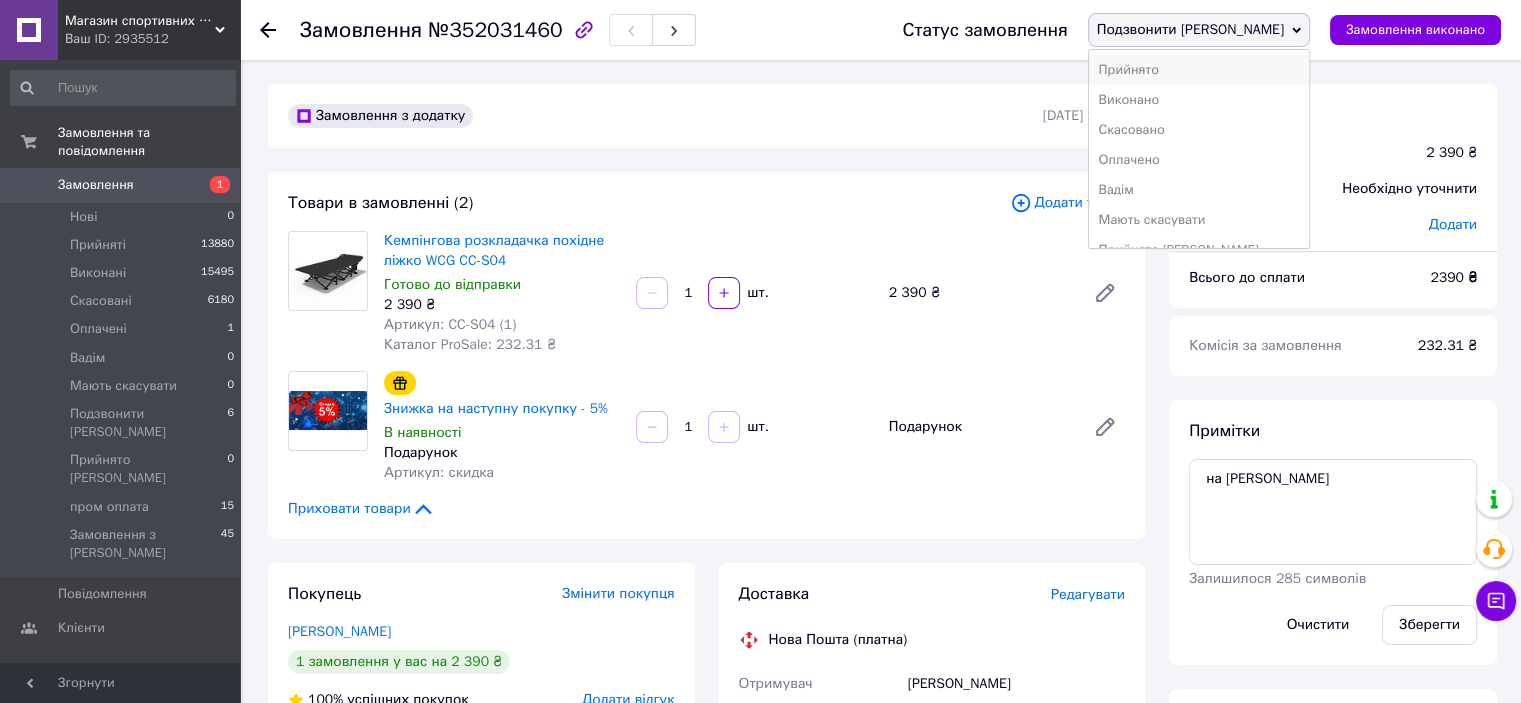 click on "Прийнято" at bounding box center [1199, 70] 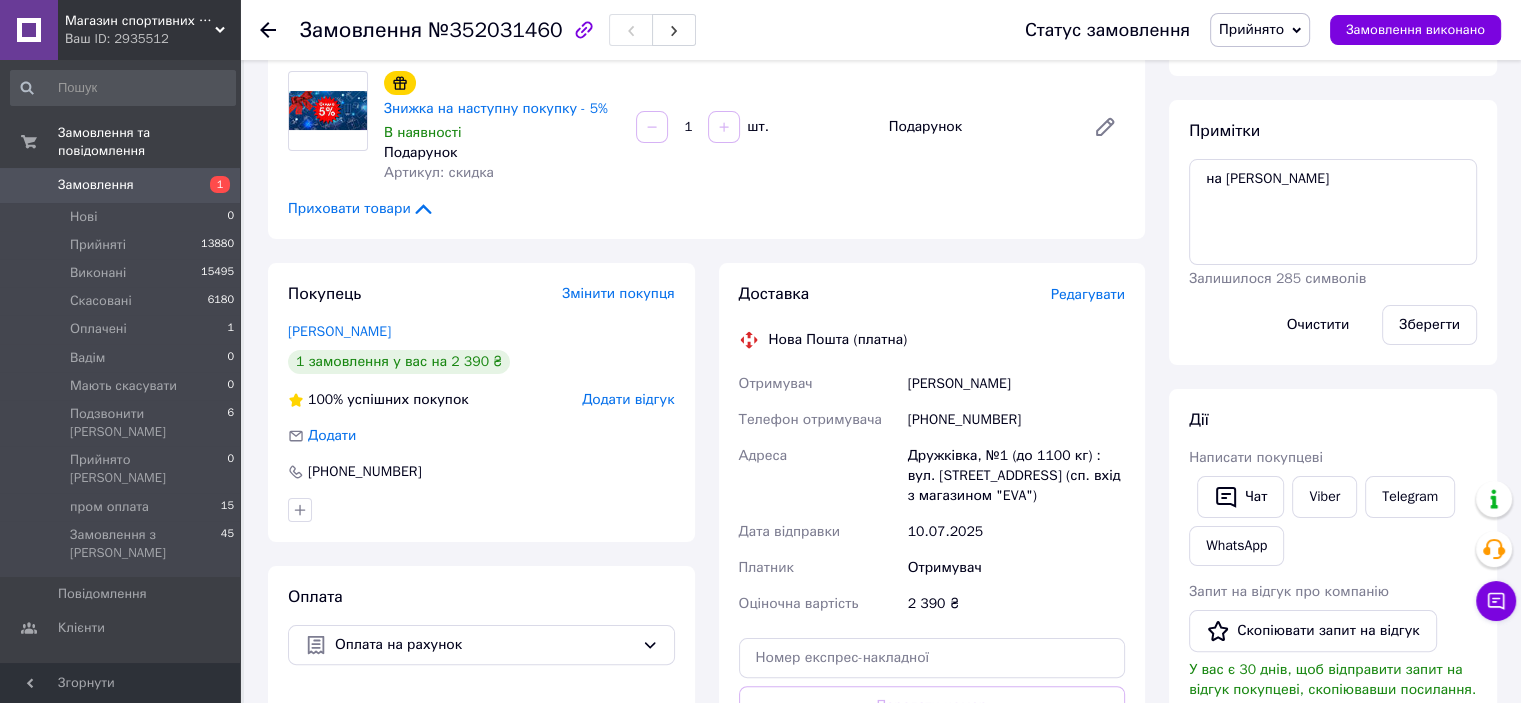 scroll, scrollTop: 0, scrollLeft: 0, axis: both 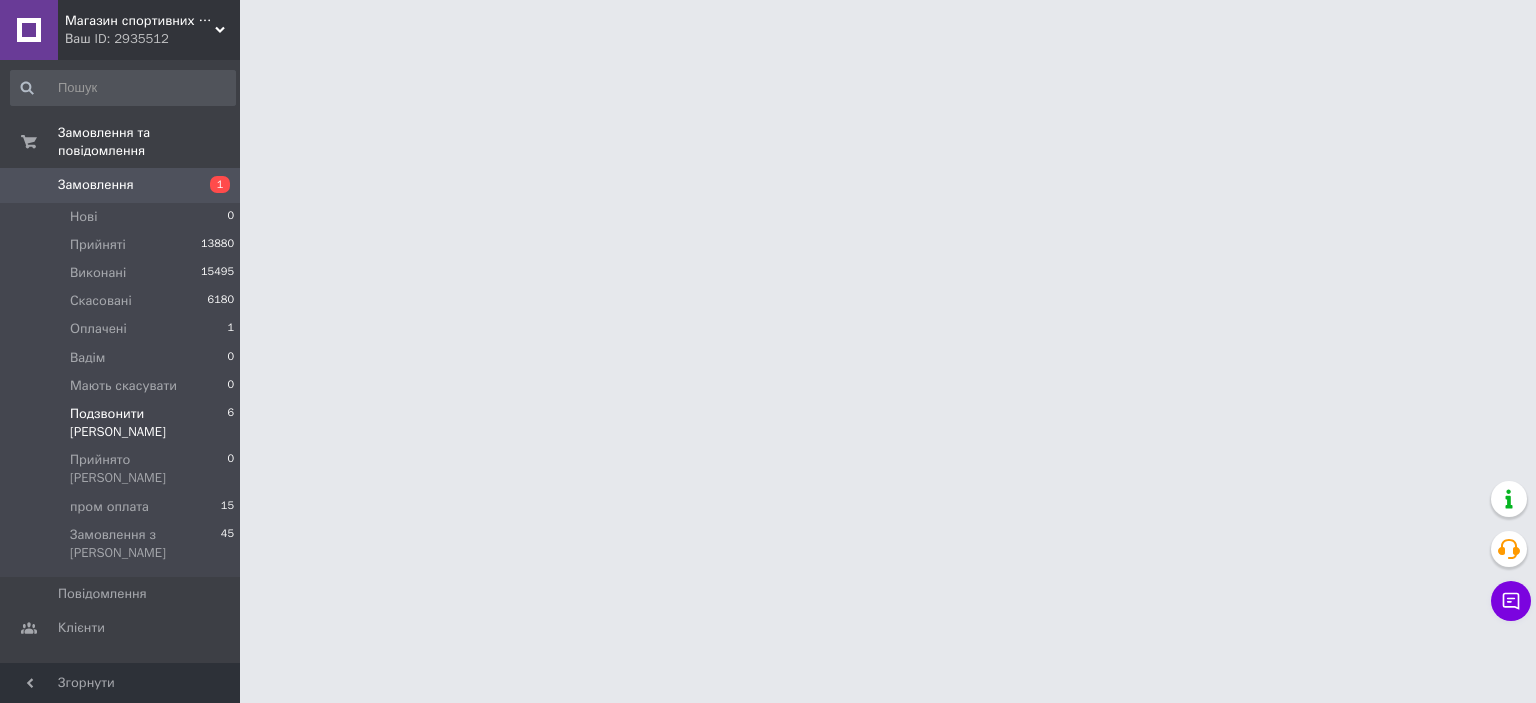click on "Подзвонити [PERSON_NAME]" at bounding box center [148, 423] 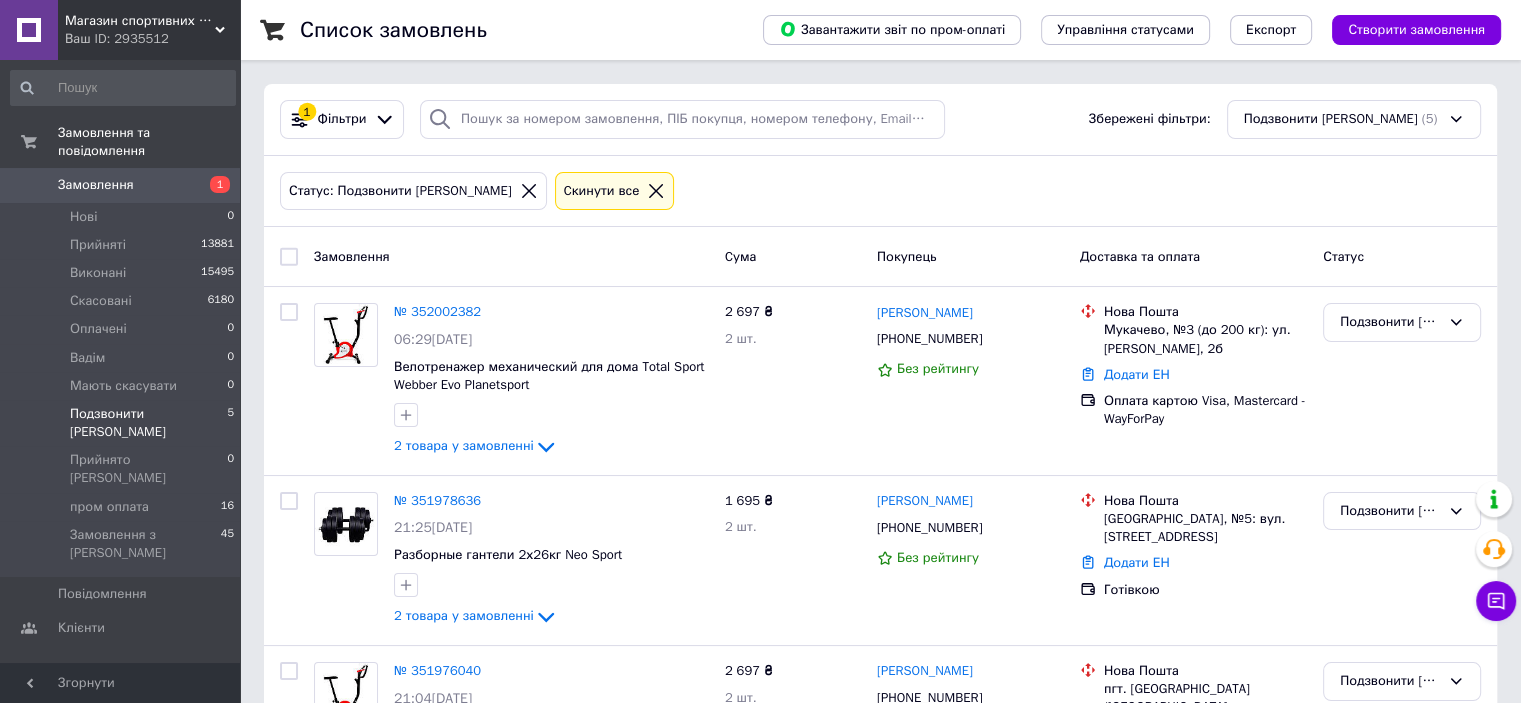 click on "Подзвонити [PERSON_NAME]" at bounding box center [148, 423] 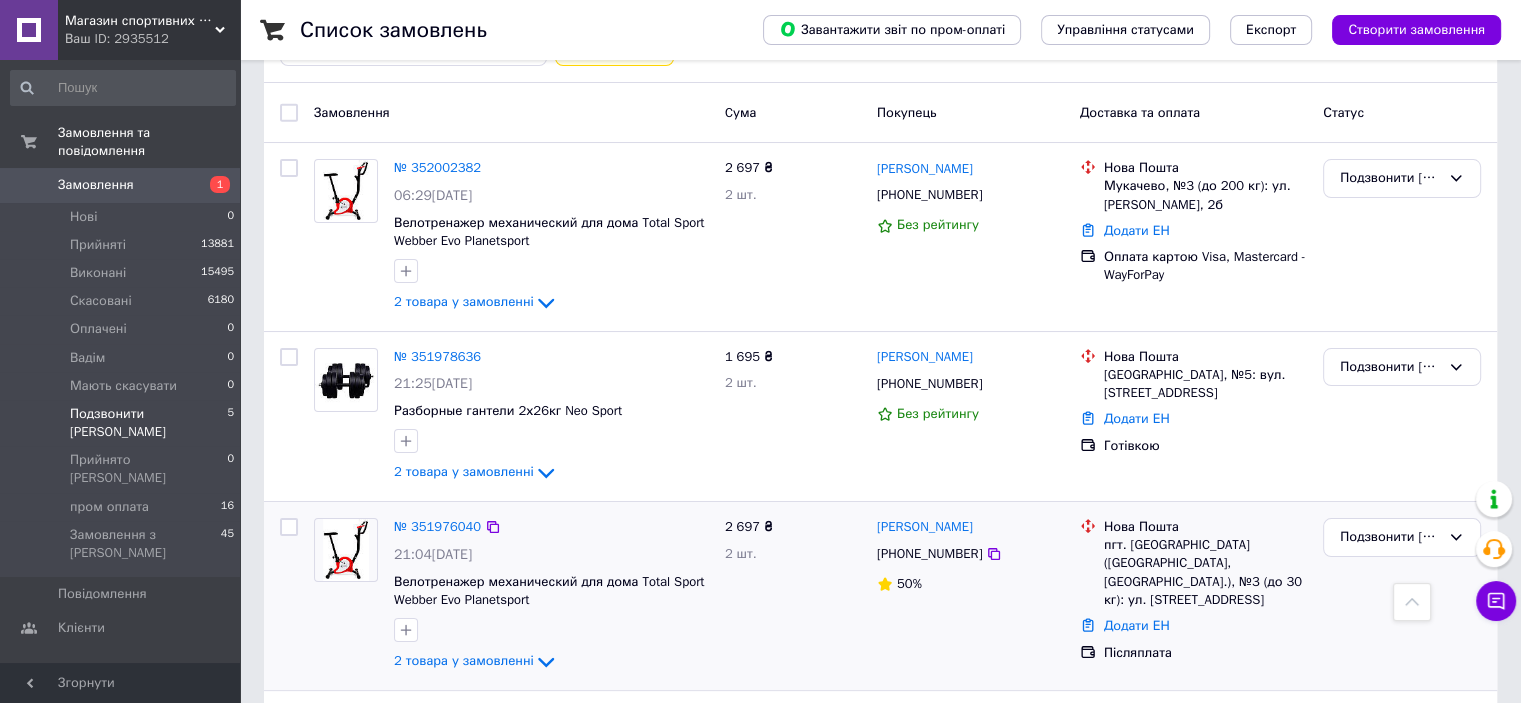 scroll, scrollTop: 111, scrollLeft: 0, axis: vertical 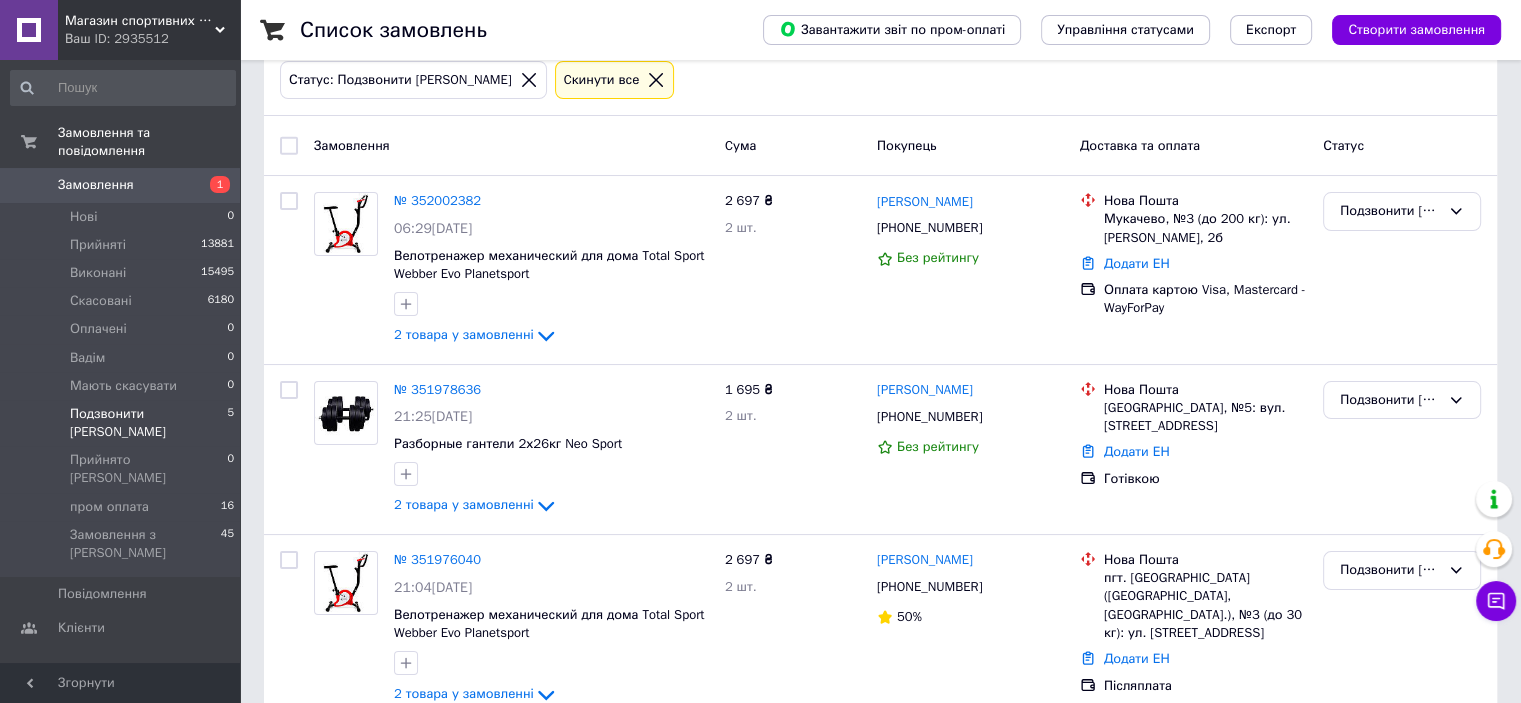 click on "Ваш ID: 2935512" at bounding box center [152, 39] 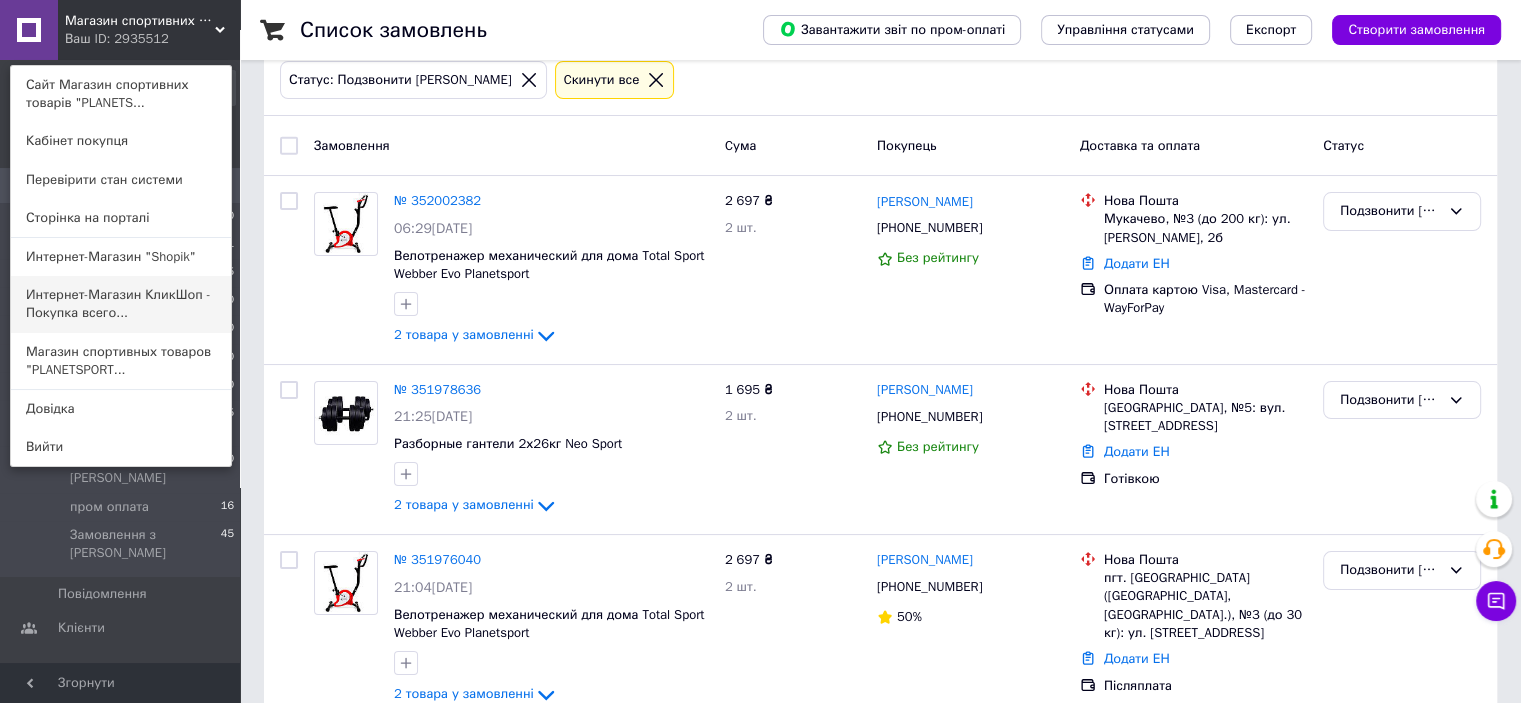 click on "Интернет-Магазин КликШоп - Покупка всего..." at bounding box center [121, 304] 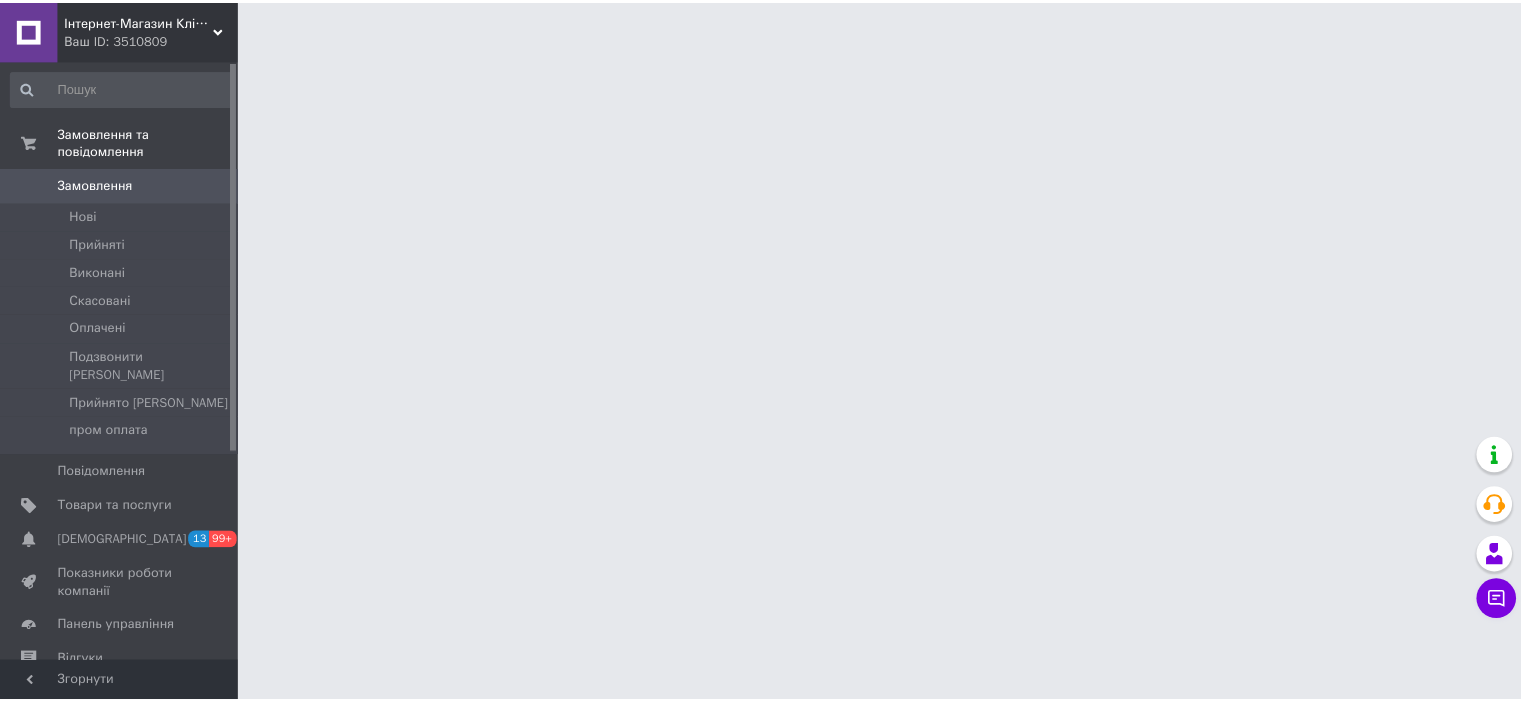 scroll, scrollTop: 0, scrollLeft: 0, axis: both 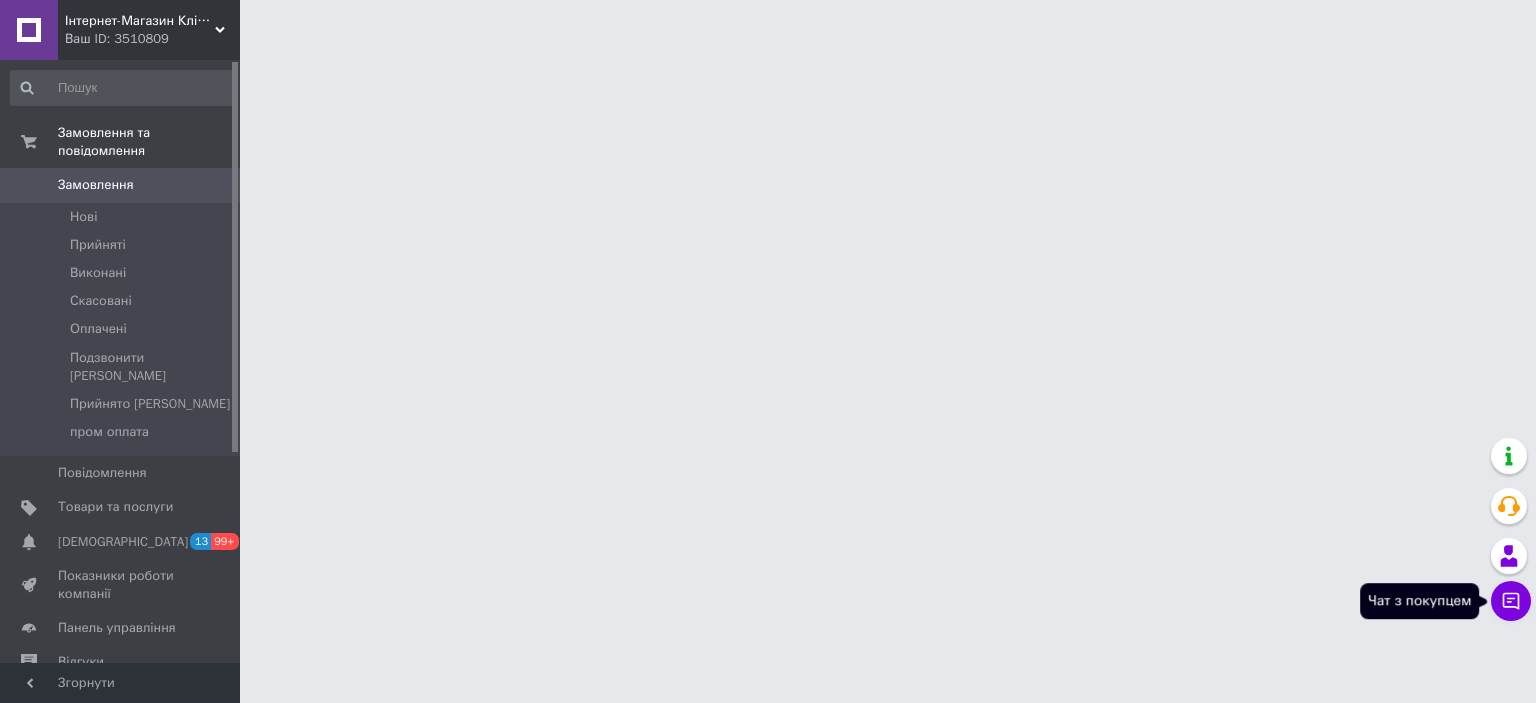 click 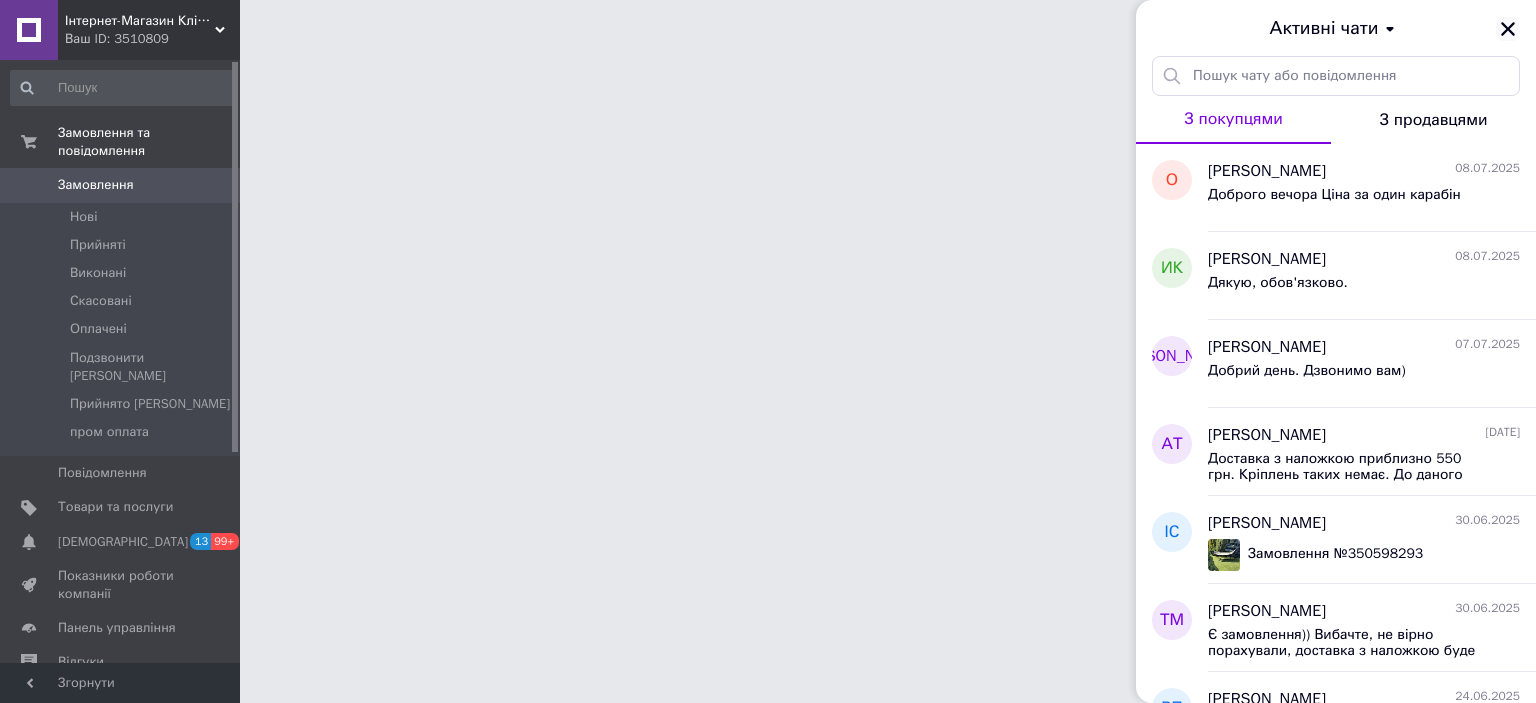 click 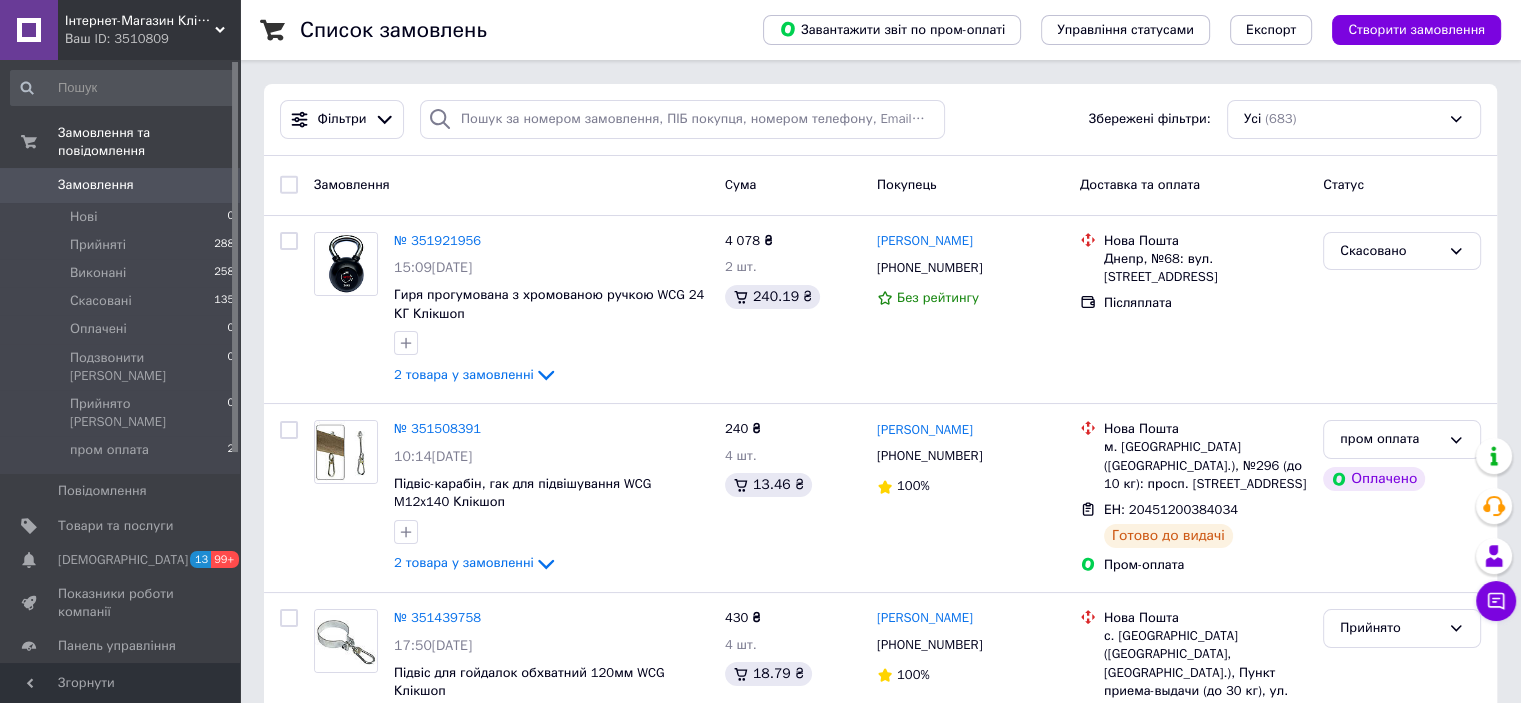 click on "Ваш ID: 3510809" at bounding box center [152, 39] 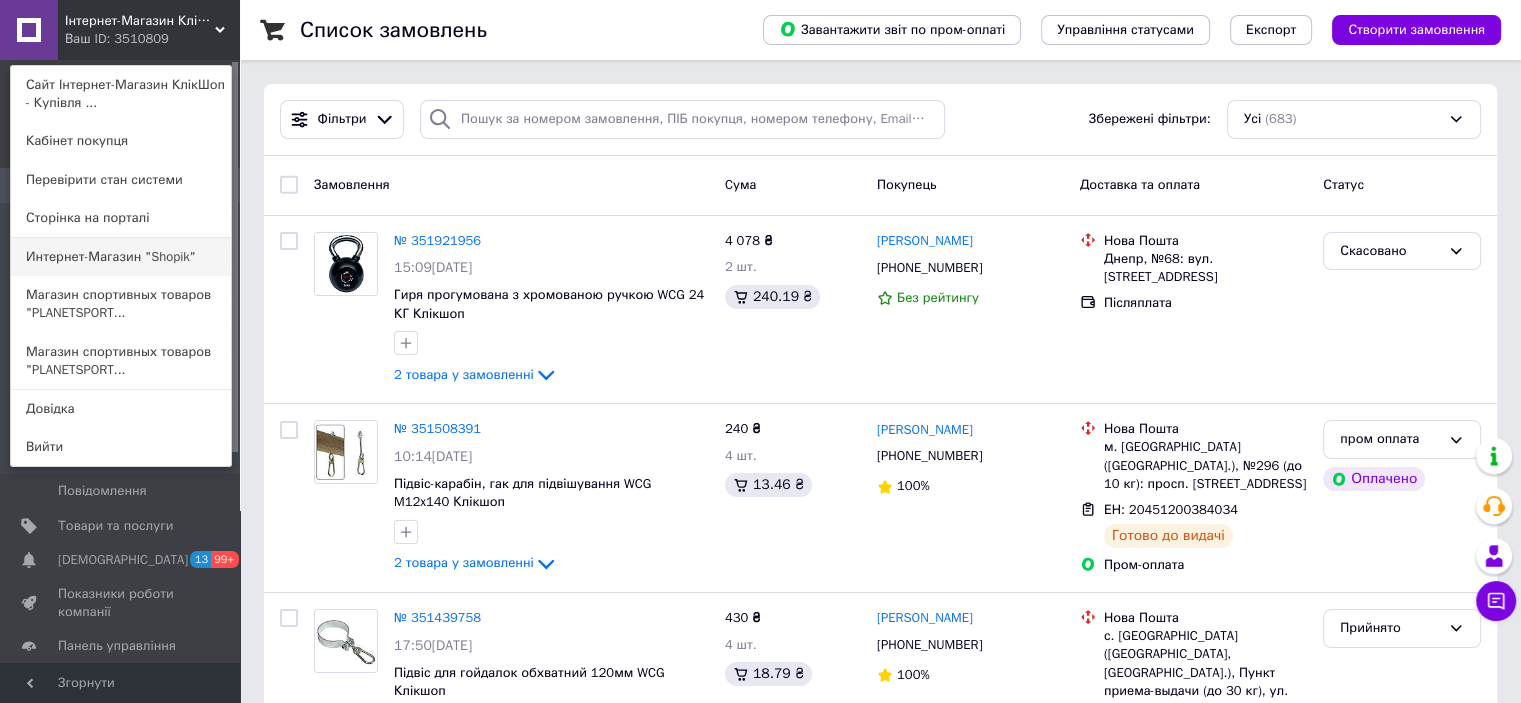 click on "Интернет-Магазин  "Shopik"" at bounding box center [121, 257] 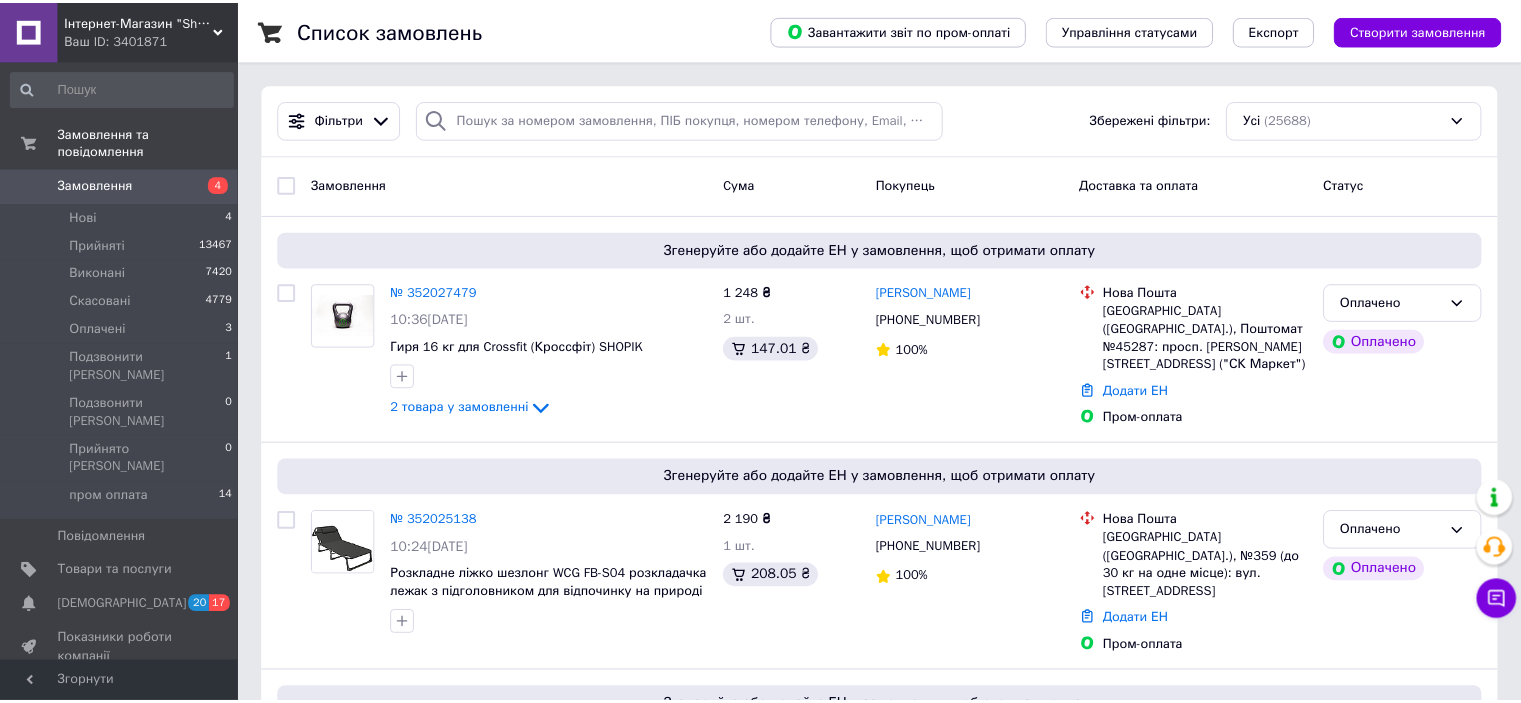 scroll, scrollTop: 0, scrollLeft: 0, axis: both 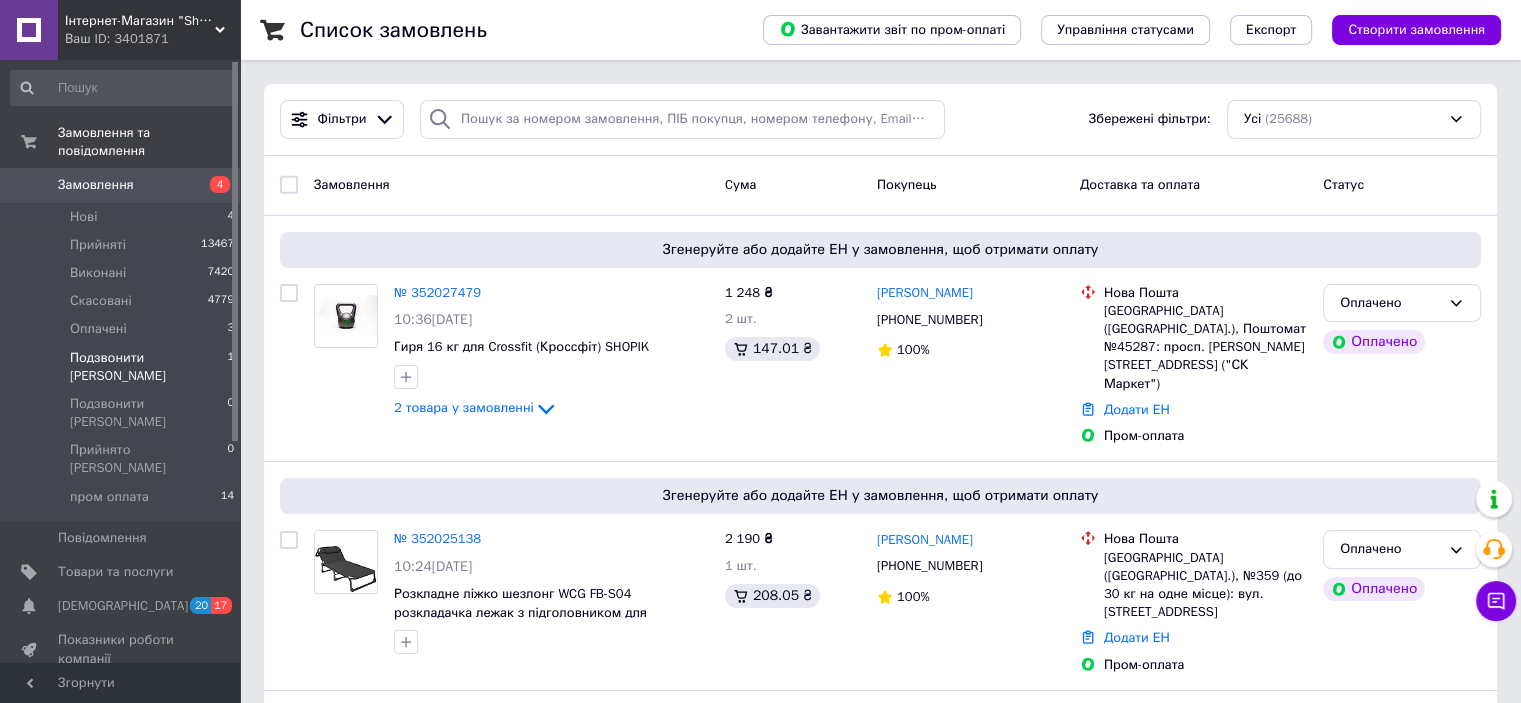 click on "Подзвонити [PERSON_NAME]" at bounding box center (148, 367) 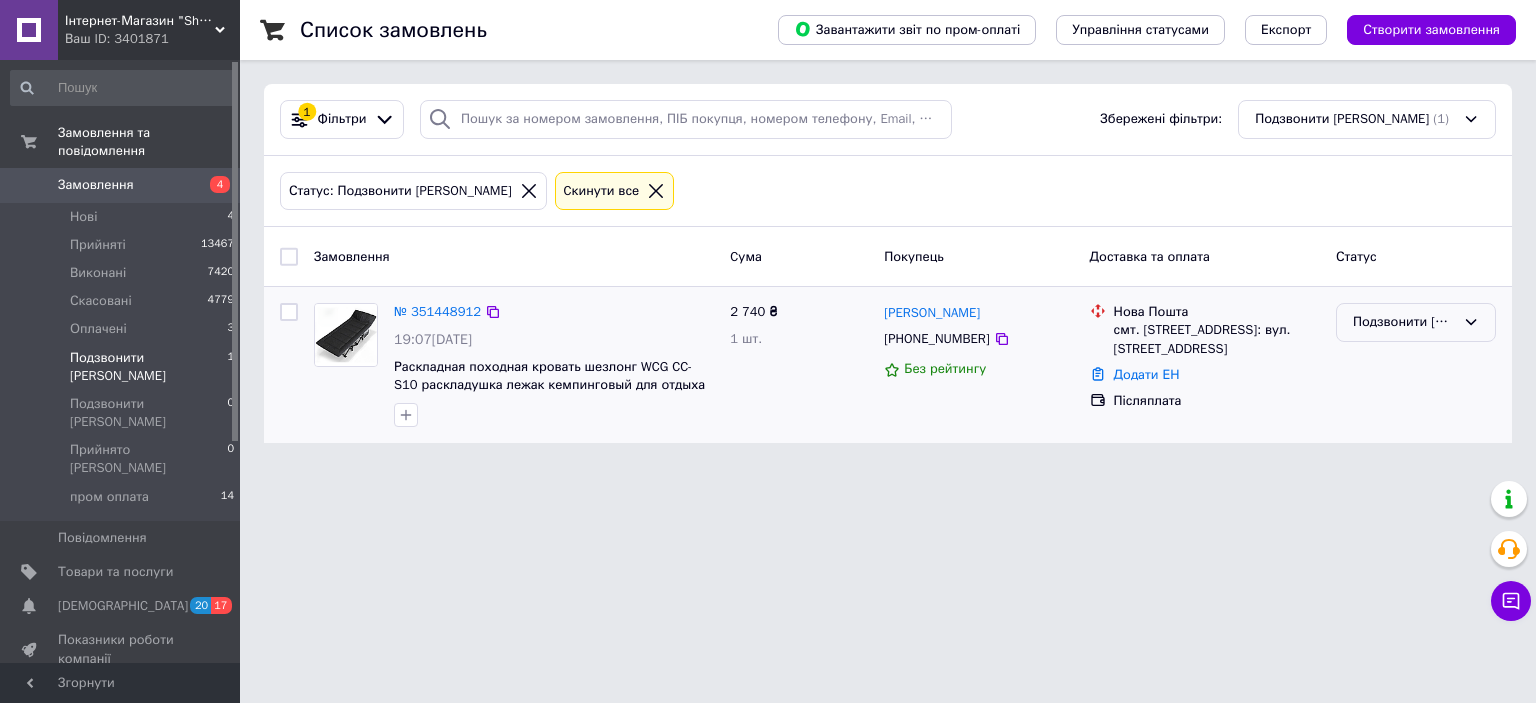 click on "Подзвонити [PERSON_NAME]" at bounding box center (1404, 322) 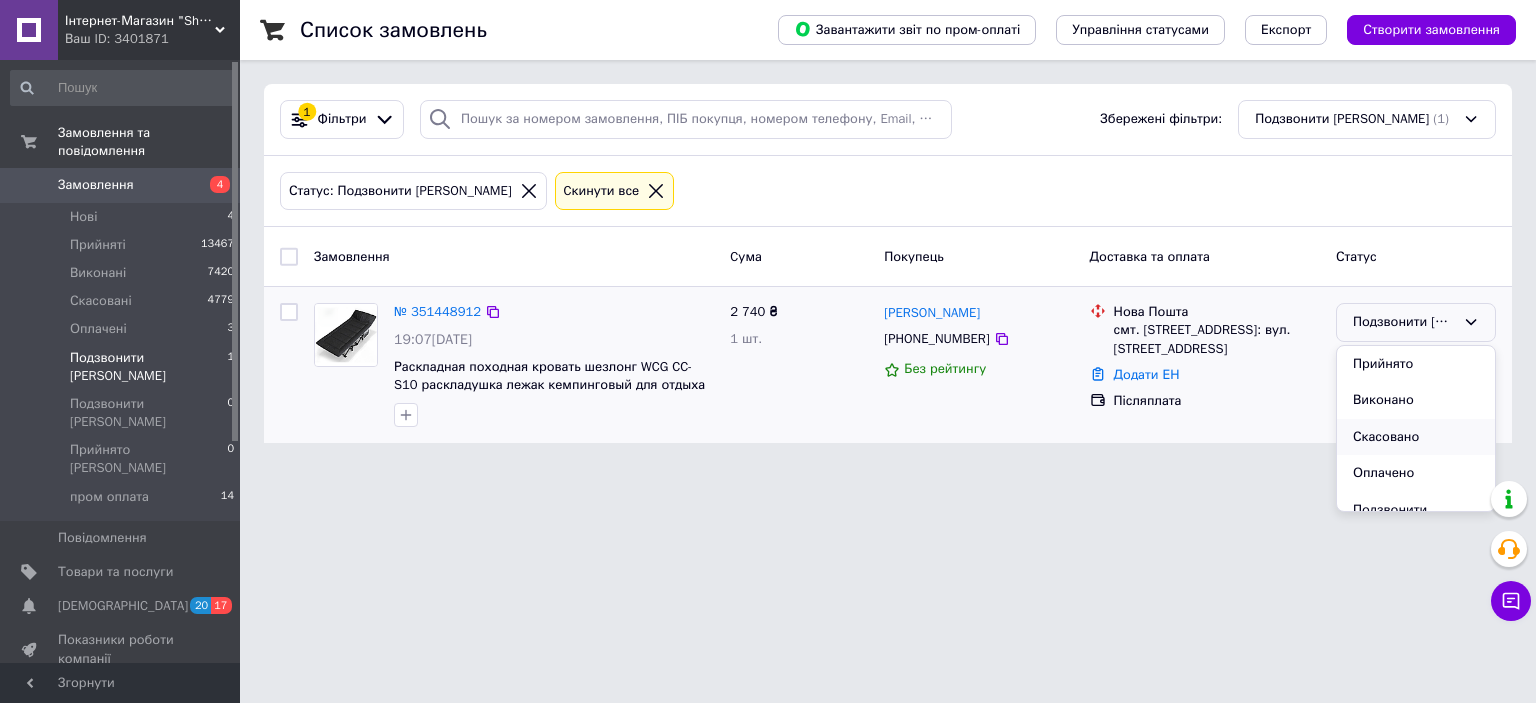 click on "Скасовано" at bounding box center (1416, 437) 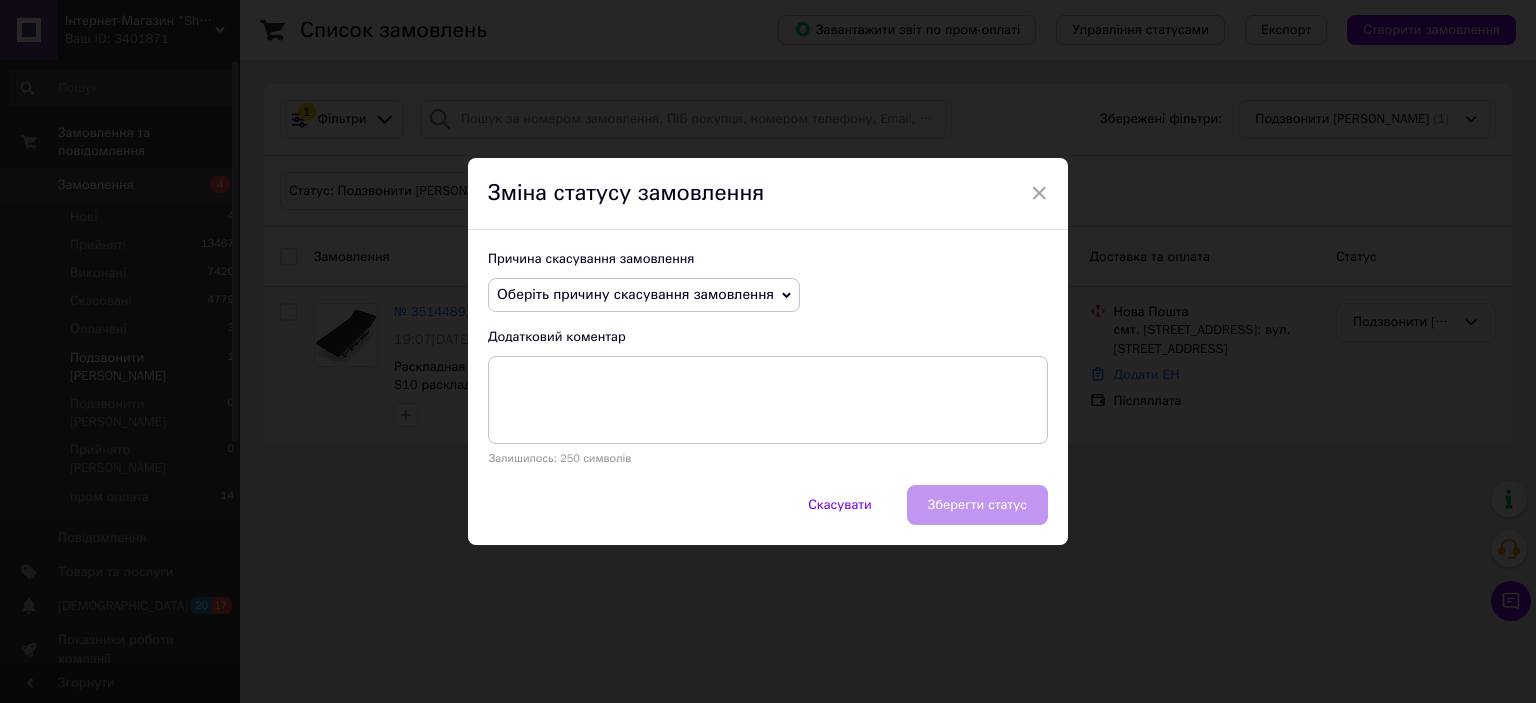 click on "Оберіть причину скасування замовлення" at bounding box center (635, 294) 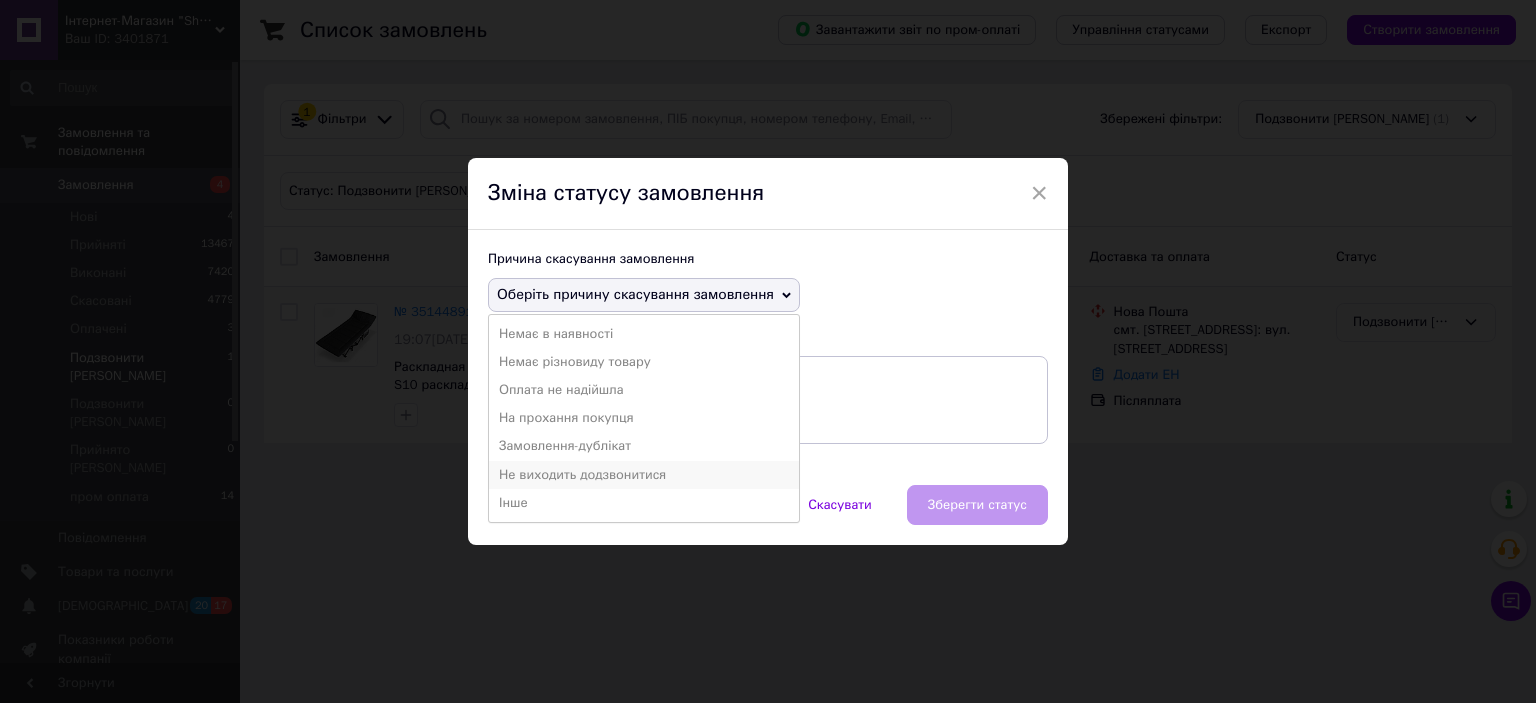 click on "Не виходить додзвонитися" at bounding box center [644, 475] 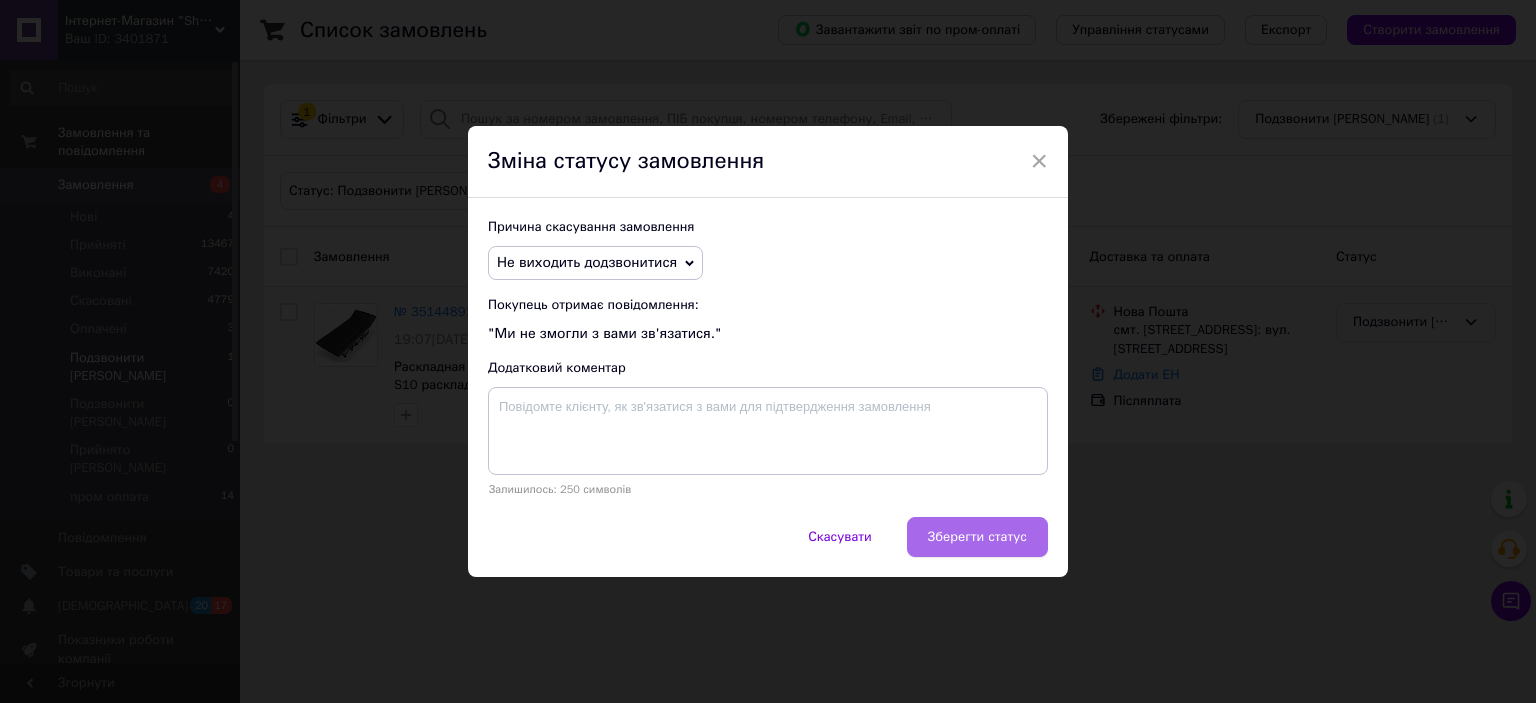 click on "Зберегти статус" at bounding box center [977, 537] 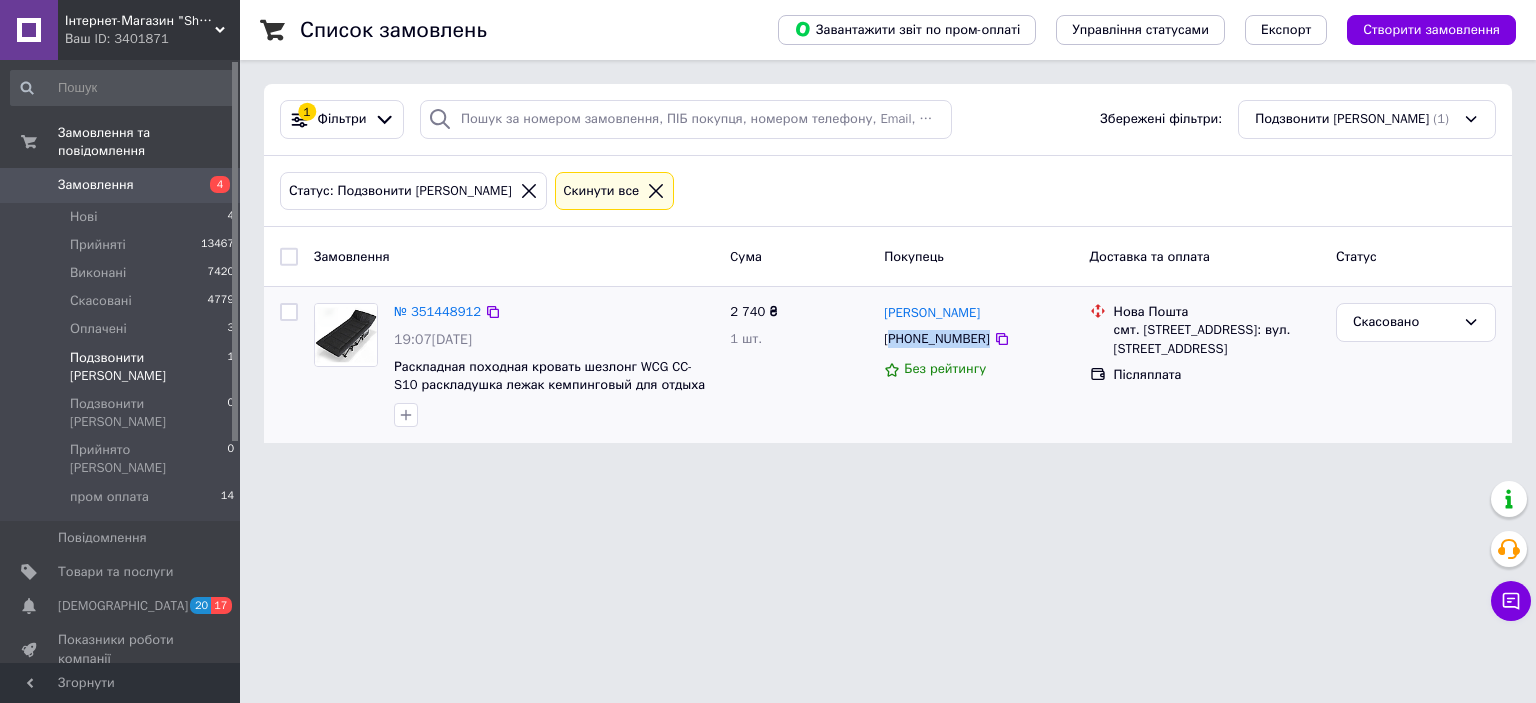 drag, startPoint x: 974, startPoint y: 339, endPoint x: 892, endPoint y: 336, distance: 82.05486 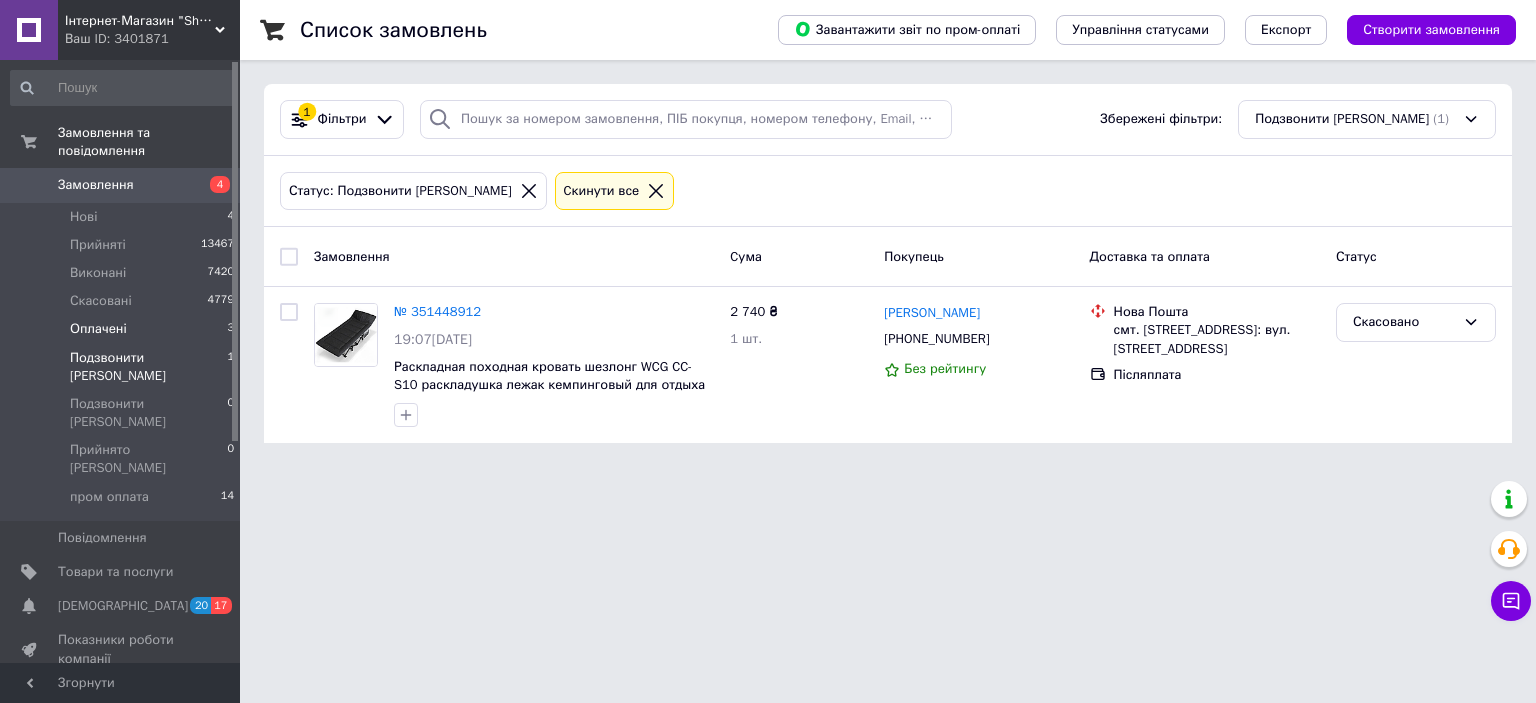 click on "Оплачені 3" at bounding box center (123, 329) 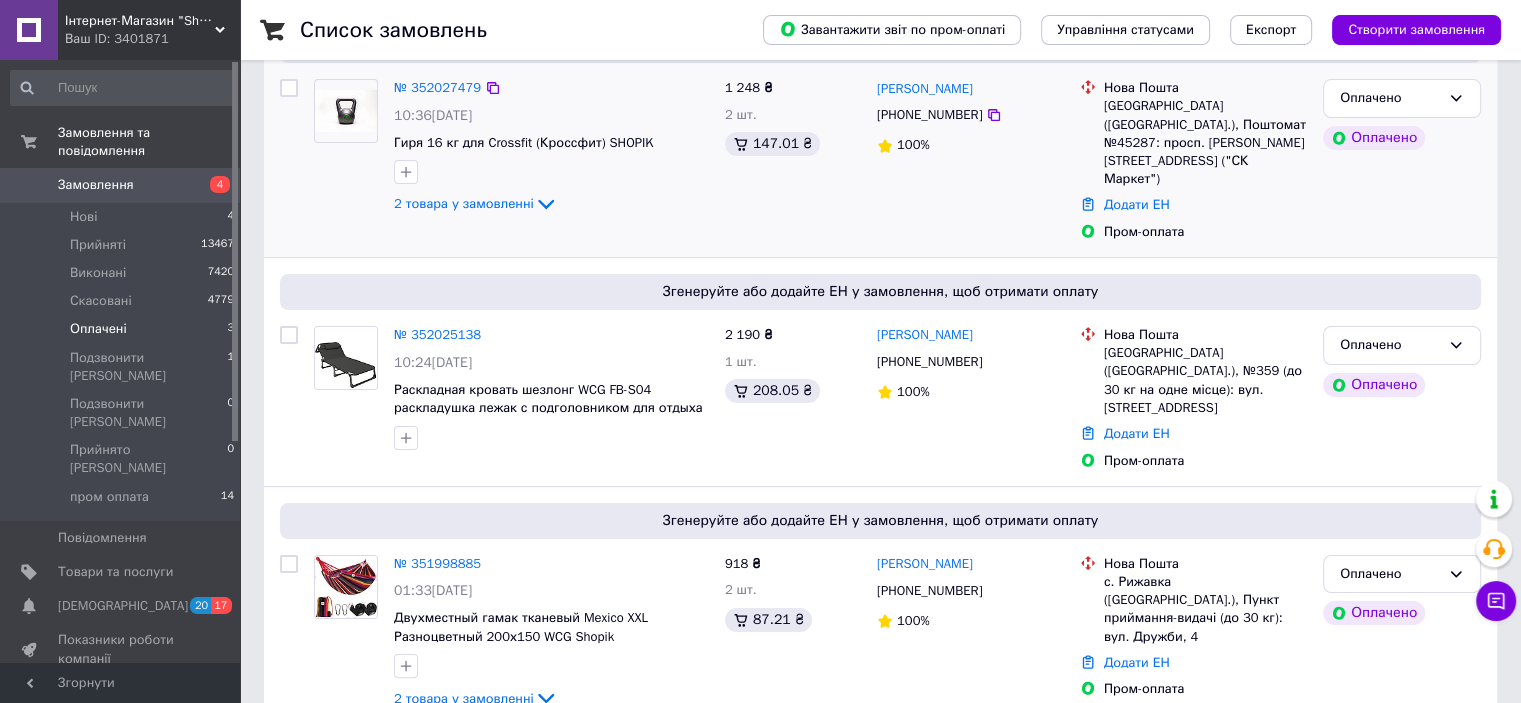 scroll, scrollTop: 279, scrollLeft: 0, axis: vertical 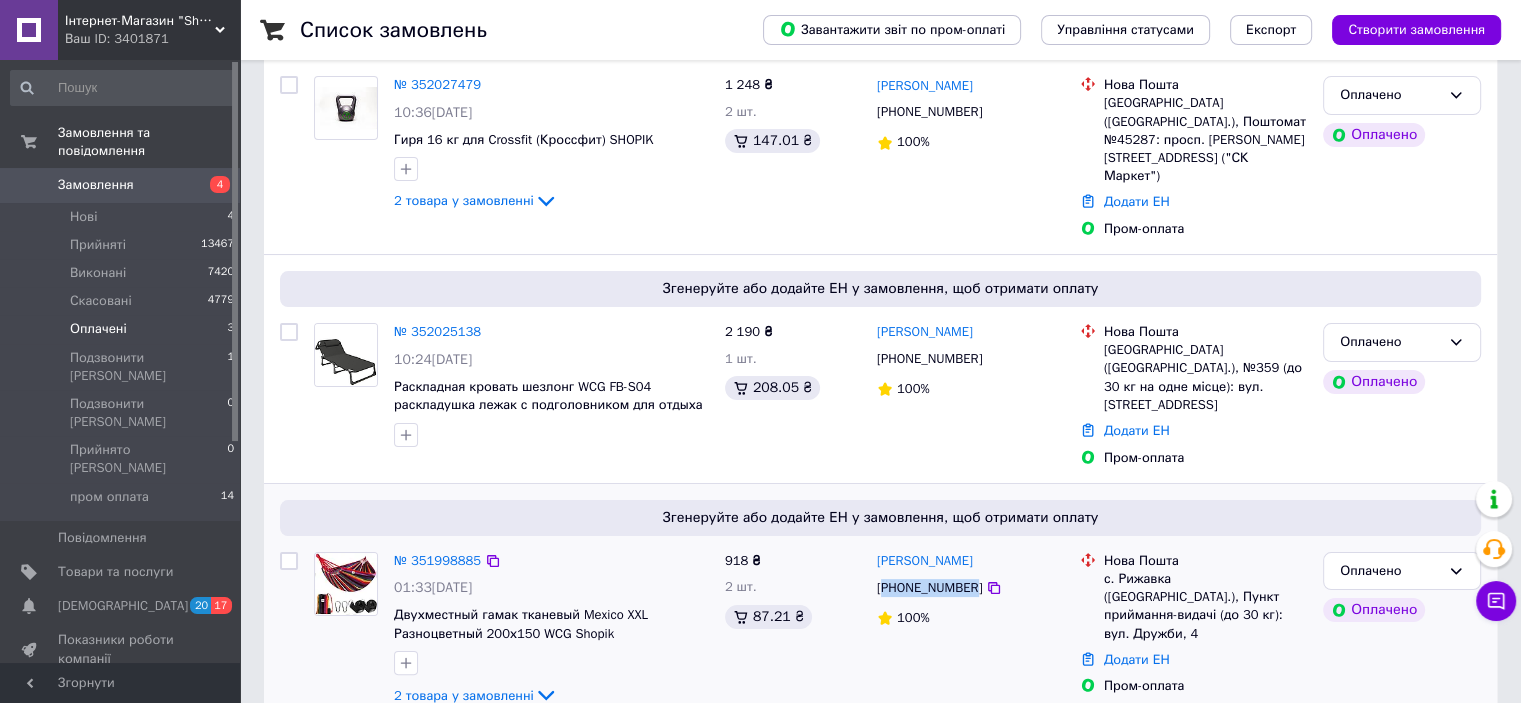 drag, startPoint x: 970, startPoint y: 545, endPoint x: 883, endPoint y: 541, distance: 87.0919 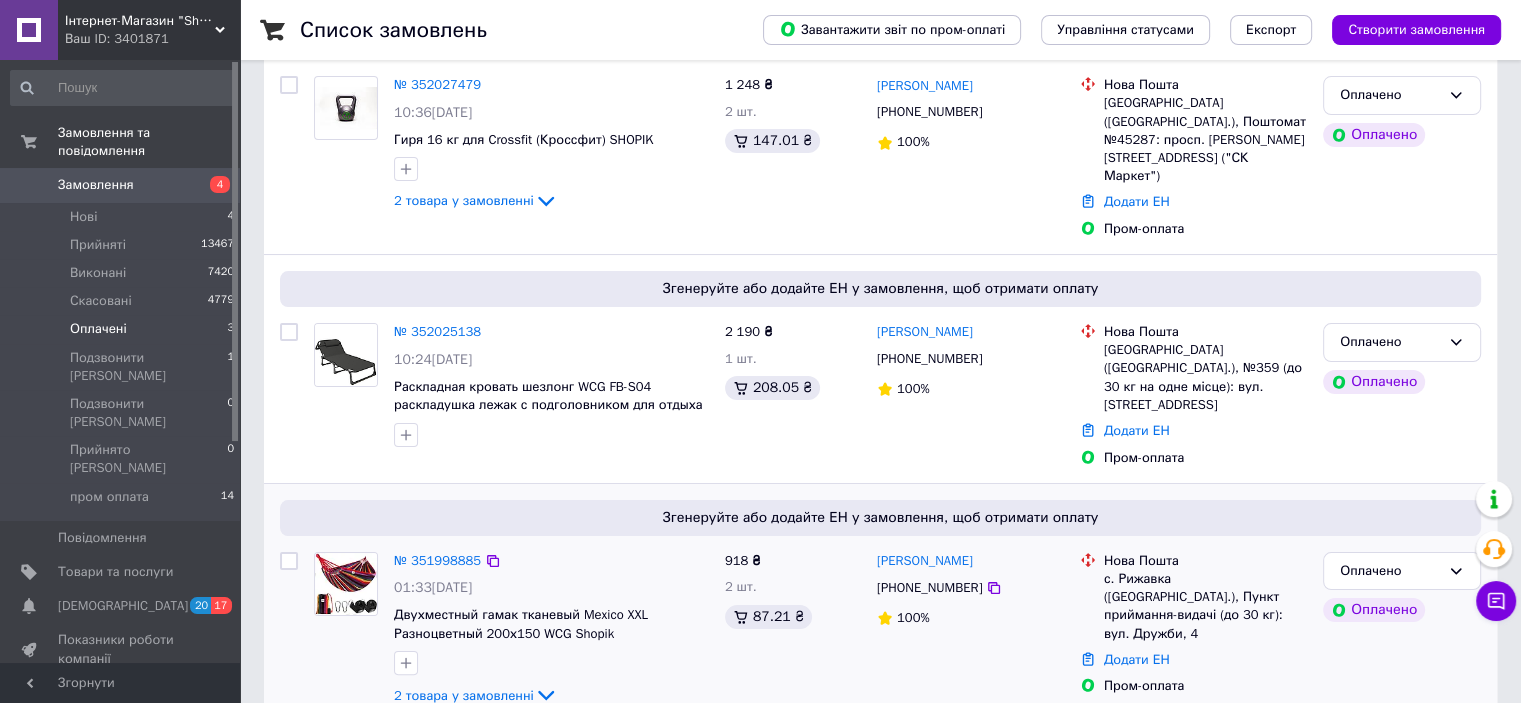 drag, startPoint x: 289, startPoint y: 427, endPoint x: 352, endPoint y: 487, distance: 87 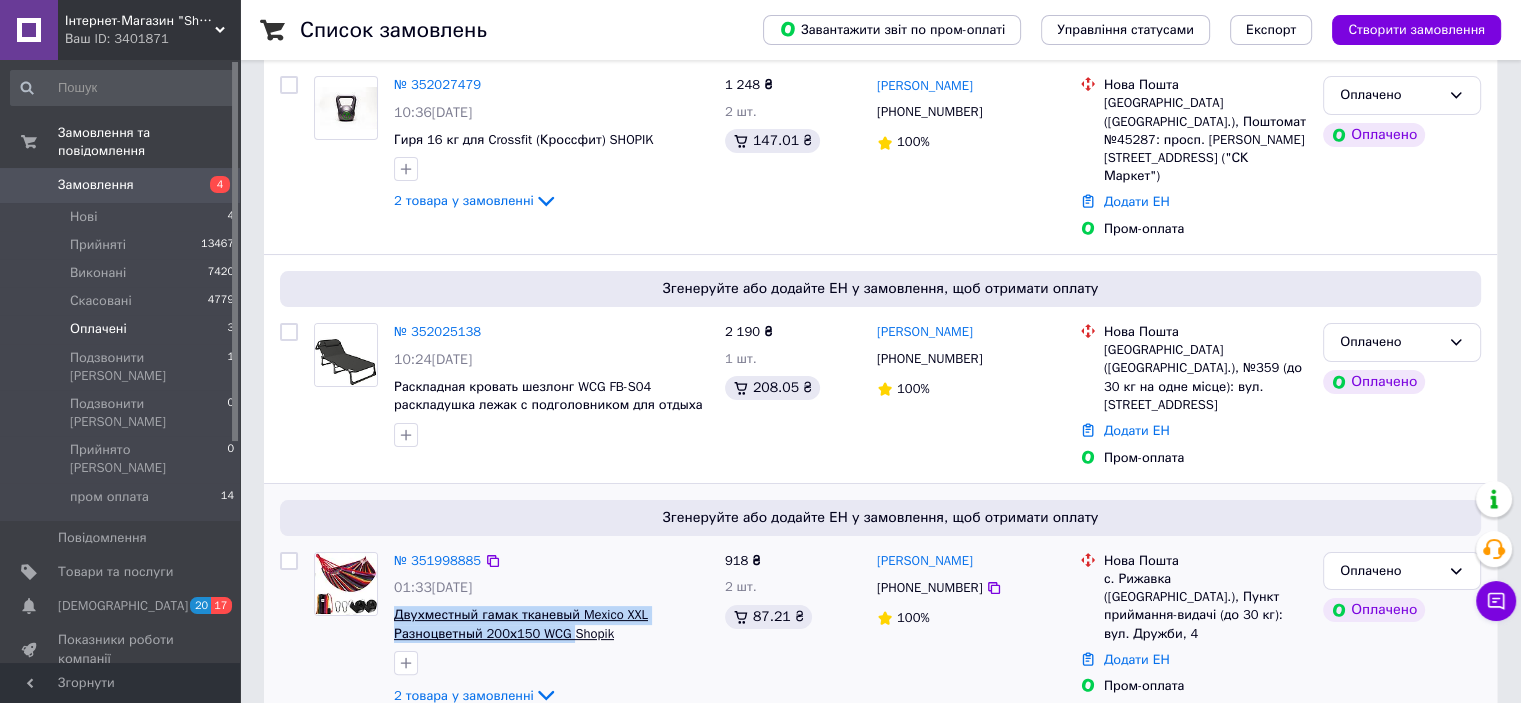 drag, startPoint x: 390, startPoint y: 567, endPoint x: 568, endPoint y: 589, distance: 179.3544 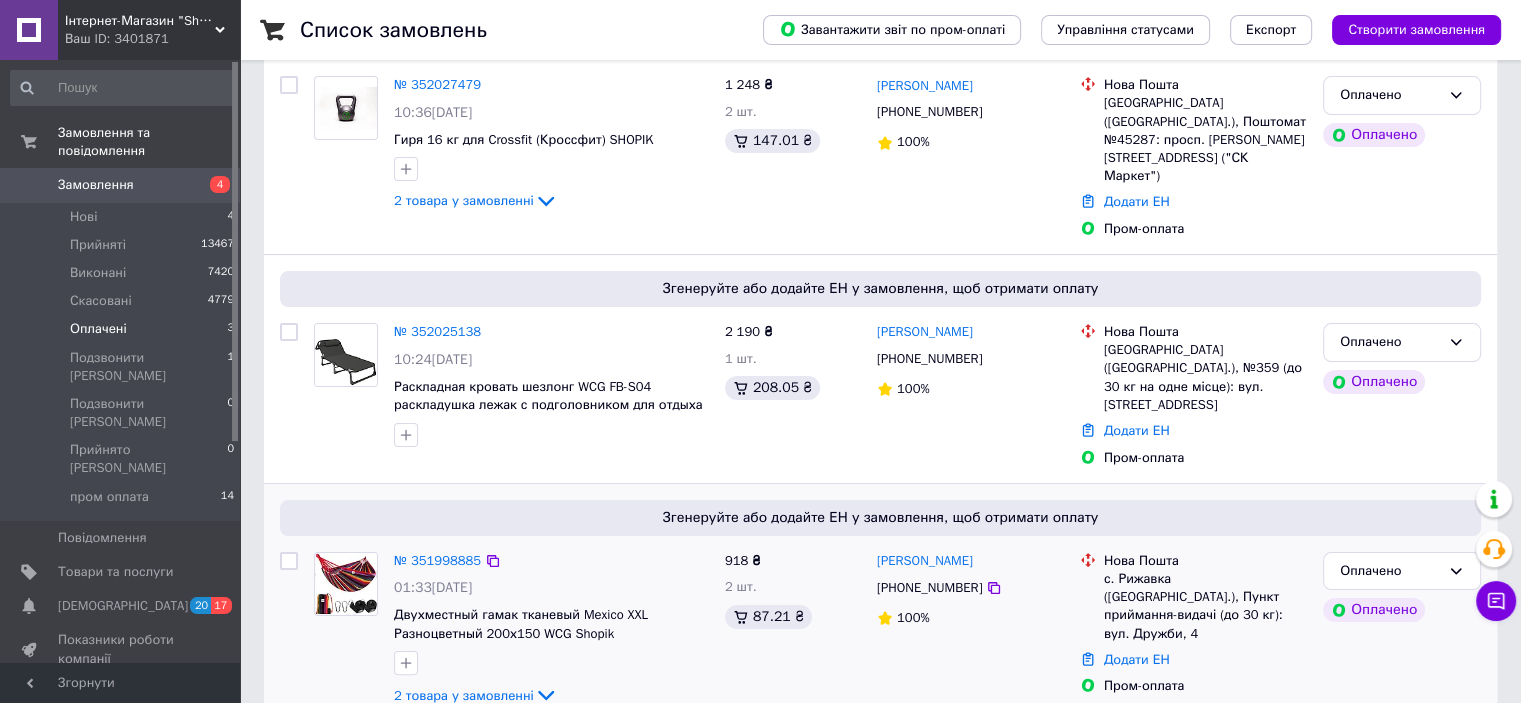 click at bounding box center (346, 630) 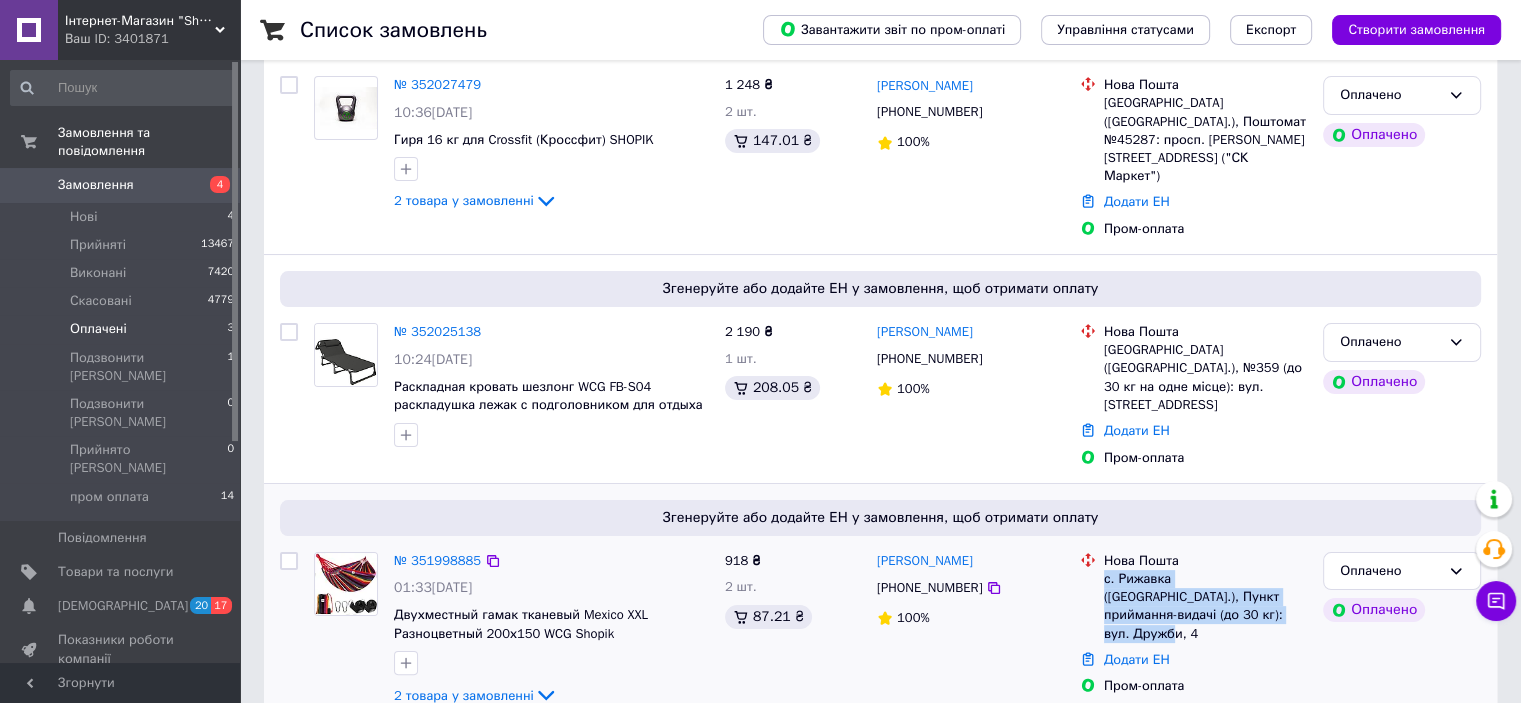 drag, startPoint x: 1104, startPoint y: 532, endPoint x: 1228, endPoint y: 573, distance: 130.60245 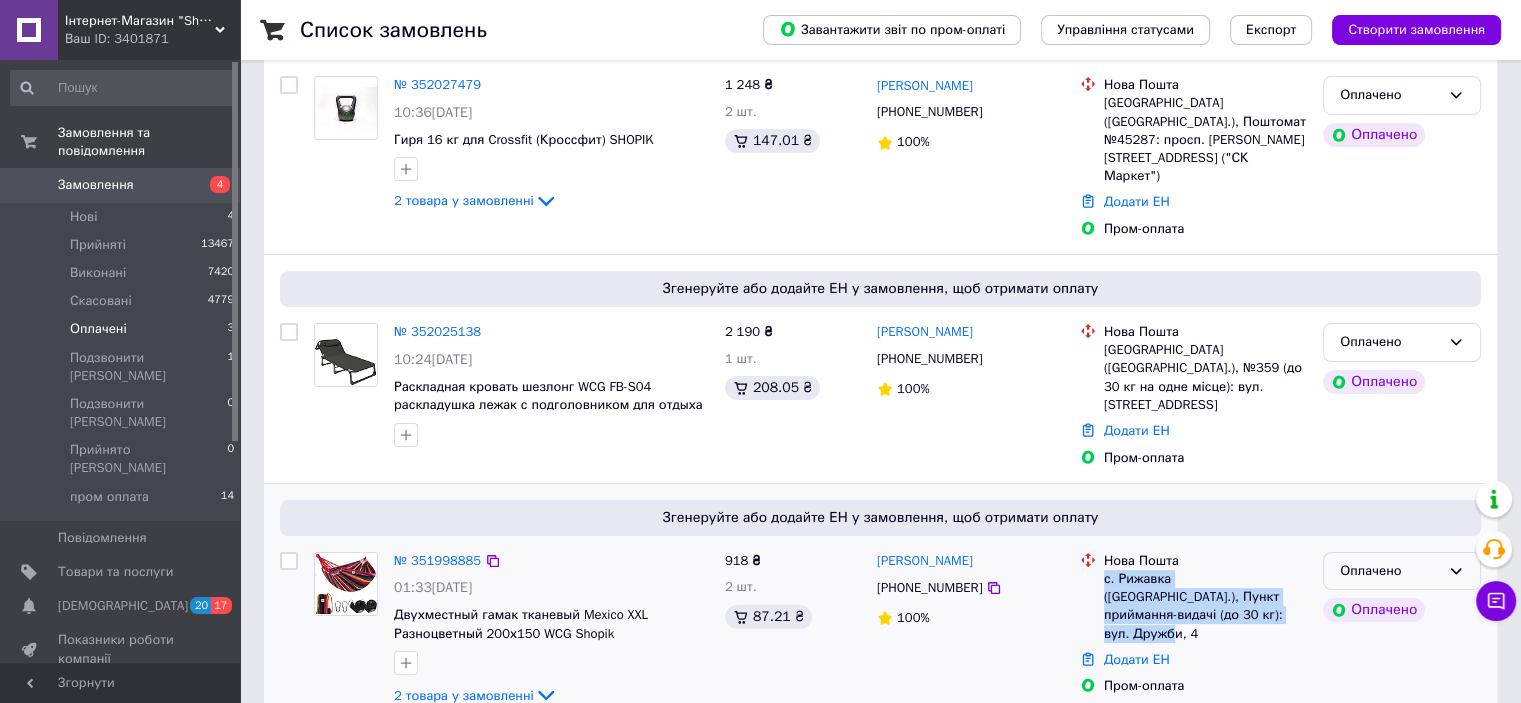 click on "Оплачено" at bounding box center (1390, 571) 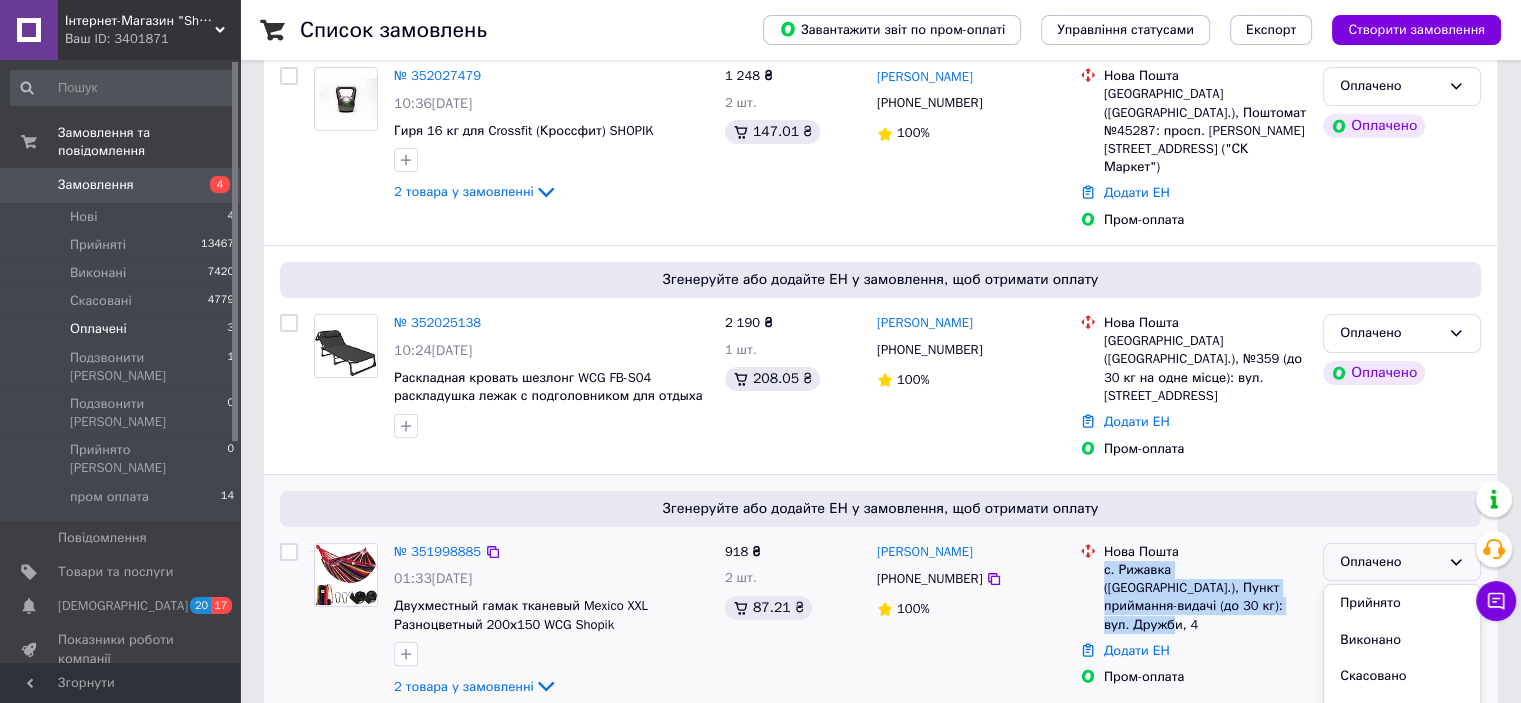 scroll, scrollTop: 292, scrollLeft: 0, axis: vertical 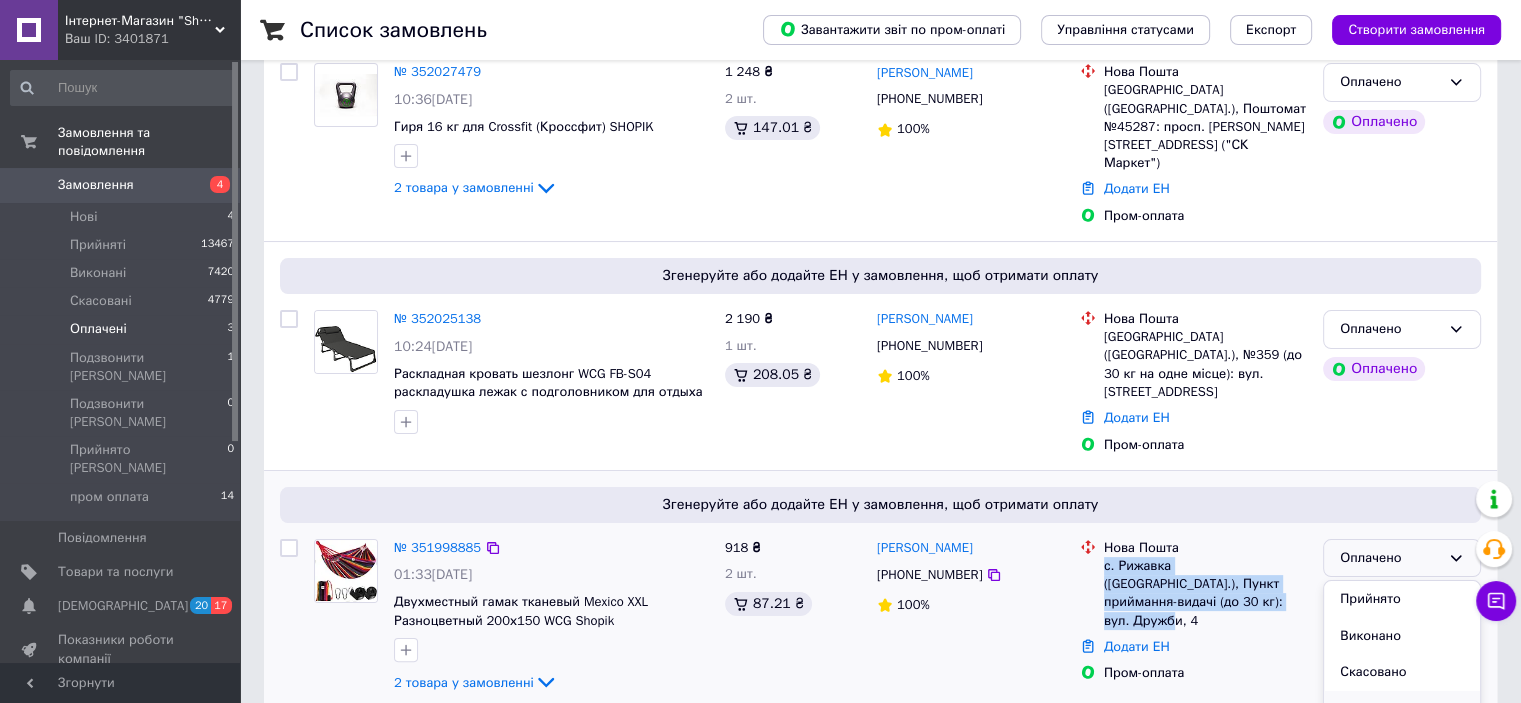 click on "Подзвонити [PERSON_NAME]" at bounding box center [1402, 719] 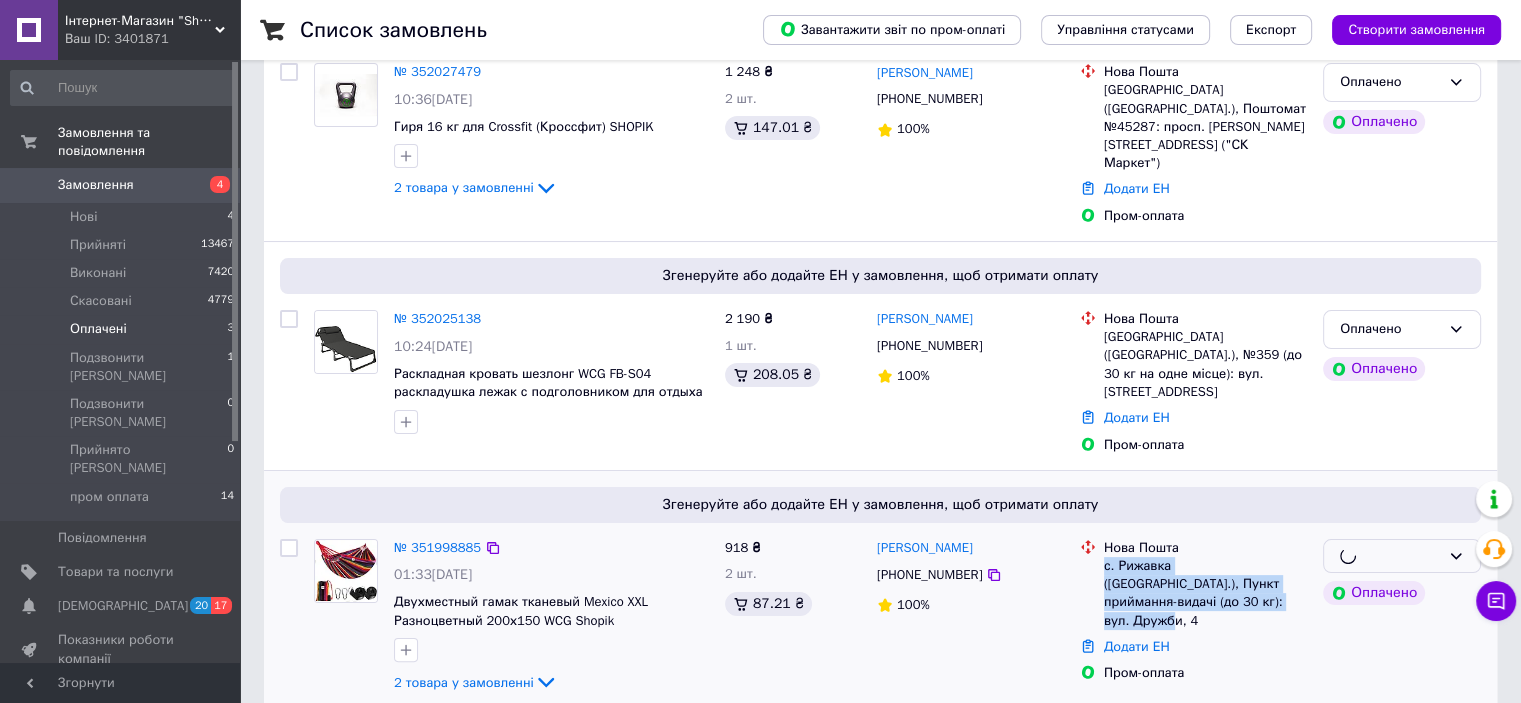 scroll, scrollTop: 279, scrollLeft: 0, axis: vertical 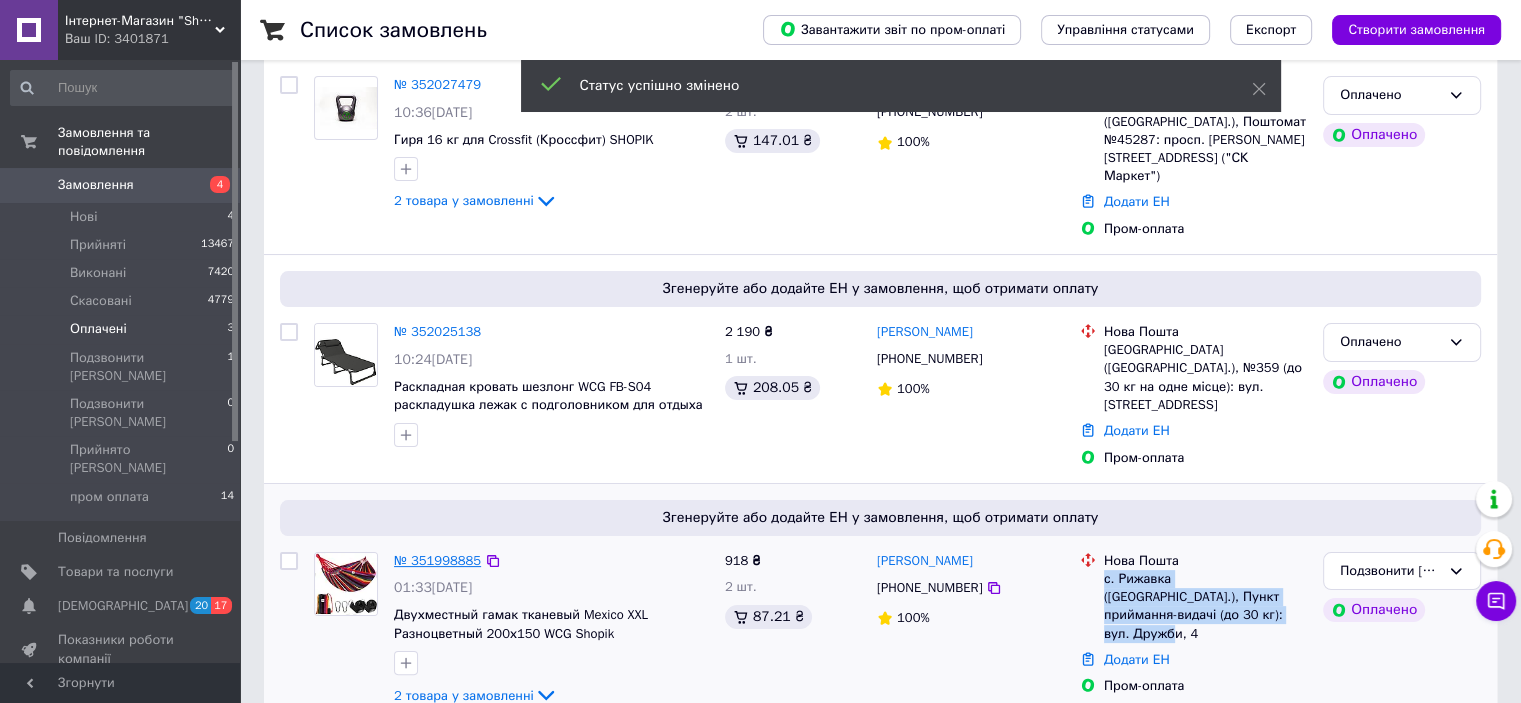 click on "№ 351998885" at bounding box center (437, 560) 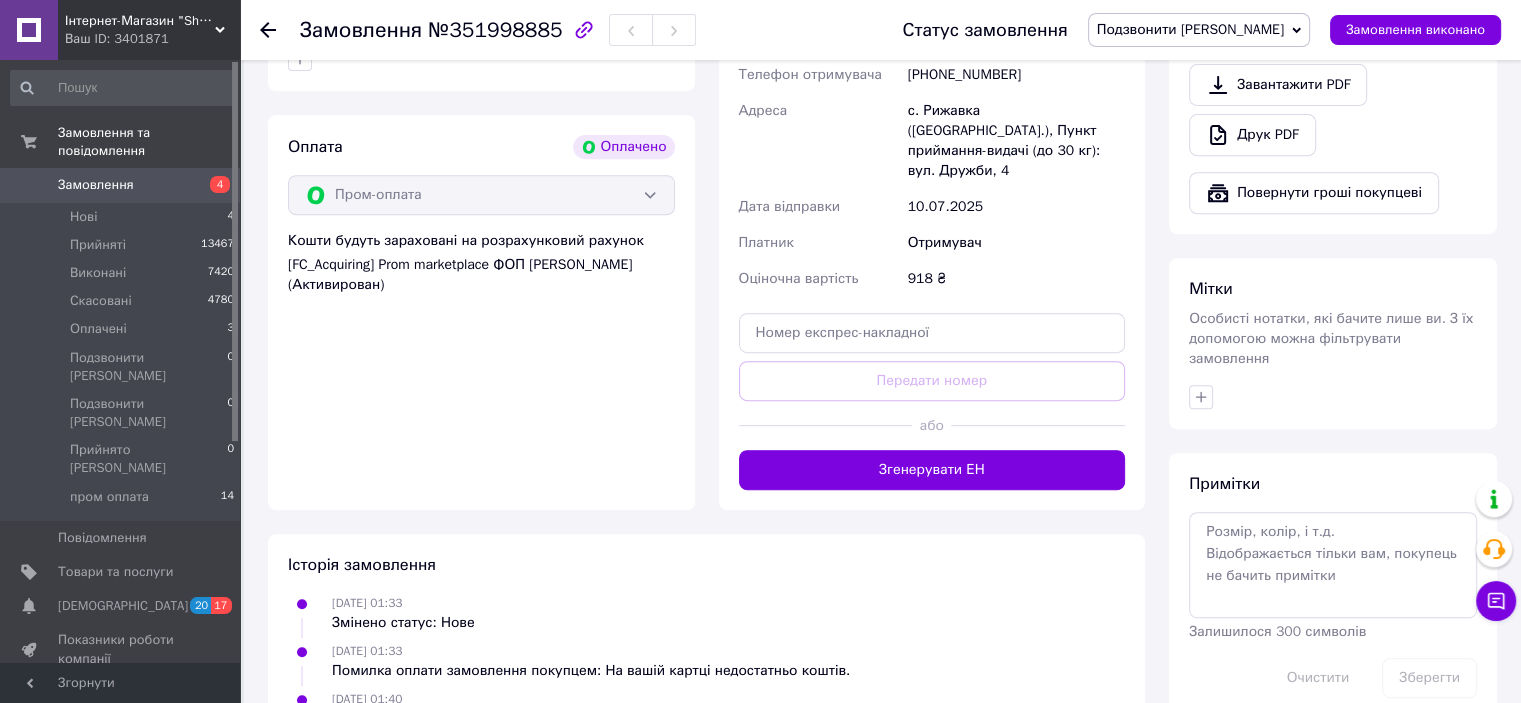 scroll, scrollTop: 800, scrollLeft: 0, axis: vertical 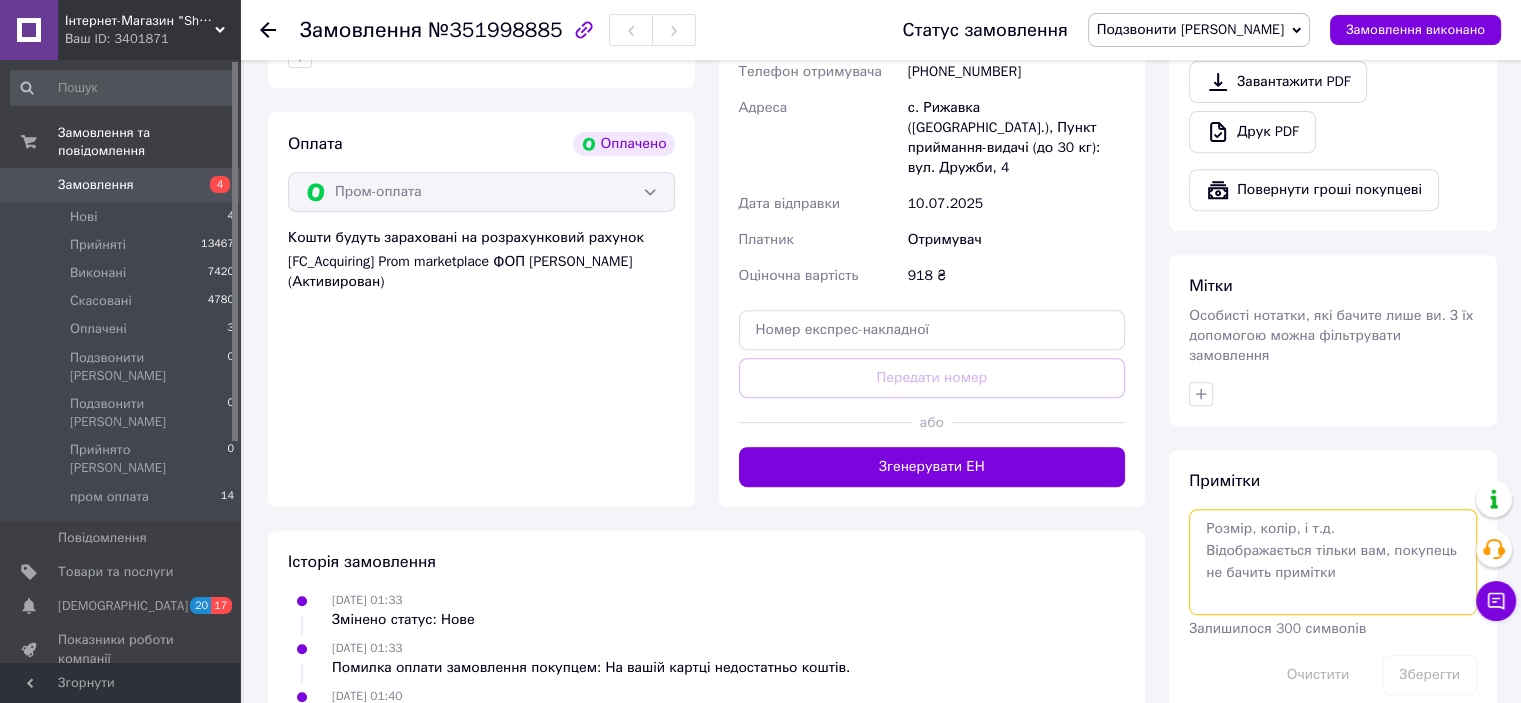 click at bounding box center [1333, 562] 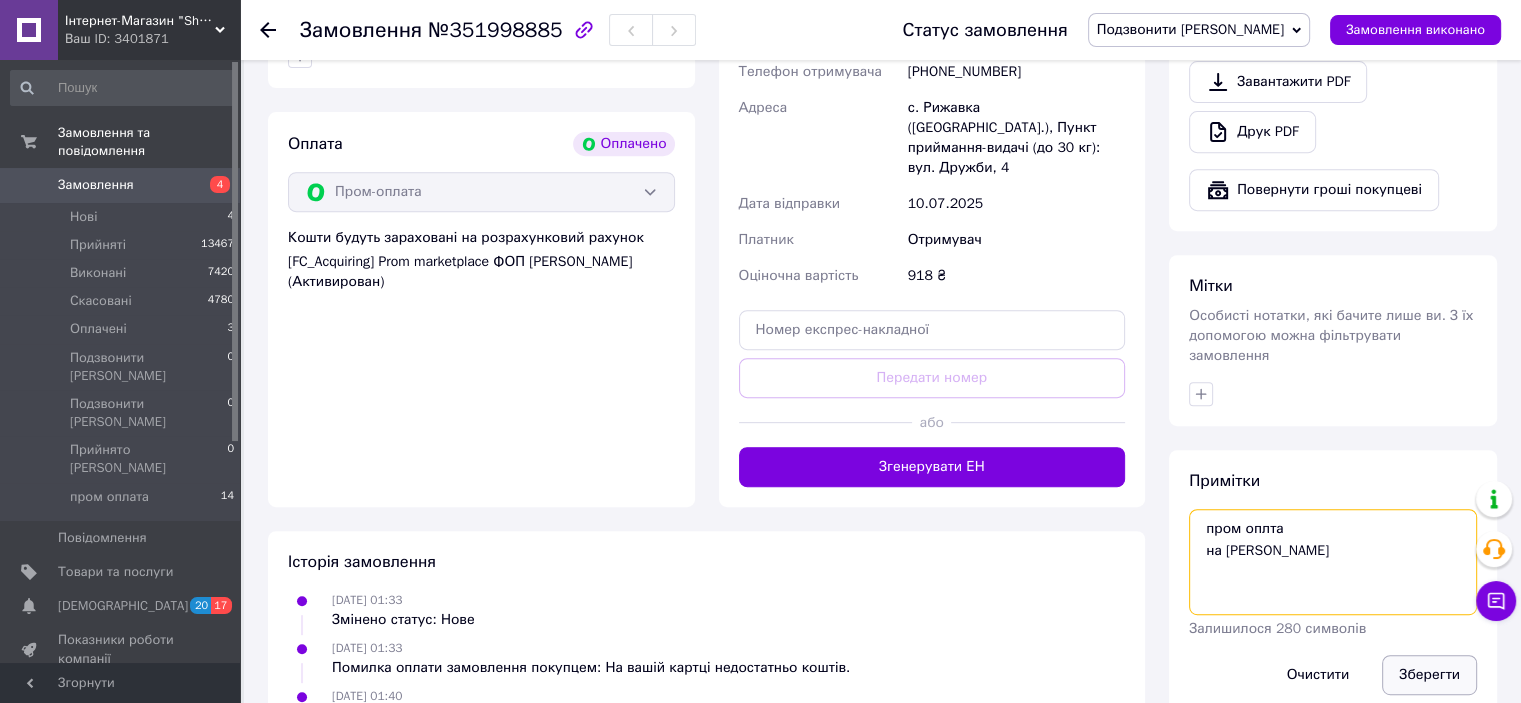 type on "пром оплта
на вайбер" 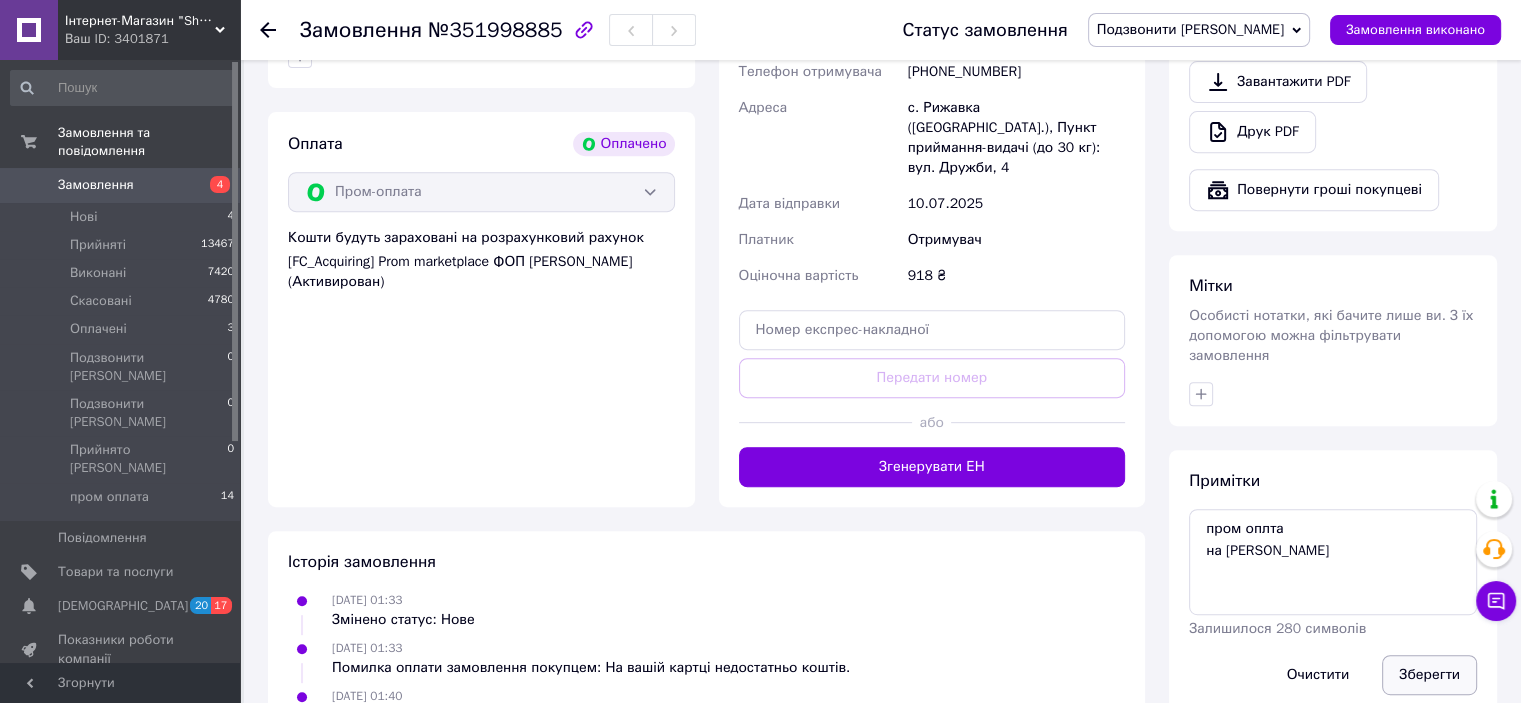 click on "Зберегти" at bounding box center [1429, 675] 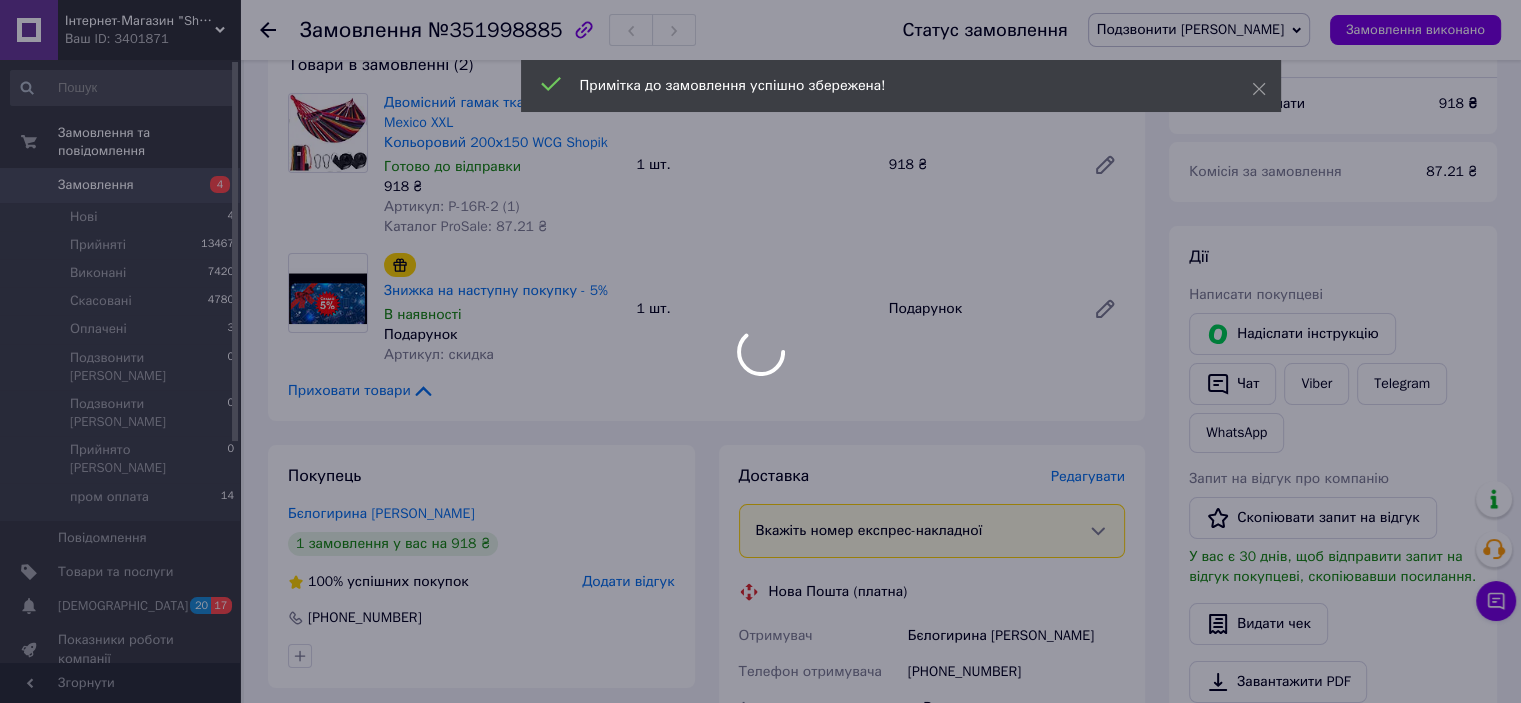scroll, scrollTop: 0, scrollLeft: 0, axis: both 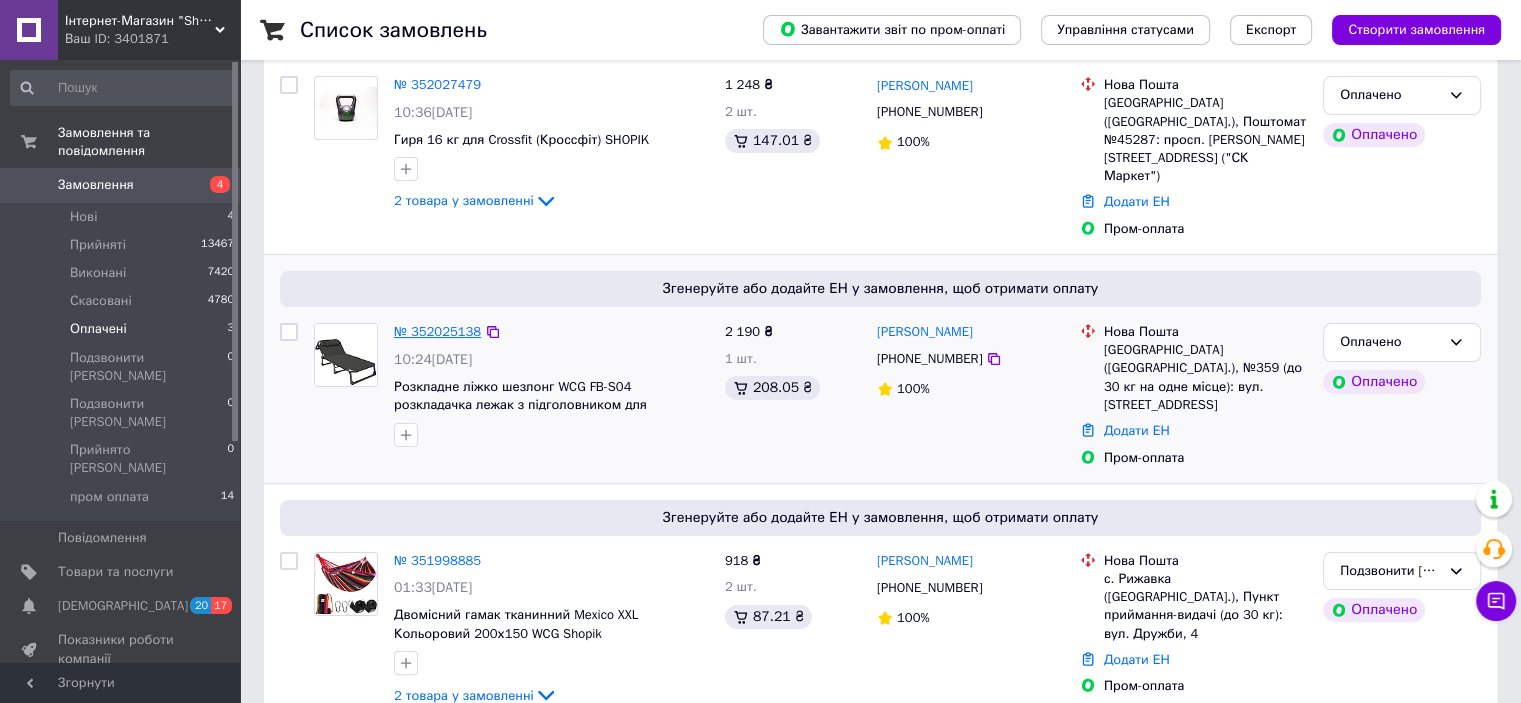 click on "№ 352025138" at bounding box center (437, 331) 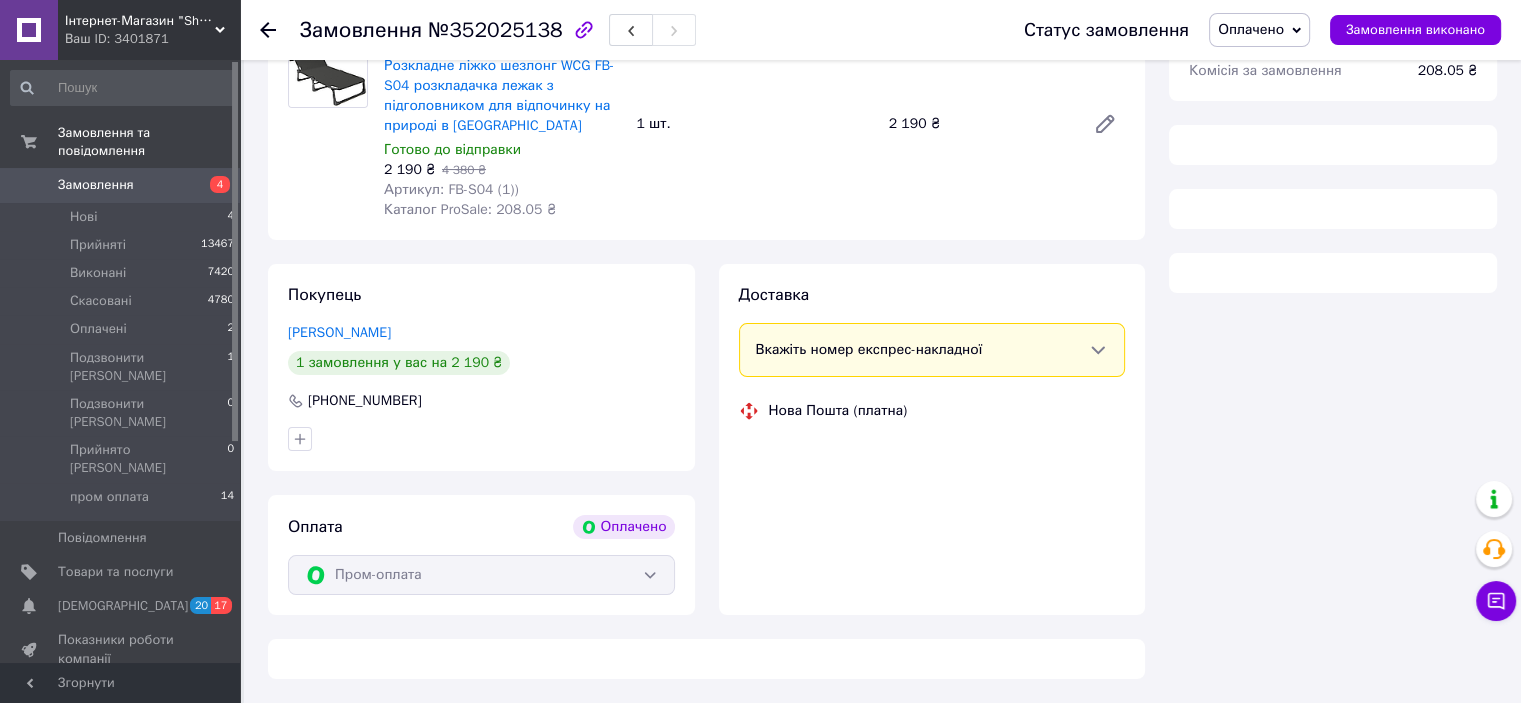 scroll, scrollTop: 279, scrollLeft: 0, axis: vertical 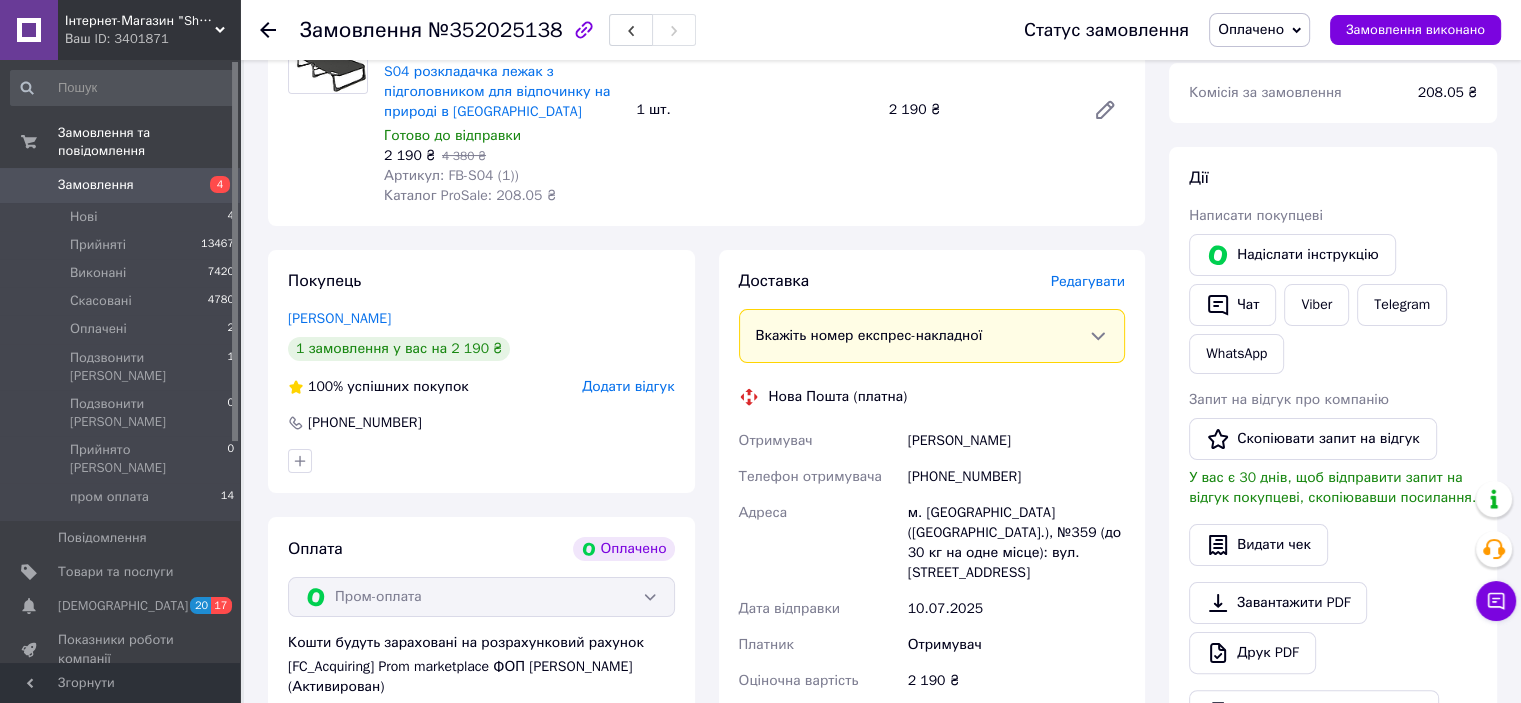 drag, startPoint x: 1032, startPoint y: 439, endPoint x: 900, endPoint y: 437, distance: 132.01515 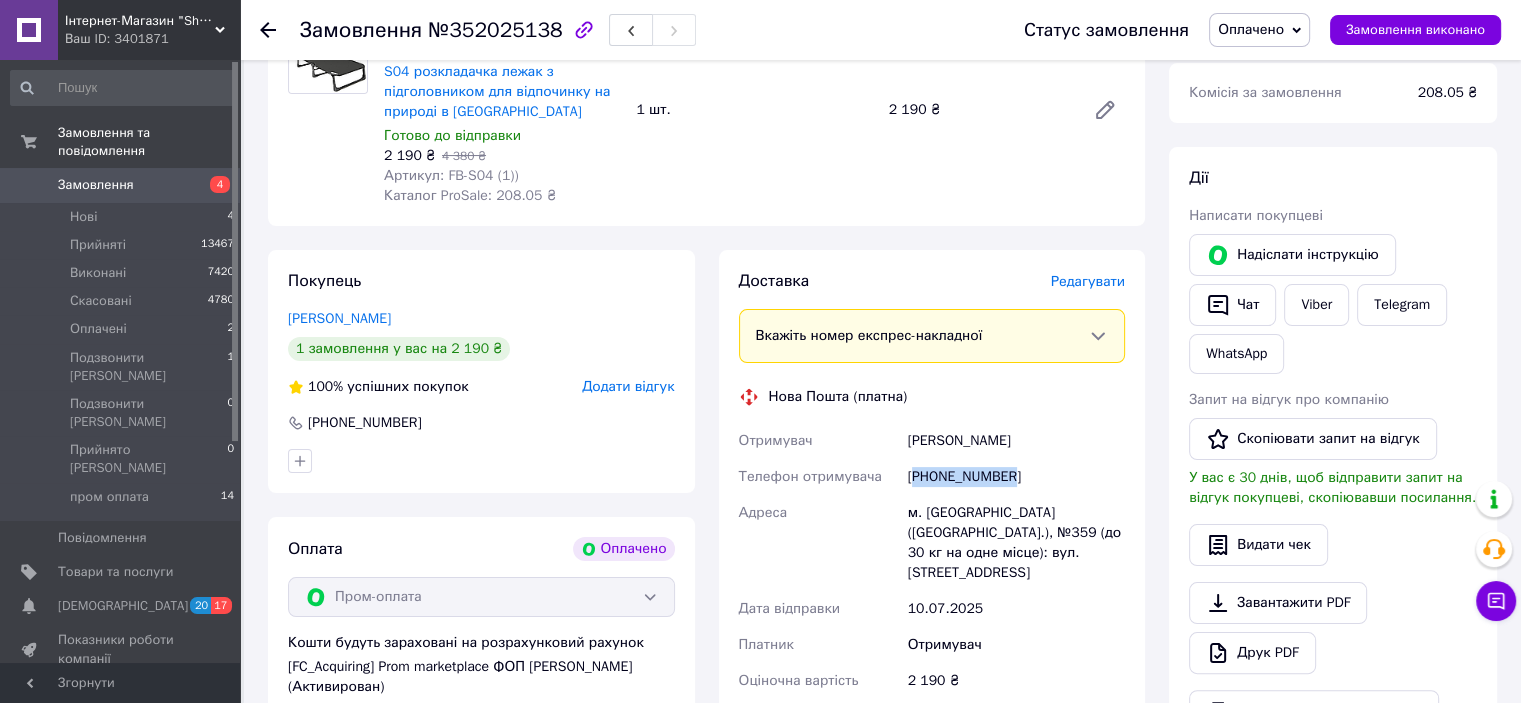 drag, startPoint x: 1008, startPoint y: 479, endPoint x: 919, endPoint y: 475, distance: 89.08984 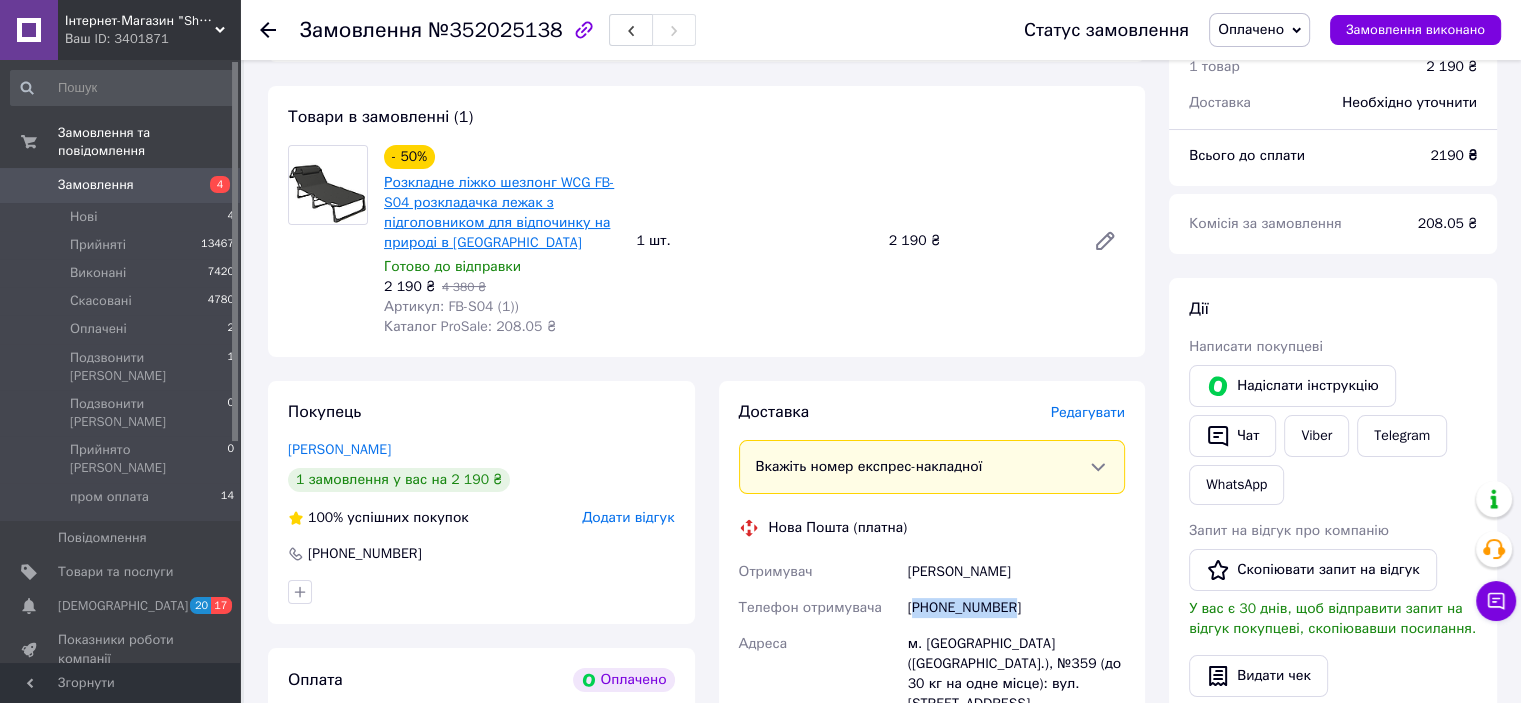 scroll, scrollTop: 0, scrollLeft: 0, axis: both 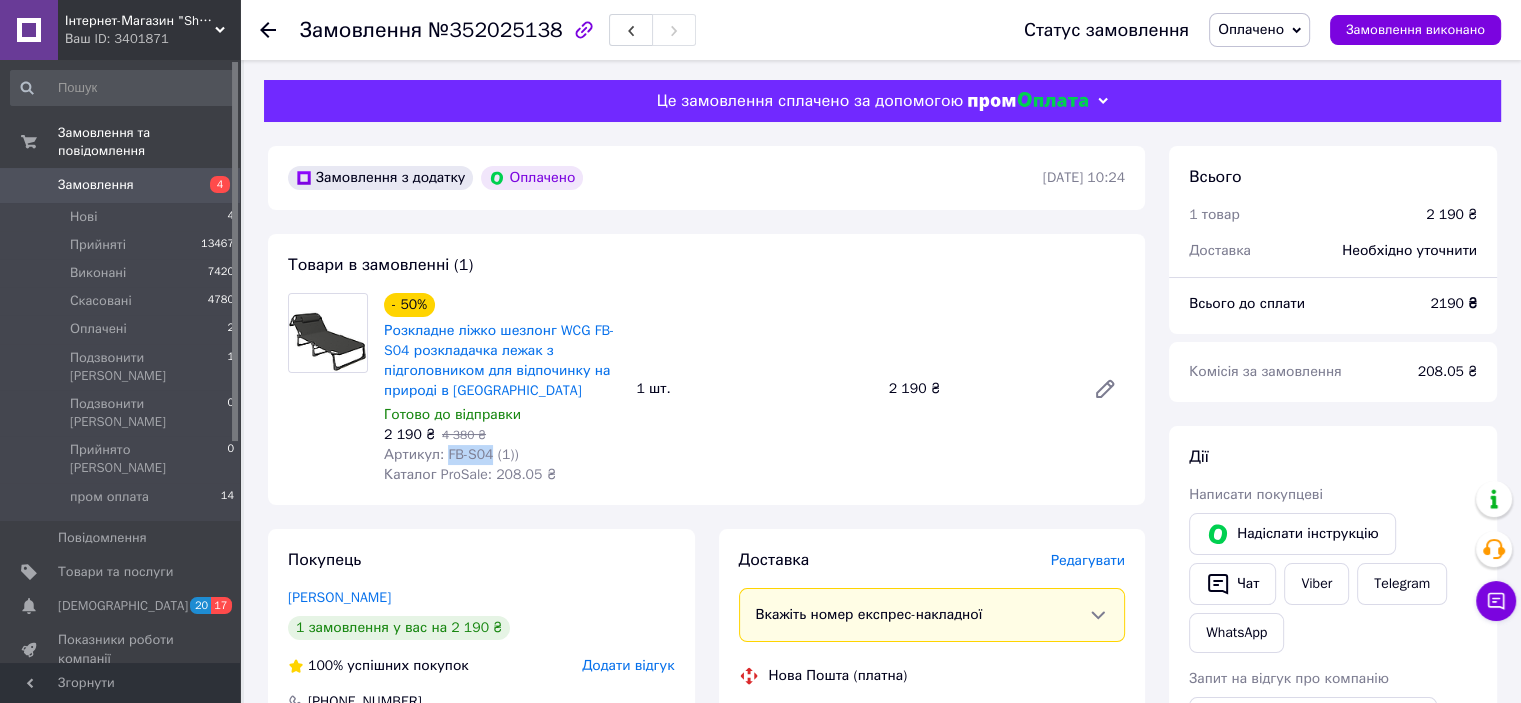 drag, startPoint x: 484, startPoint y: 457, endPoint x: 441, endPoint y: 459, distance: 43.046486 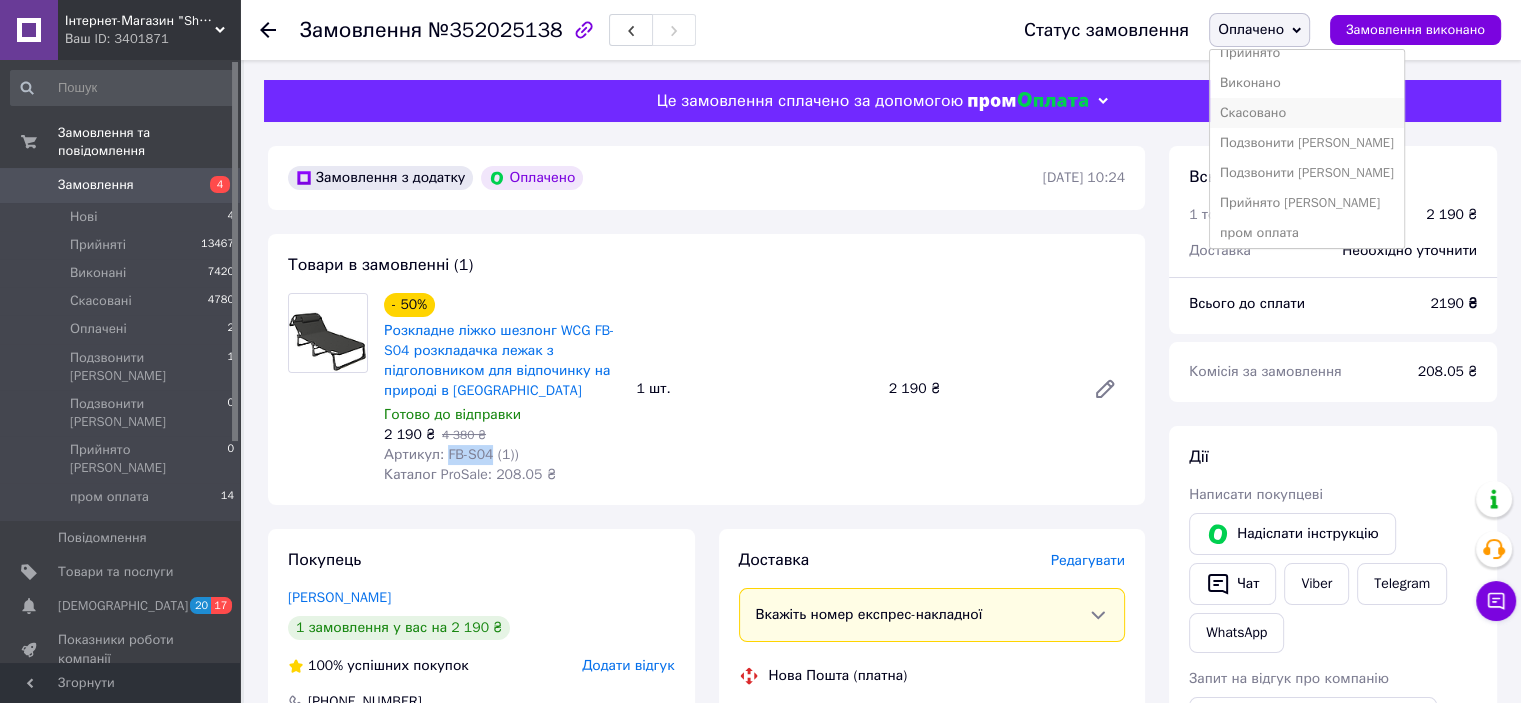scroll, scrollTop: 21, scrollLeft: 0, axis: vertical 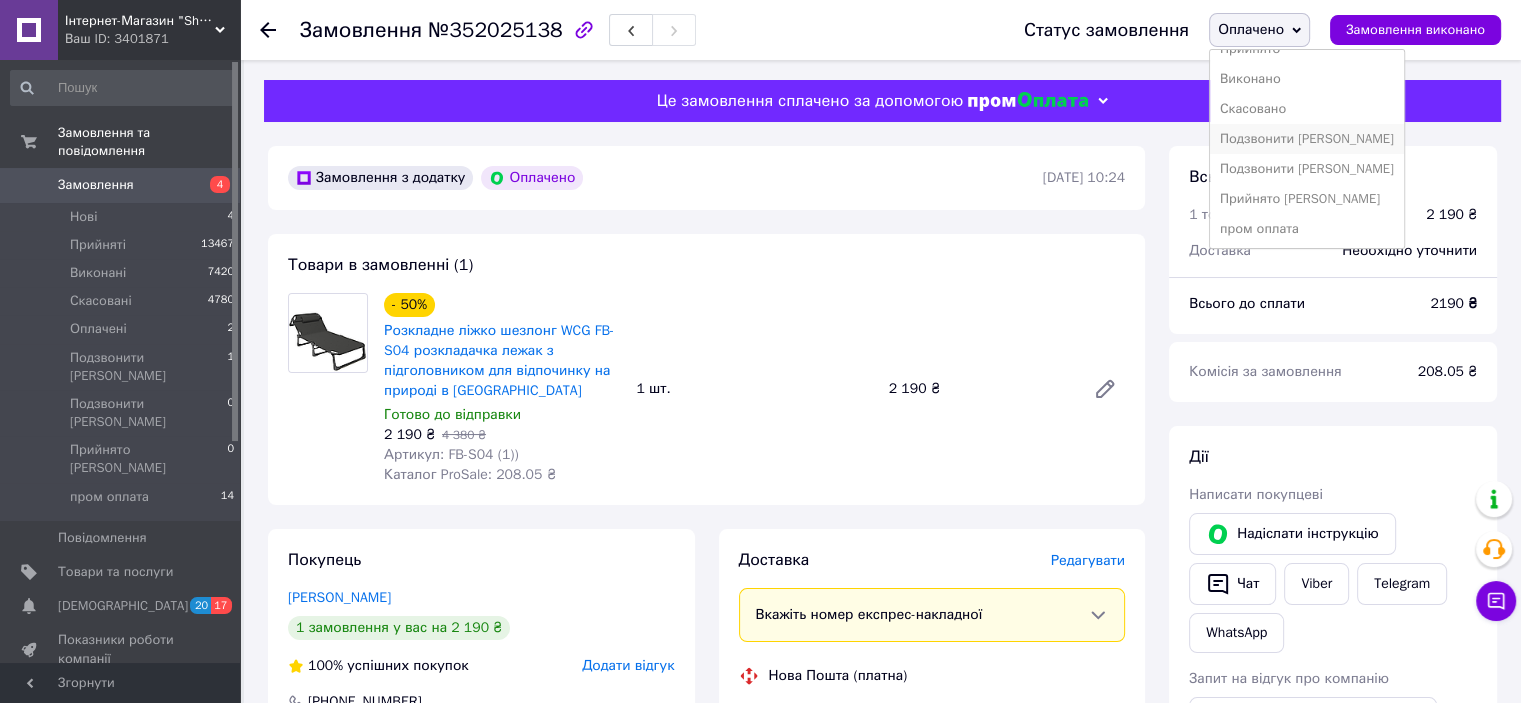 click on "Подзвонити [PERSON_NAME]" at bounding box center [1307, 139] 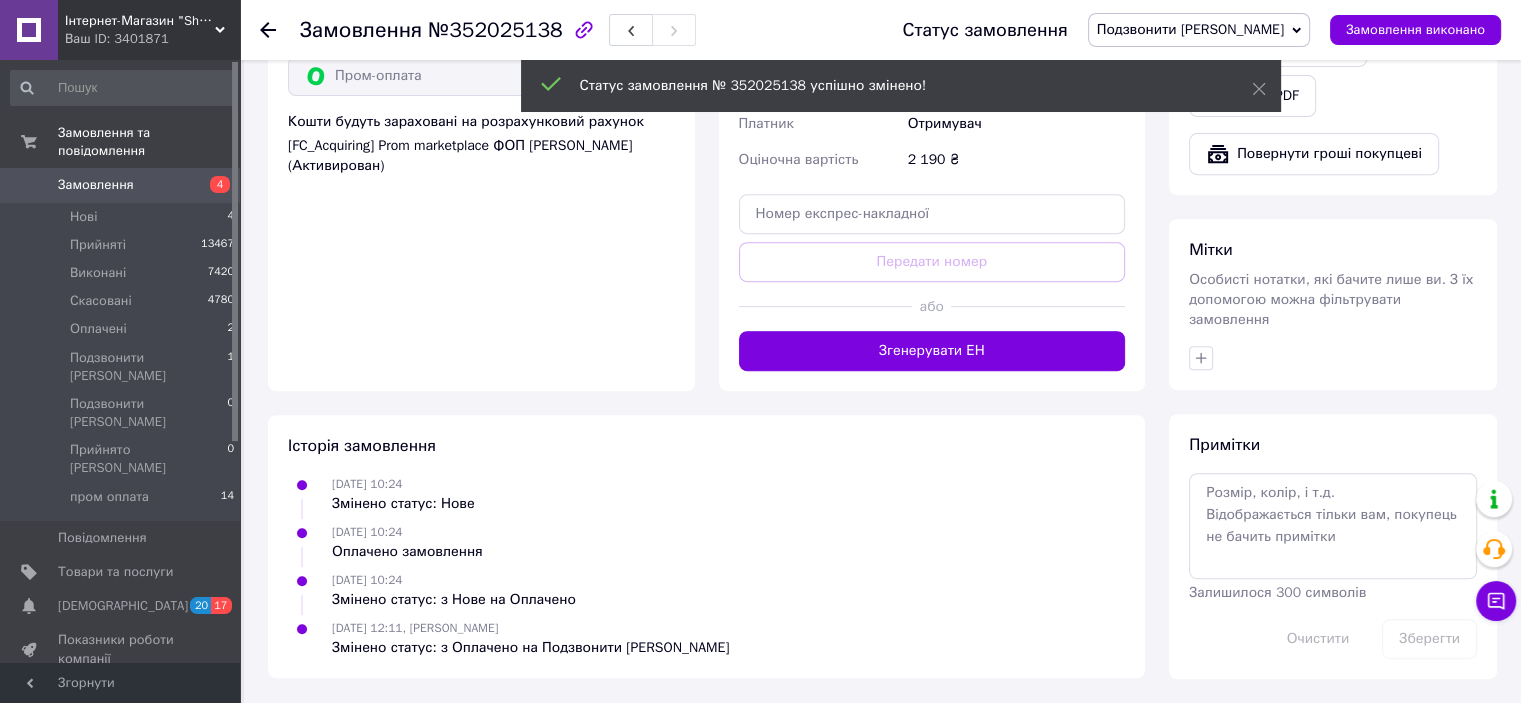 scroll, scrollTop: 780, scrollLeft: 0, axis: vertical 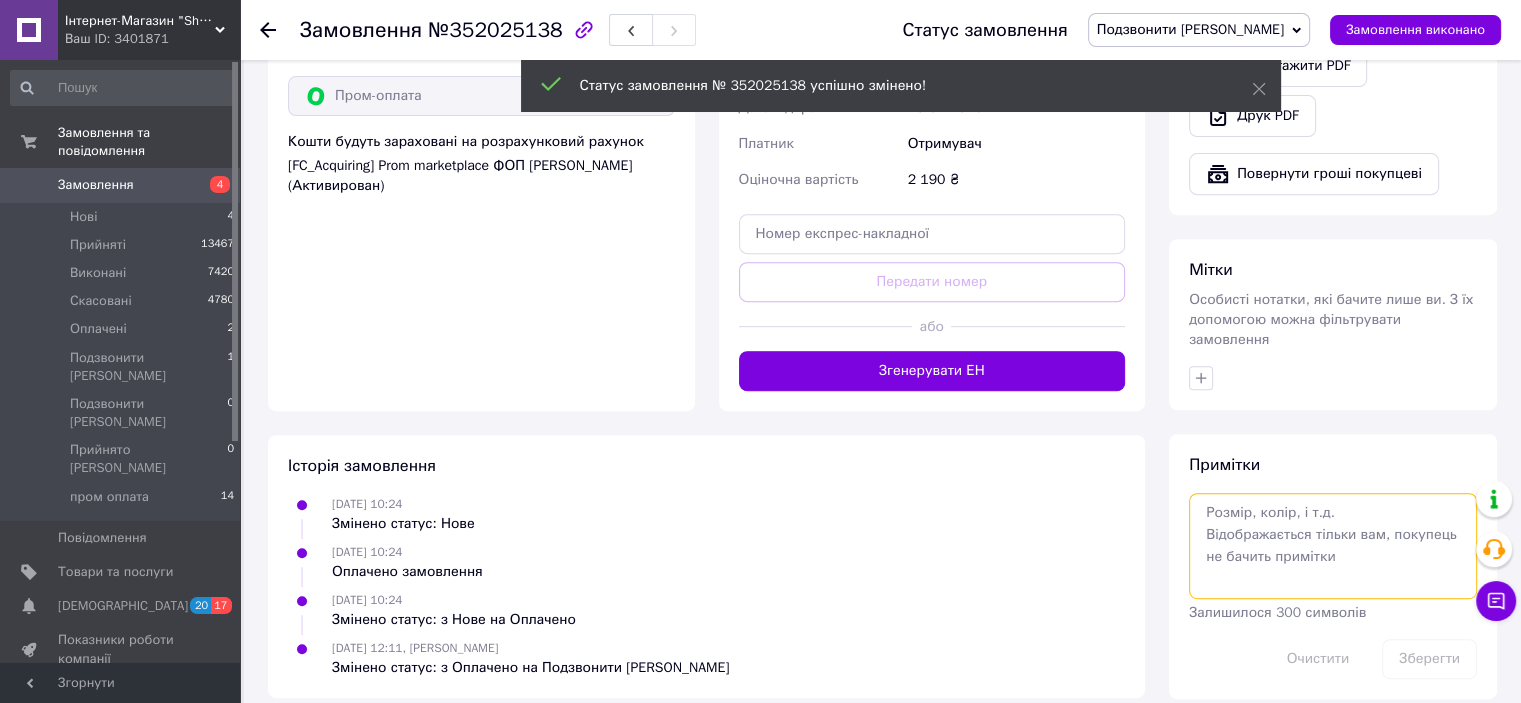 click at bounding box center [1333, 546] 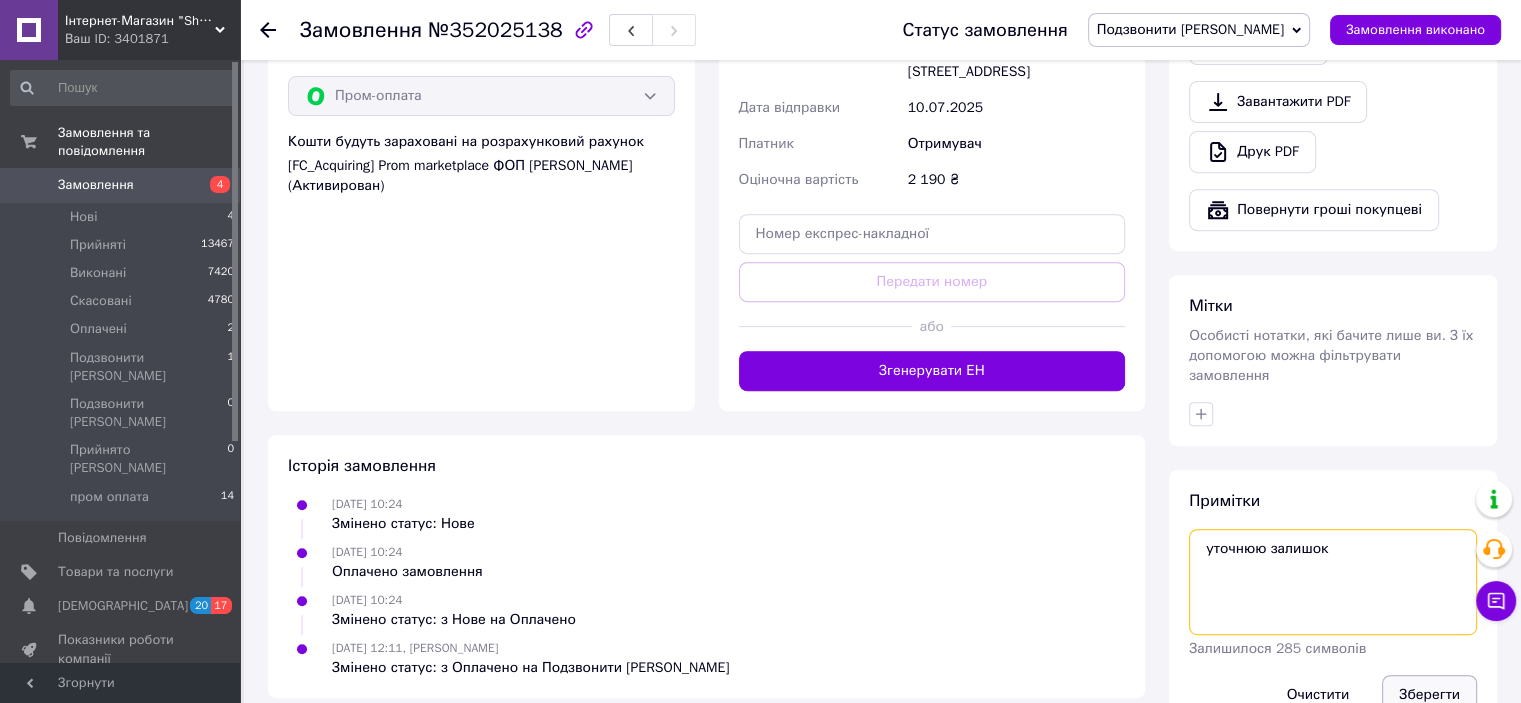 type on "уточнюю залишок" 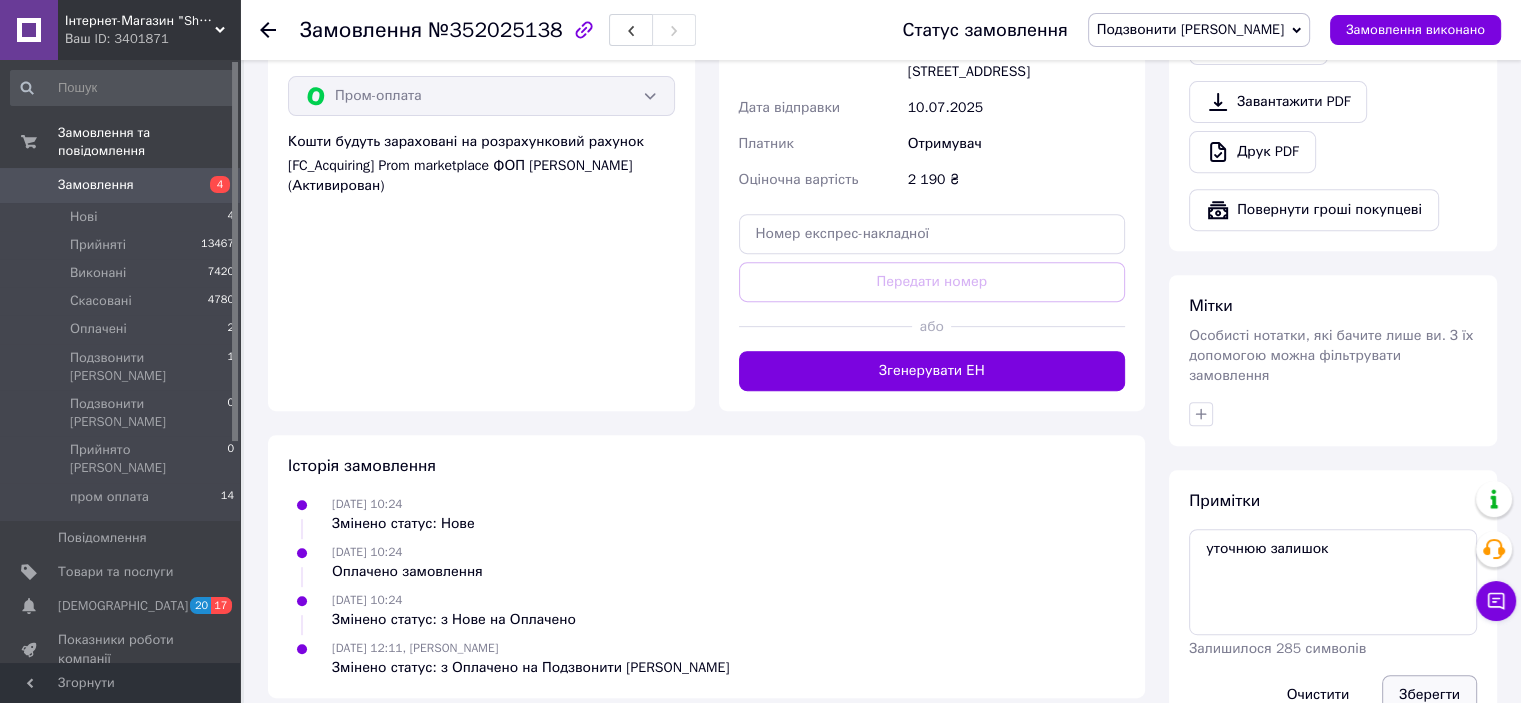 click on "Зберегти" at bounding box center [1429, 695] 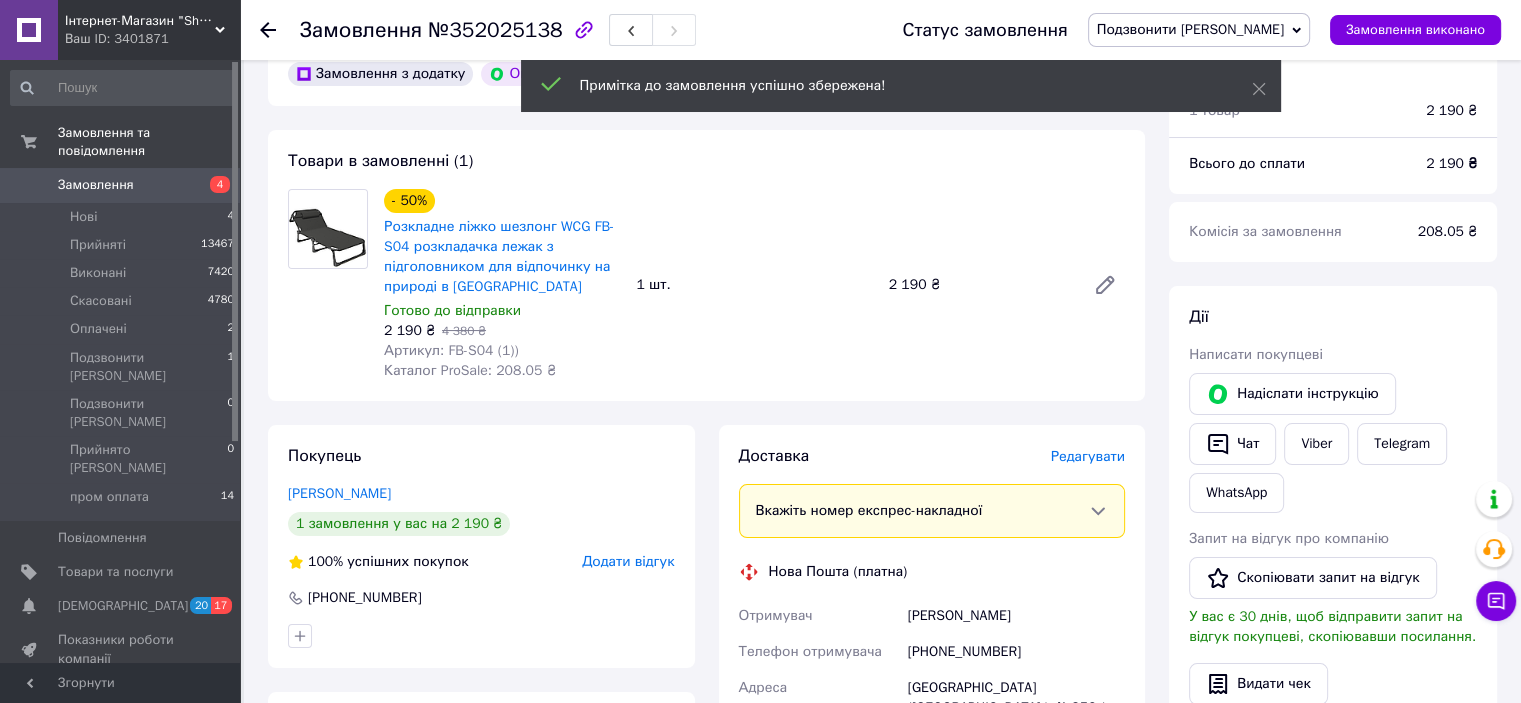 scroll, scrollTop: 0, scrollLeft: 0, axis: both 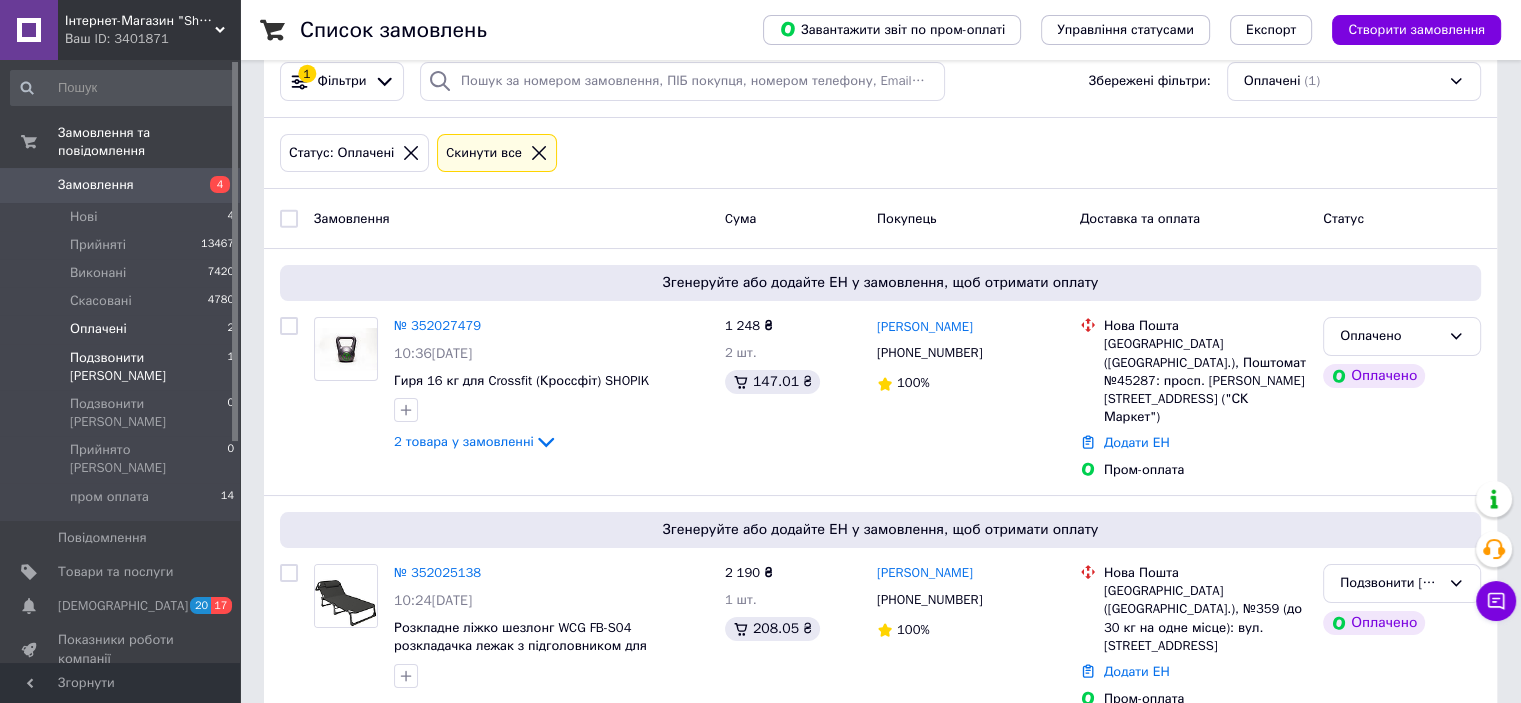click on "Подзвонити [PERSON_NAME]" at bounding box center (148, 367) 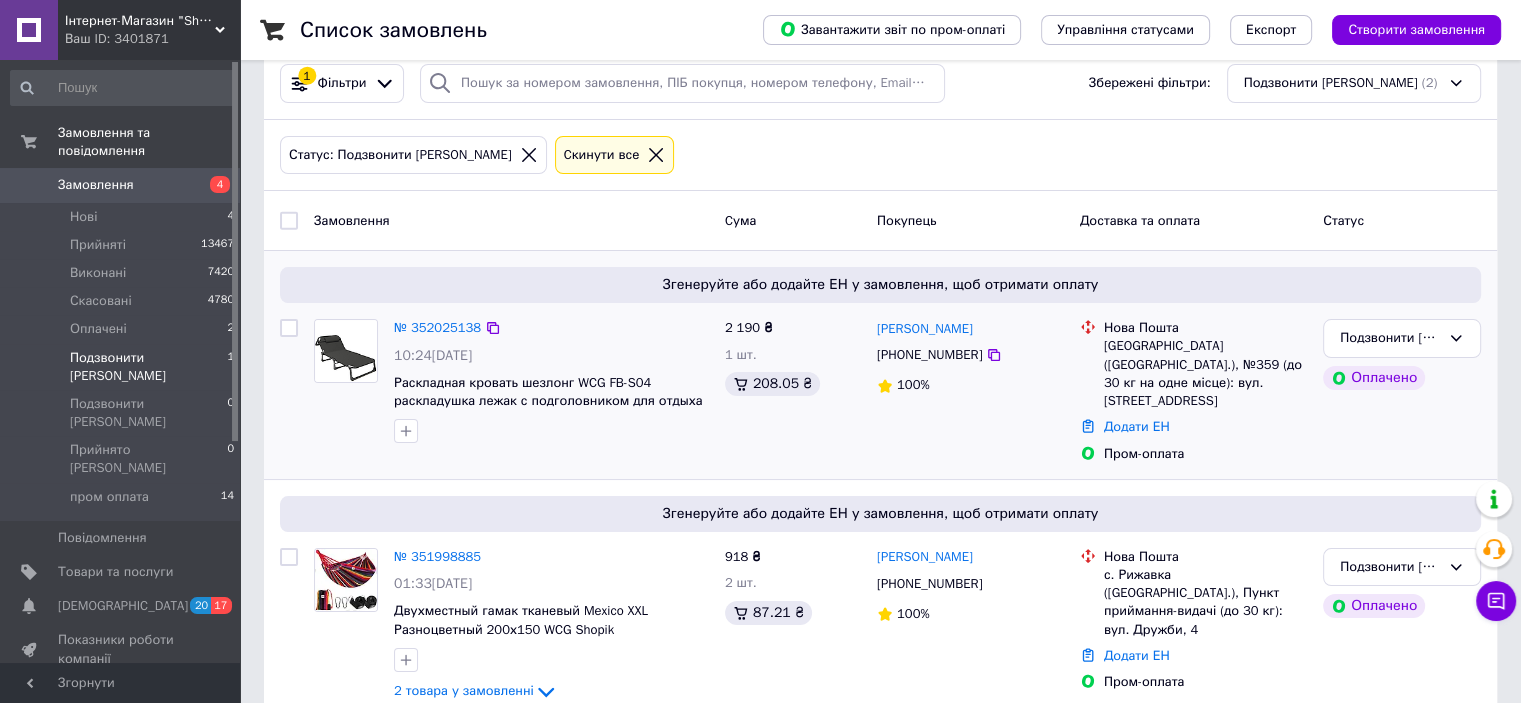 scroll, scrollTop: 56, scrollLeft: 0, axis: vertical 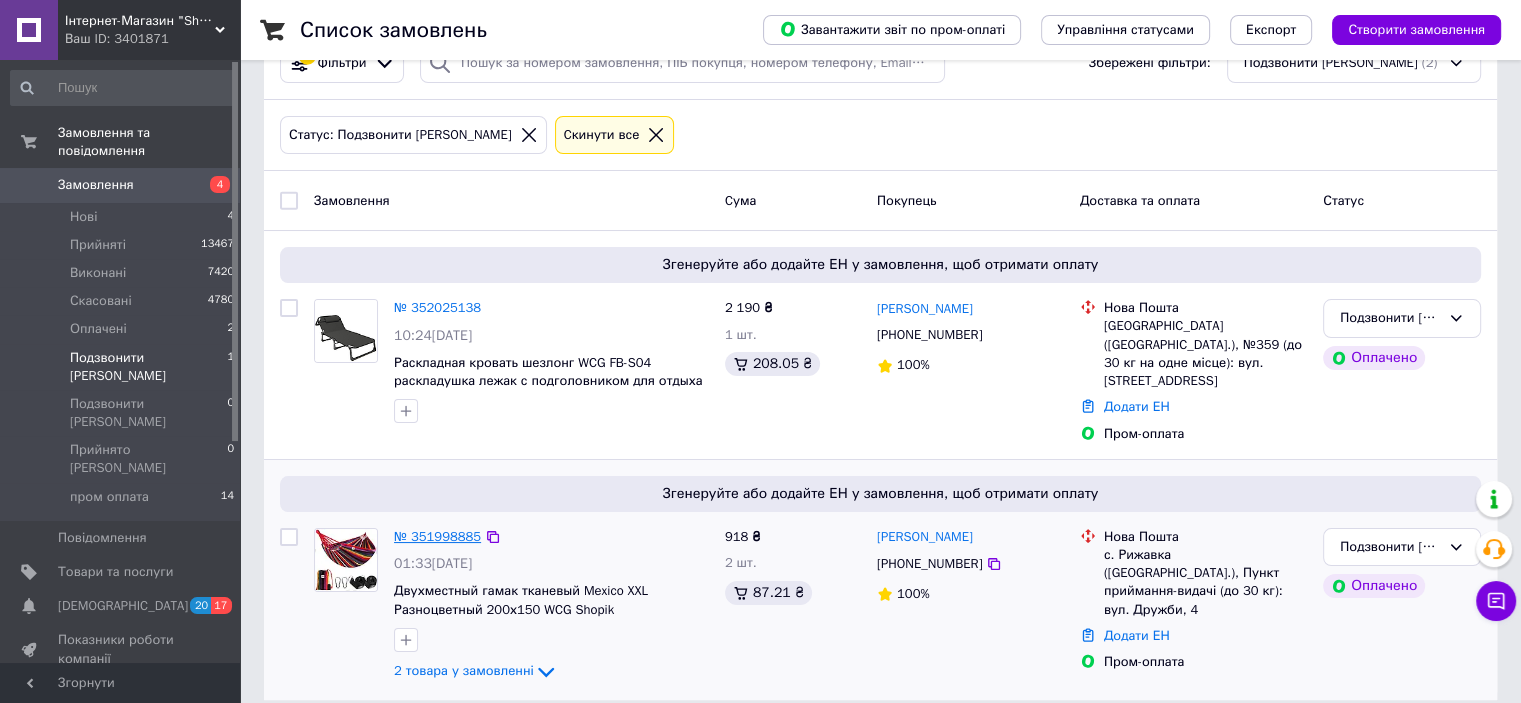 click on "№ 351998885" at bounding box center [437, 536] 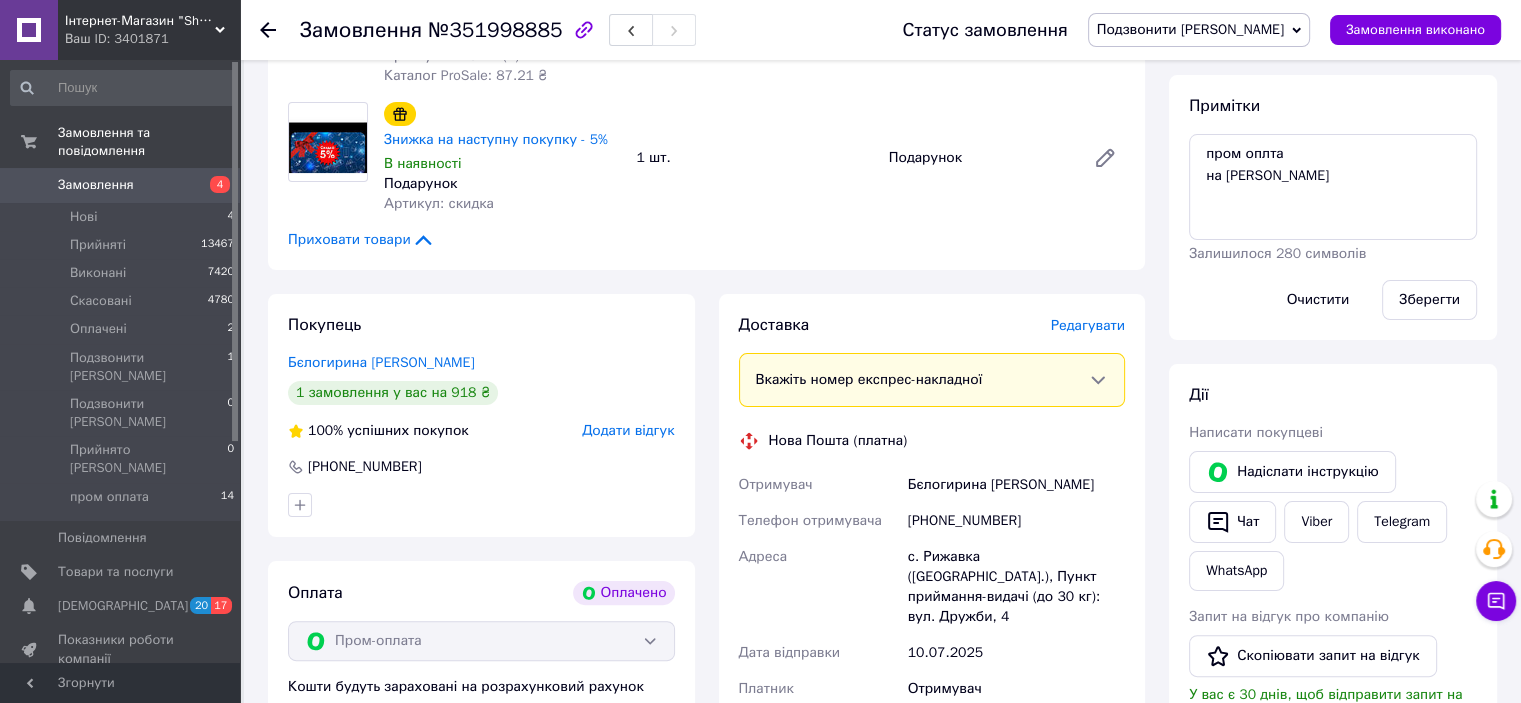 scroll, scrollTop: 356, scrollLeft: 0, axis: vertical 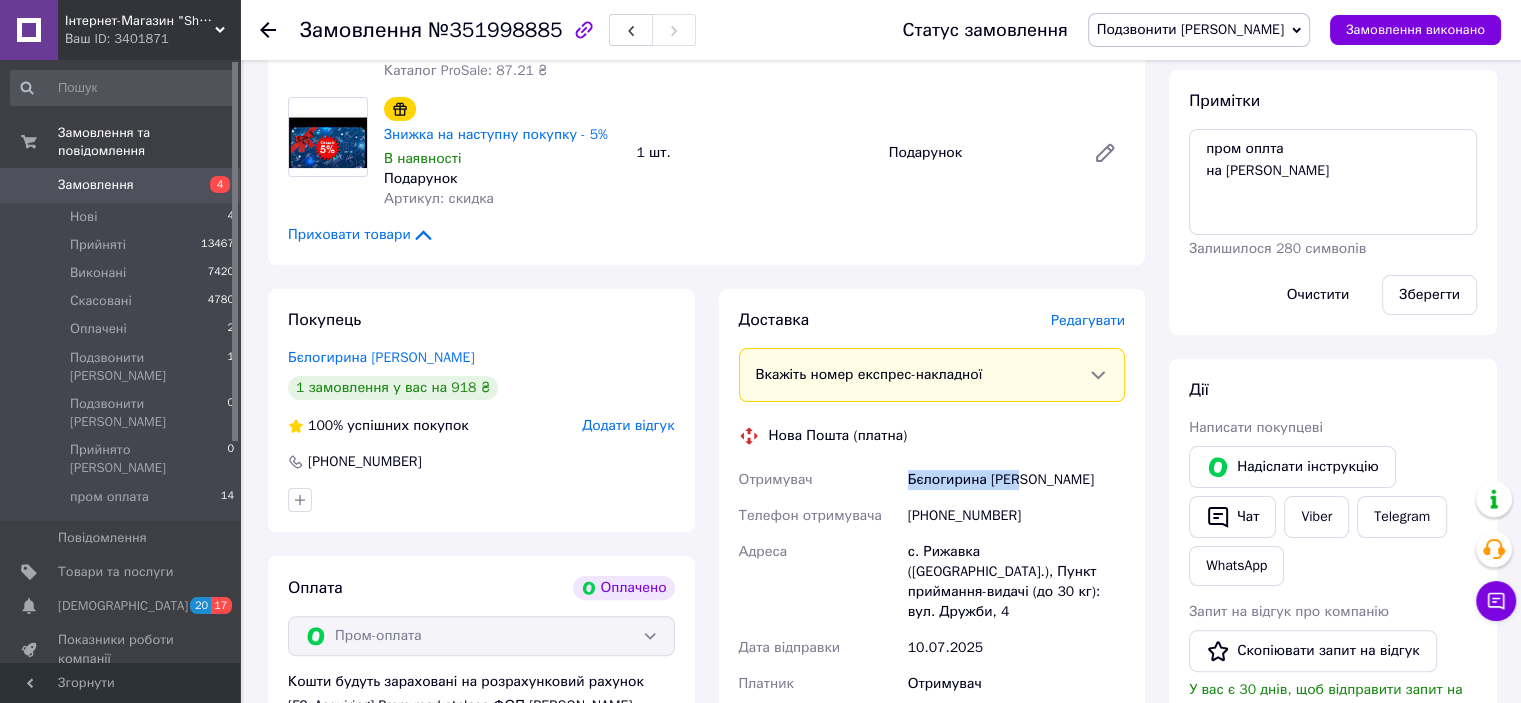 drag, startPoint x: 1022, startPoint y: 487, endPoint x: 873, endPoint y: 490, distance: 149.0302 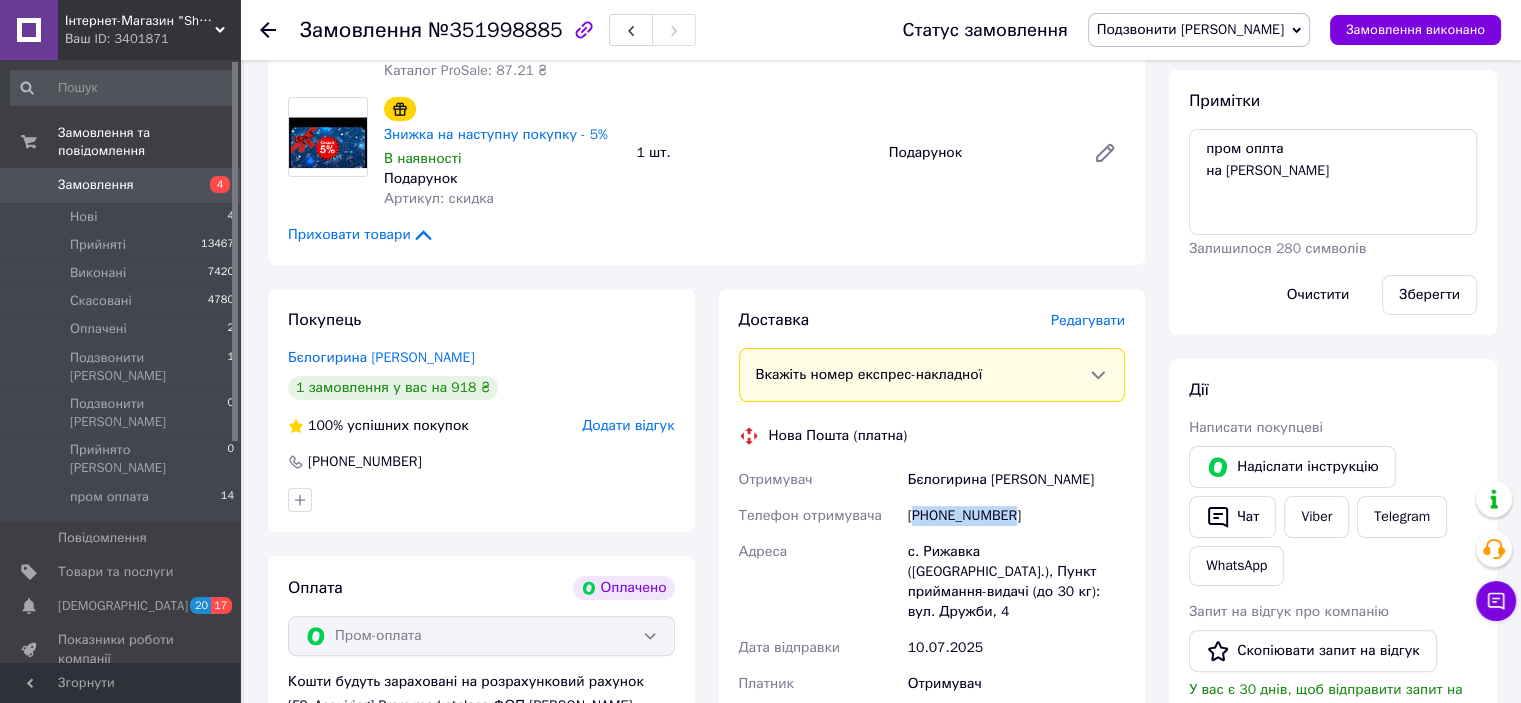 drag, startPoint x: 1015, startPoint y: 515, endPoint x: 914, endPoint y: 515, distance: 101 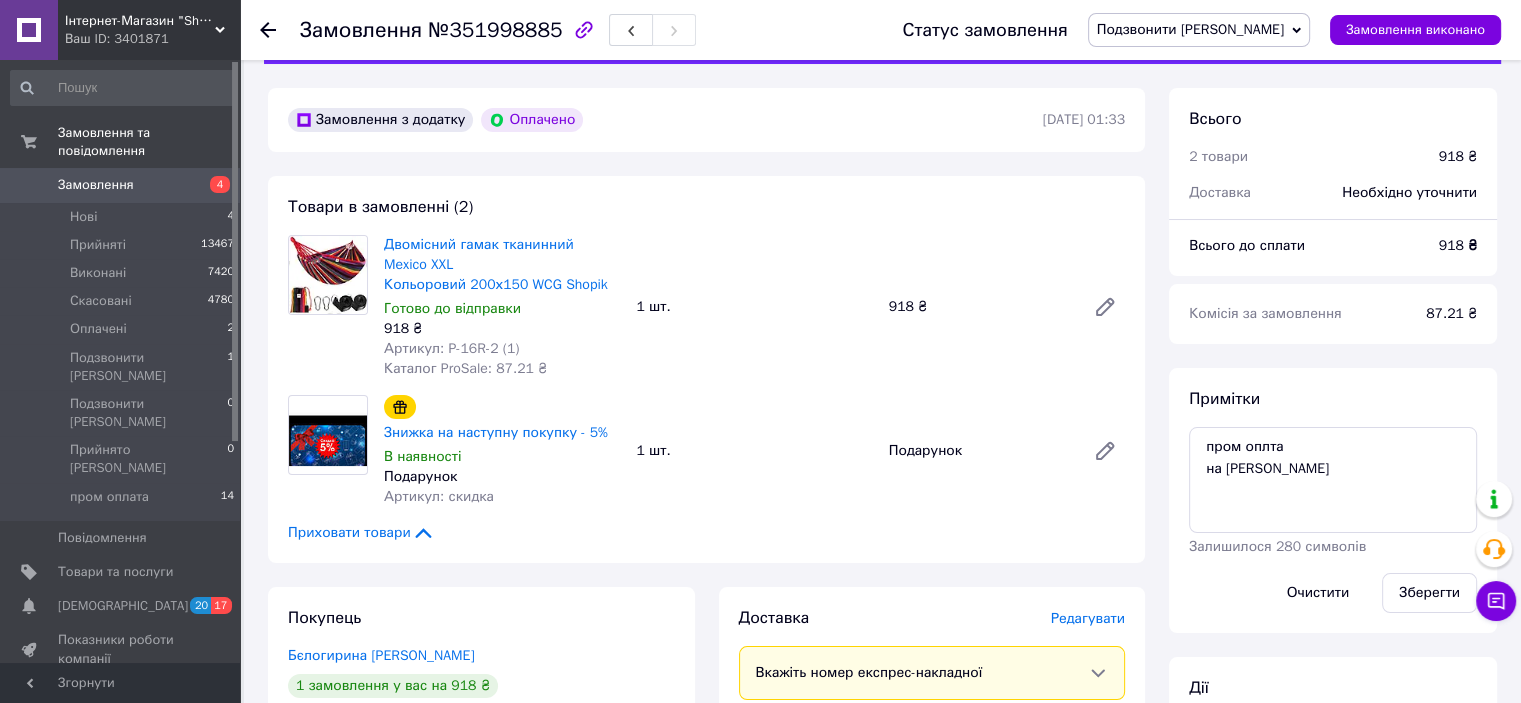 scroll, scrollTop: 56, scrollLeft: 0, axis: vertical 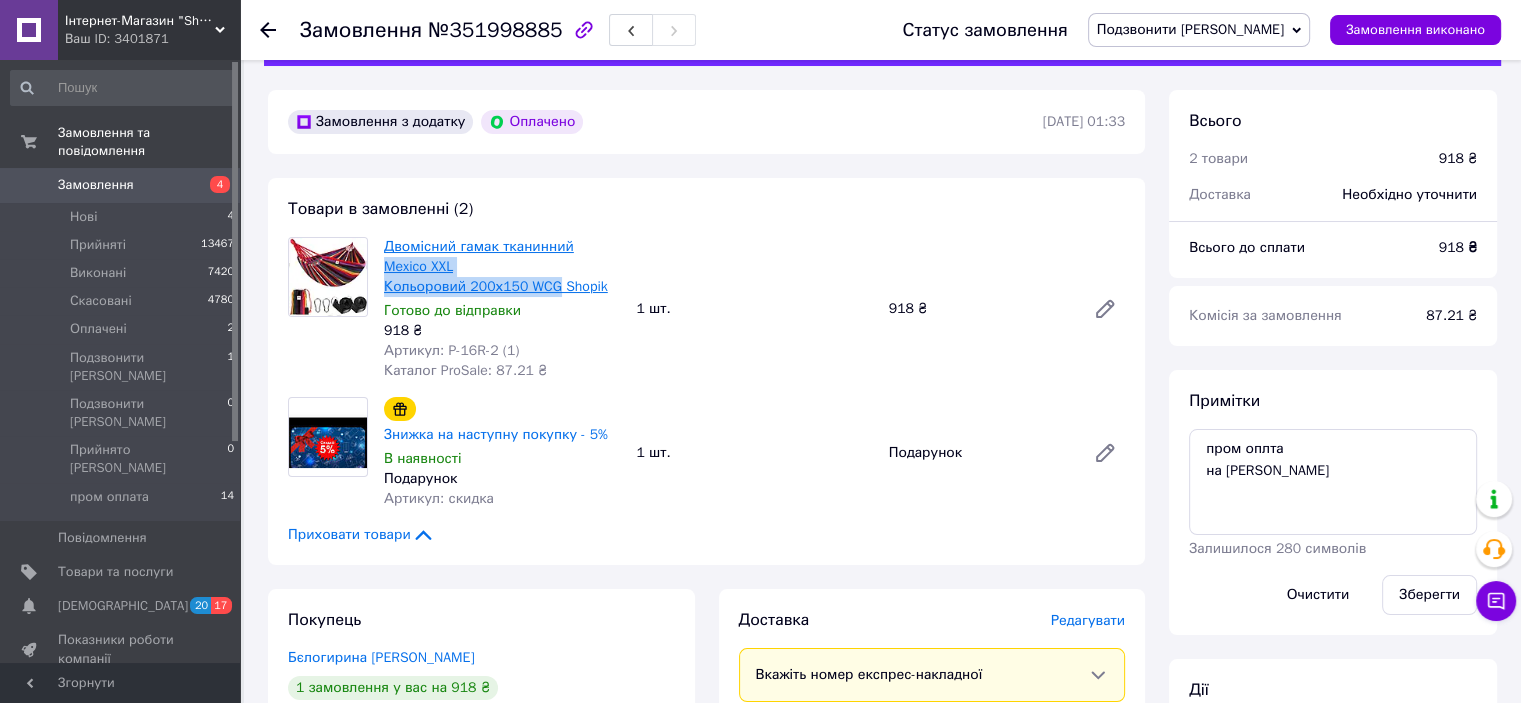 drag, startPoint x: 588, startPoint y: 269, endPoint x: 565, endPoint y: 249, distance: 30.479502 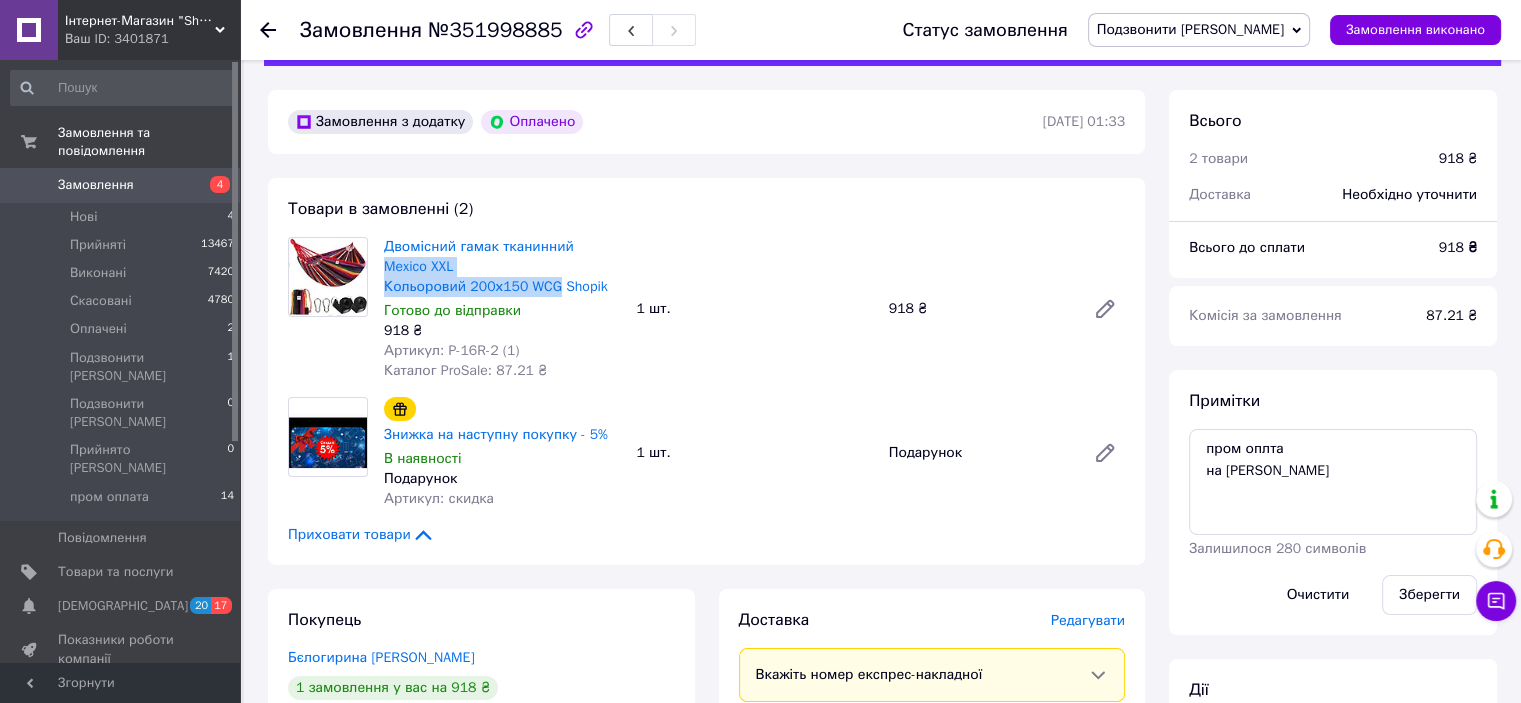 click on "Подзвонити [PERSON_NAME]" at bounding box center [1190, 29] 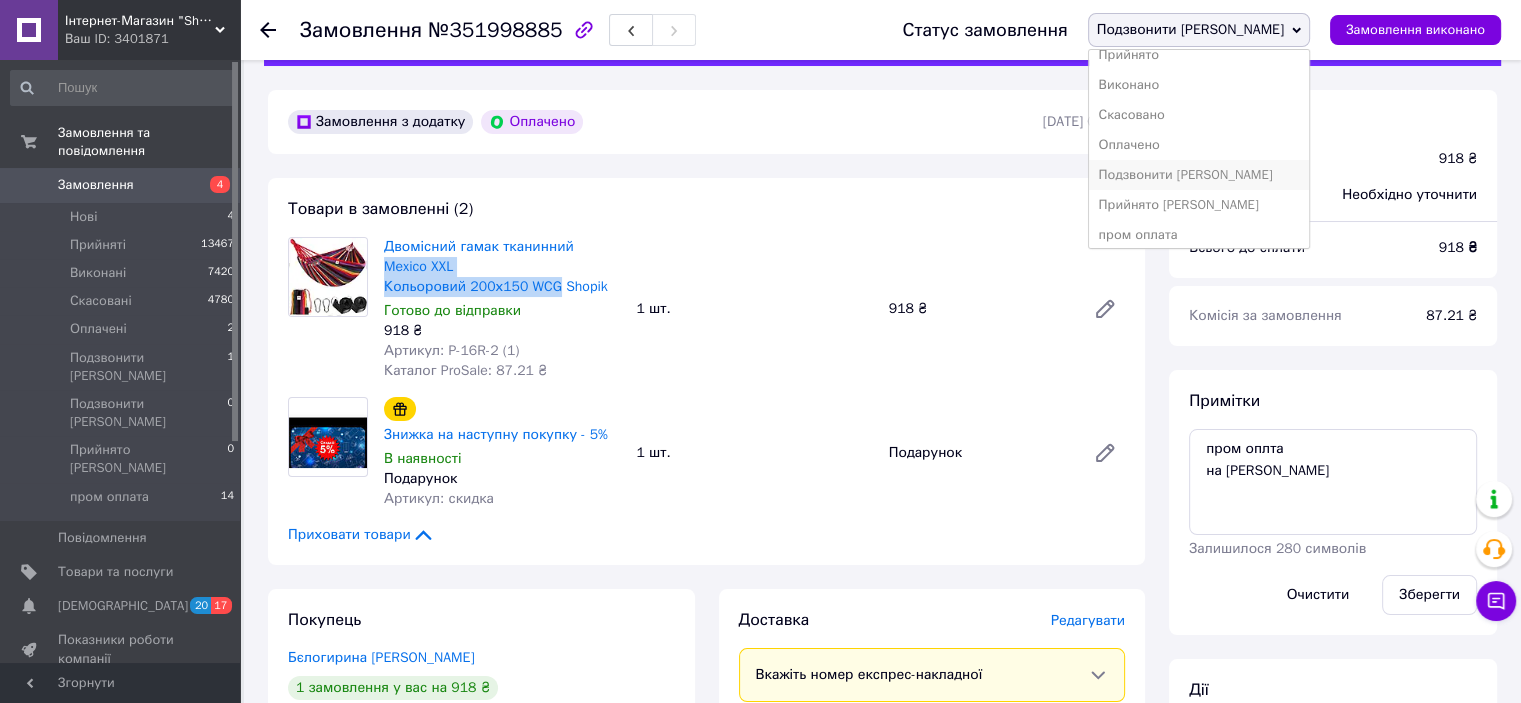 scroll, scrollTop: 21, scrollLeft: 0, axis: vertical 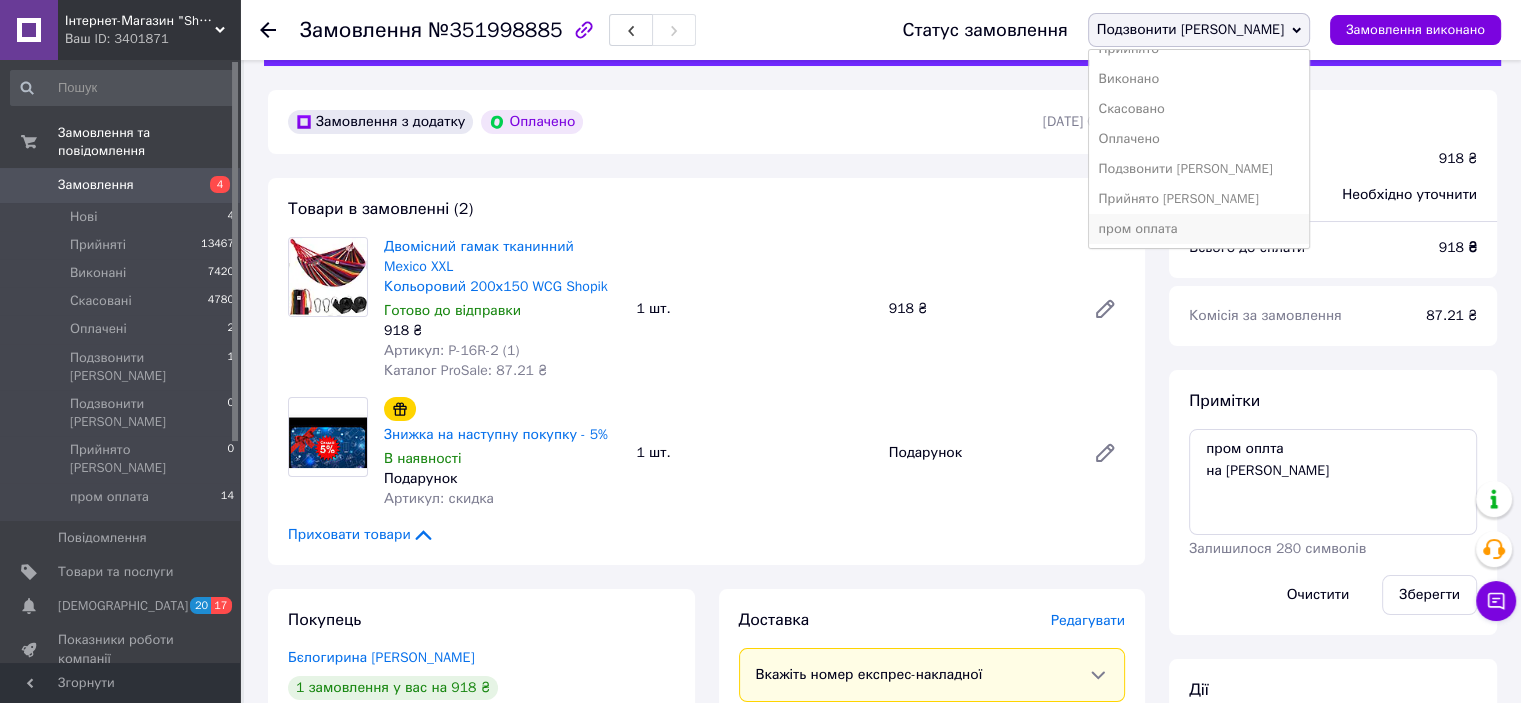 click on "пром оплата" at bounding box center (1199, 229) 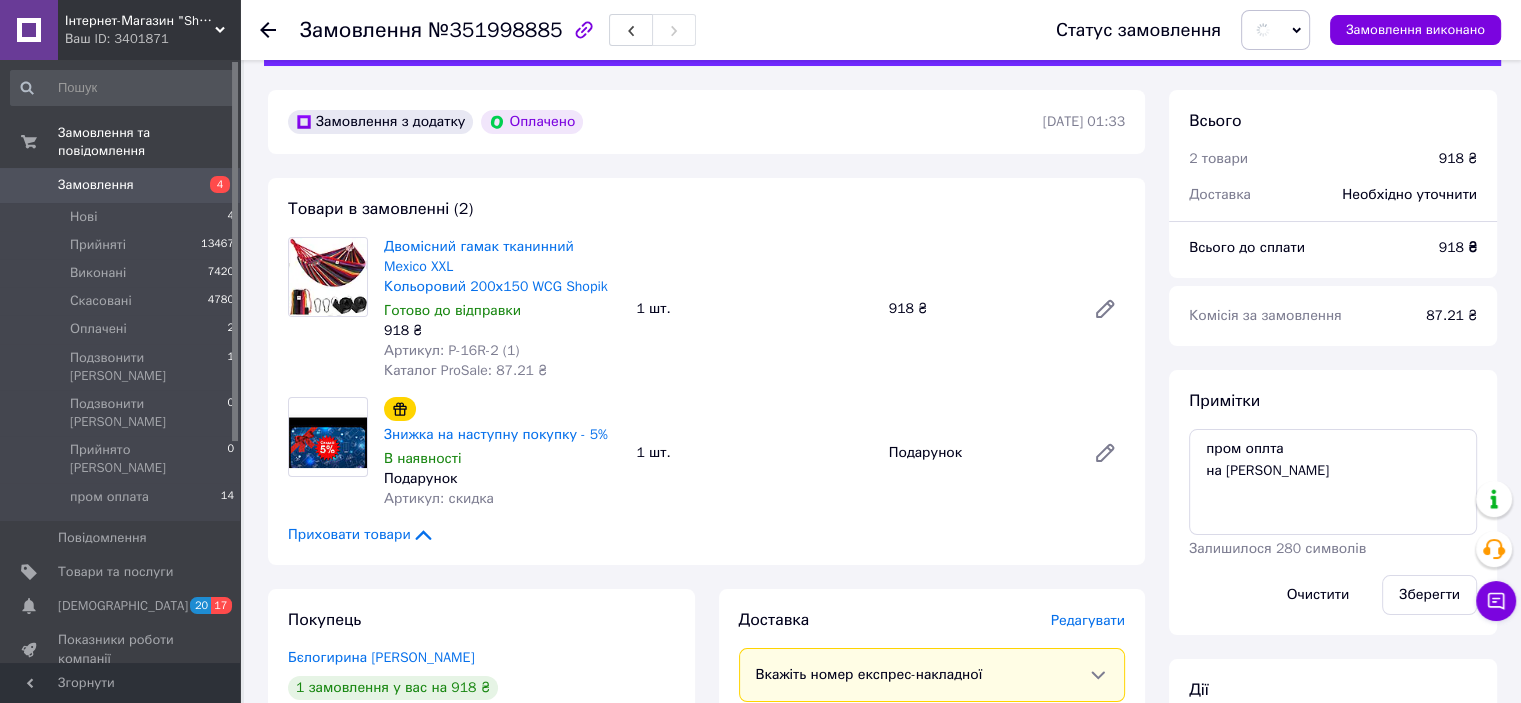scroll, scrollTop: 356, scrollLeft: 0, axis: vertical 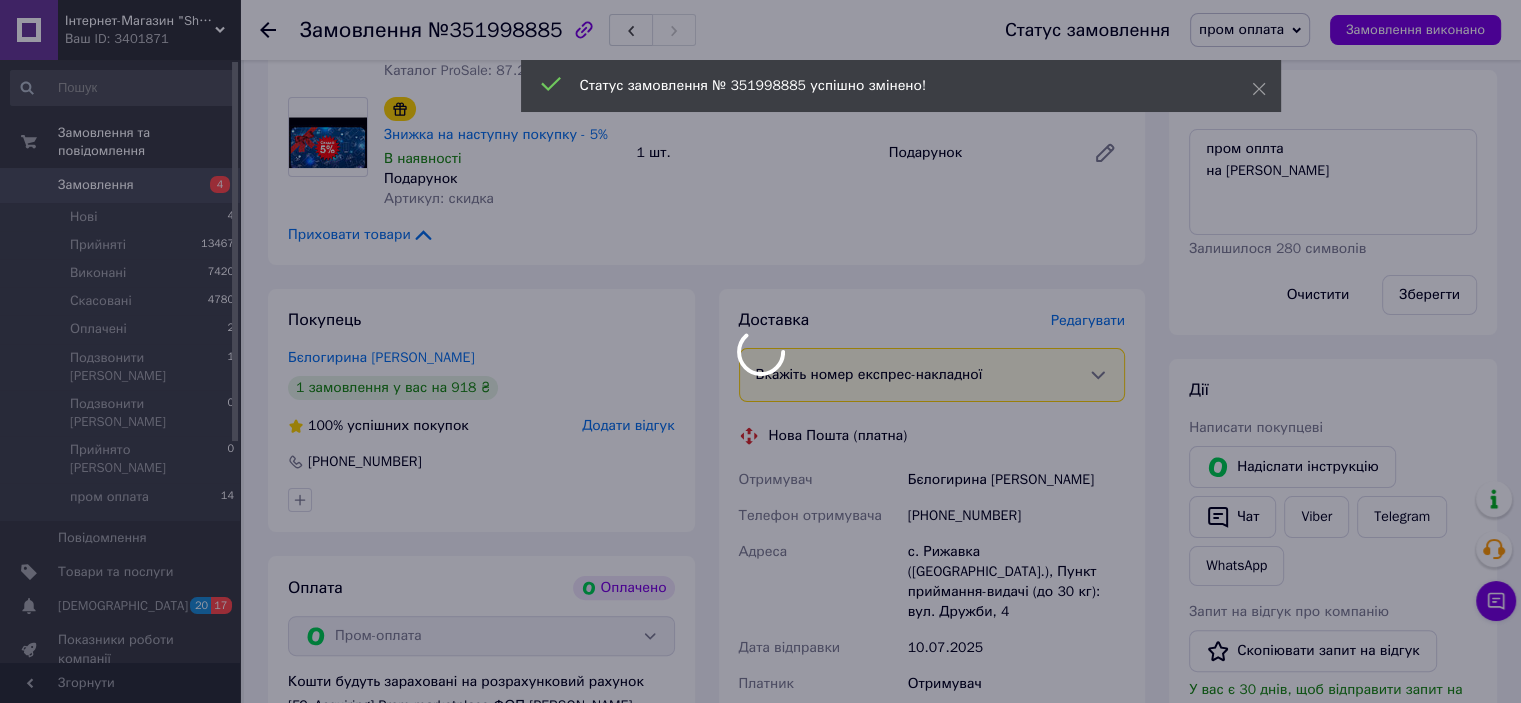 drag, startPoint x: 1019, startPoint y: 519, endPoint x: 928, endPoint y: 524, distance: 91.13726 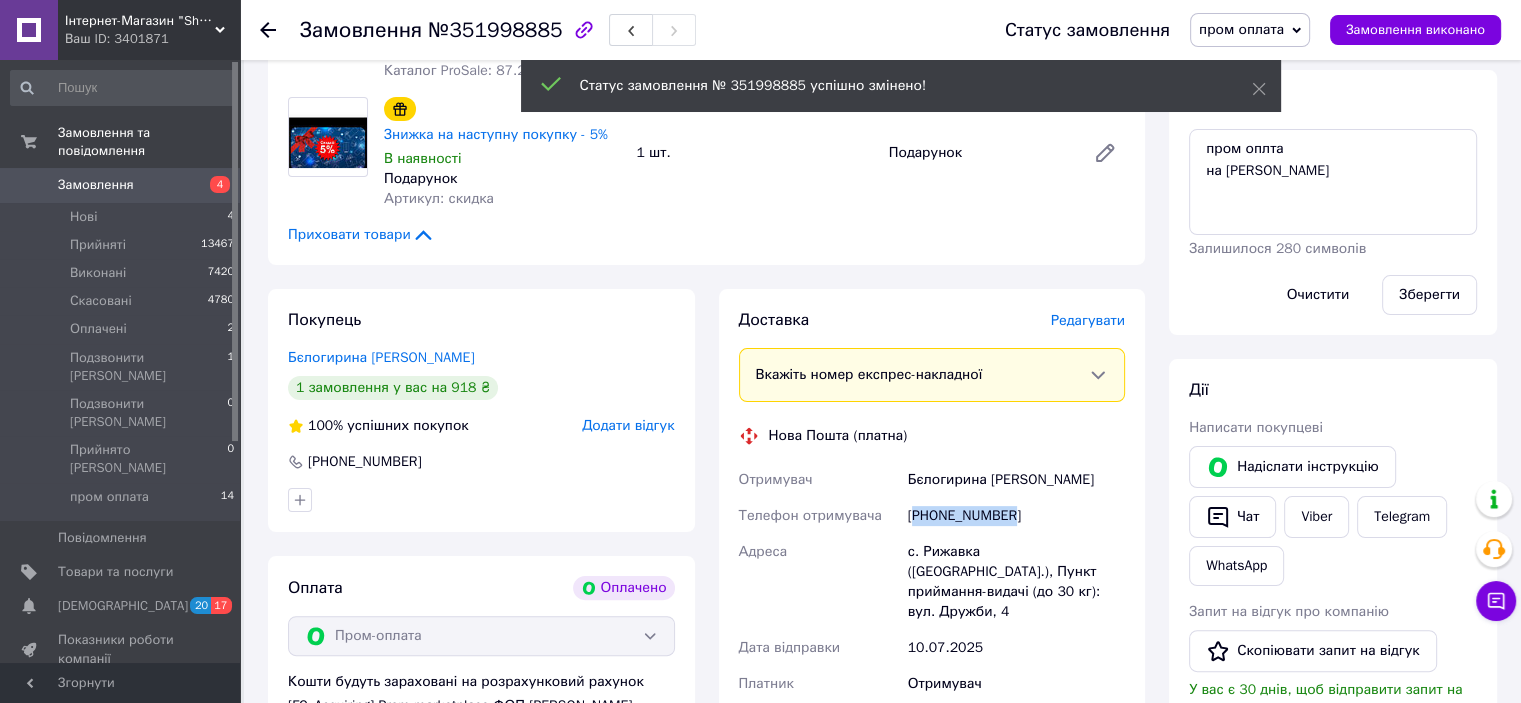 drag, startPoint x: 1005, startPoint y: 519, endPoint x: 917, endPoint y: 515, distance: 88.09086 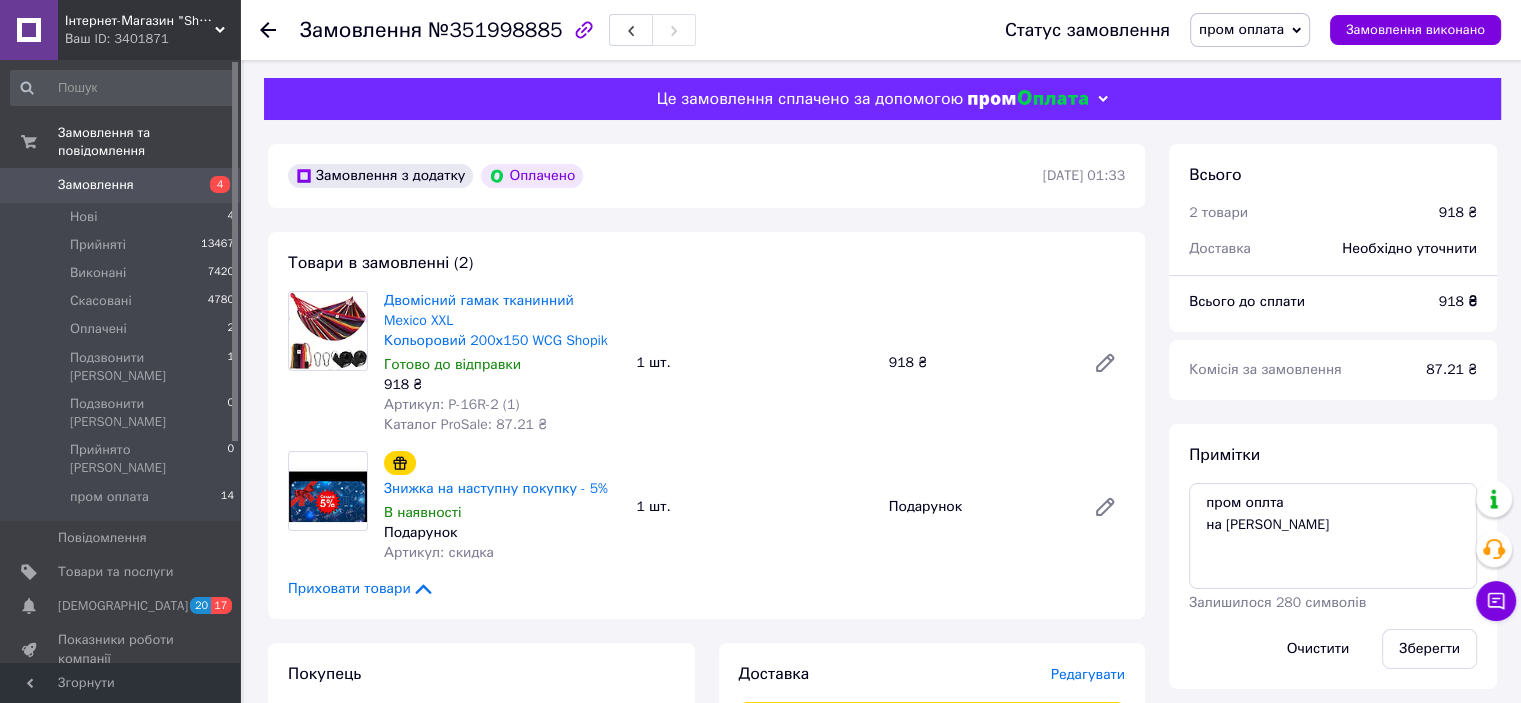 scroll, scrollTop: 0, scrollLeft: 0, axis: both 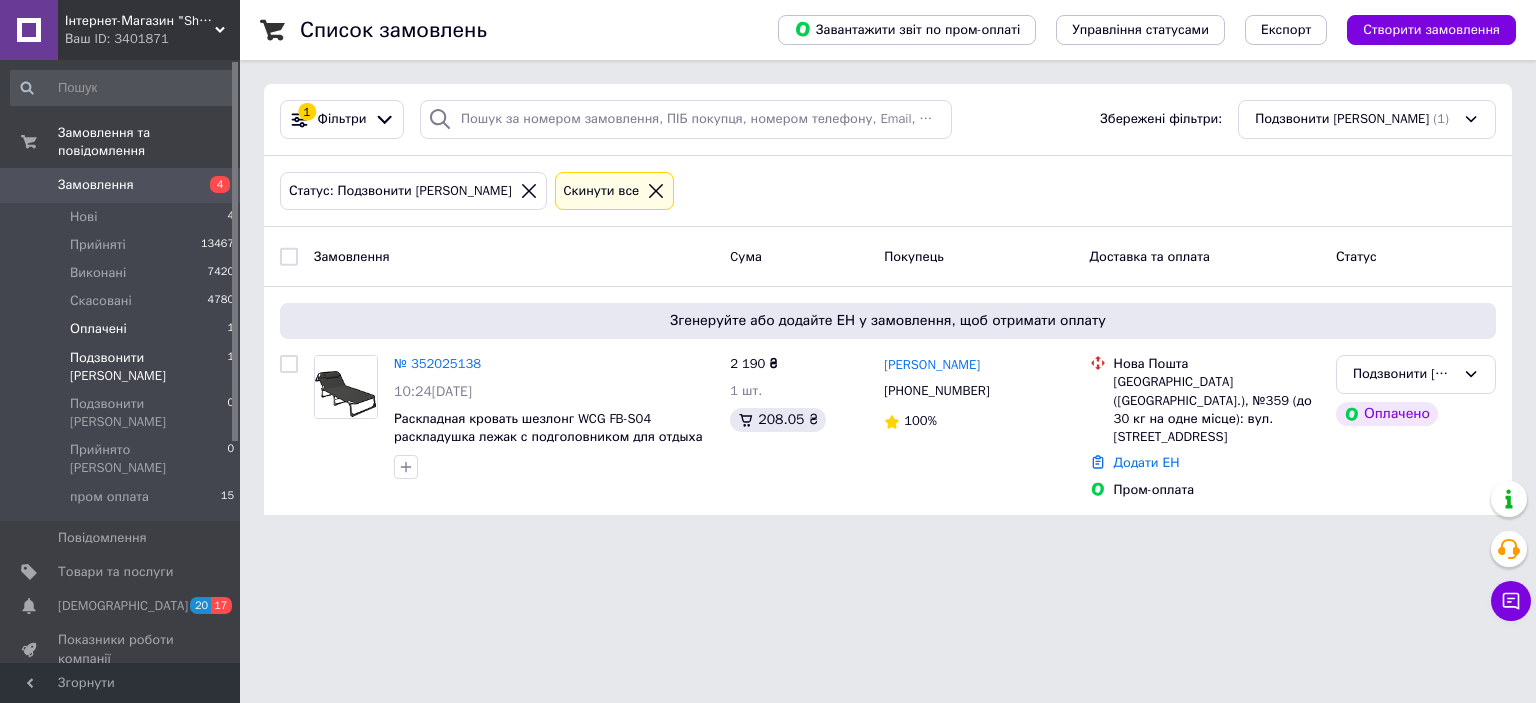 click on "Оплачені" at bounding box center (98, 329) 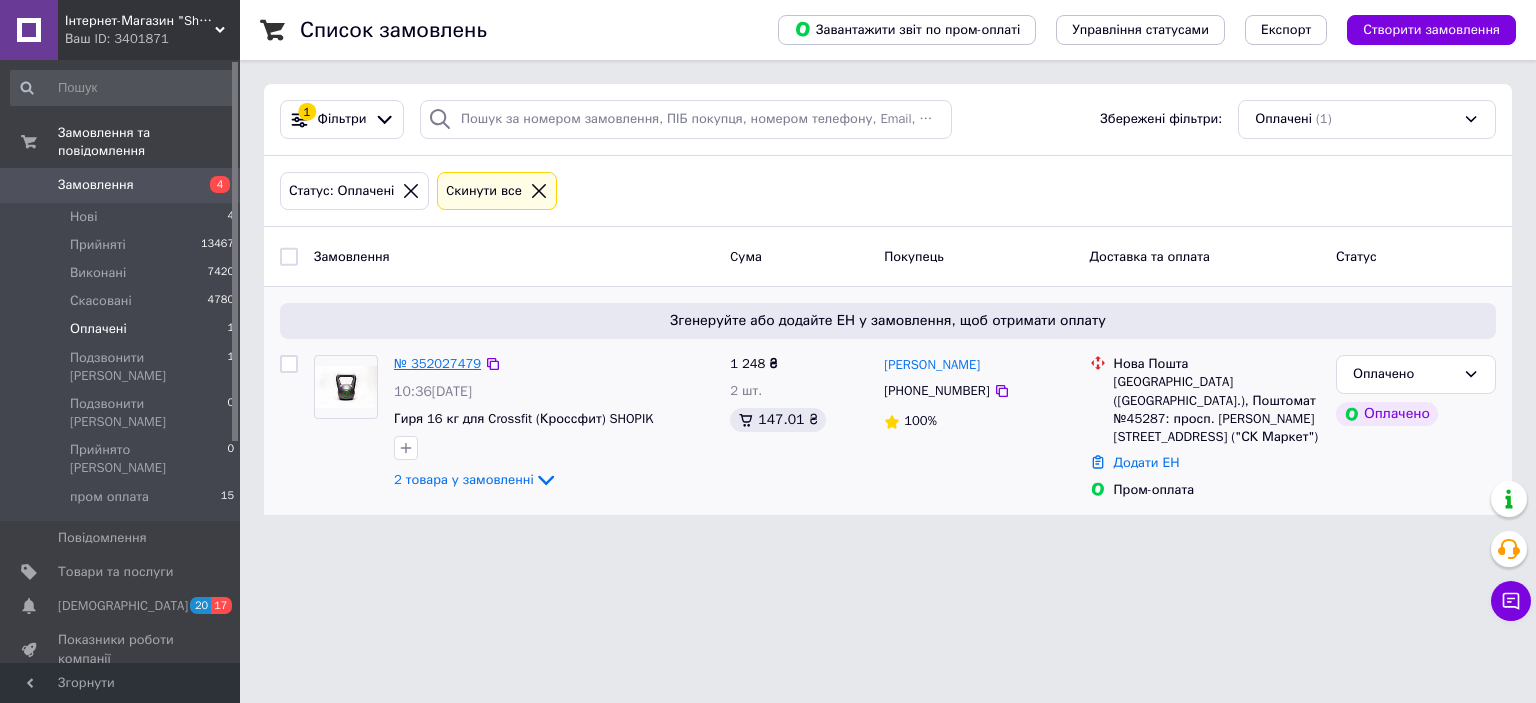click on "№ 352027479" at bounding box center (437, 363) 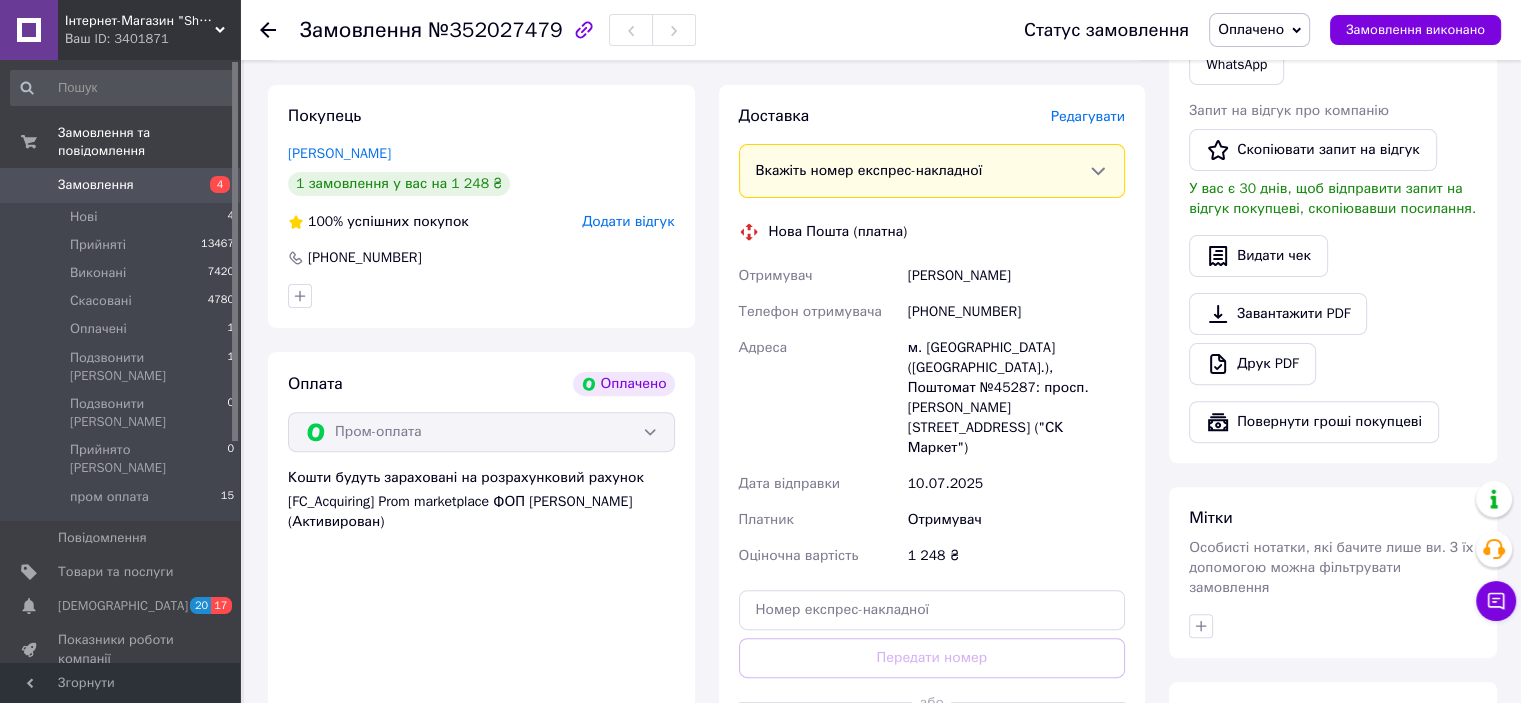 scroll, scrollTop: 600, scrollLeft: 0, axis: vertical 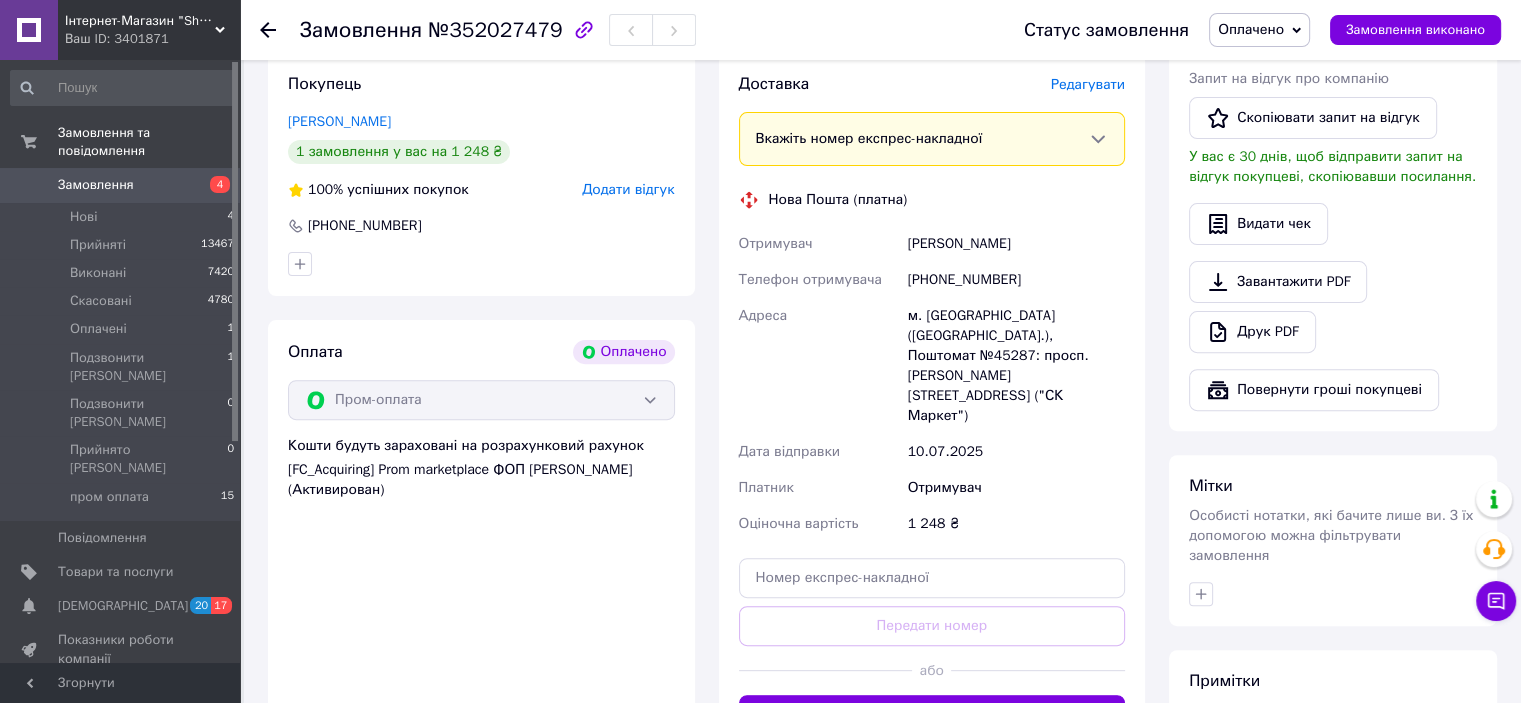 drag, startPoint x: 1064, startPoint y: 247, endPoint x: 907, endPoint y: 249, distance: 157.01274 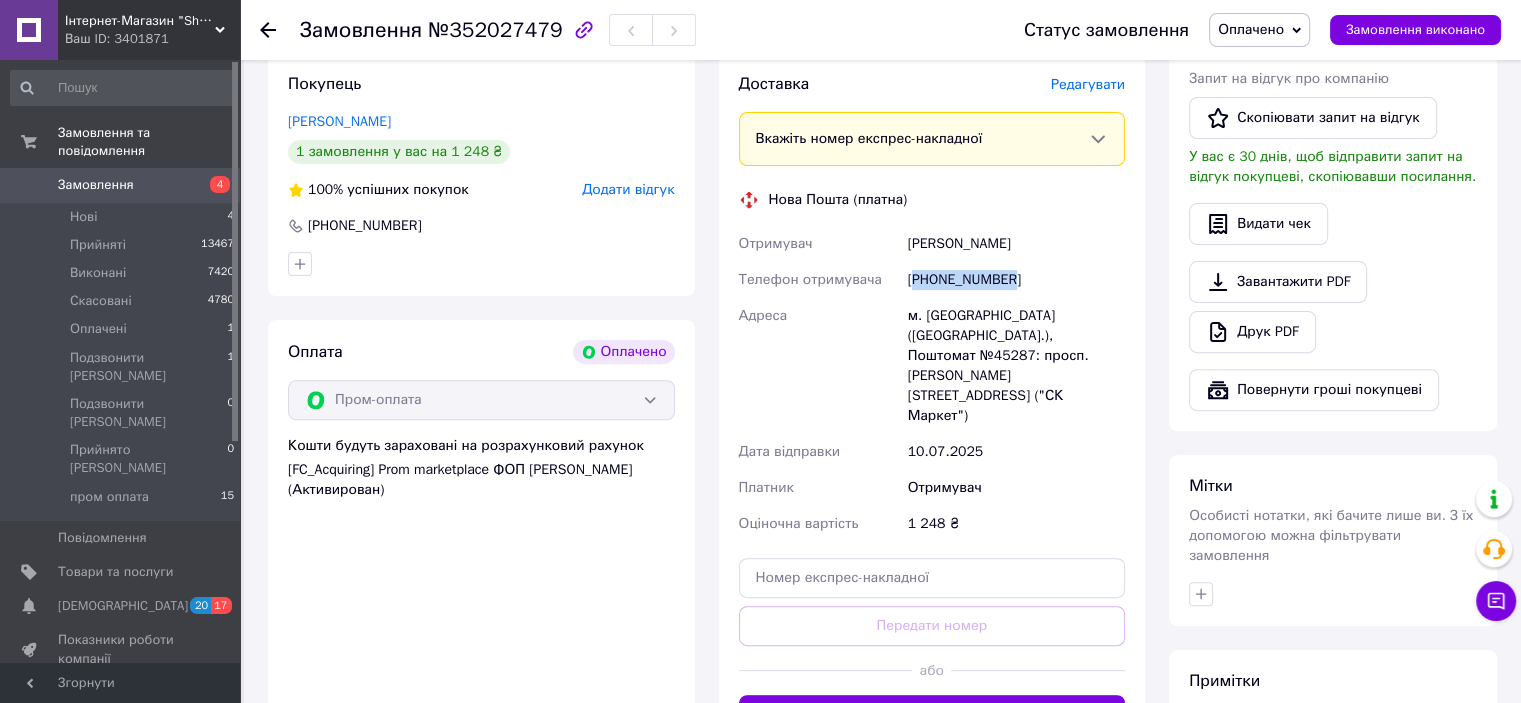 drag, startPoint x: 972, startPoint y: 285, endPoint x: 917, endPoint y: 290, distance: 55.226807 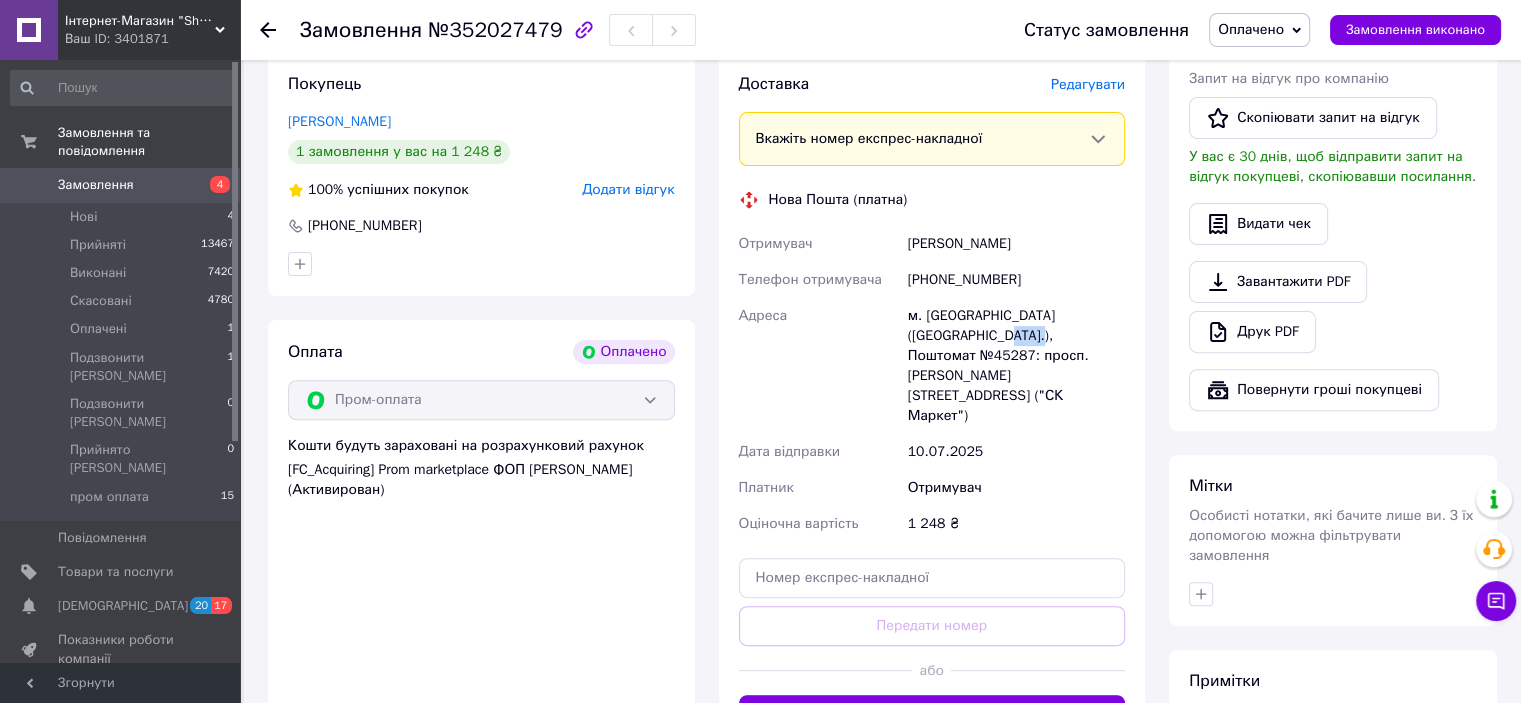drag, startPoint x: 959, startPoint y: 335, endPoint x: 922, endPoint y: 335, distance: 37 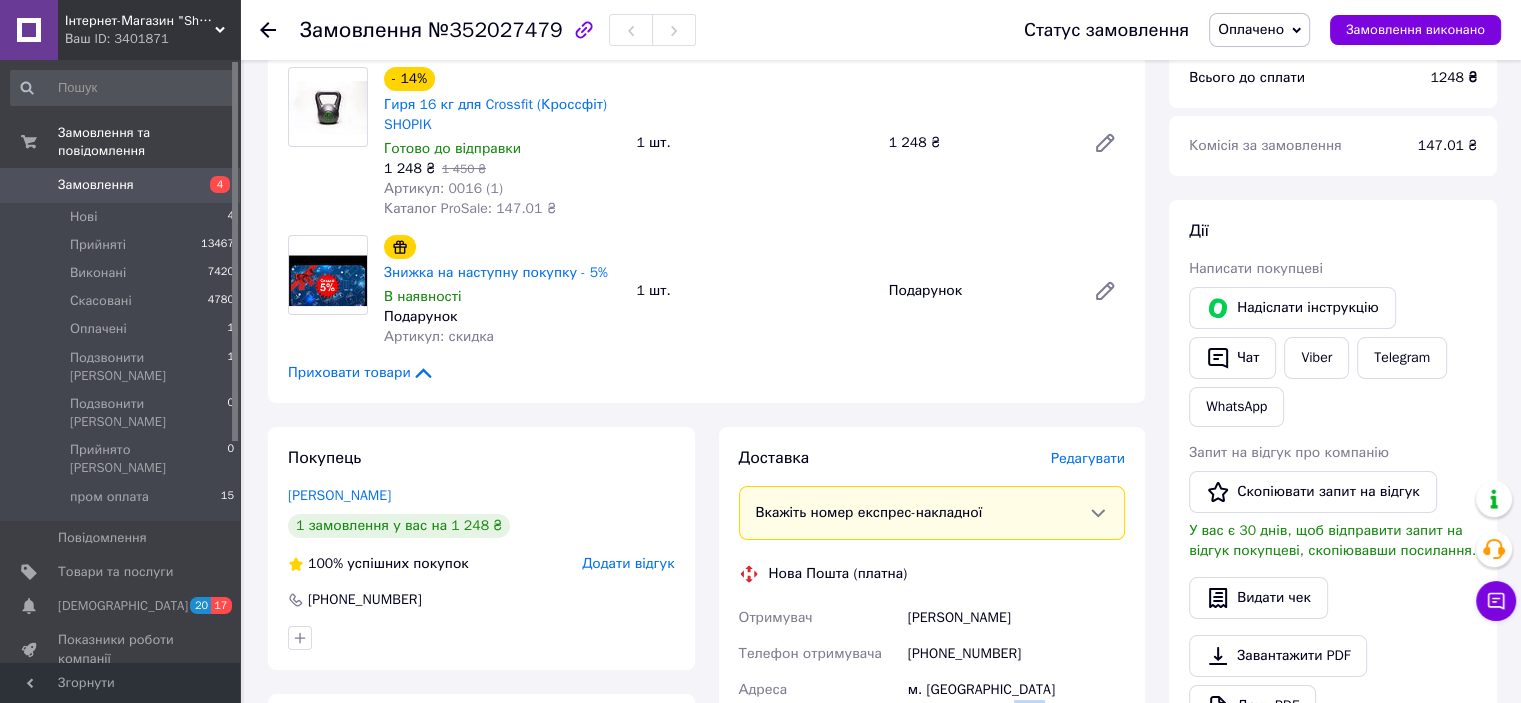 scroll, scrollTop: 200, scrollLeft: 0, axis: vertical 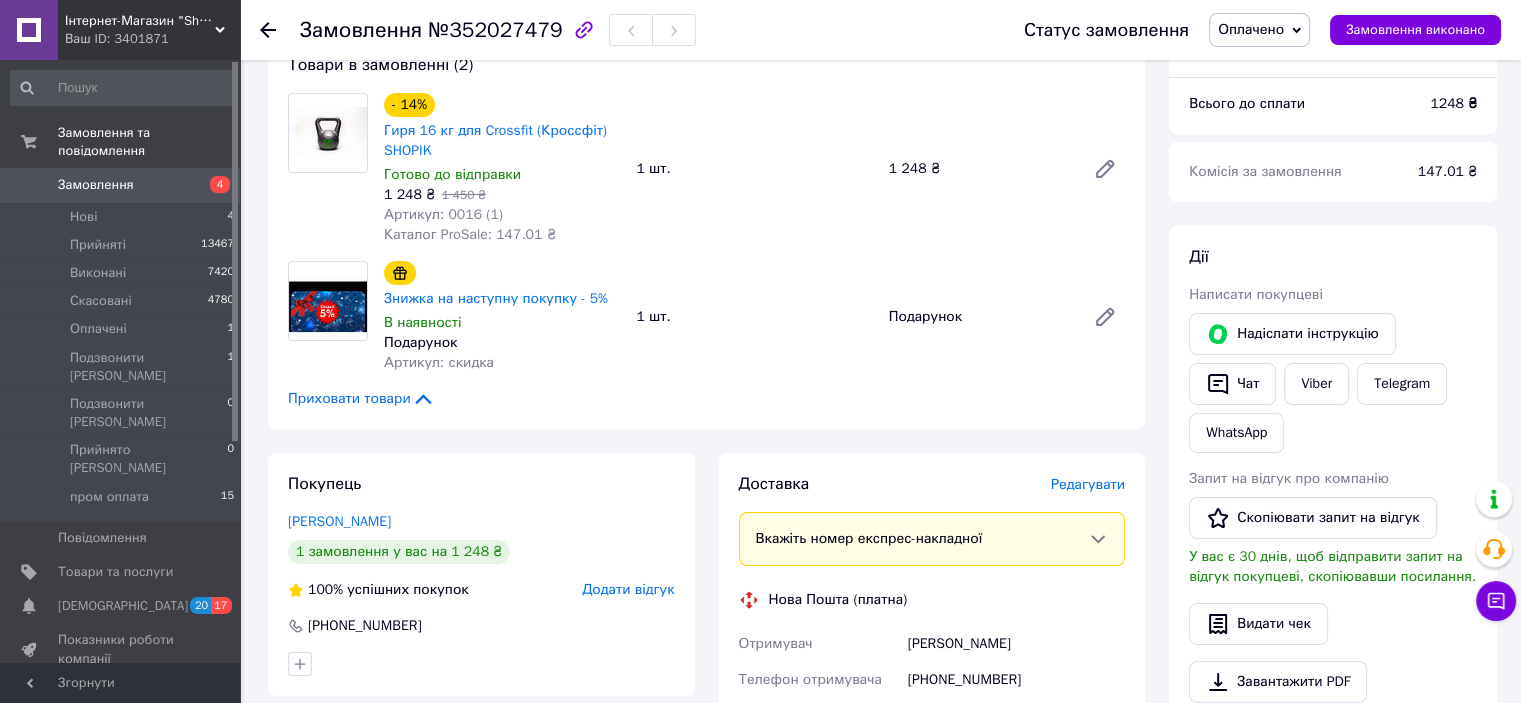 click on "Оплачено" at bounding box center [1251, 29] 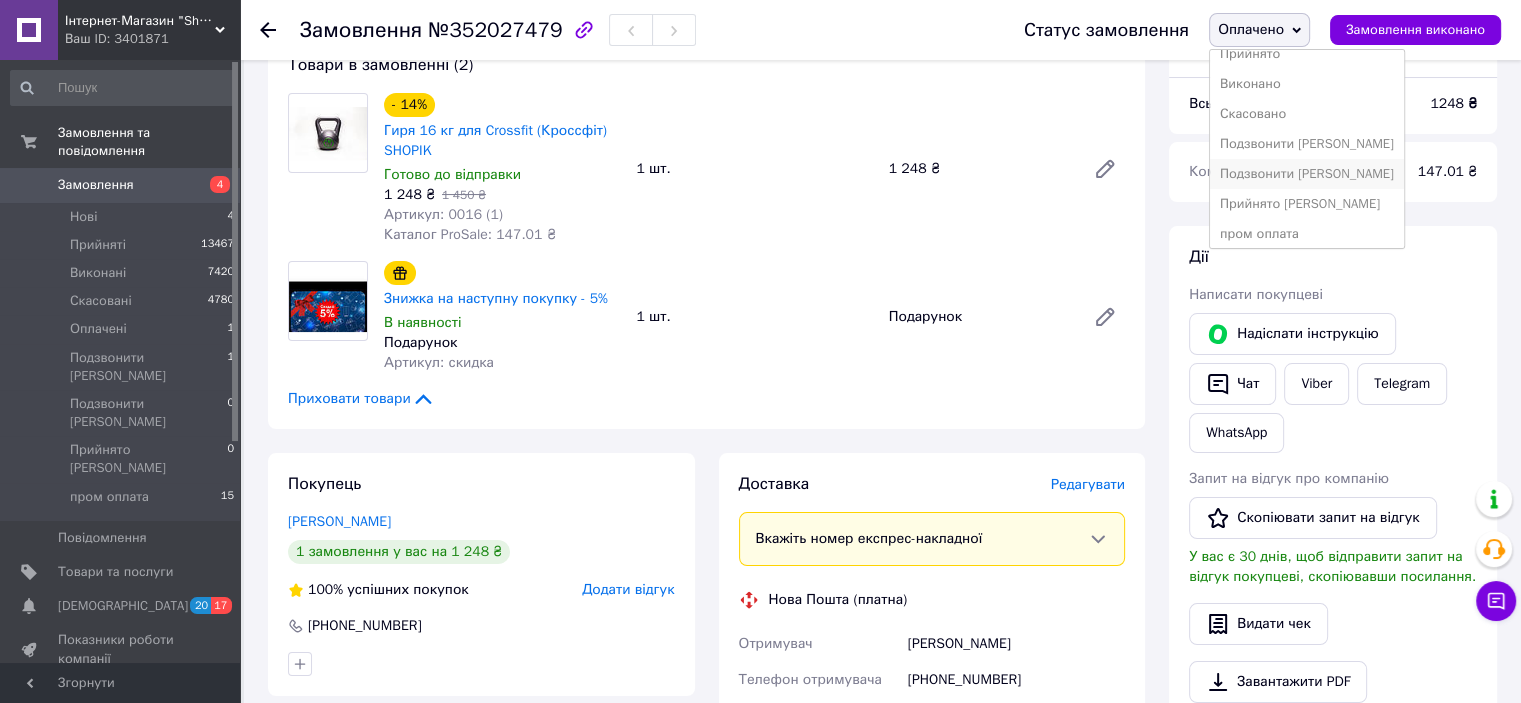 scroll, scrollTop: 21, scrollLeft: 0, axis: vertical 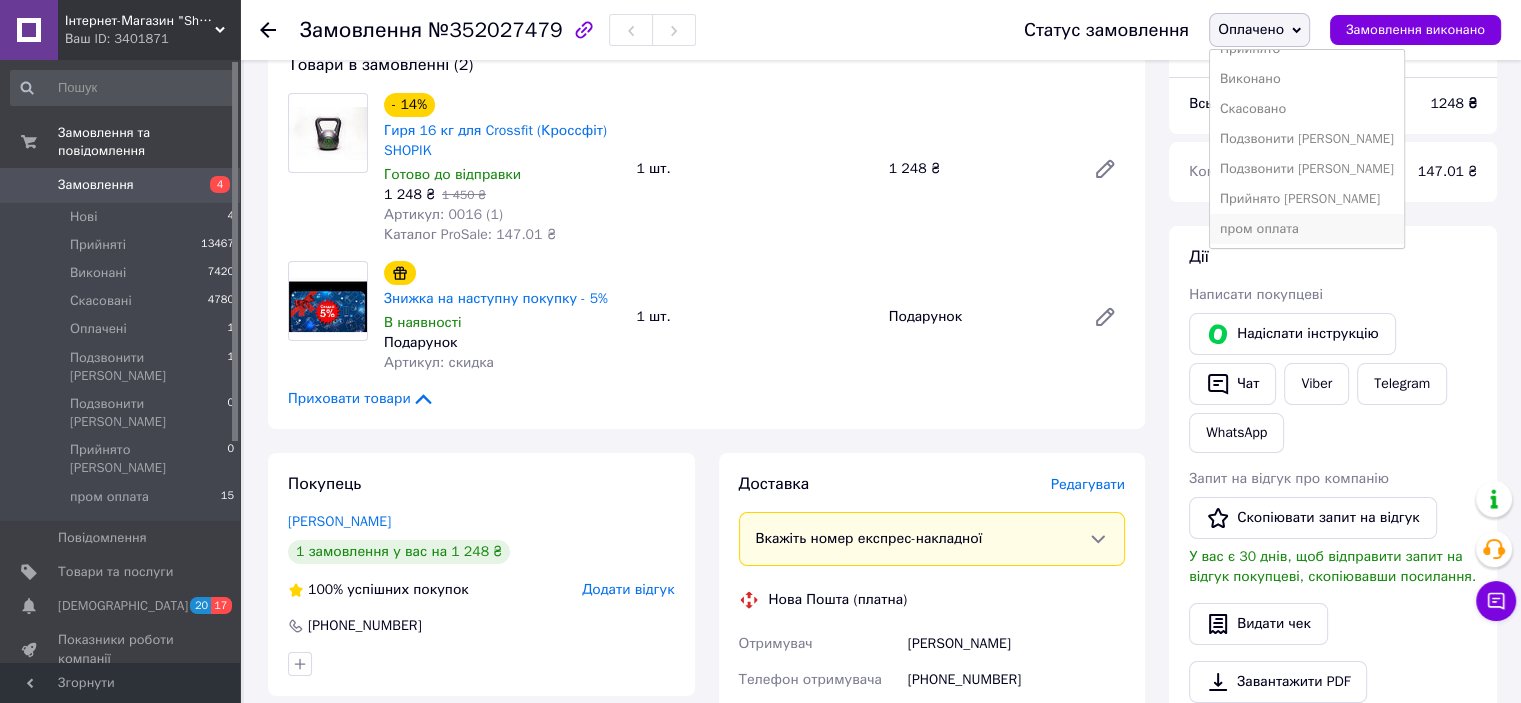 click on "пром оплата" at bounding box center (1307, 229) 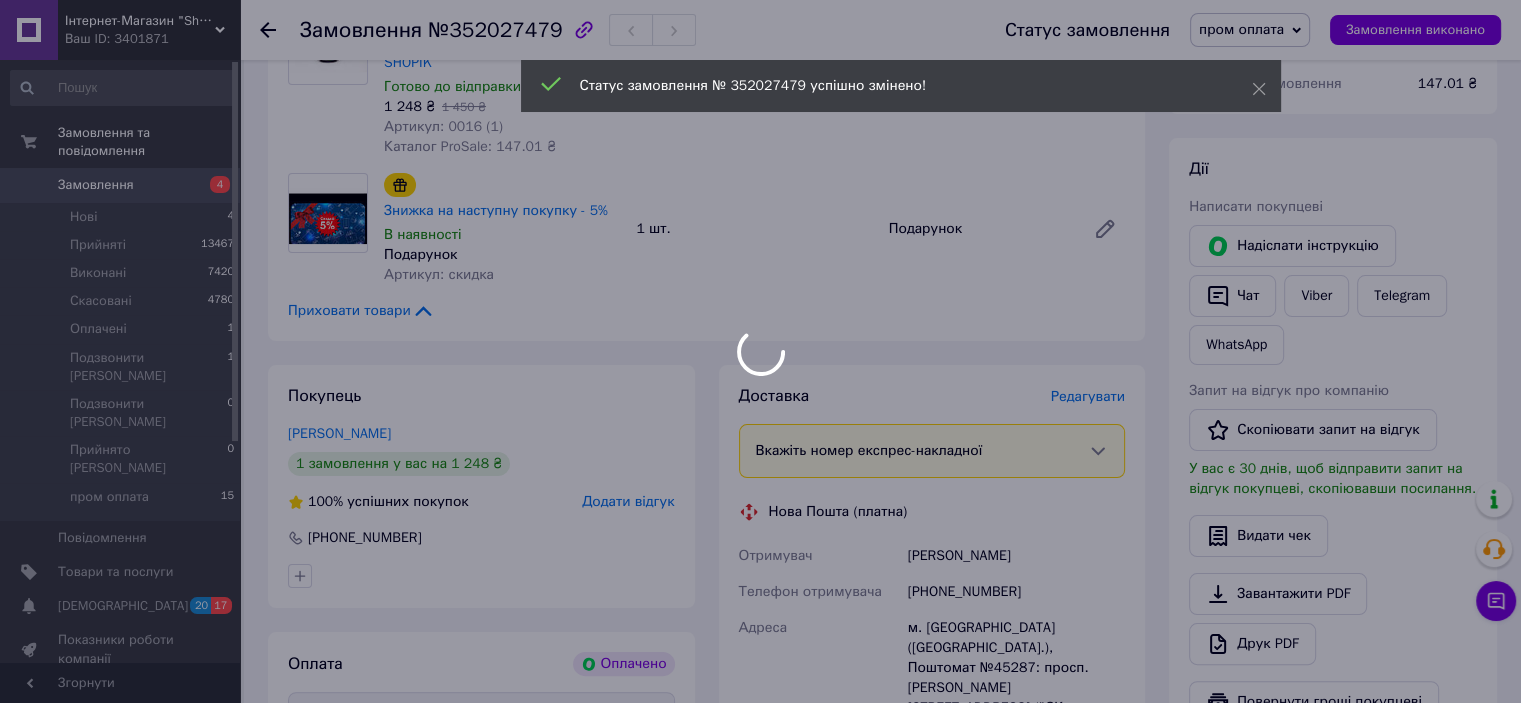 scroll, scrollTop: 100, scrollLeft: 0, axis: vertical 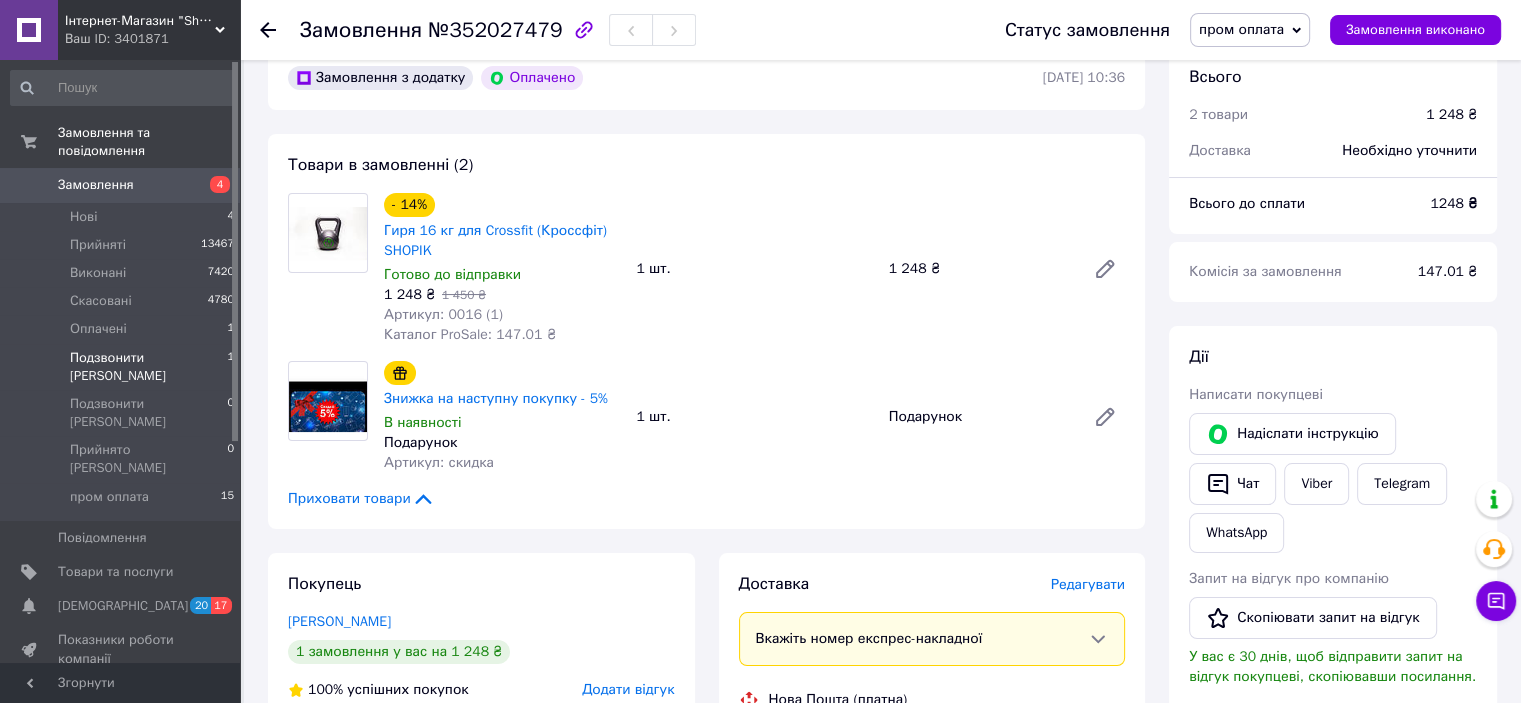 click on "Подзвонити [PERSON_NAME]" at bounding box center (148, 367) 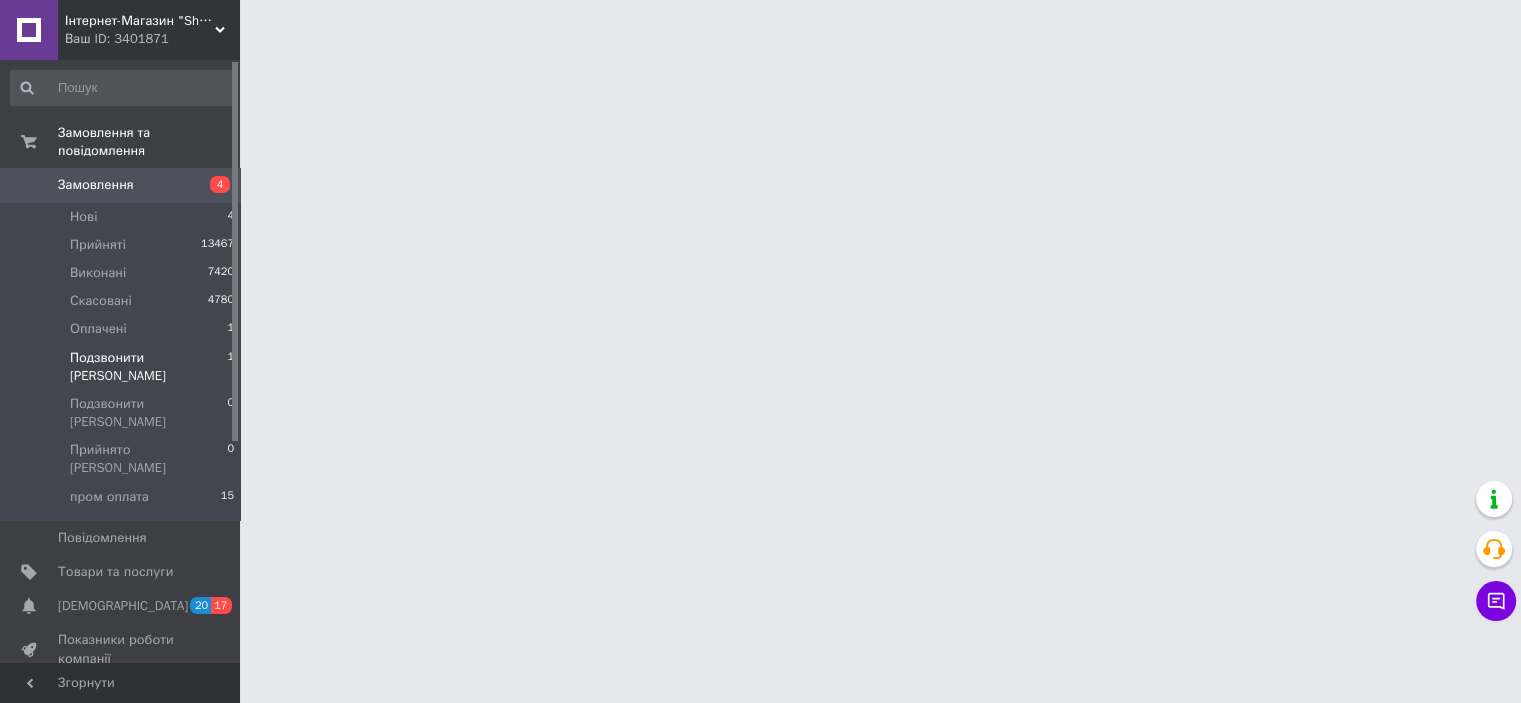 scroll, scrollTop: 0, scrollLeft: 0, axis: both 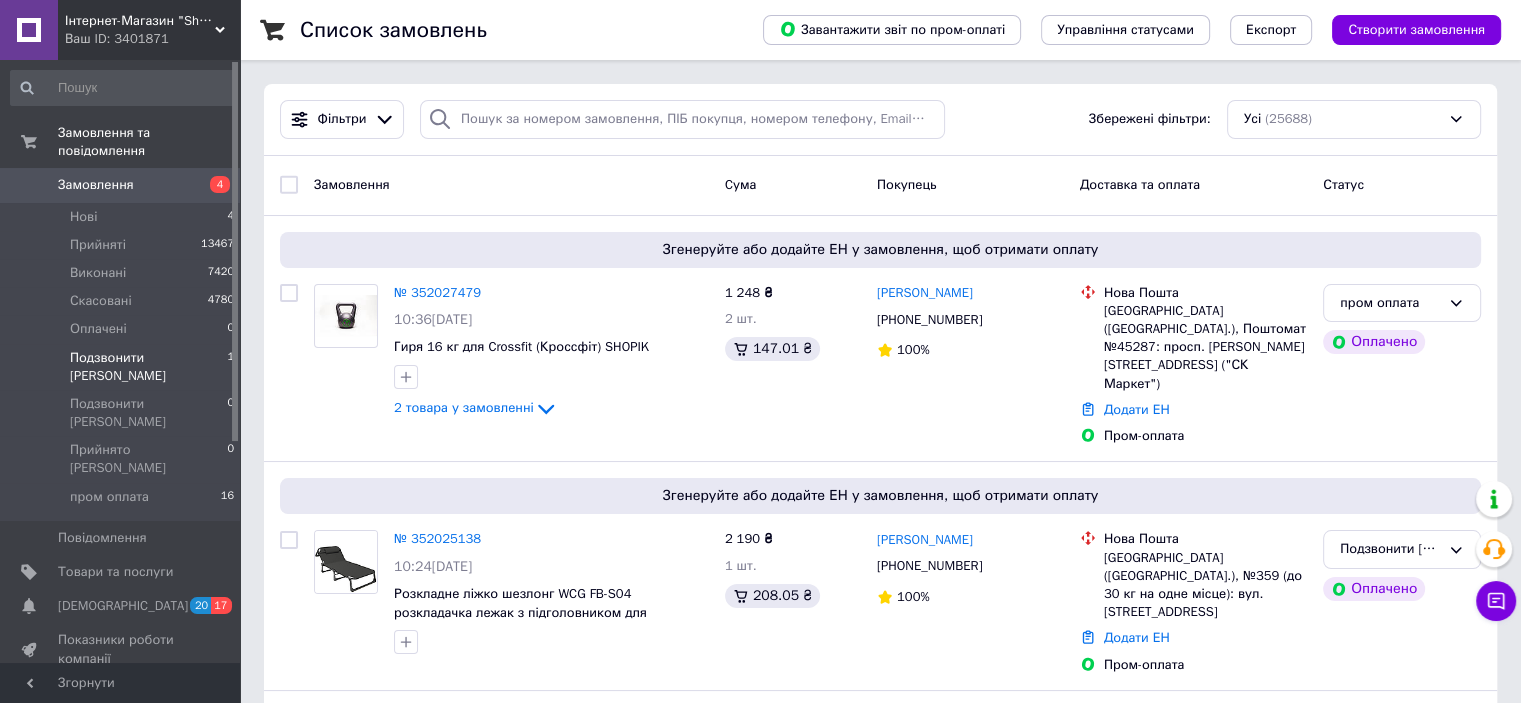 click on "Подзвонити [PERSON_NAME]" at bounding box center [148, 367] 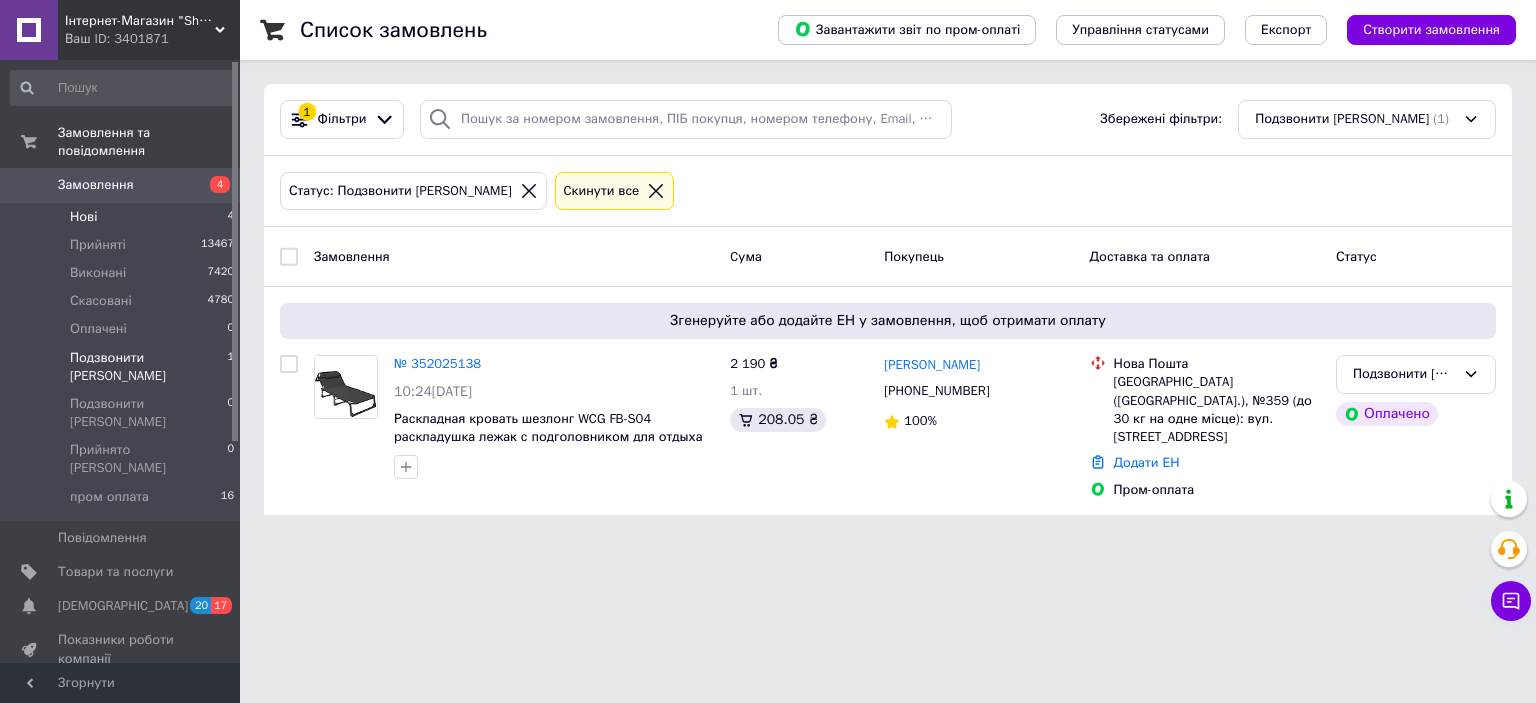 click on "Нові 4" at bounding box center (123, 217) 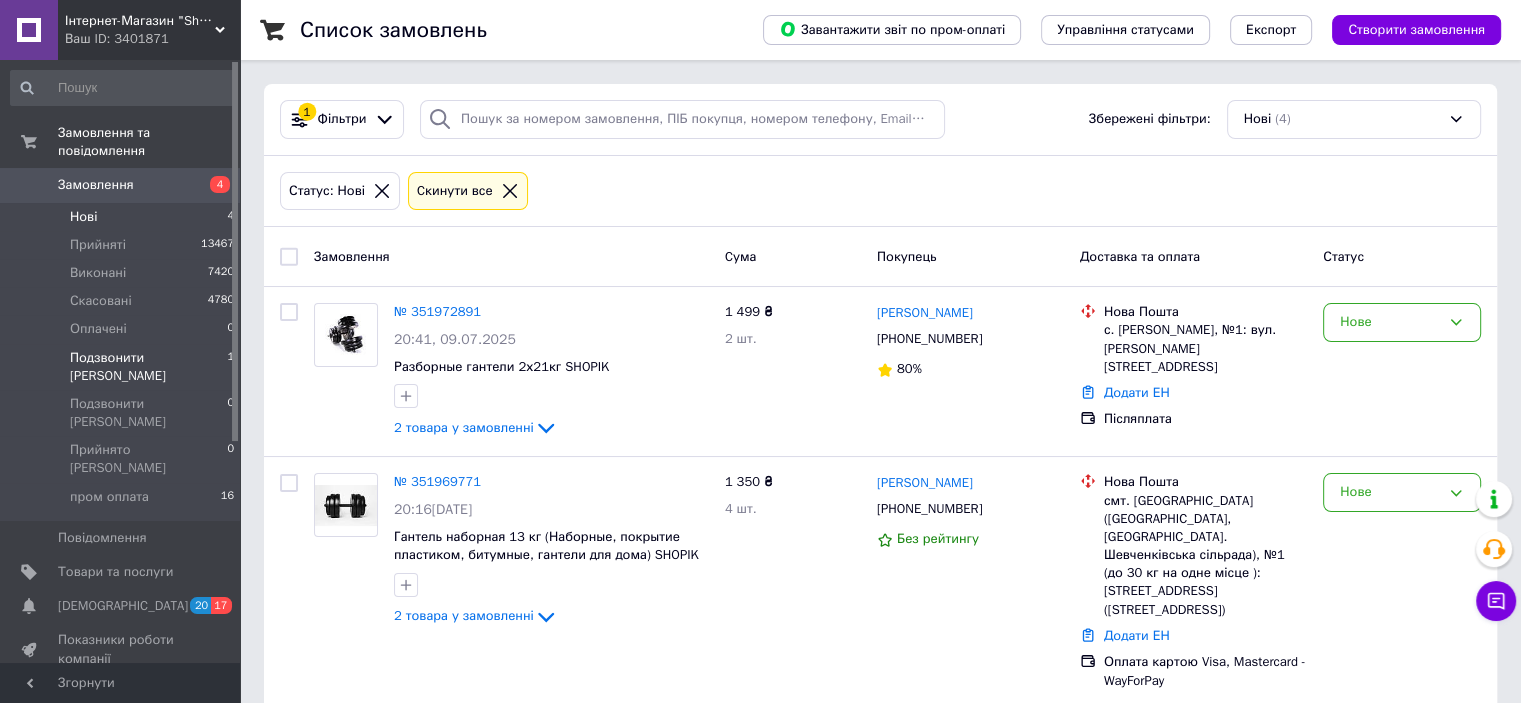 click on "Подзвонити [PERSON_NAME]" at bounding box center (148, 367) 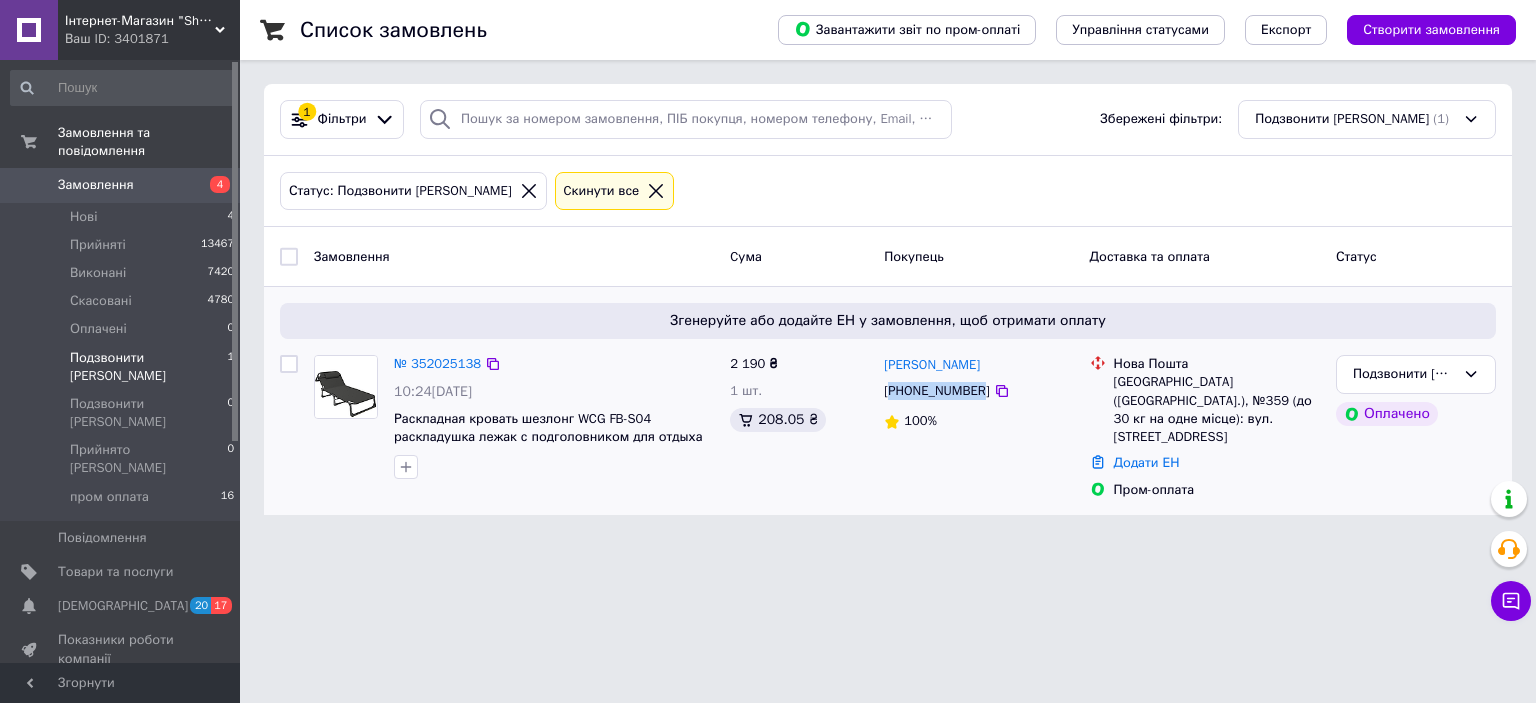 drag, startPoint x: 976, startPoint y: 391, endPoint x: 894, endPoint y: 394, distance: 82.05486 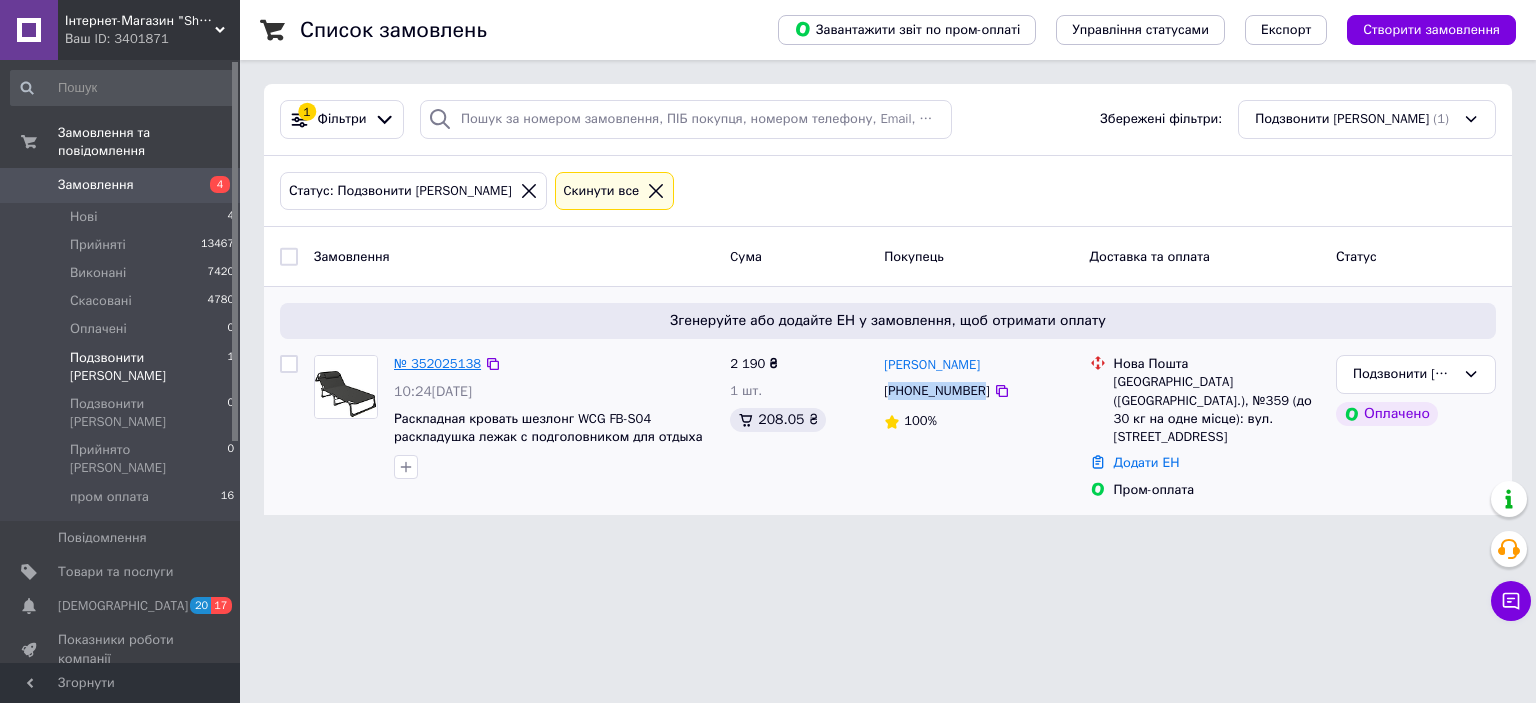 click on "№ 352025138" at bounding box center (437, 363) 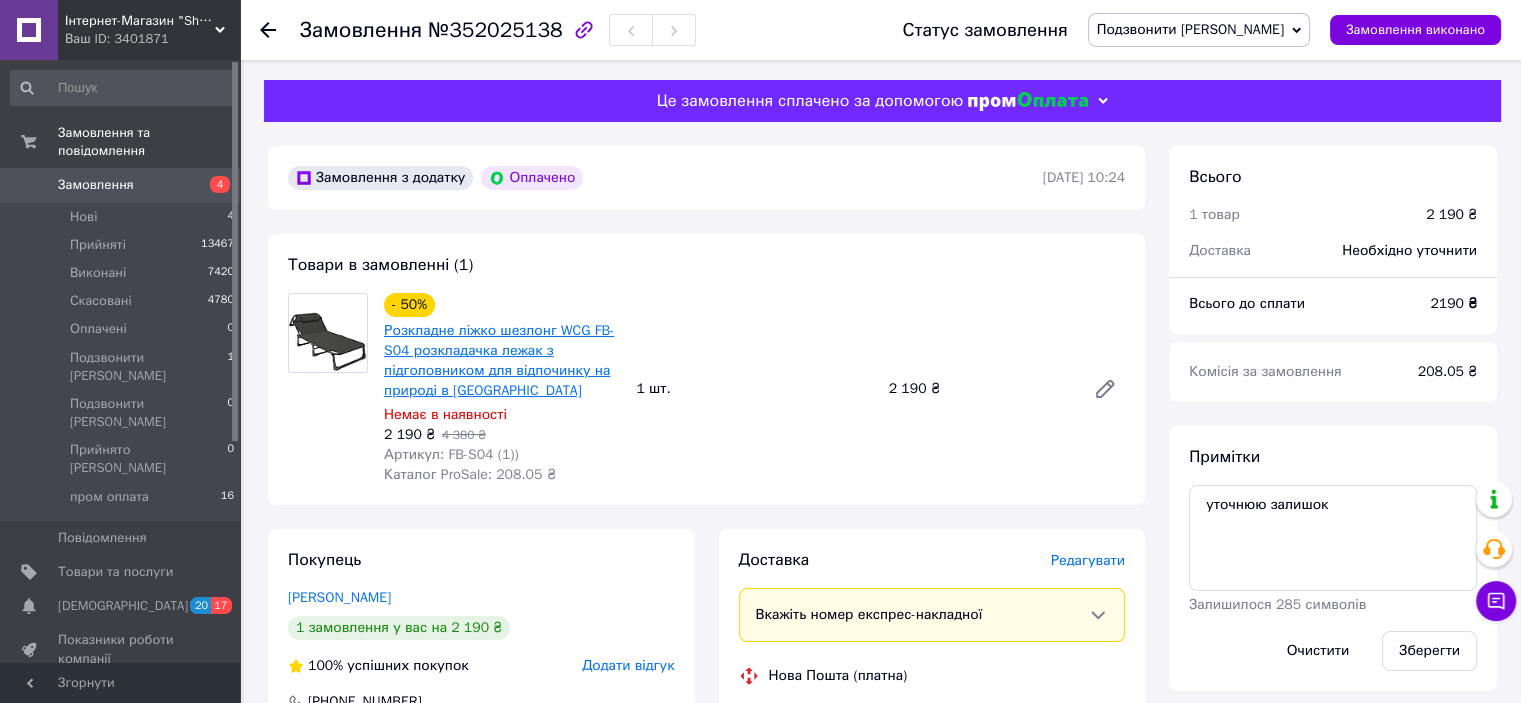 click on "Розкладне ліжко шезлонг WCG FB-S04 розкладачка лежак з підголовником для відпочинку на природі в саді" at bounding box center (499, 360) 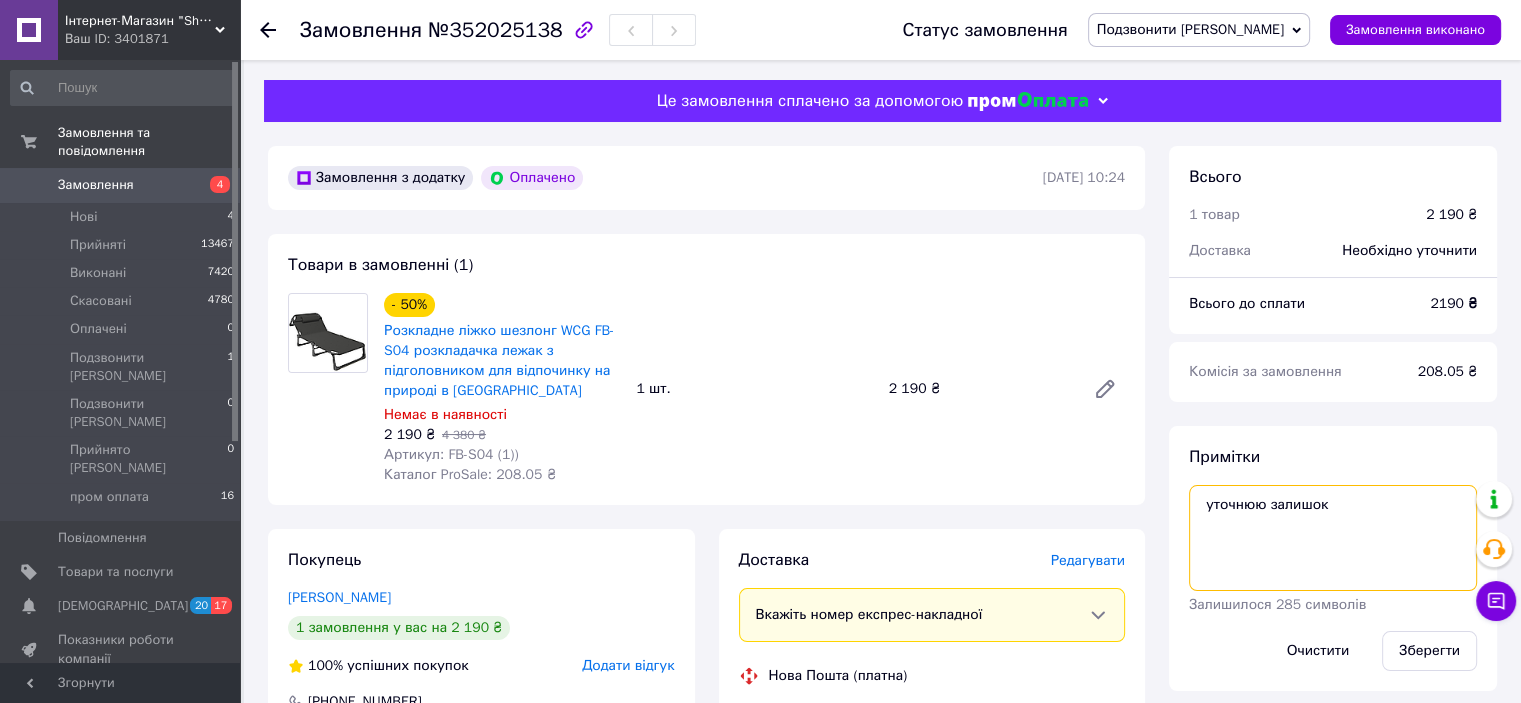 click on "уточнюю залишок" at bounding box center [1333, 538] 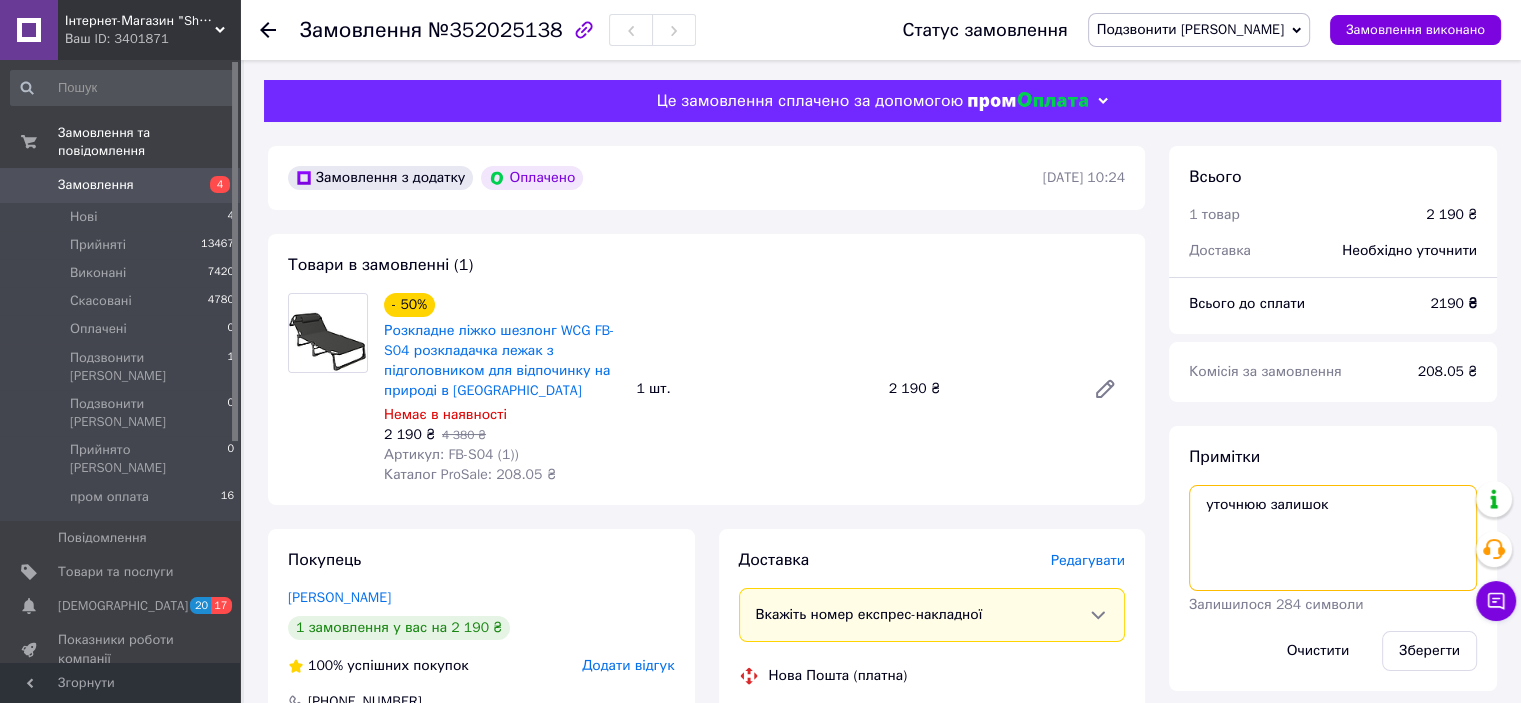 paste on "FB-S03" 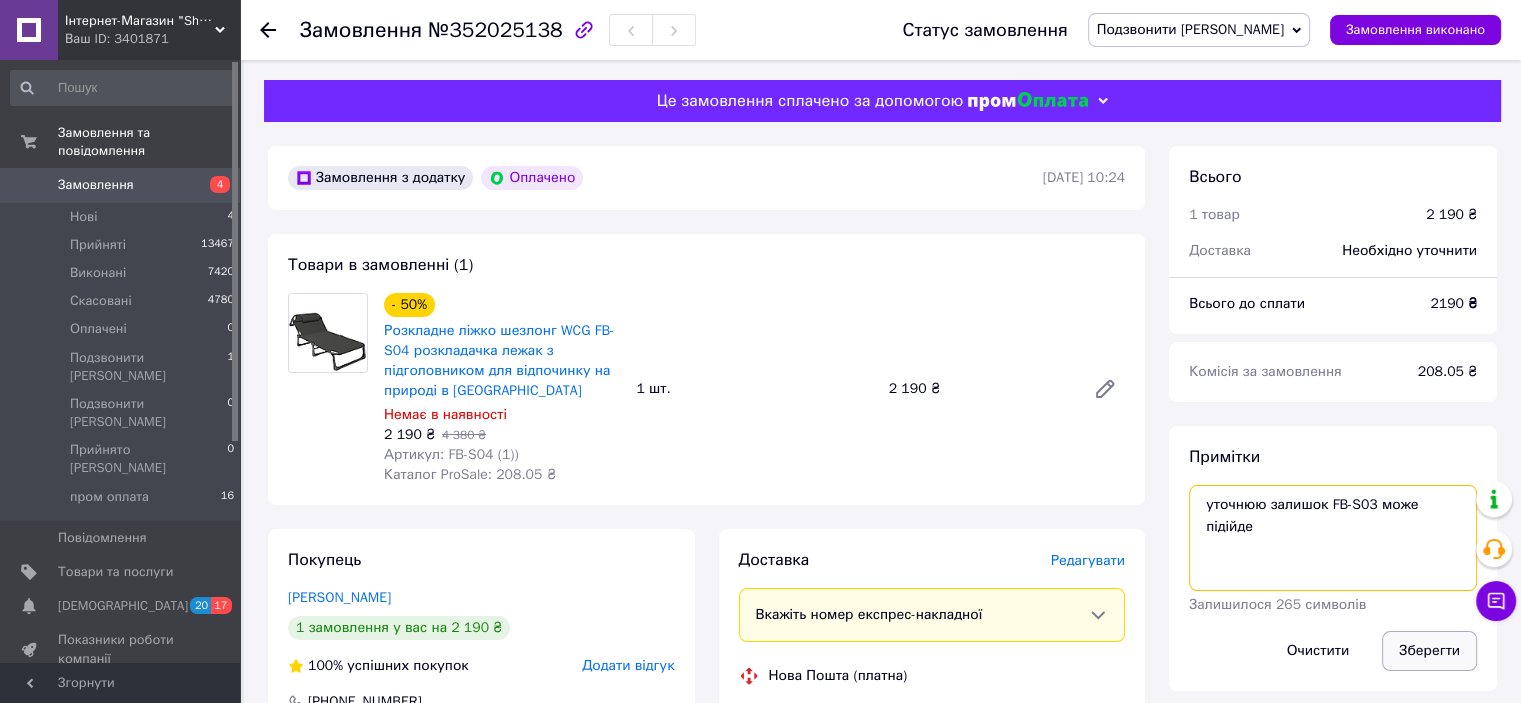type on "уточнюю залишок FB-S03 може підійде" 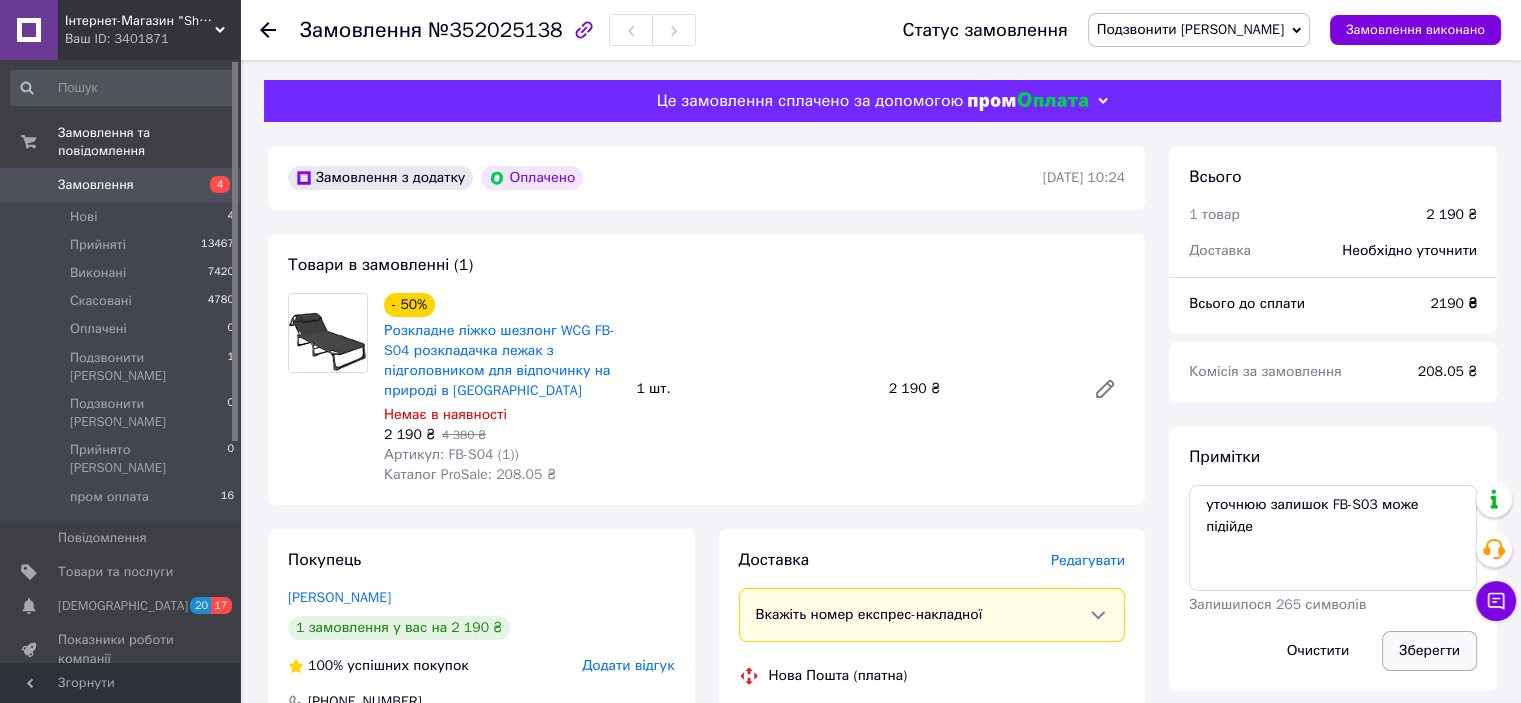 click on "Зберегти" at bounding box center (1429, 651) 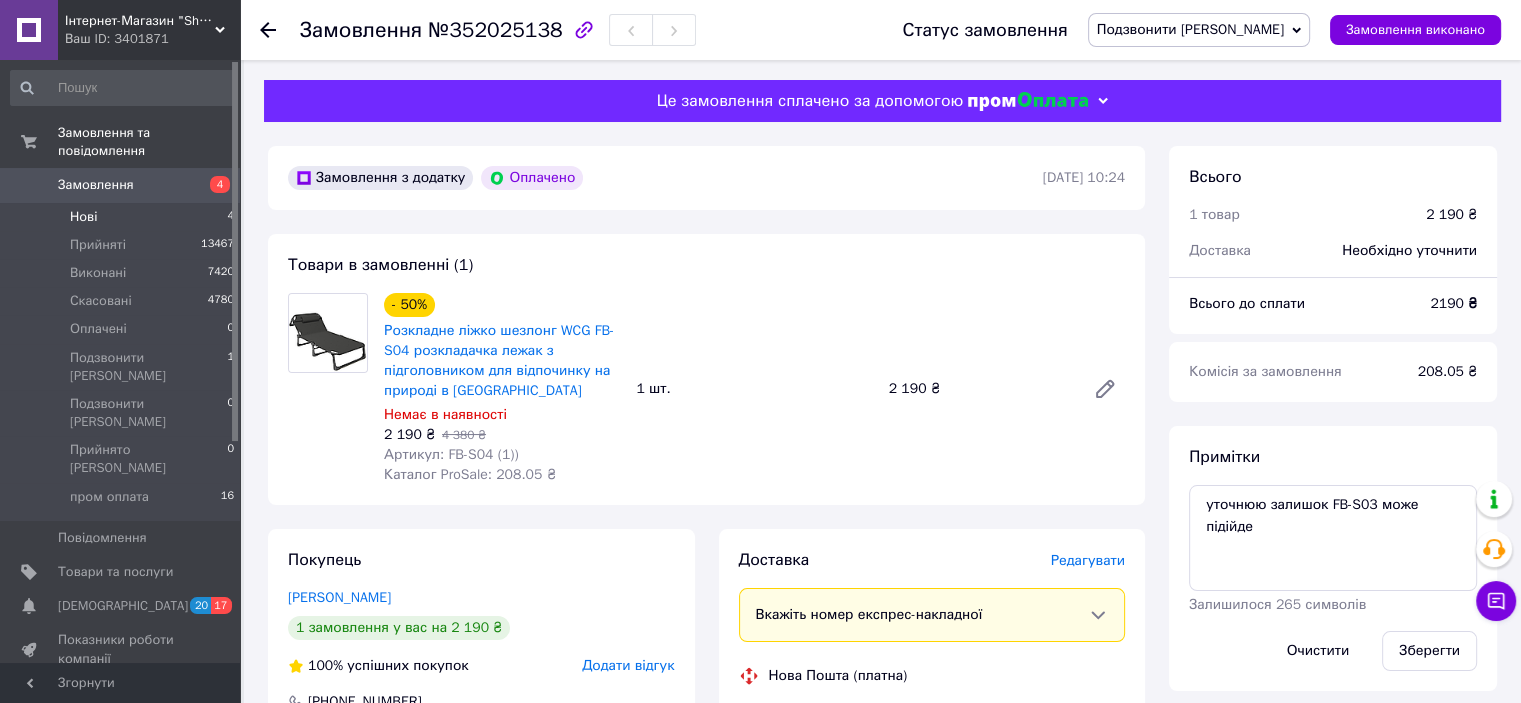 click on "Нові 4" at bounding box center [123, 217] 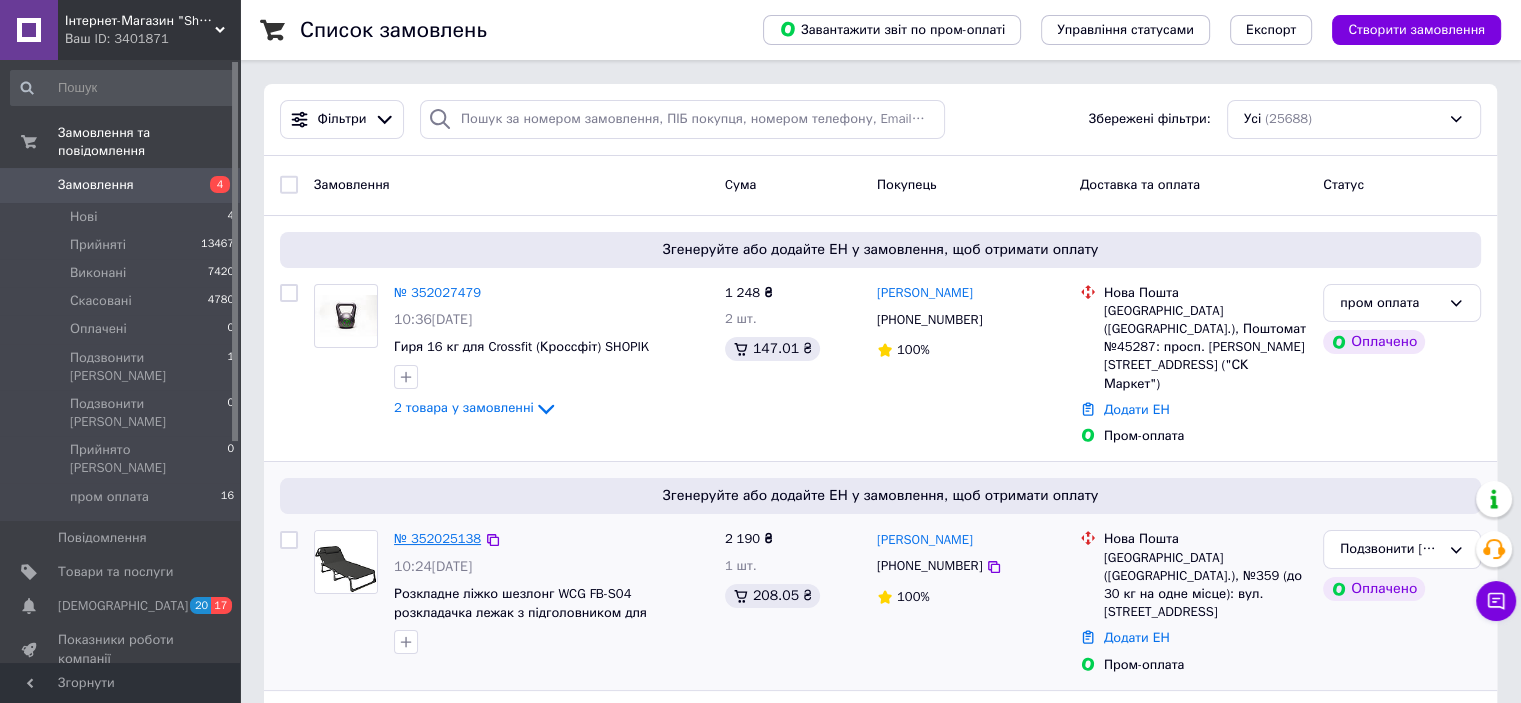 click on "№ 352025138" at bounding box center (437, 538) 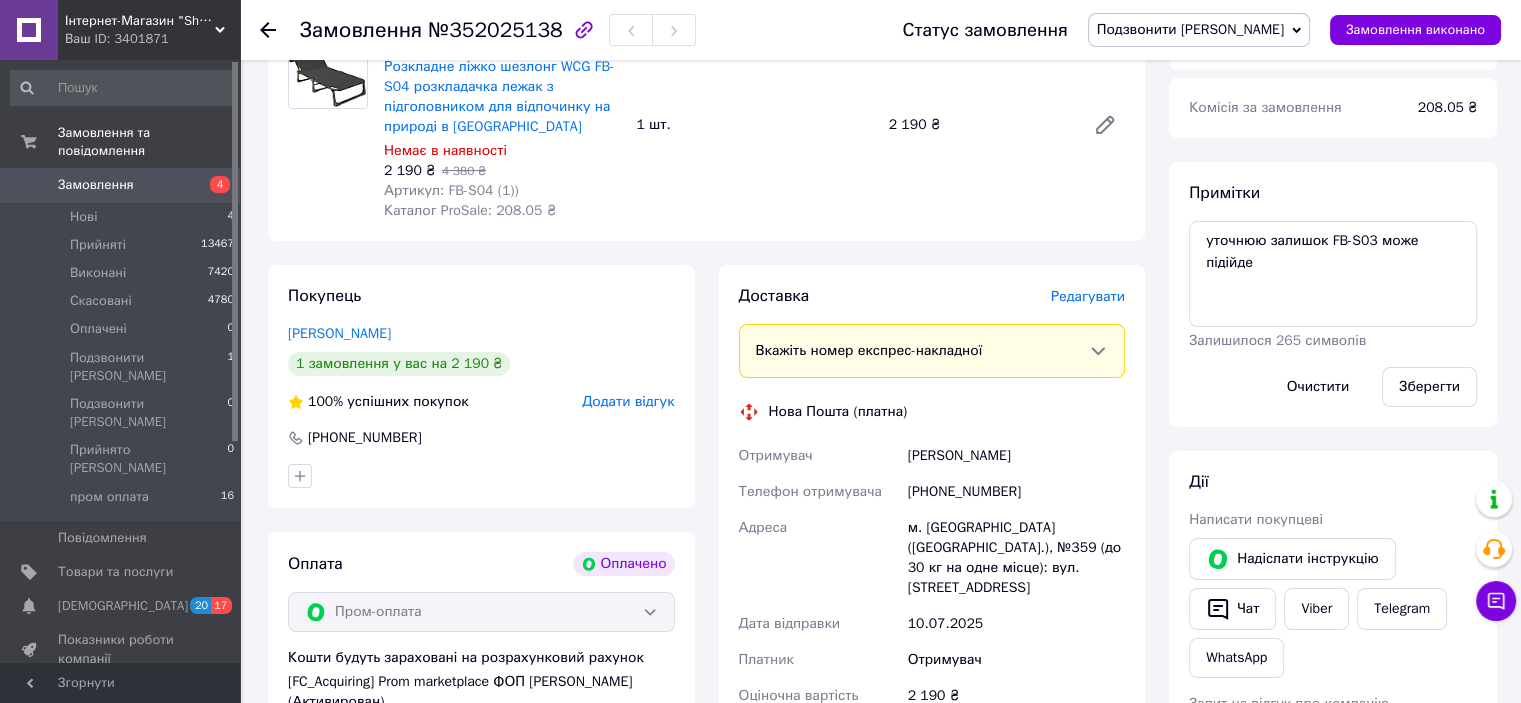 scroll, scrollTop: 400, scrollLeft: 0, axis: vertical 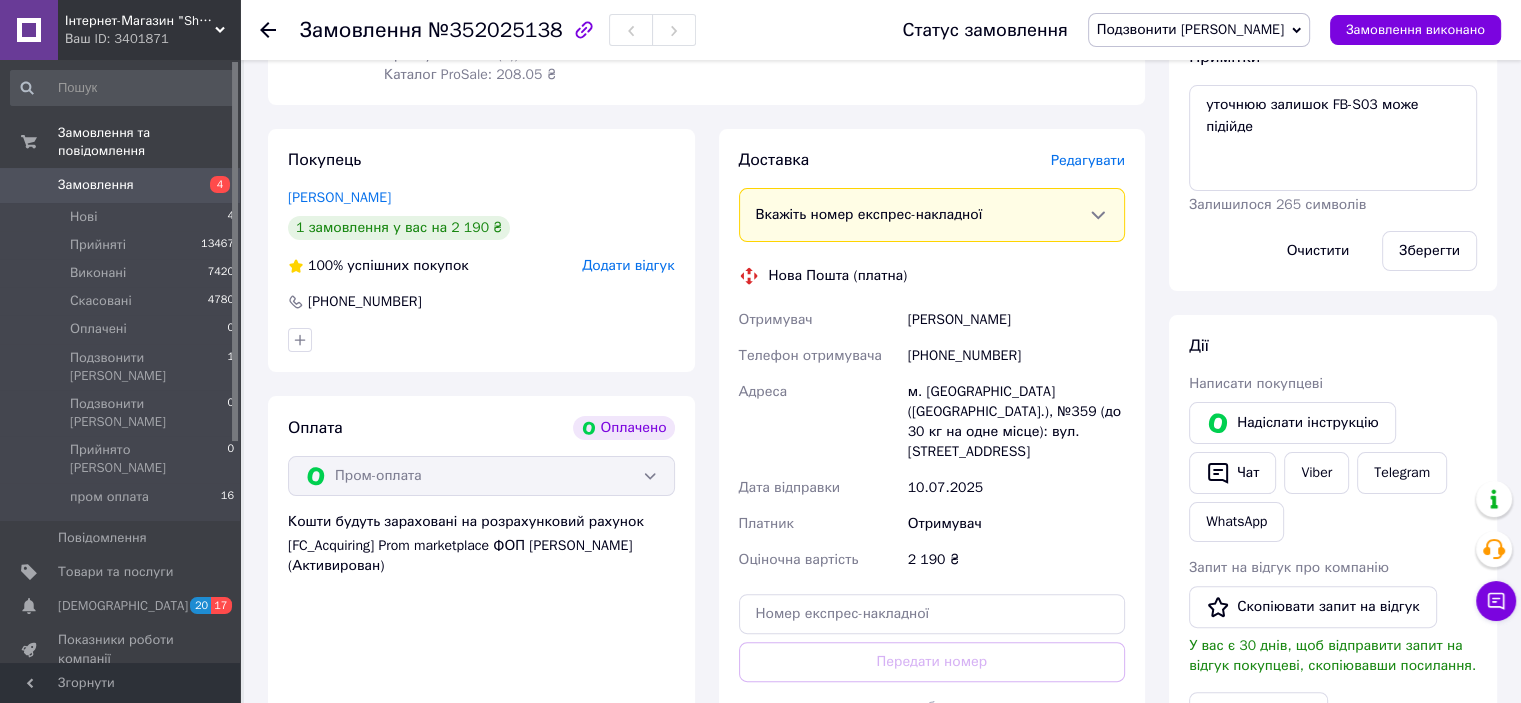 drag, startPoint x: 1022, startPoint y: 323, endPoint x: 904, endPoint y: 328, distance: 118.10589 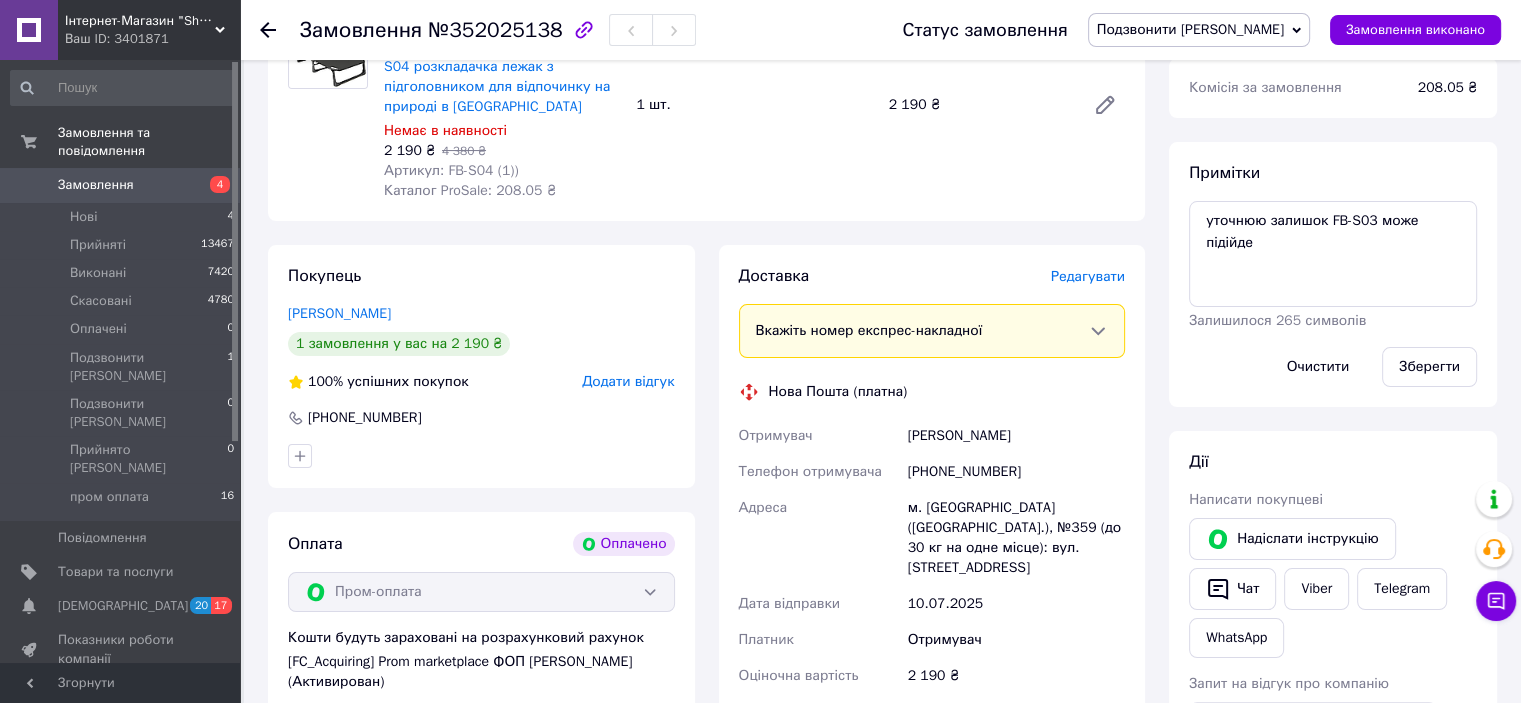 scroll, scrollTop: 300, scrollLeft: 0, axis: vertical 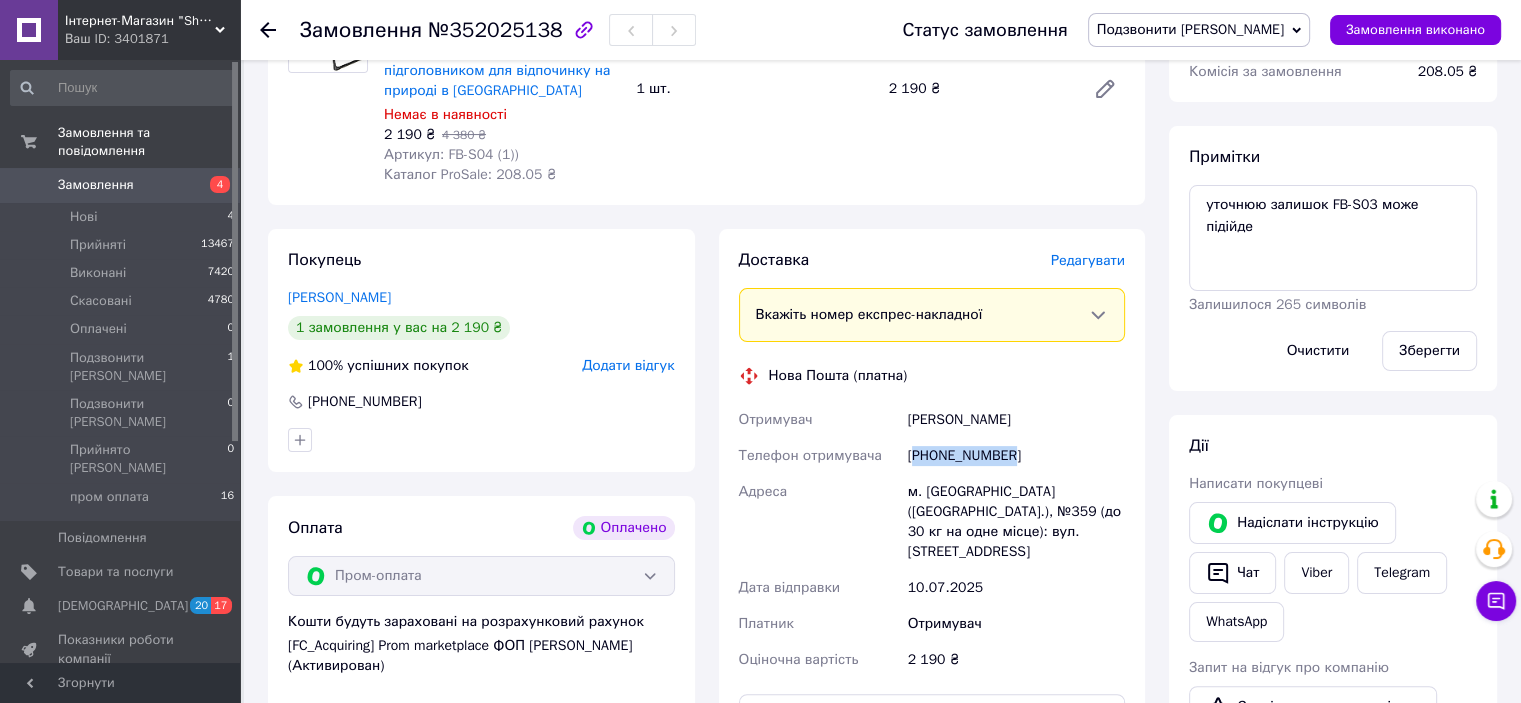 drag, startPoint x: 1016, startPoint y: 458, endPoint x: 916, endPoint y: 457, distance: 100.005 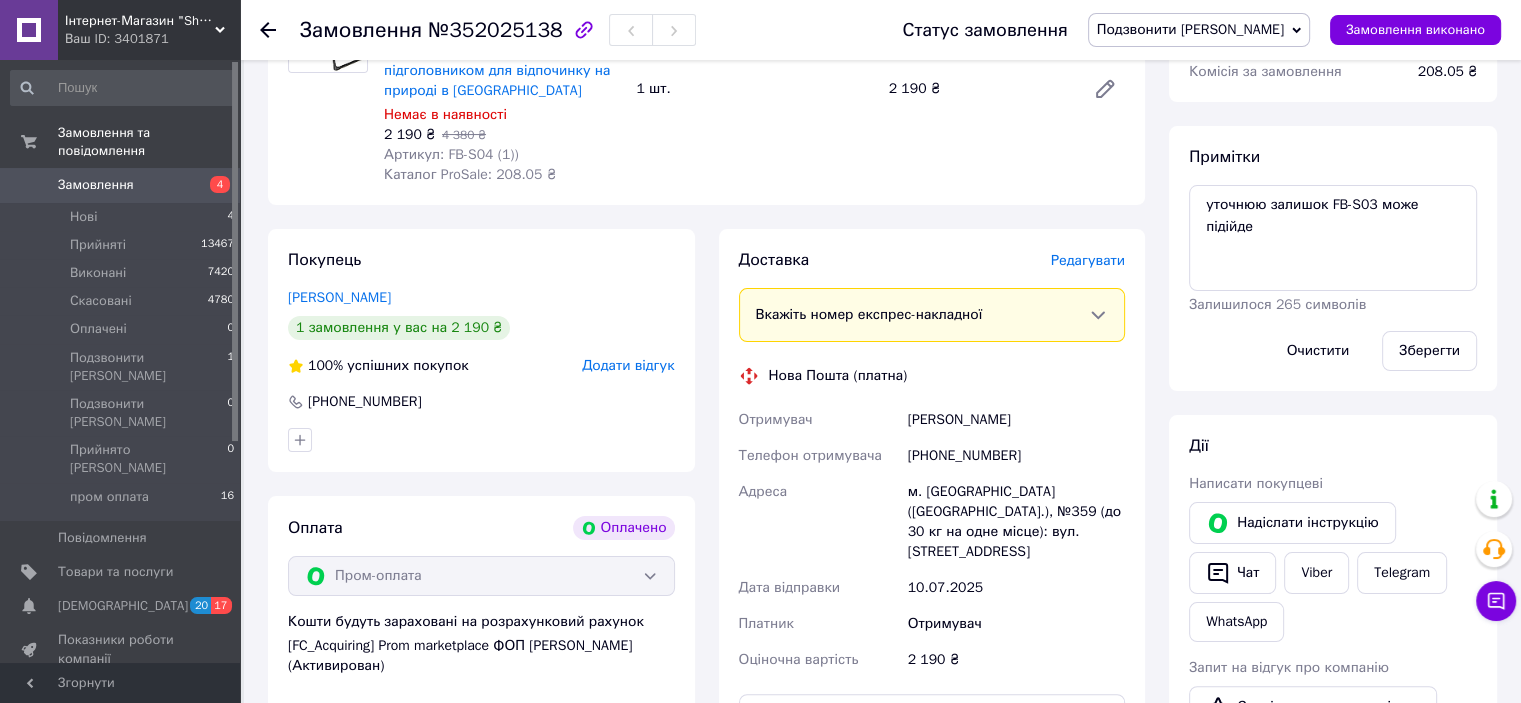 click on "Ваш ID: 3401871" at bounding box center (152, 39) 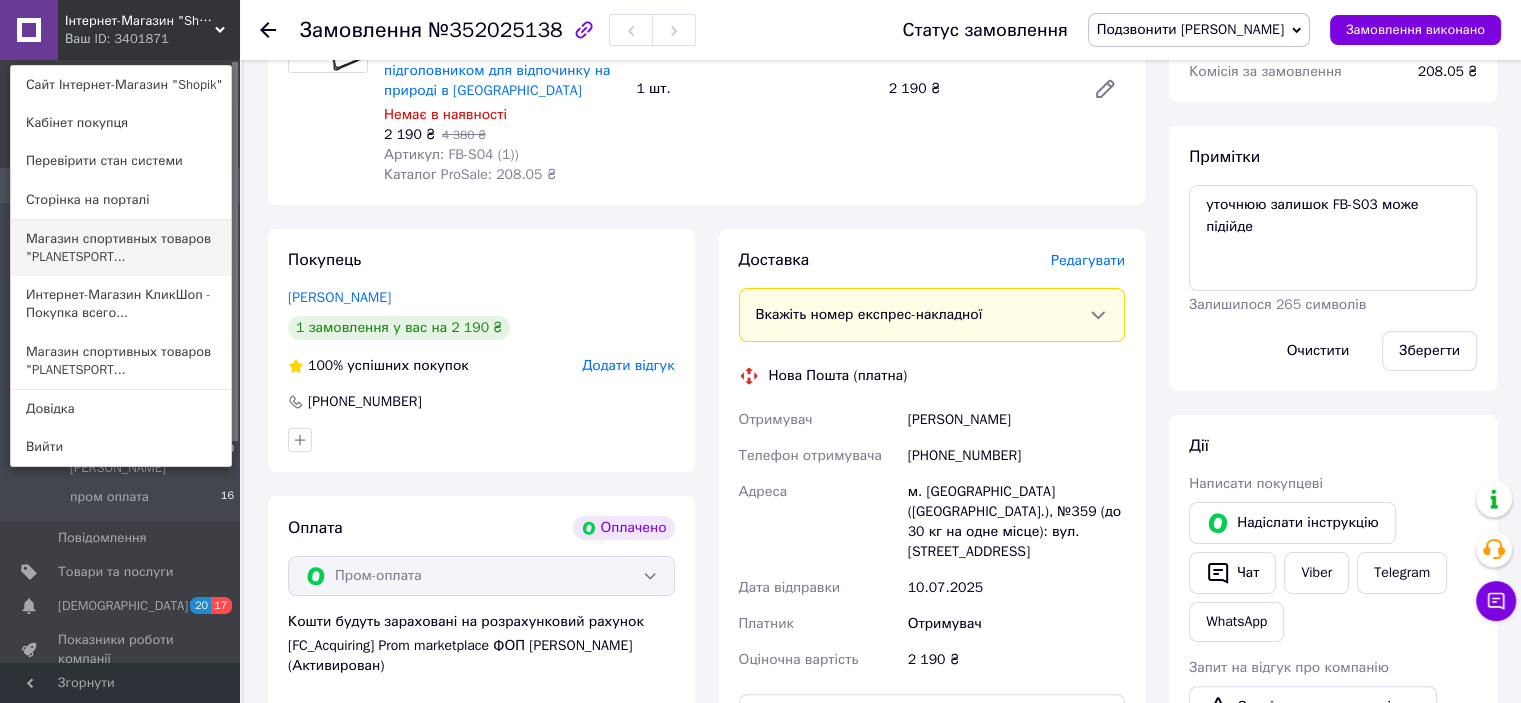 click on "Магазин спортивных товаров  "PLANETSPORT..." at bounding box center [121, 248] 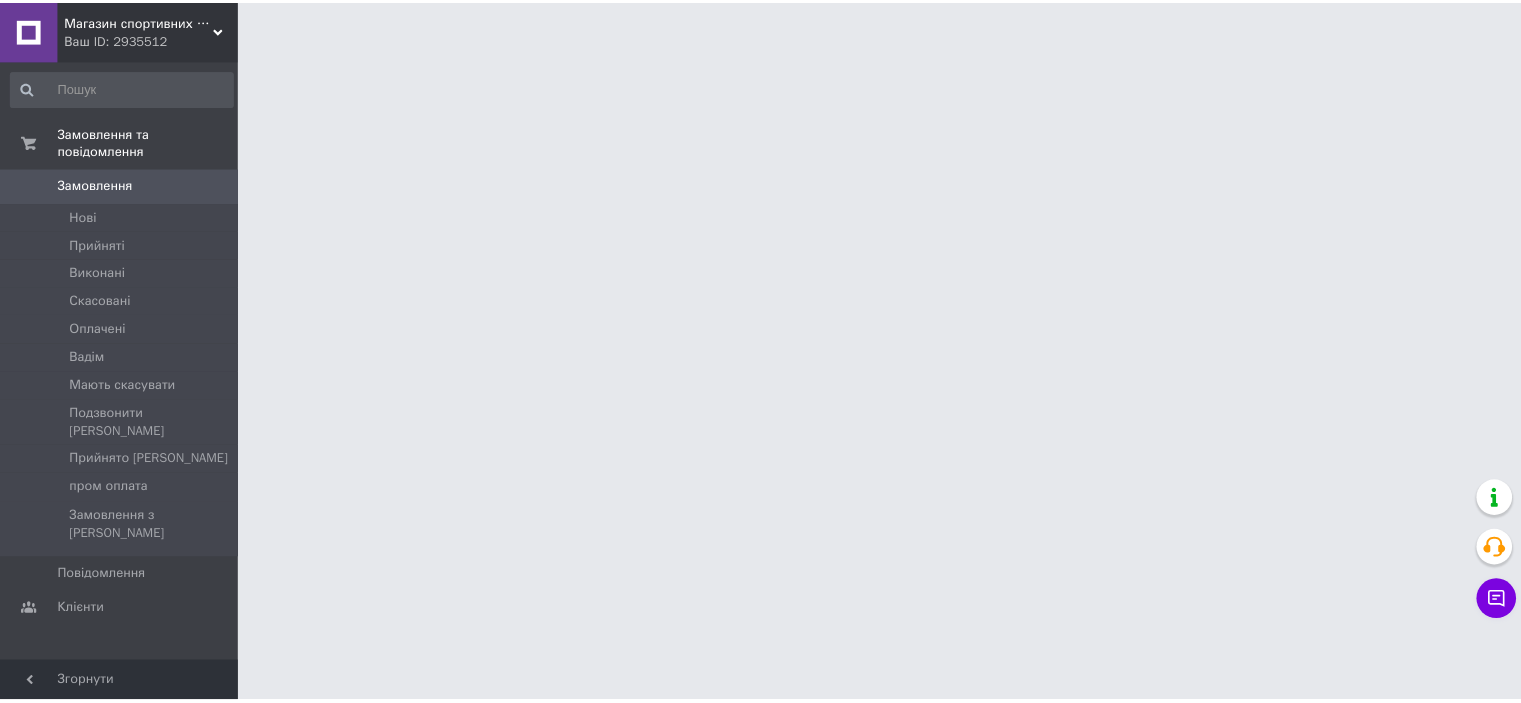 scroll, scrollTop: 0, scrollLeft: 0, axis: both 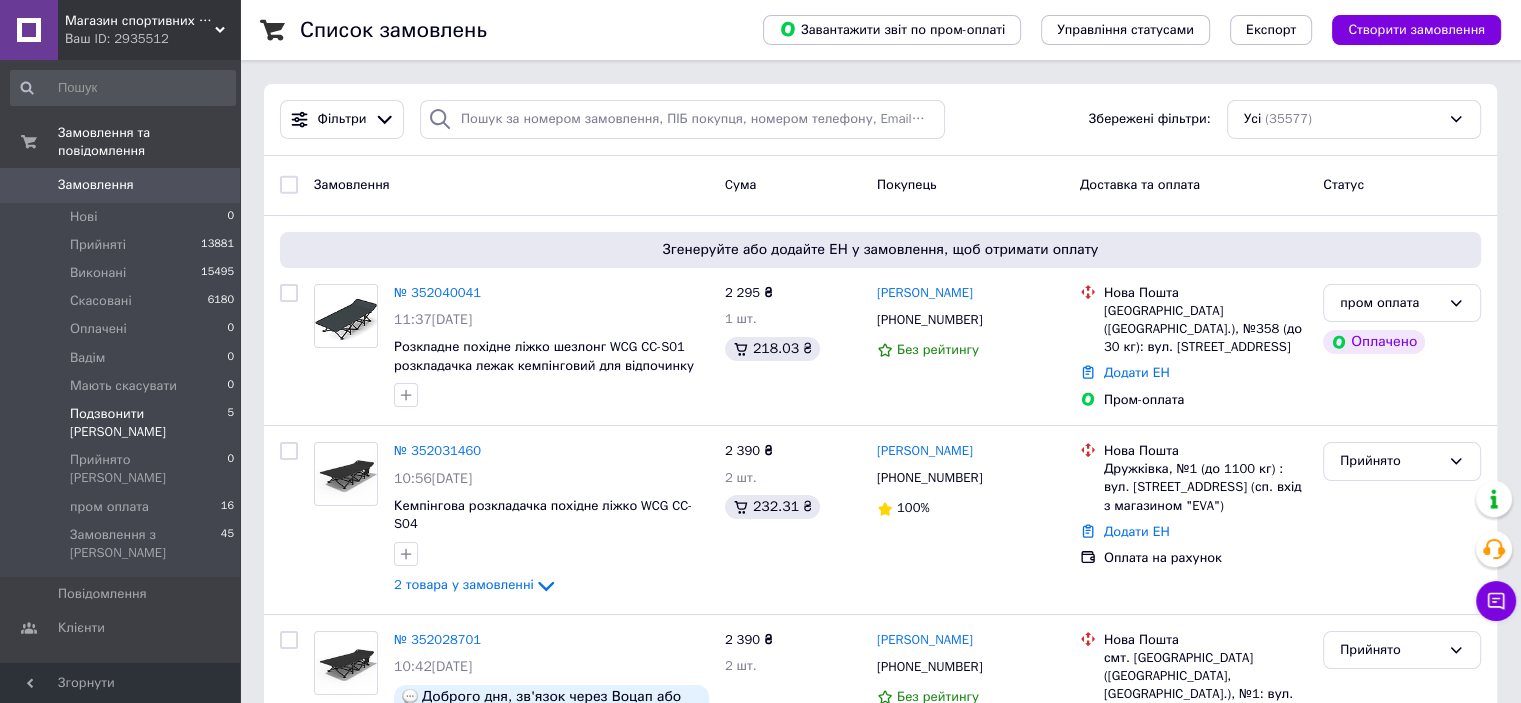 click on "Подзвонити [PERSON_NAME]" at bounding box center [148, 423] 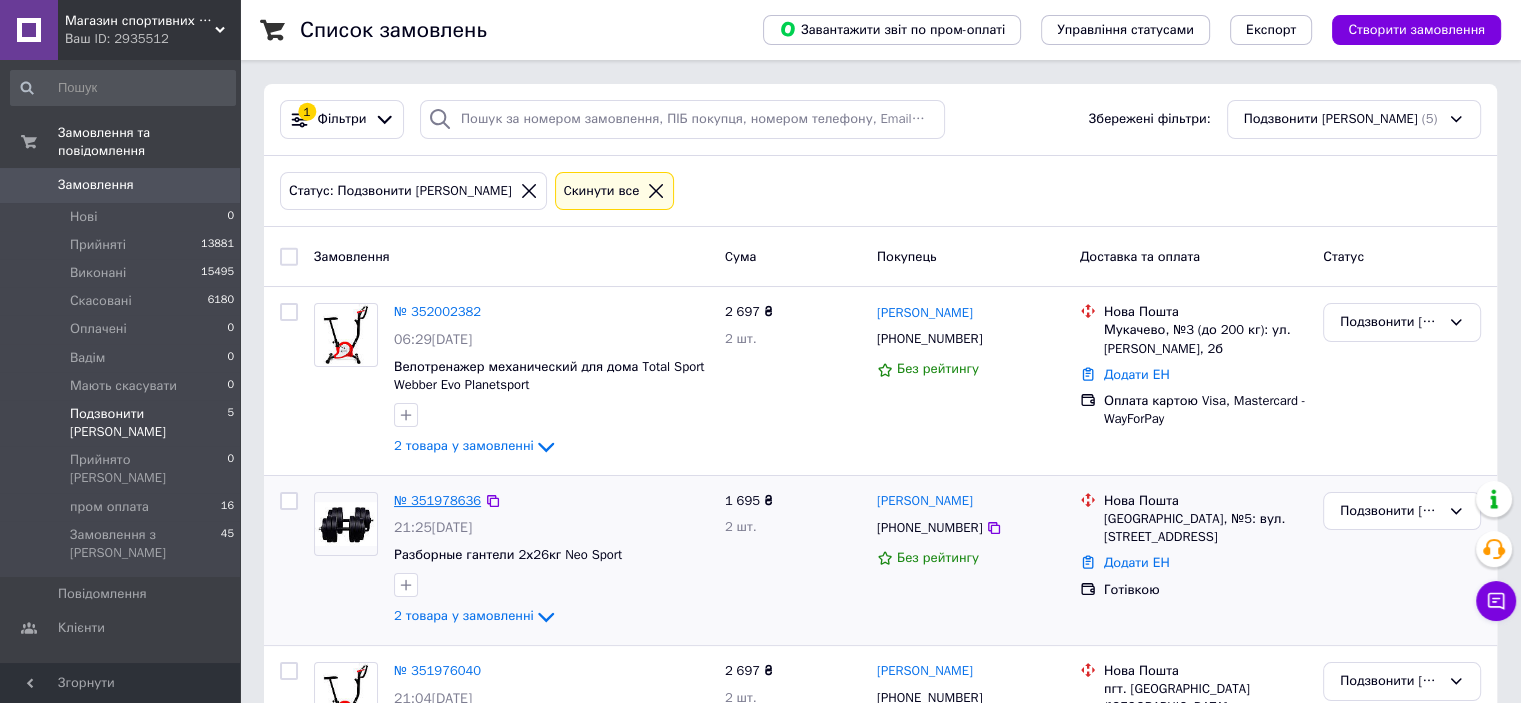 click on "№ 351978636" at bounding box center [437, 500] 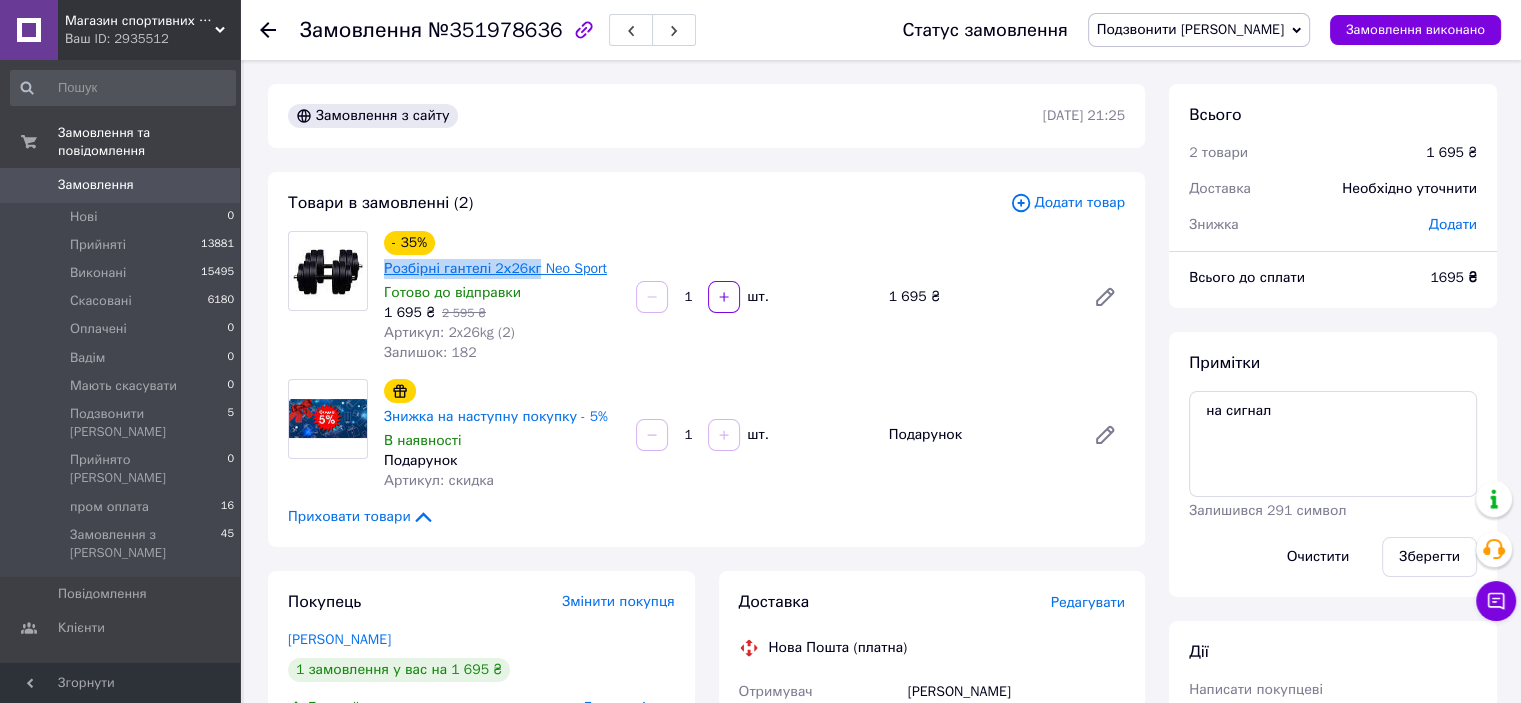 drag, startPoint x: 379, startPoint y: 263, endPoint x: 532, endPoint y: 273, distance: 153.32645 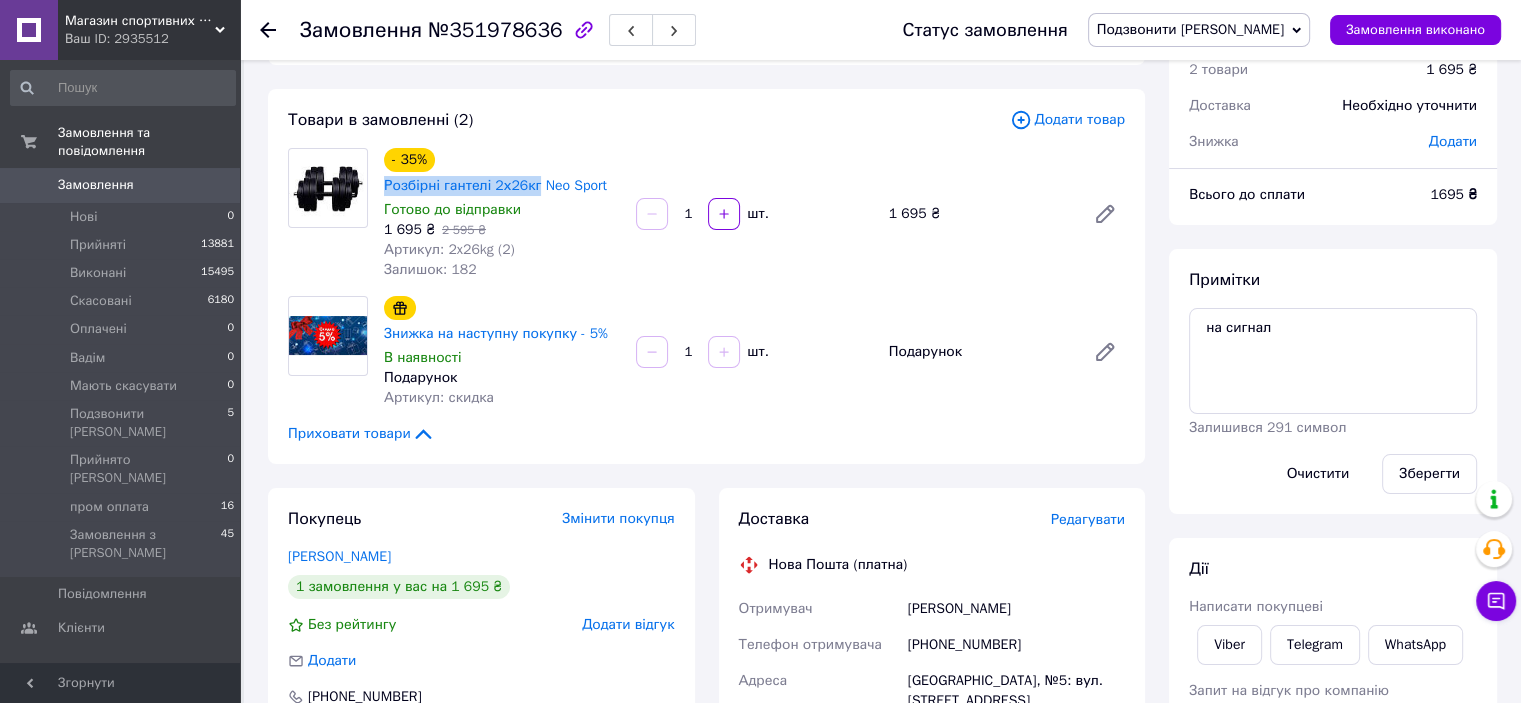 scroll, scrollTop: 200, scrollLeft: 0, axis: vertical 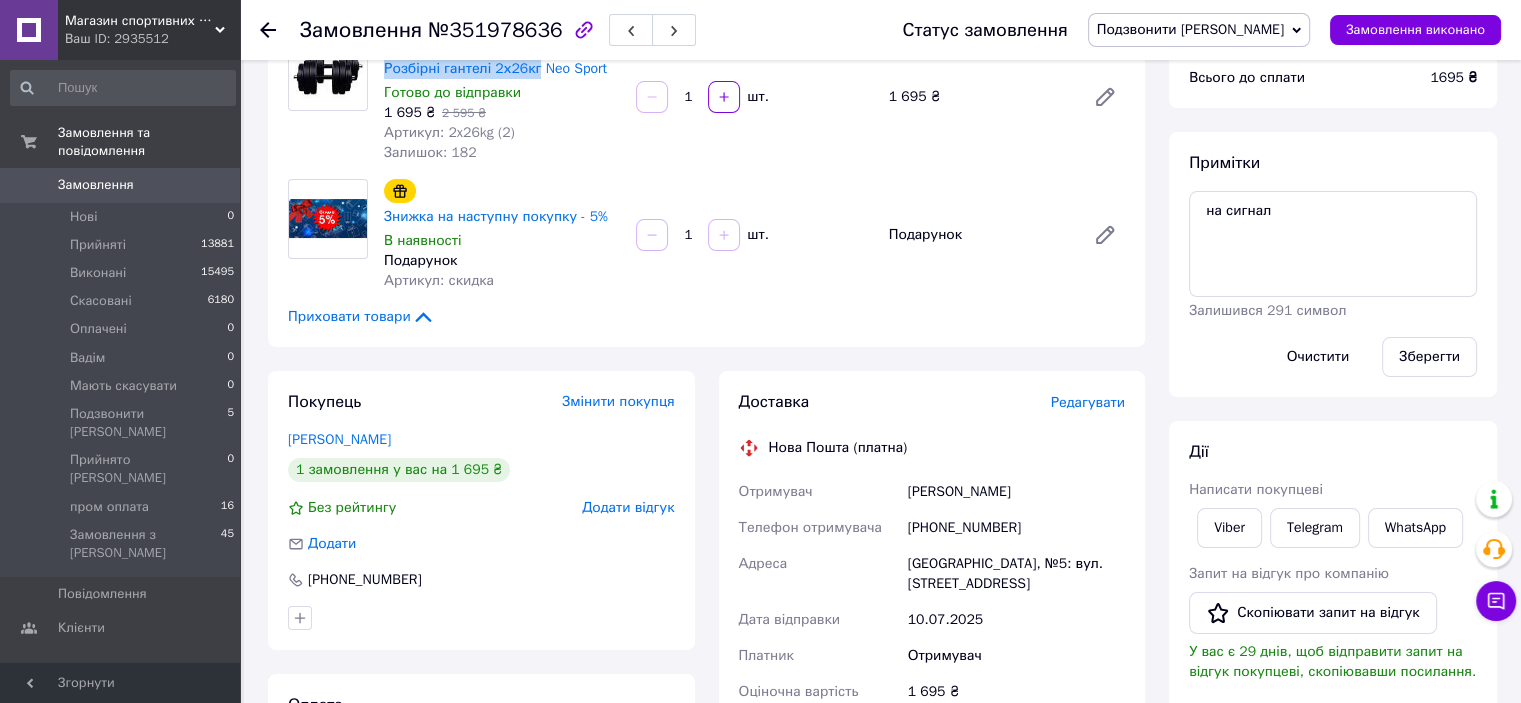 drag, startPoint x: 907, startPoint y: 495, endPoint x: 1027, endPoint y: 495, distance: 120 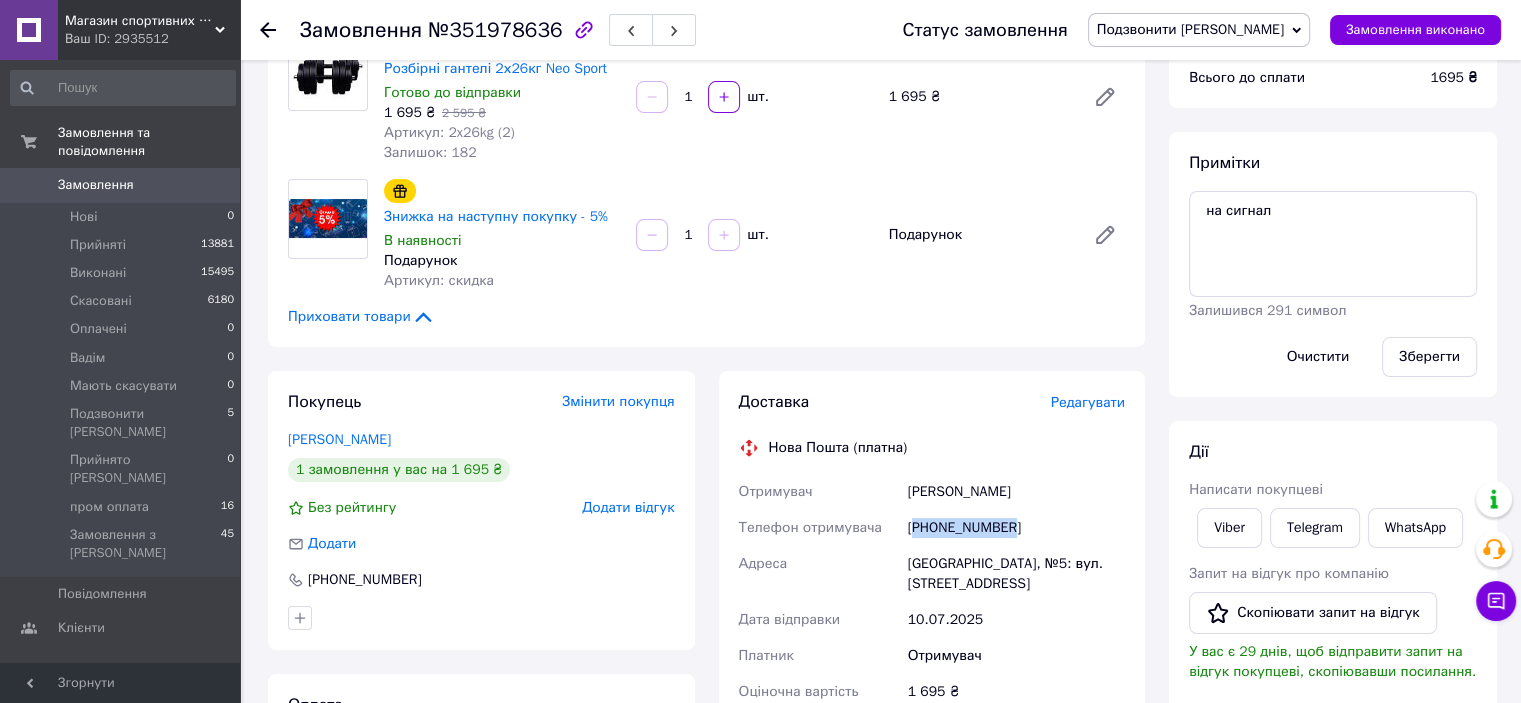 drag, startPoint x: 1011, startPoint y: 525, endPoint x: 916, endPoint y: 523, distance: 95.02105 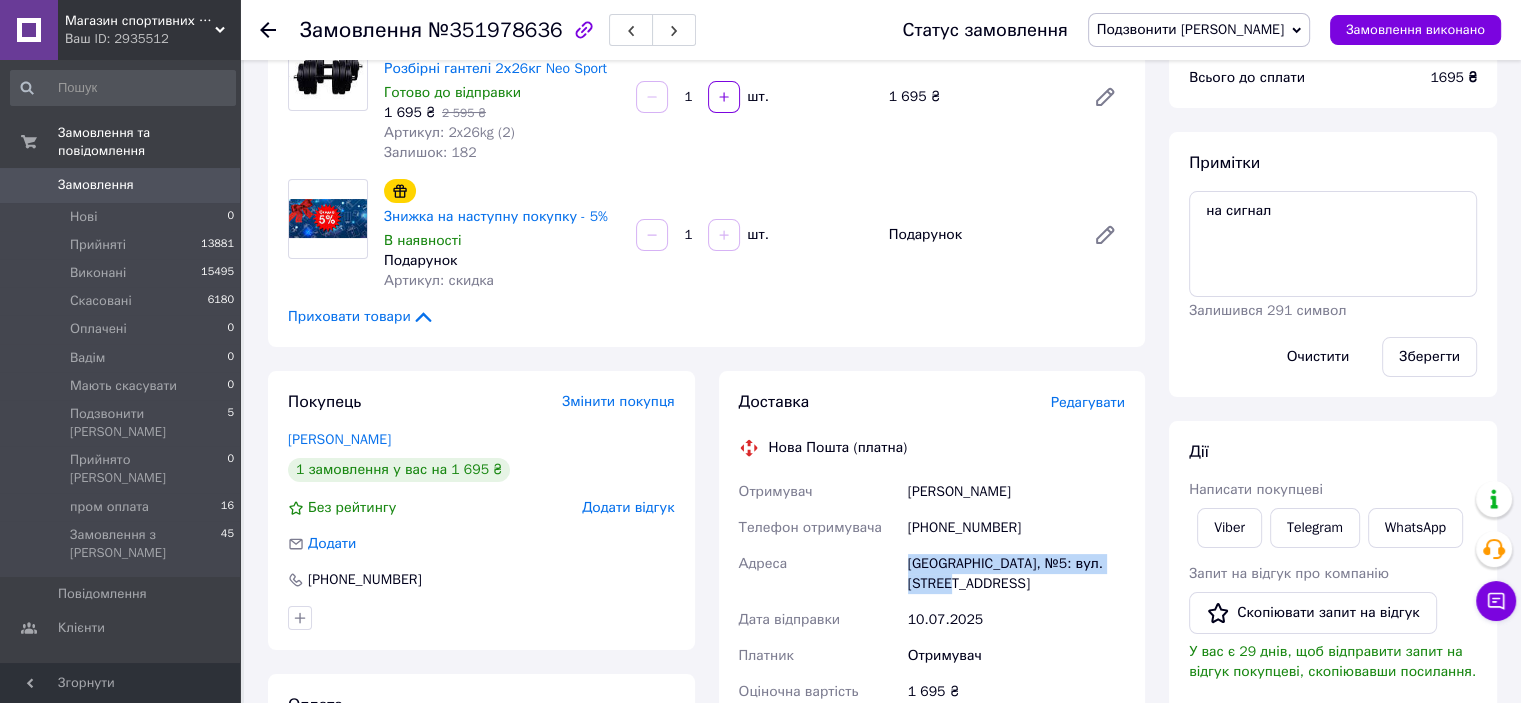 drag, startPoint x: 908, startPoint y: 564, endPoint x: 941, endPoint y: 591, distance: 42.638012 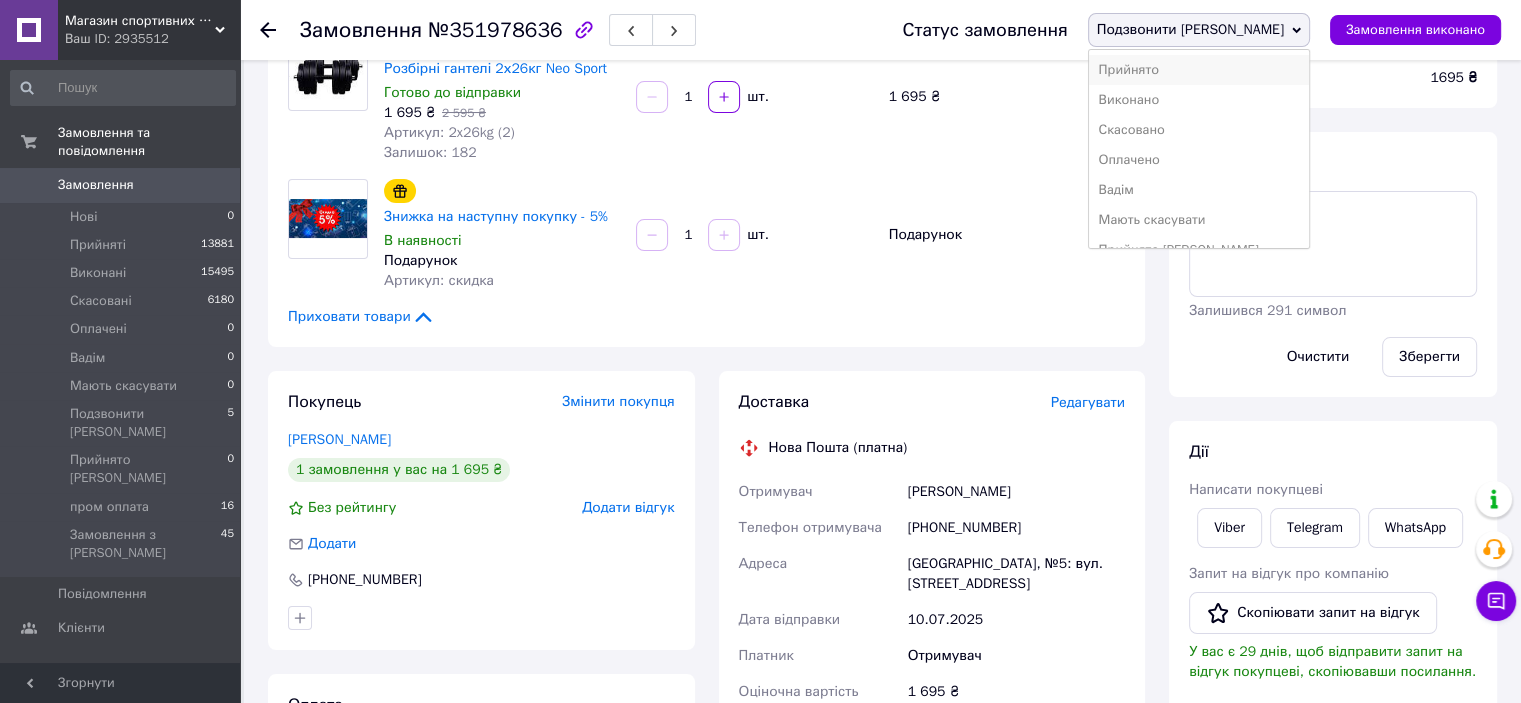 click on "Прийнято" at bounding box center (1199, 70) 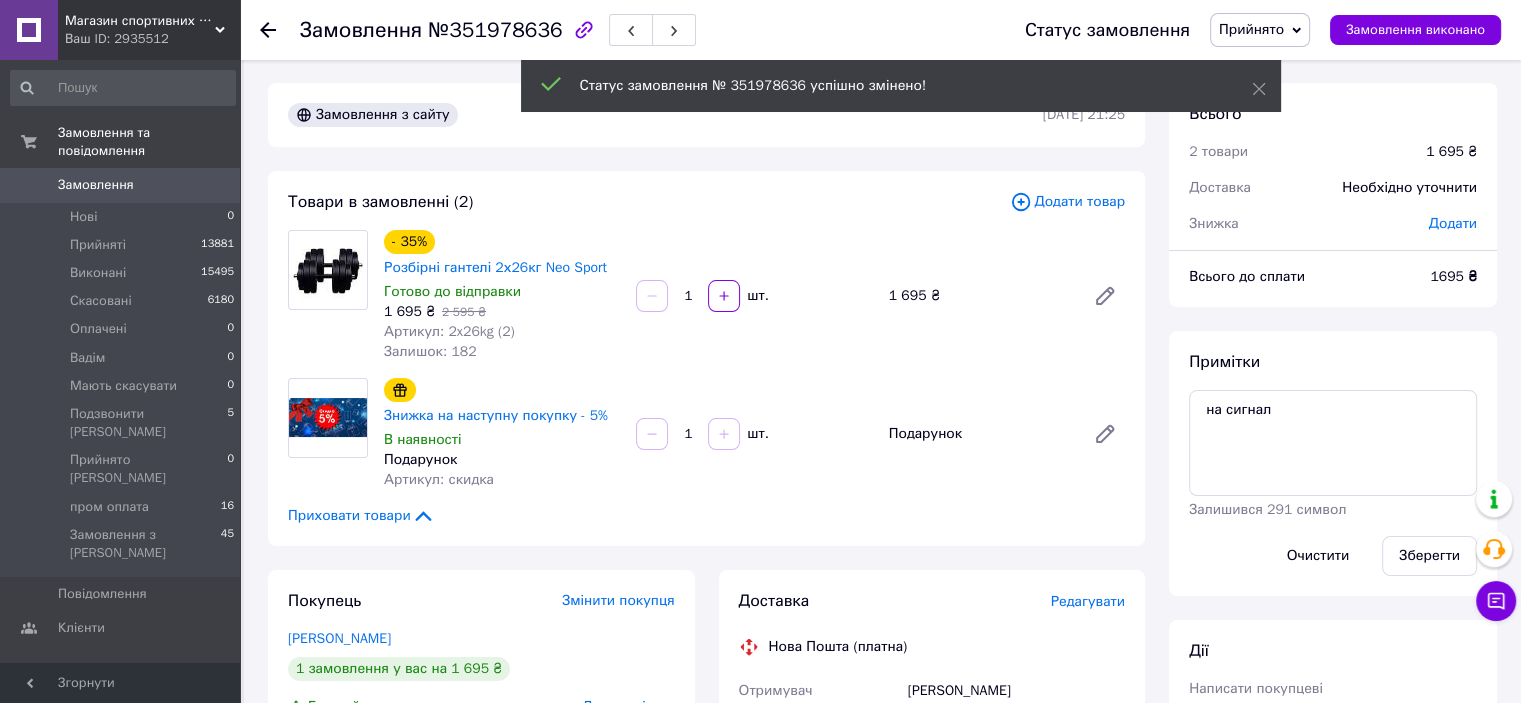 scroll, scrollTop: 0, scrollLeft: 0, axis: both 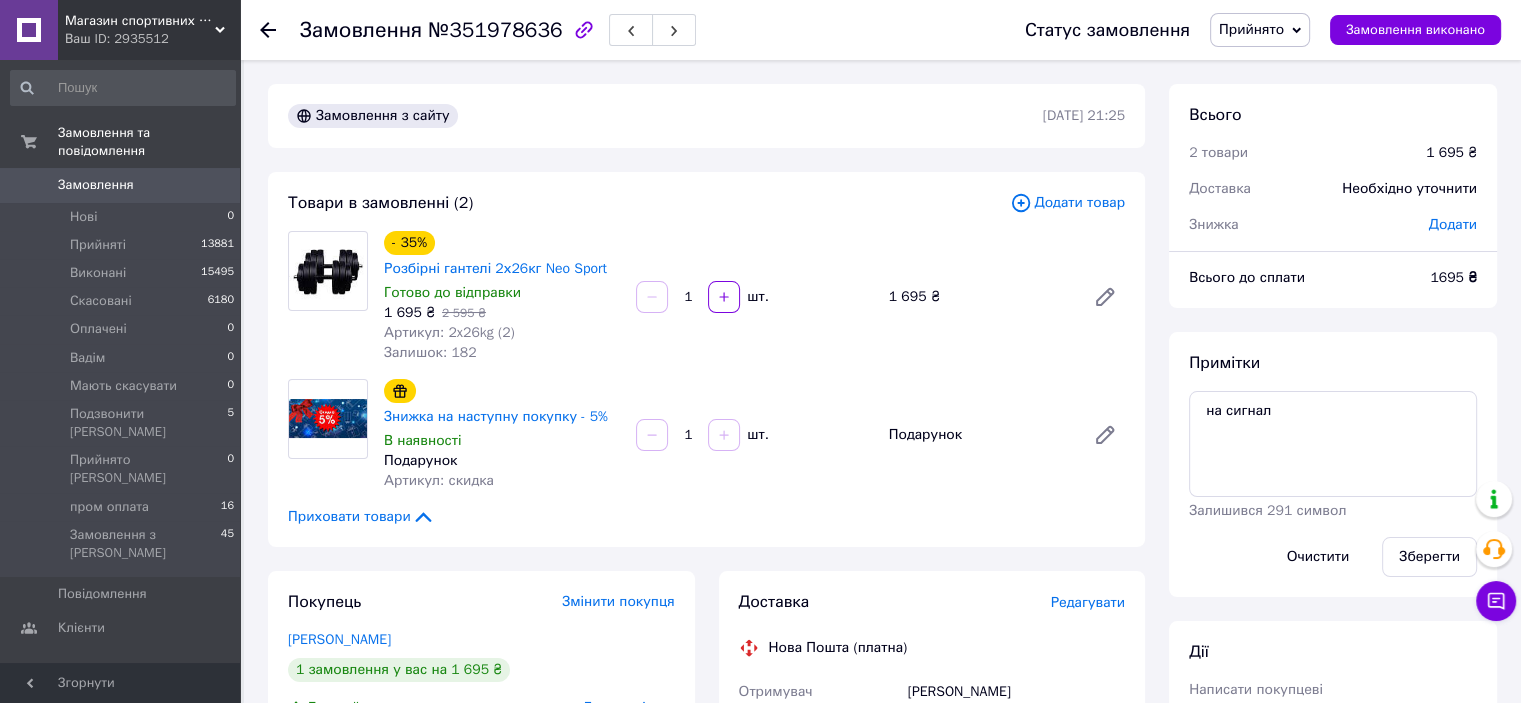 click on "Магазин спортивних товарів "PLANETSPORT"" at bounding box center [140, 21] 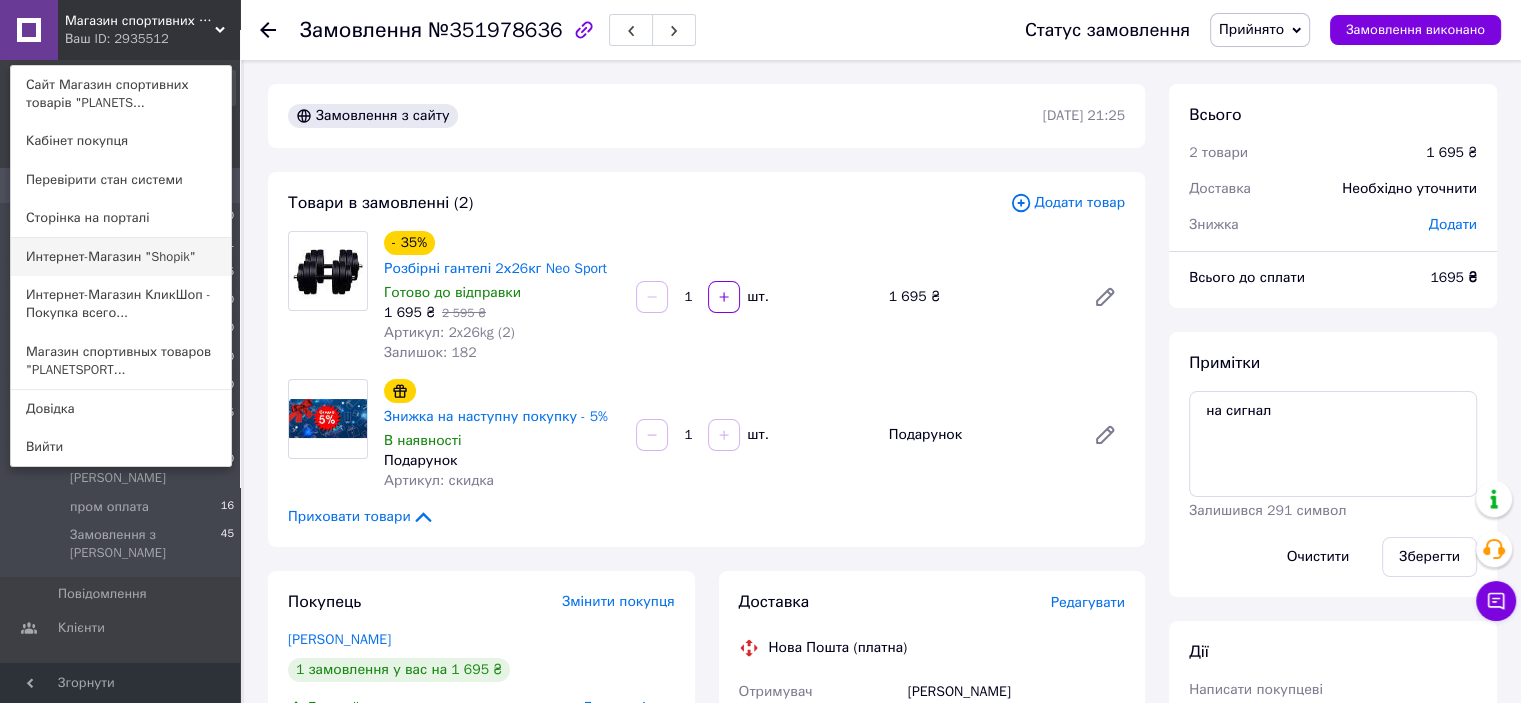 click on "Интернет-Магазин  "Shopik"" at bounding box center (121, 257) 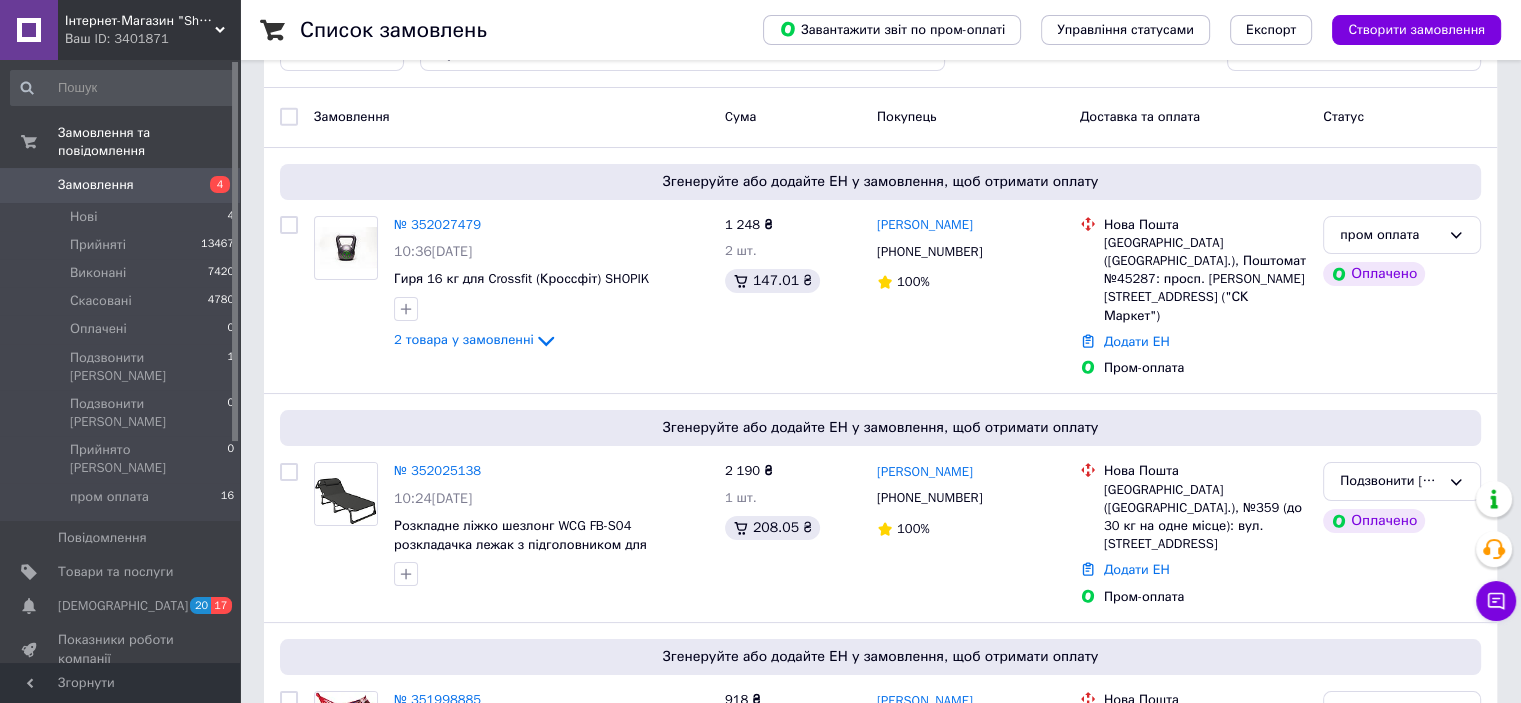 scroll, scrollTop: 200, scrollLeft: 0, axis: vertical 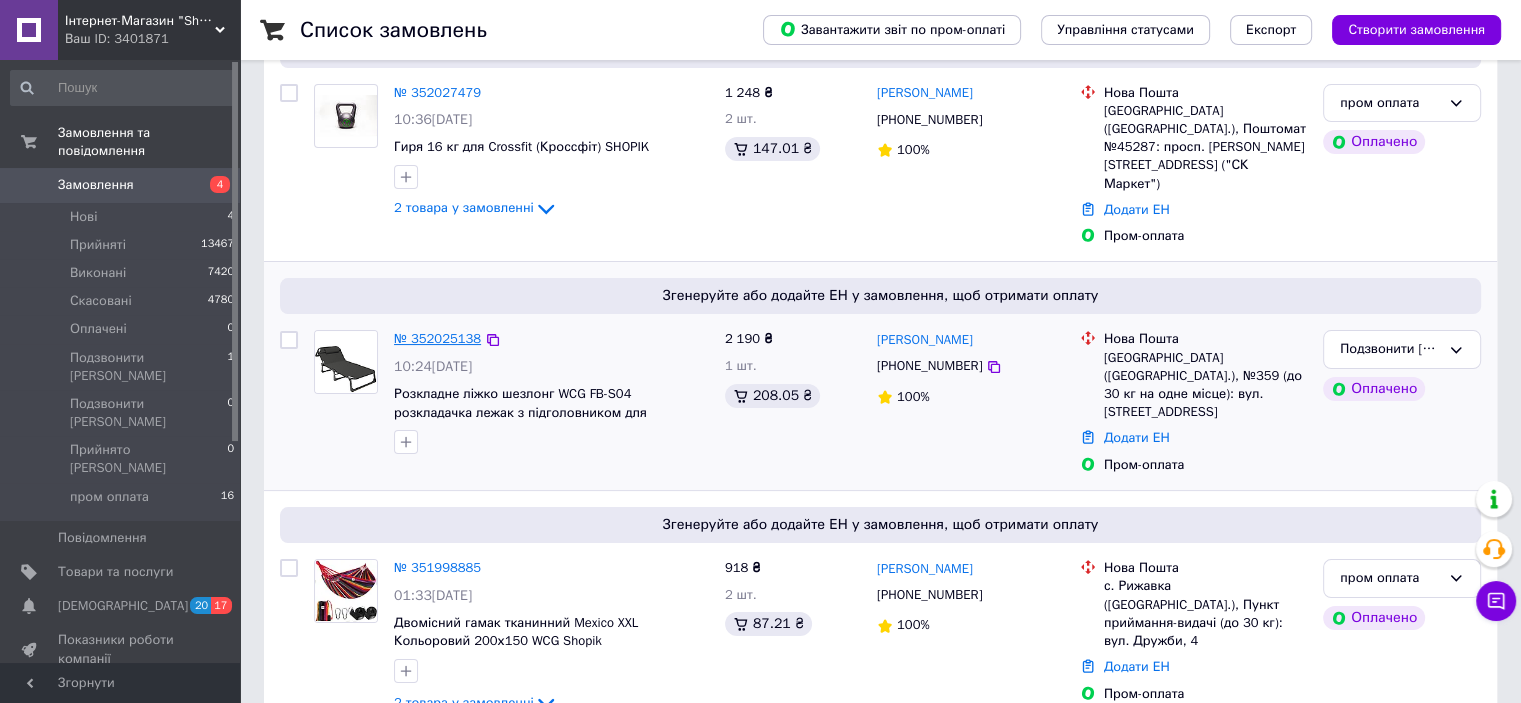 click on "№ 352025138" at bounding box center (437, 338) 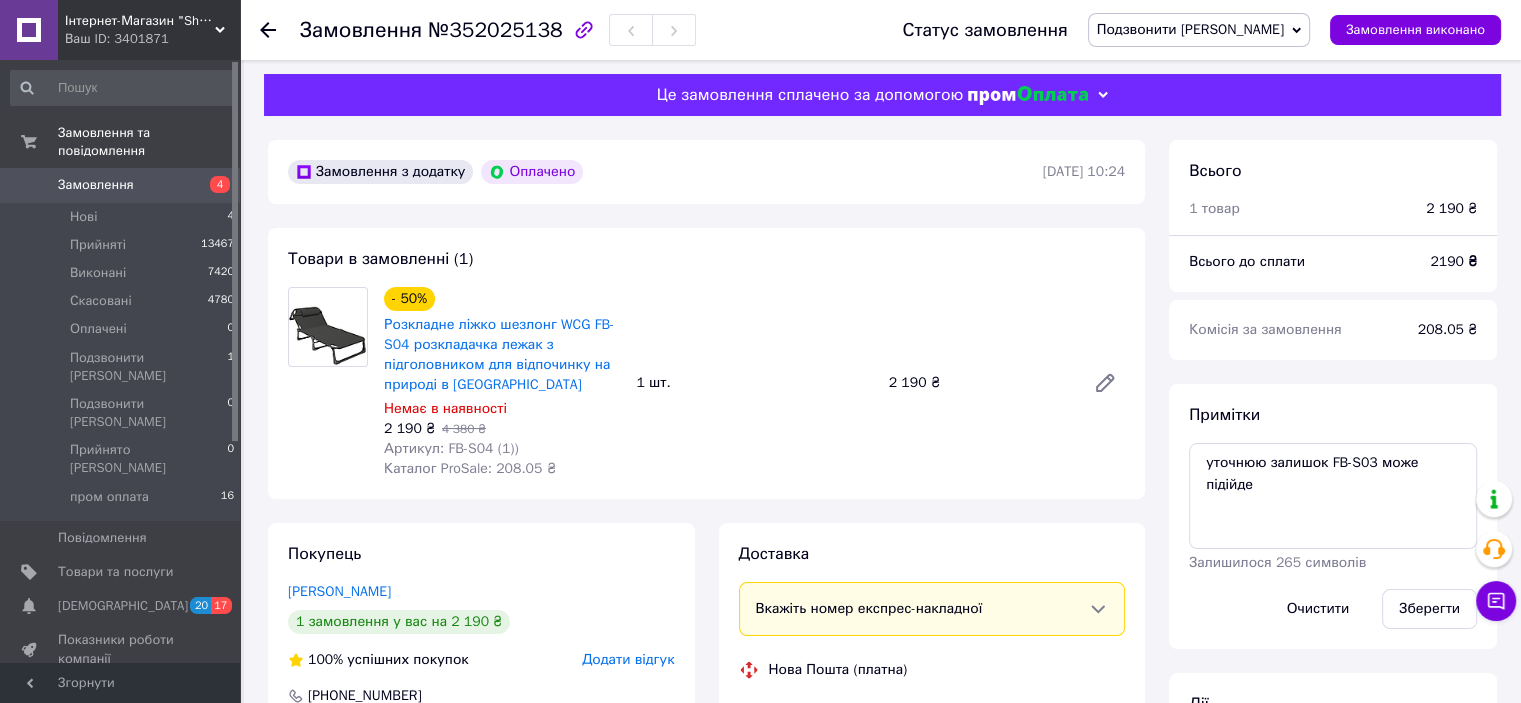scroll, scrollTop: 300, scrollLeft: 0, axis: vertical 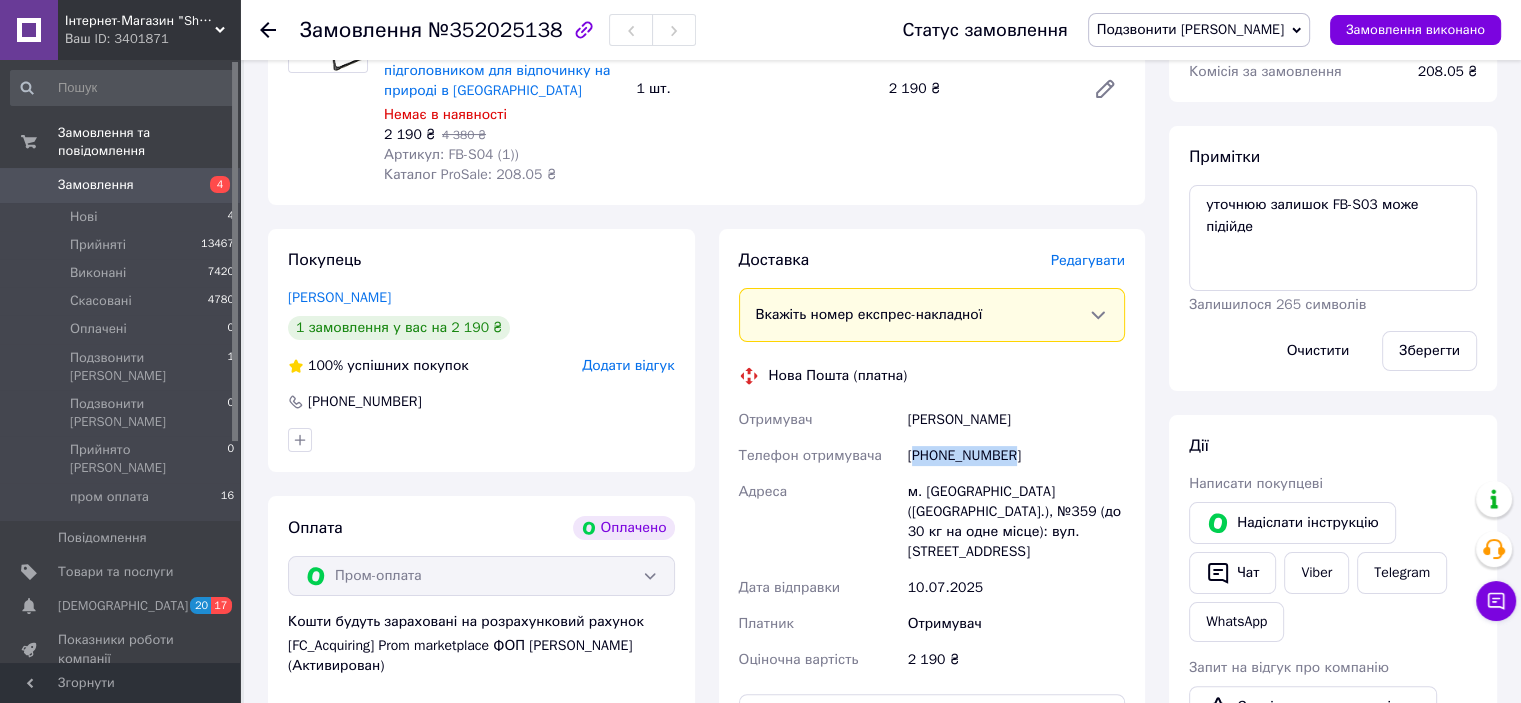 drag, startPoint x: 1012, startPoint y: 452, endPoint x: 918, endPoint y: 455, distance: 94.04786 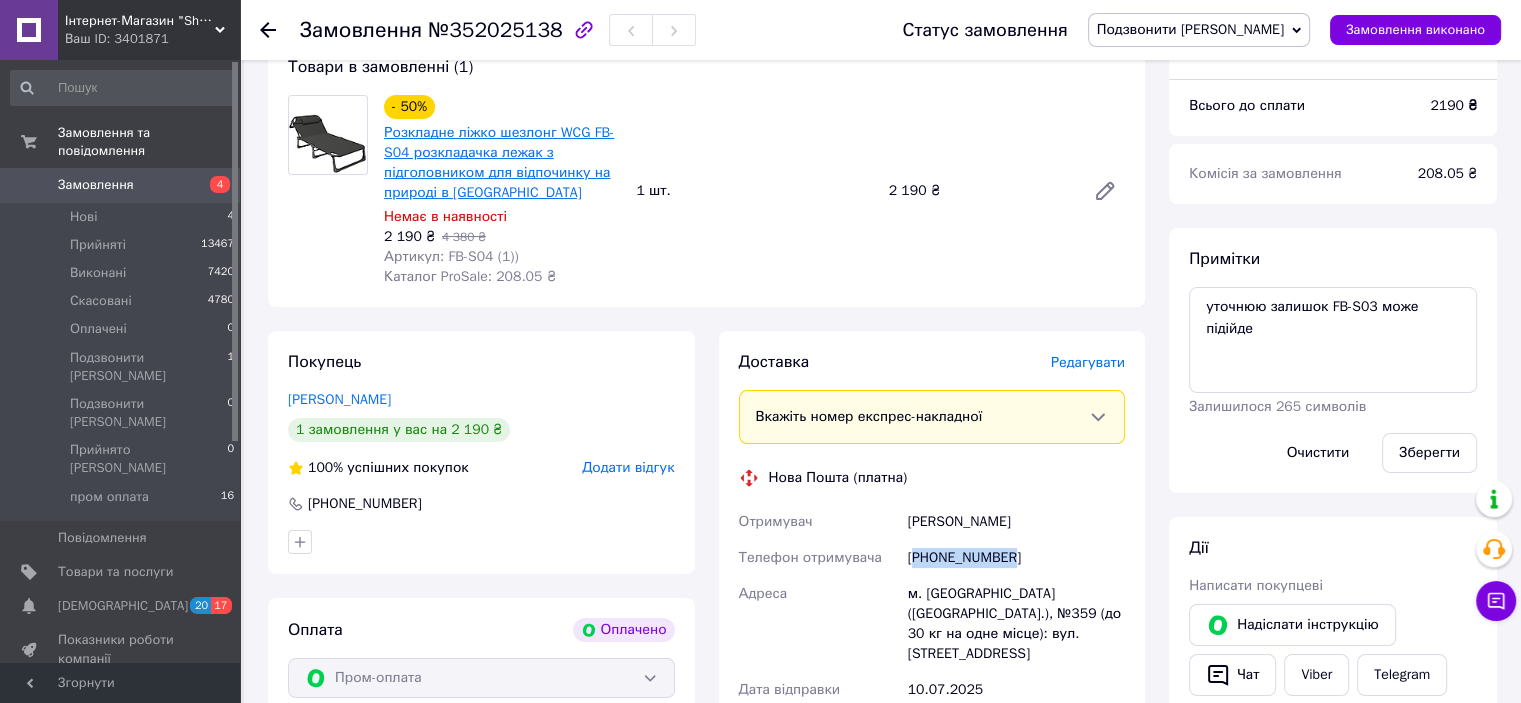 scroll, scrollTop: 0, scrollLeft: 0, axis: both 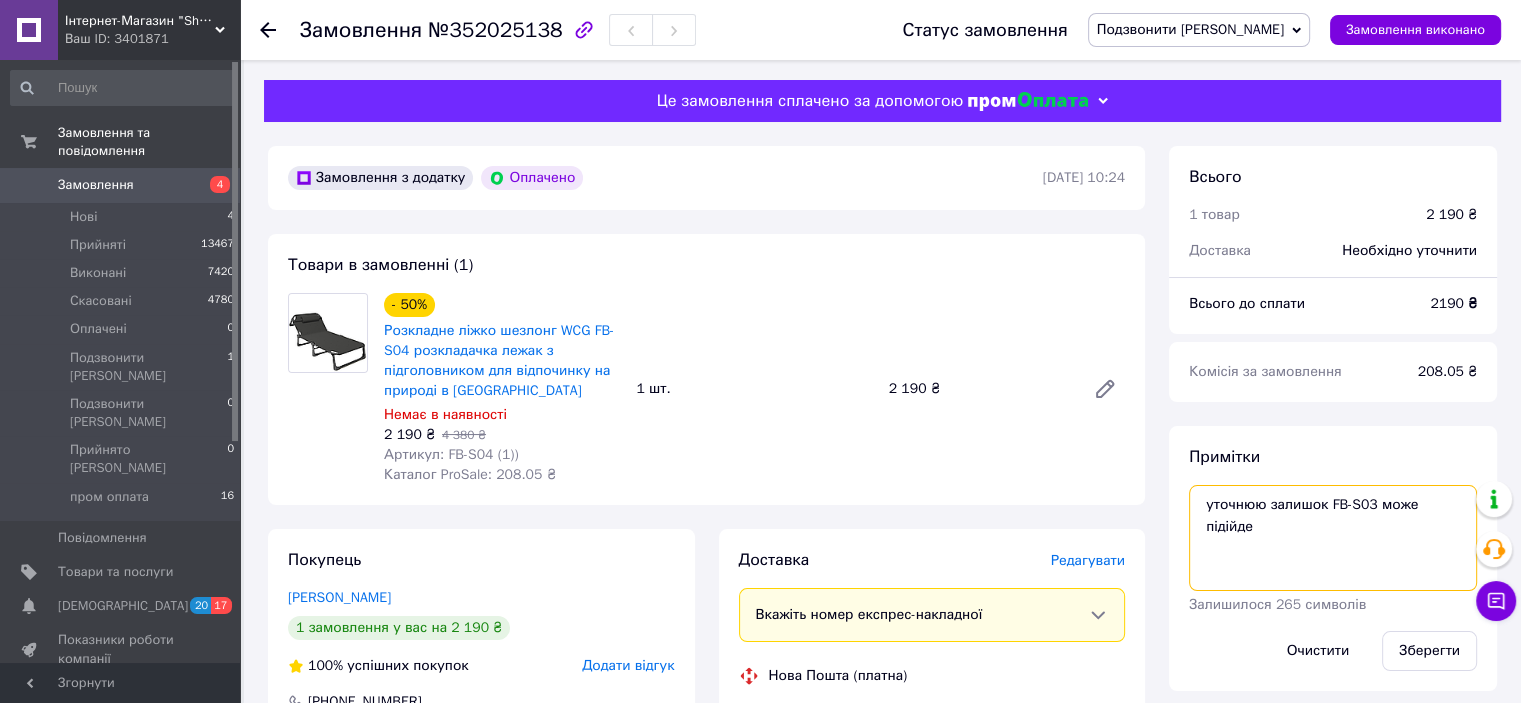 drag, startPoint x: 1370, startPoint y: 506, endPoint x: 1327, endPoint y: 505, distance: 43.011627 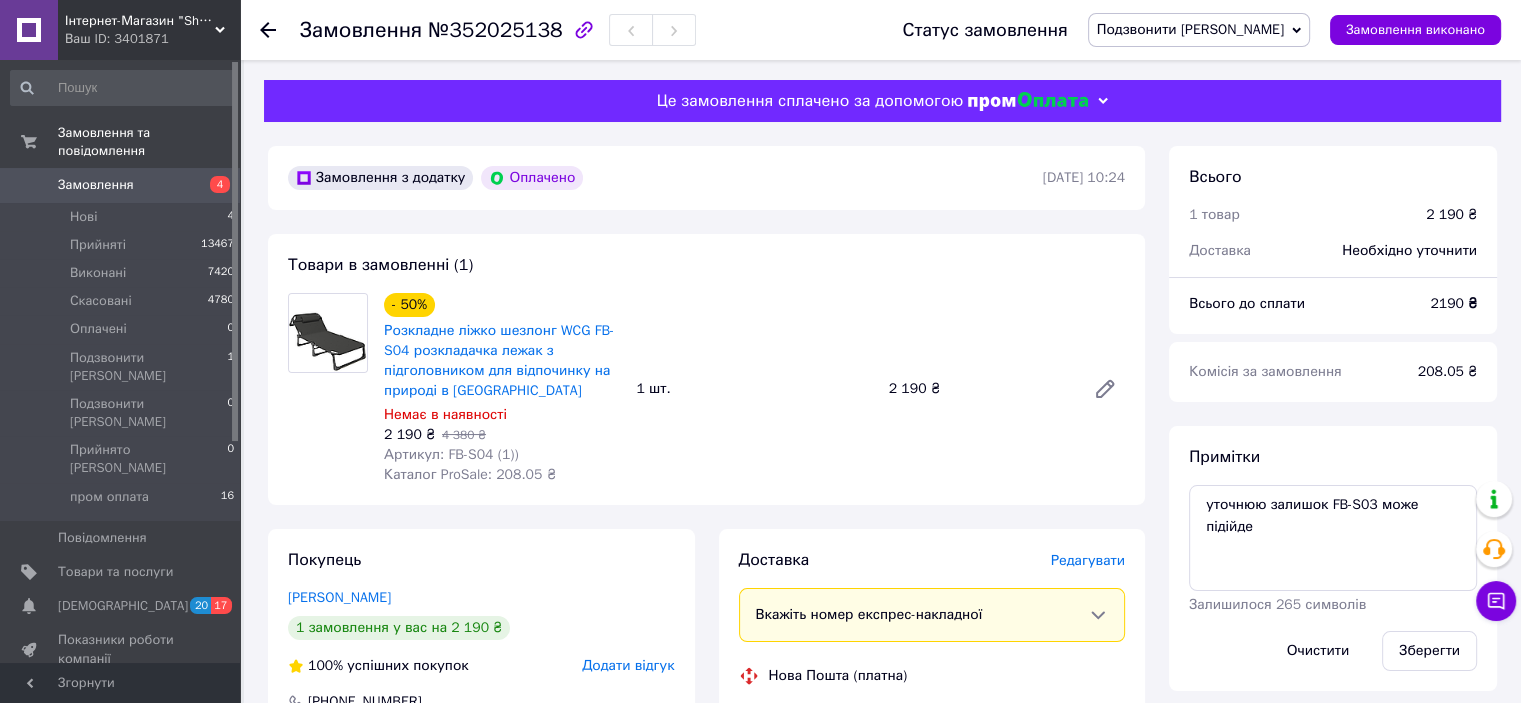 click on "Подзвонити [PERSON_NAME]" at bounding box center [1190, 29] 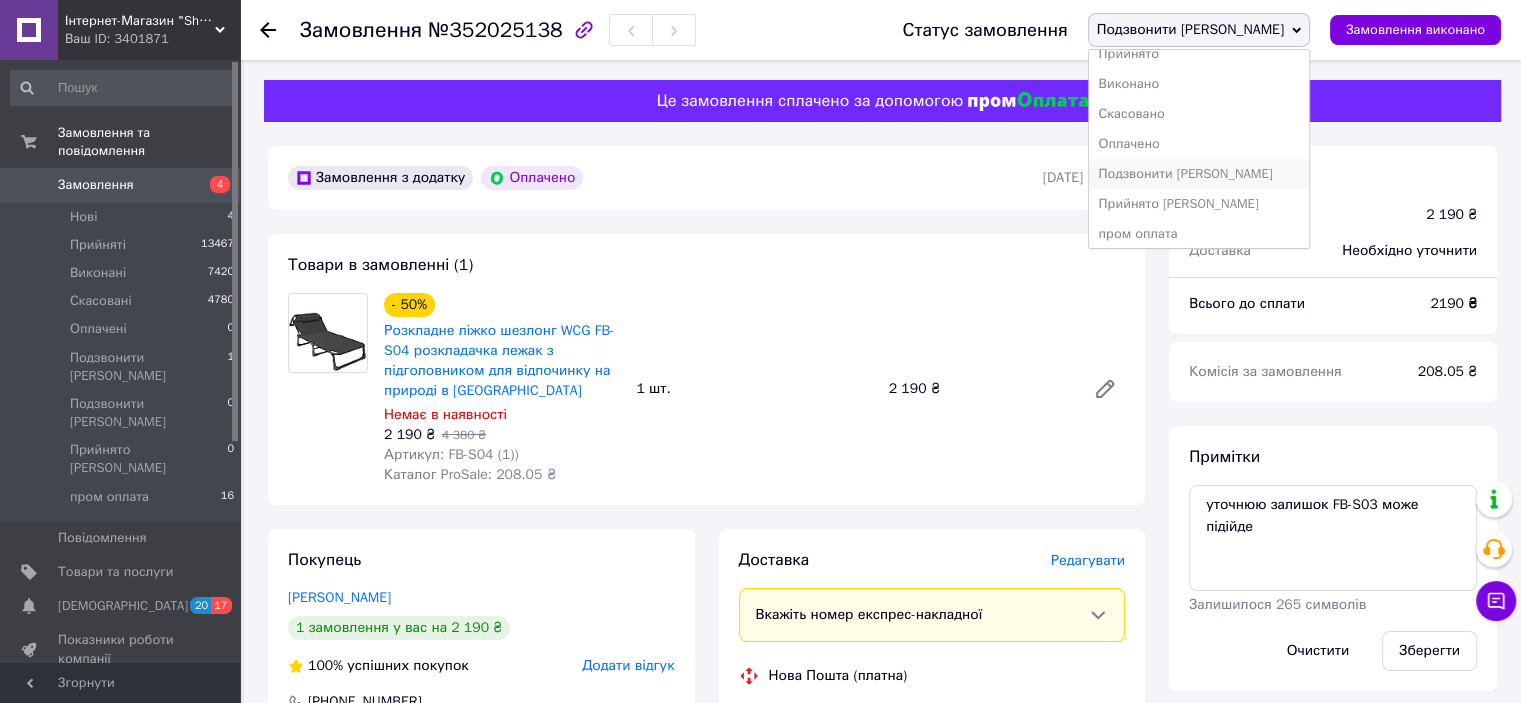 scroll, scrollTop: 21, scrollLeft: 0, axis: vertical 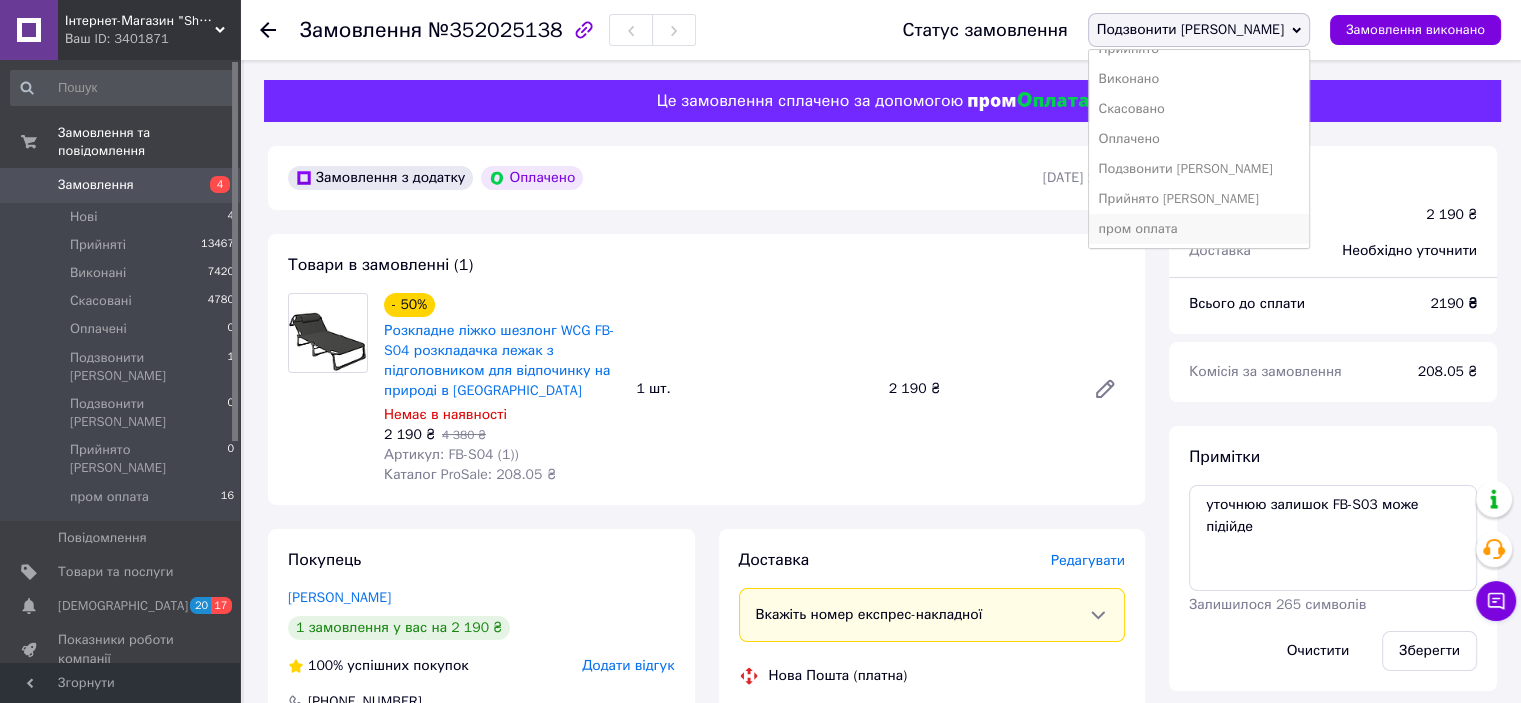 click on "пром оплата" at bounding box center (1199, 229) 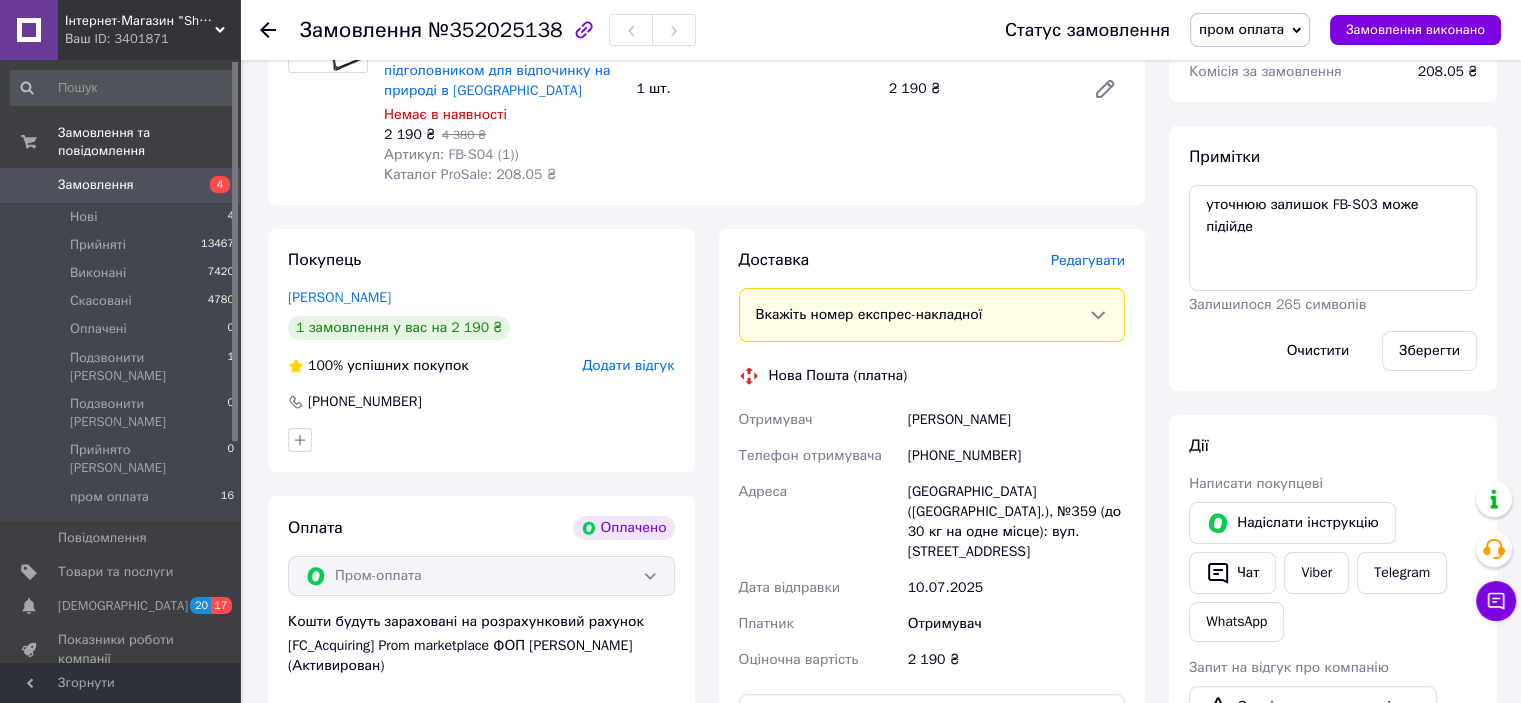 scroll, scrollTop: 0, scrollLeft: 0, axis: both 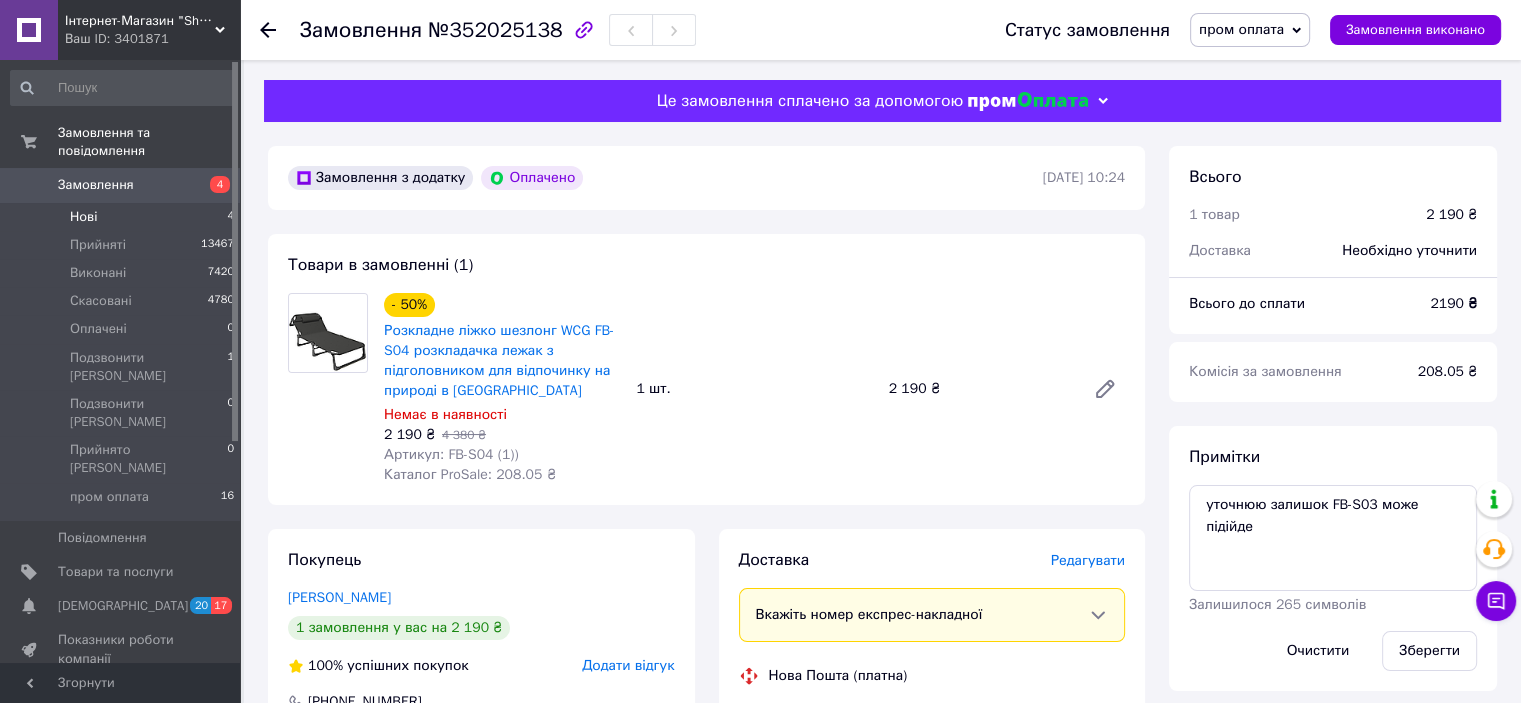 click on "Нові 4" at bounding box center [123, 217] 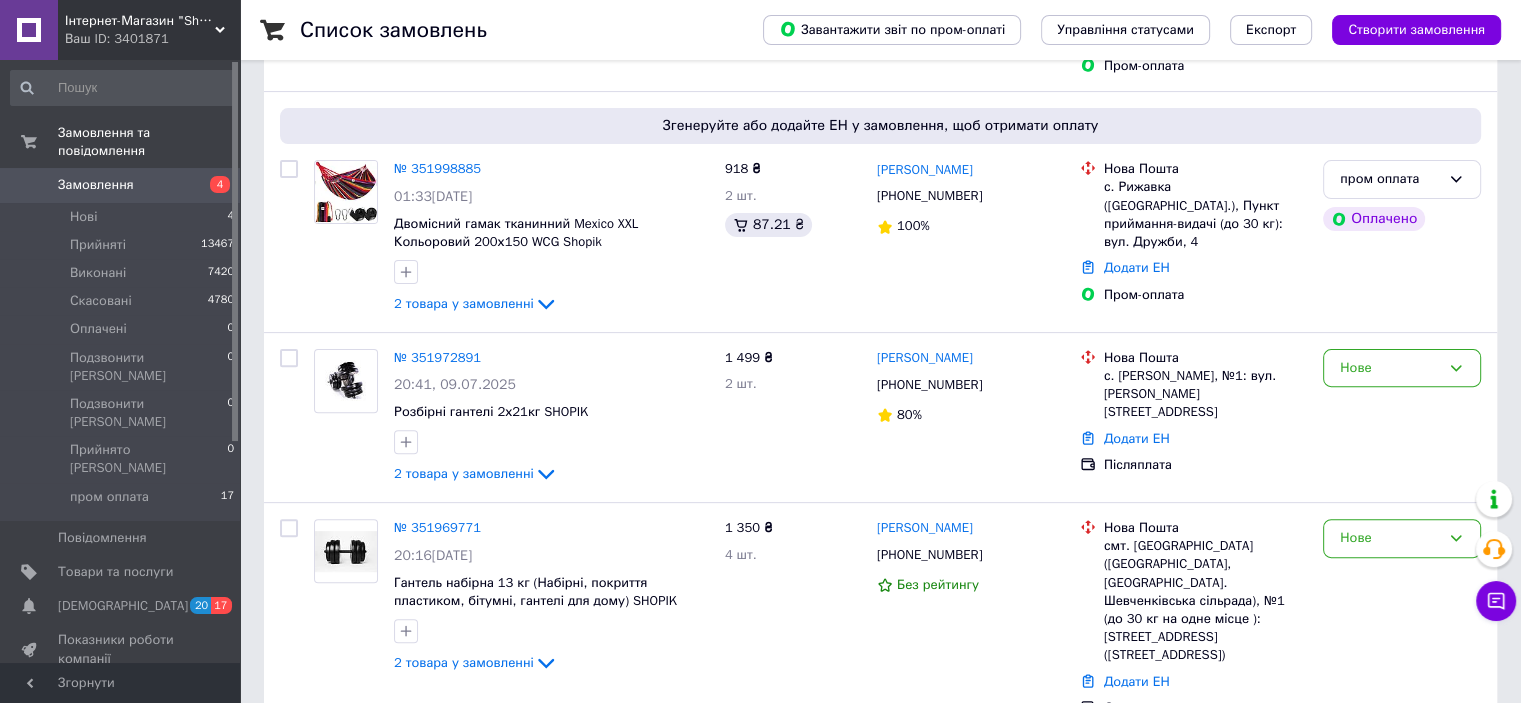 scroll, scrollTop: 600, scrollLeft: 0, axis: vertical 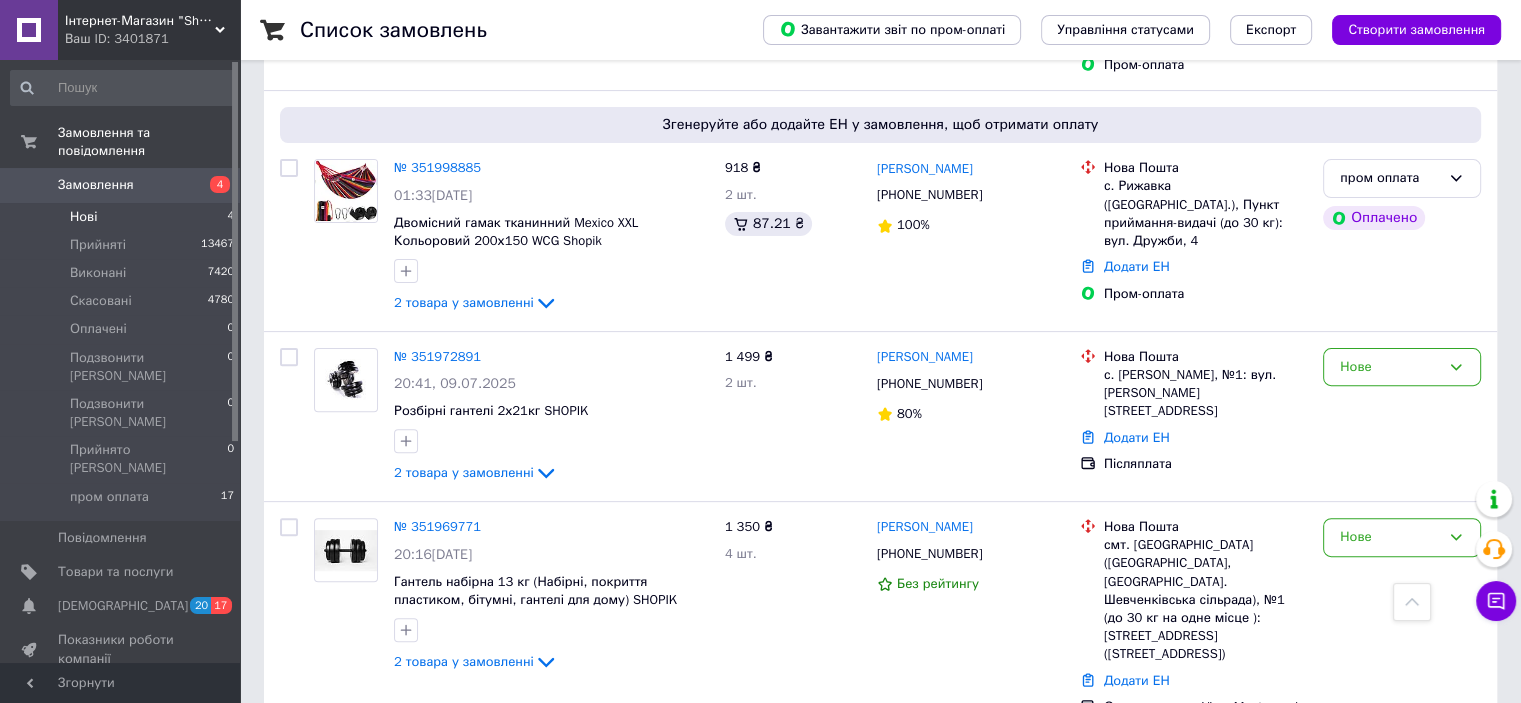 click on "Нові" at bounding box center [83, 217] 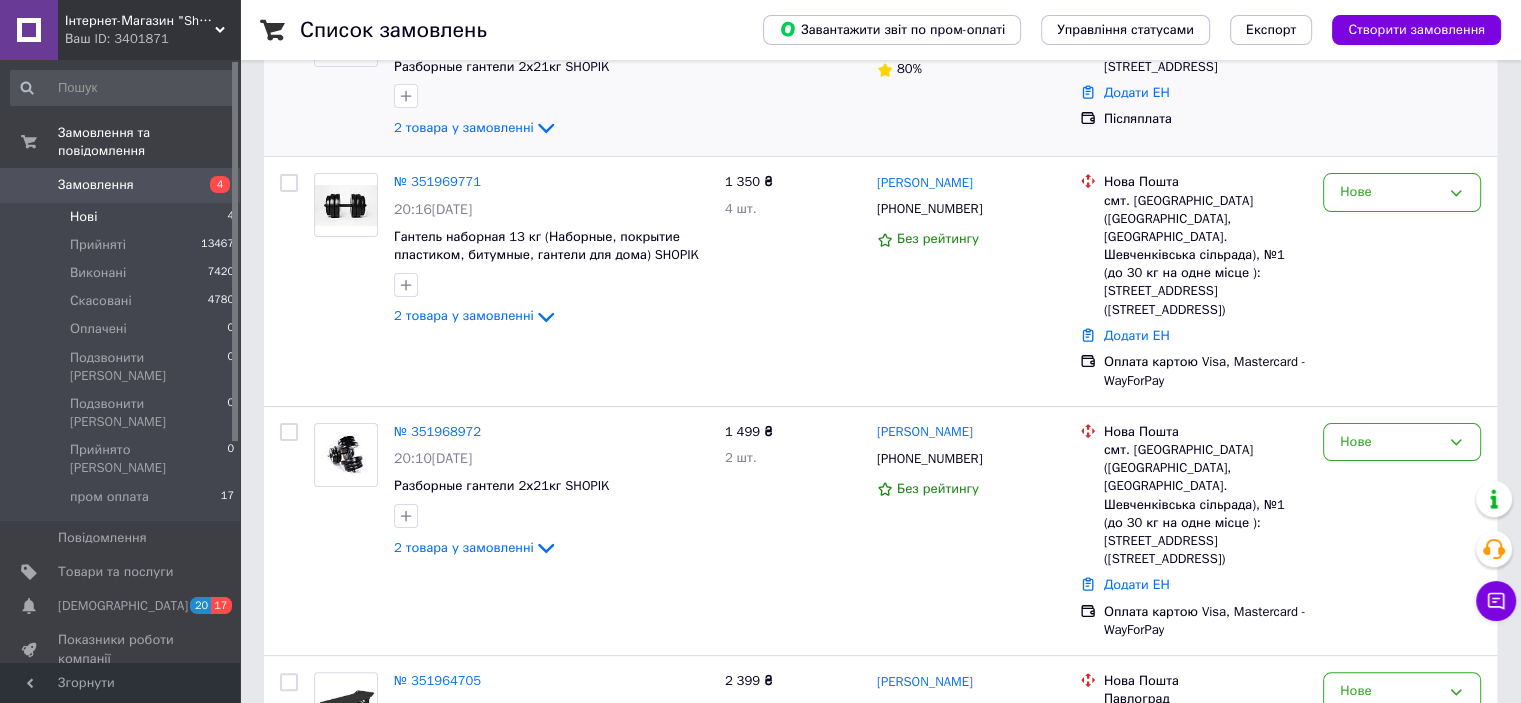 scroll, scrollTop: 390, scrollLeft: 0, axis: vertical 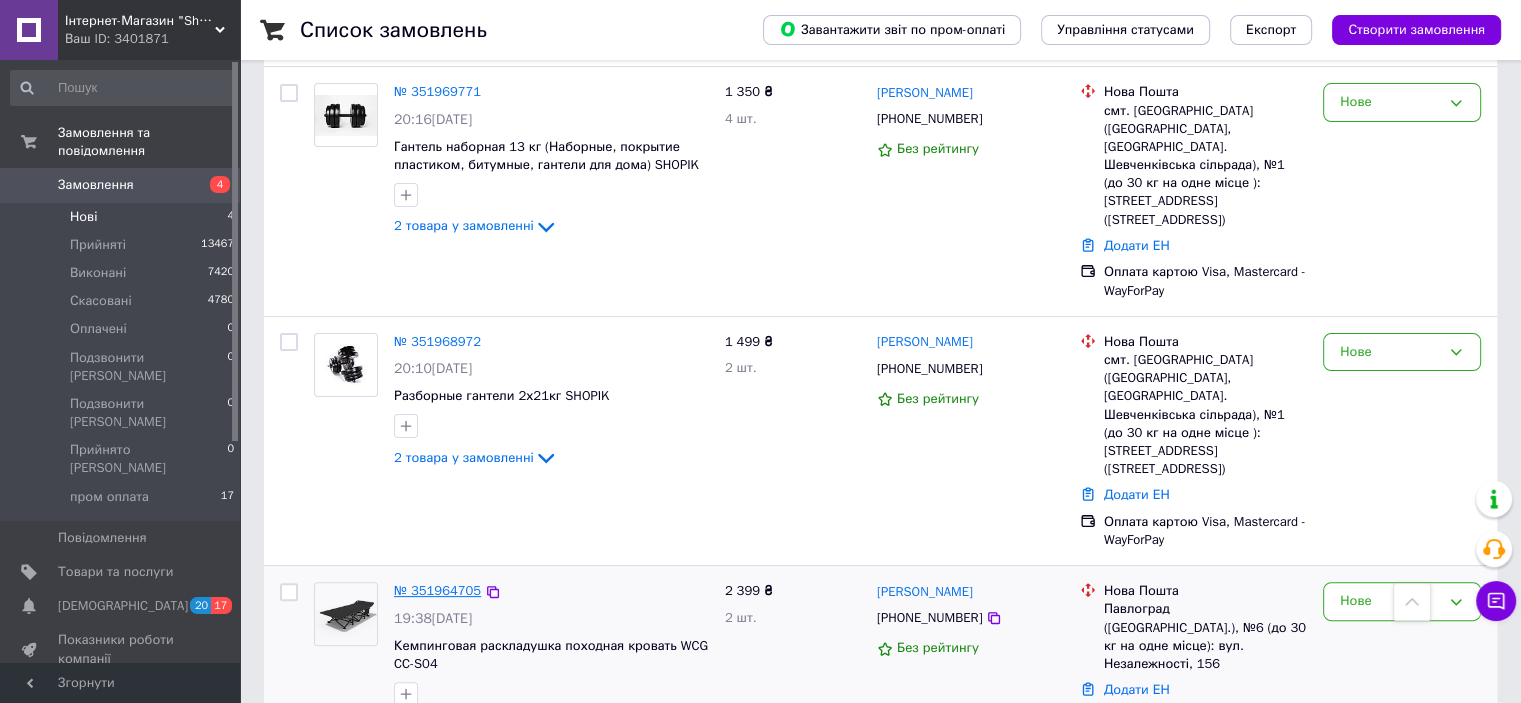 click on "№ 351964705" at bounding box center [437, 590] 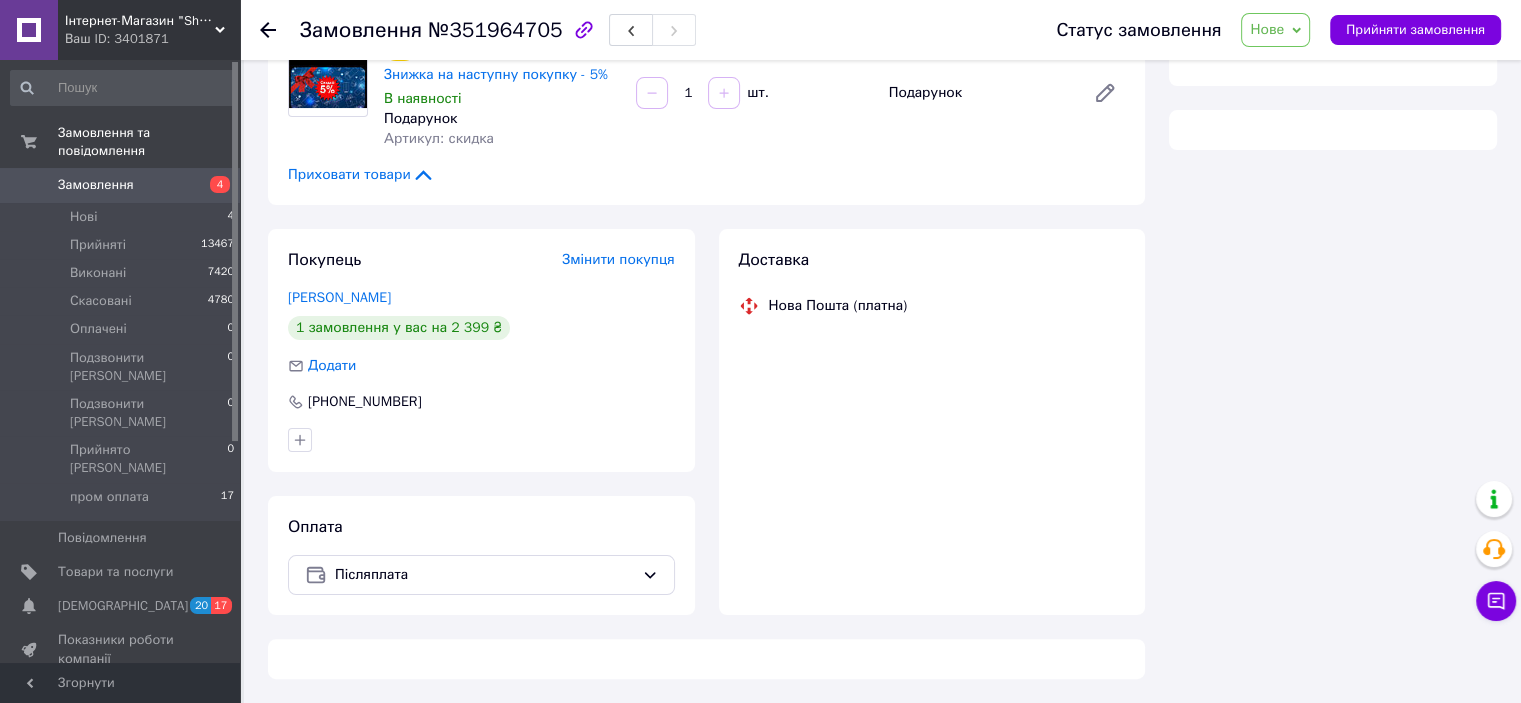 scroll, scrollTop: 390, scrollLeft: 0, axis: vertical 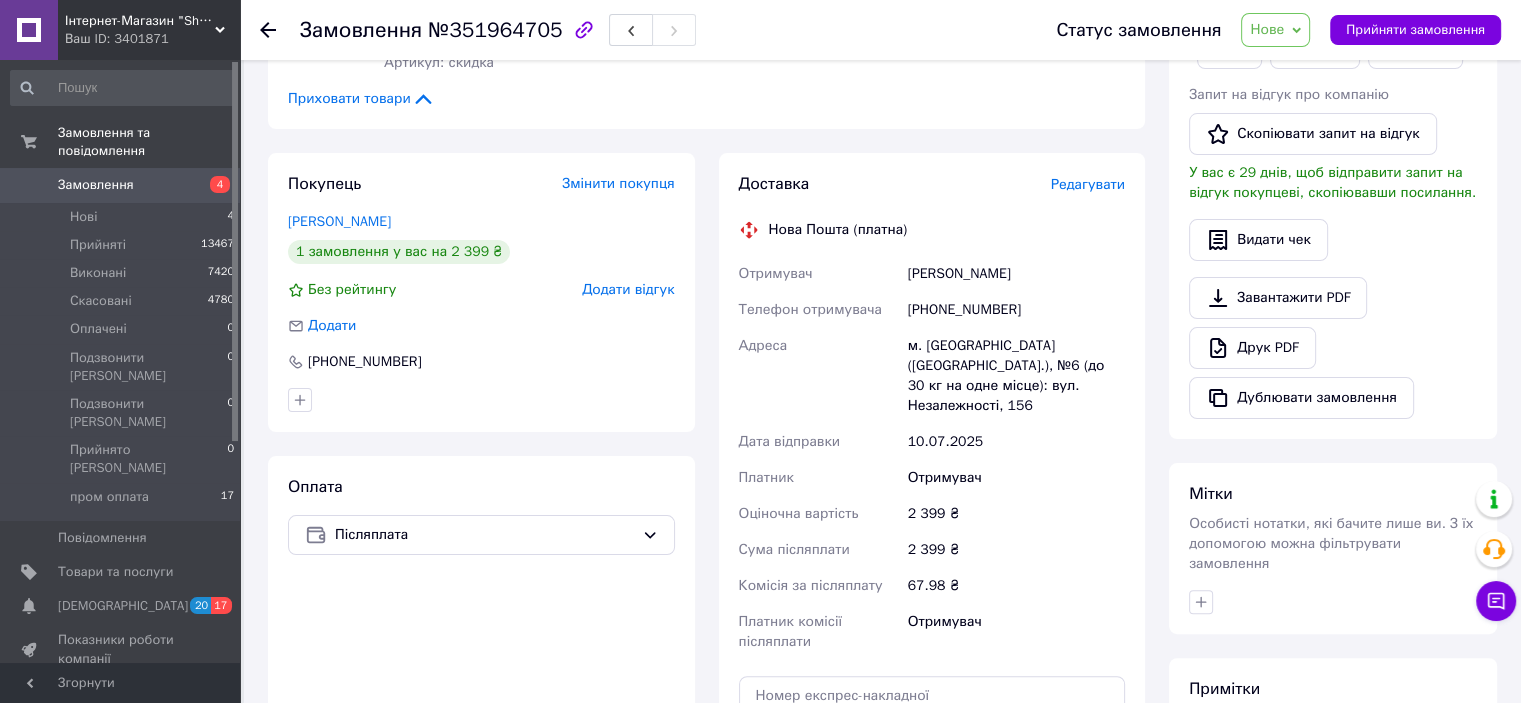 drag, startPoint x: 1038, startPoint y: 275, endPoint x: 908, endPoint y: 285, distance: 130.38405 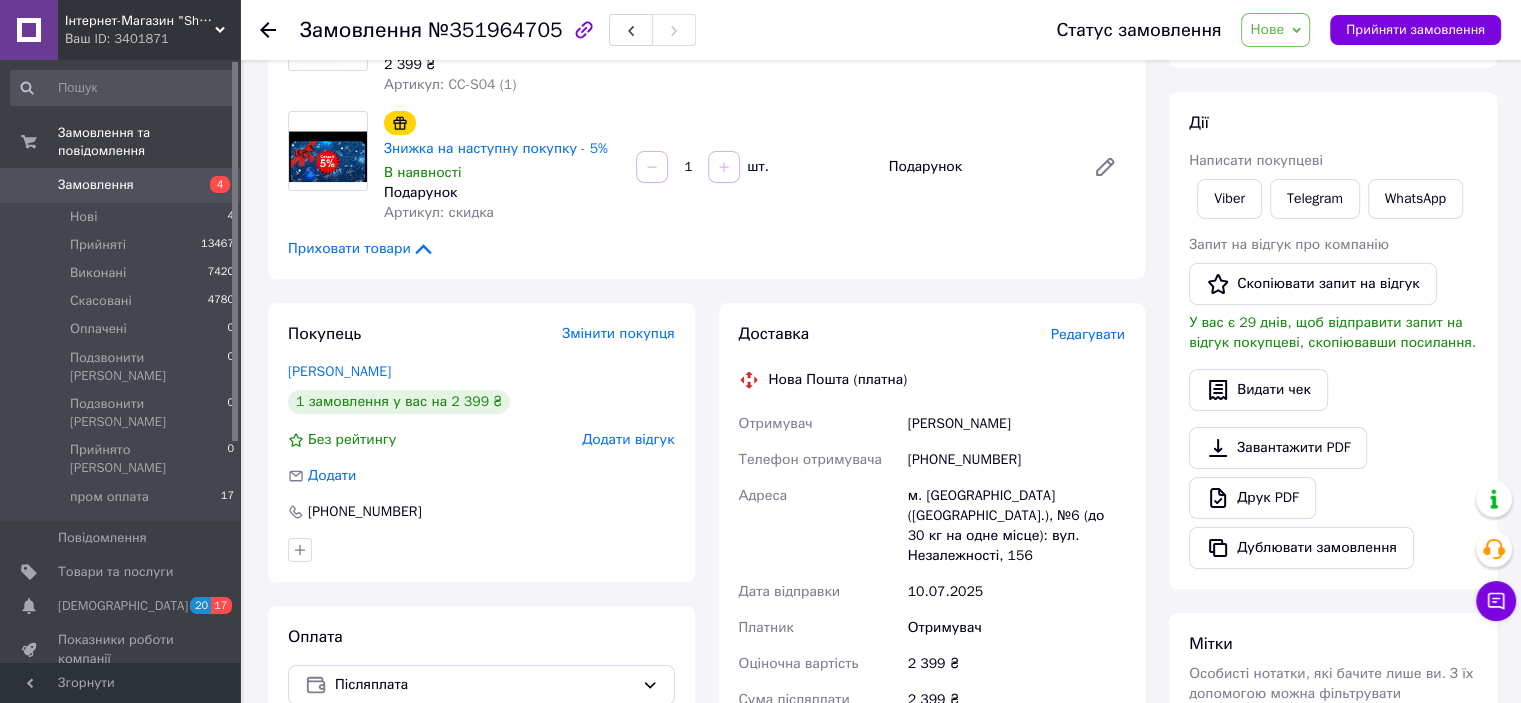 scroll, scrollTop: 190, scrollLeft: 0, axis: vertical 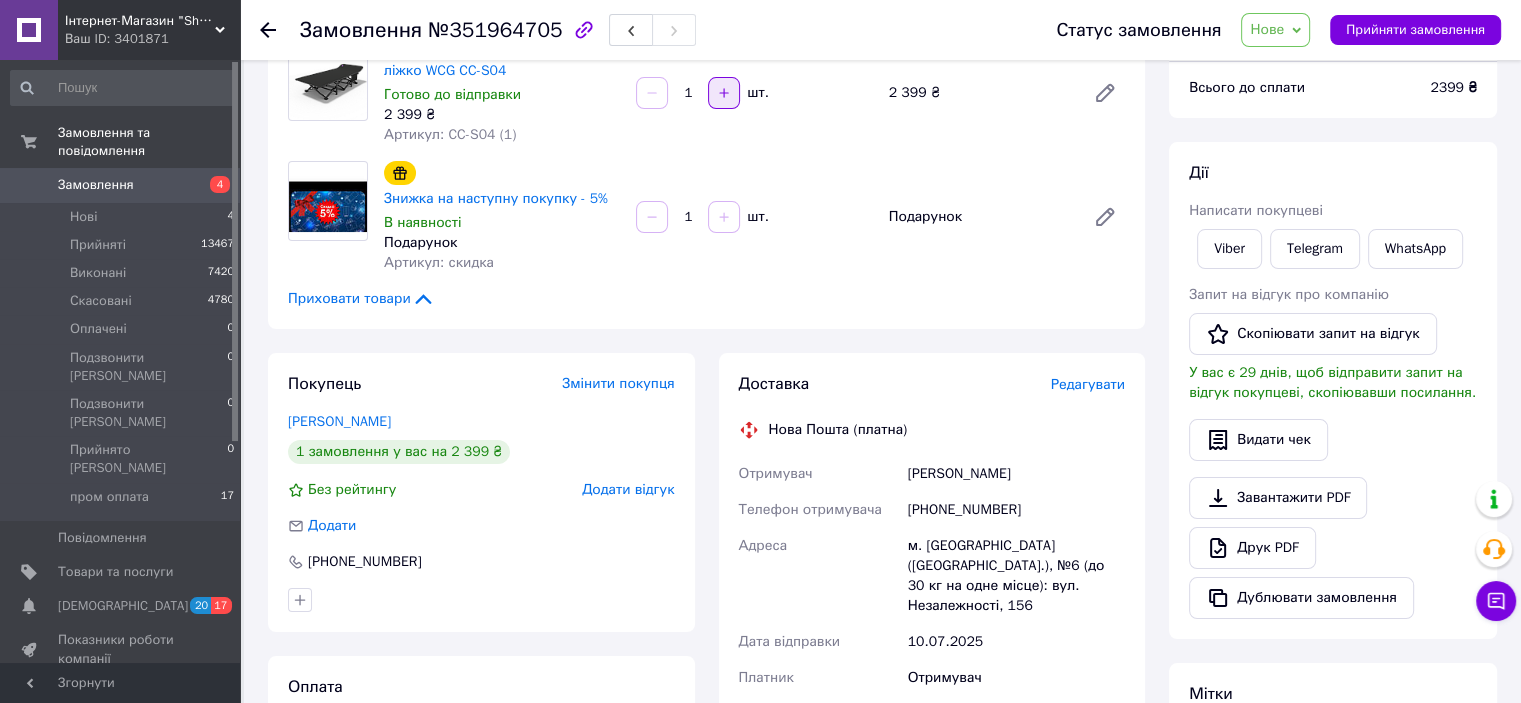 click 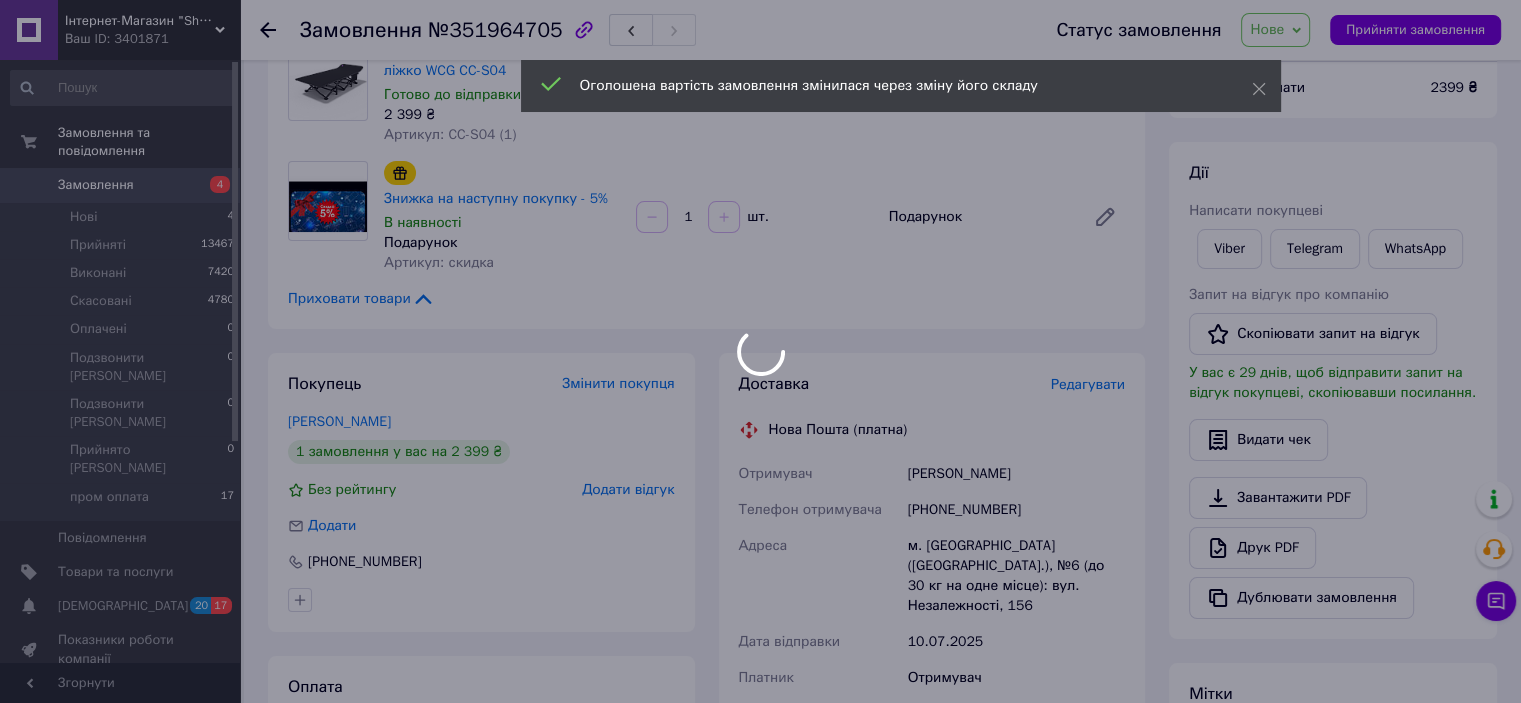 type on "2" 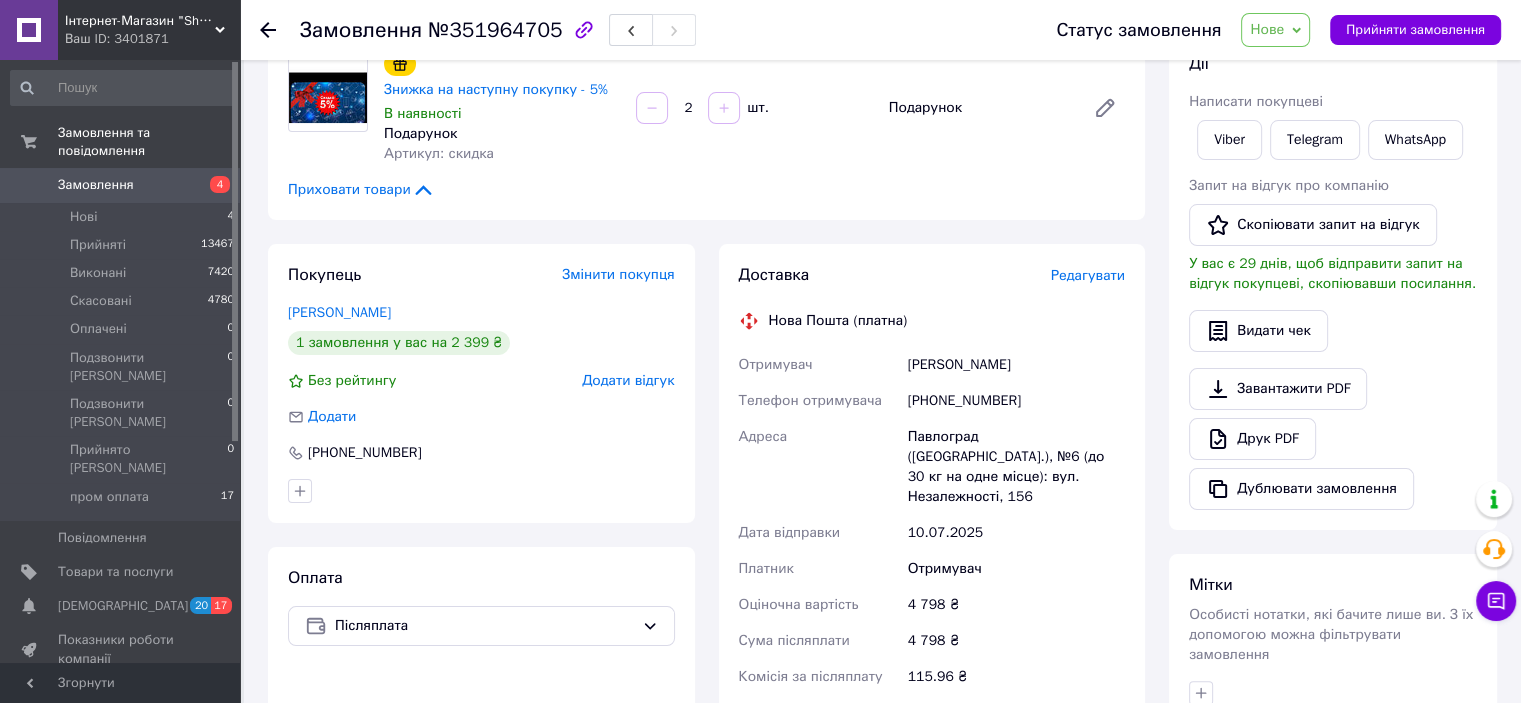 scroll, scrollTop: 300, scrollLeft: 0, axis: vertical 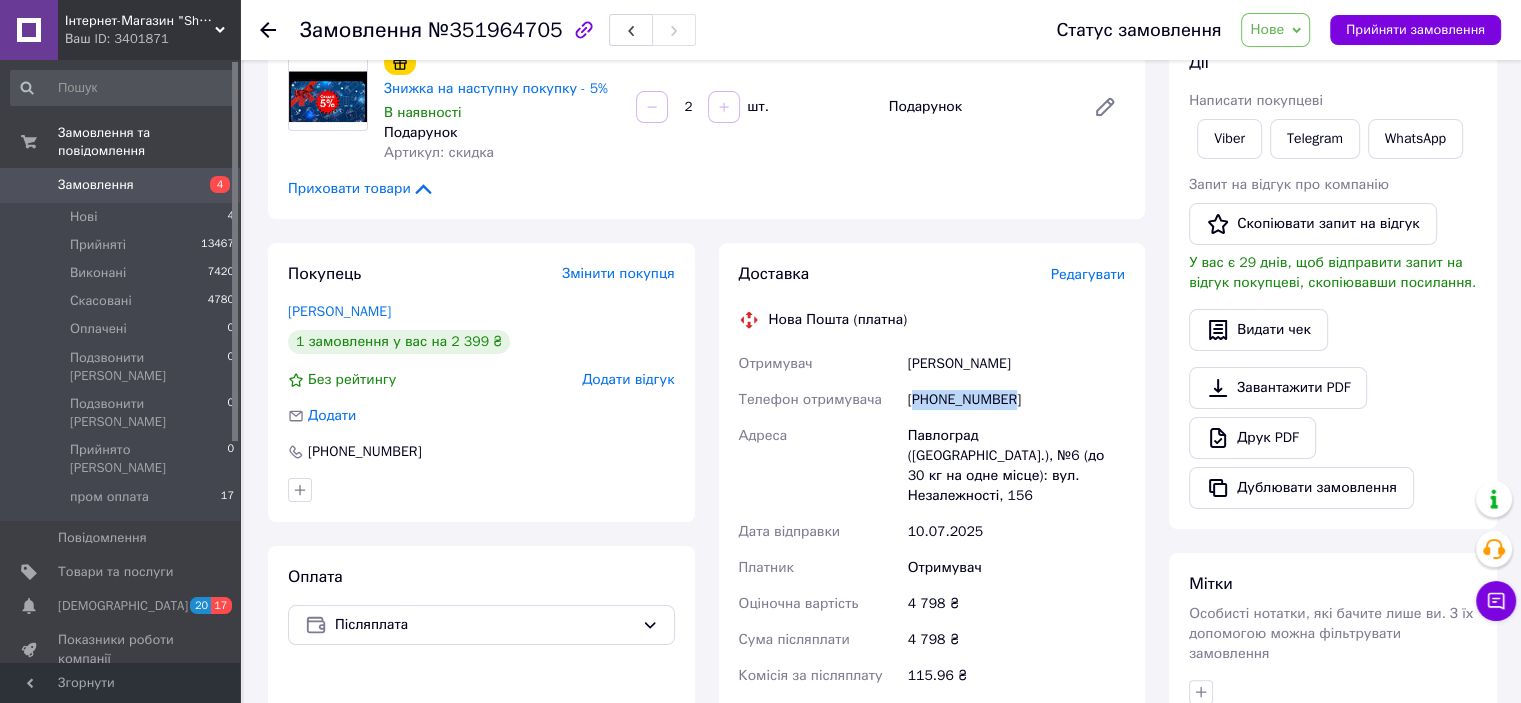 drag, startPoint x: 1012, startPoint y: 399, endPoint x: 913, endPoint y: 399, distance: 99 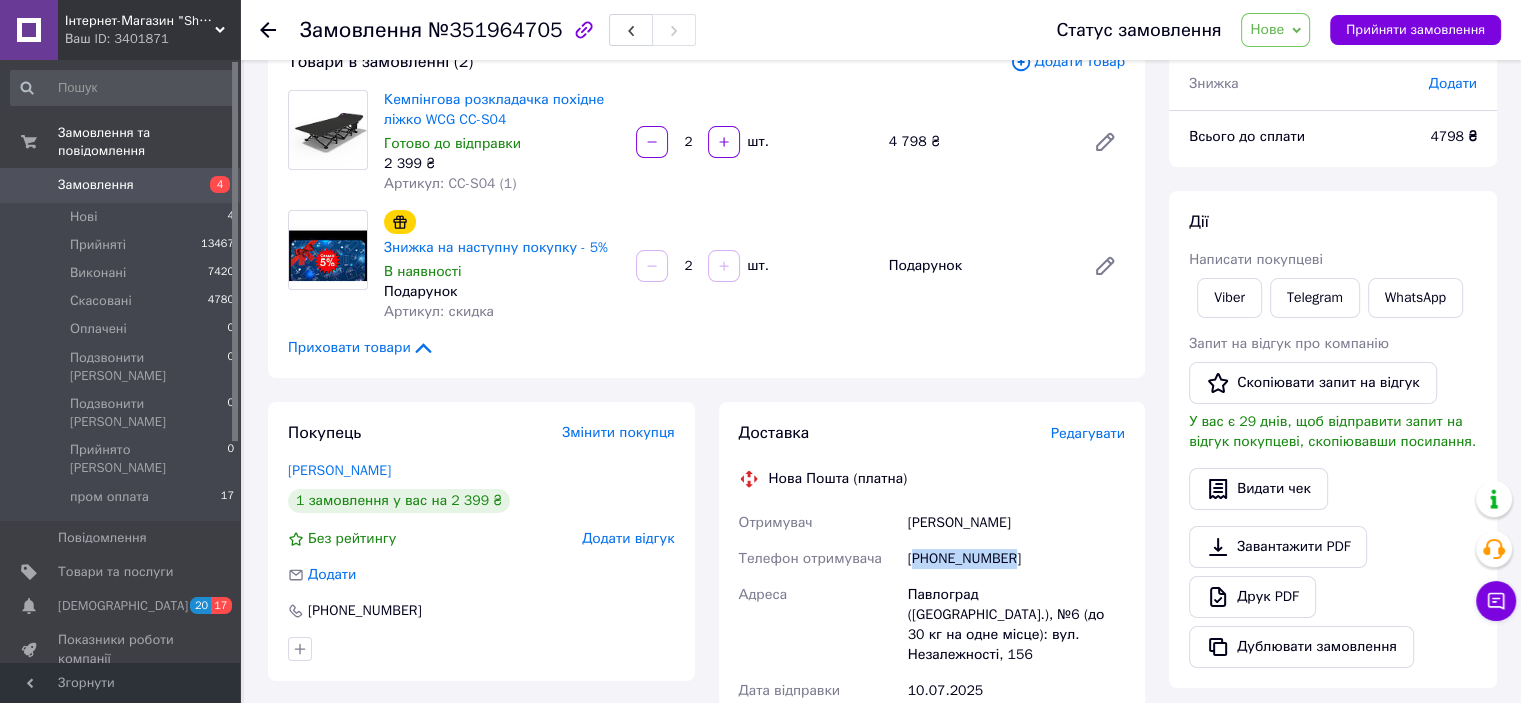 scroll, scrollTop: 0, scrollLeft: 0, axis: both 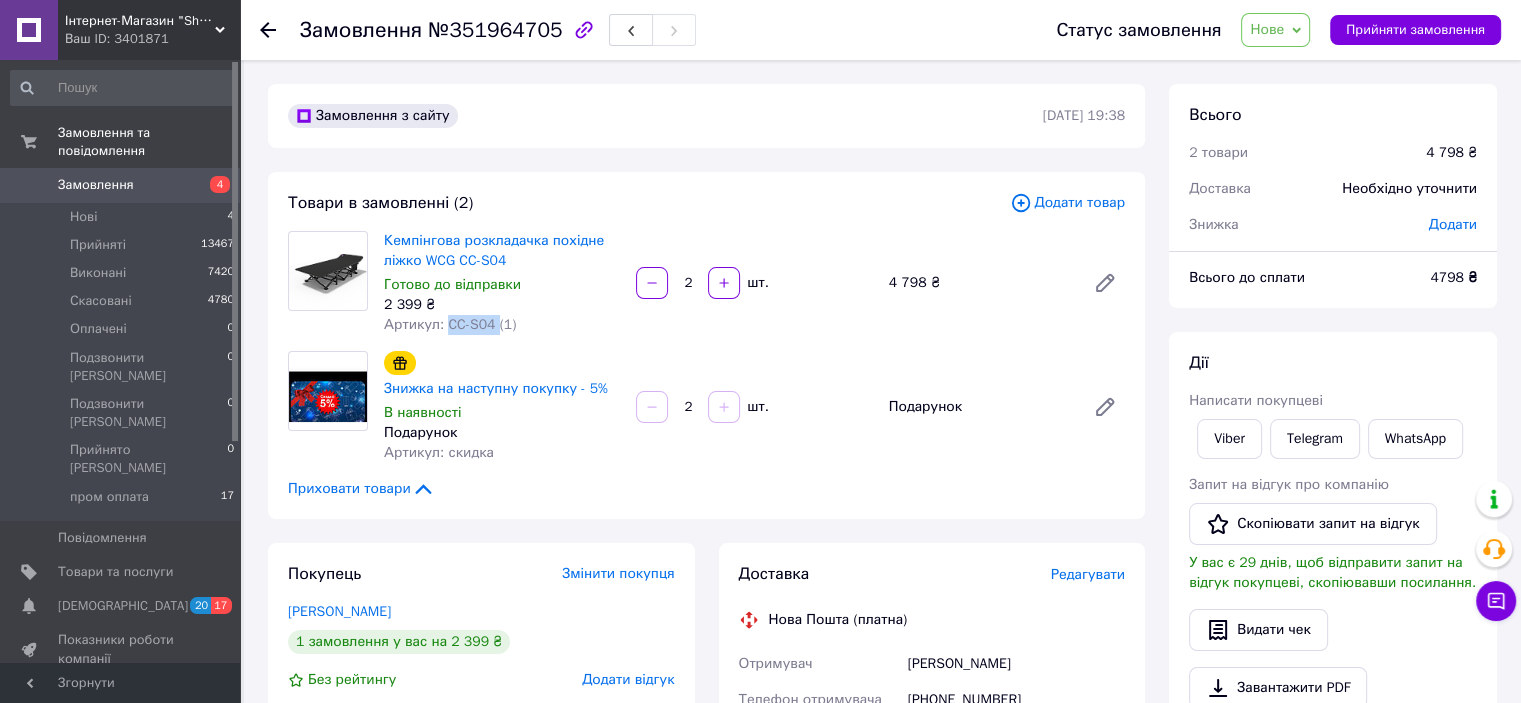 drag, startPoint x: 490, startPoint y: 325, endPoint x: 443, endPoint y: 323, distance: 47.042534 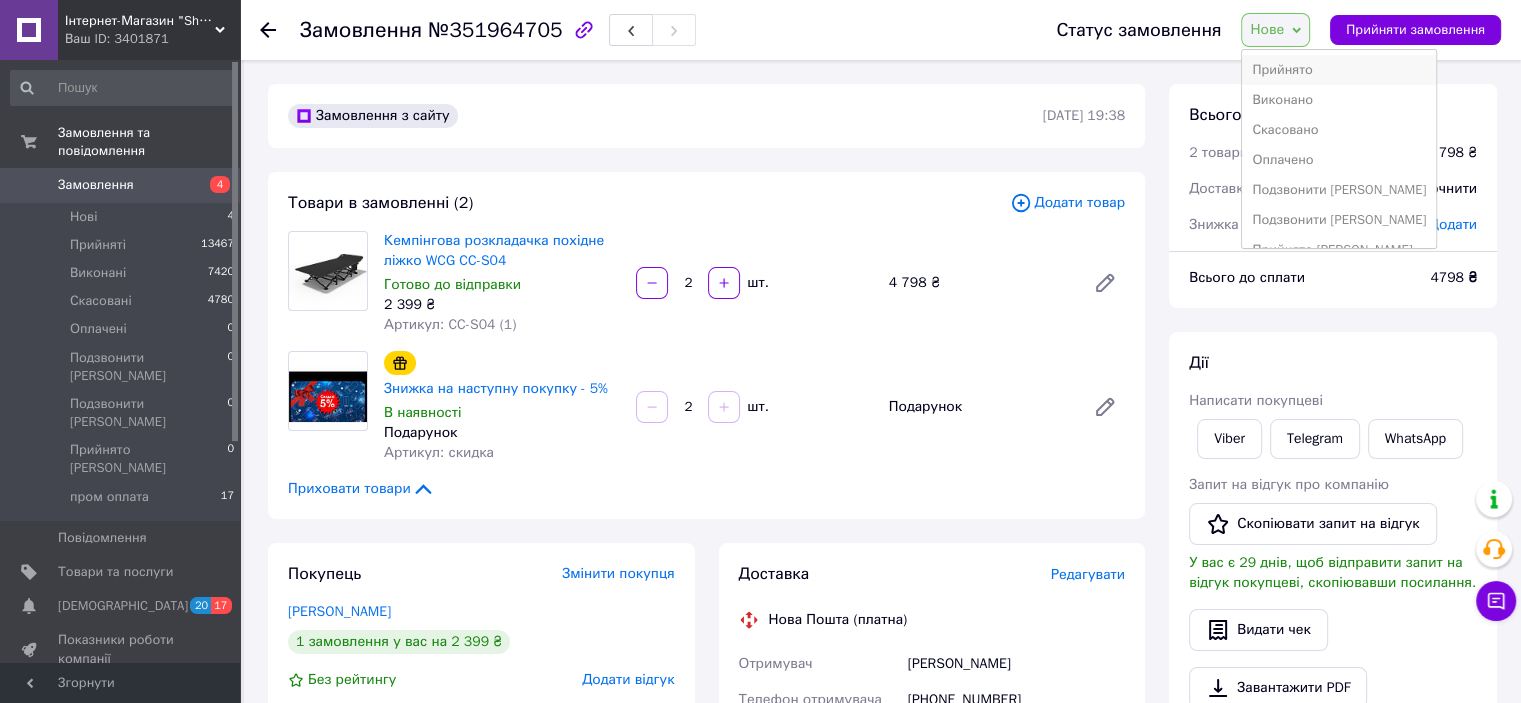 click on "Прийнято" at bounding box center [1339, 70] 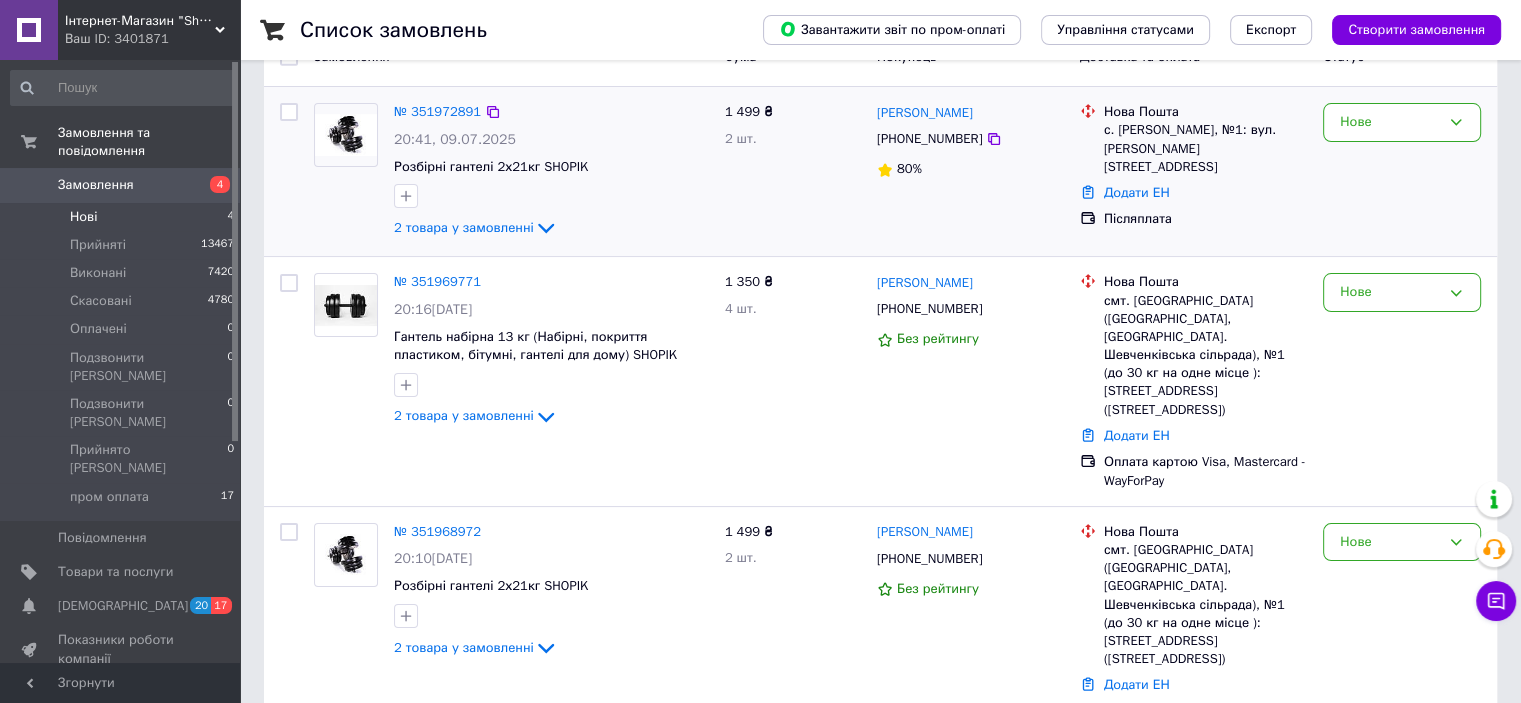 scroll, scrollTop: 300, scrollLeft: 0, axis: vertical 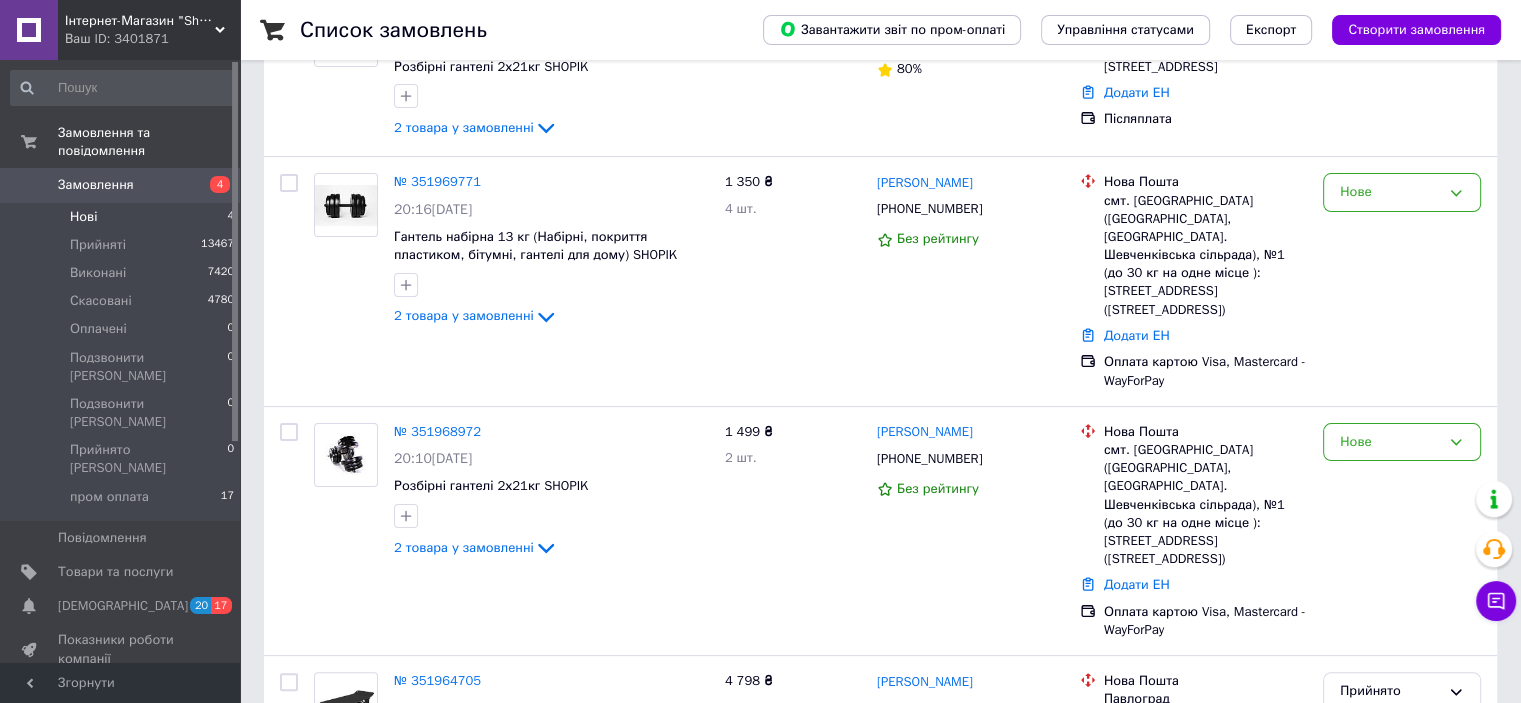 click on "Ваш ID: 3401871" at bounding box center (152, 39) 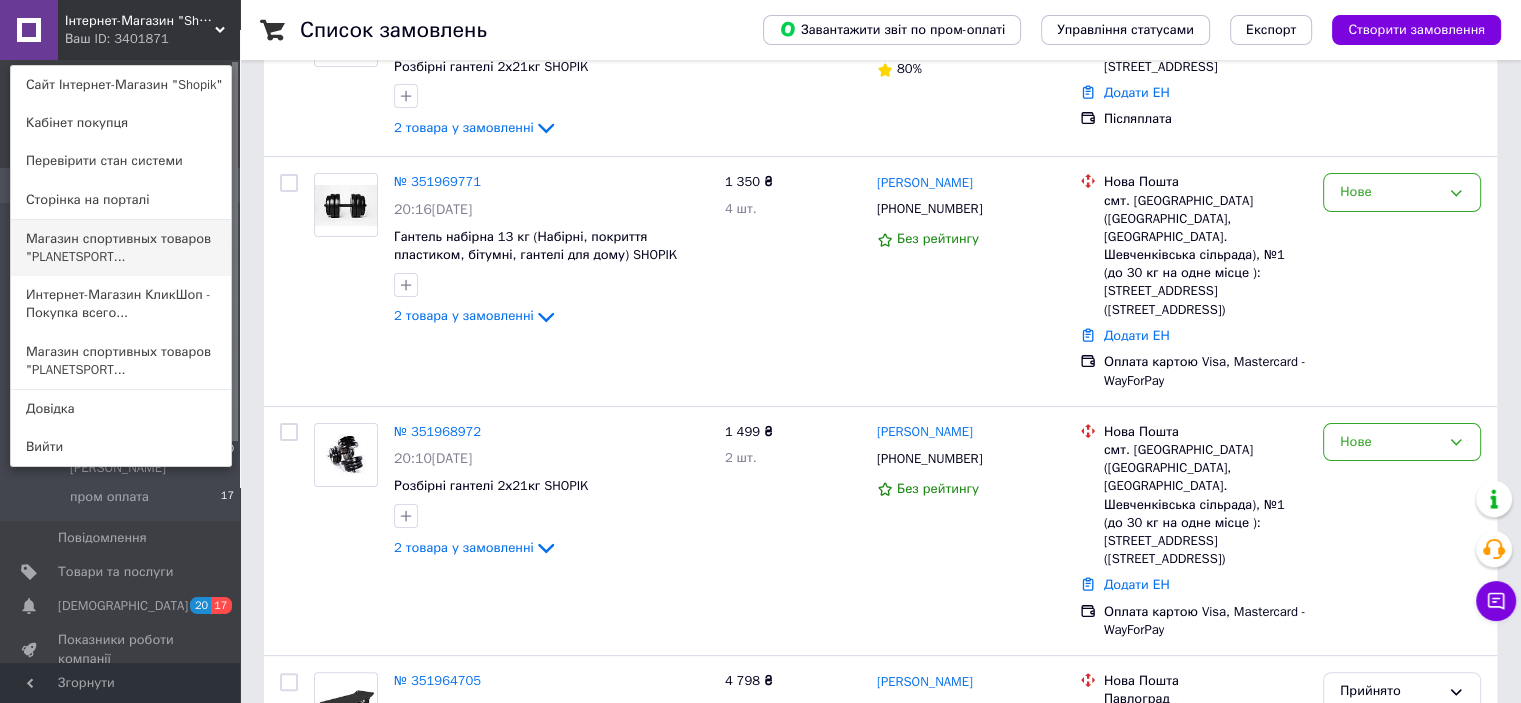 click on "Магазин спортивных товаров  "PLANETSPORT..." at bounding box center [121, 248] 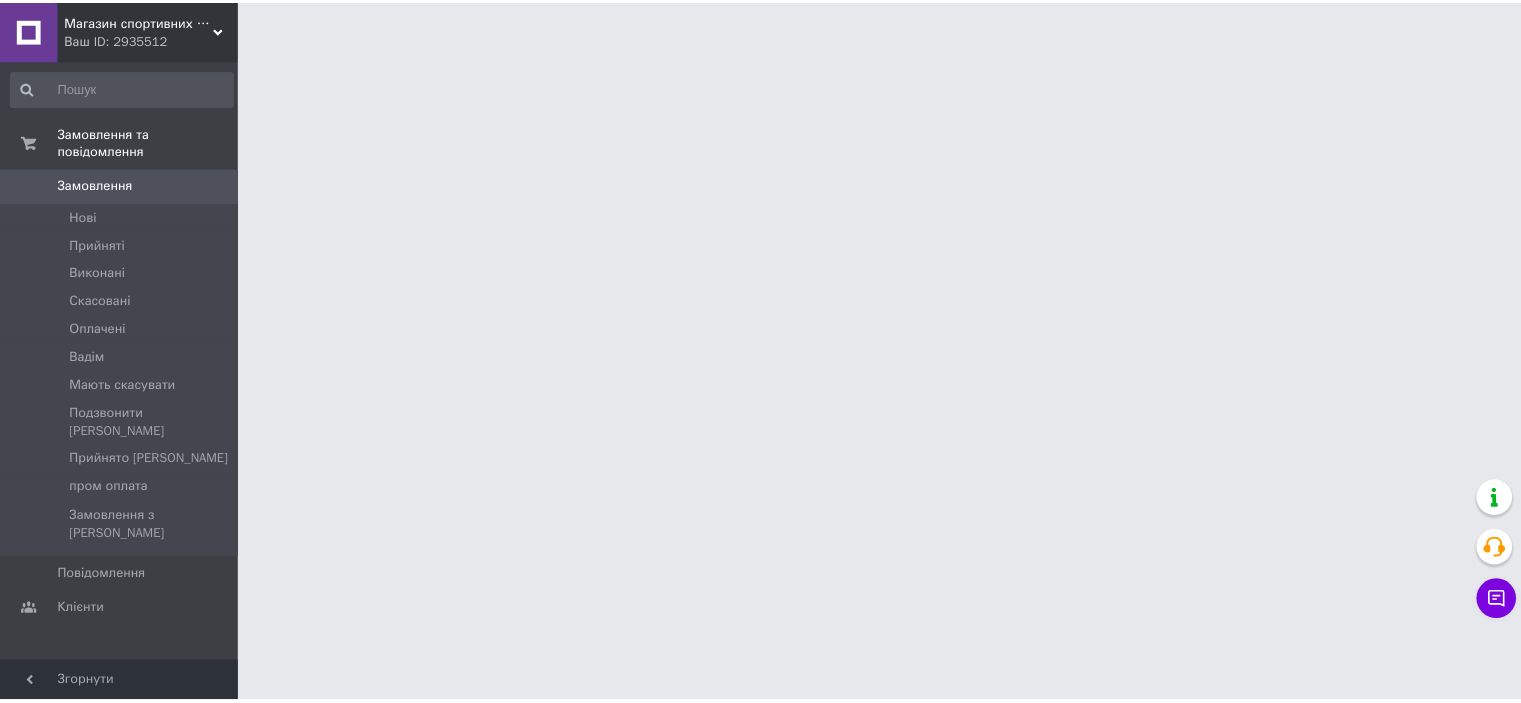 scroll, scrollTop: 0, scrollLeft: 0, axis: both 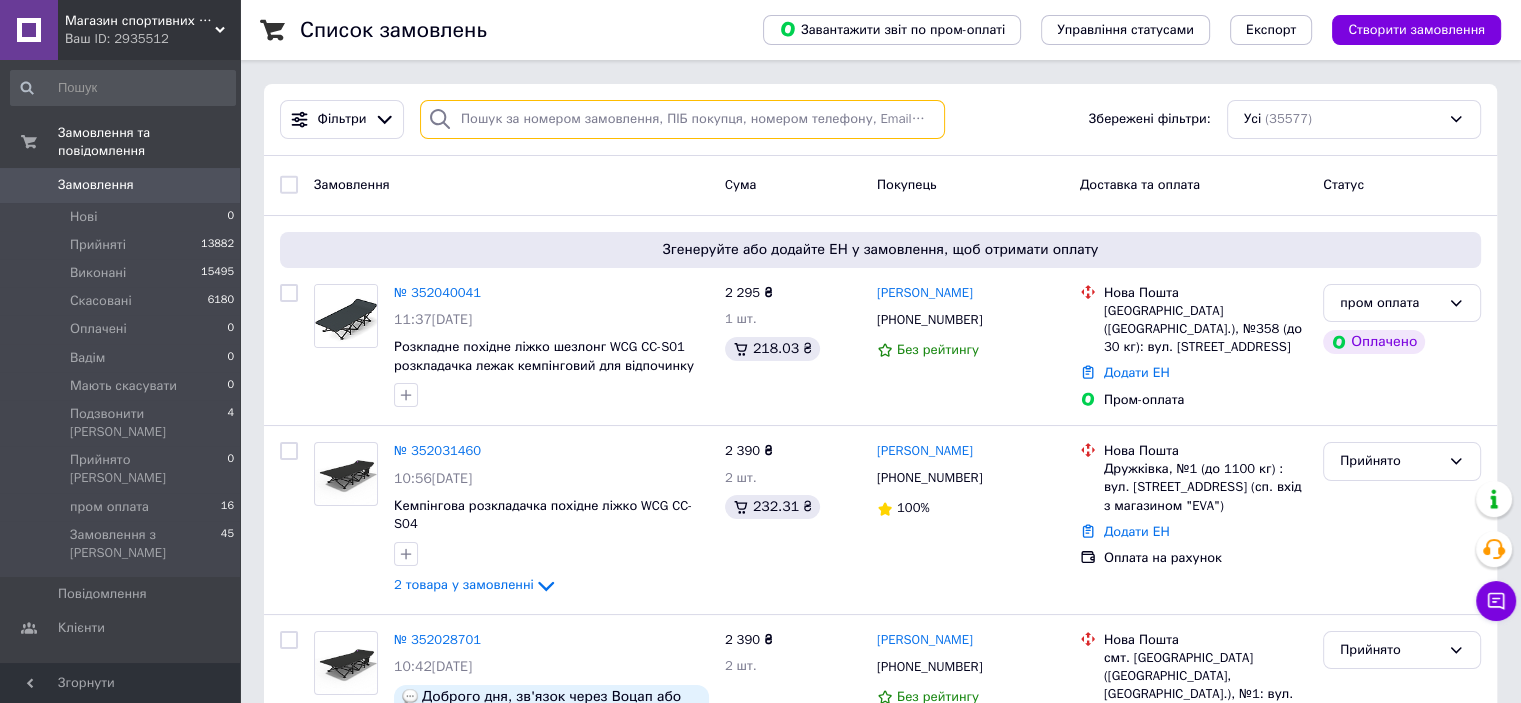 click at bounding box center [682, 119] 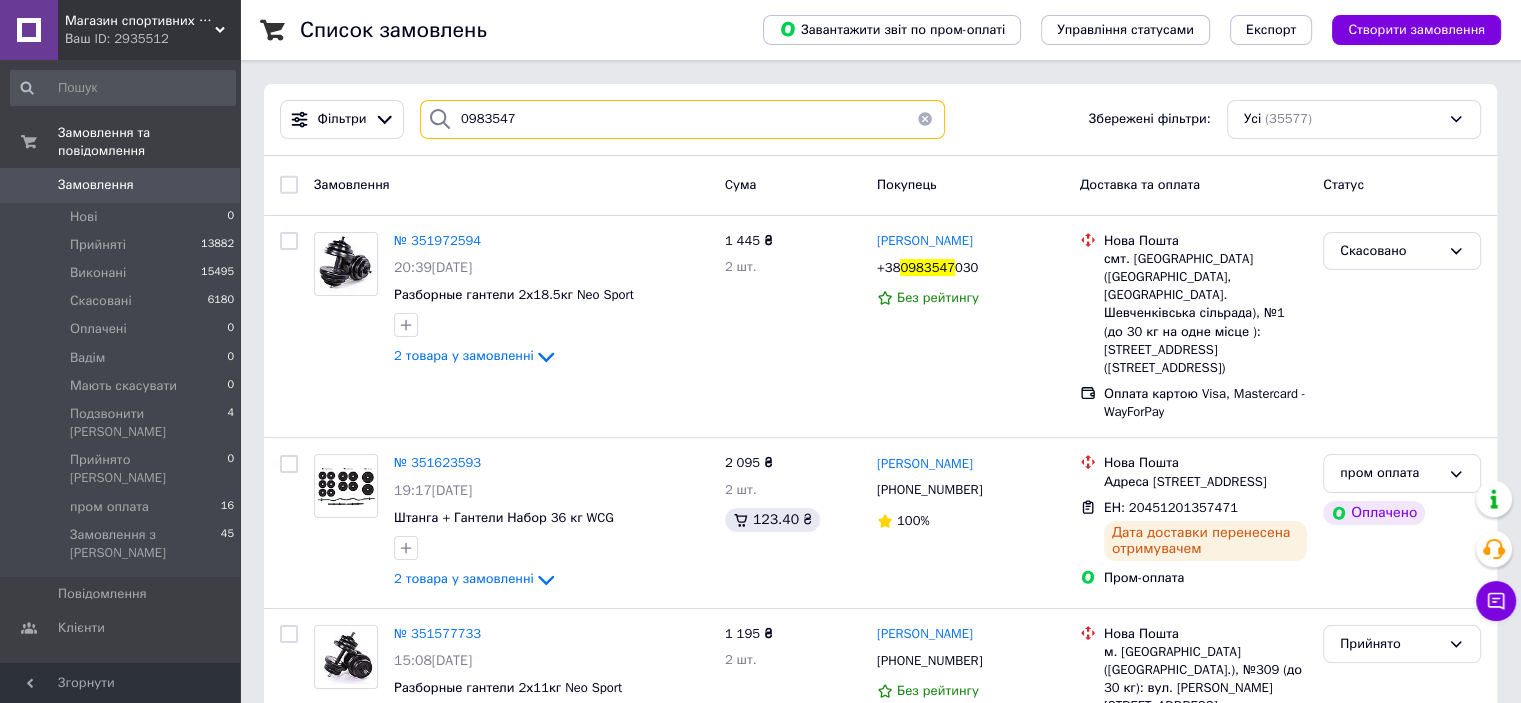 type on "0983547" 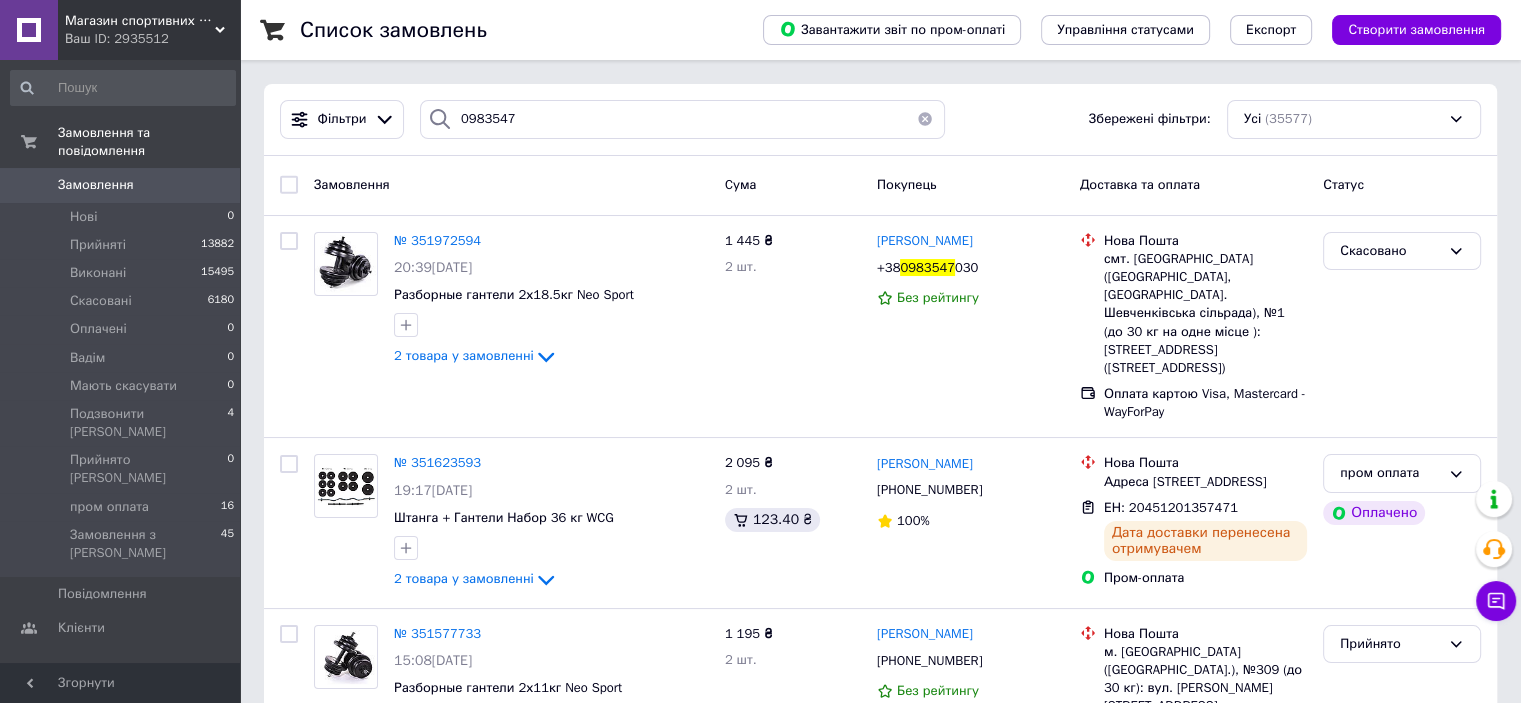 click on "Магазин спортивних товарів "PLANETSPORT"" at bounding box center [140, 21] 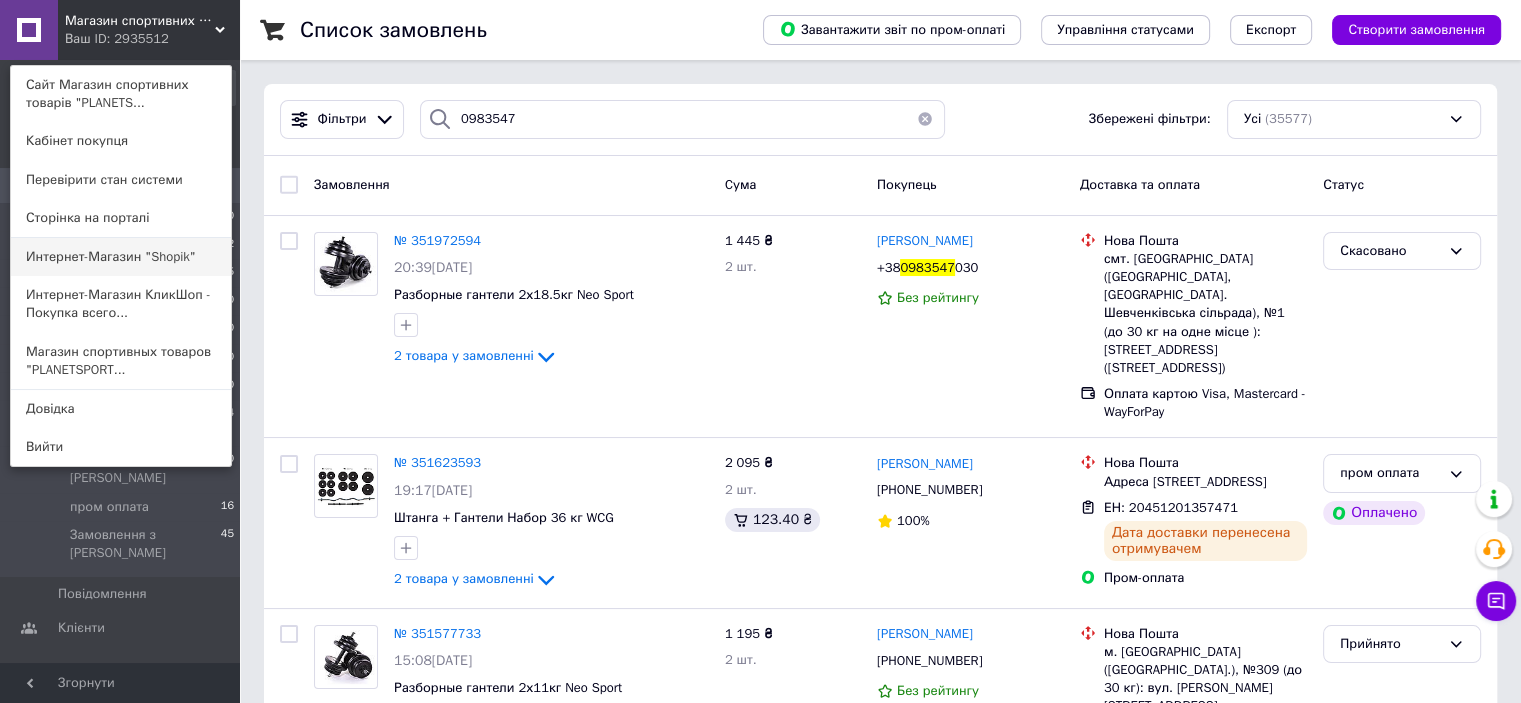 click on "Интернет-Магазин  "Shopik"" at bounding box center [121, 257] 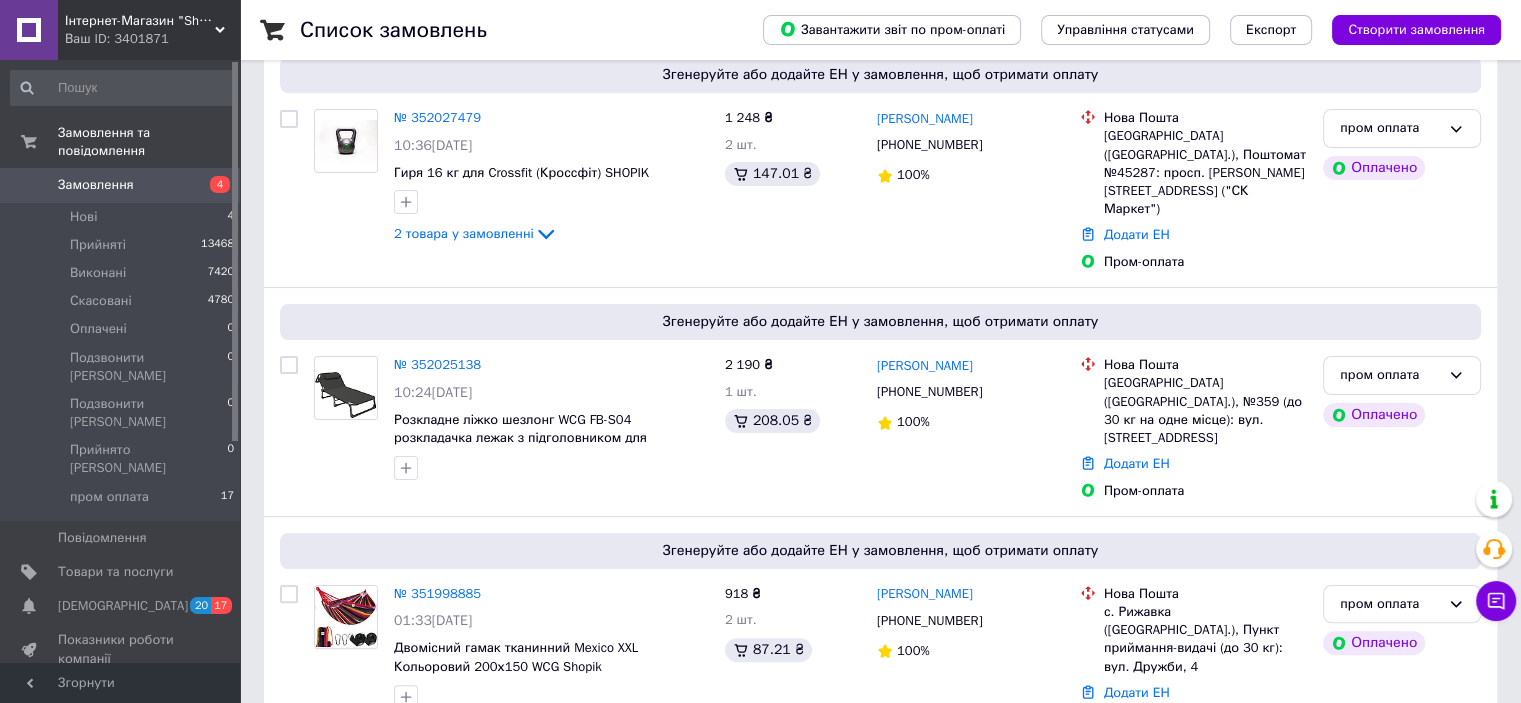 scroll, scrollTop: 400, scrollLeft: 0, axis: vertical 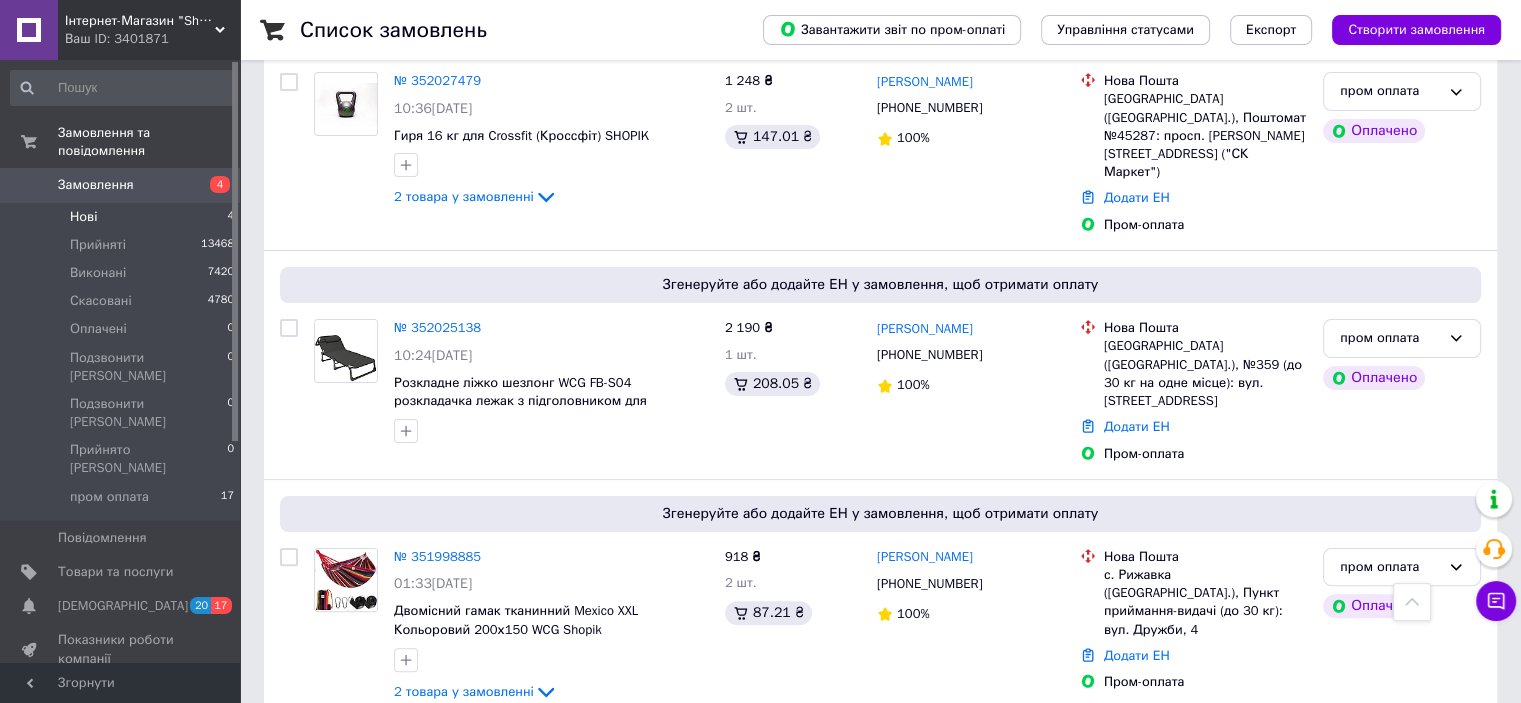 click on "Нові" at bounding box center (83, 217) 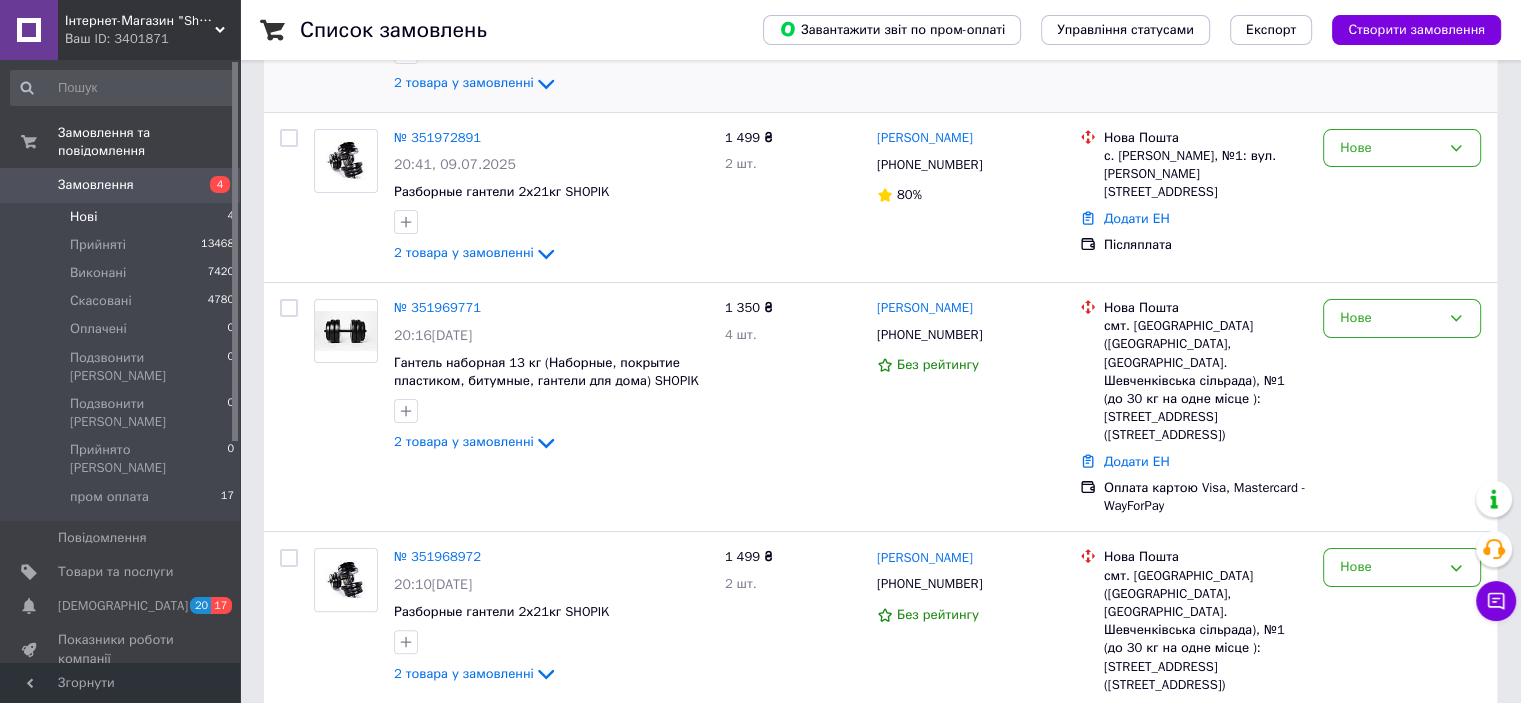 scroll, scrollTop: 390, scrollLeft: 0, axis: vertical 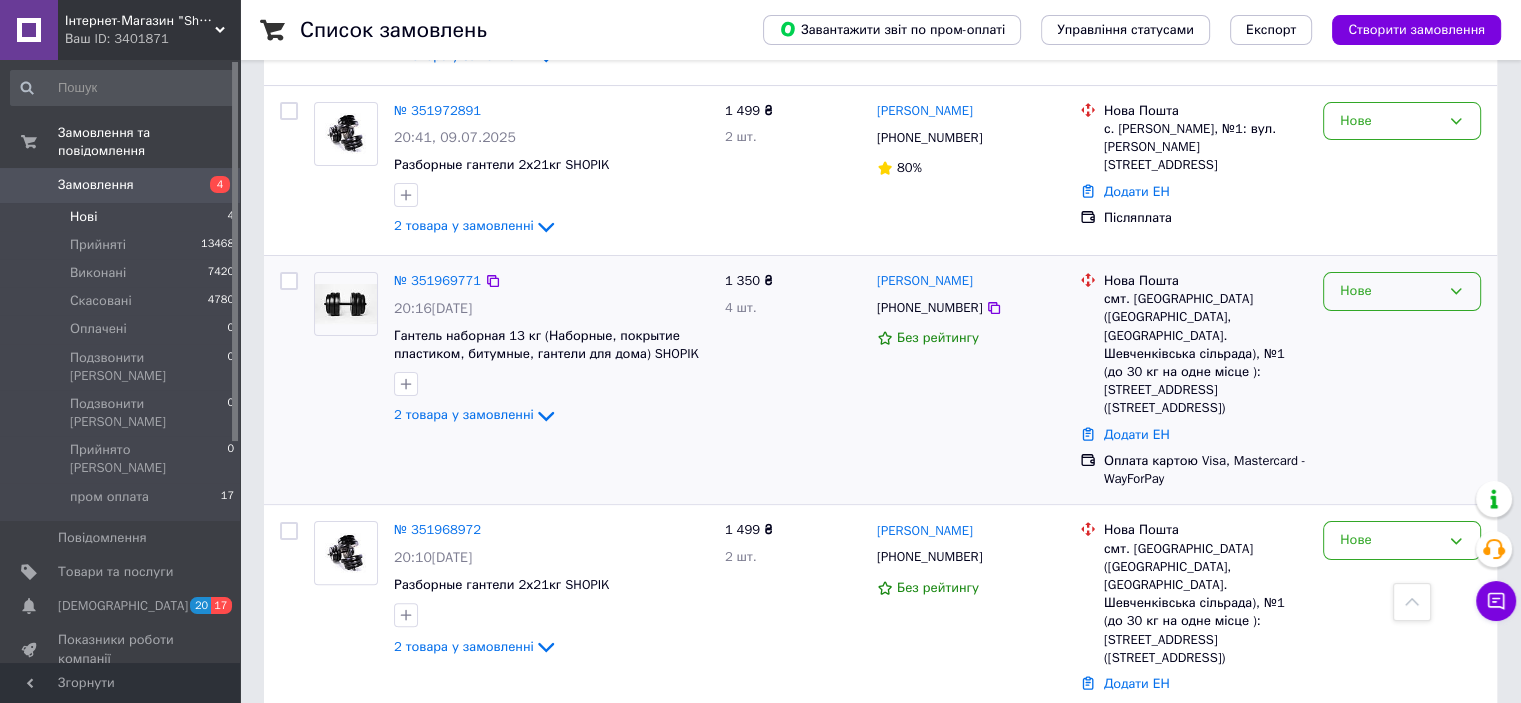 click on "Нове" at bounding box center (1402, 291) 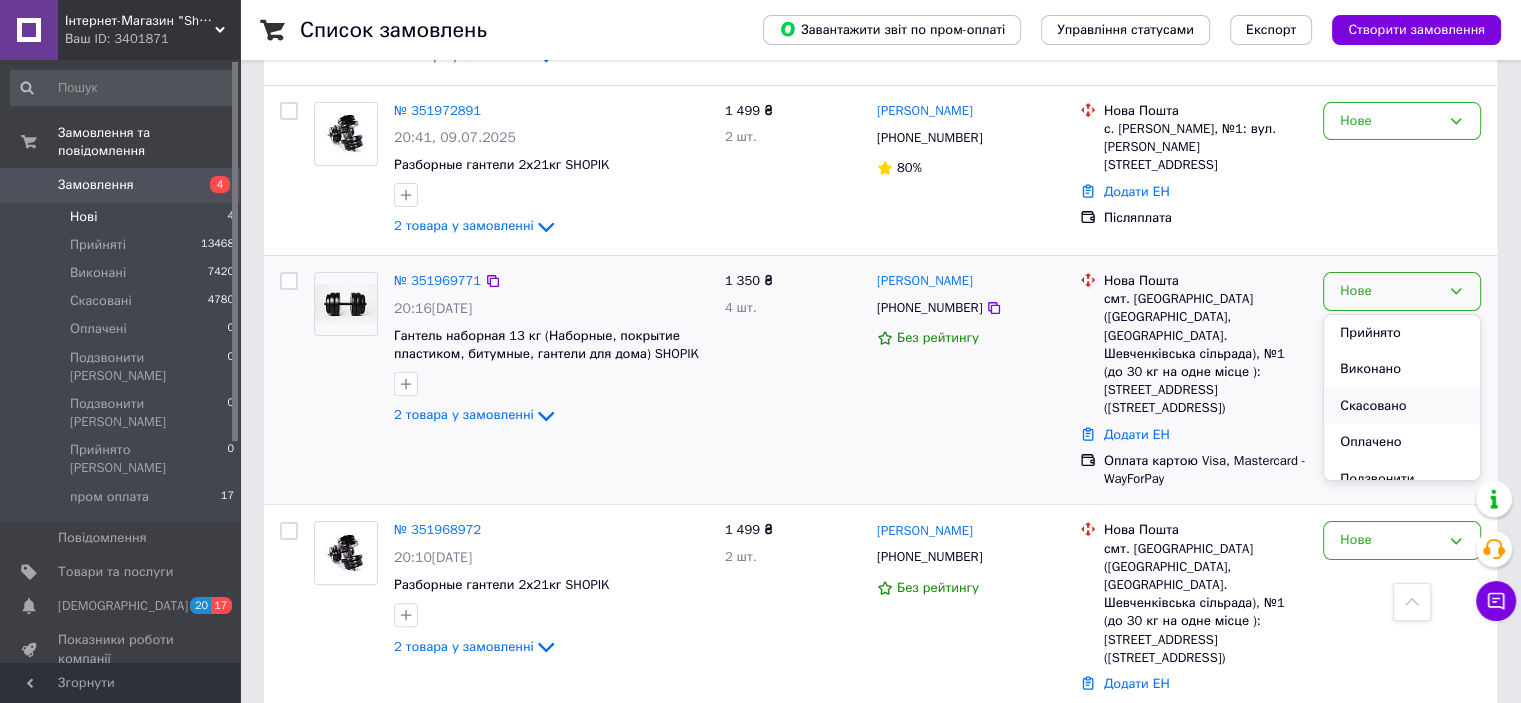 click on "Скасовано" at bounding box center (1402, 406) 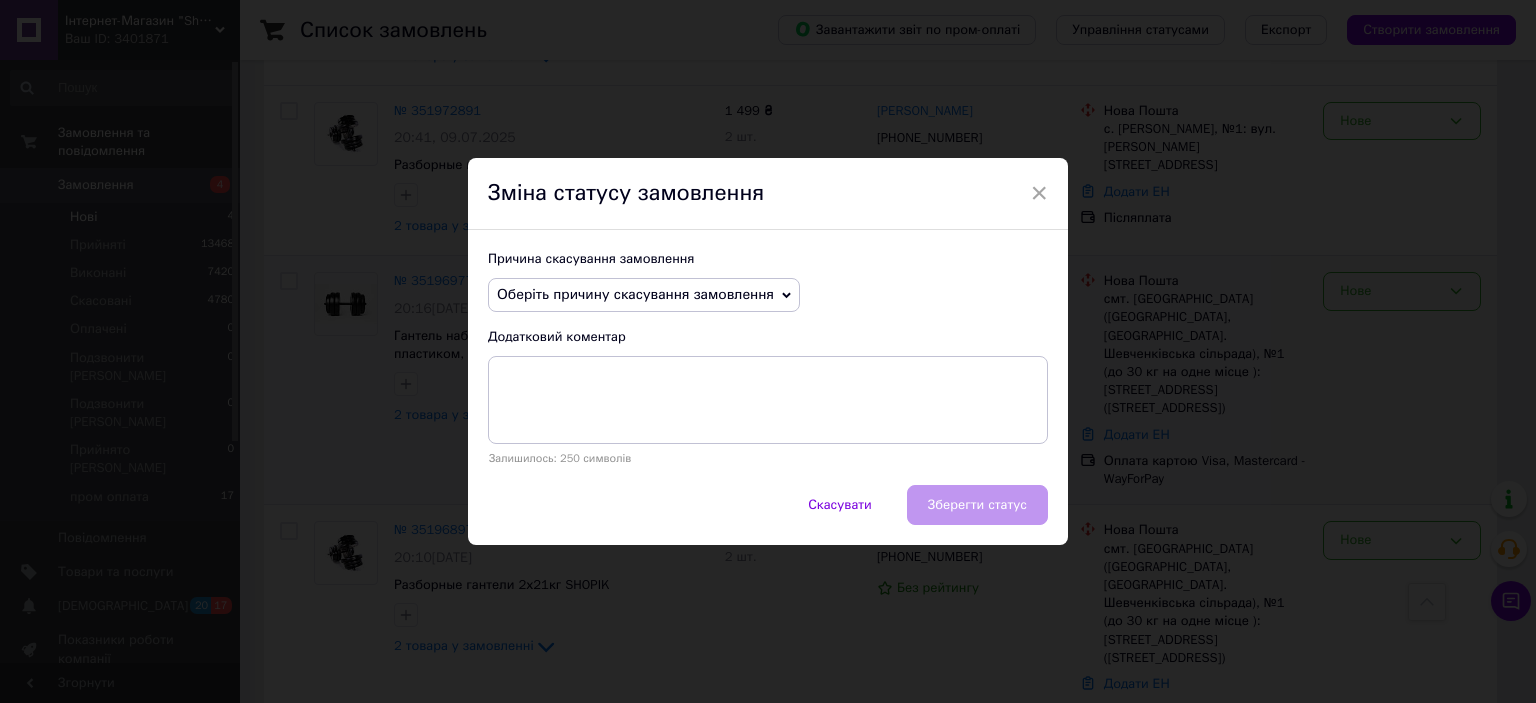 click on "Оберіть причину скасування замовлення" at bounding box center (635, 294) 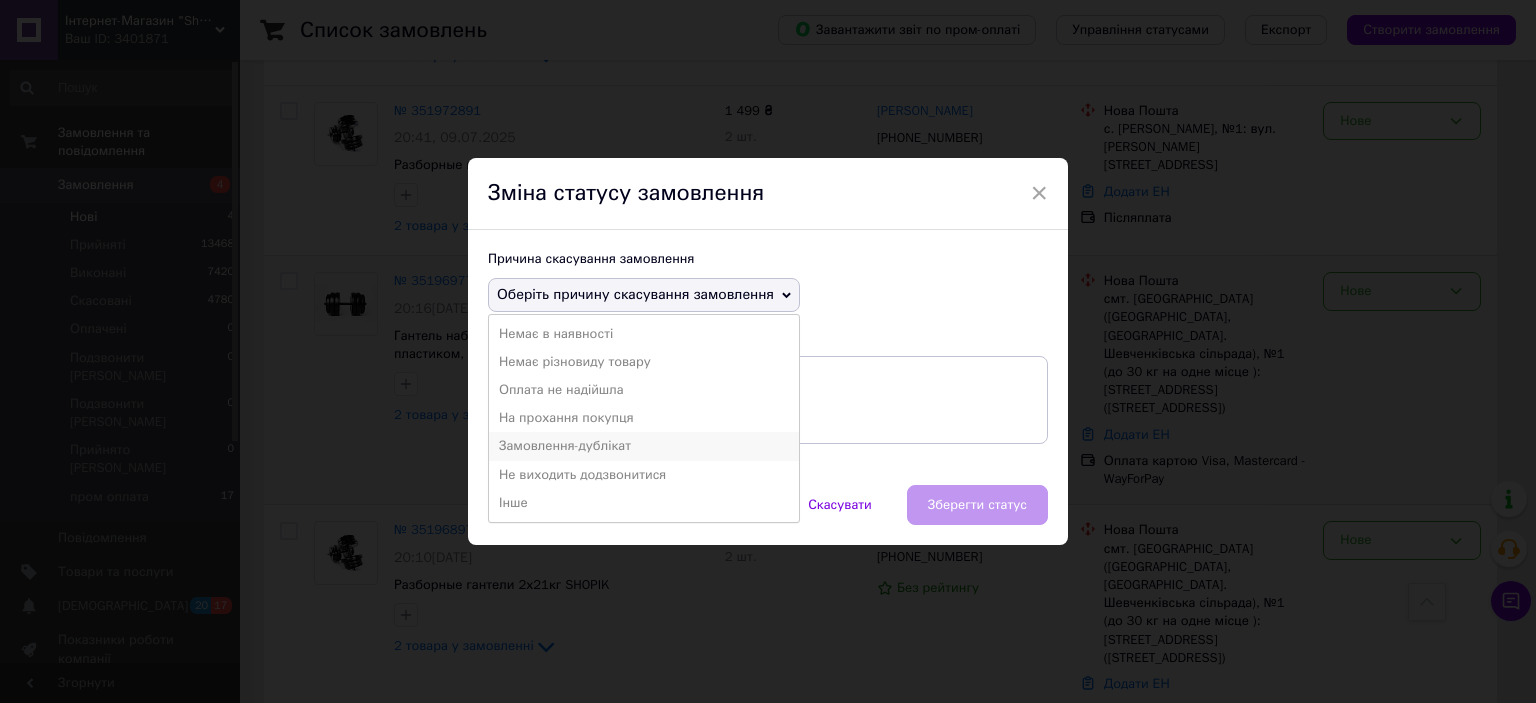 click on "Замовлення-дублікат" at bounding box center (644, 446) 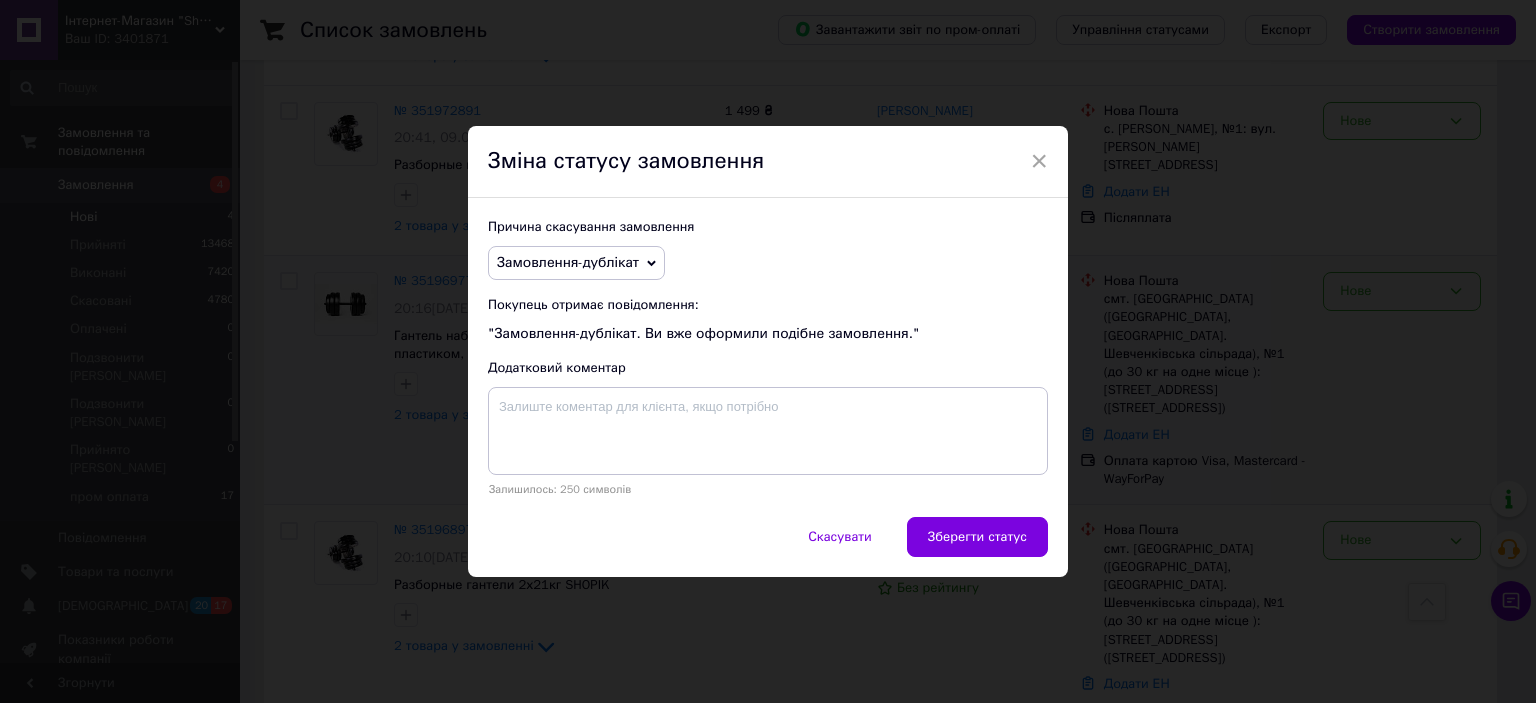 click on "Зберегти статус" at bounding box center (977, 537) 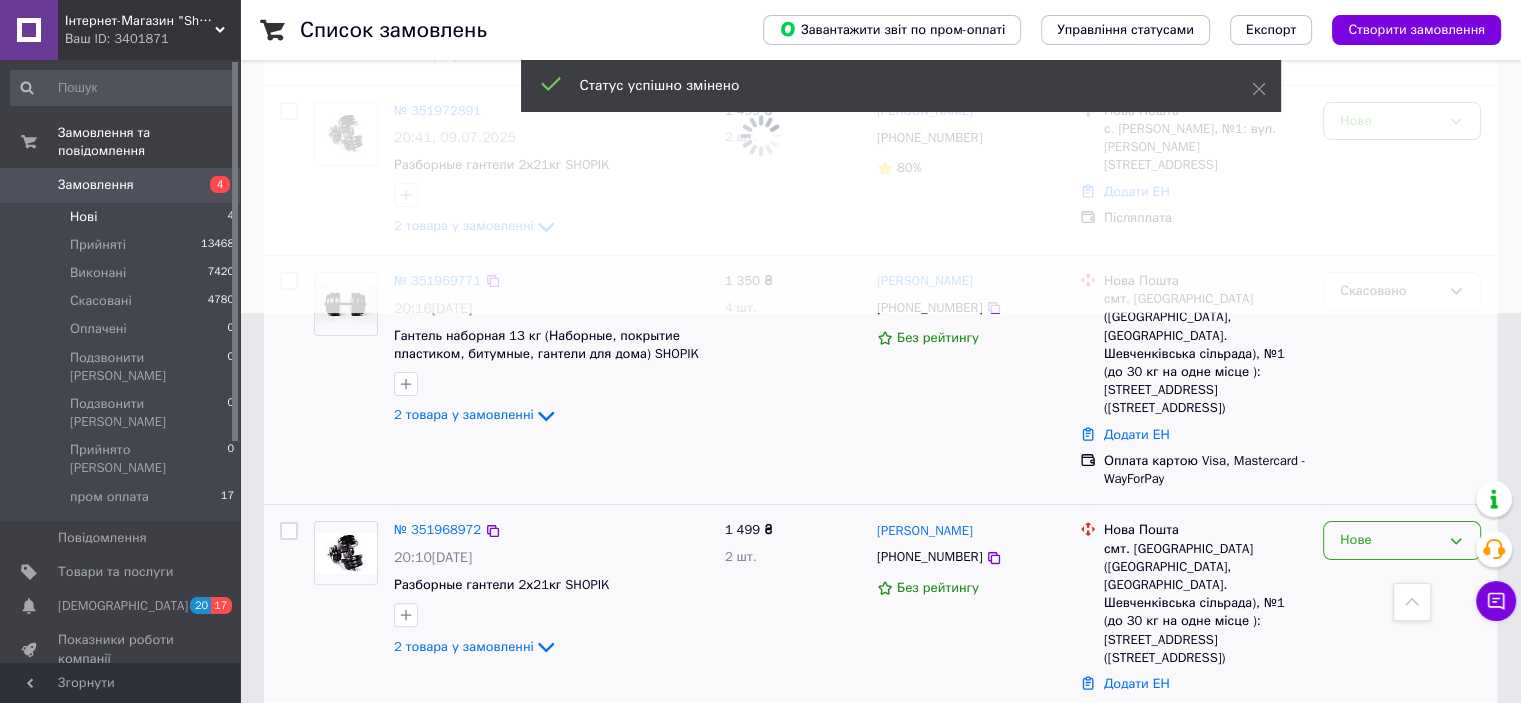 scroll, scrollTop: 365, scrollLeft: 0, axis: vertical 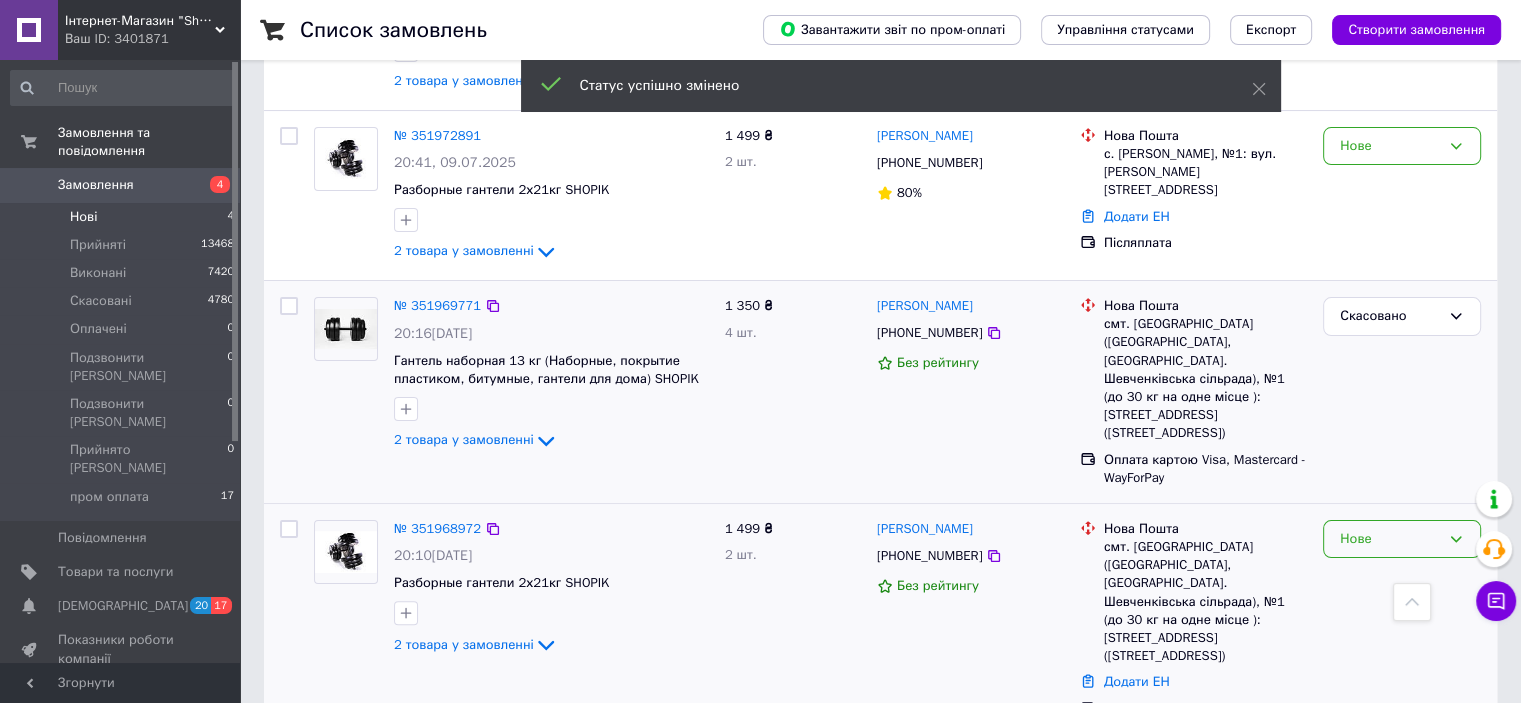 click on "Нове" at bounding box center [1390, 539] 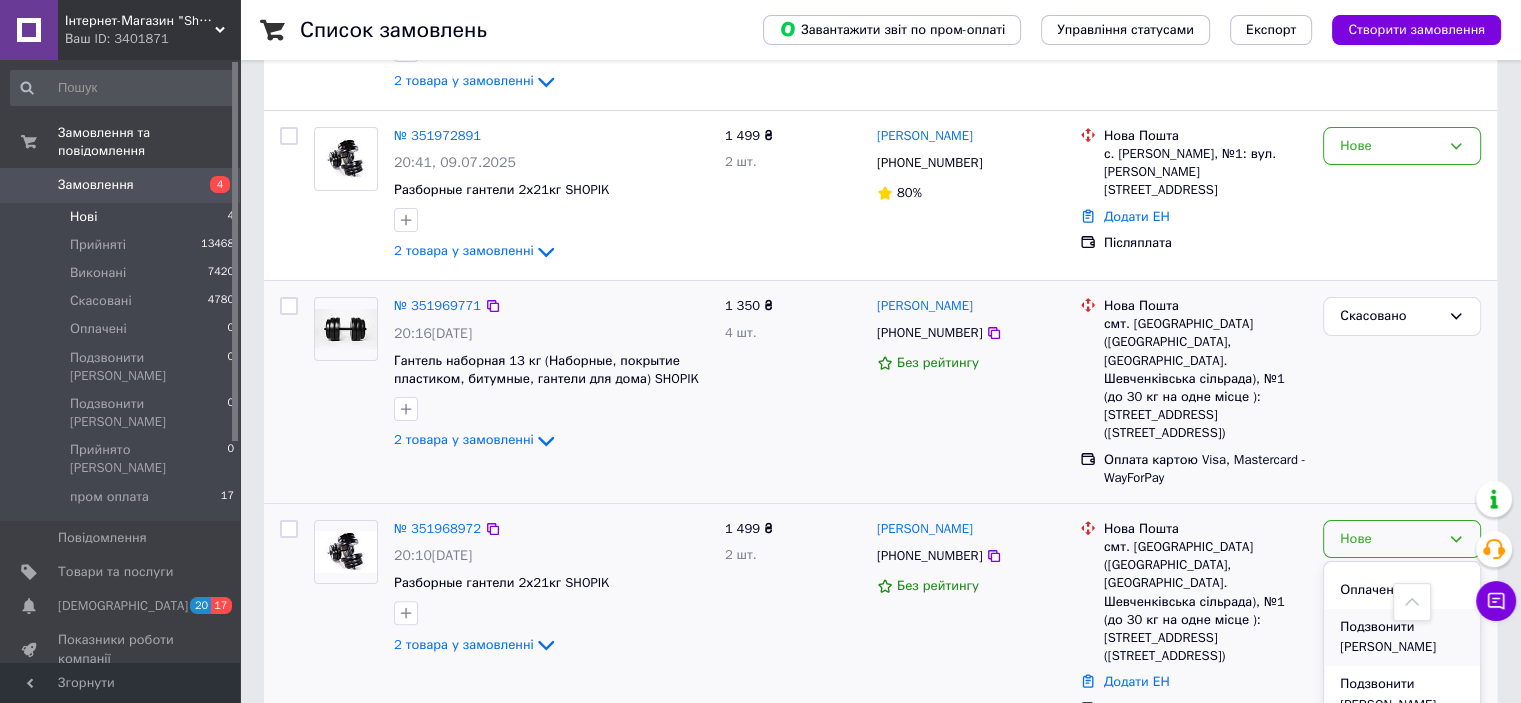 scroll, scrollTop: 0, scrollLeft: 0, axis: both 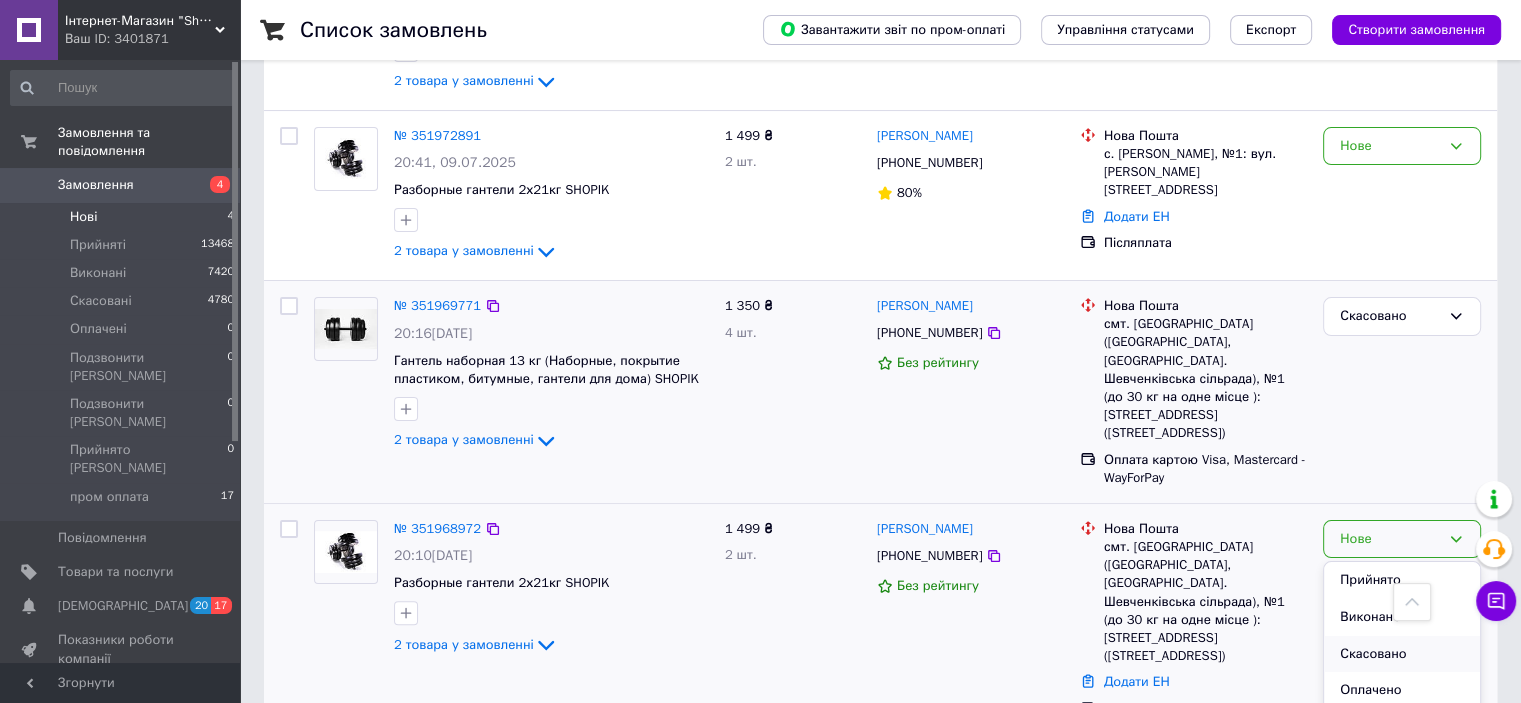 click on "Скасовано" at bounding box center (1402, 654) 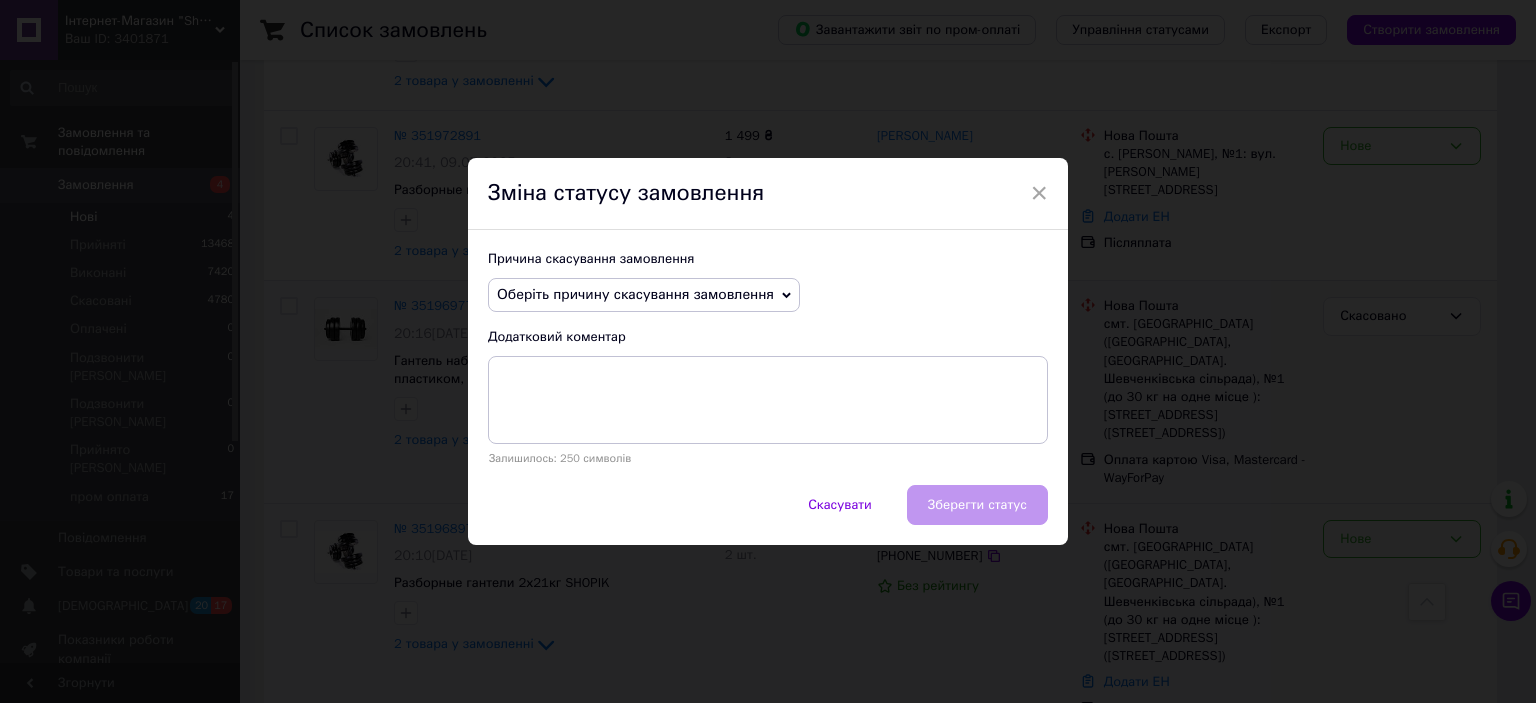click on "Оберіть причину скасування замовлення" at bounding box center (635, 294) 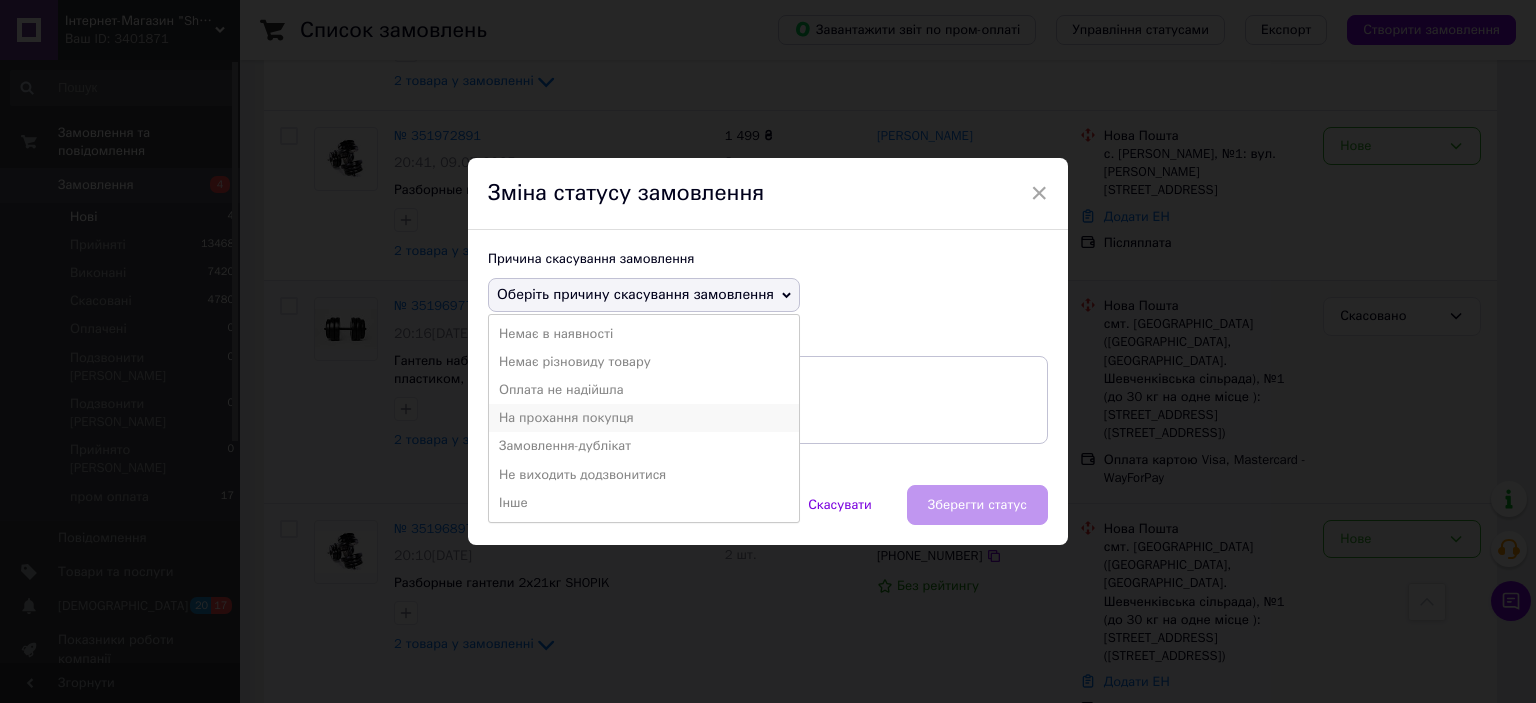 click on "На прохання покупця" at bounding box center (644, 418) 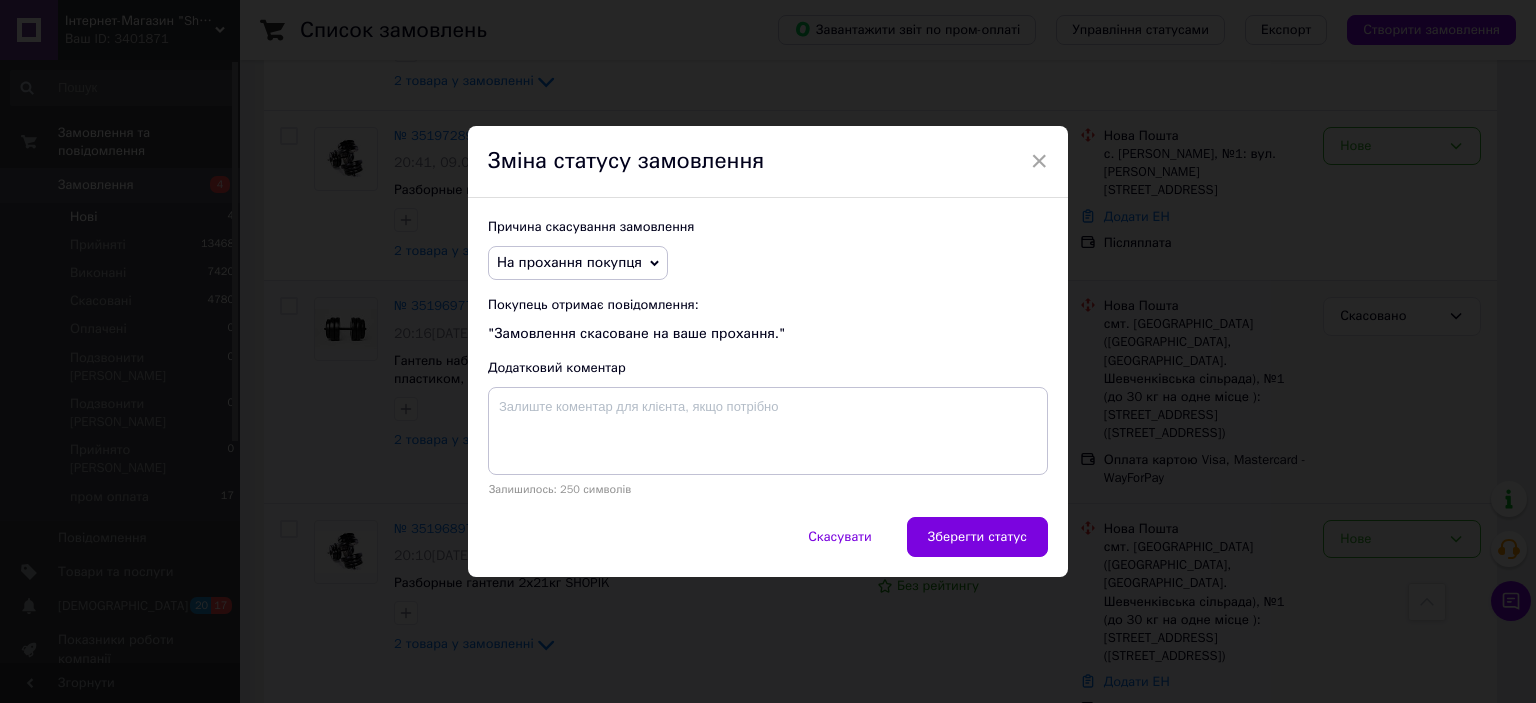 click on "Зберегти статус" at bounding box center [977, 537] 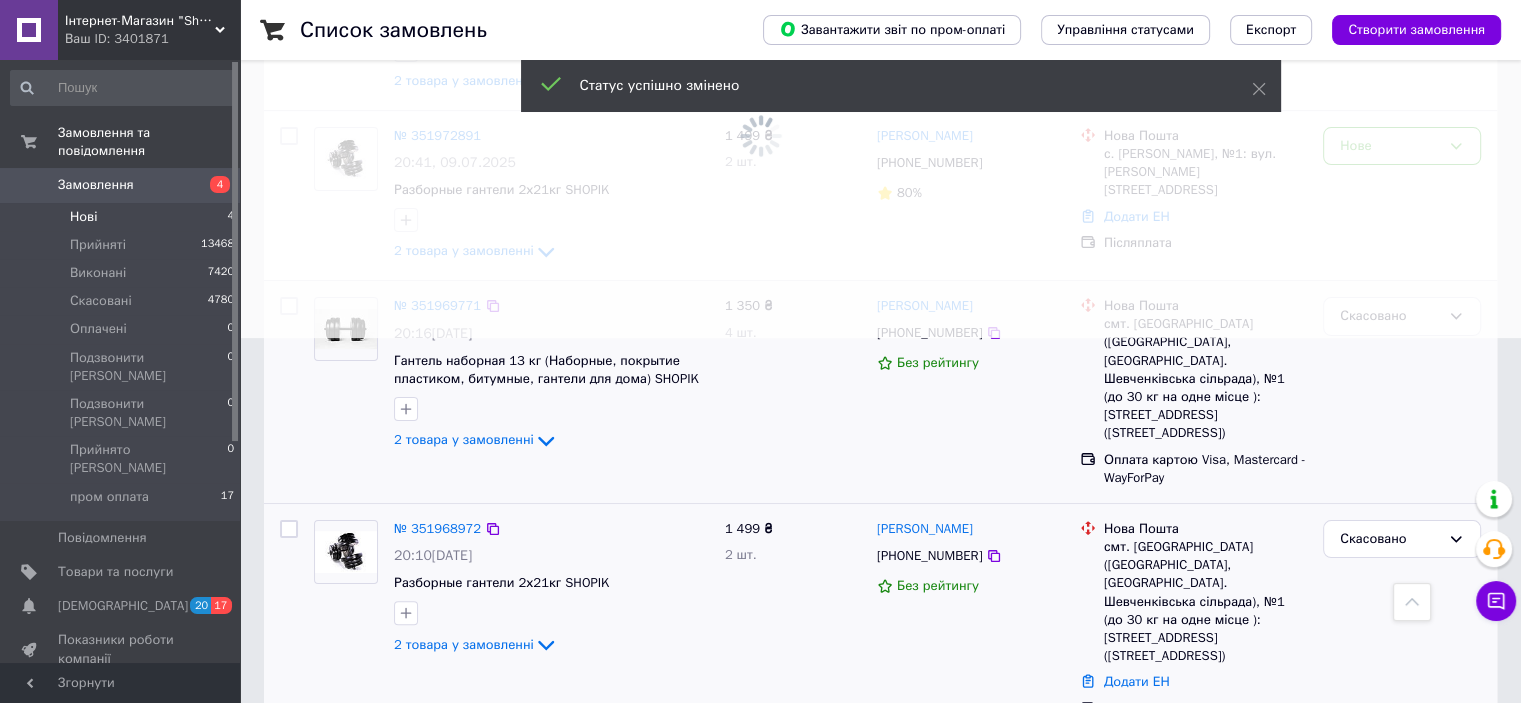 scroll, scrollTop: 339, scrollLeft: 0, axis: vertical 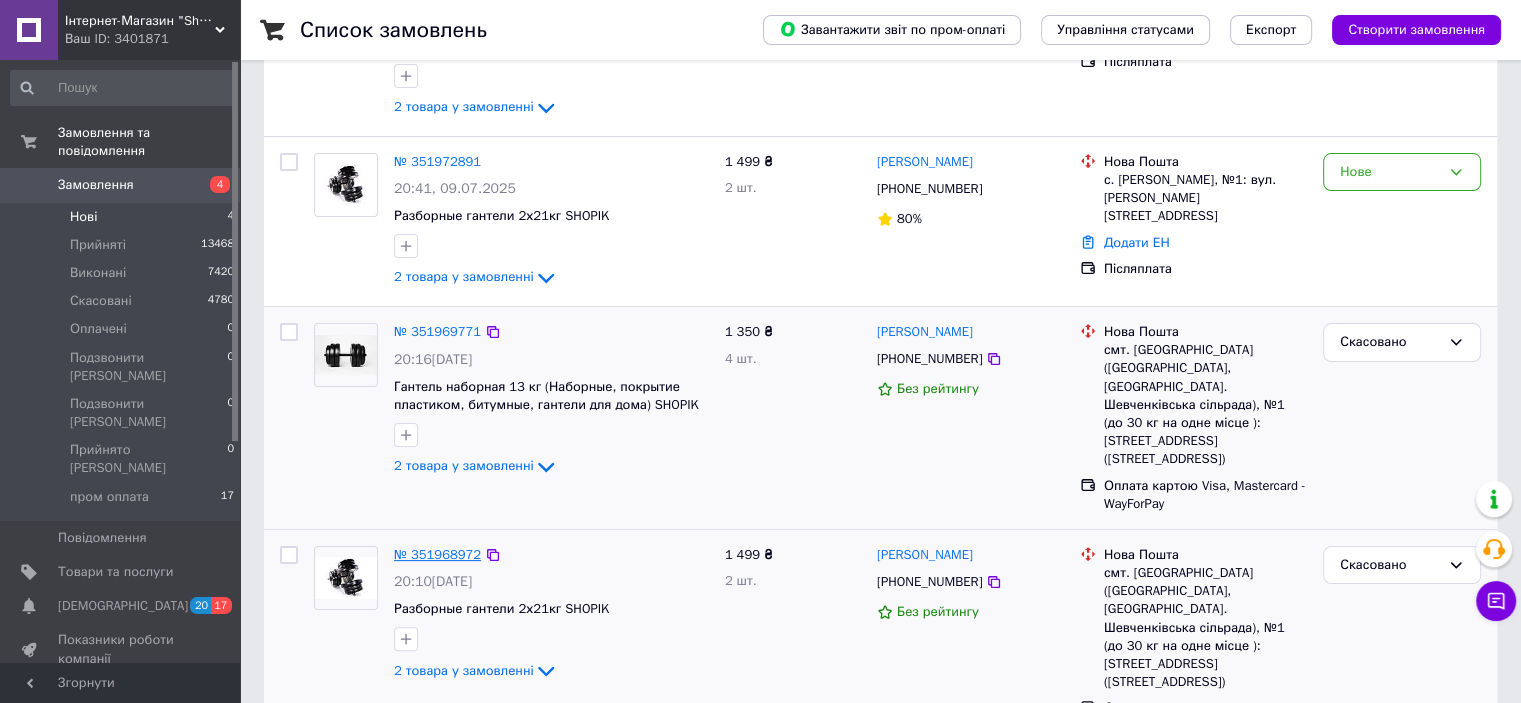 click on "№ 351968972" at bounding box center (437, 554) 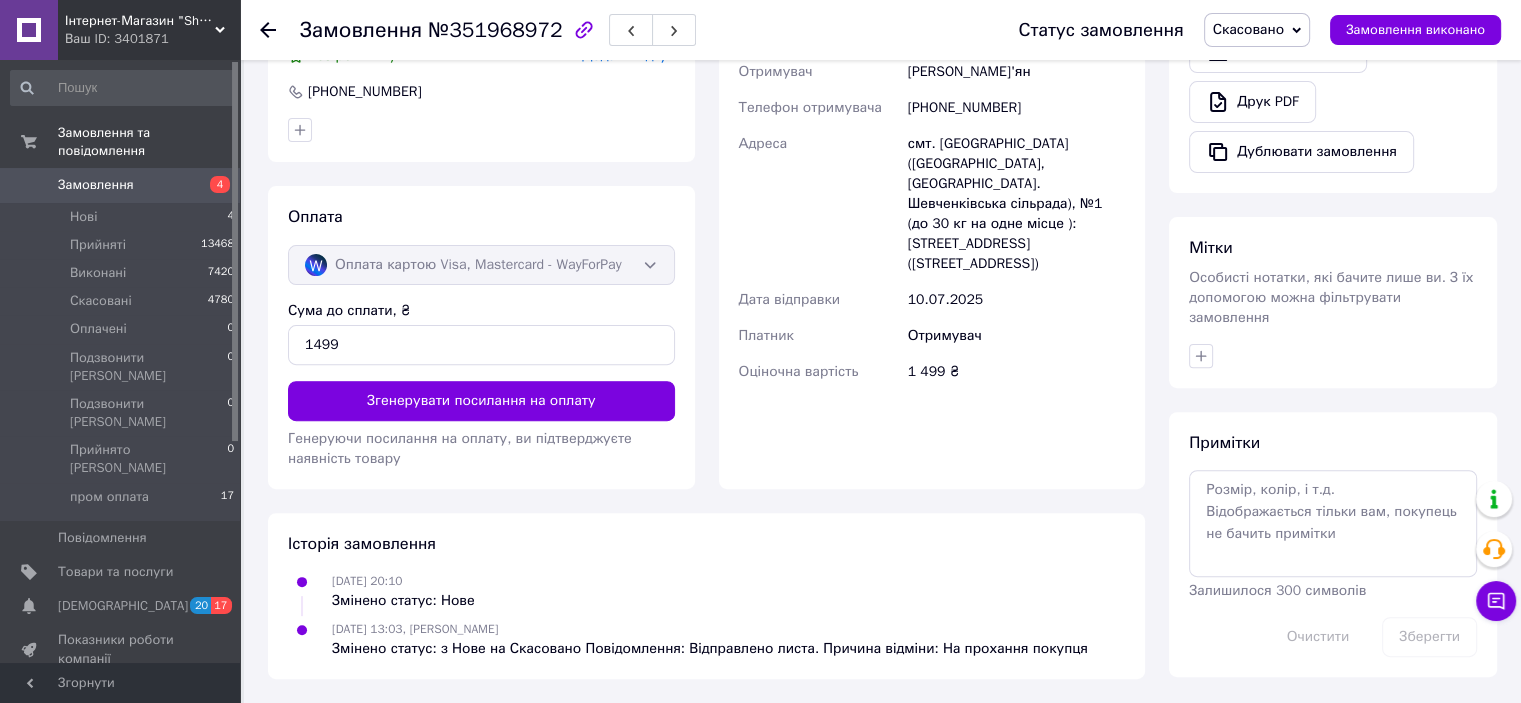 scroll, scrollTop: 602, scrollLeft: 0, axis: vertical 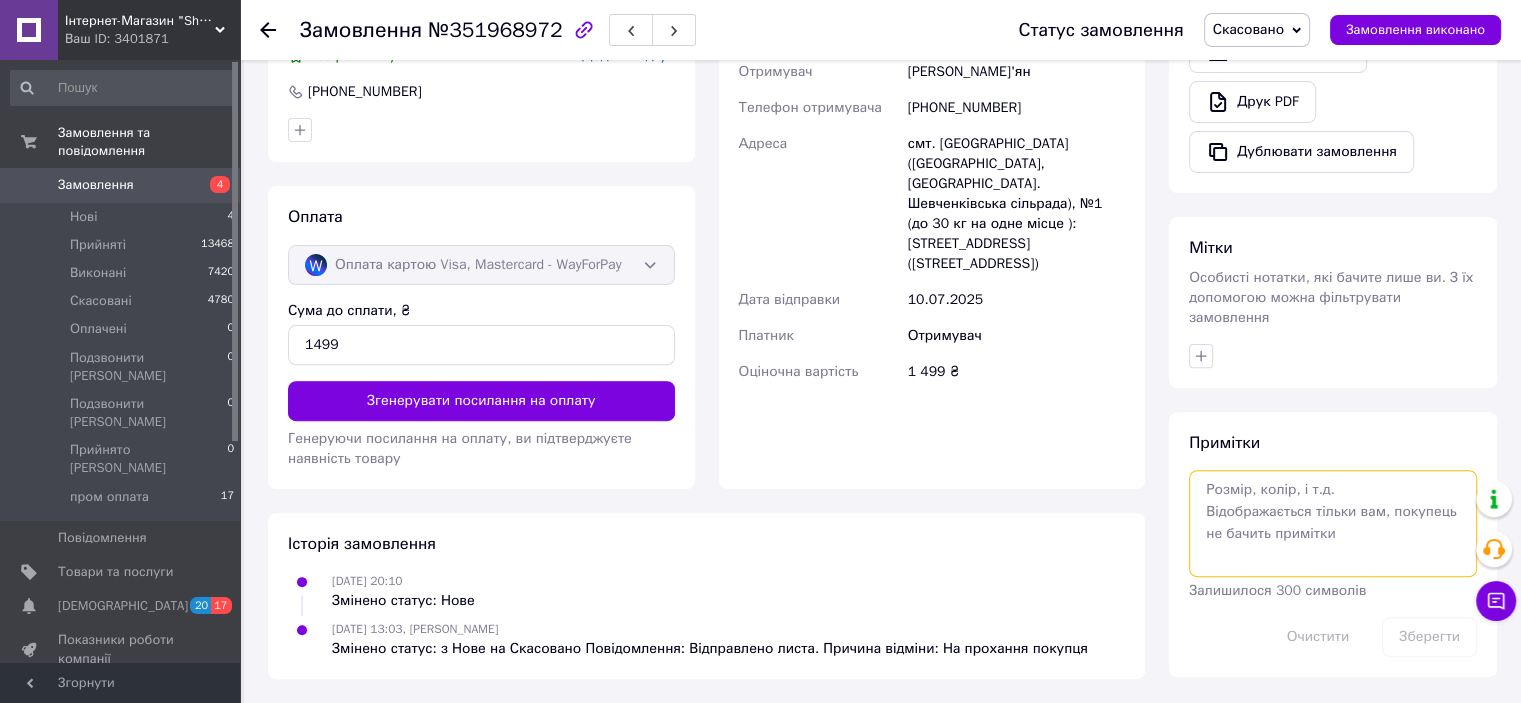 click at bounding box center [1333, 523] 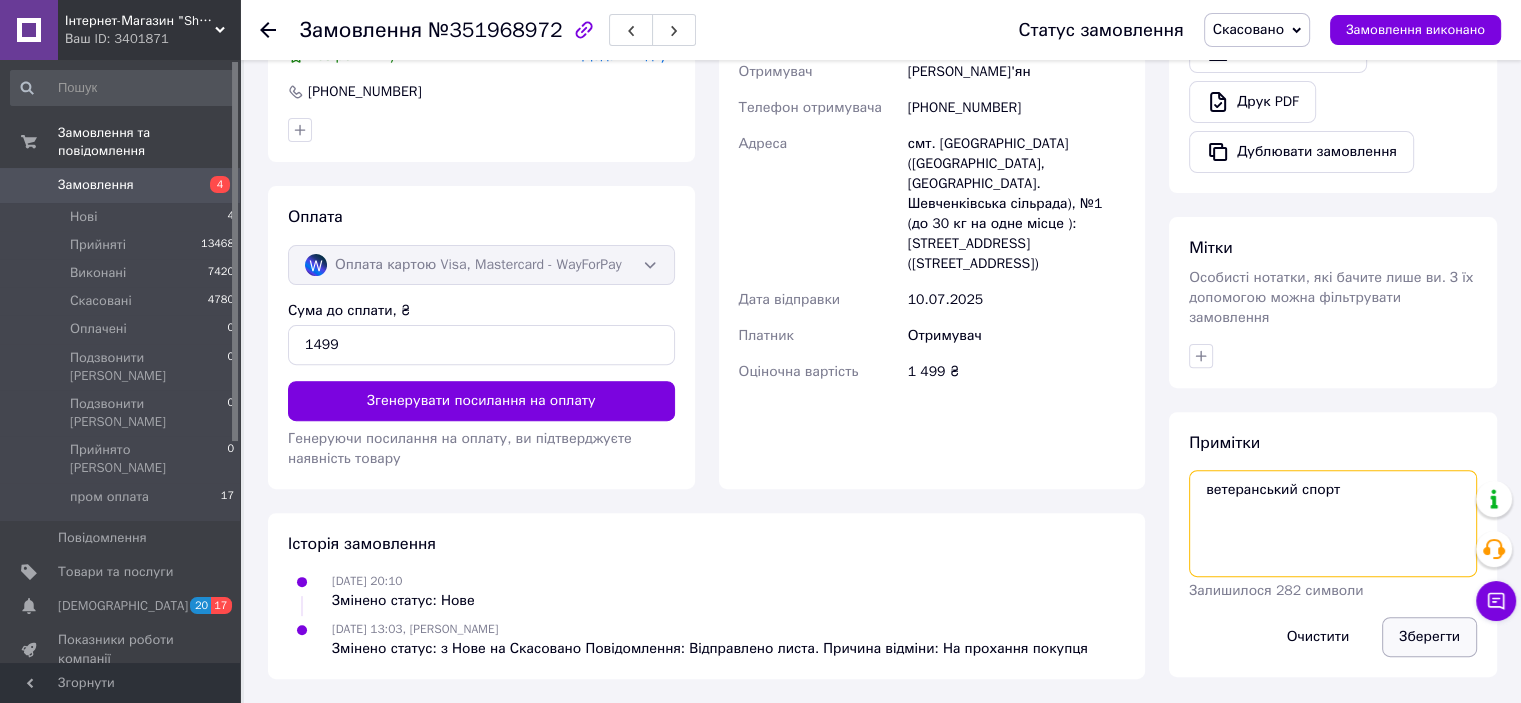 type on "ветеранський спорт" 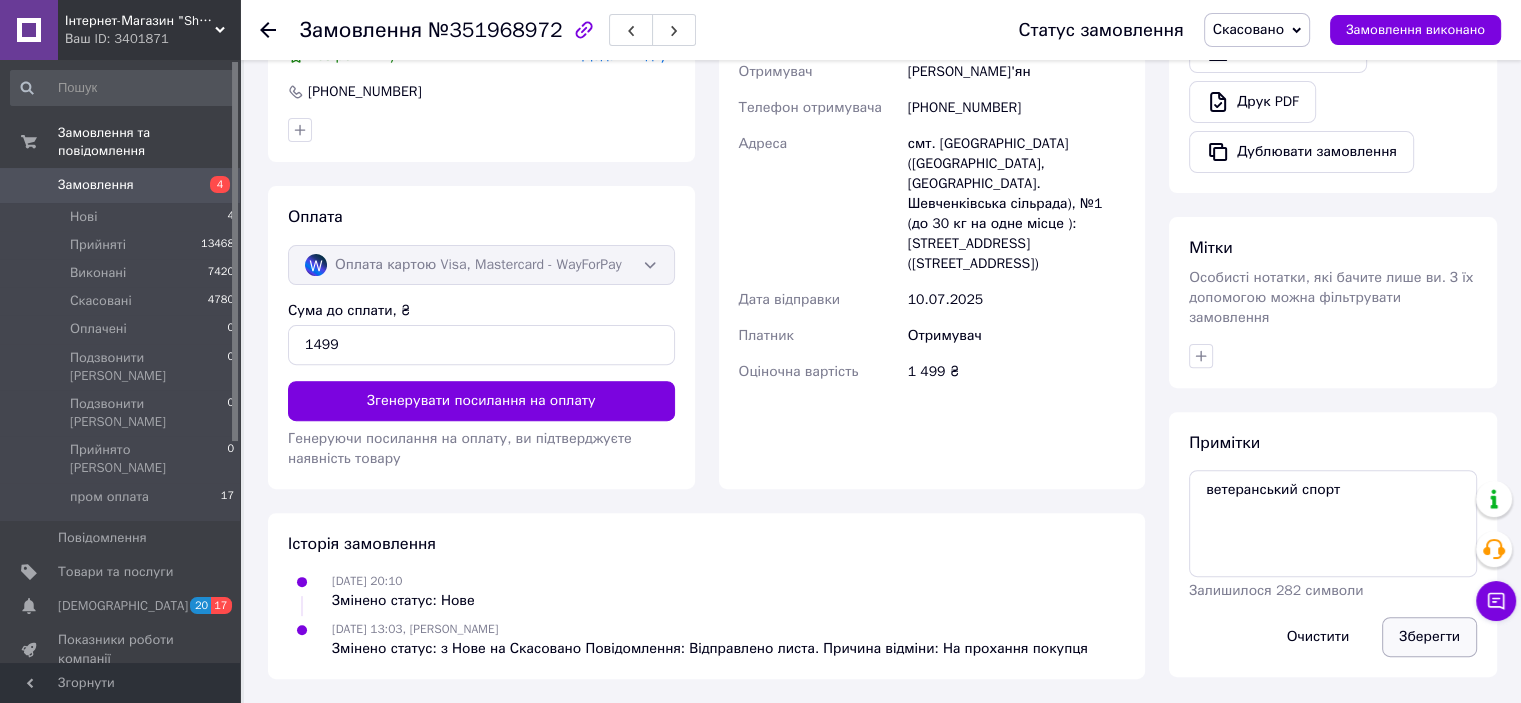 click on "Зберегти" at bounding box center (1429, 637) 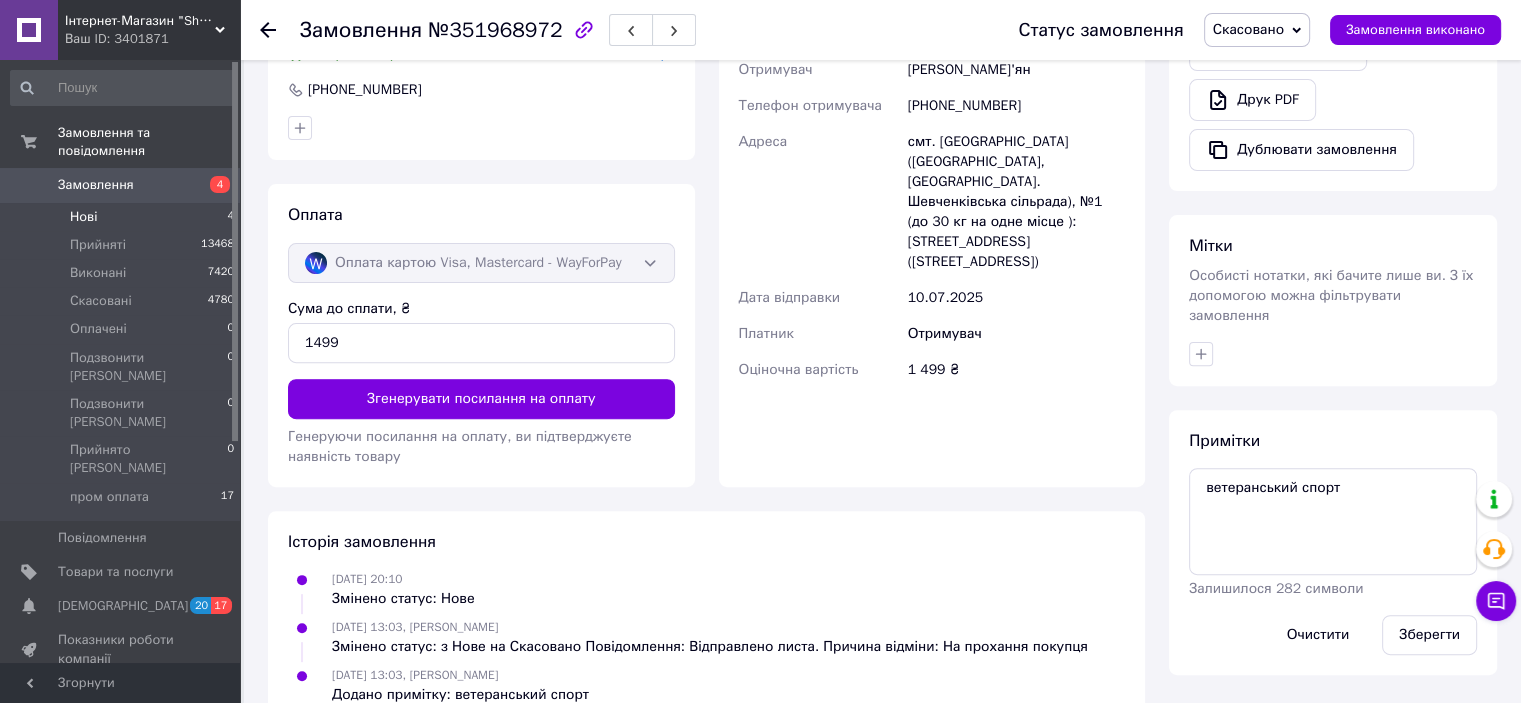 click on "Нові" at bounding box center [83, 217] 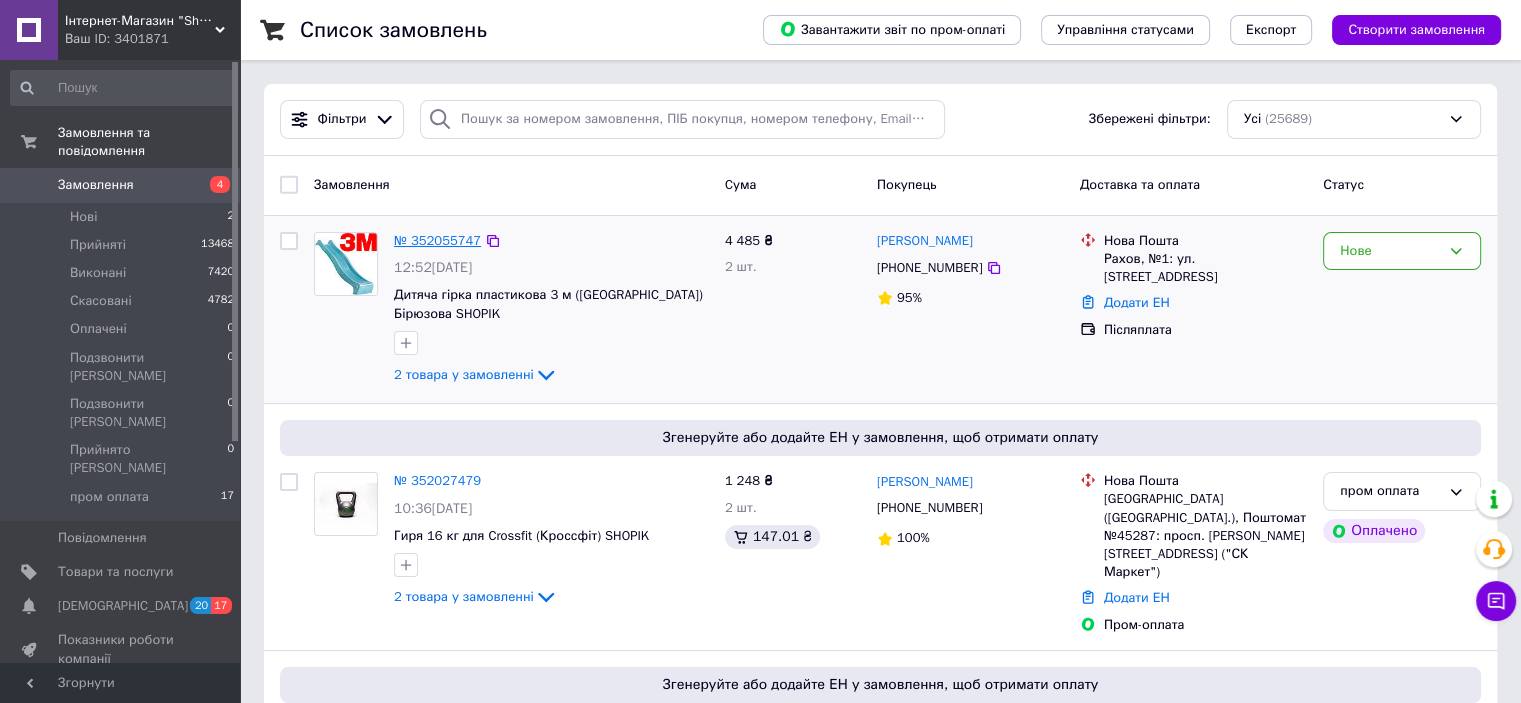 click on "№ 352055747" at bounding box center (437, 240) 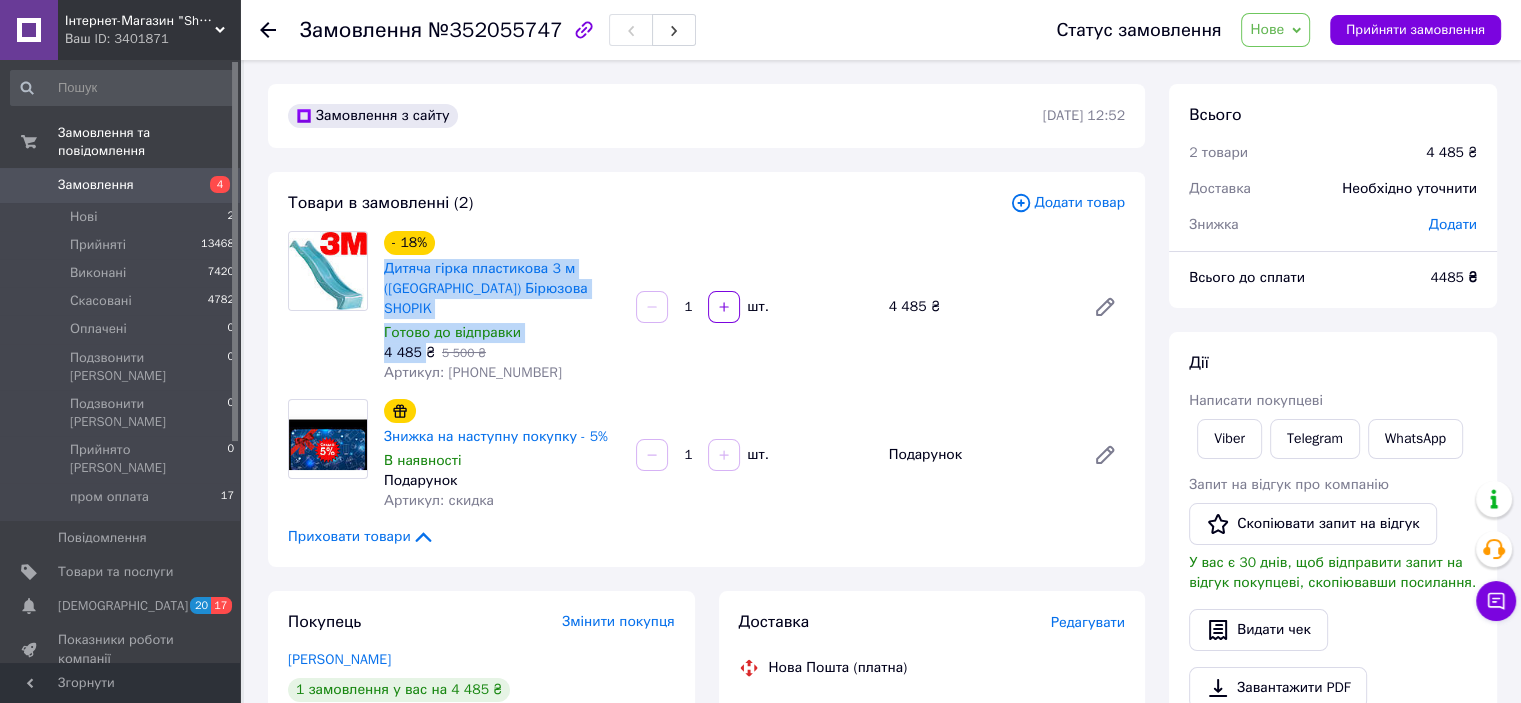 drag, startPoint x: 382, startPoint y: 263, endPoint x: 420, endPoint y: 331, distance: 77.89737 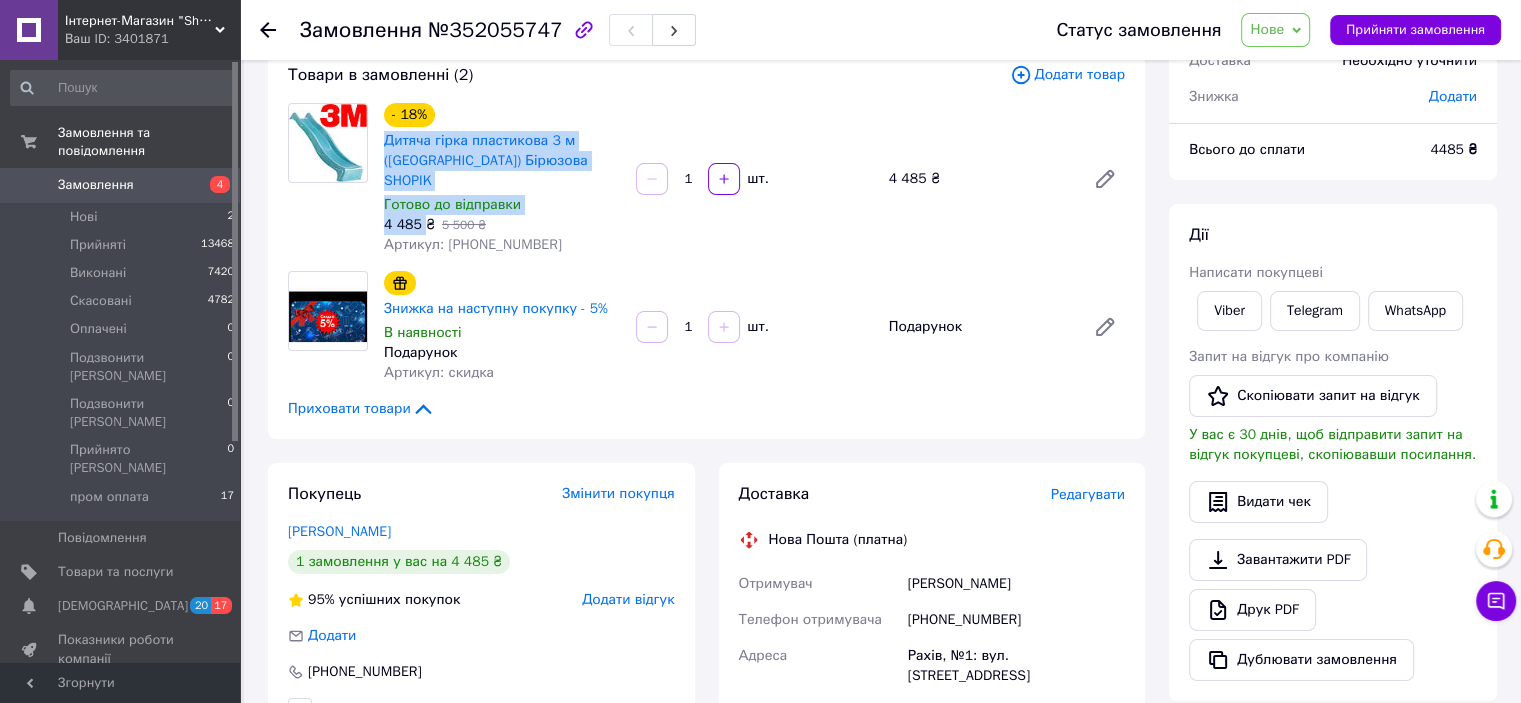 scroll, scrollTop: 400, scrollLeft: 0, axis: vertical 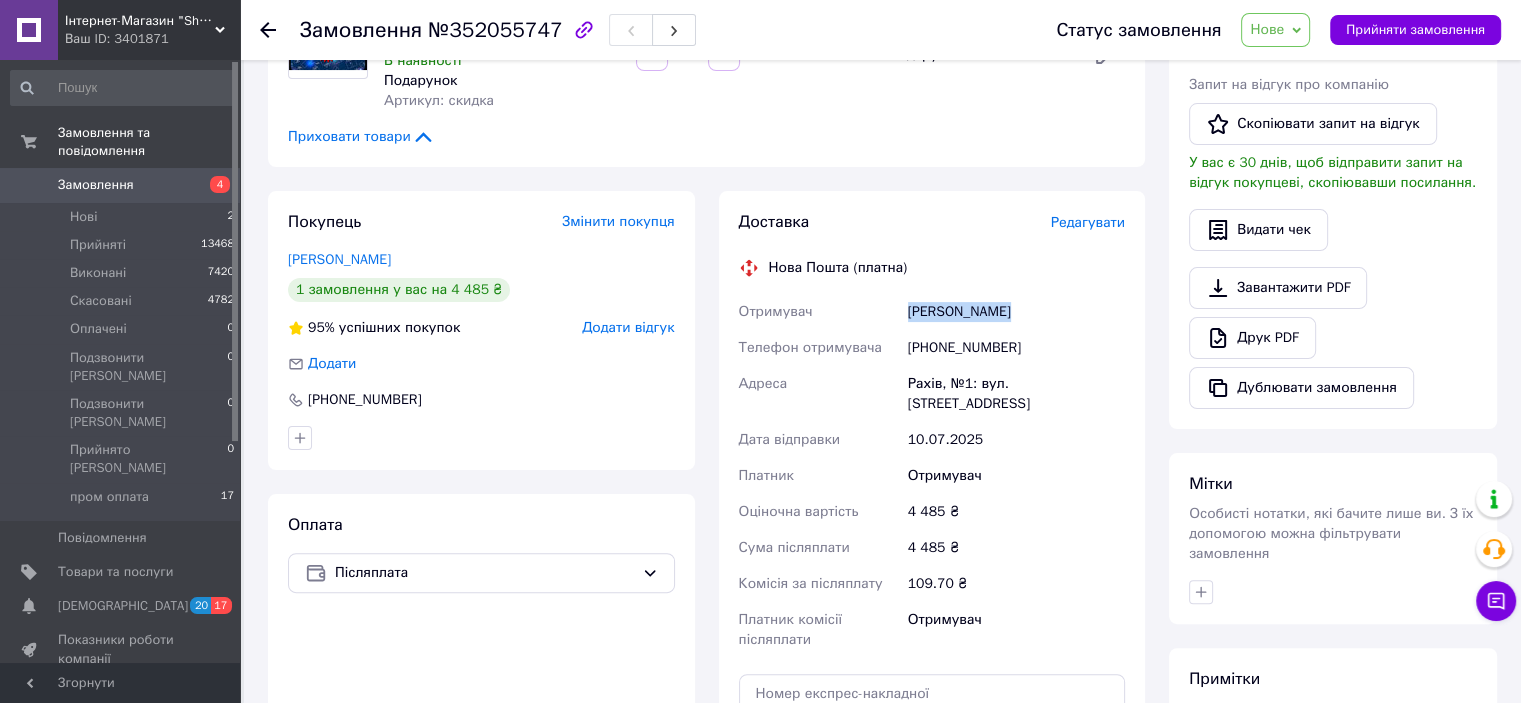 drag, startPoint x: 937, startPoint y: 298, endPoint x: 1063, endPoint y: 291, distance: 126.1943 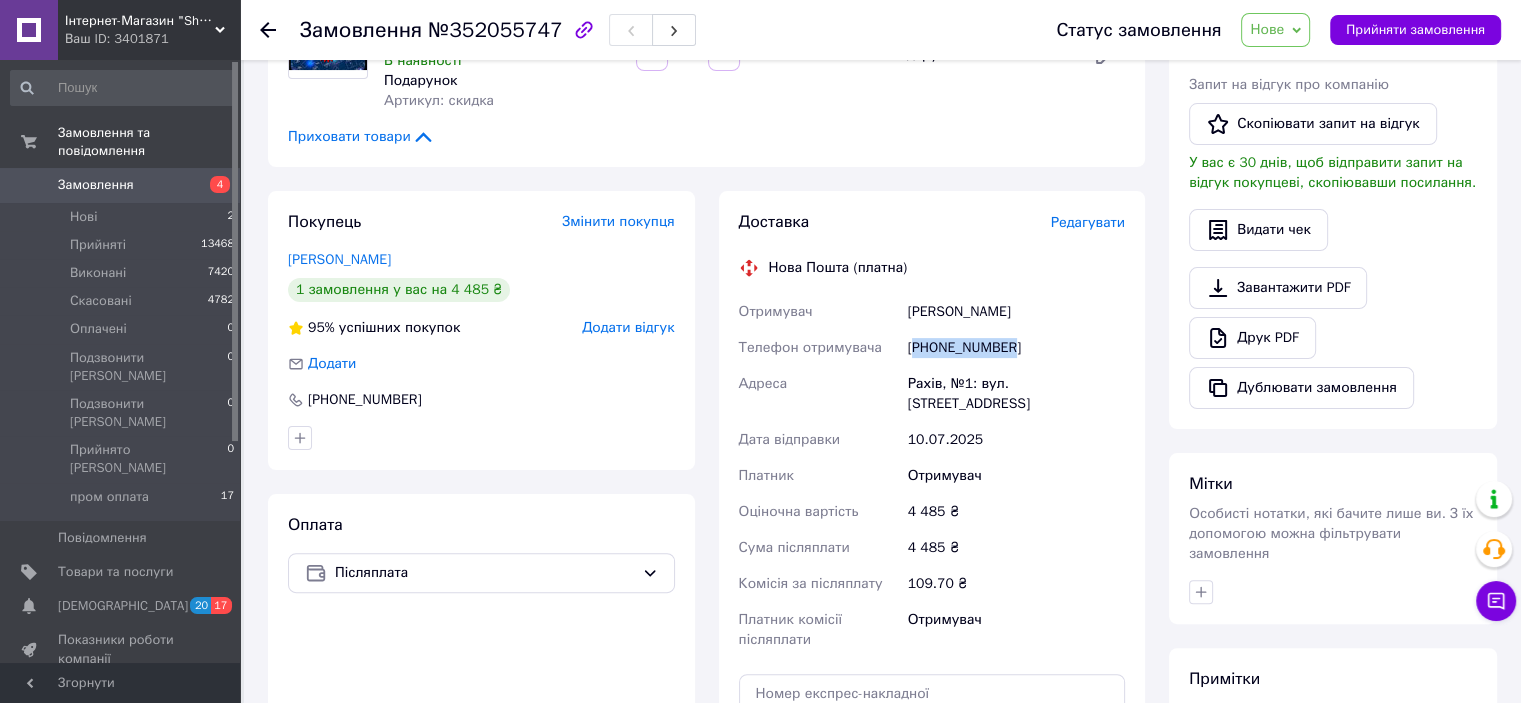 drag, startPoint x: 1014, startPoint y: 325, endPoint x: 916, endPoint y: 323, distance: 98.02041 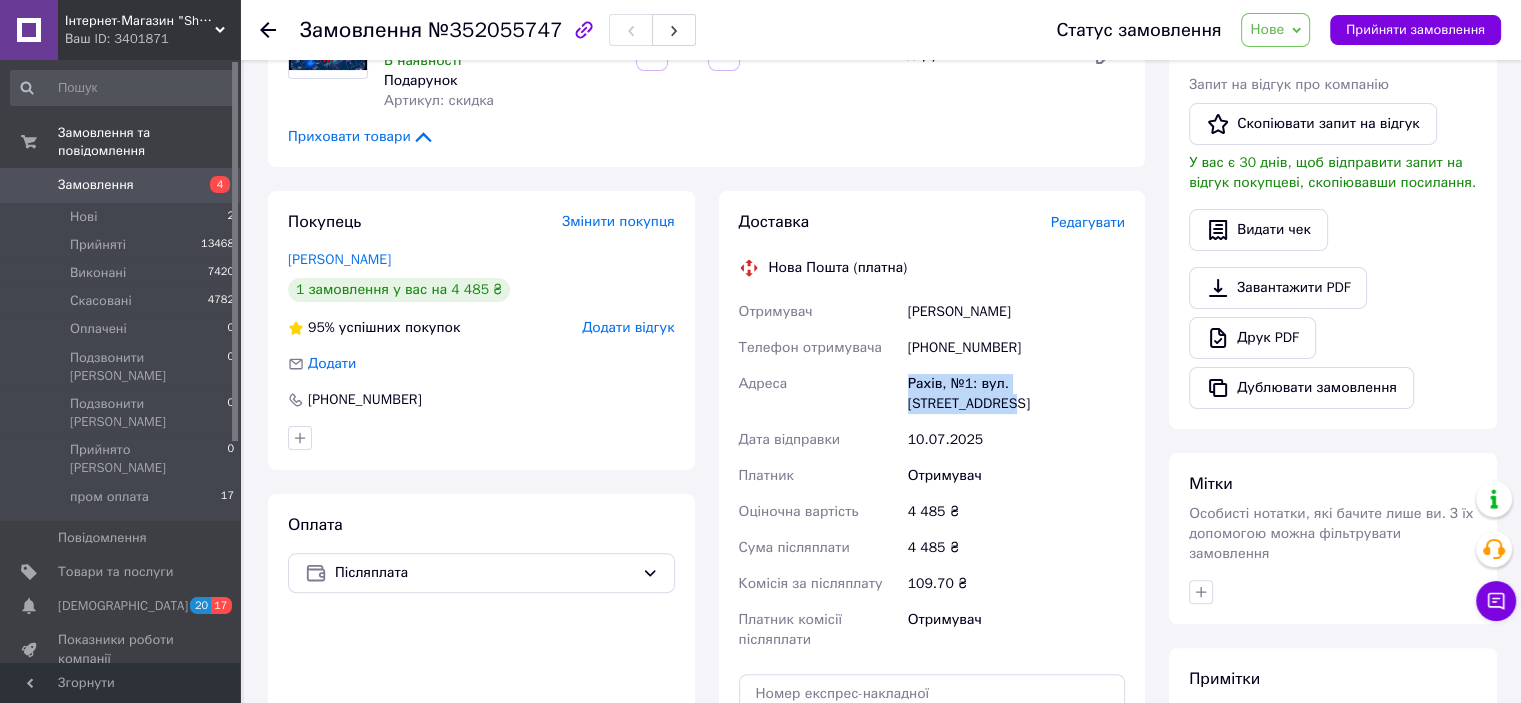 drag, startPoint x: 908, startPoint y: 360, endPoint x: 1152, endPoint y: 363, distance: 244.01845 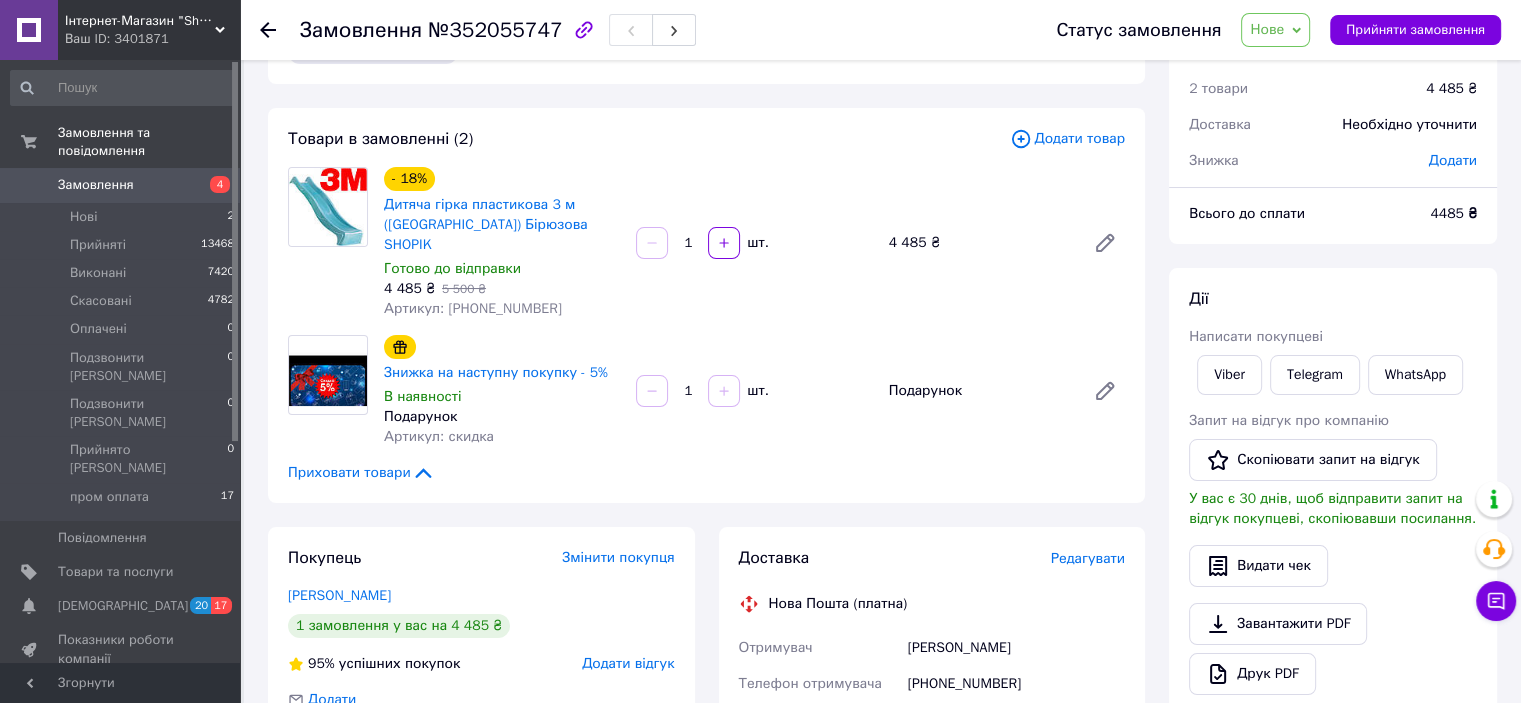 scroll, scrollTop: 0, scrollLeft: 0, axis: both 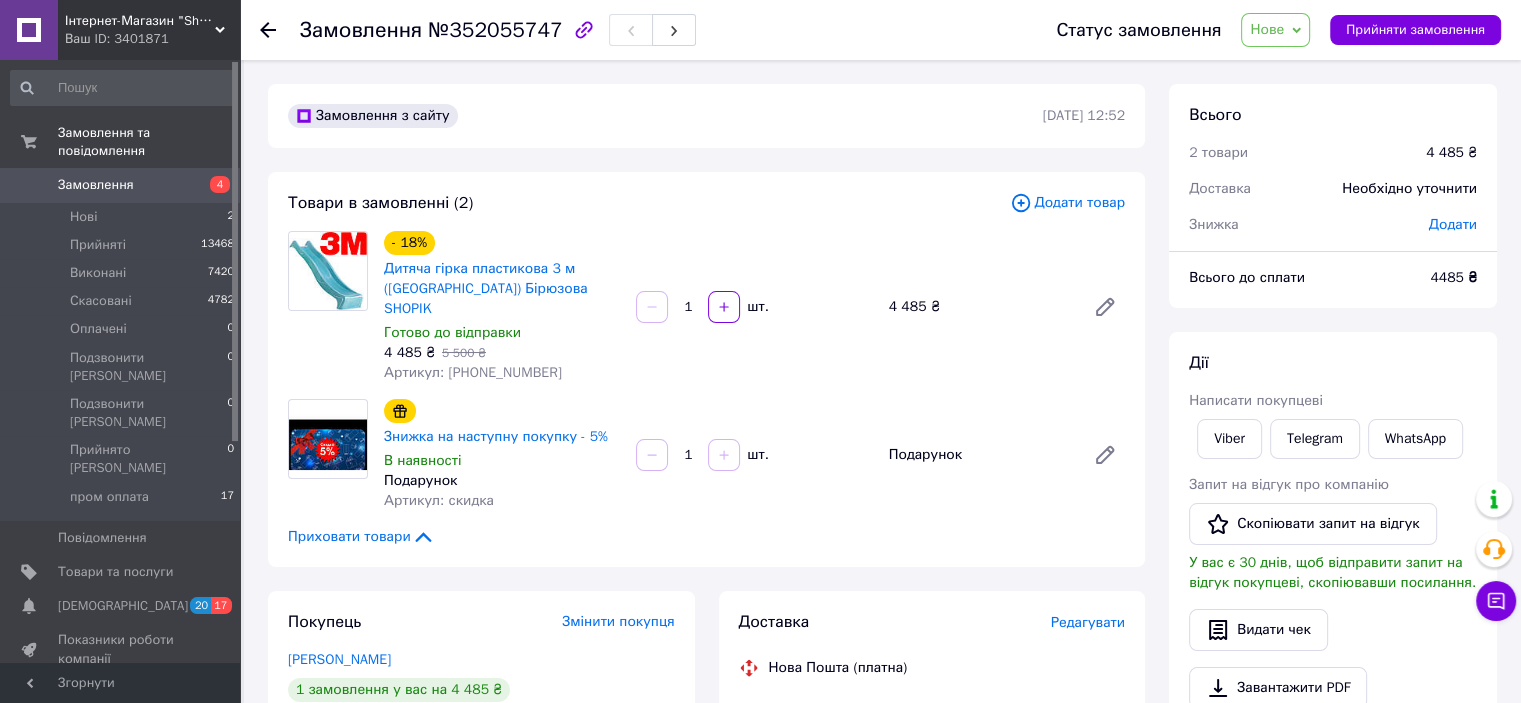 click 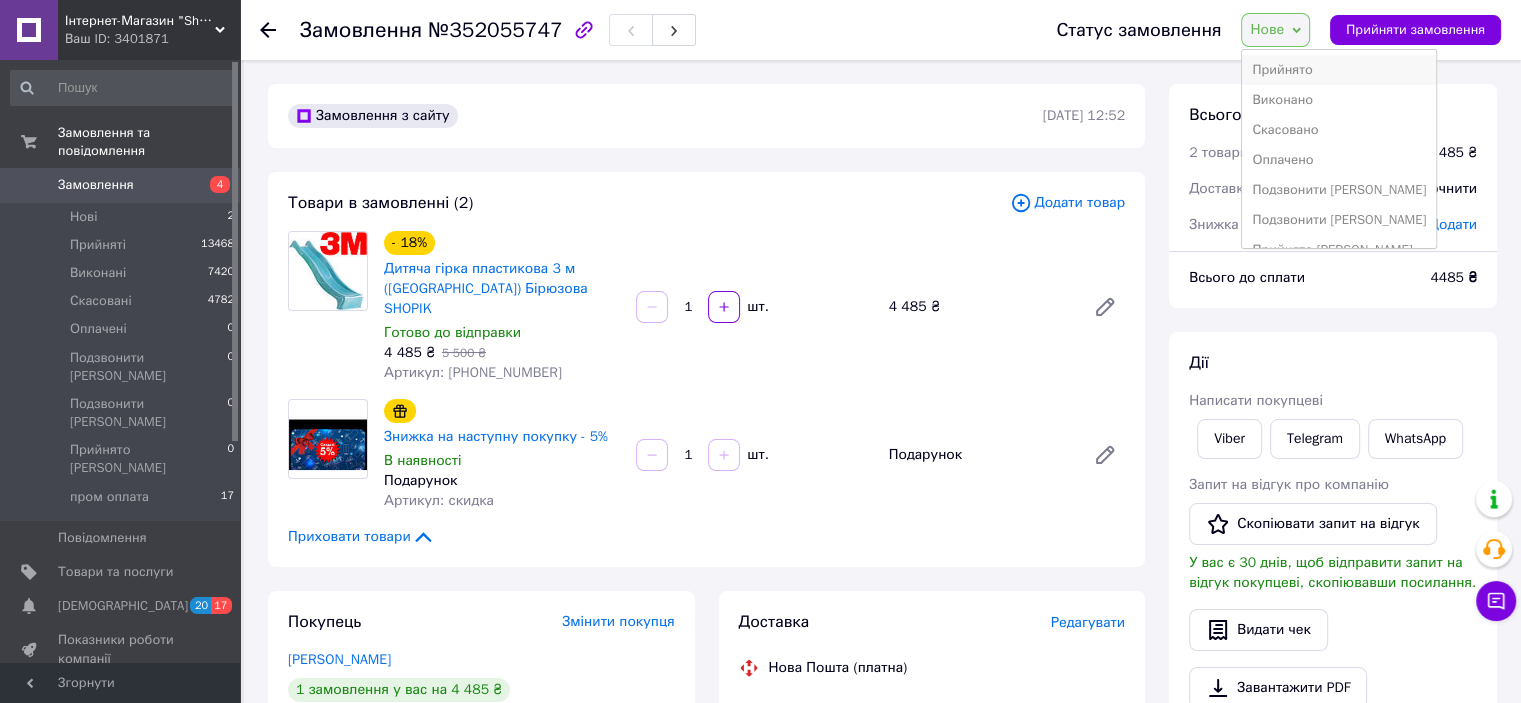 click on "Прийнято" at bounding box center [1339, 70] 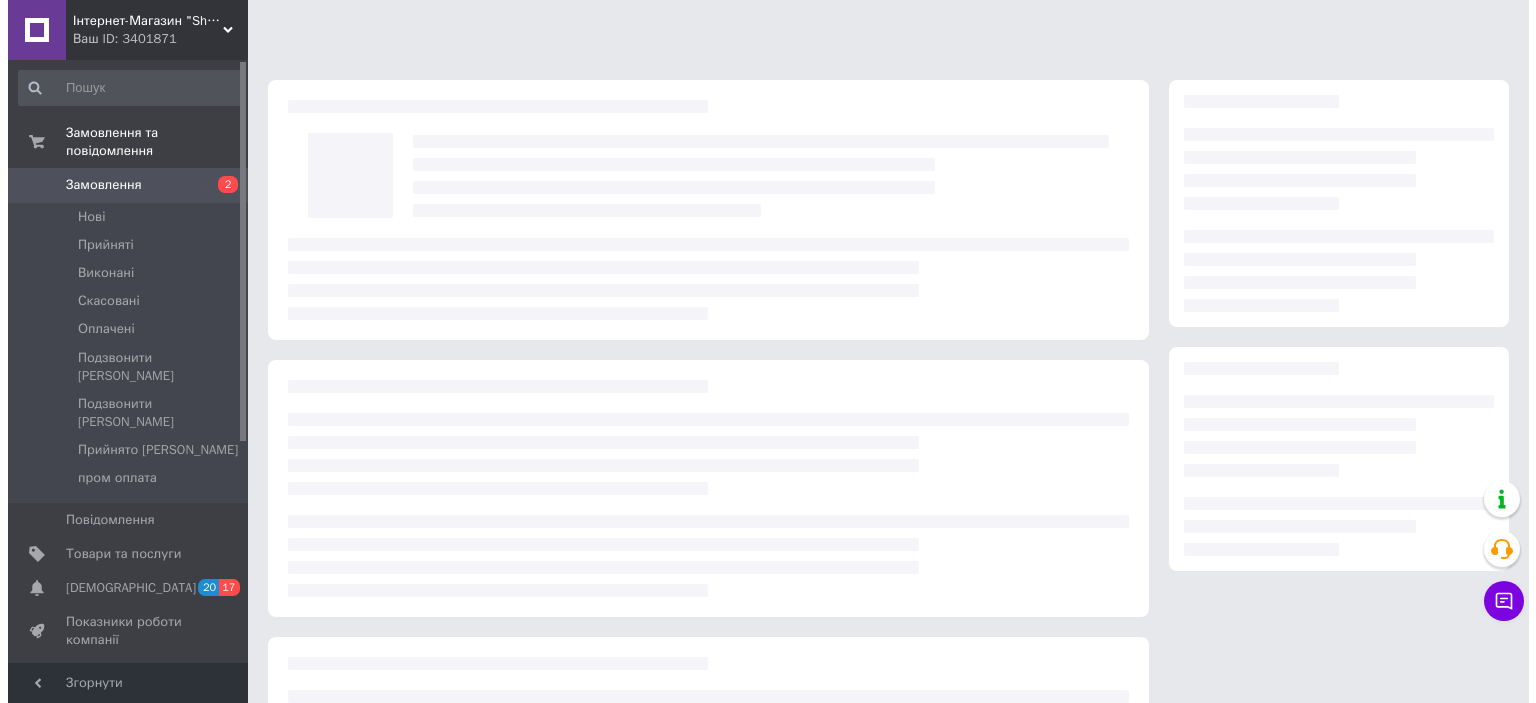 scroll, scrollTop: 0, scrollLeft: 0, axis: both 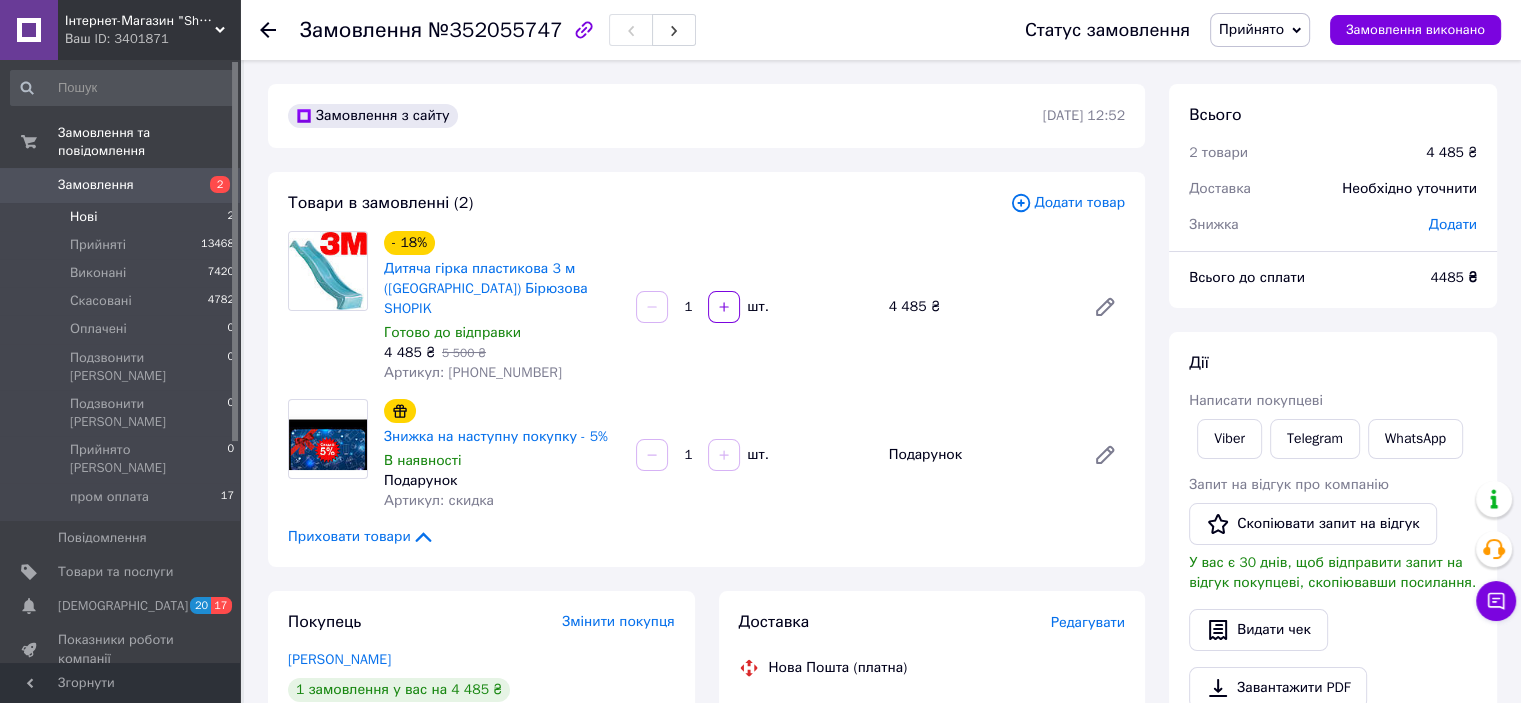 click on "Нові 2" at bounding box center [123, 217] 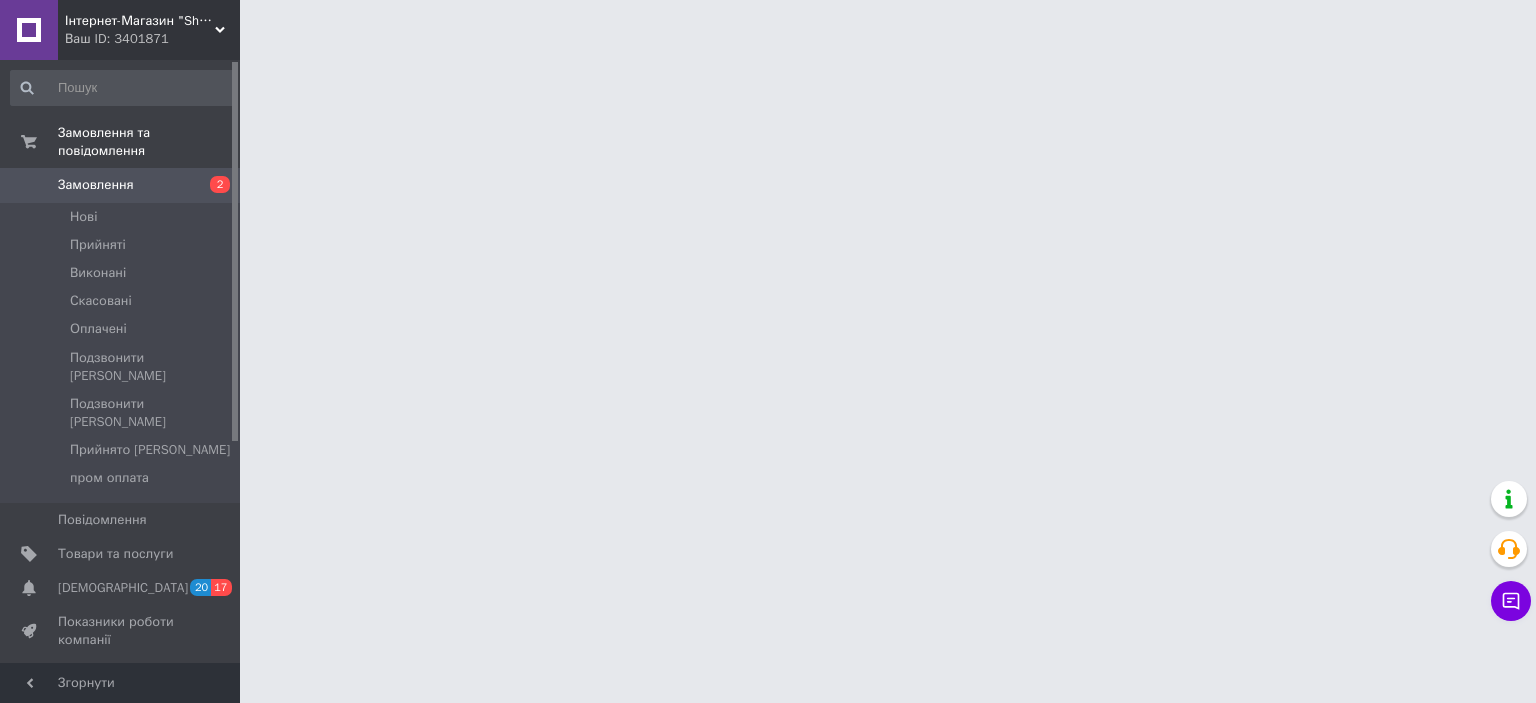 scroll, scrollTop: 0, scrollLeft: 0, axis: both 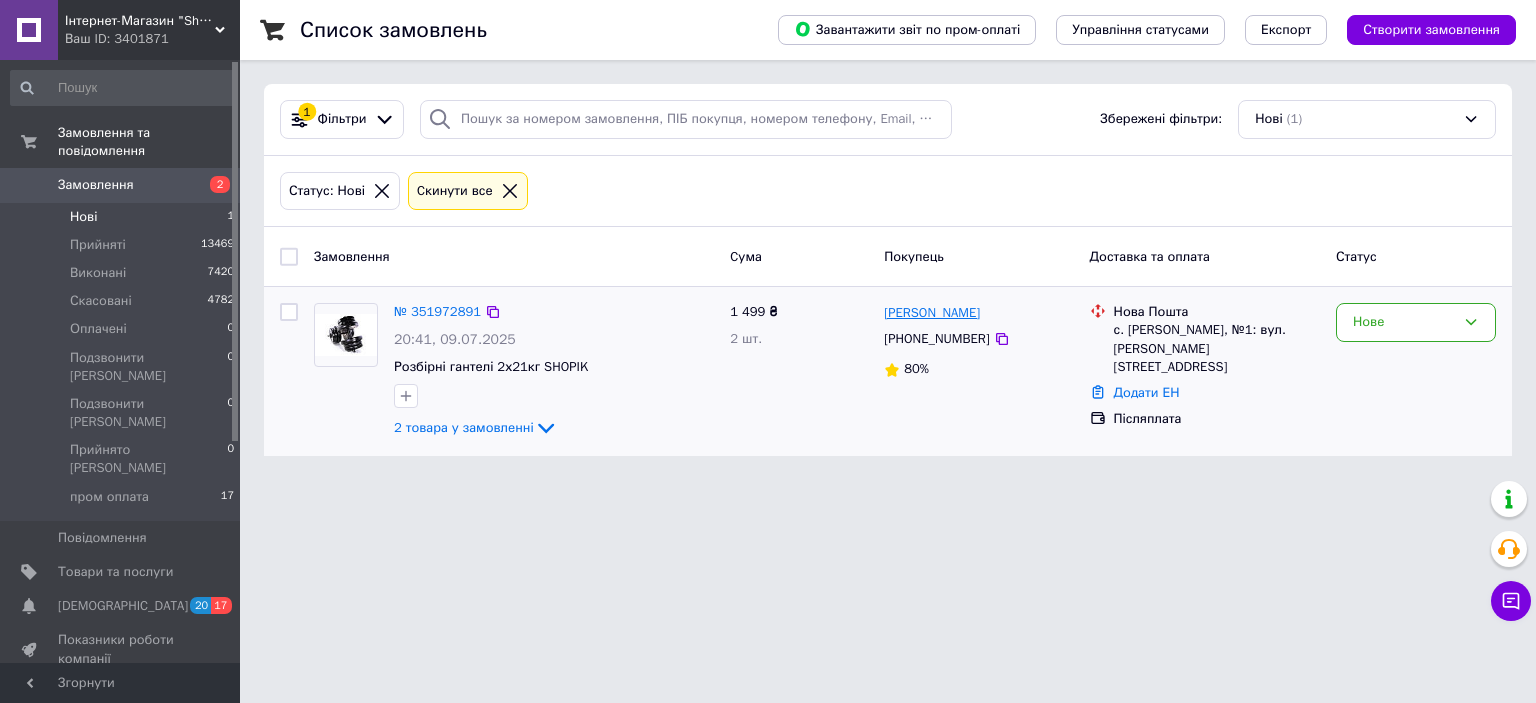 click on "[PERSON_NAME]" at bounding box center [932, 313] 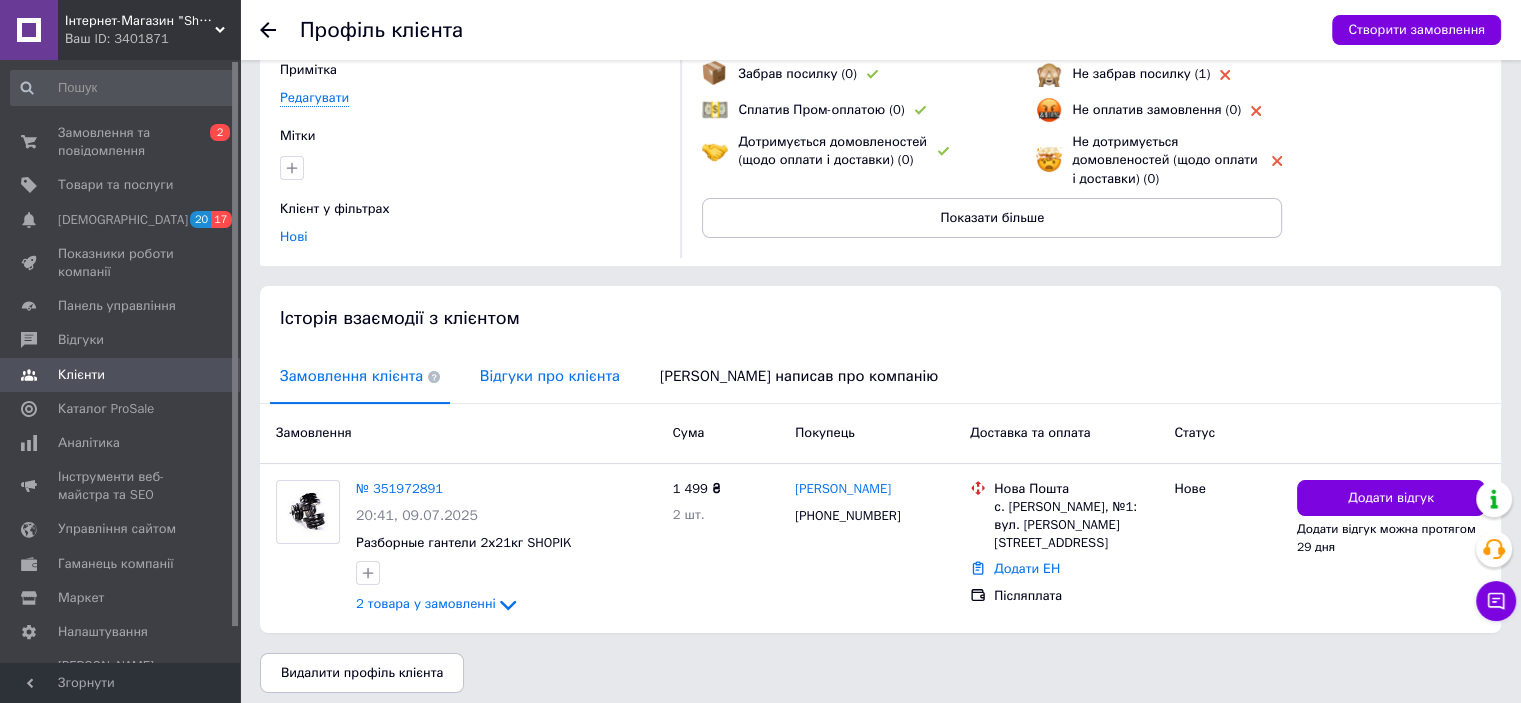 click on "Відгуки про клієнта" at bounding box center (550, 376) 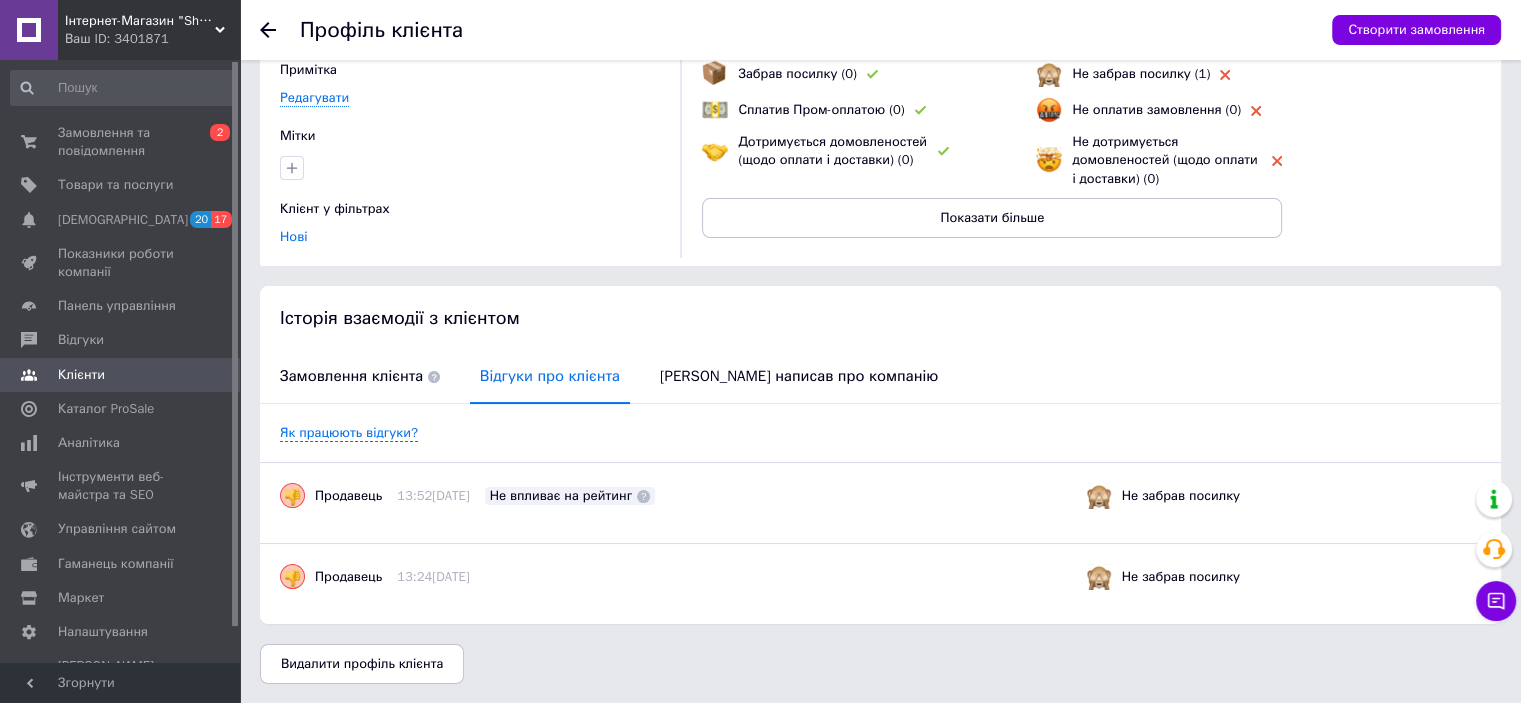 scroll, scrollTop: 168, scrollLeft: 0, axis: vertical 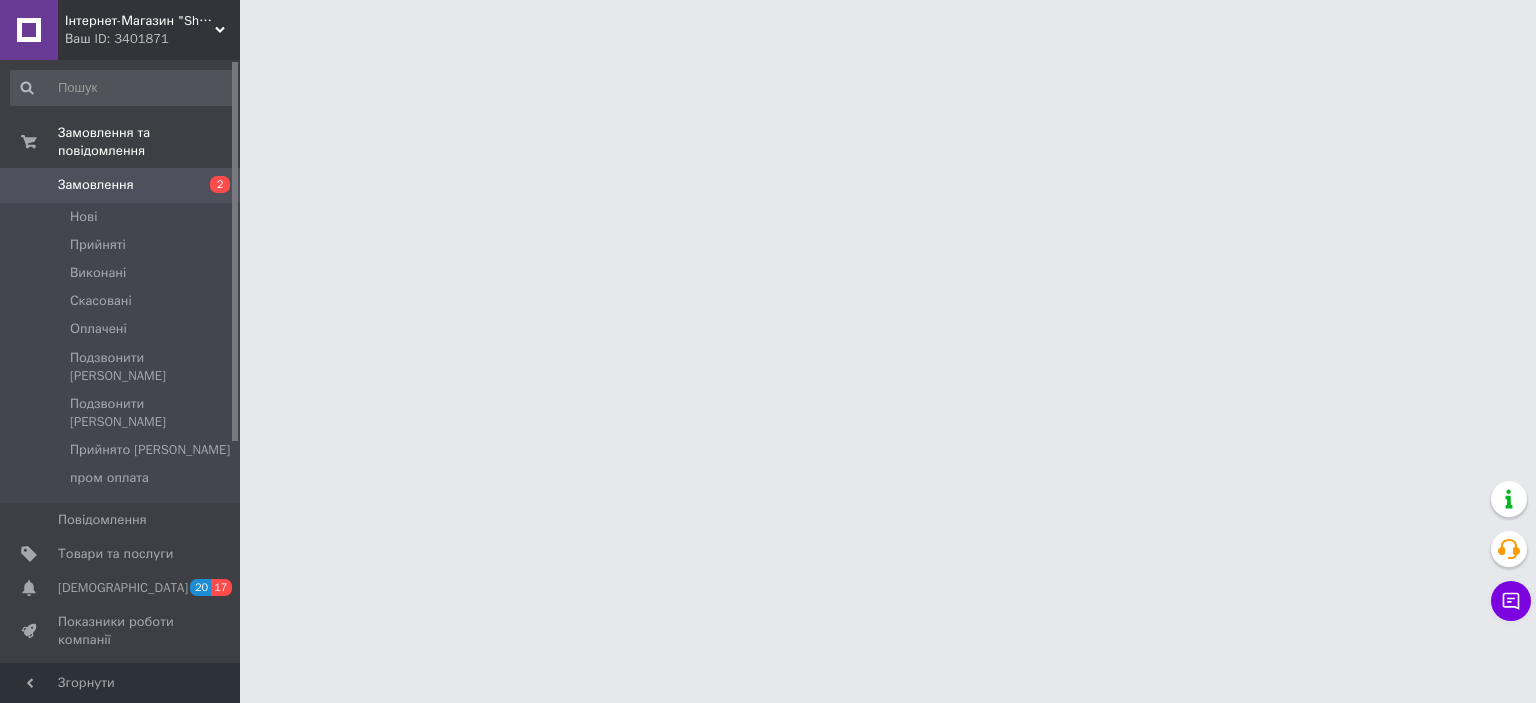 click on "Ваш ID: 3401871" 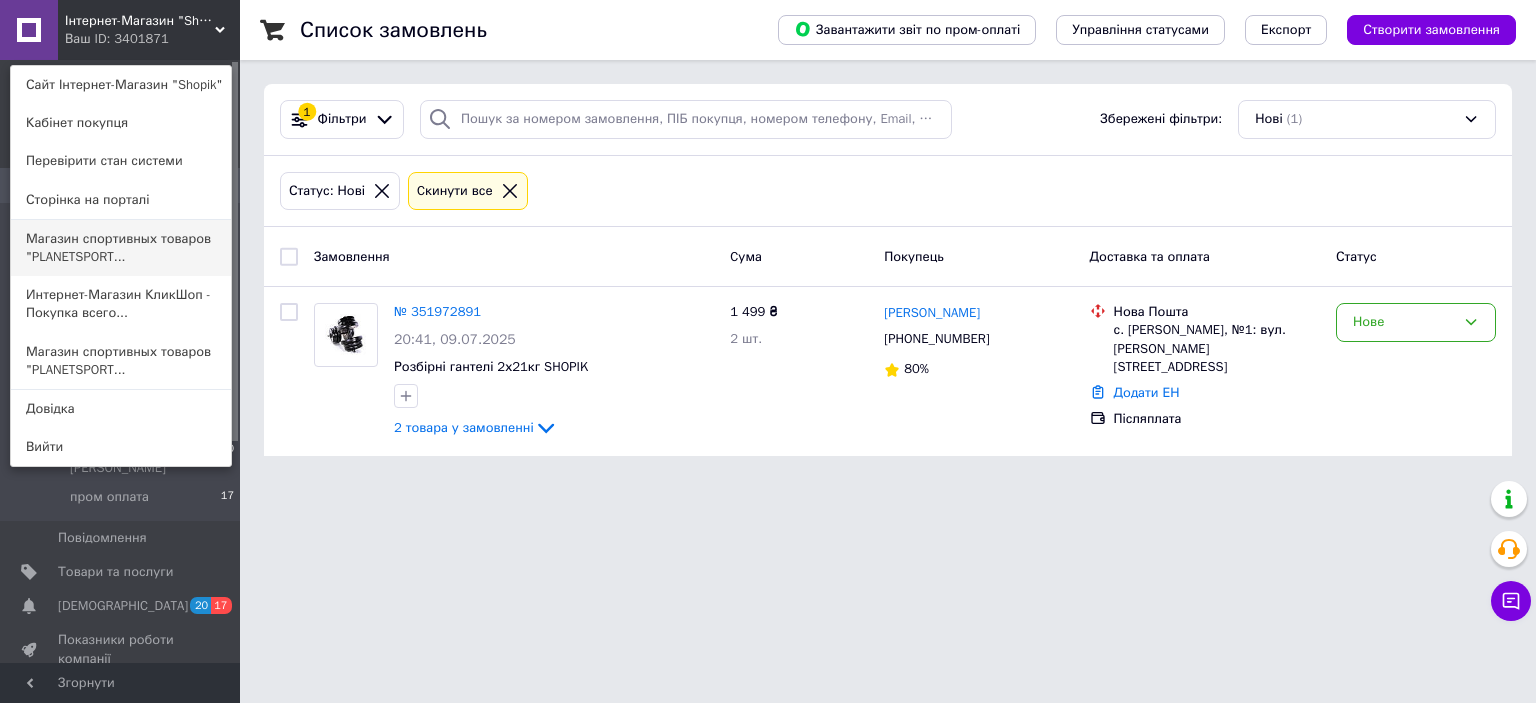 click on "Магазин спортивных товаров  "PLANETSPORT..." 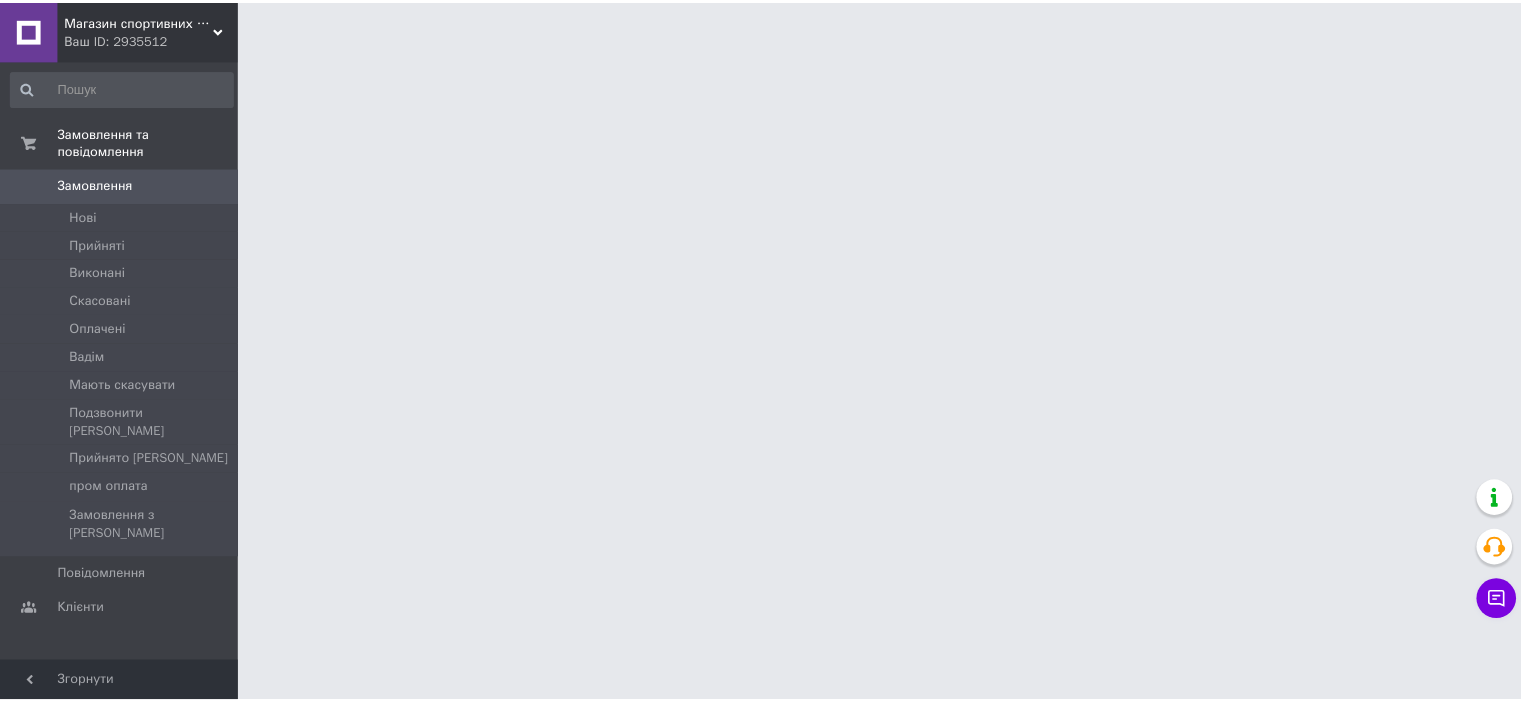 scroll, scrollTop: 0, scrollLeft: 0, axis: both 